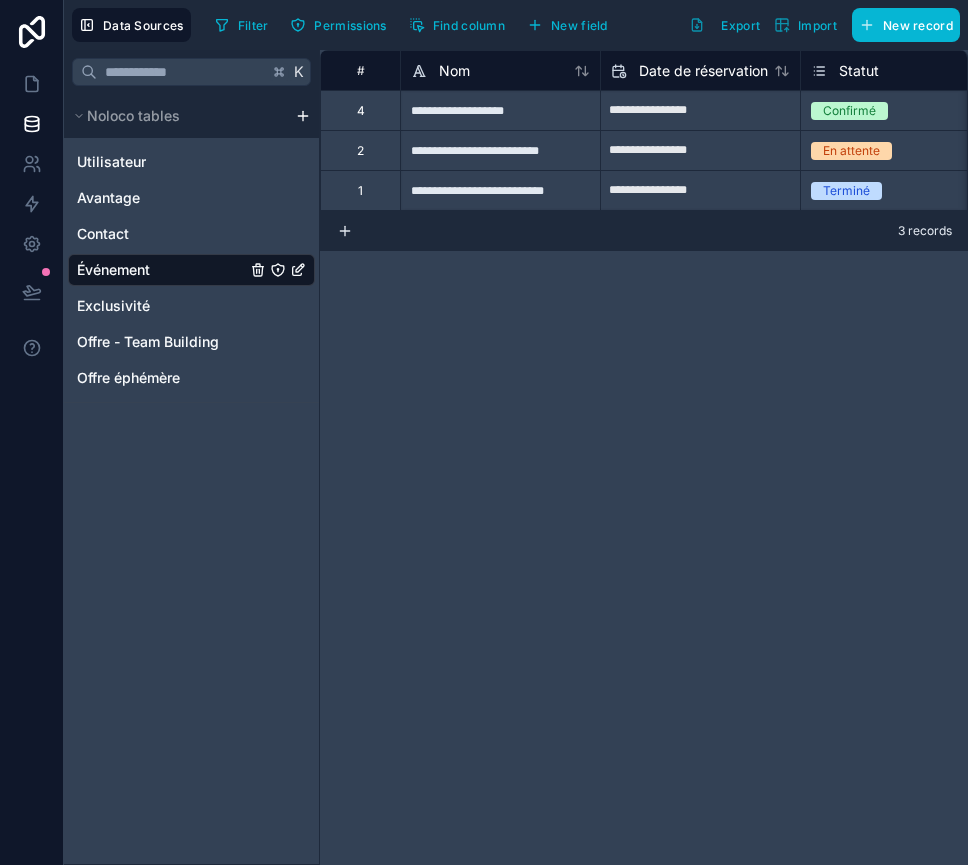 scroll, scrollTop: 0, scrollLeft: 0, axis: both 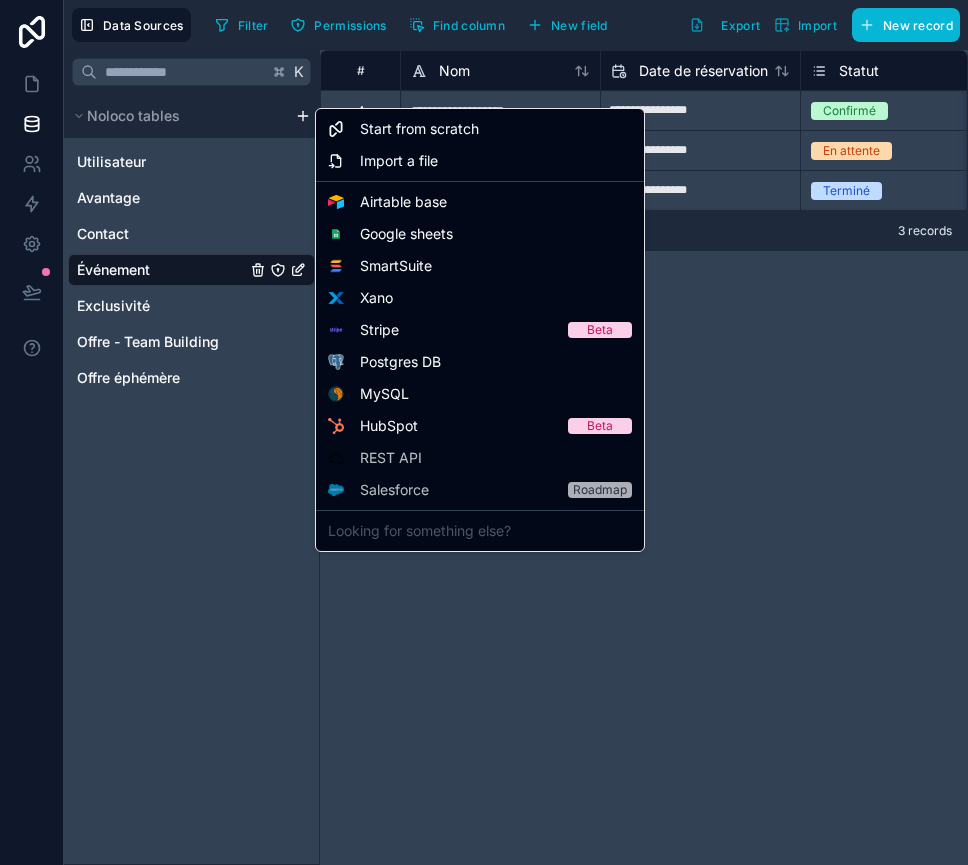 click on "**********" at bounding box center [484, 432] 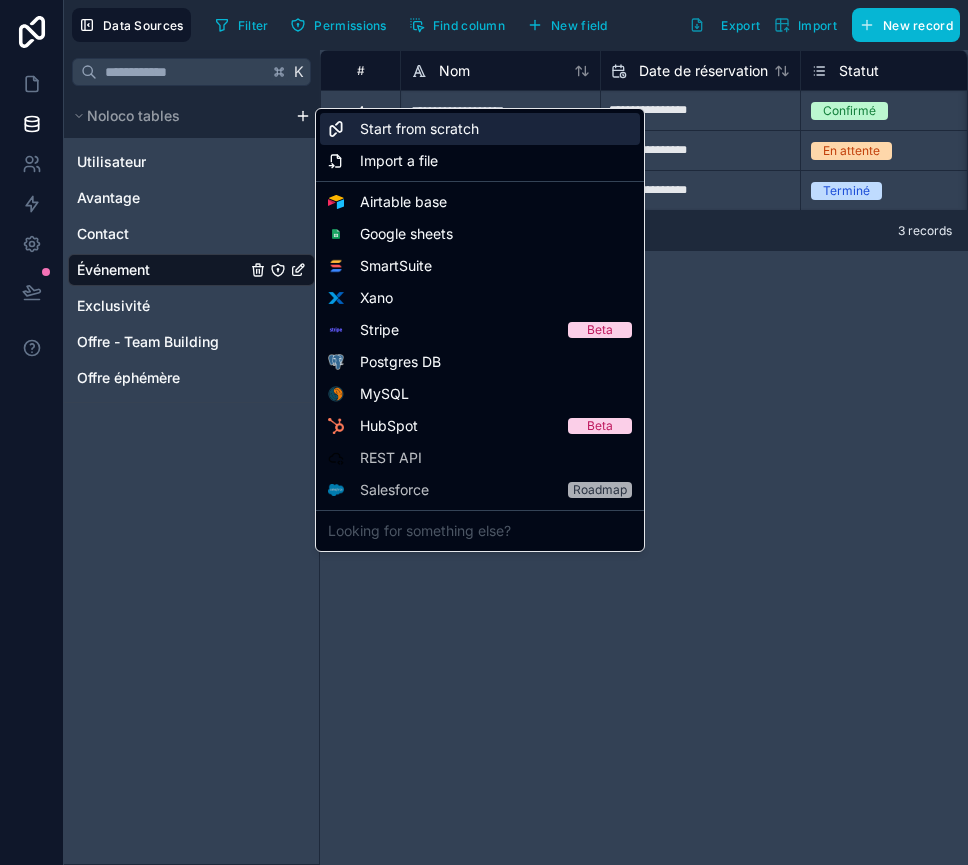 click on "Start from scratch" at bounding box center [419, 129] 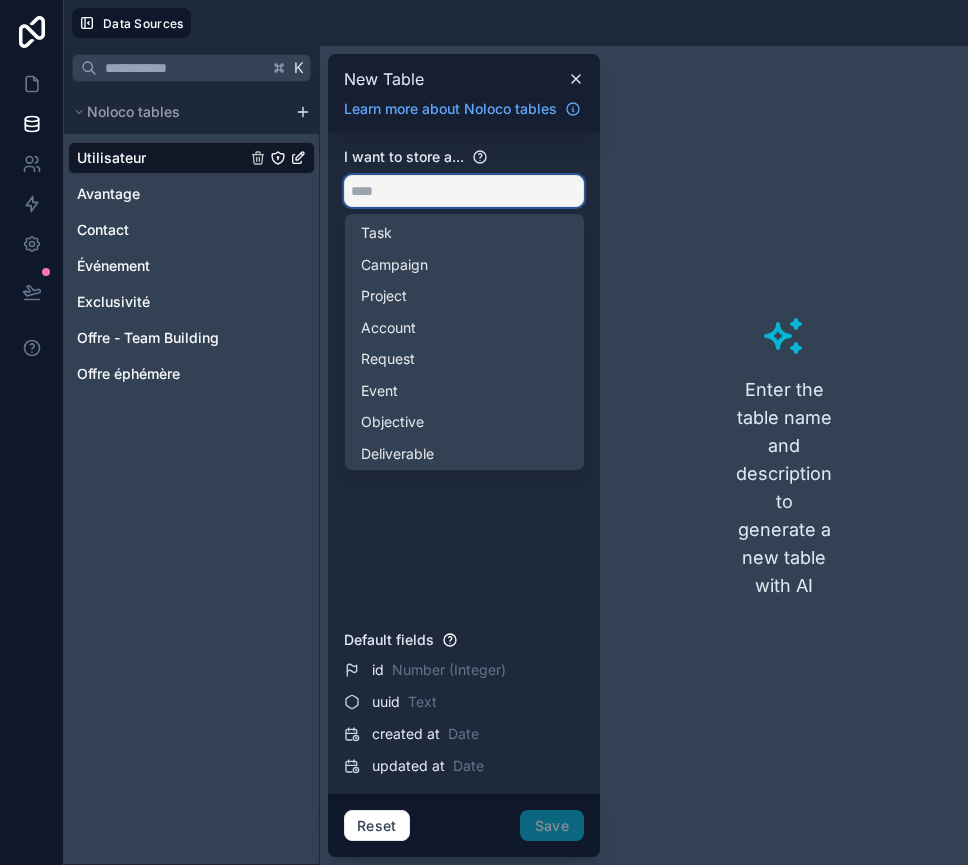 click at bounding box center (464, 191) 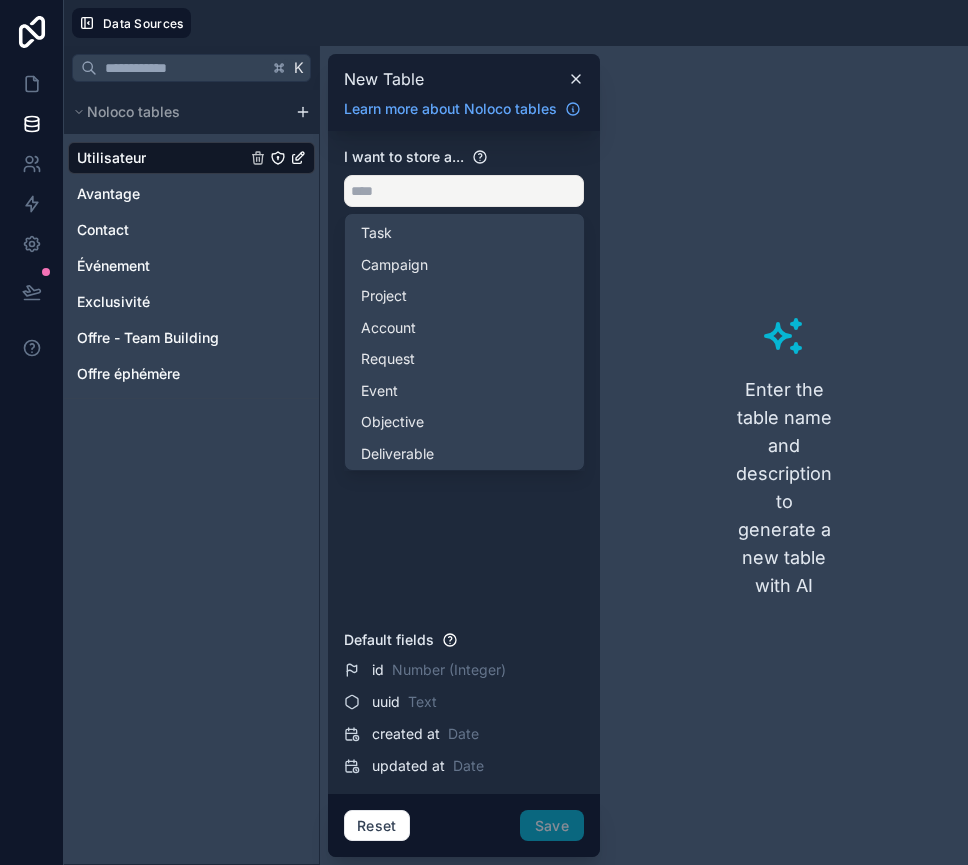 click on "New Table" at bounding box center (384, 79) 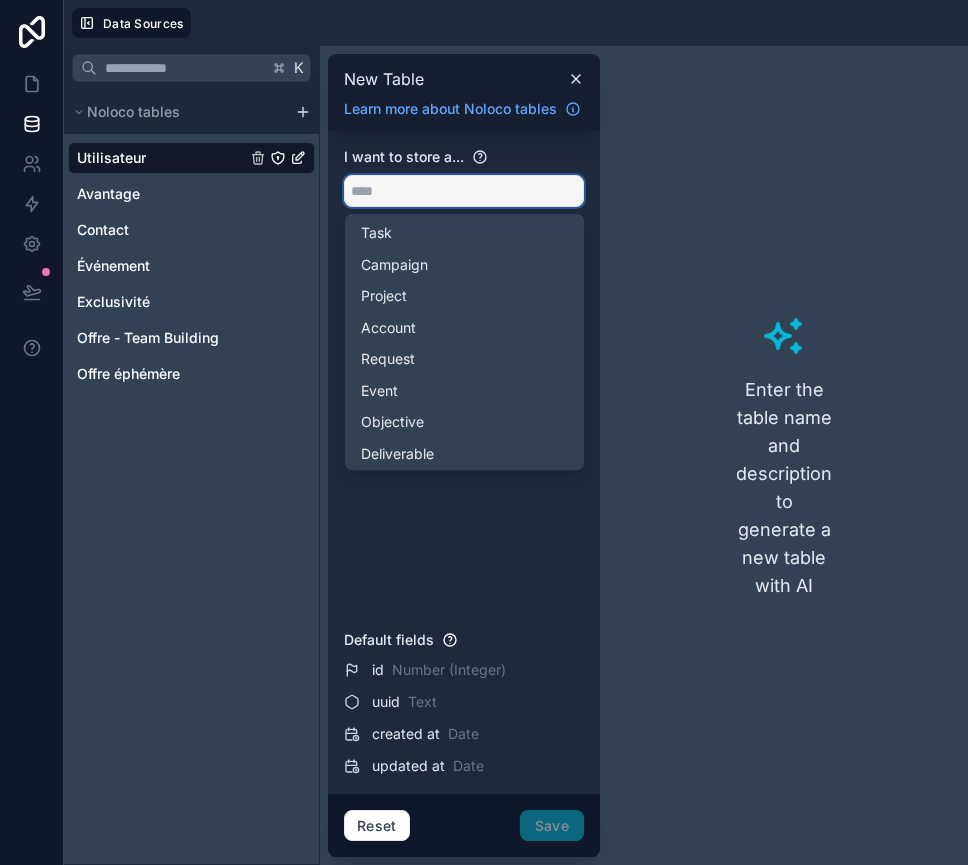 click at bounding box center [464, 191] 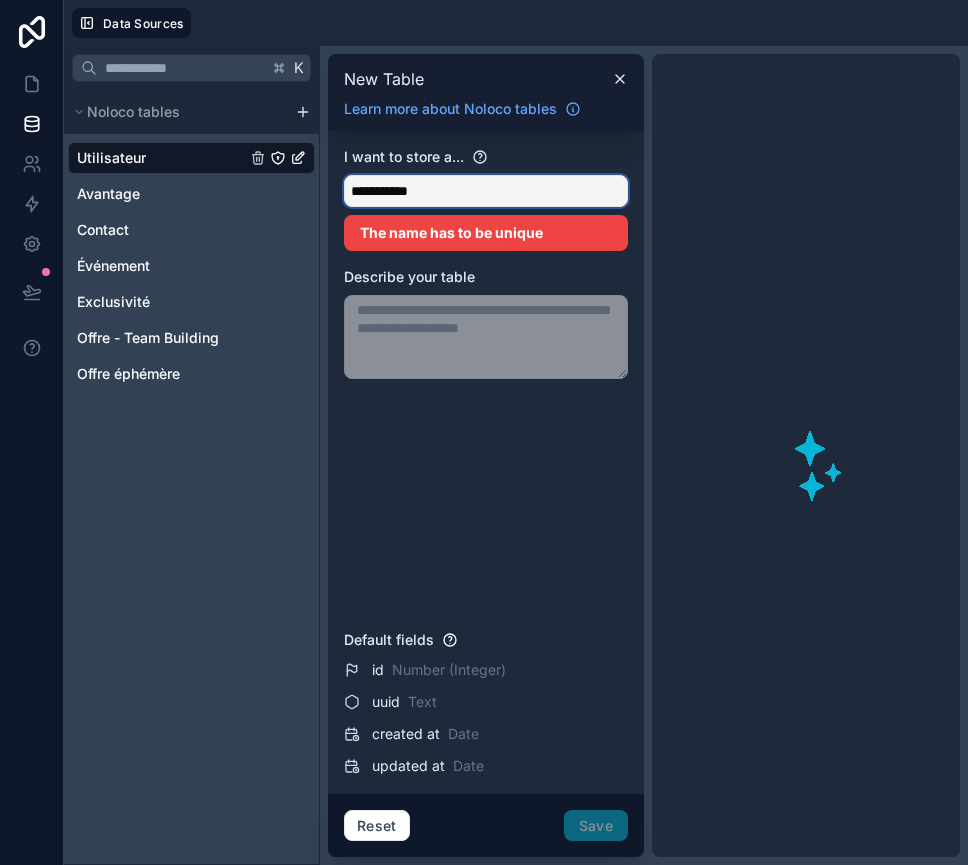 type on "**********" 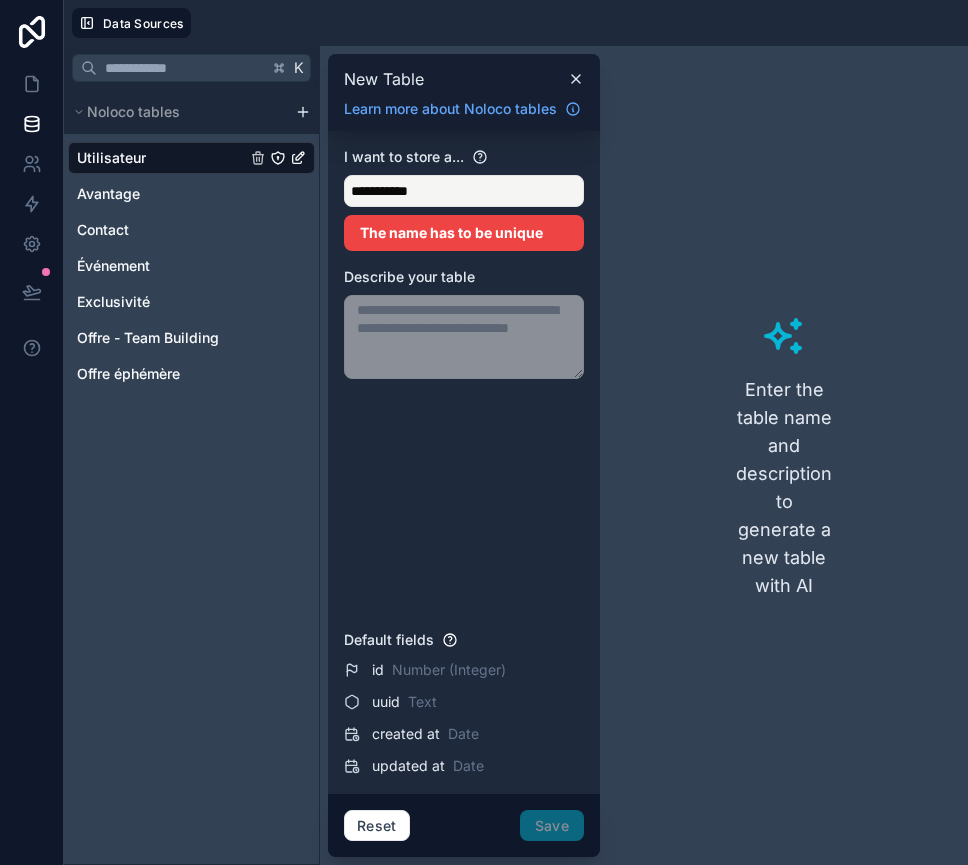 click on "Describe your table" at bounding box center (464, 323) 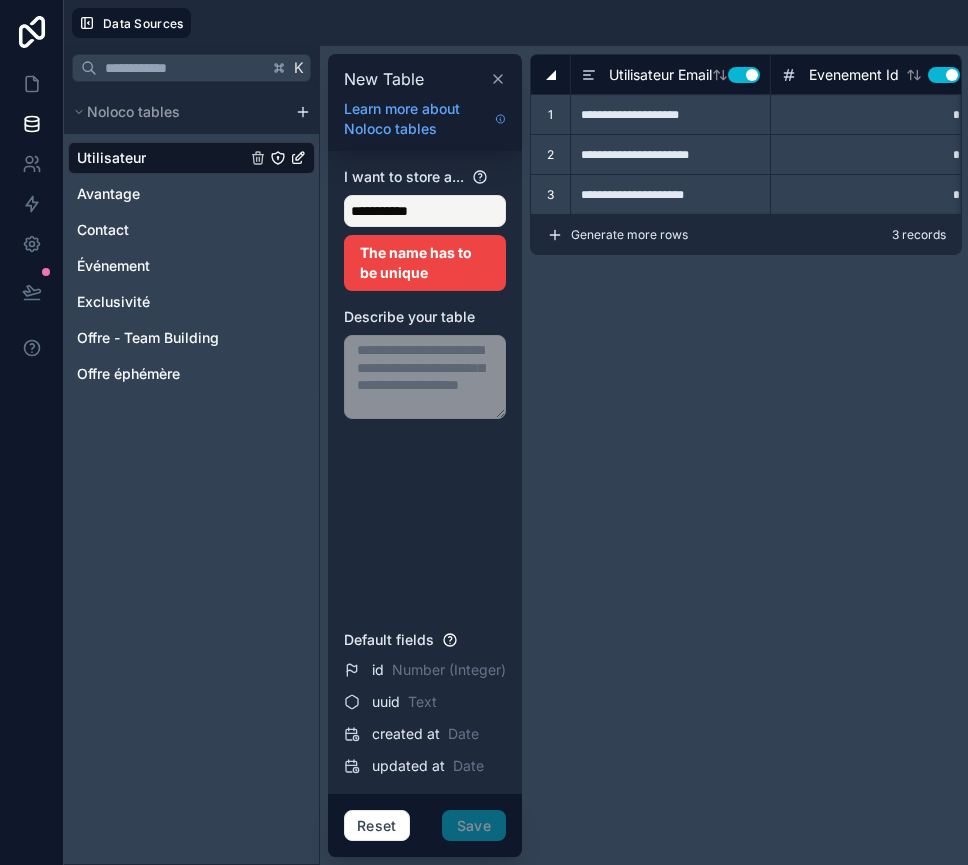 click 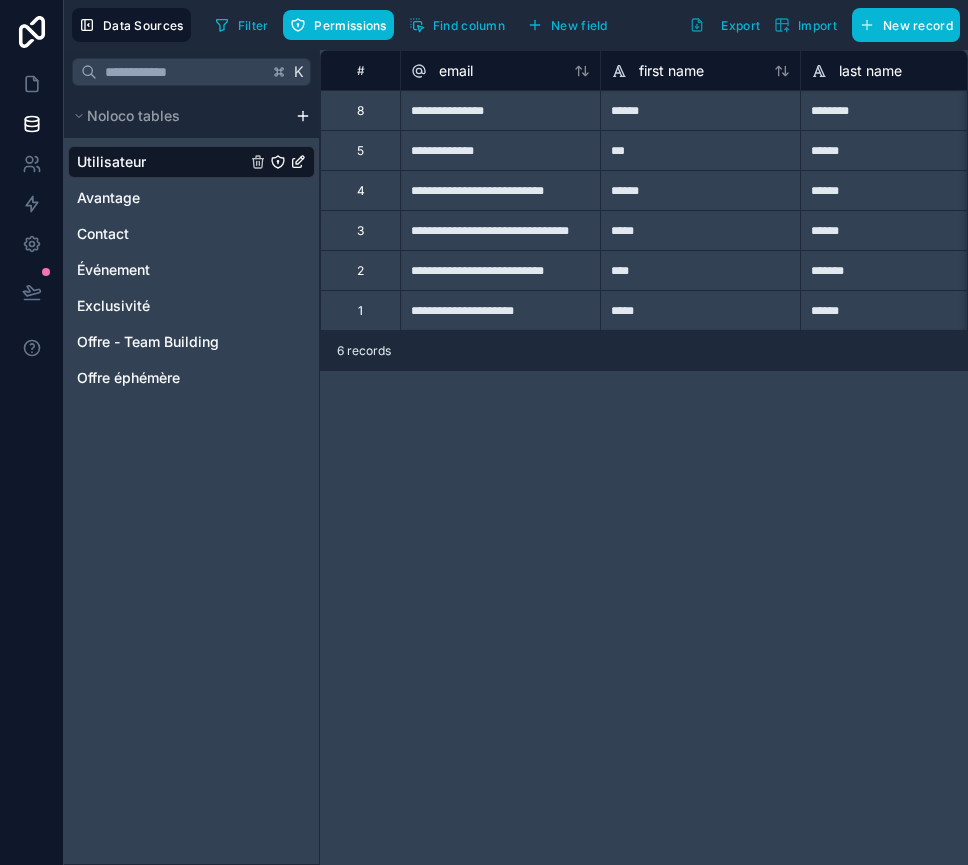 click on "**********" at bounding box center (484, 432) 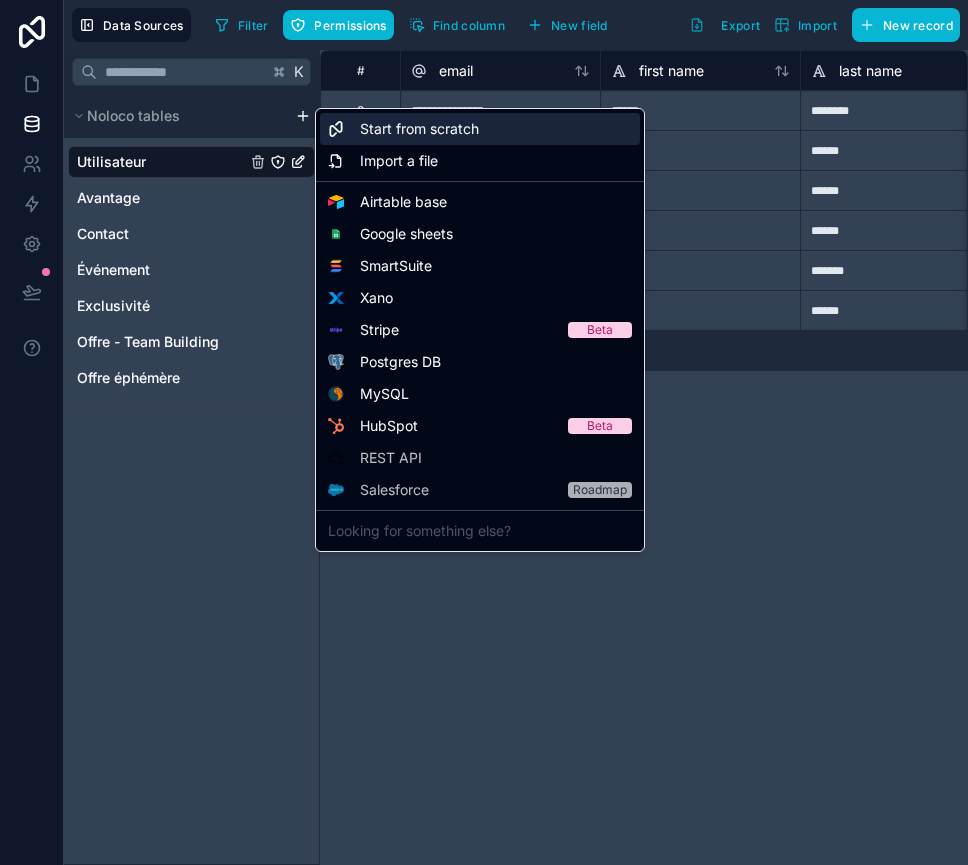 click on "Start from scratch" at bounding box center [419, 129] 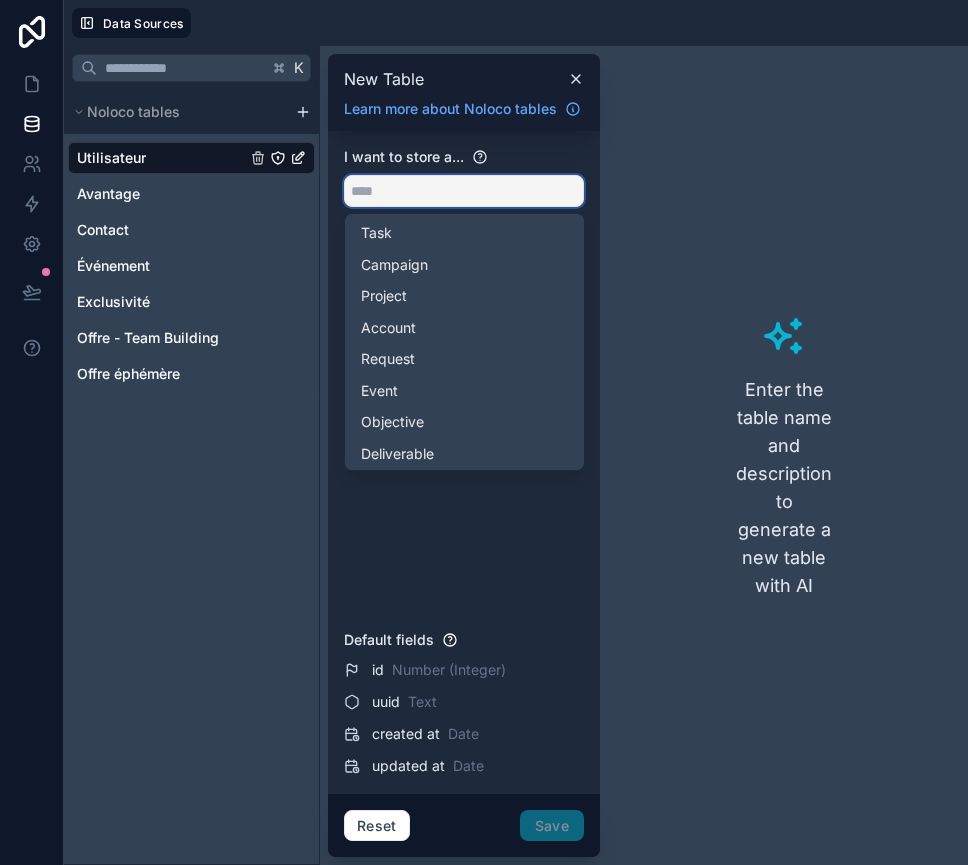 click at bounding box center (464, 191) 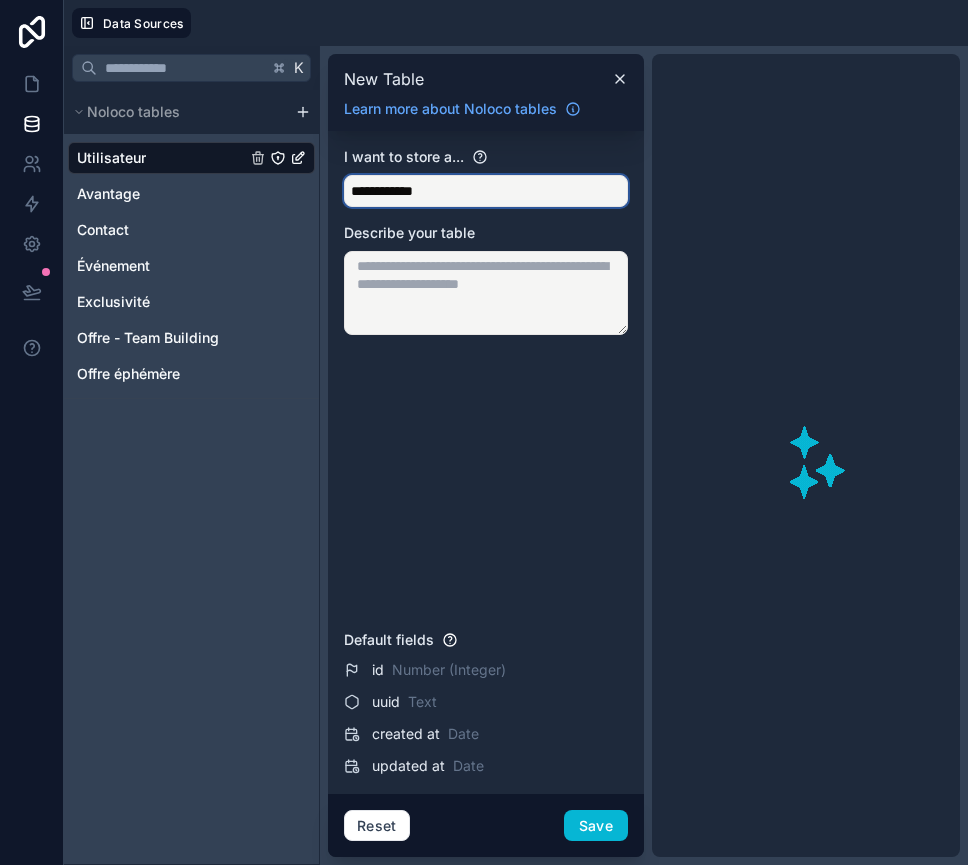 click on "**********" at bounding box center (486, 191) 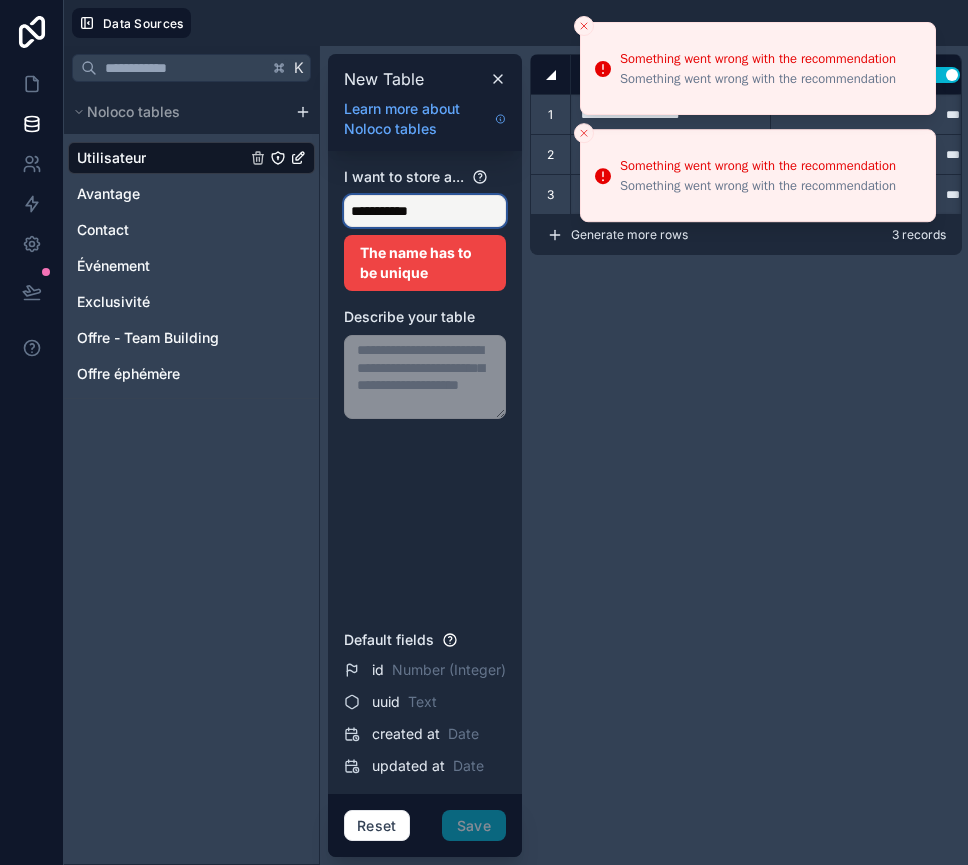 type on "**********" 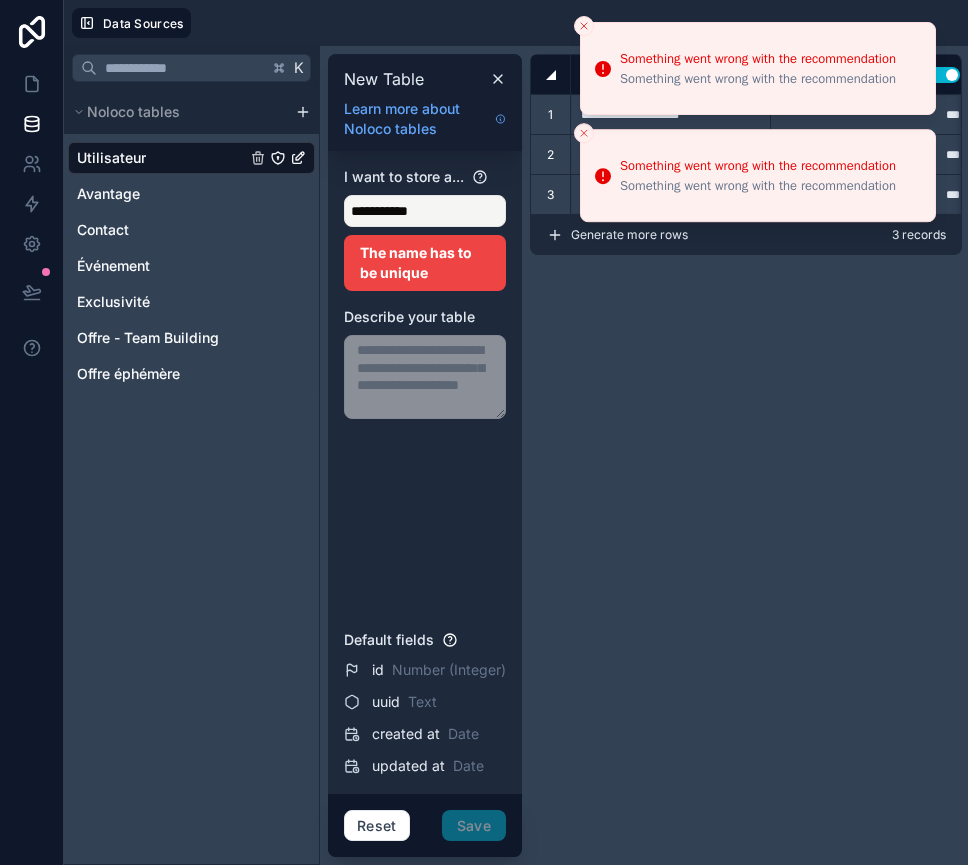 click 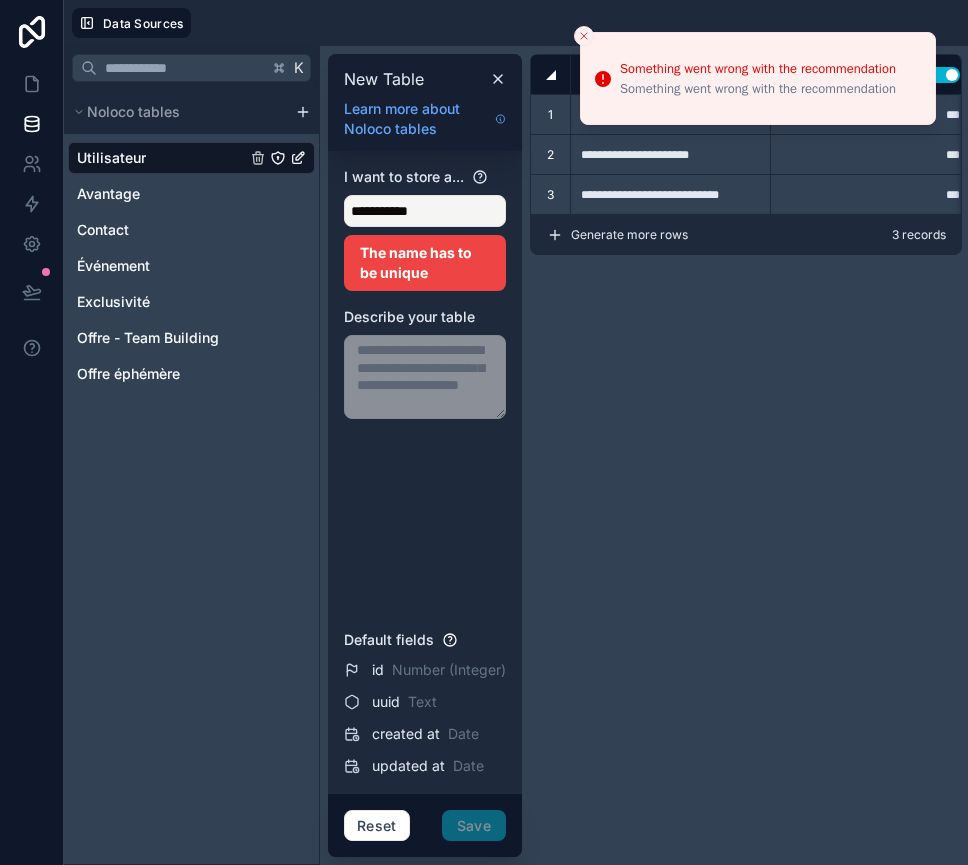 click 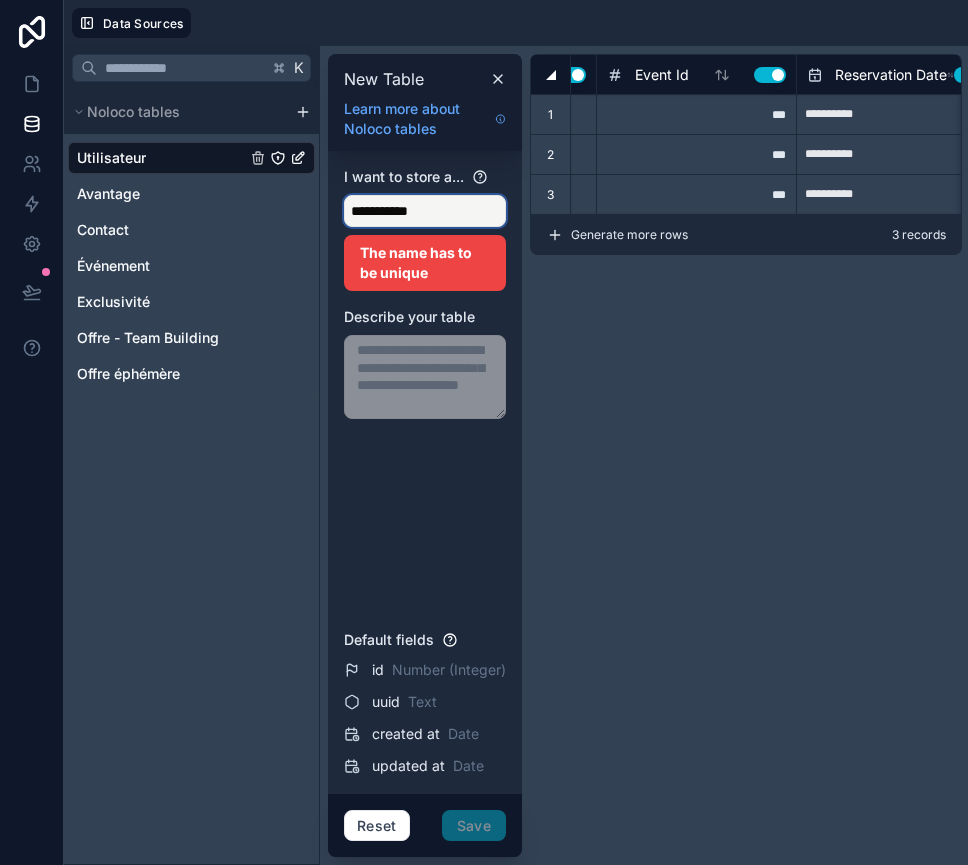 scroll, scrollTop: 0, scrollLeft: 0, axis: both 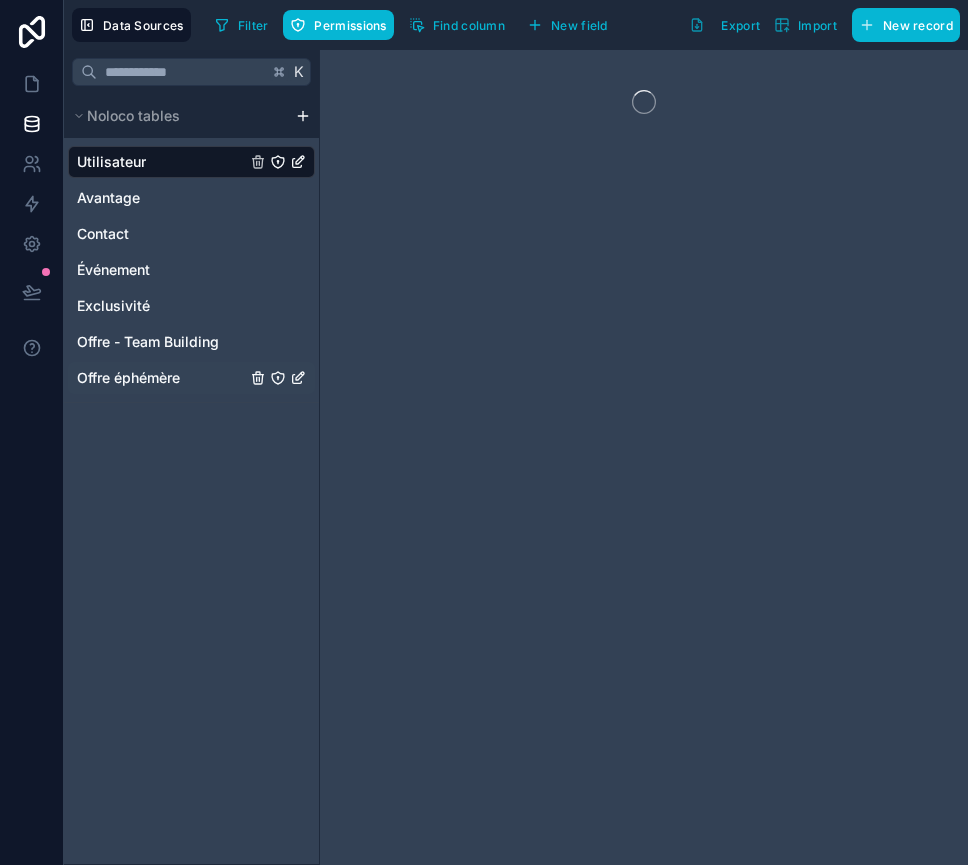 click on "Offre éphémère" at bounding box center (128, 378) 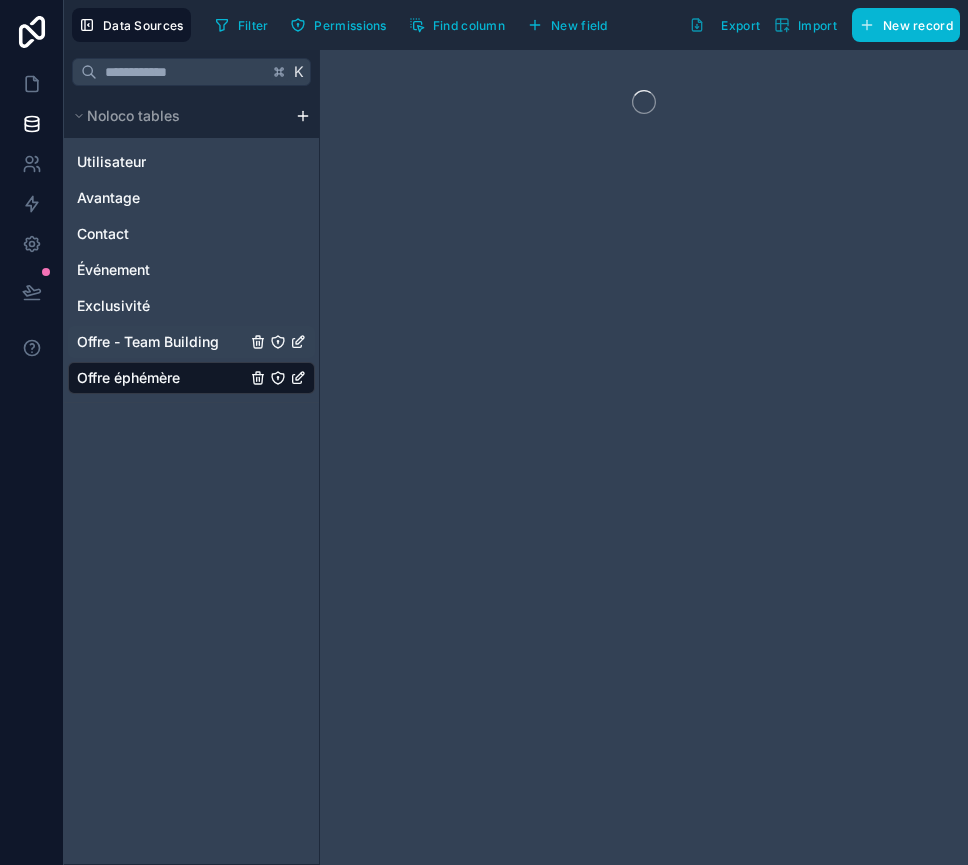click on "Offre - Team Building" at bounding box center [148, 342] 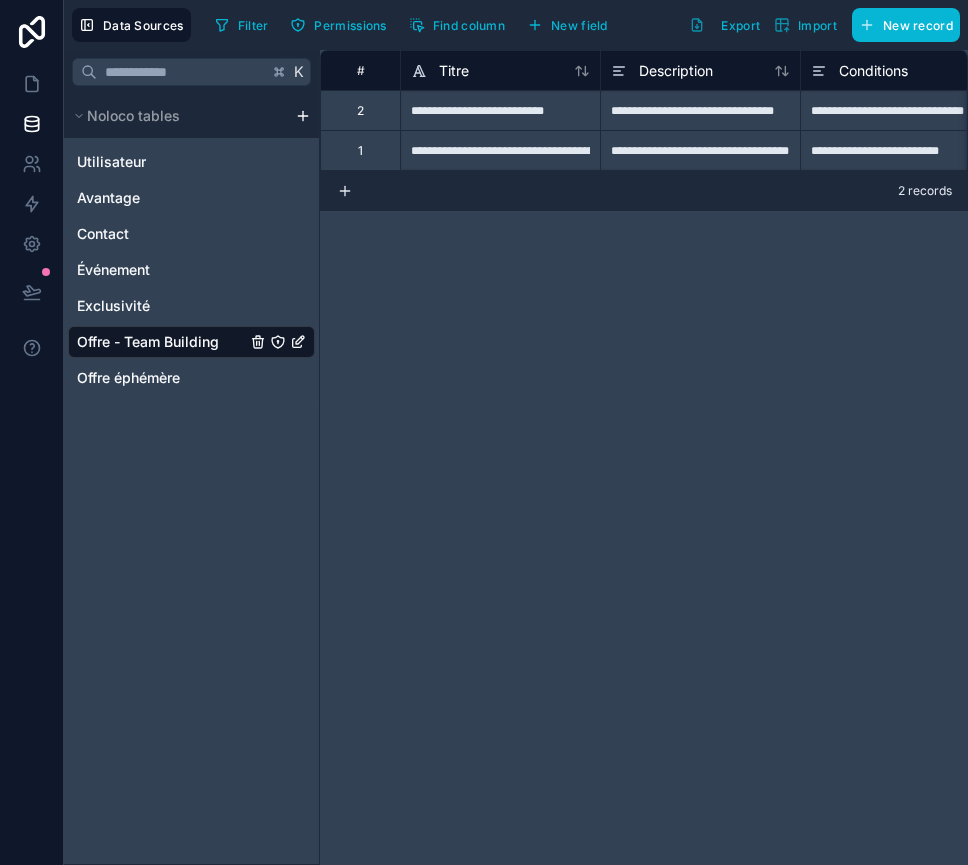 click on "**********" at bounding box center [484, 432] 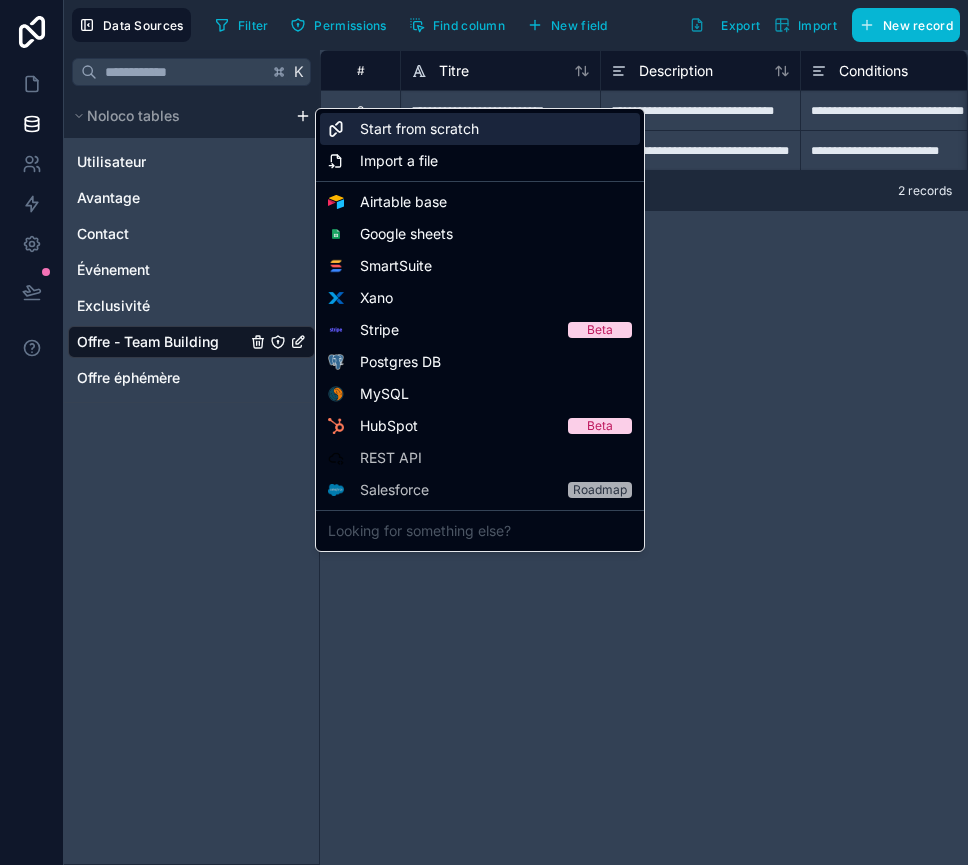 click on "Start from scratch" at bounding box center [480, 129] 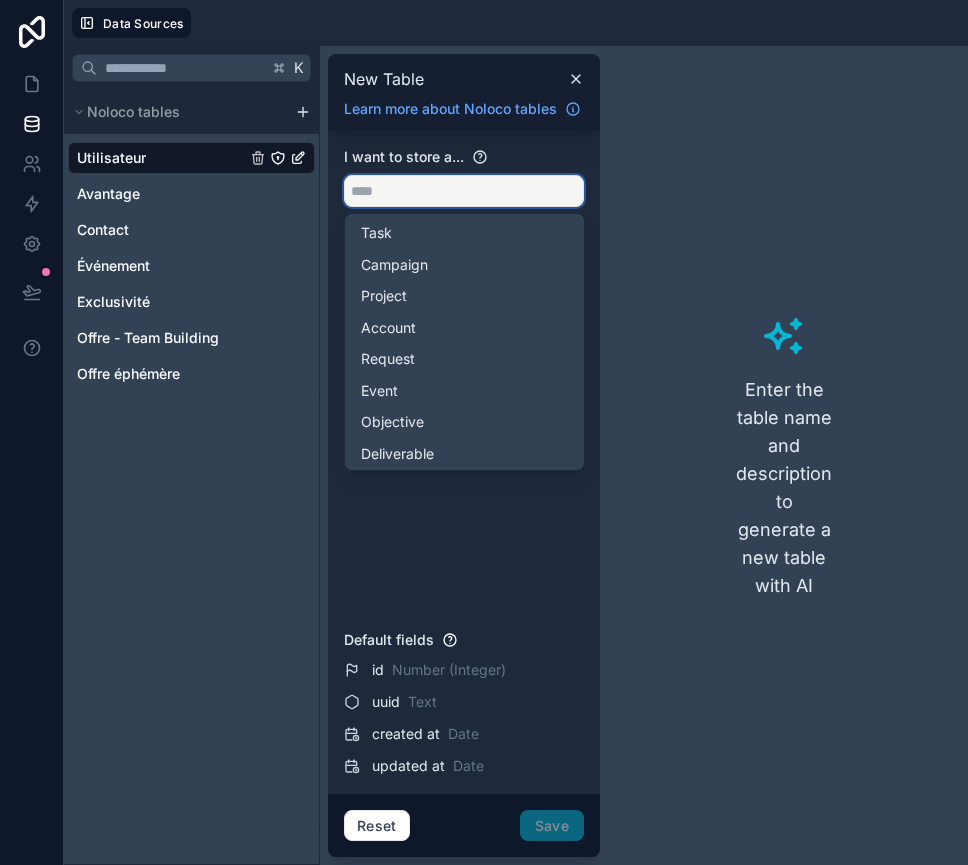 click at bounding box center [464, 191] 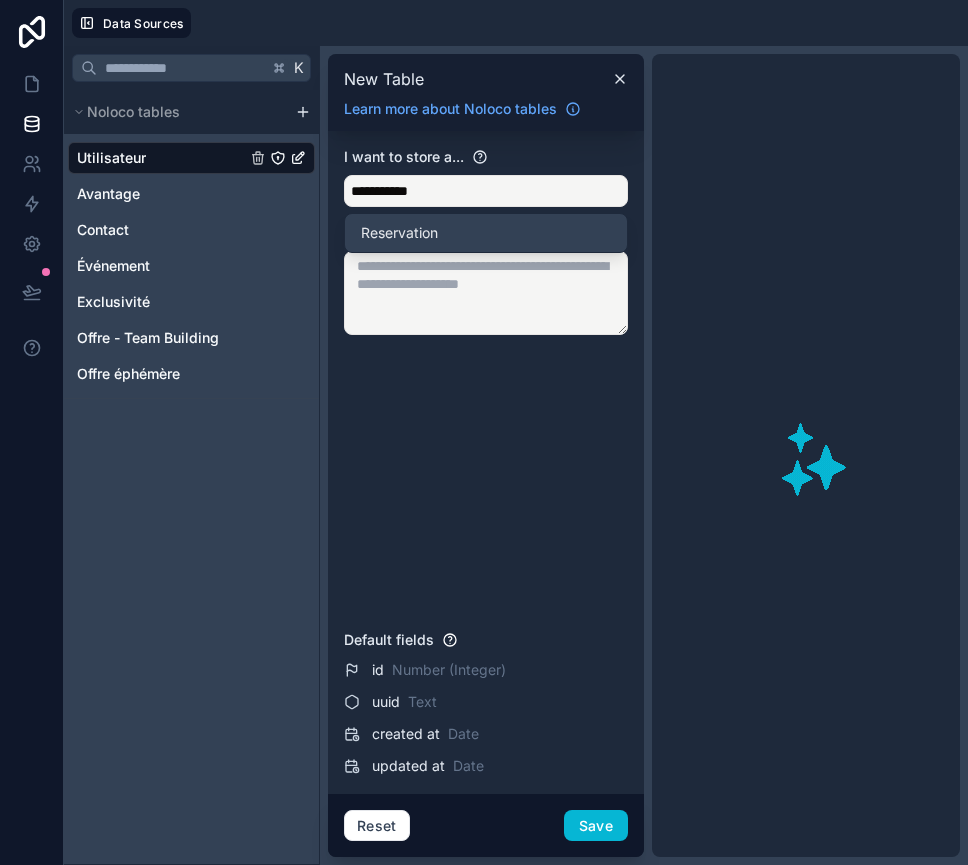 click on "Describe your table" at bounding box center (409, 232) 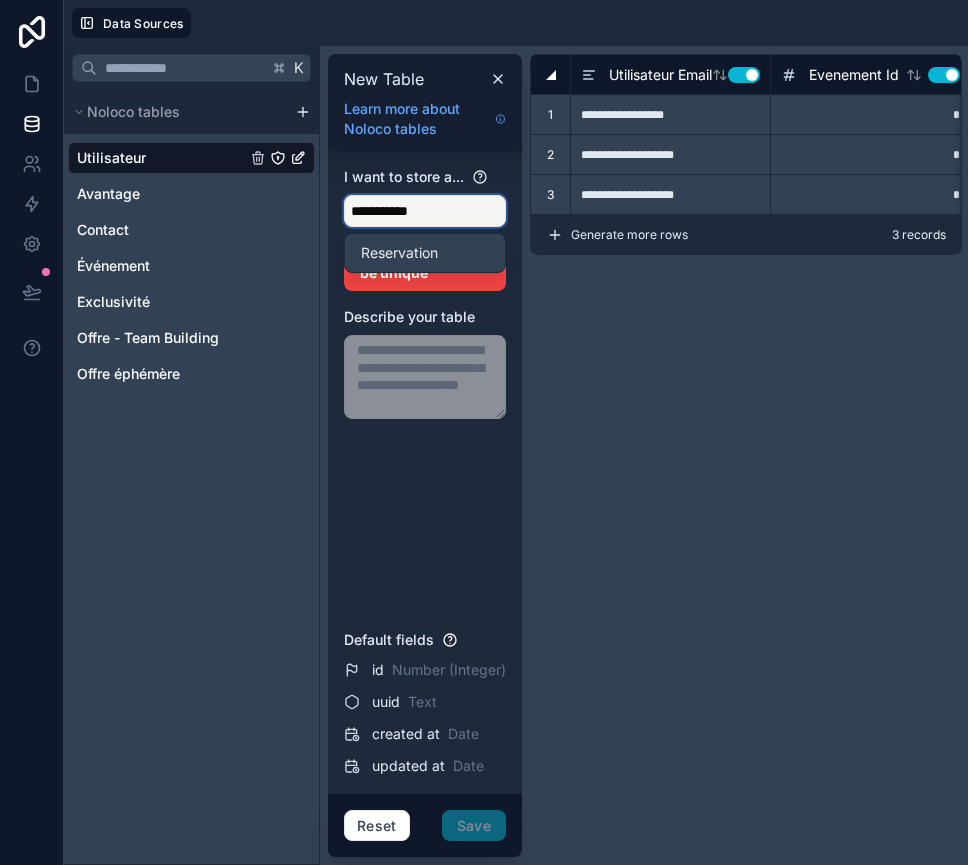 click on "**********" at bounding box center [425, 211] 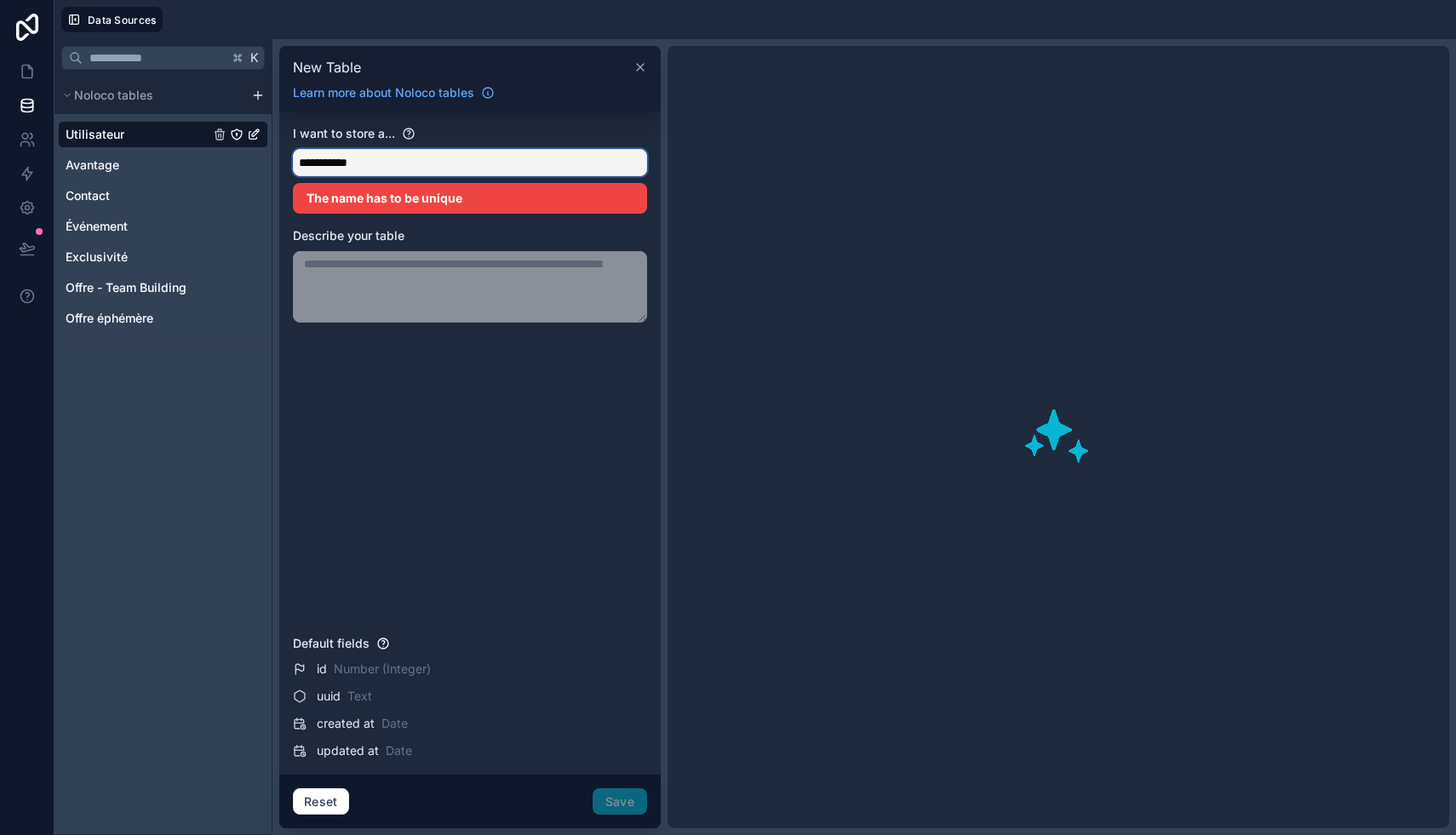 type on "**********" 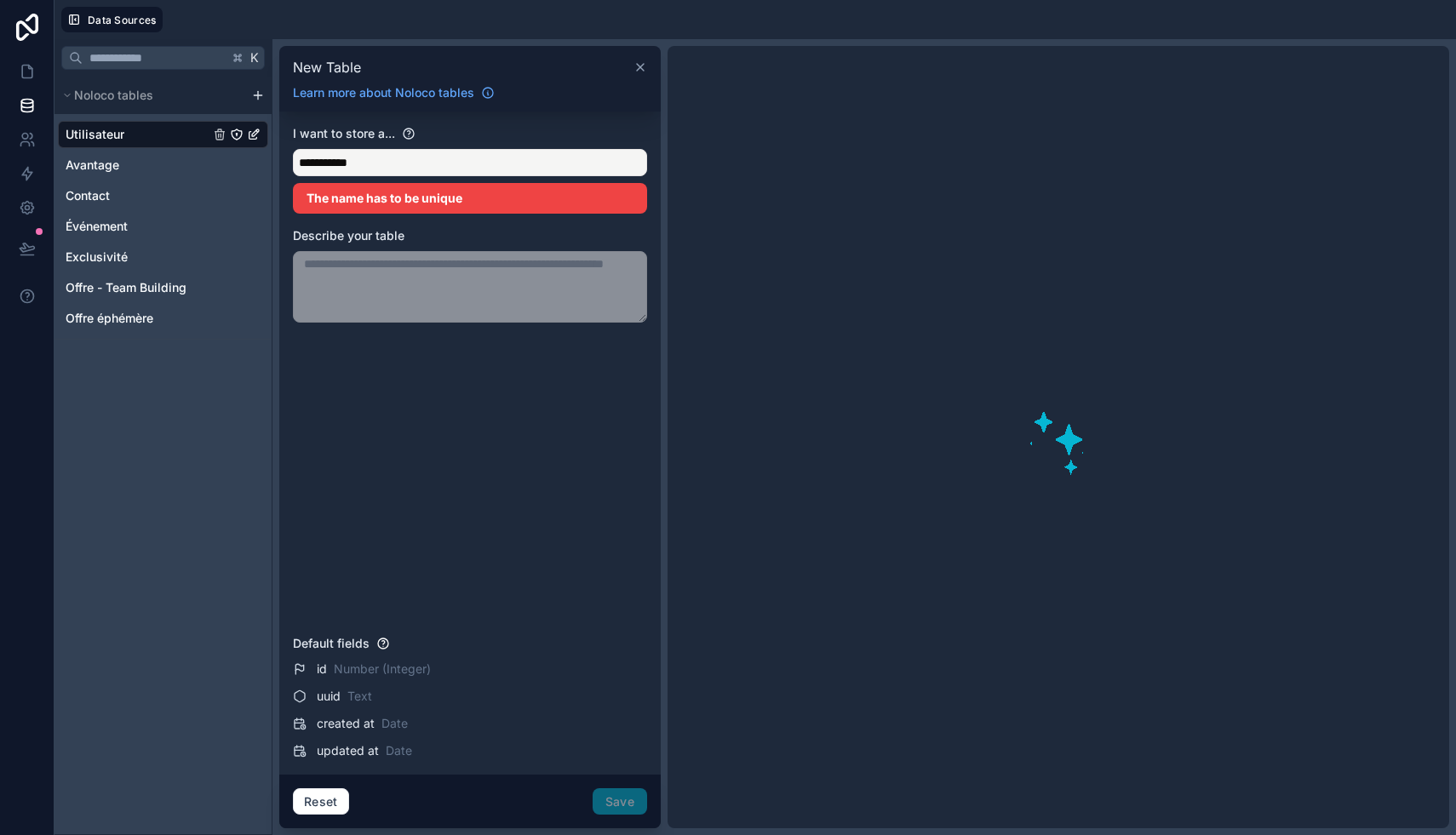 click 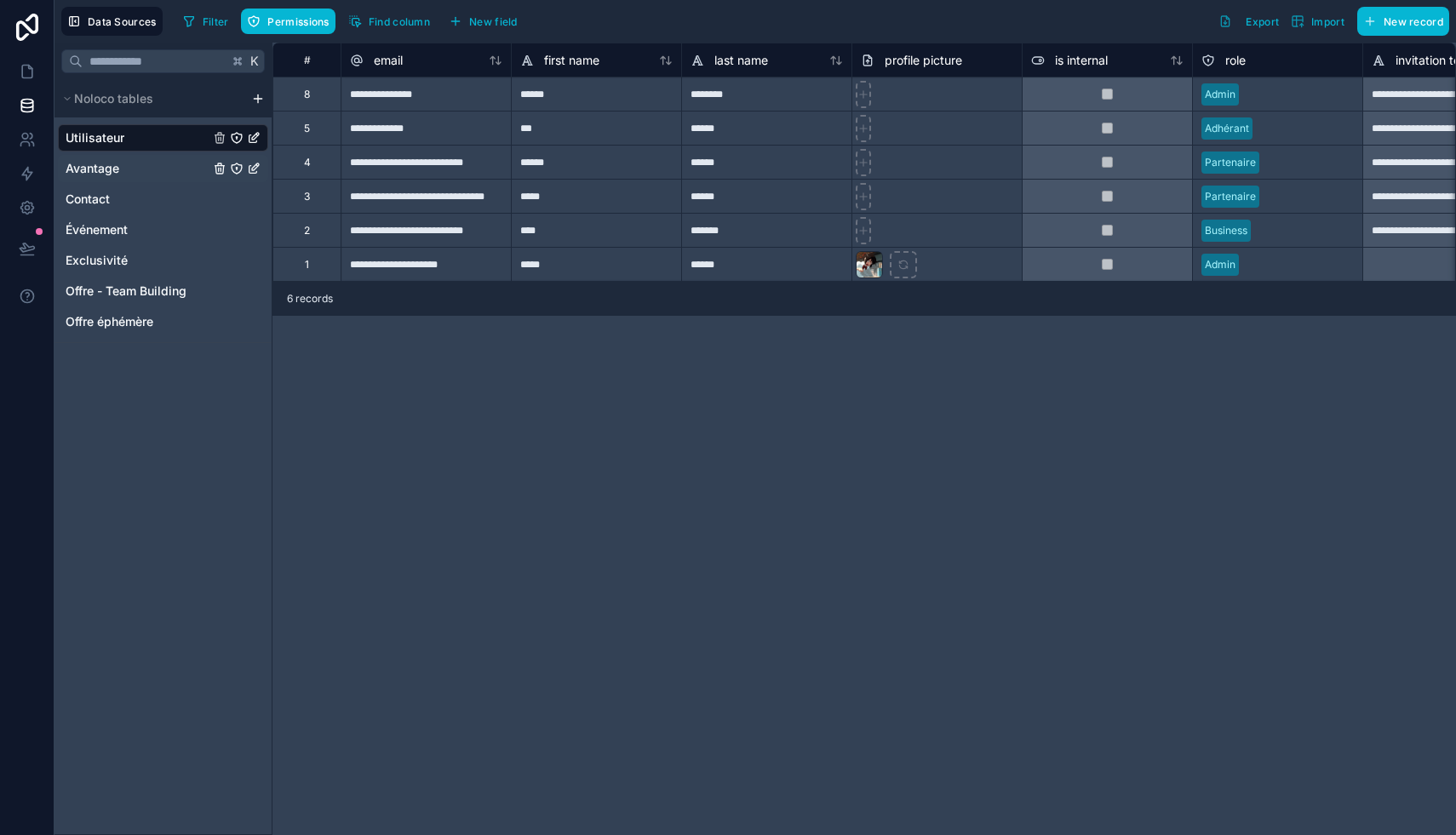 click on "Avantage" at bounding box center [92, 169] 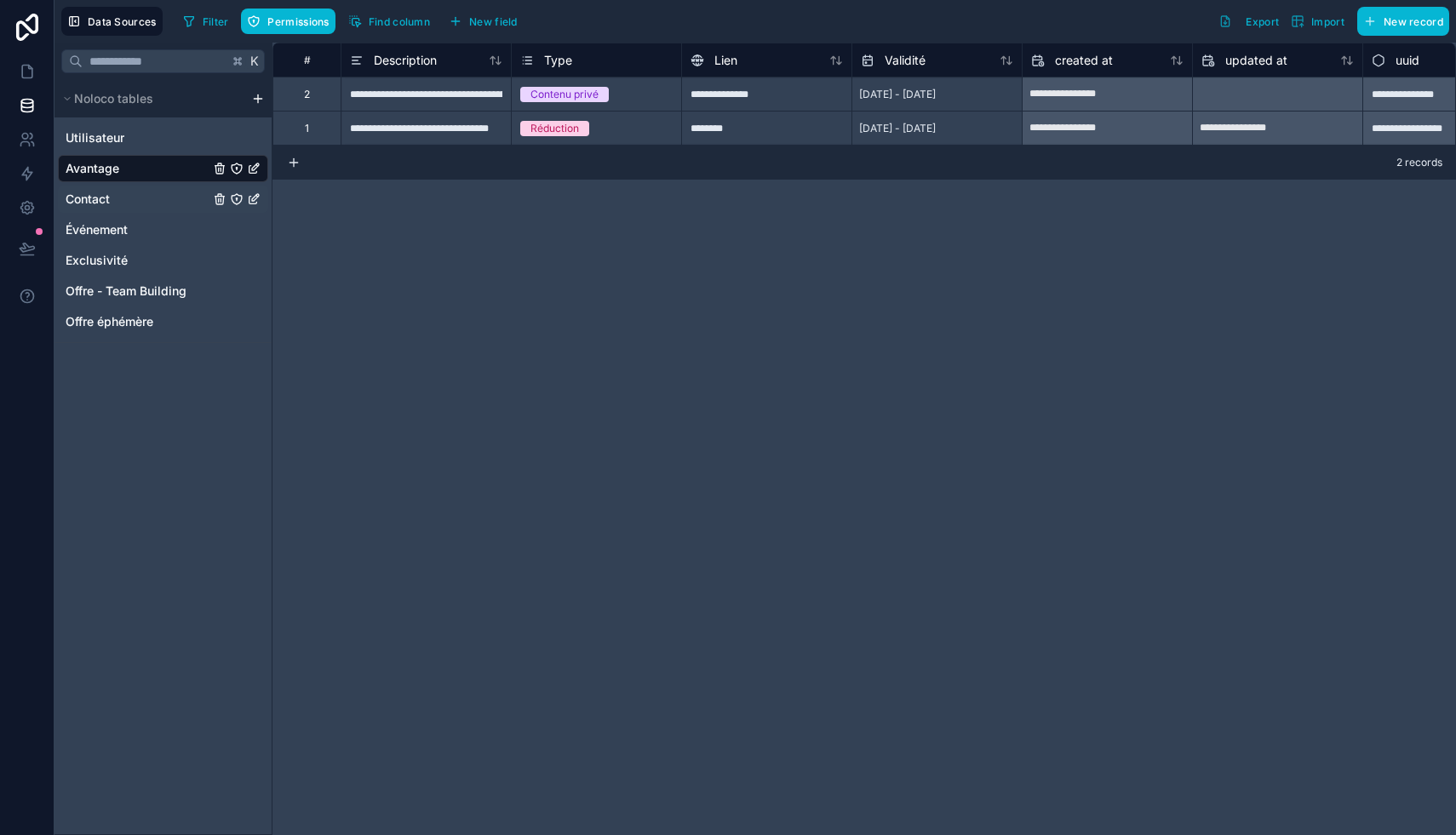 click on "Contact" at bounding box center (163, 199) 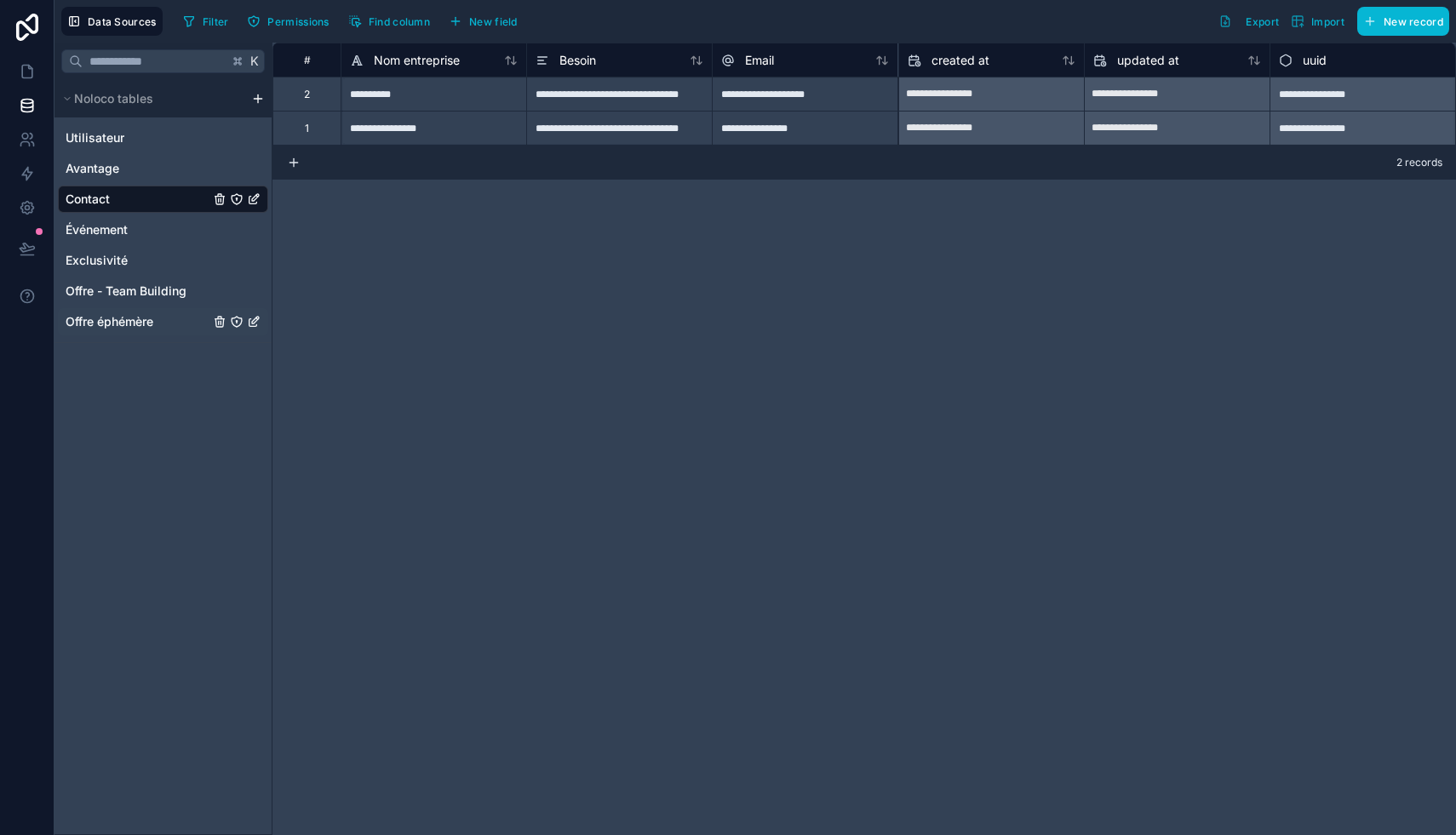 click on "Offre éphémère" at bounding box center [109, 322] 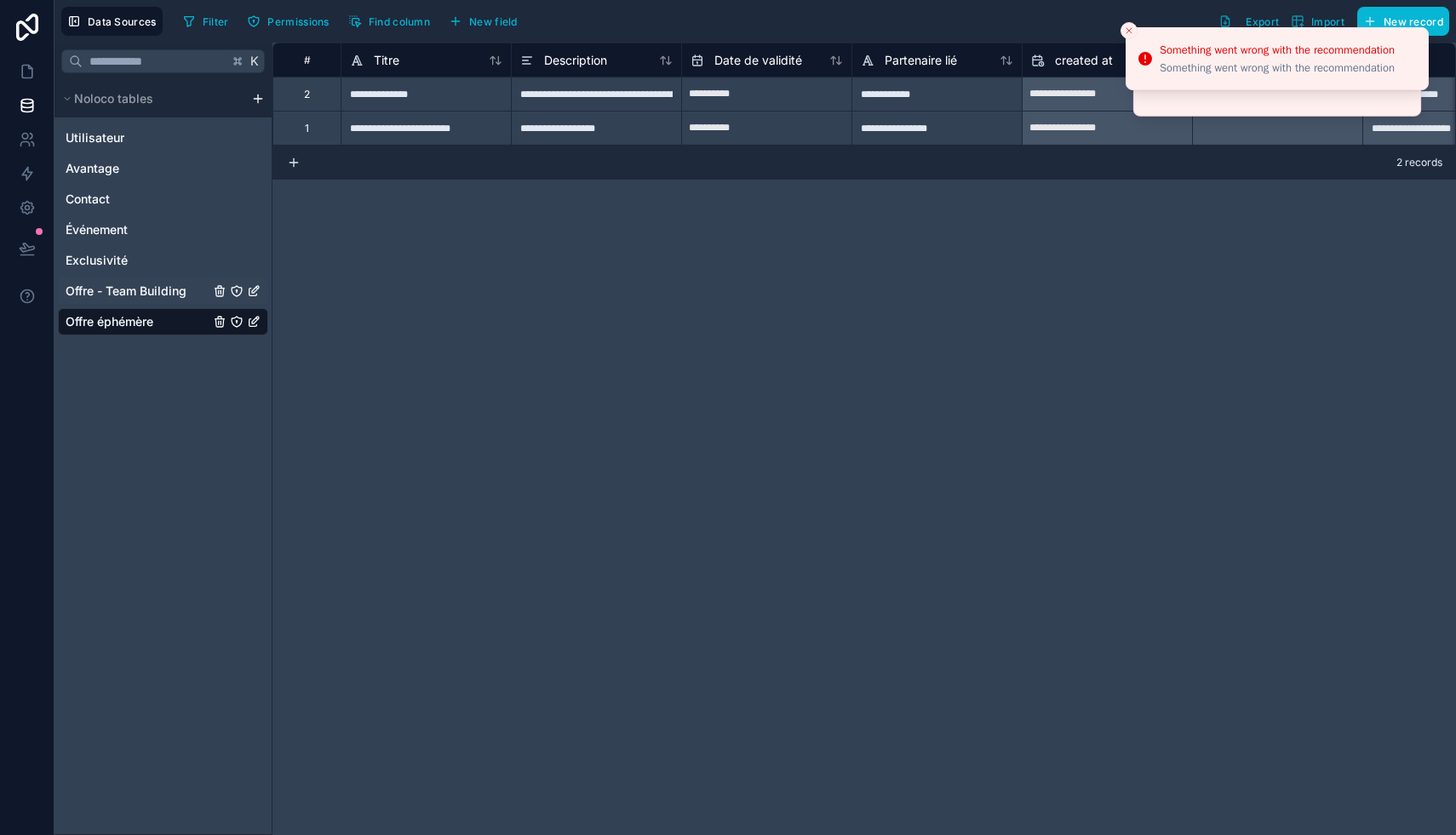 click on "Offre - Team Building" at bounding box center (163, 291) 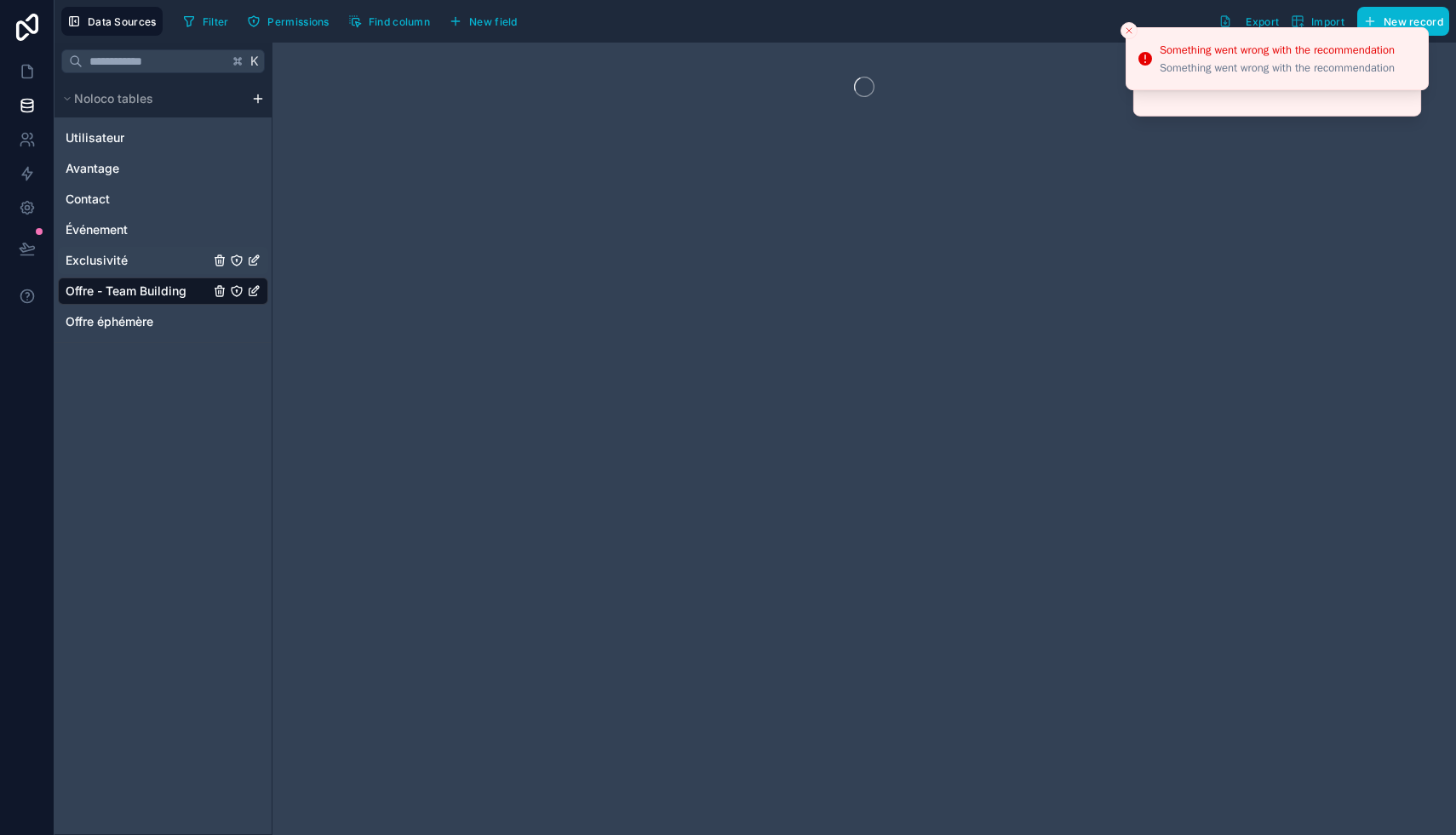 click on "Exclusivité" at bounding box center [96, 260] 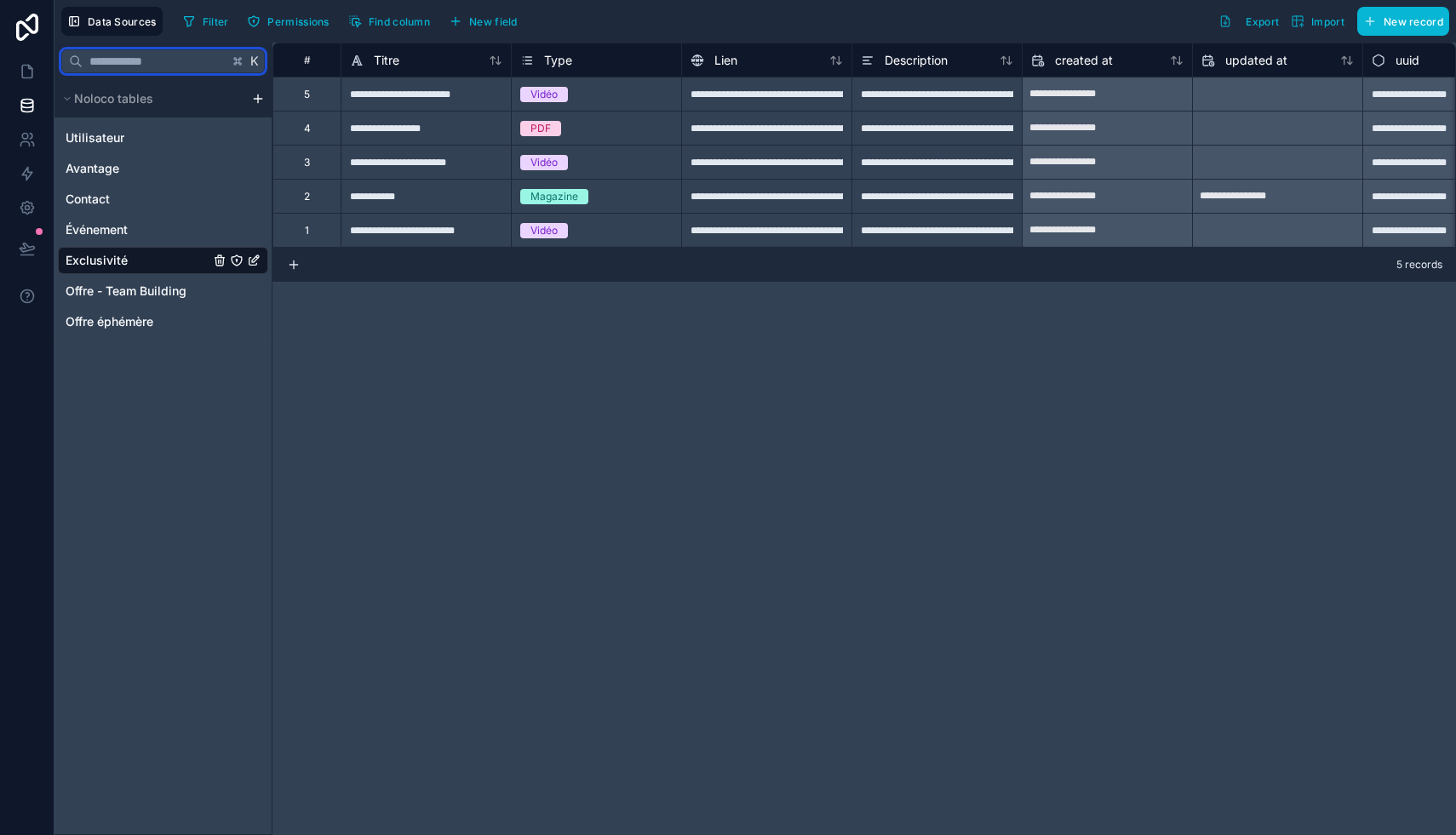 click at bounding box center (155, 61) 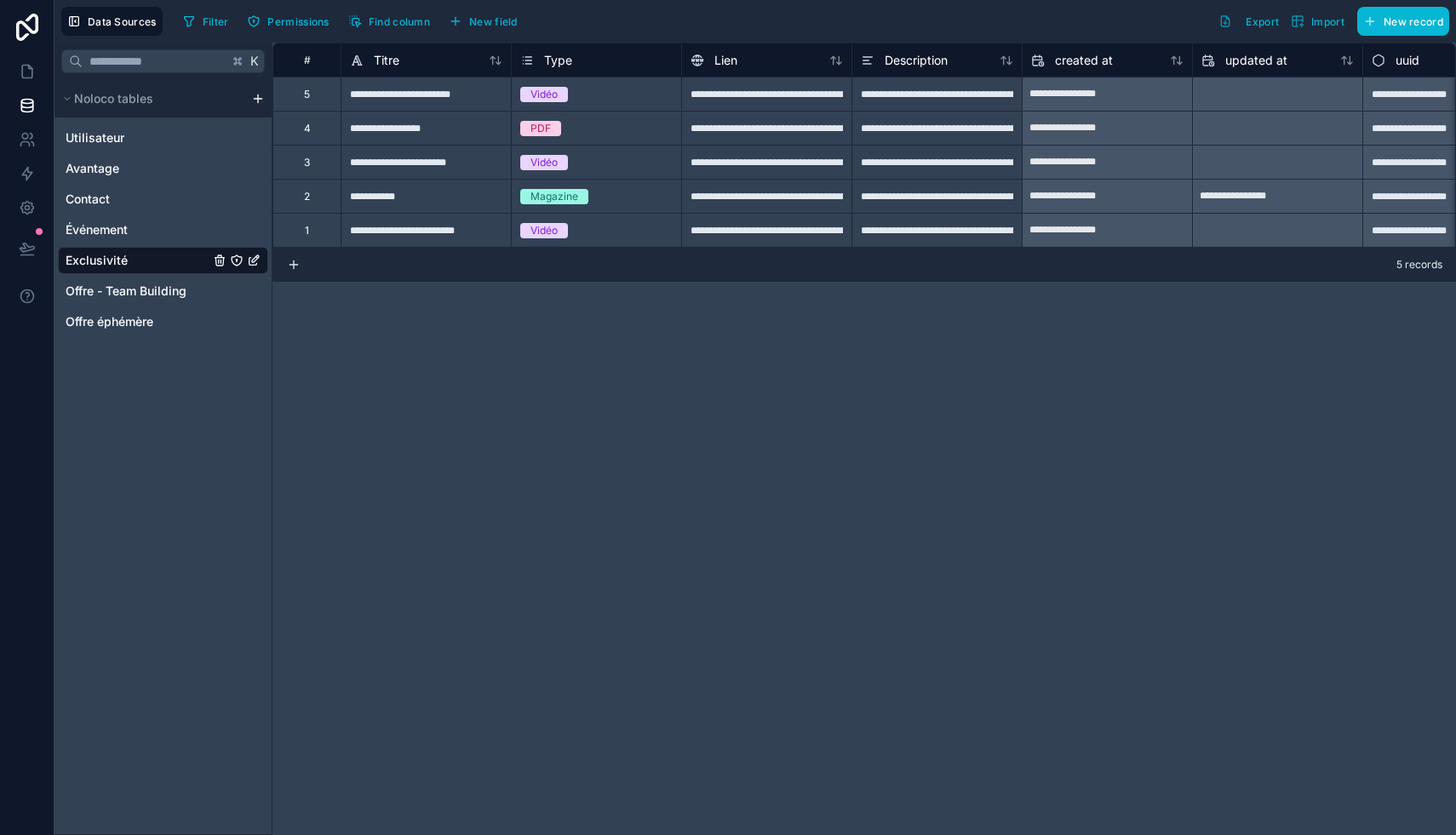 click on "**********" at bounding box center [728, 417] 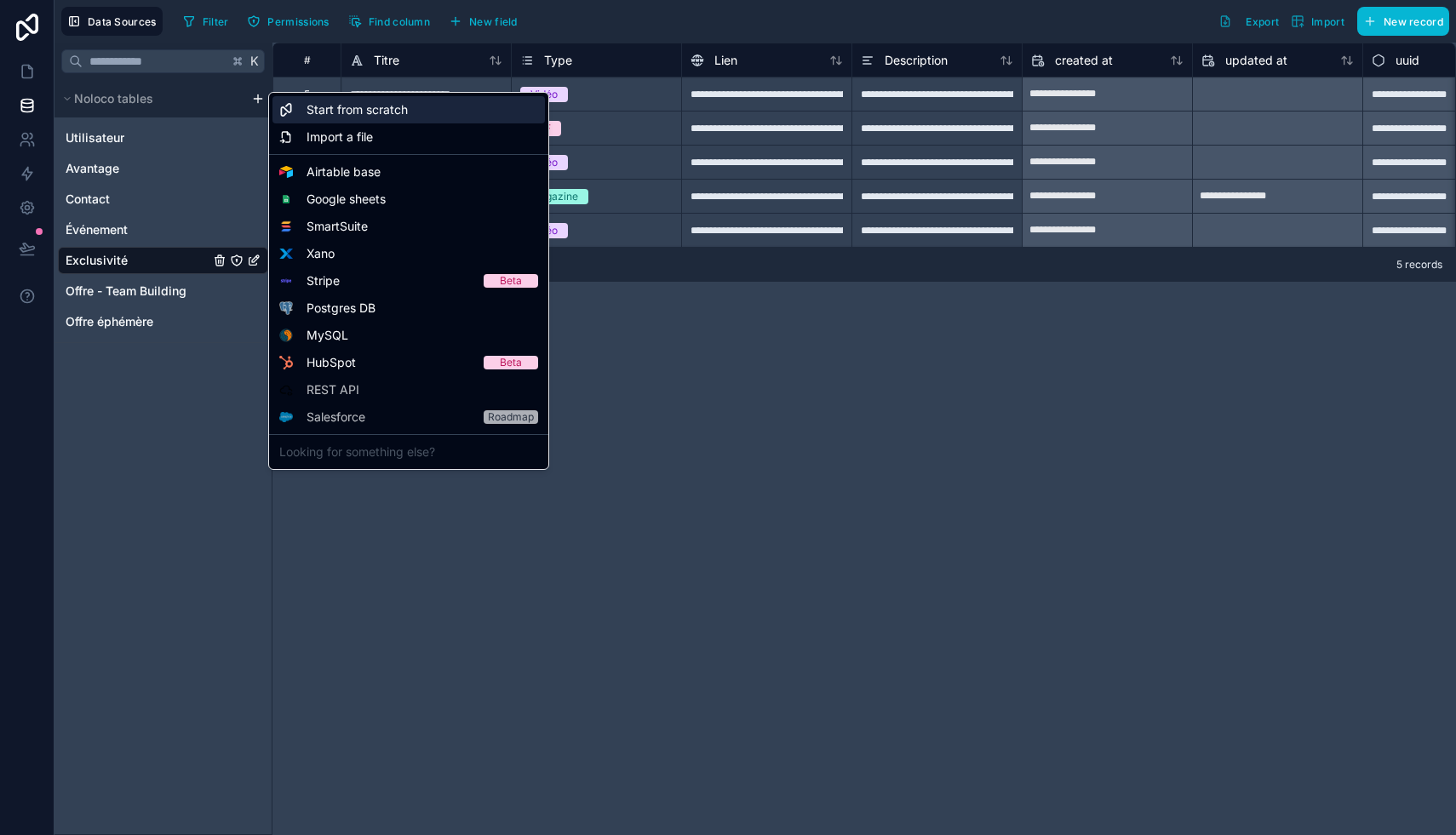 click on "Start from scratch" at bounding box center (357, 110) 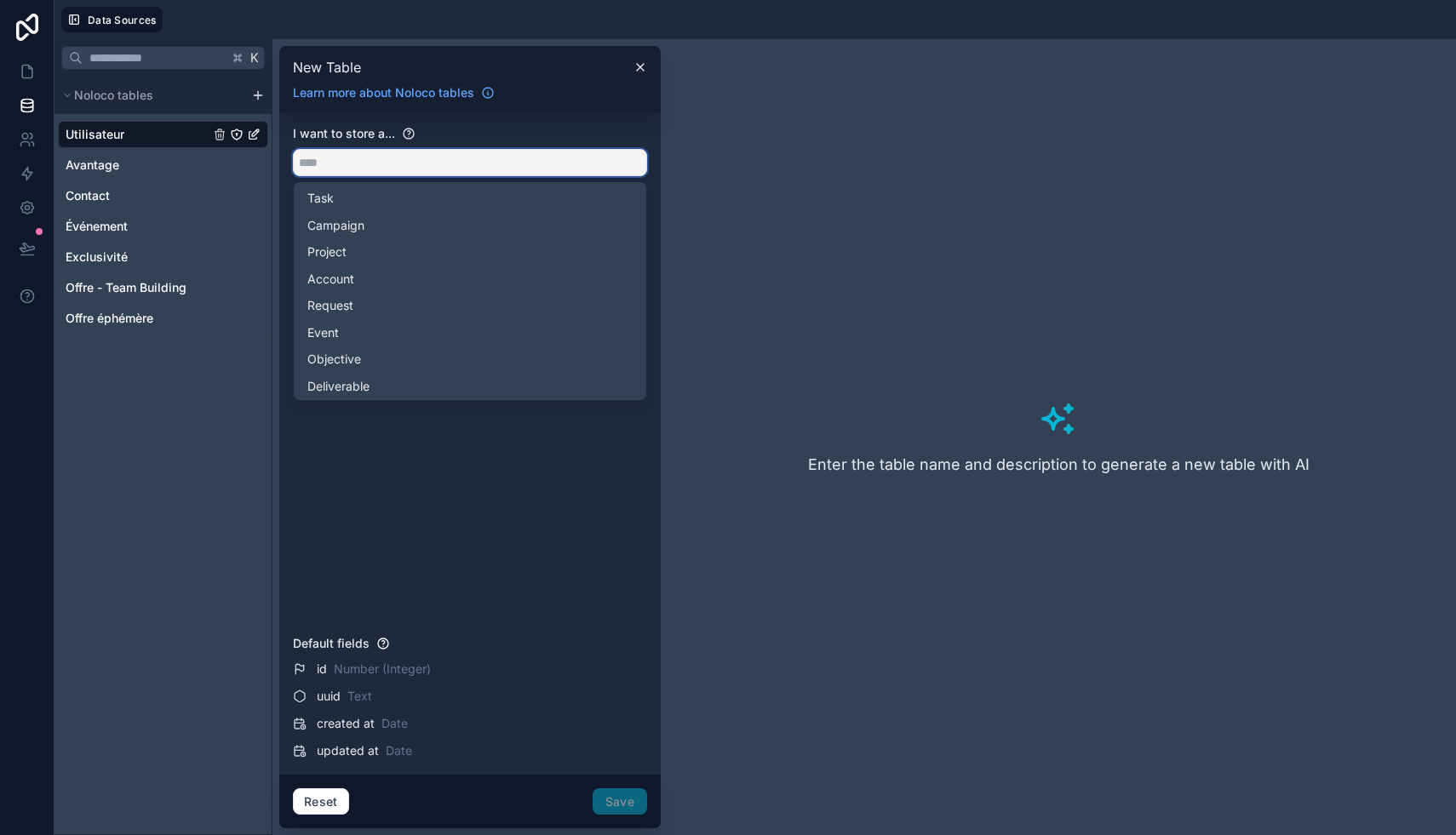 click at bounding box center (470, 163) 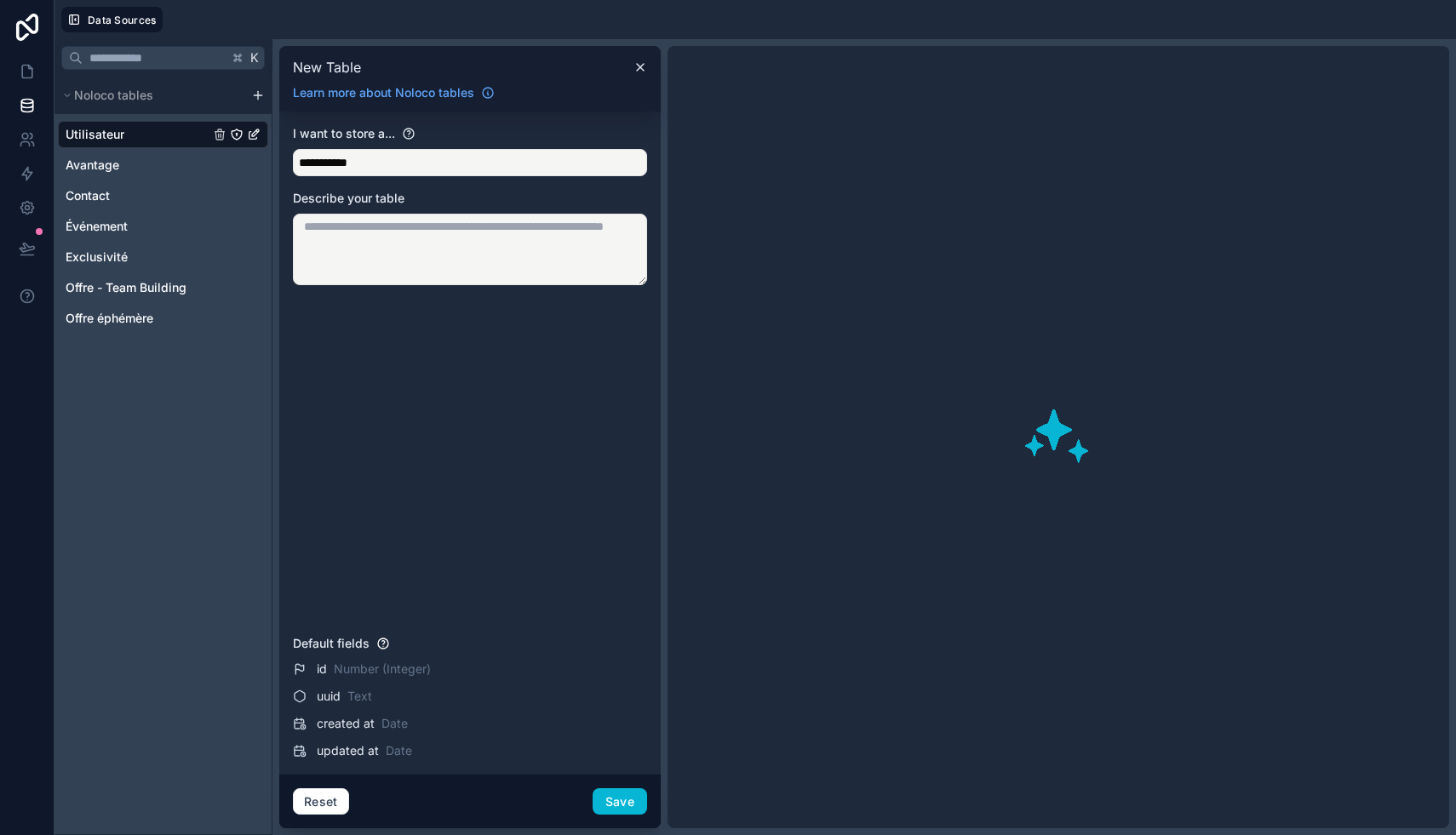 click at bounding box center (470, 249) 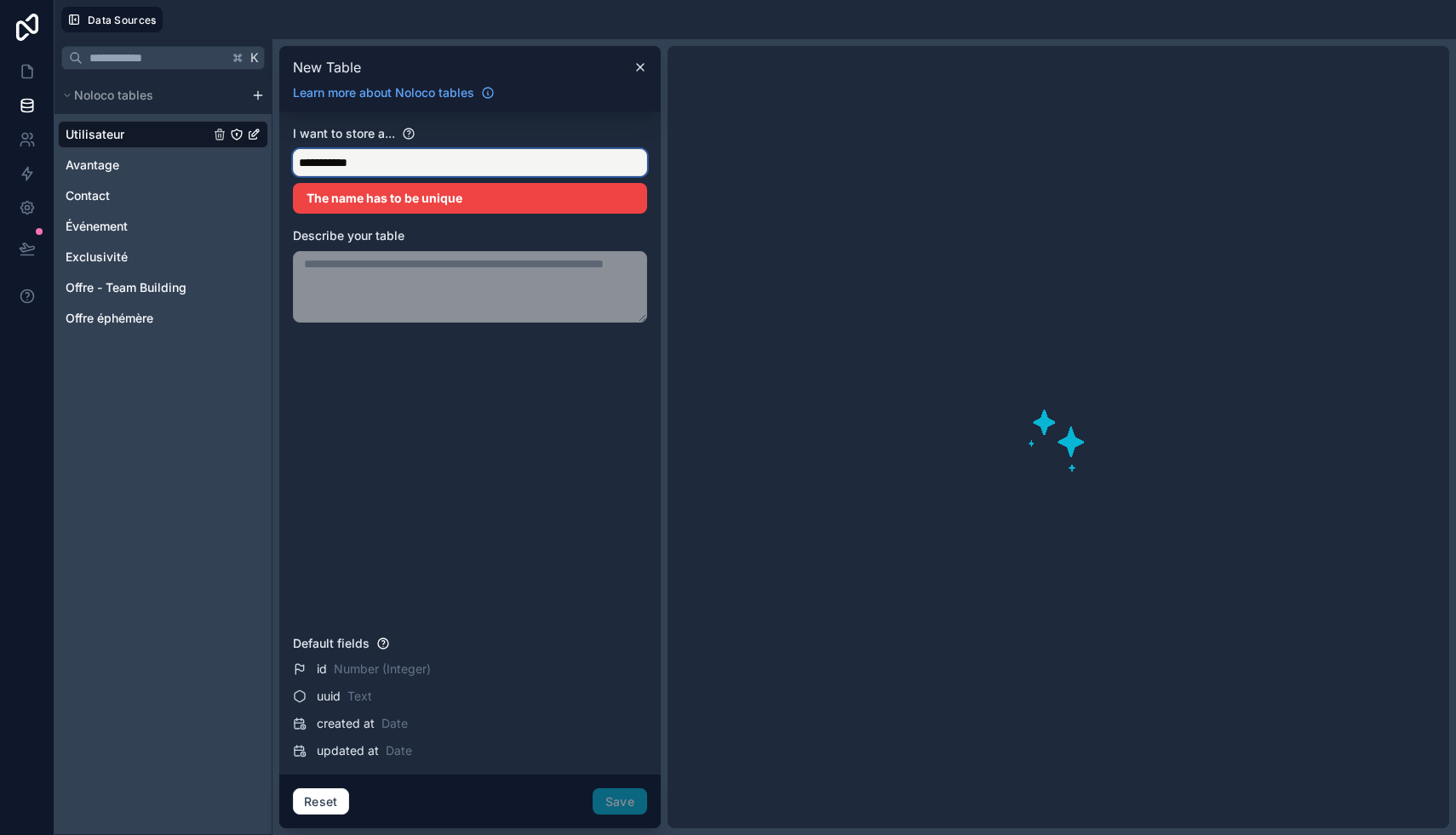 click on "**********" at bounding box center (470, 163) 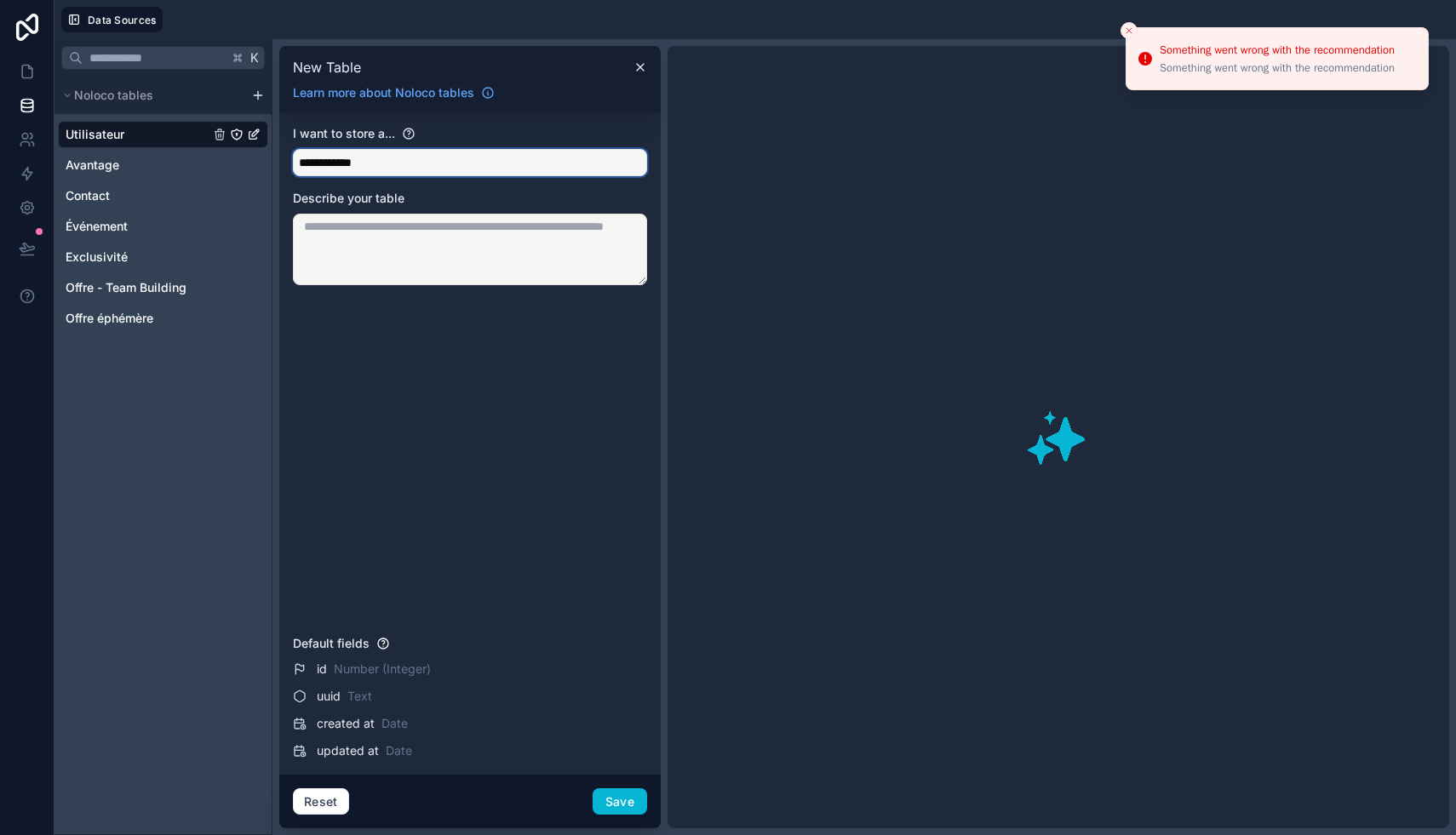 type on "**********" 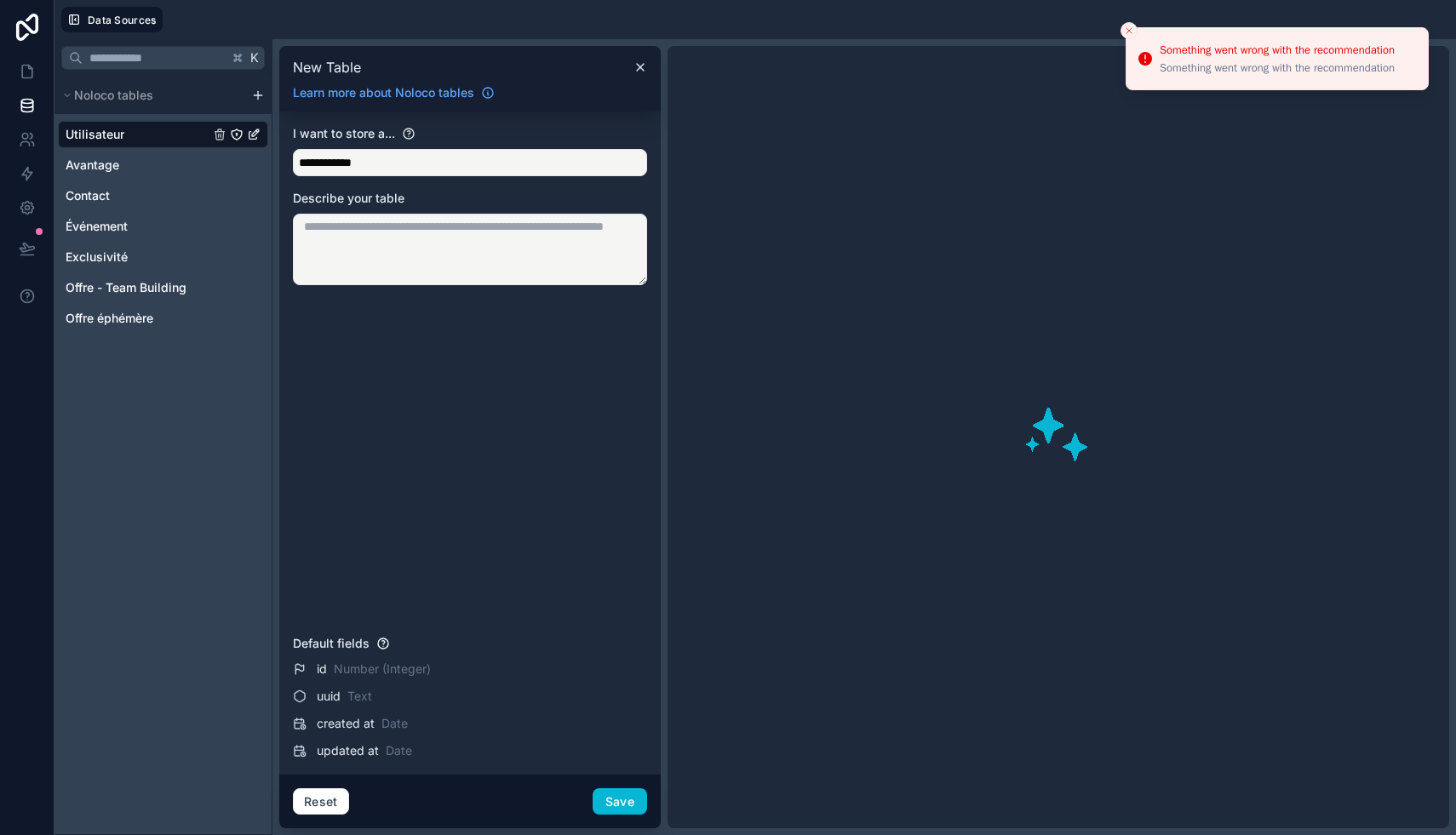 click at bounding box center [470, 249] 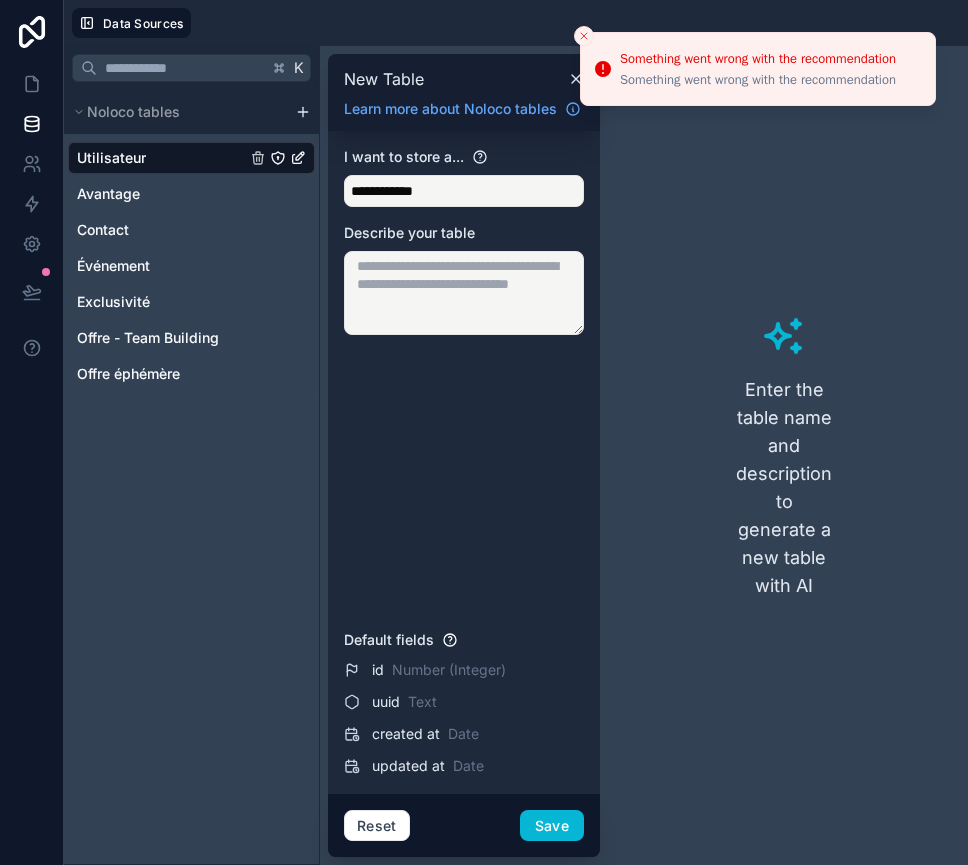 click at bounding box center [464, 293] 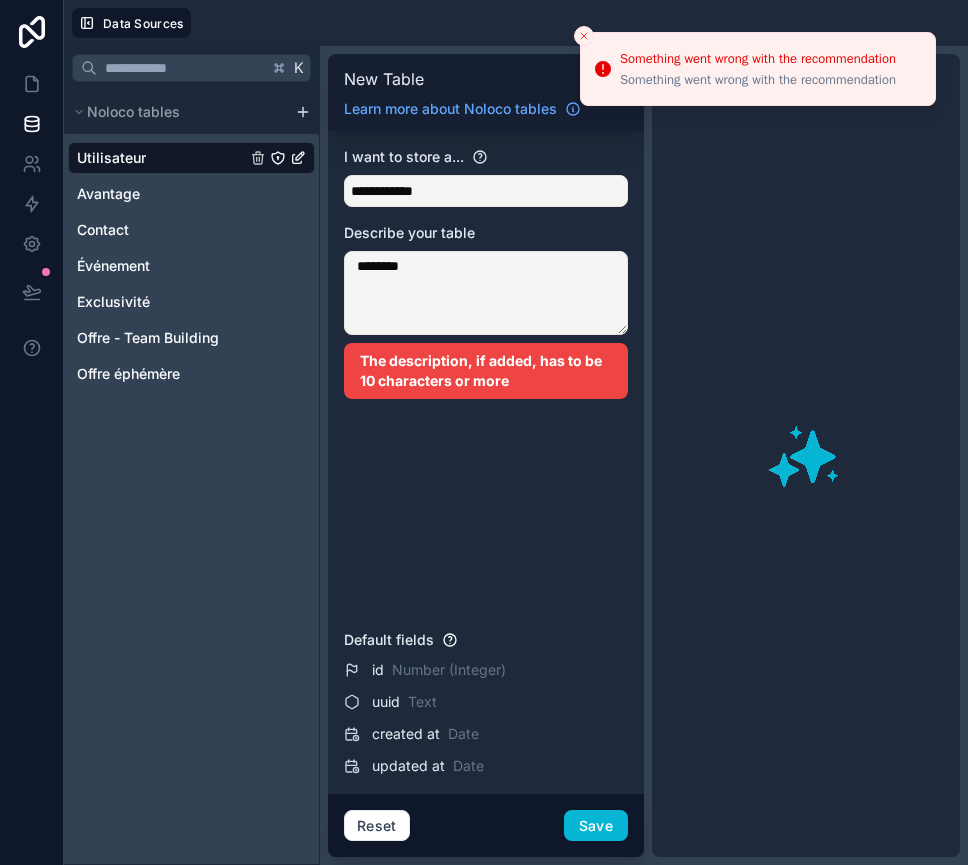 click on "*******" at bounding box center (486, 293) 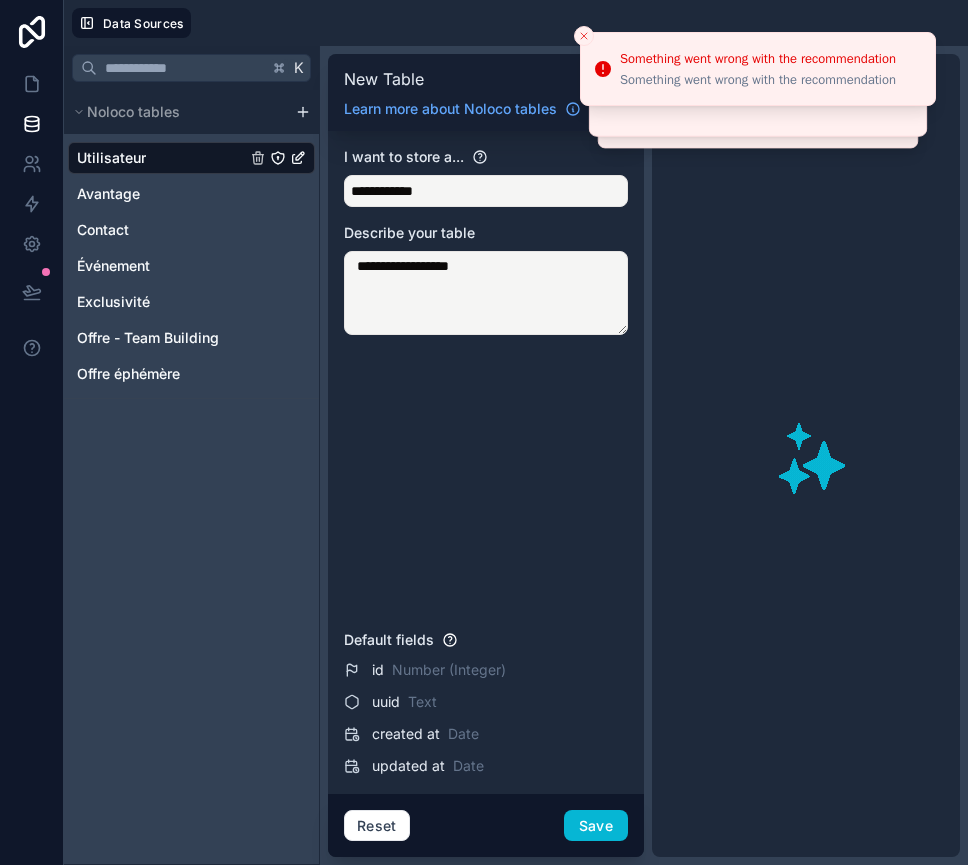 click on "**********" at bounding box center (486, 293) 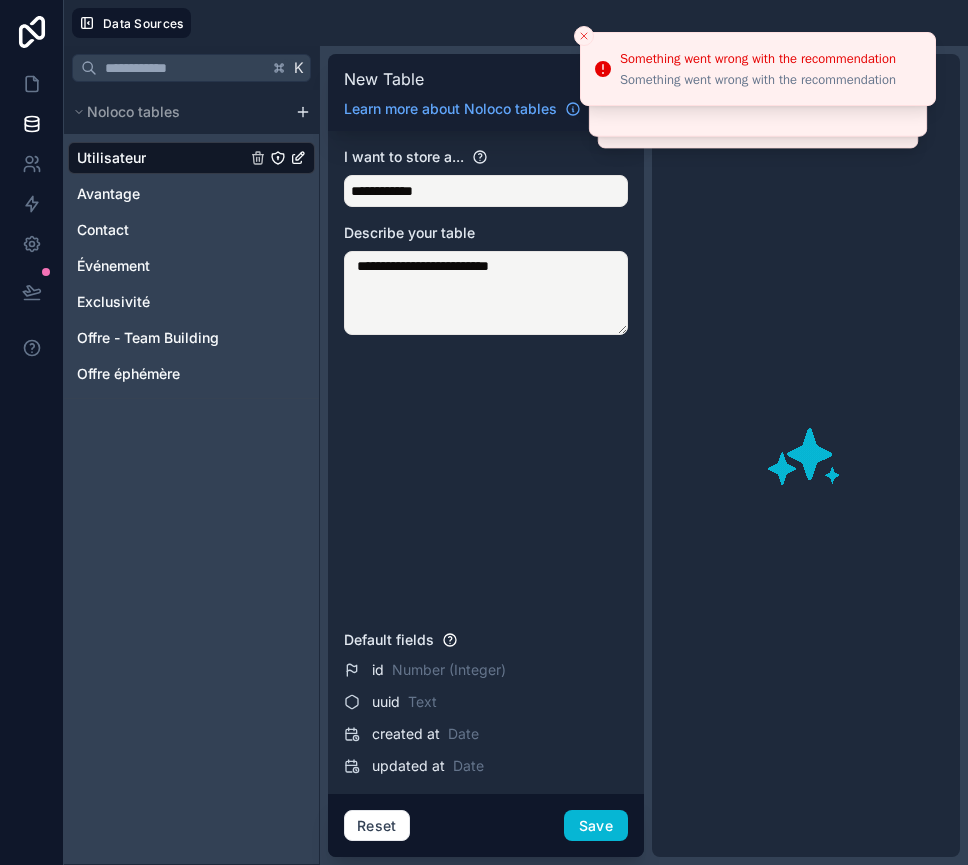 paste on "**********" 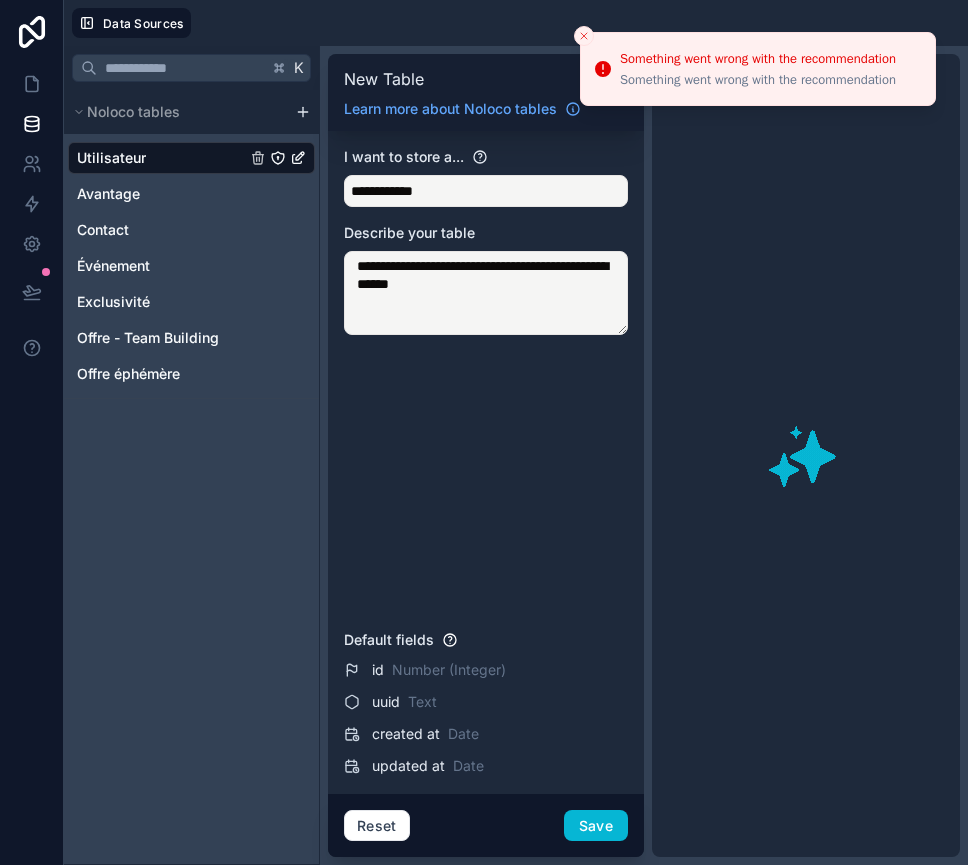click on "**********" at bounding box center [486, 293] 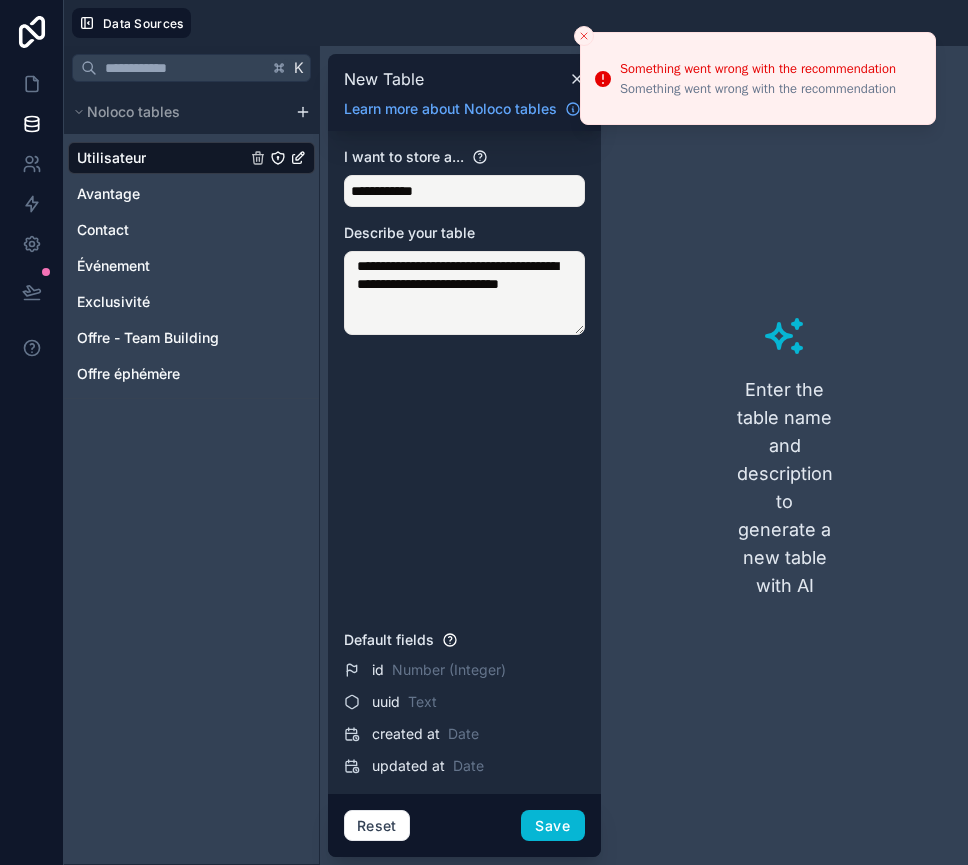 type on "**********" 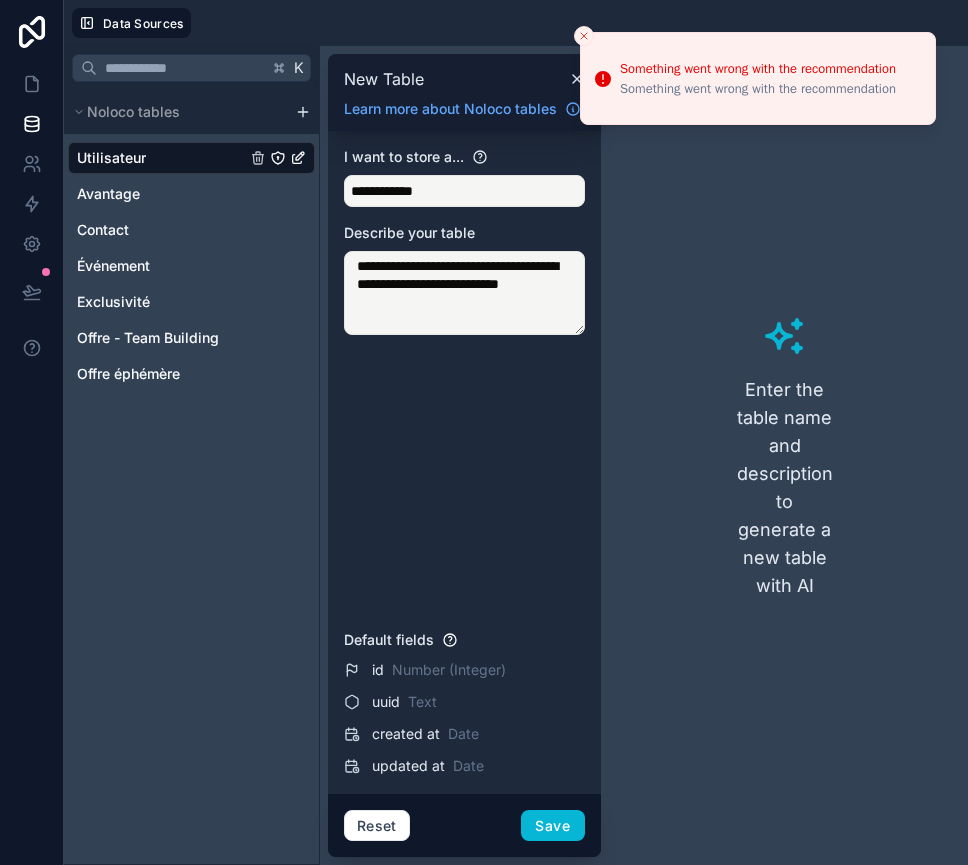 click 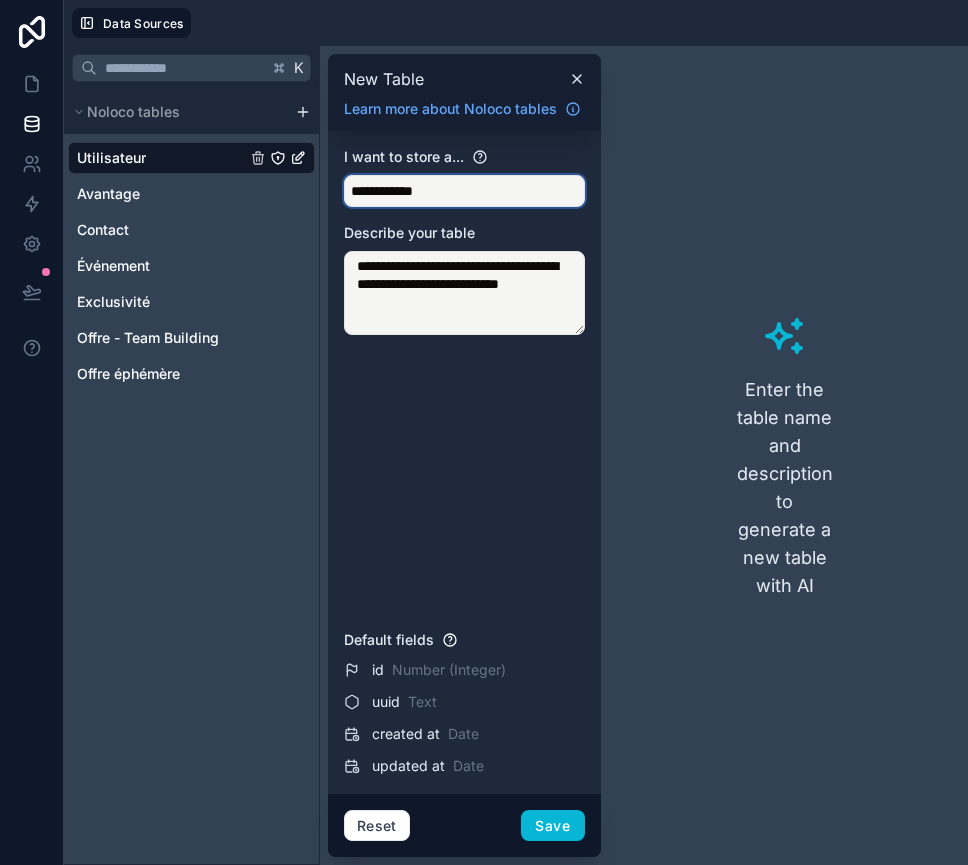 click on "**********" at bounding box center (464, 191) 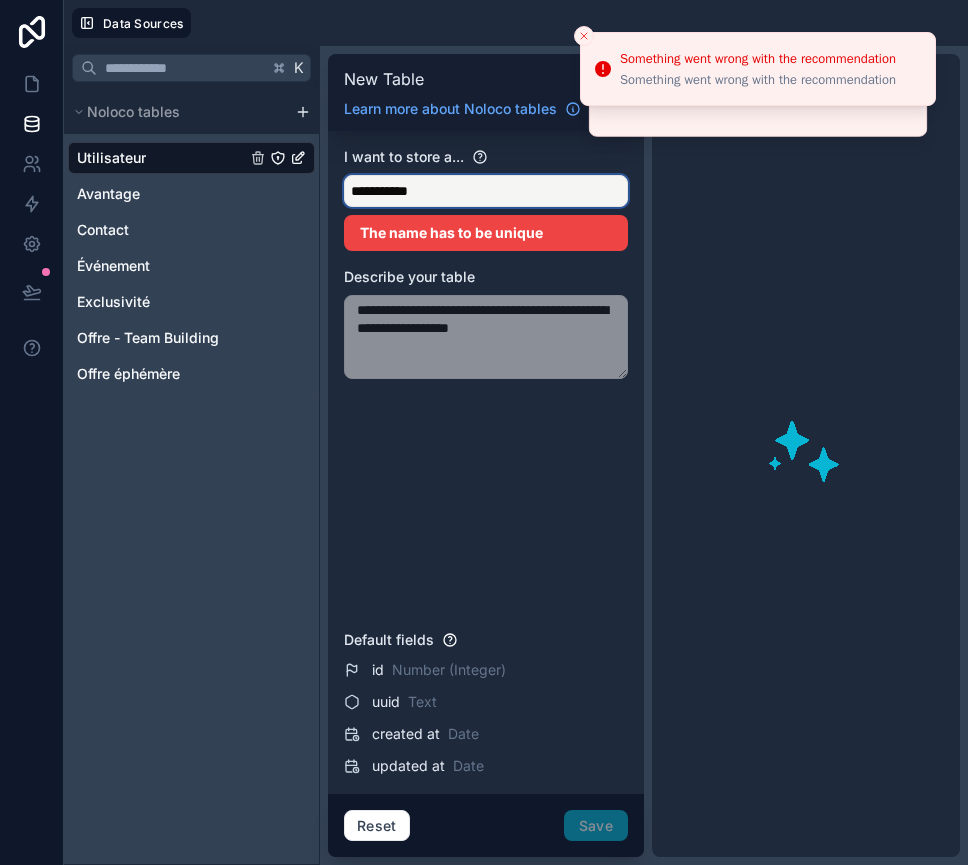 click on "**********" at bounding box center (486, 191) 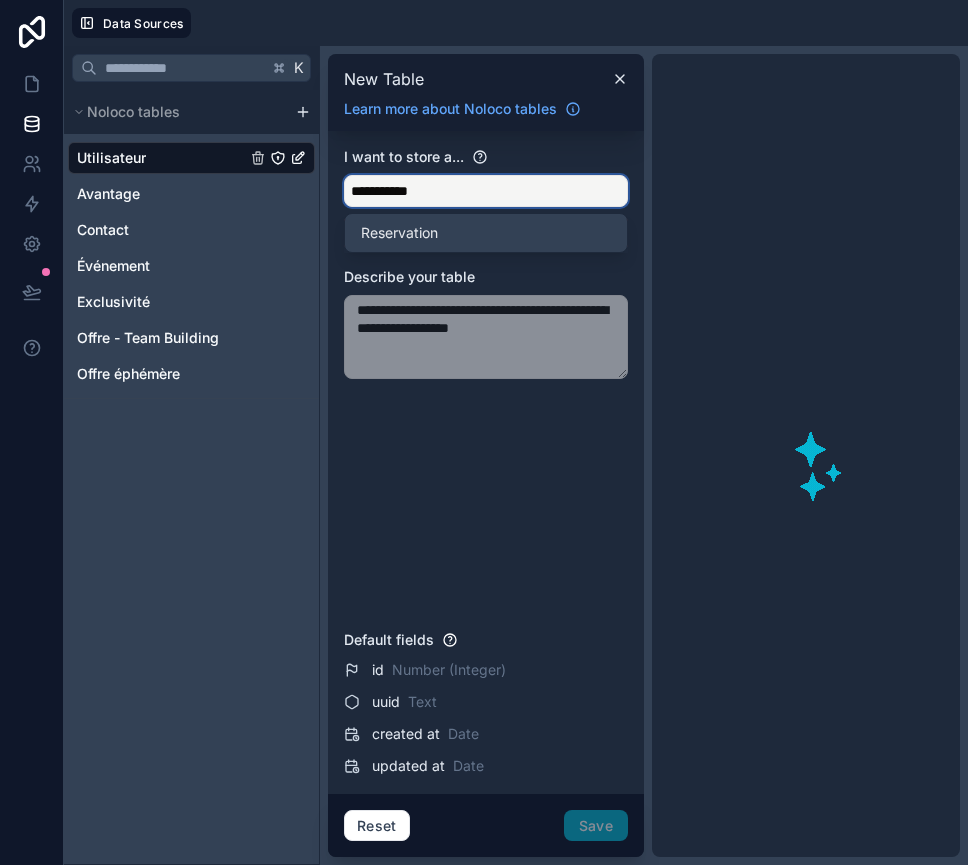 type on "**********" 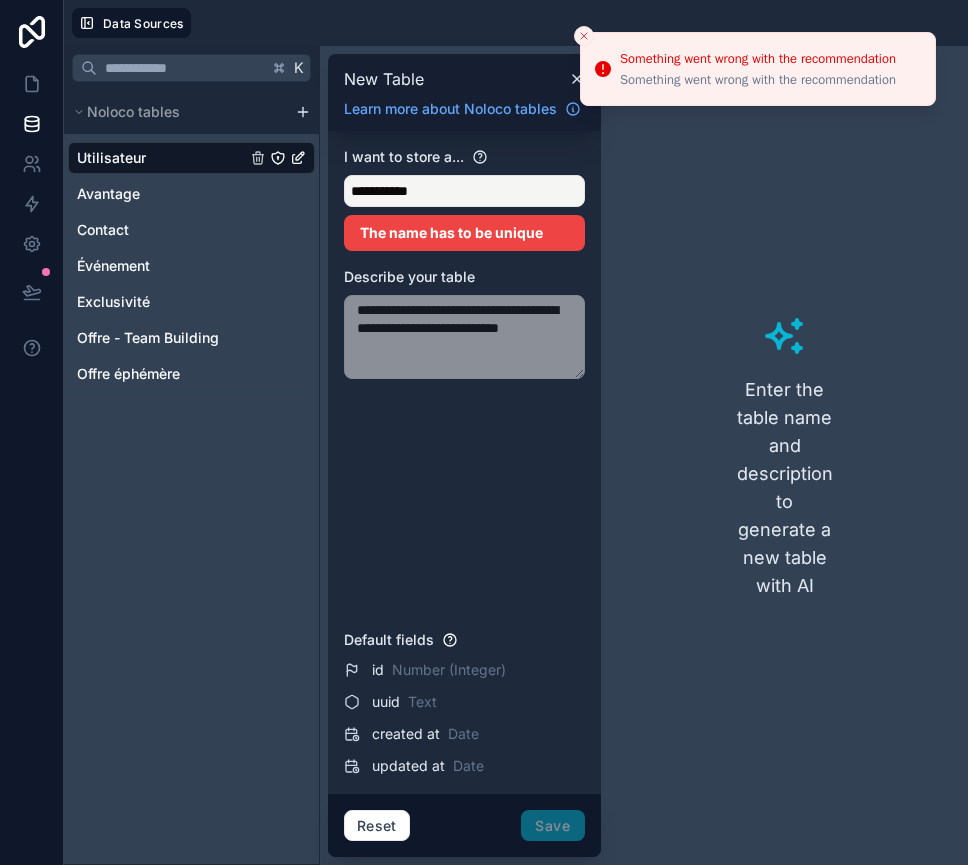 click on "**********" at bounding box center [464, 337] 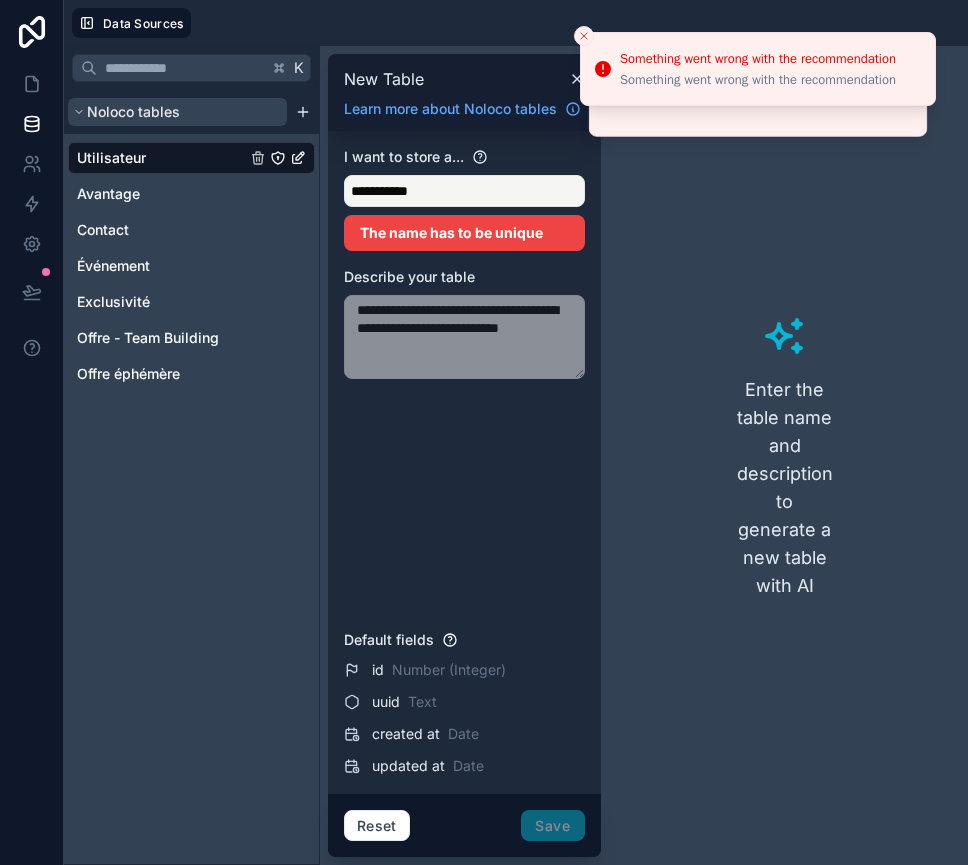 click on "Noloco tables" at bounding box center [177, 112] 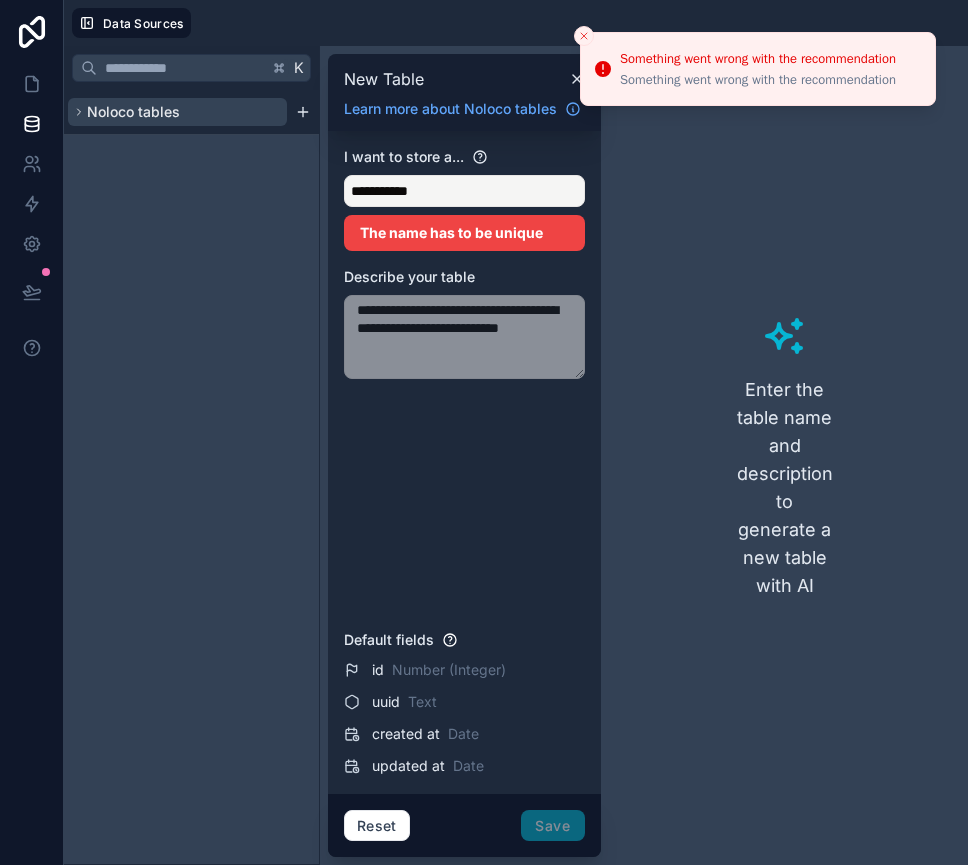 click on "Noloco tables" at bounding box center [133, 112] 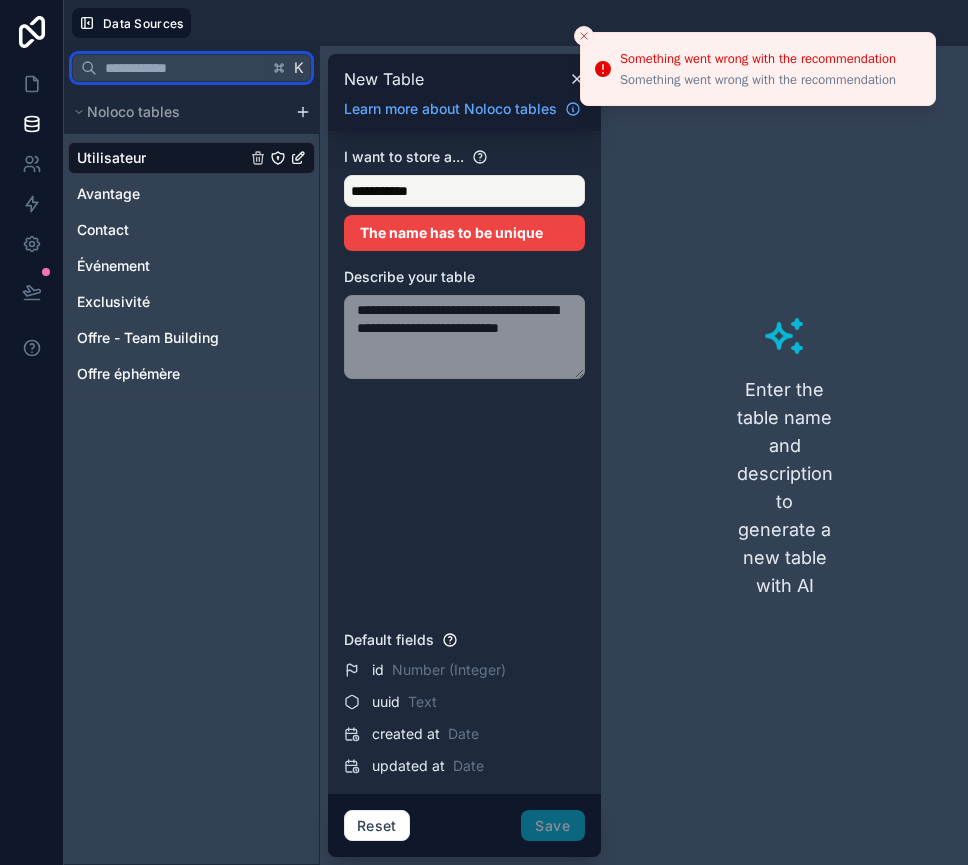 click at bounding box center [182, 68] 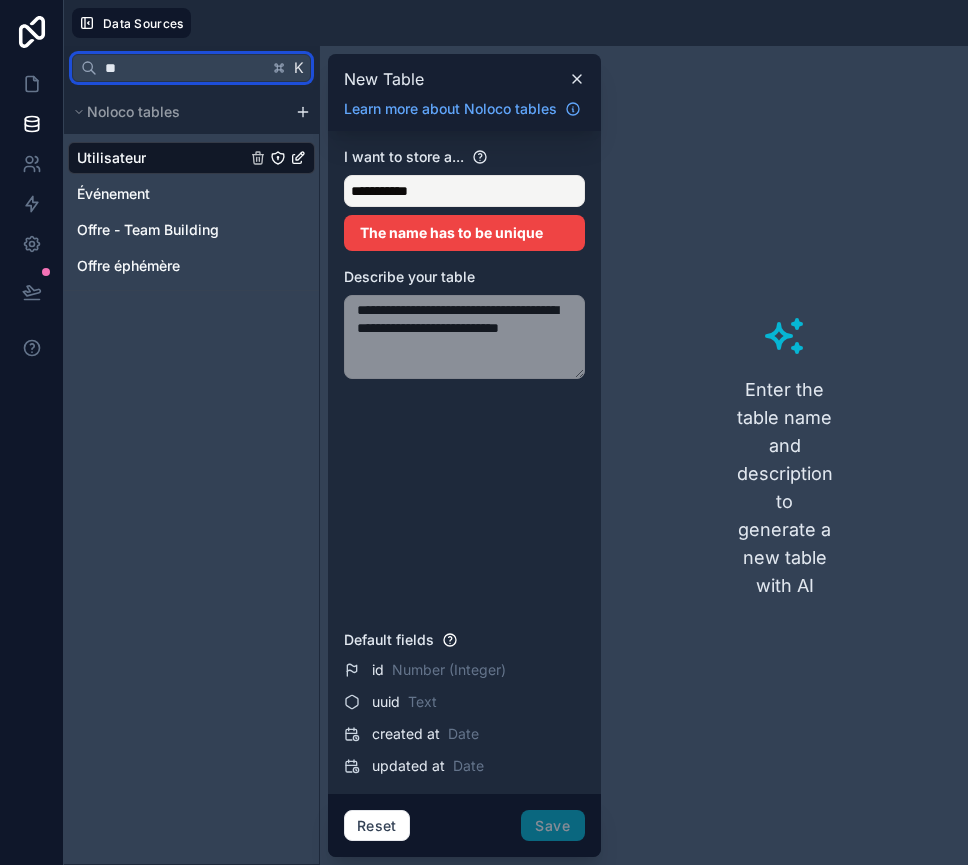 type on "*" 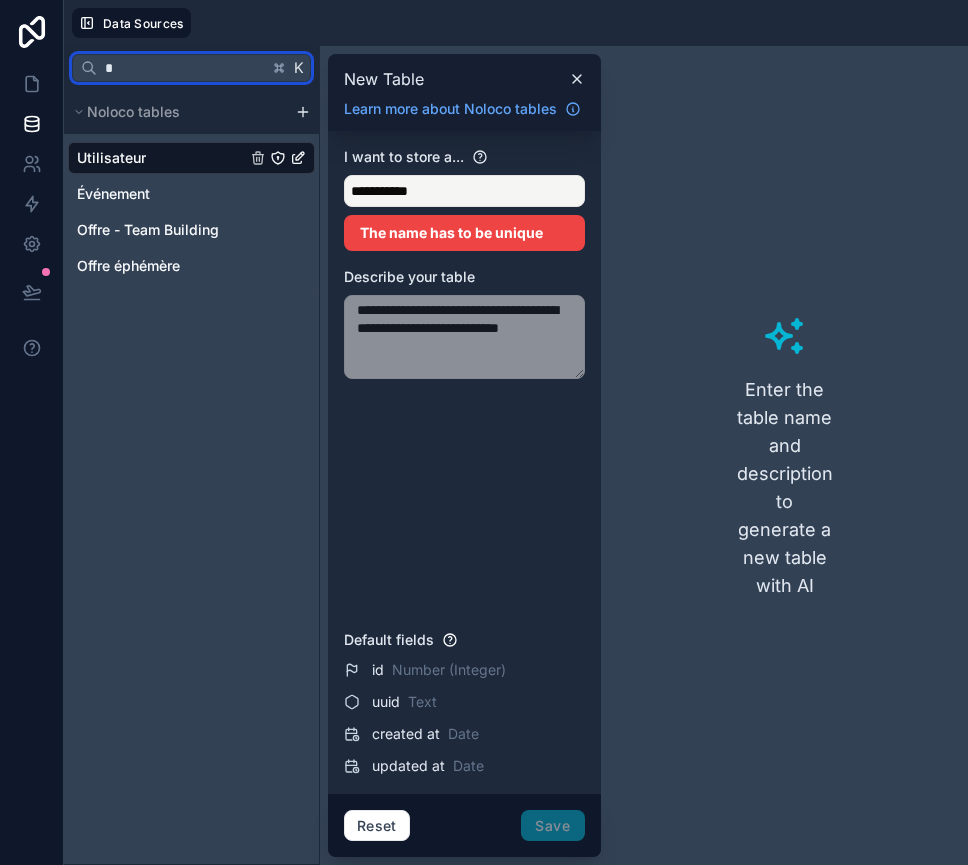 type 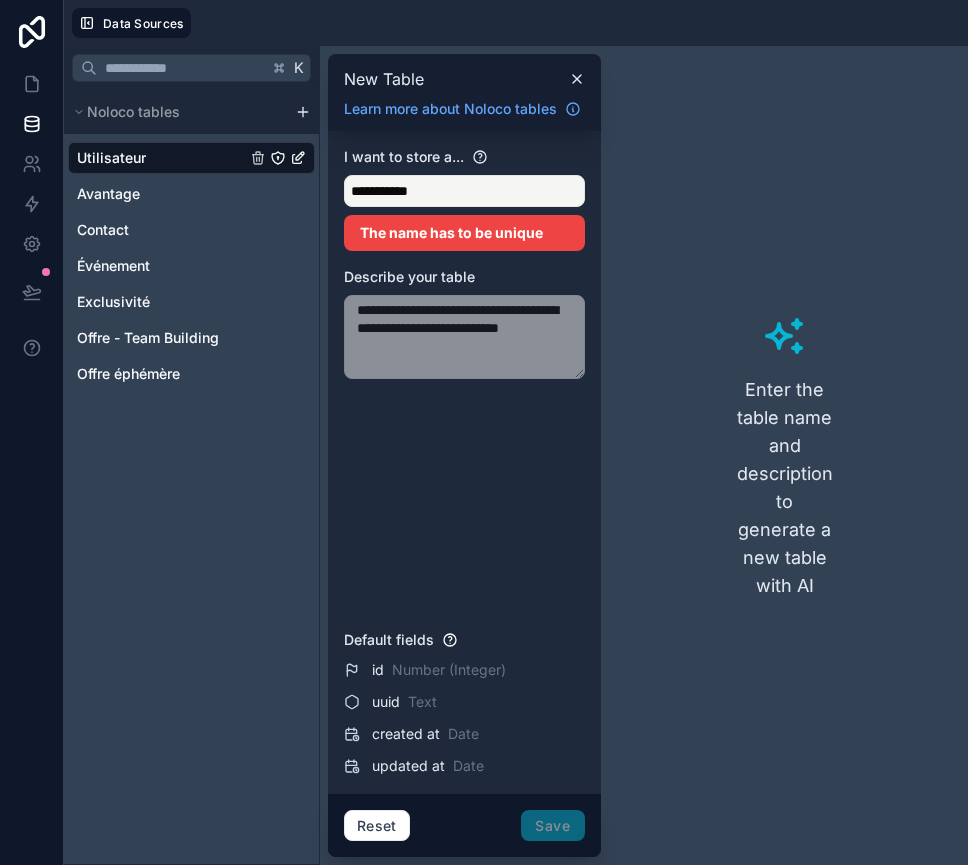 click on "**********" at bounding box center (464, 337) 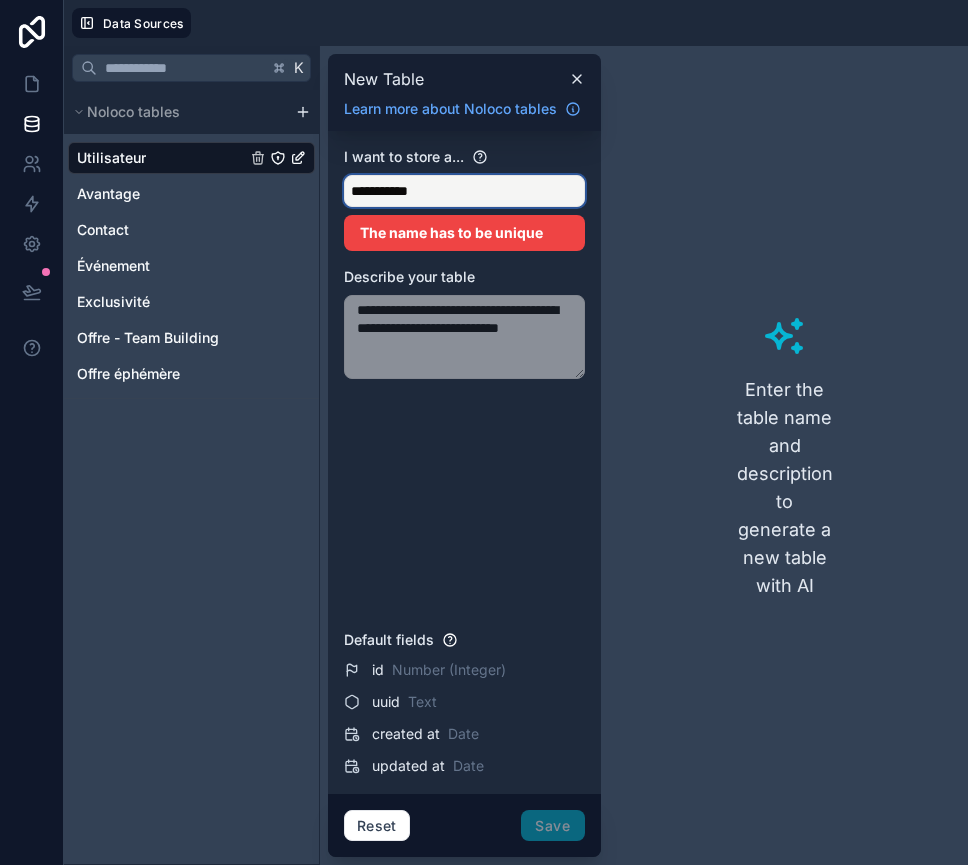 click on "**********" at bounding box center [464, 191] 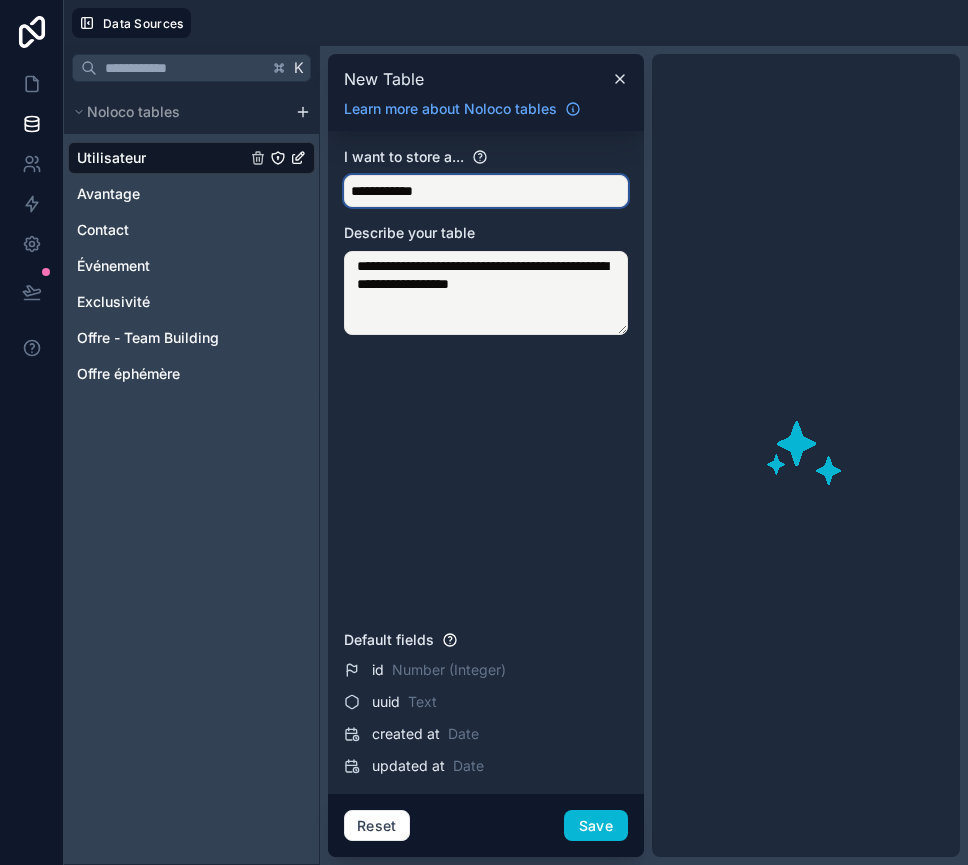 type on "**********" 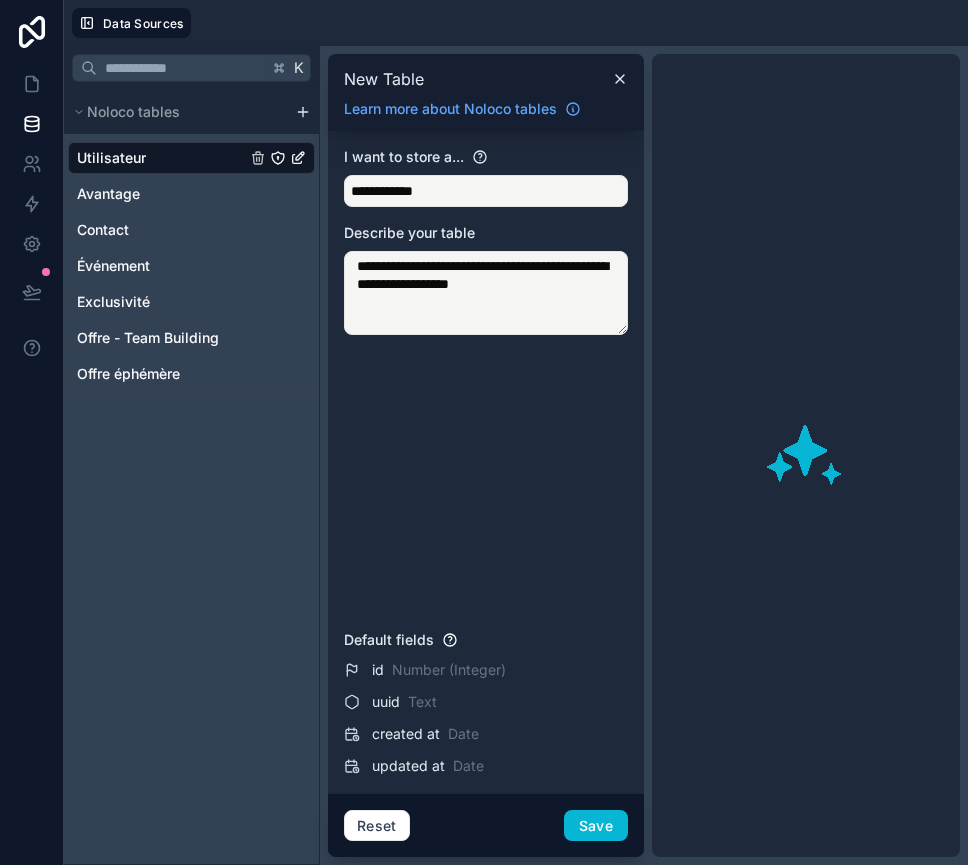 click on "**********" at bounding box center [486, 293] 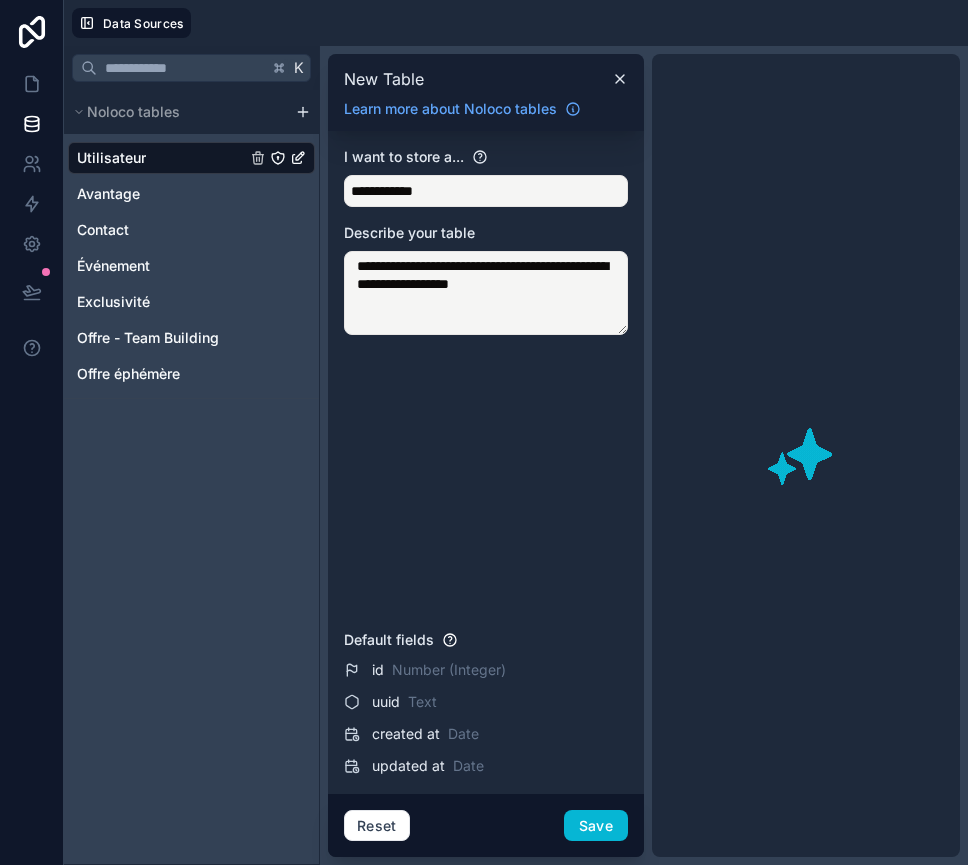 click on "**********" at bounding box center [486, 293] 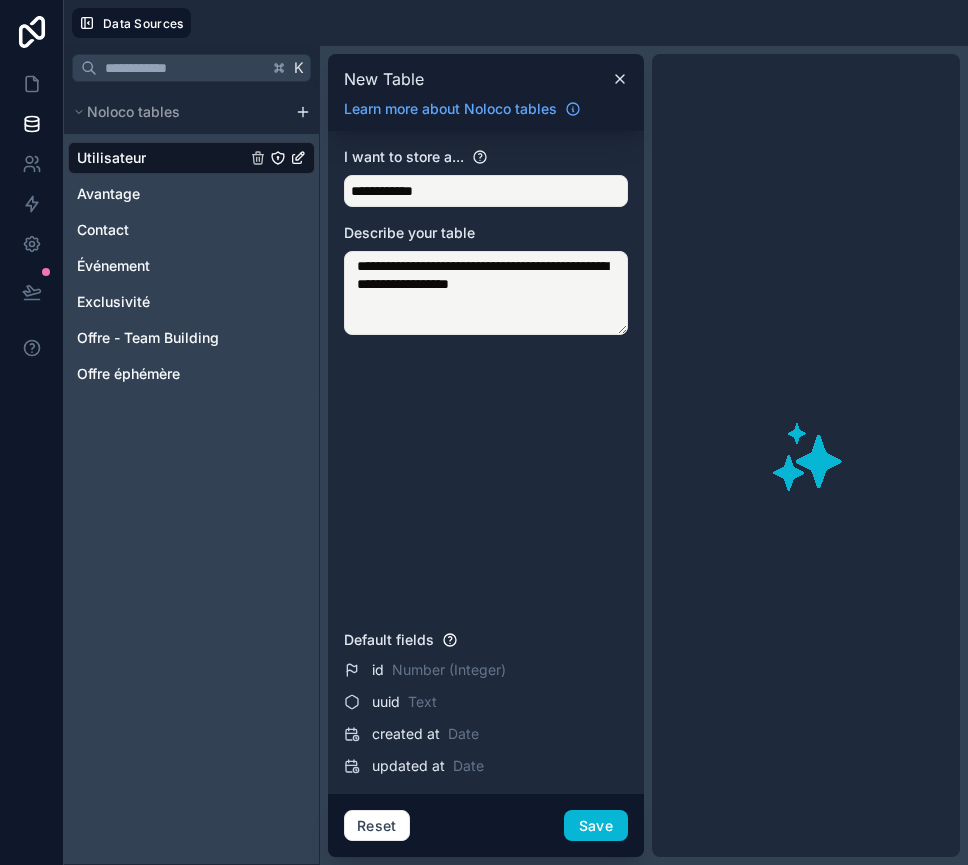 click on "**********" at bounding box center (486, 293) 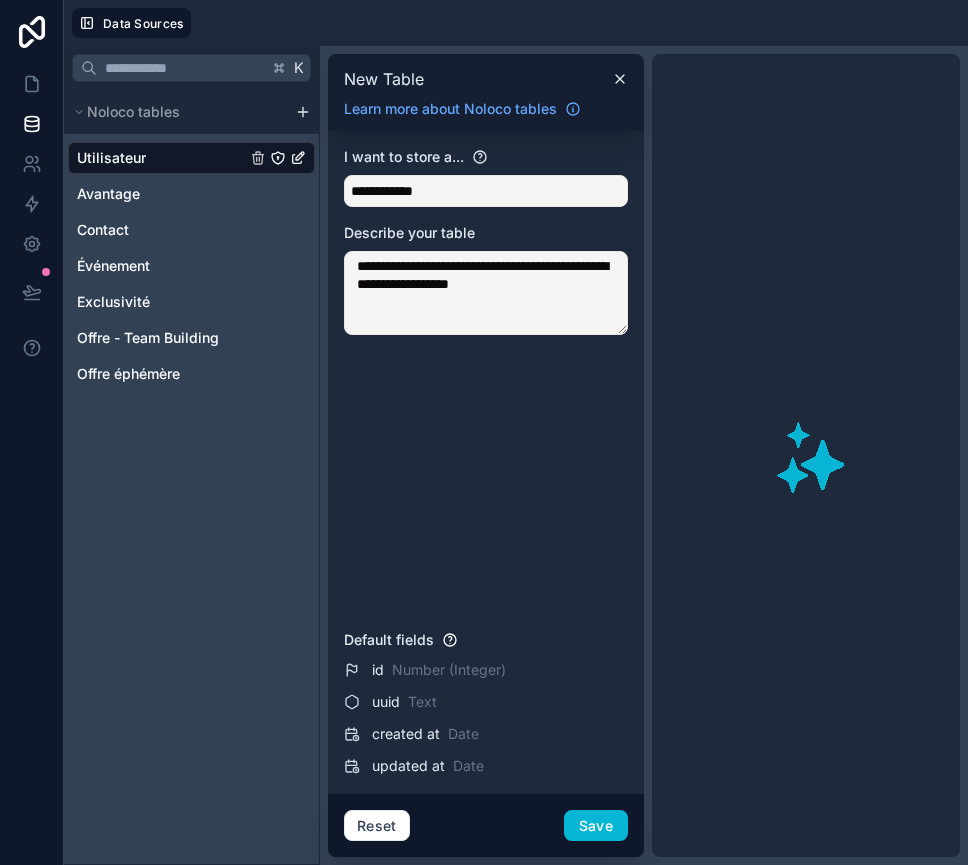 click on "**********" at bounding box center [486, 293] 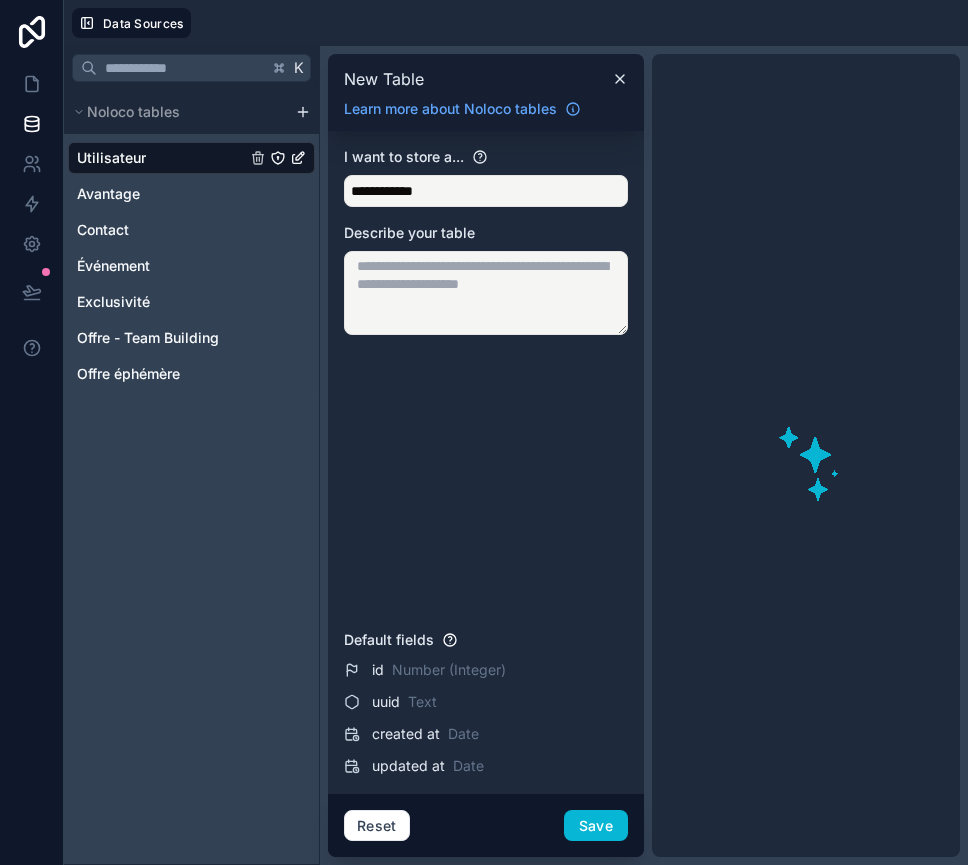 type 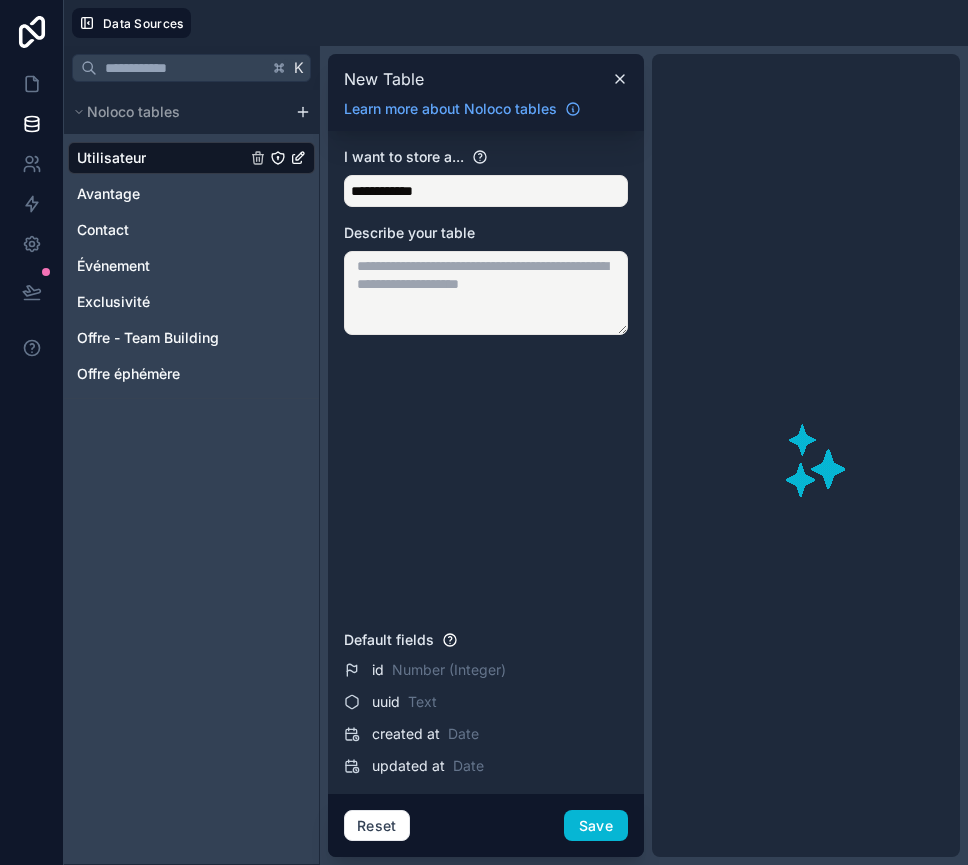 click on "Utilisateur Avantage Contact Événement Exclusivité Offre - Team Building Offre éphémère" at bounding box center (191, 262) 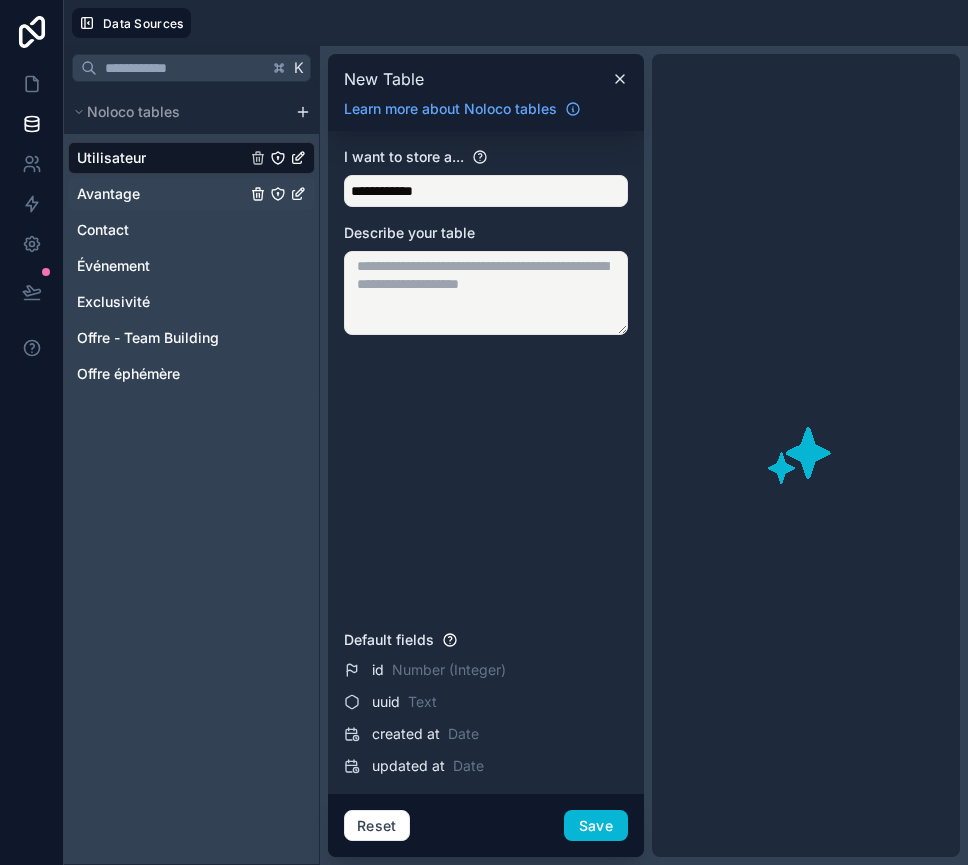 click on "Avantage" at bounding box center (108, 194) 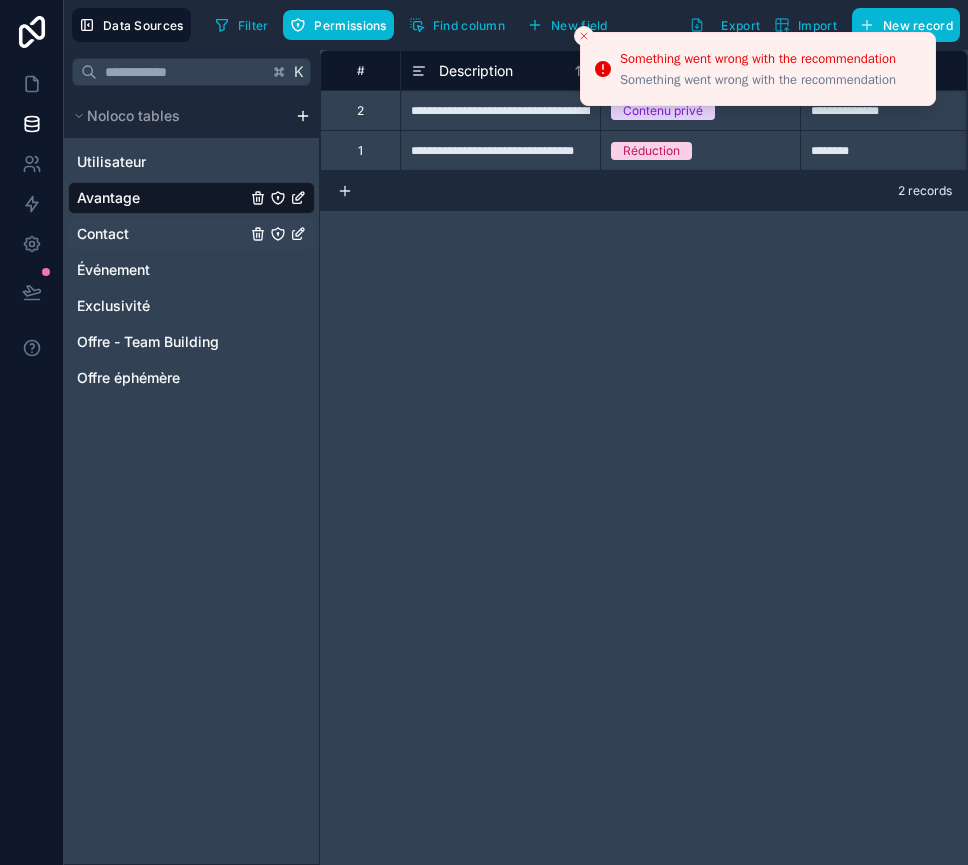 click on "Contact" at bounding box center (191, 234) 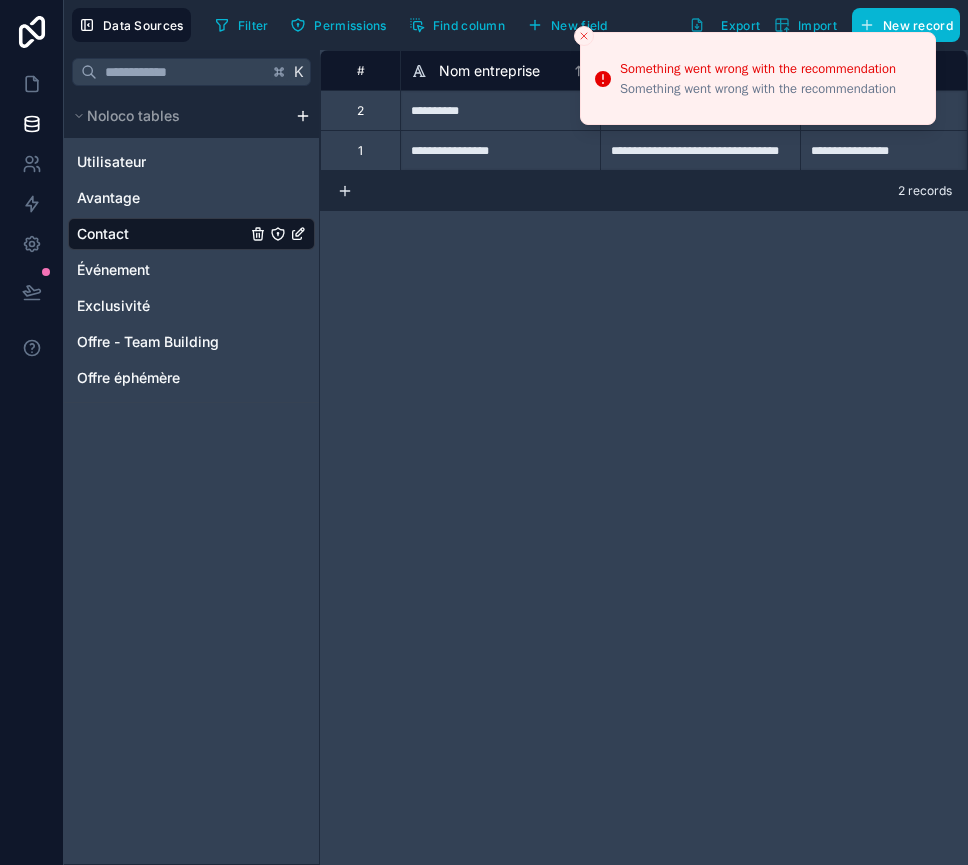 click 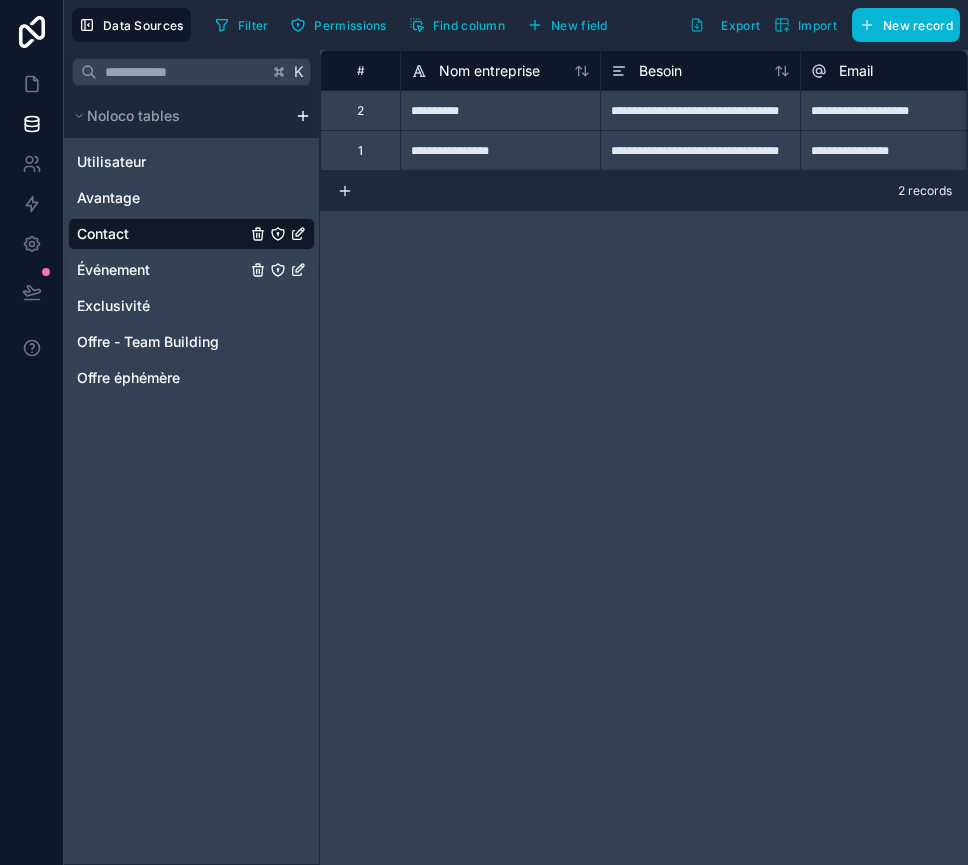 click on "Événement" at bounding box center [113, 270] 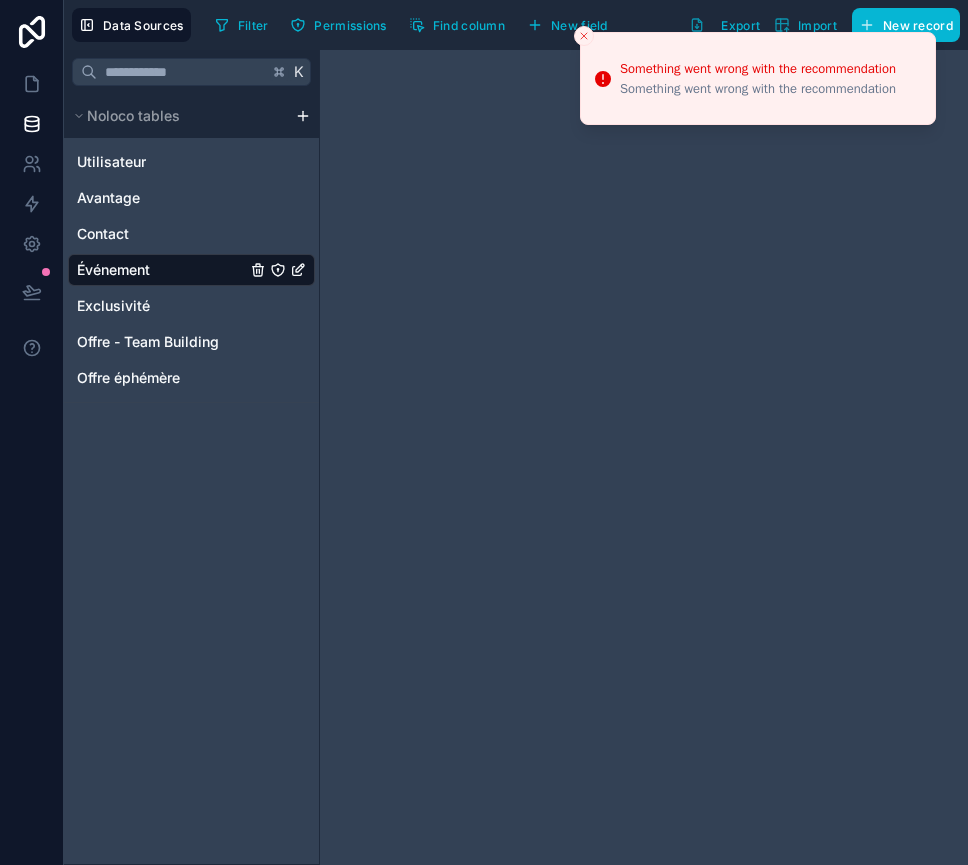 click 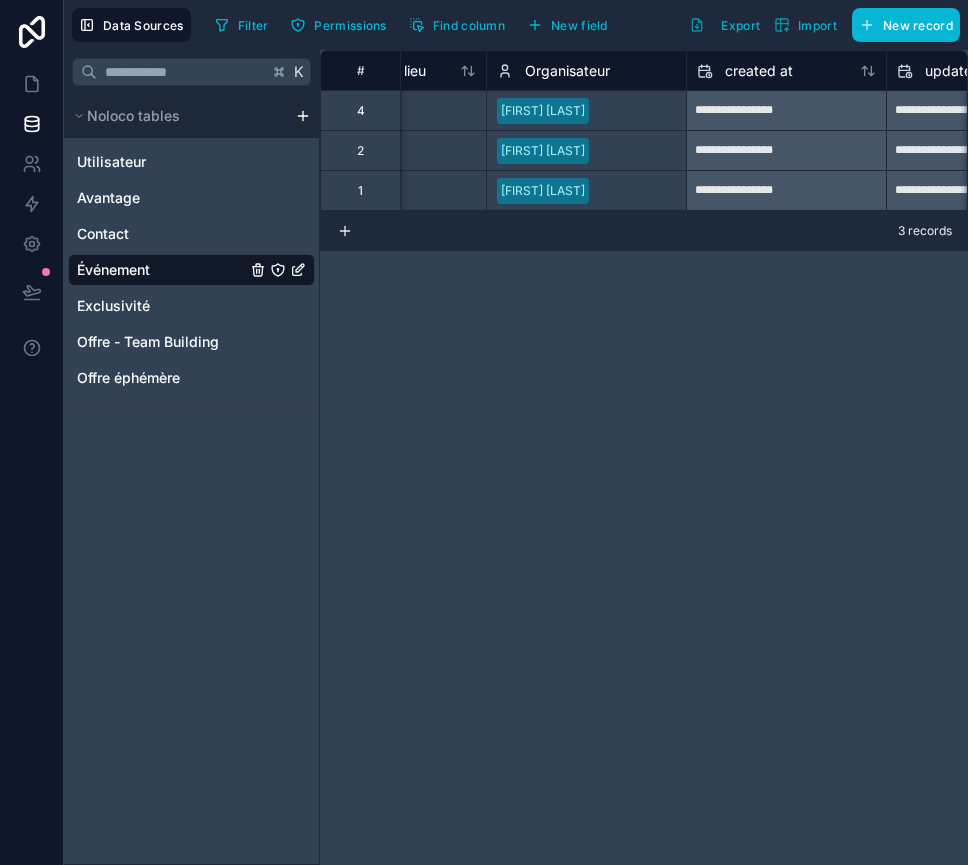 scroll, scrollTop: 0, scrollLeft: 772, axis: horizontal 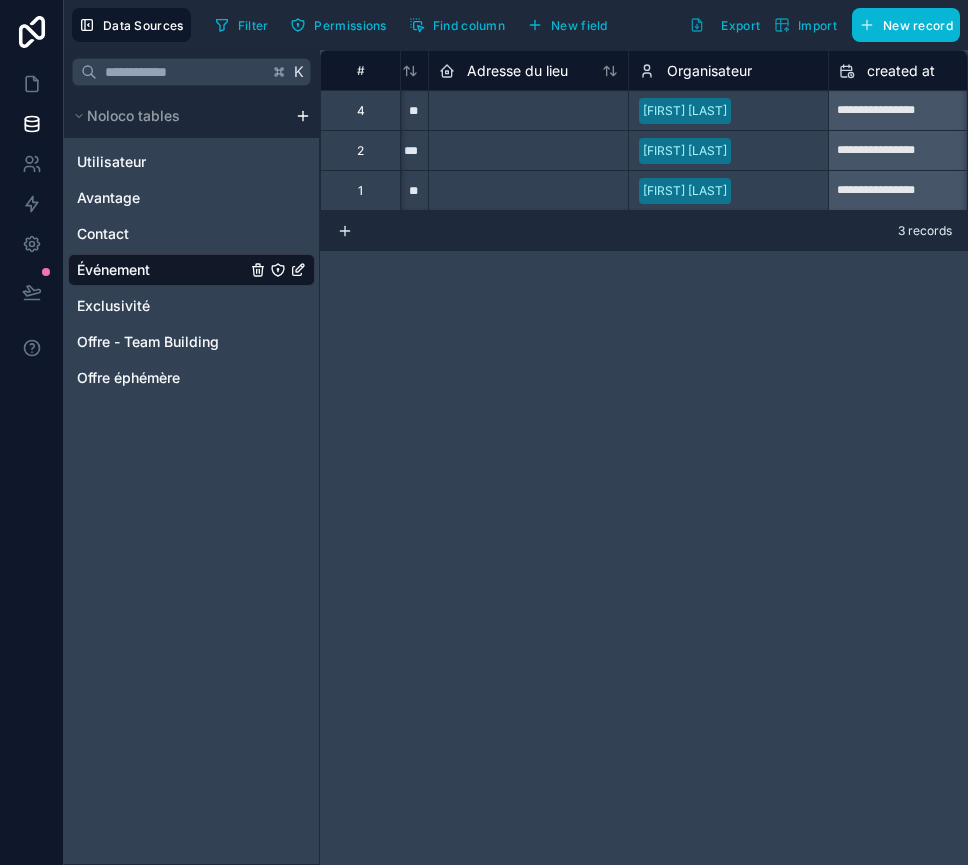 click on "[FIRST] [LAST]" at bounding box center [685, 111] 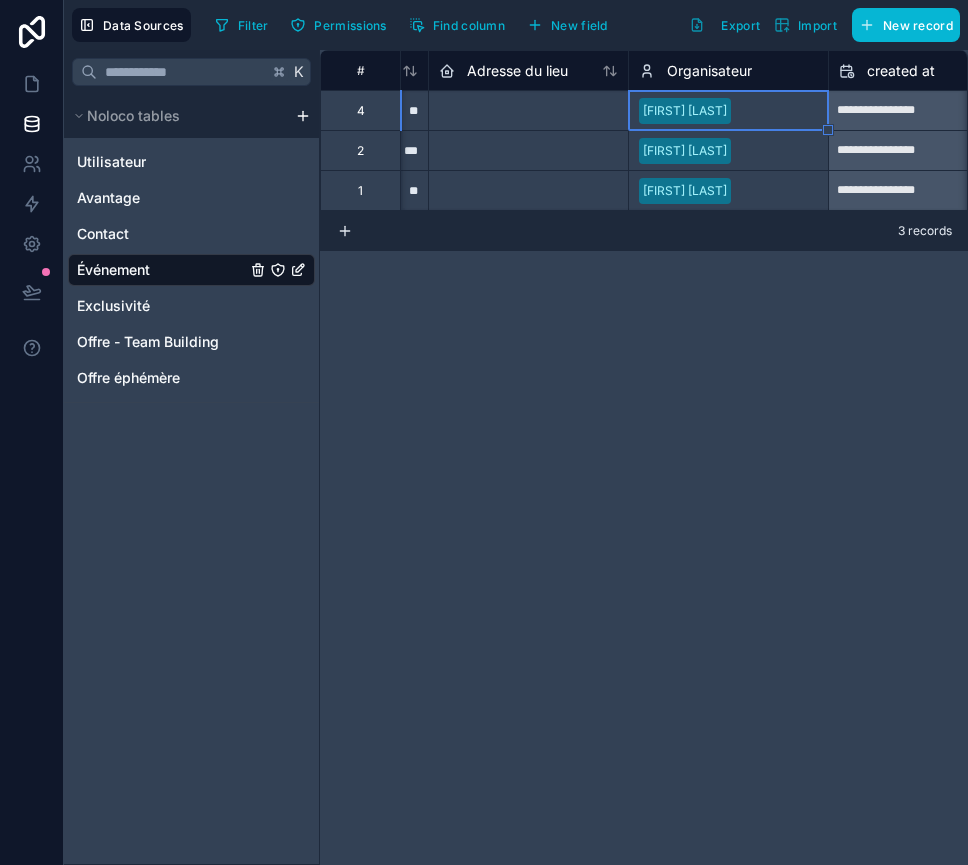 click on "[FIRST] [LAST]" at bounding box center [685, 111] 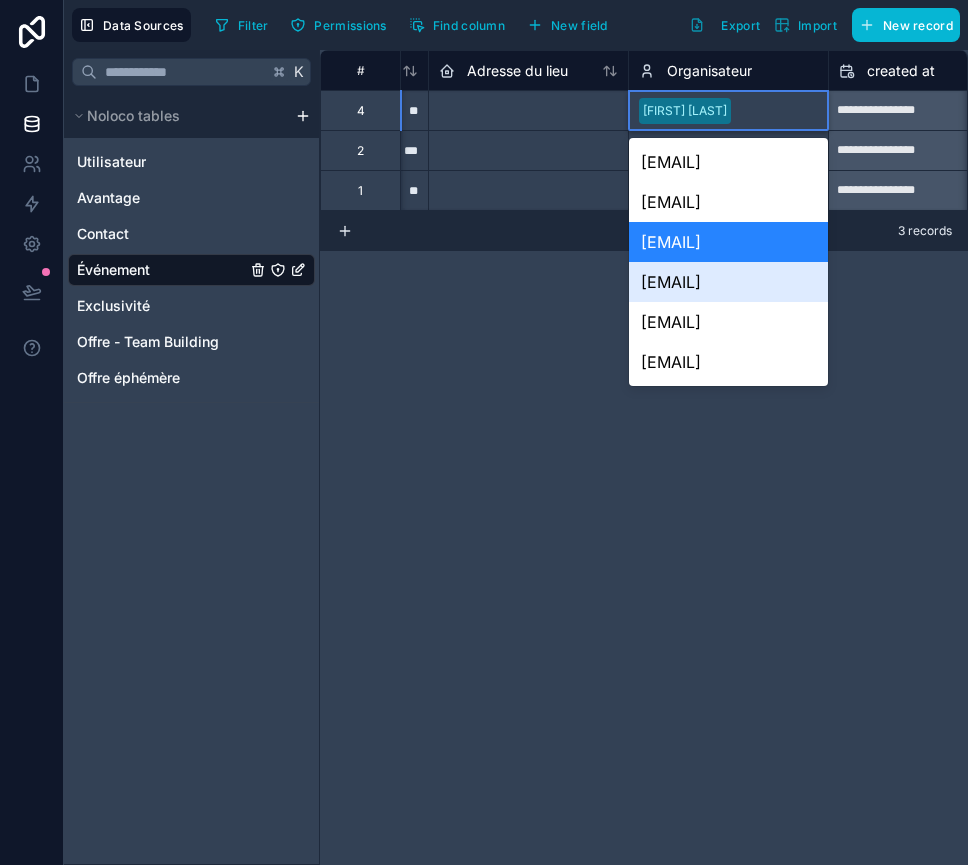 scroll, scrollTop: 0, scrollLeft: 0, axis: both 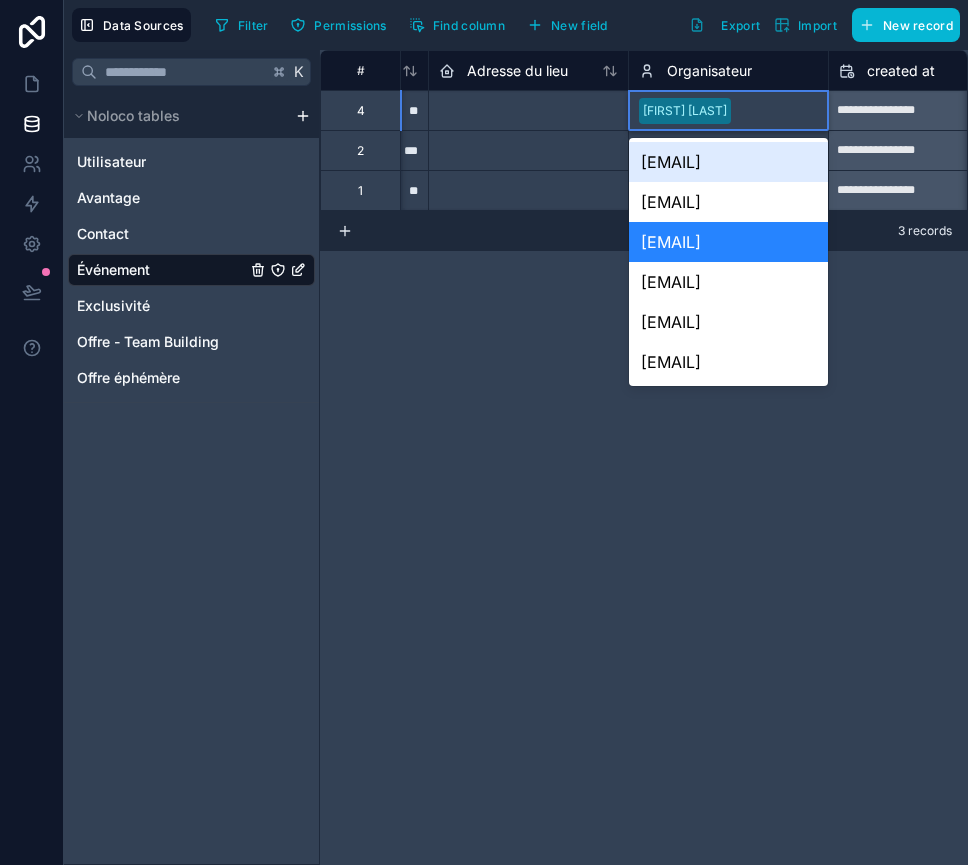click on "**********" at bounding box center (644, 457) 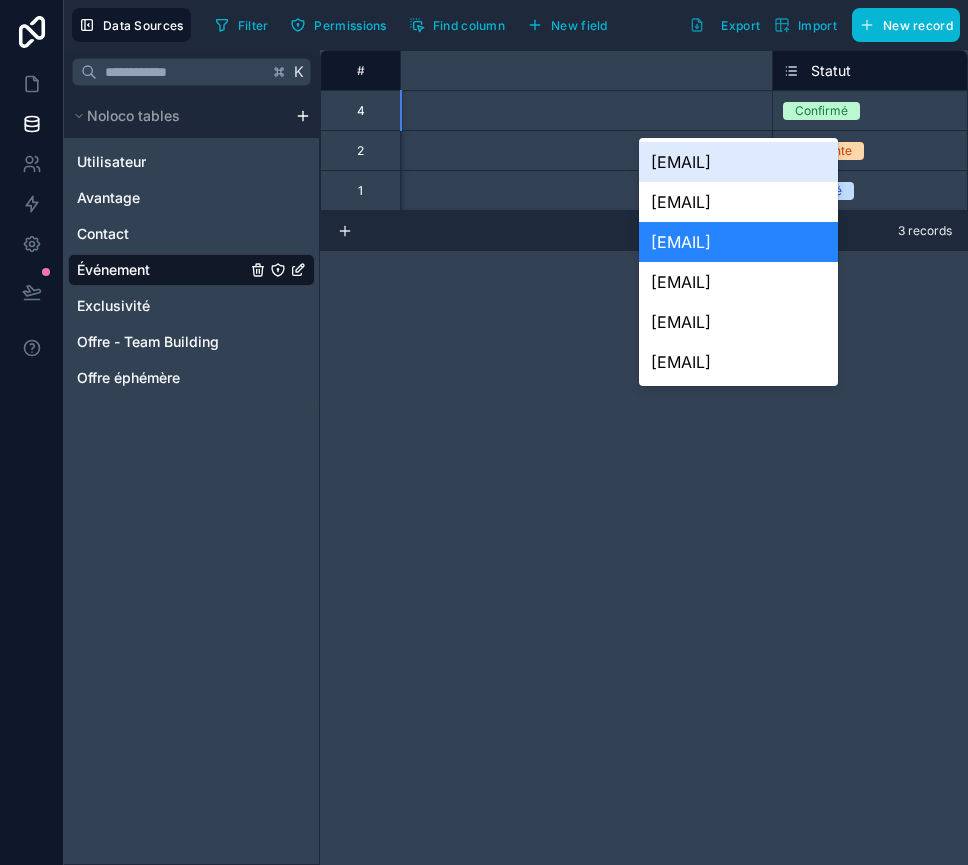 scroll, scrollTop: 0, scrollLeft: 0, axis: both 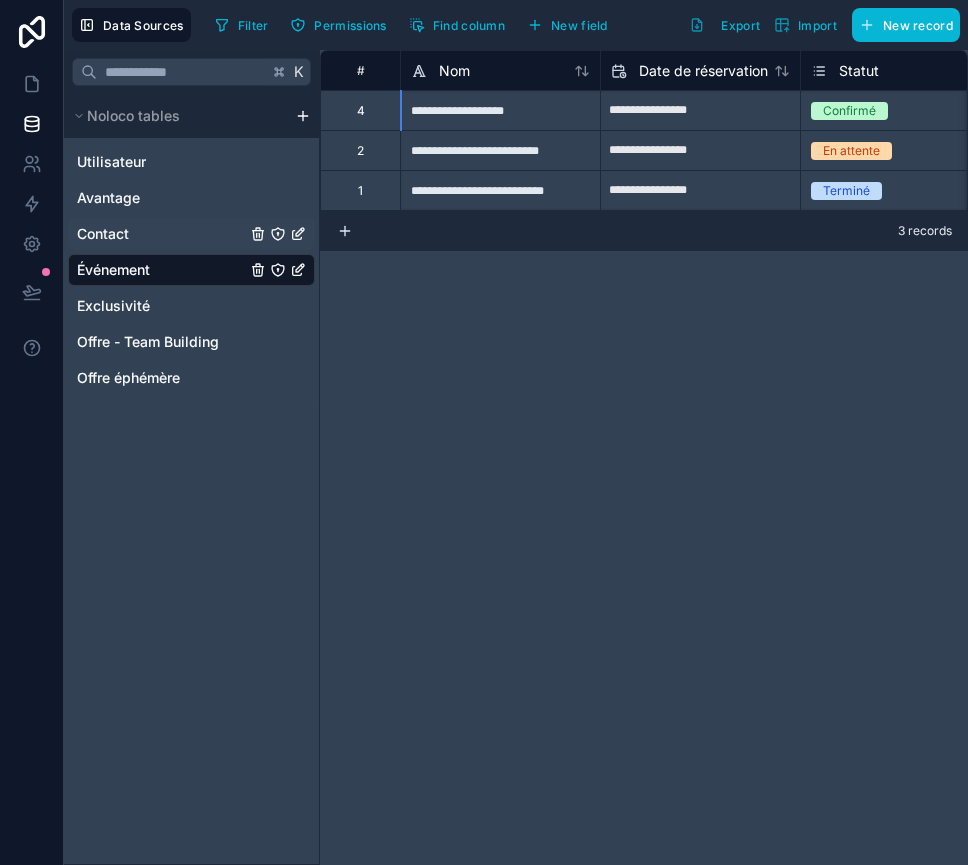 click on "Contact" at bounding box center [191, 234] 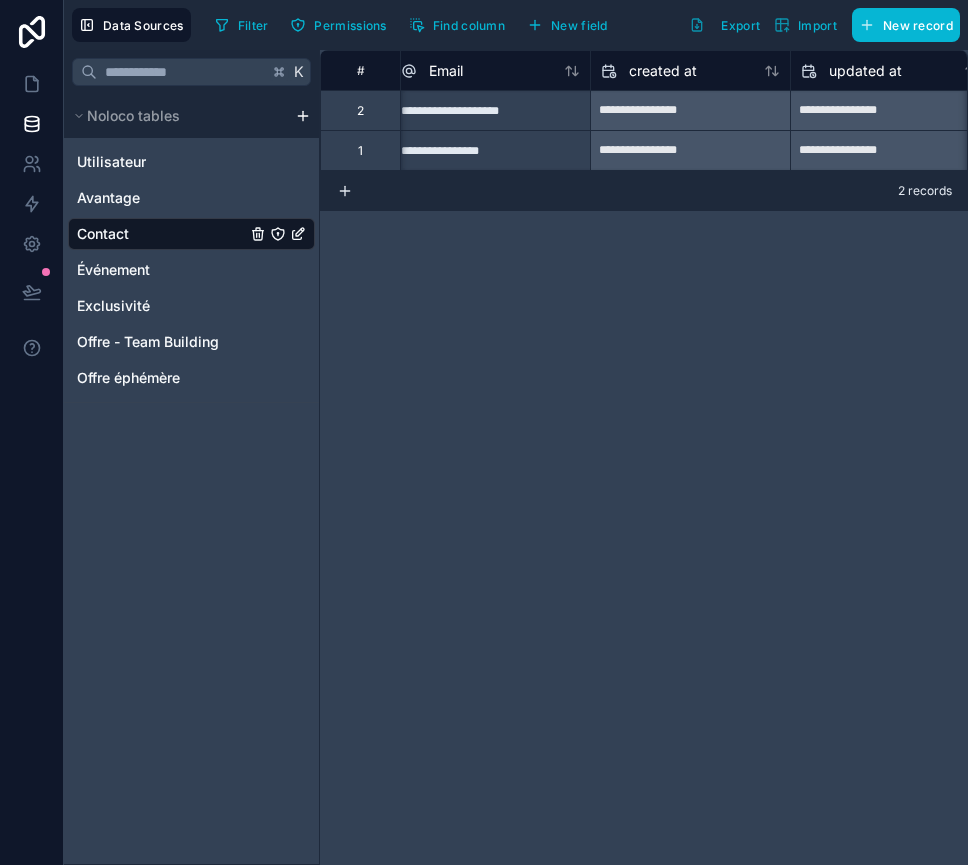 scroll, scrollTop: 0, scrollLeft: 633, axis: horizontal 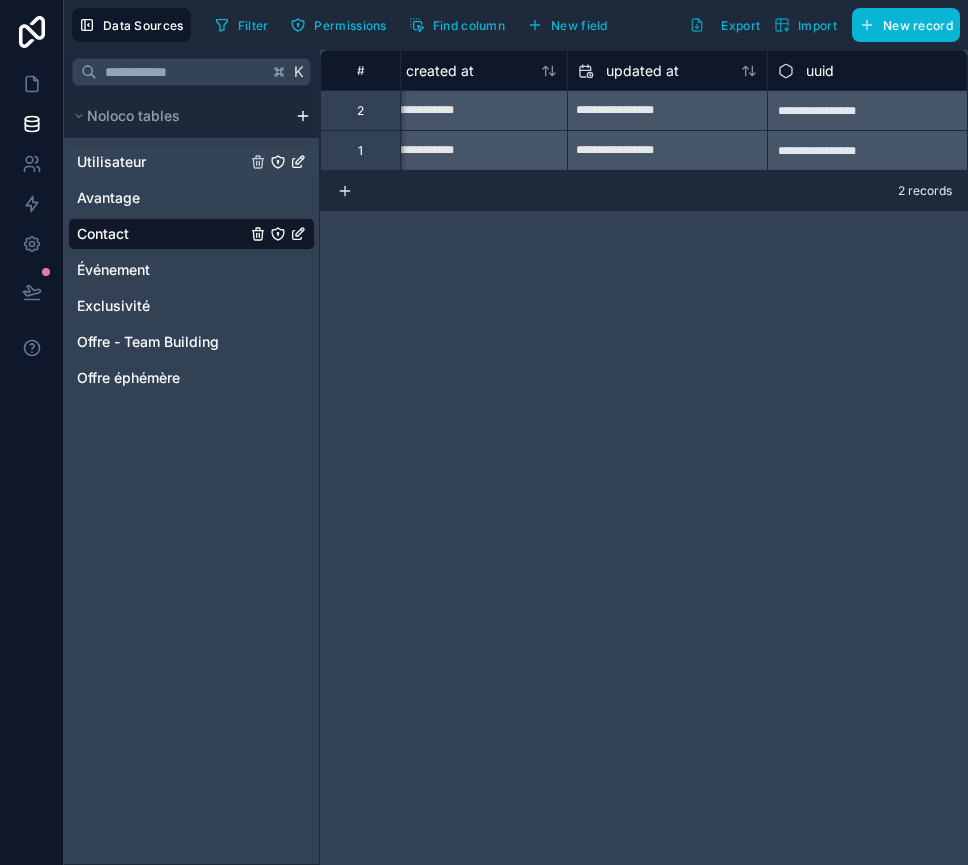 click on "Utilisateur" at bounding box center [191, 162] 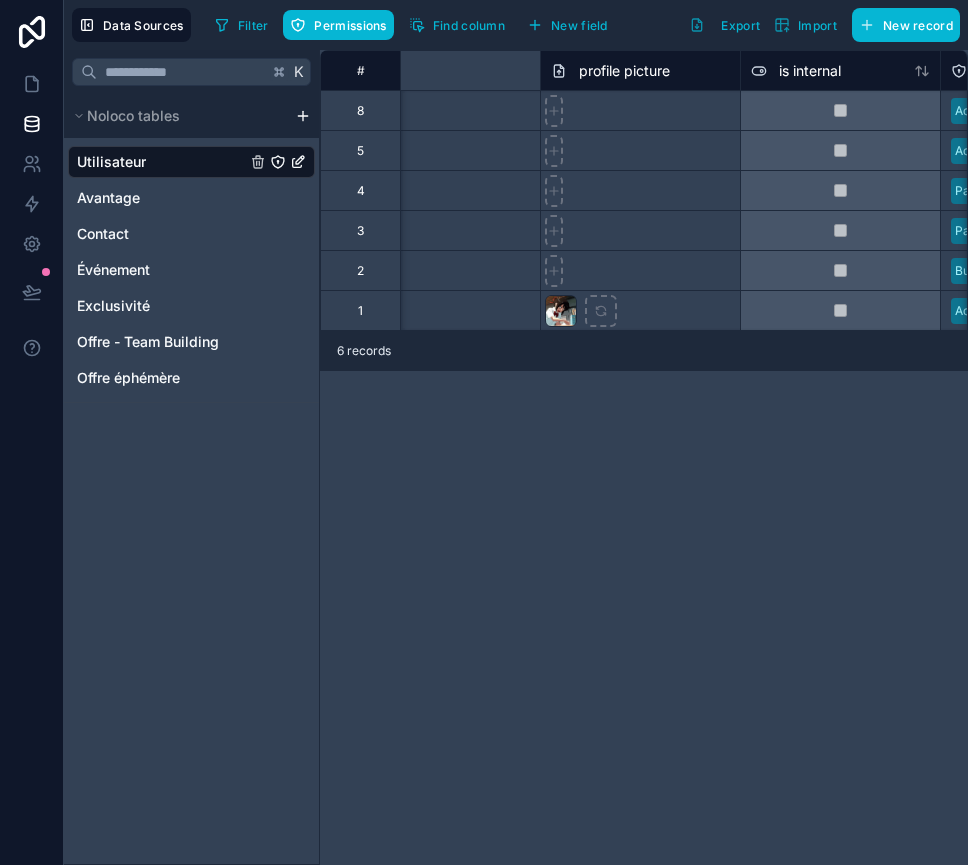 scroll, scrollTop: 0, scrollLeft: 0, axis: both 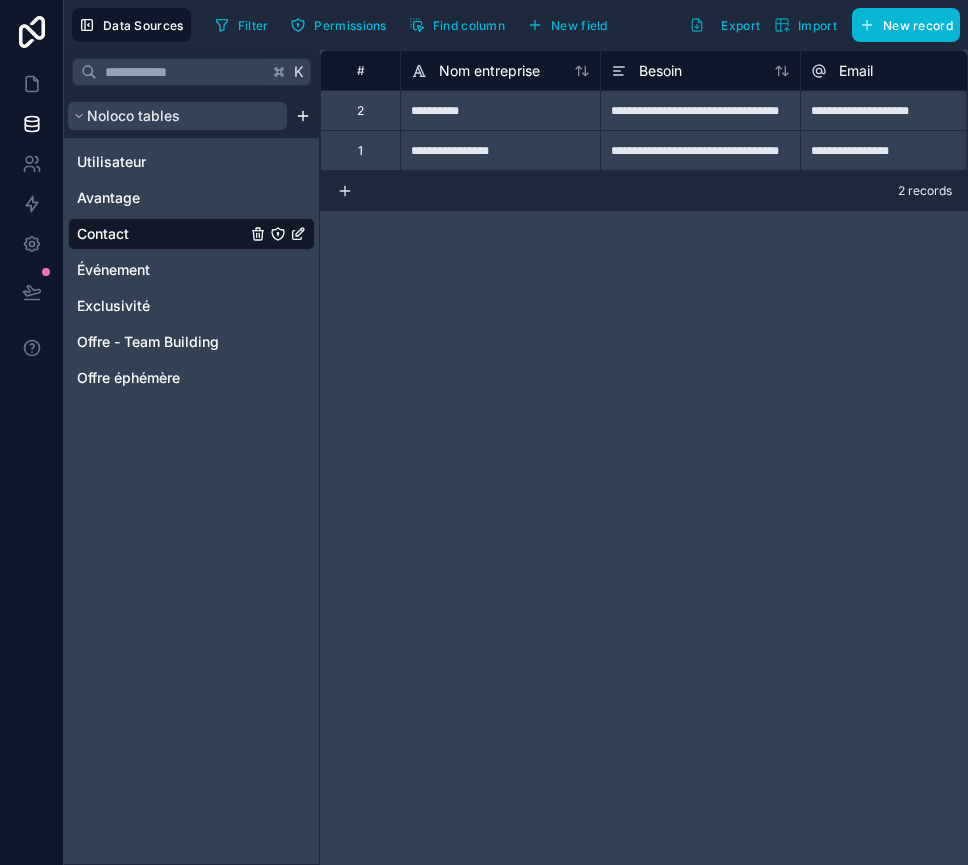 click on "Noloco tables" at bounding box center [177, 116] 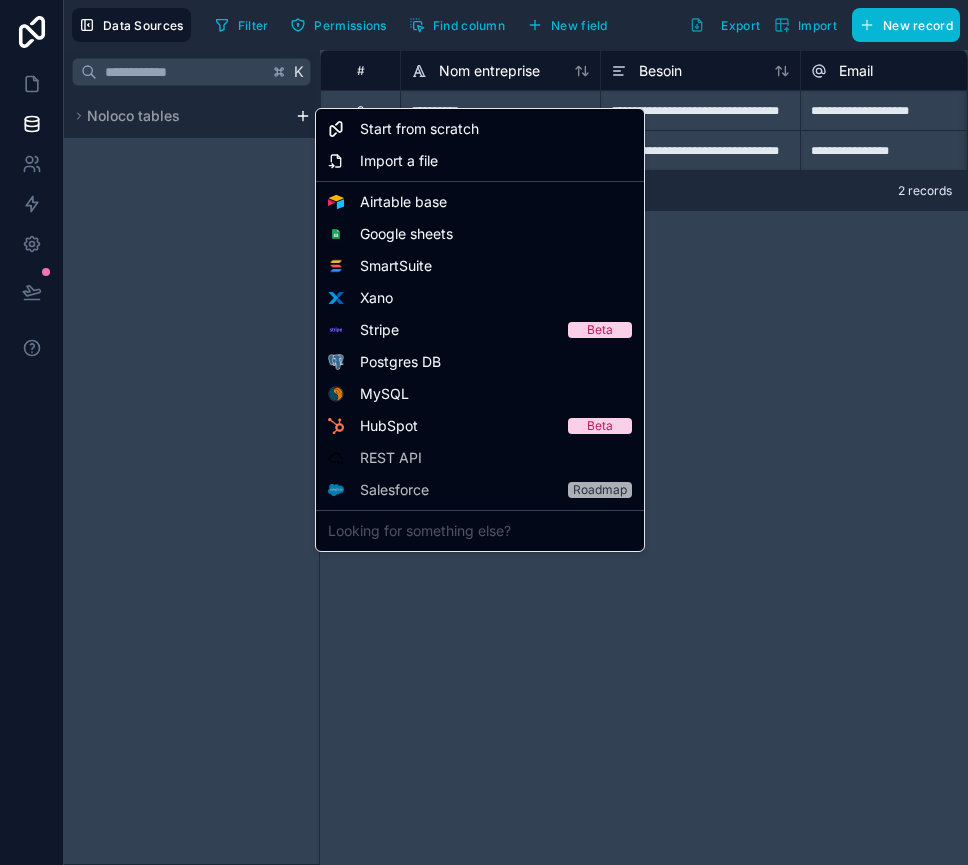 click on "**********" at bounding box center [484, 432] 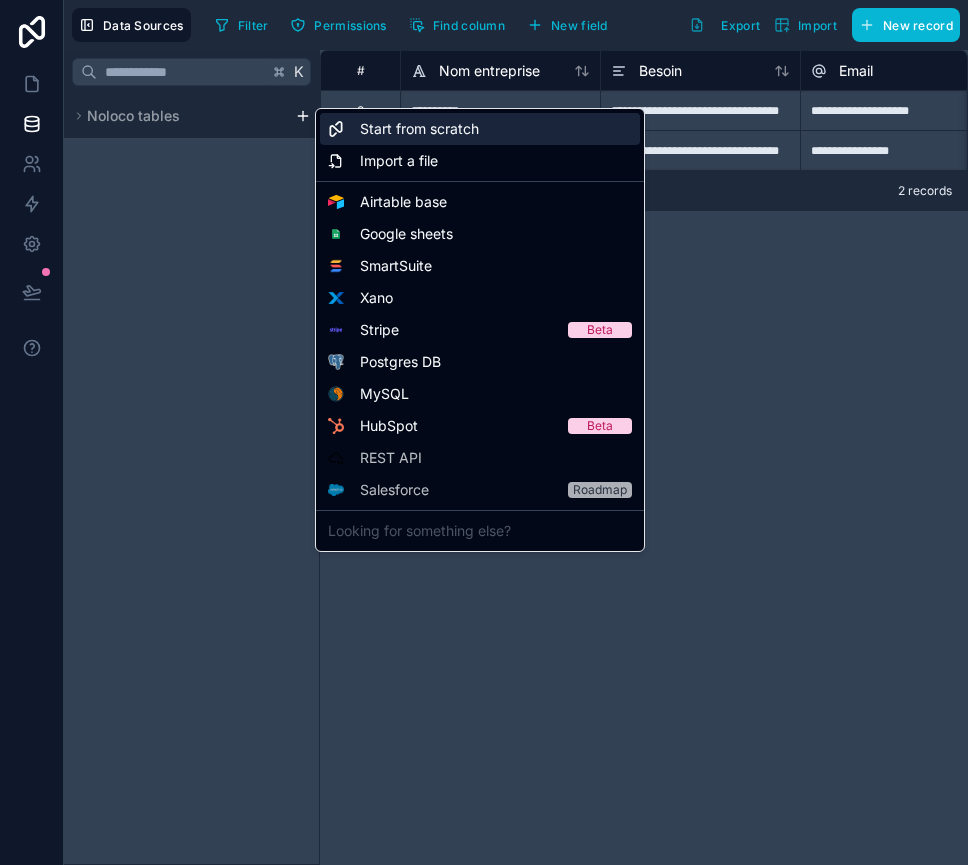 click on "Start from scratch" at bounding box center [419, 129] 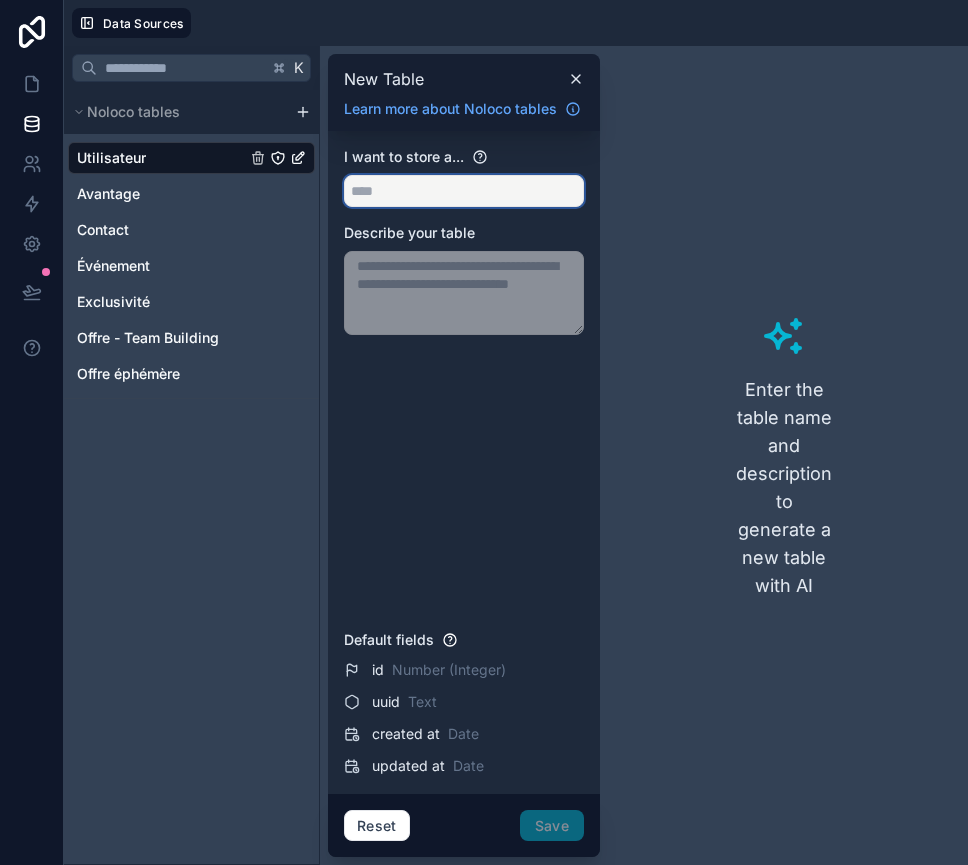click at bounding box center [464, 191] 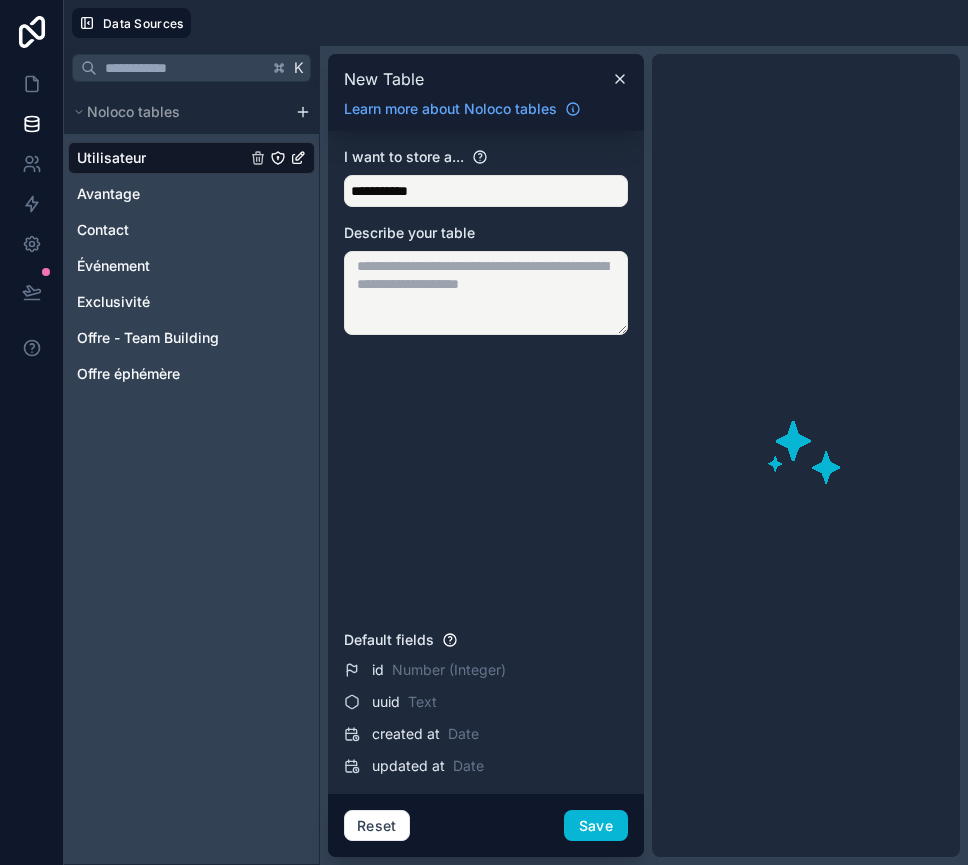 click on "Describe your table" at bounding box center [486, 279] 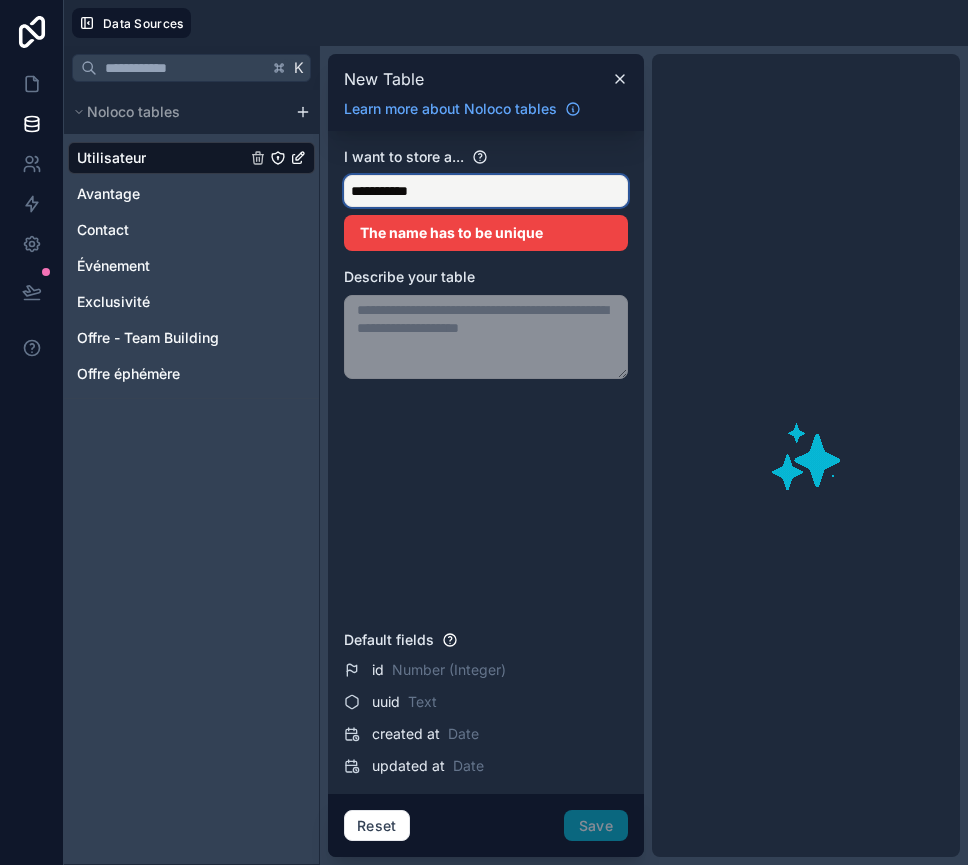 click on "**********" at bounding box center (486, 191) 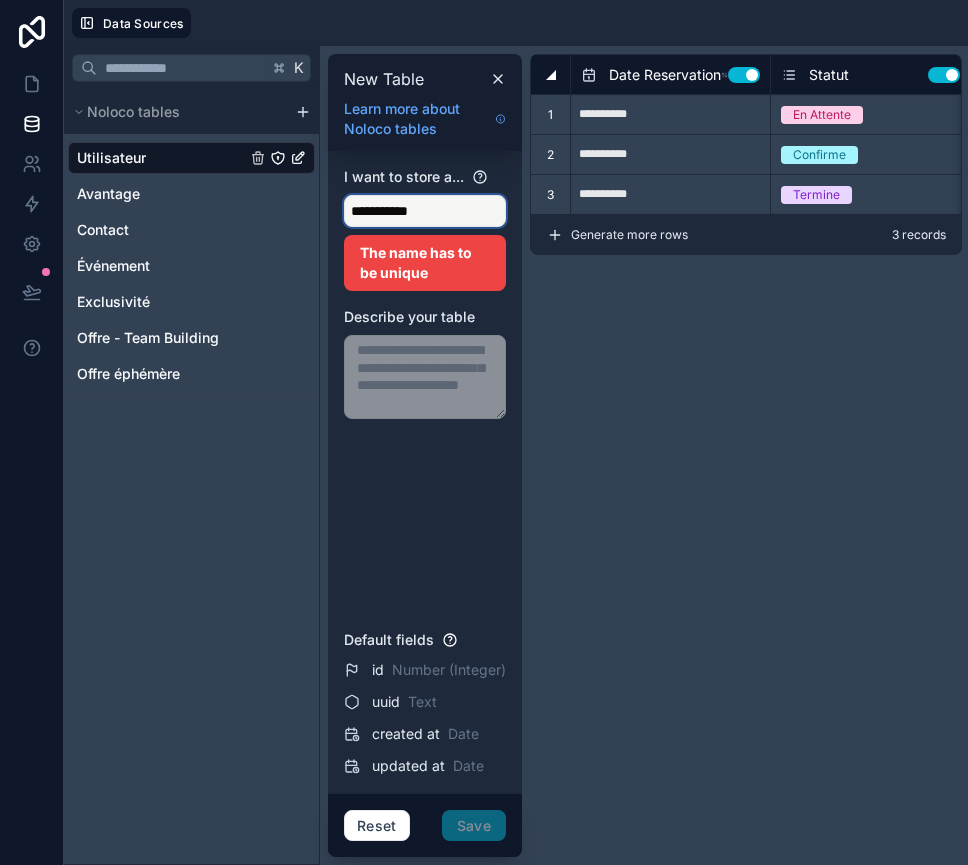 click on "**********" at bounding box center (425, 211) 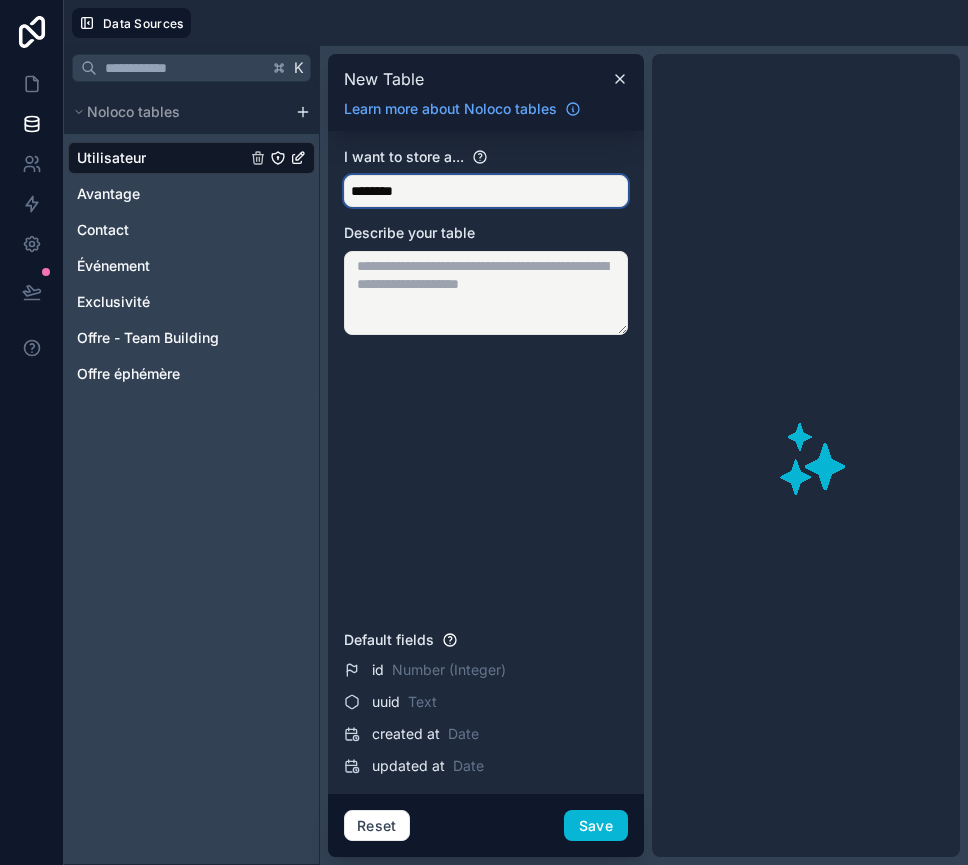 type on "********" 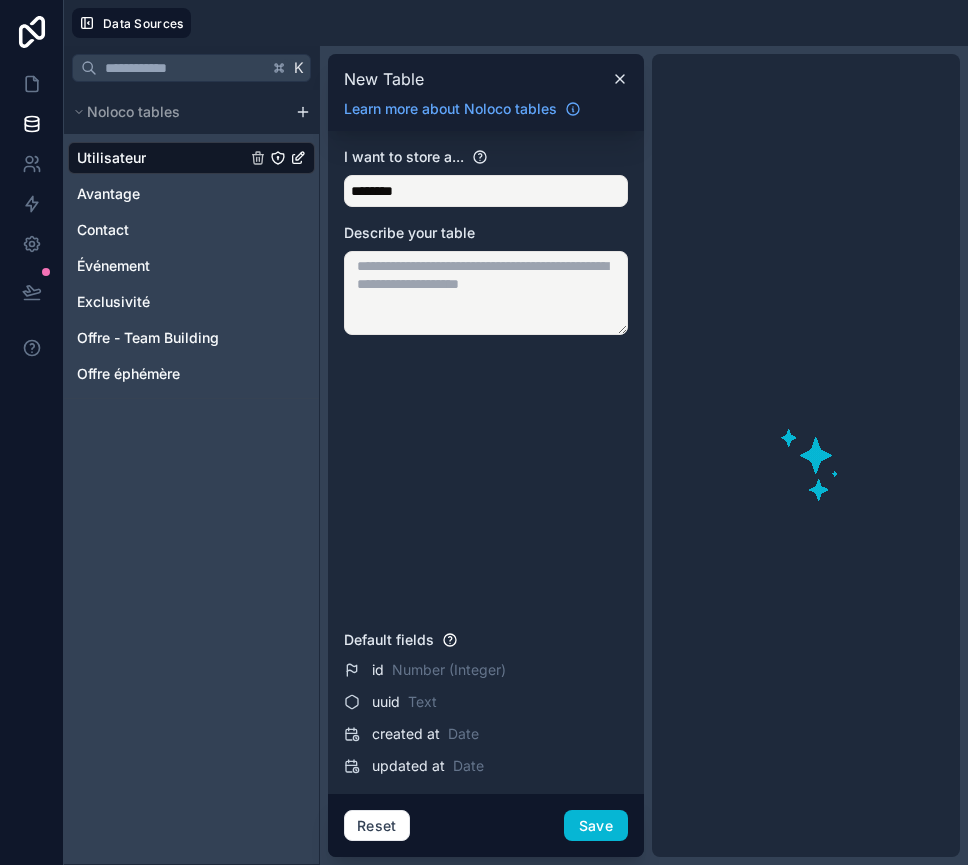 click at bounding box center [486, 293] 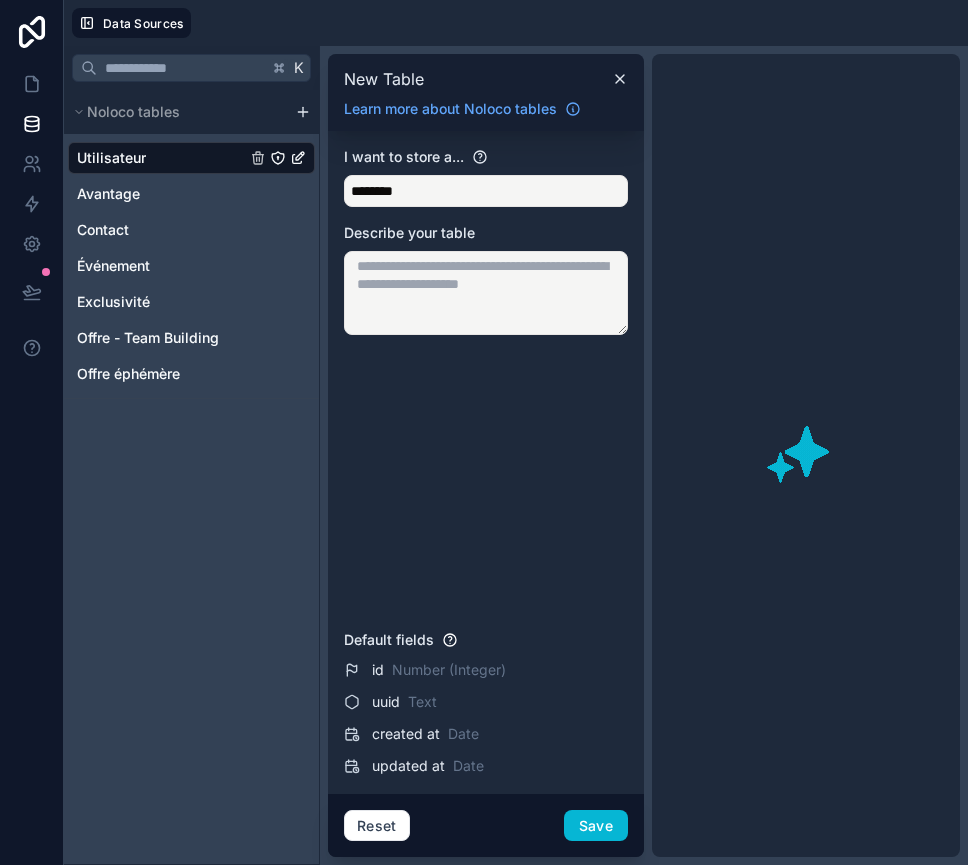 paste on "**********" 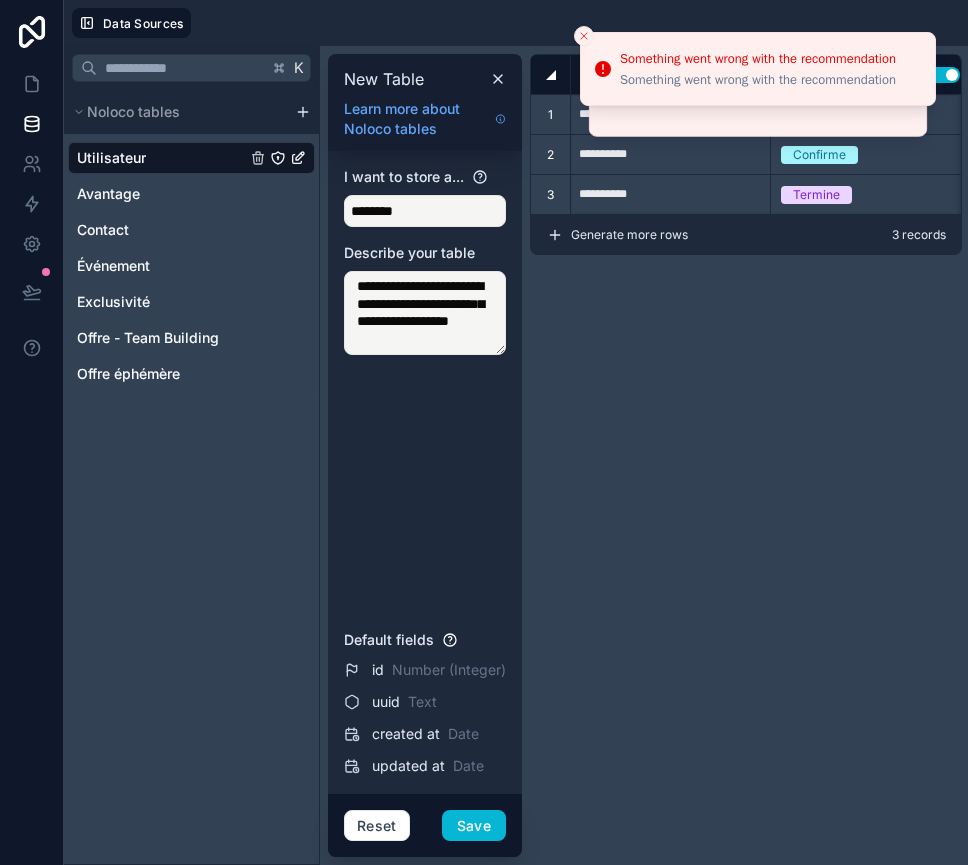 click on "**********" at bounding box center [425, 313] 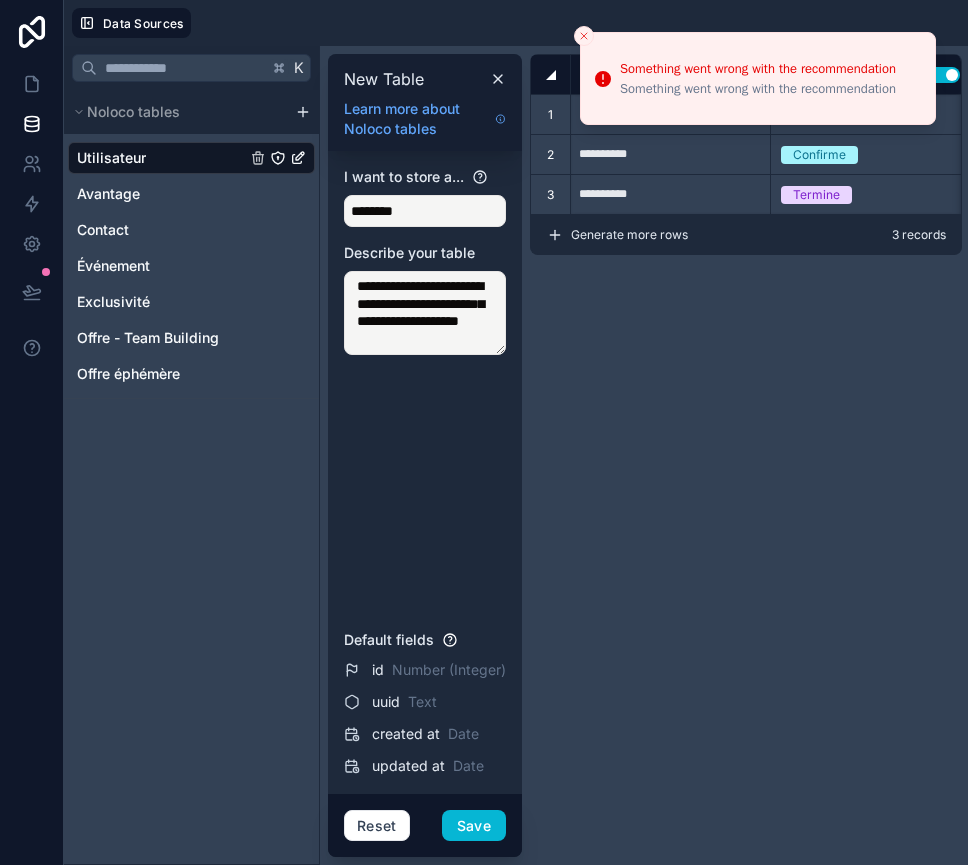 click 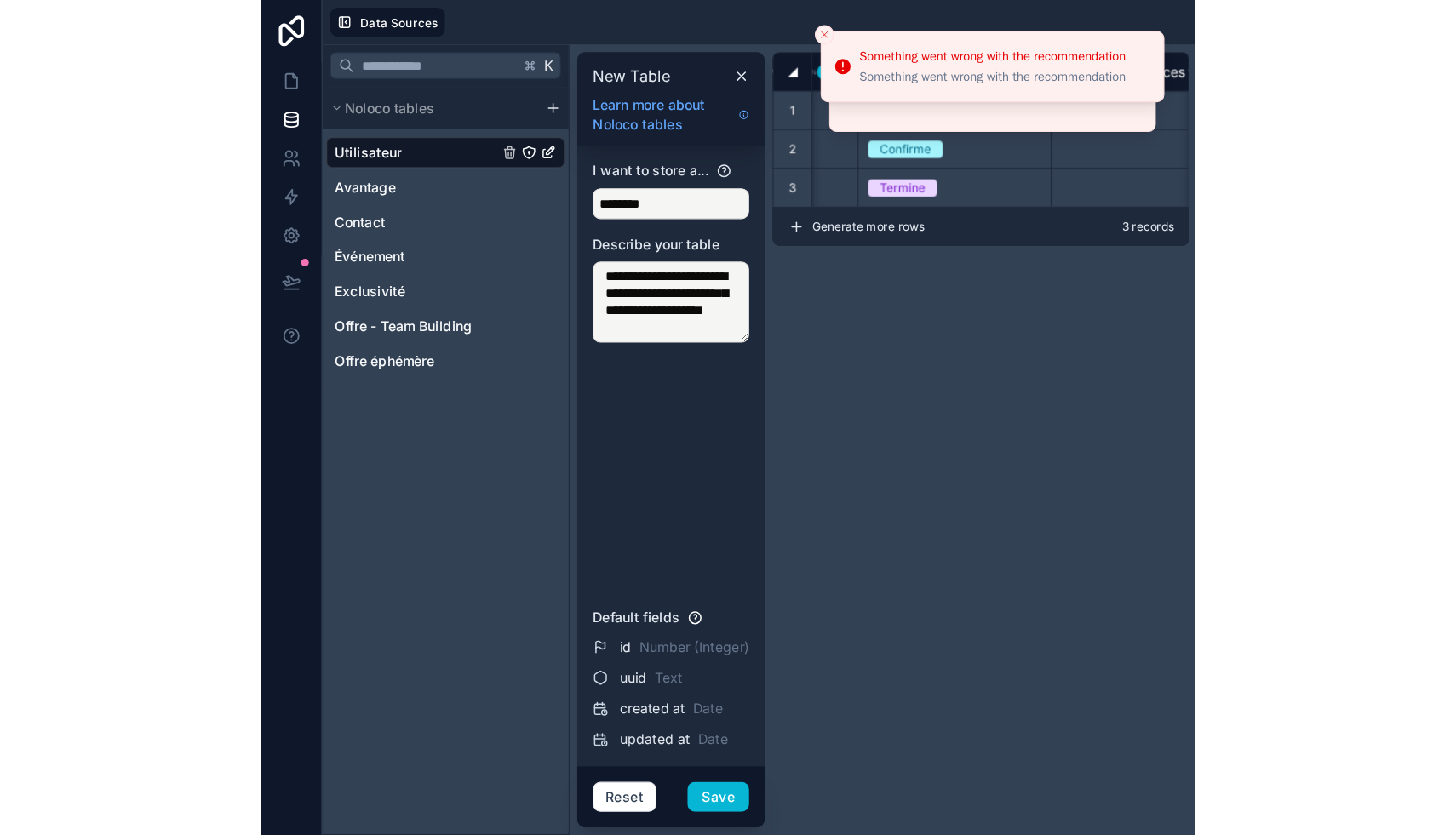 scroll, scrollTop: 0, scrollLeft: 0, axis: both 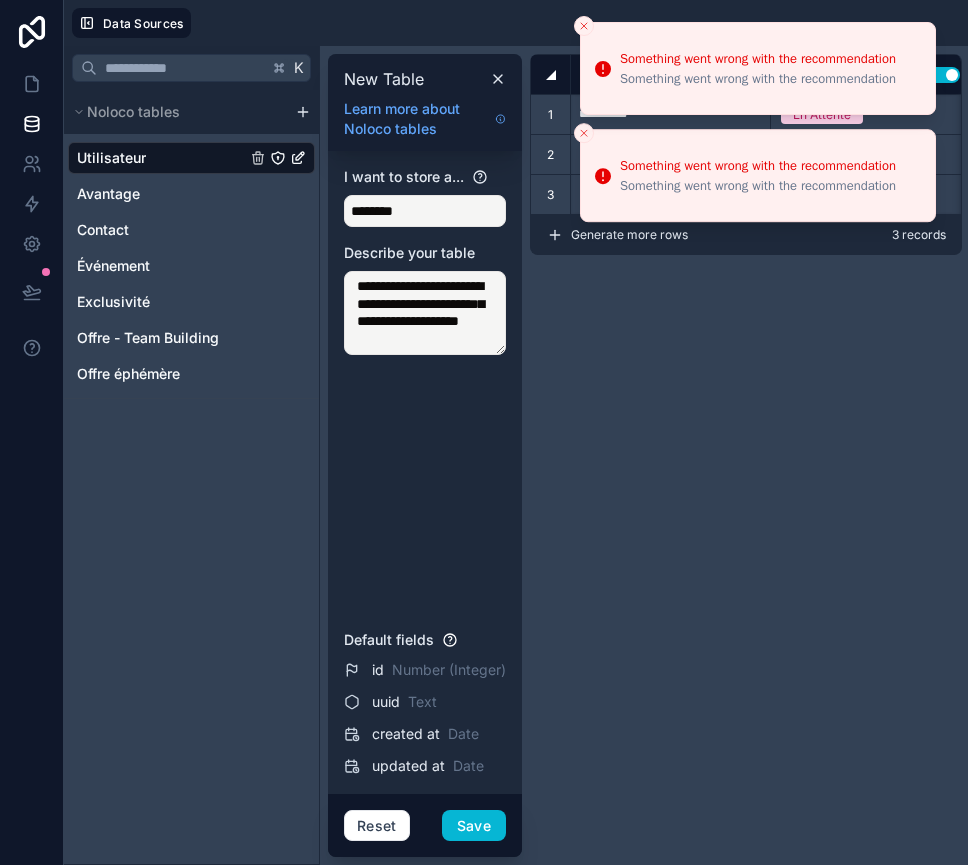 click 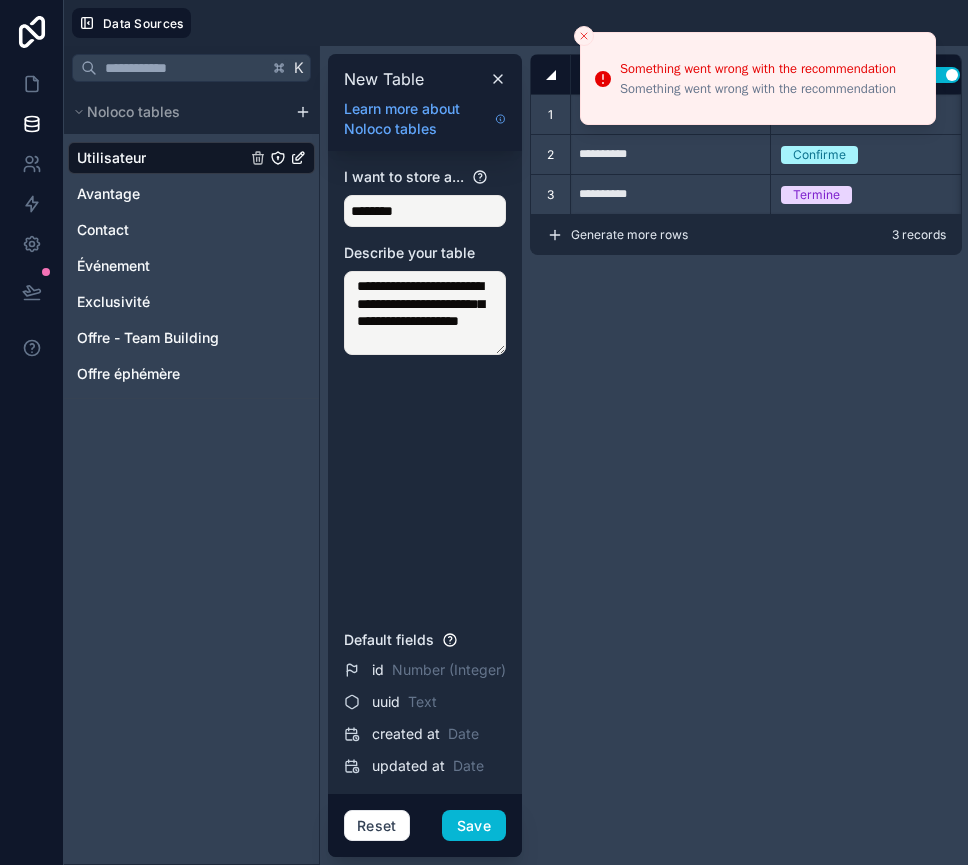 click 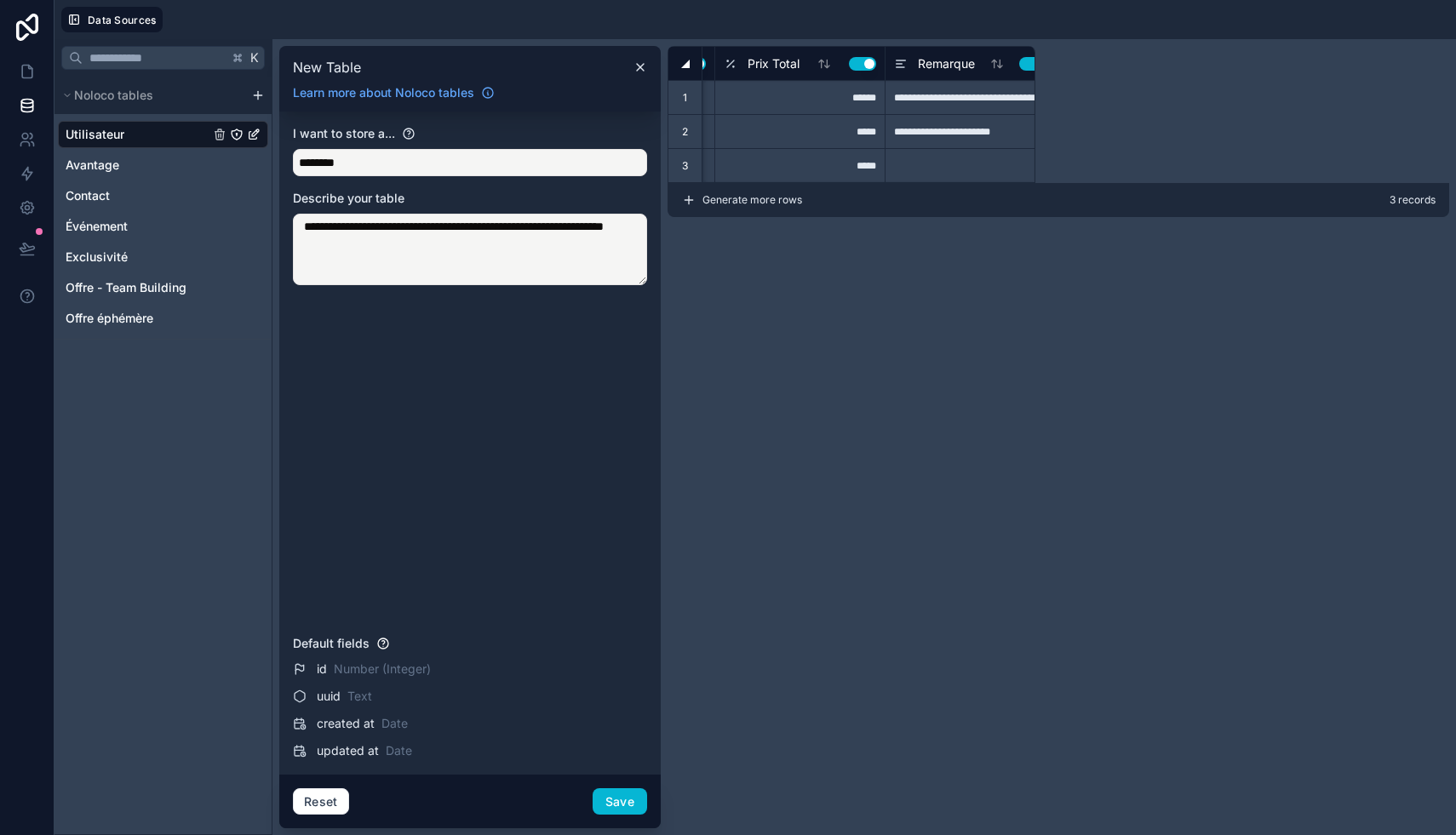 scroll, scrollTop: 0, scrollLeft: 689, axis: horizontal 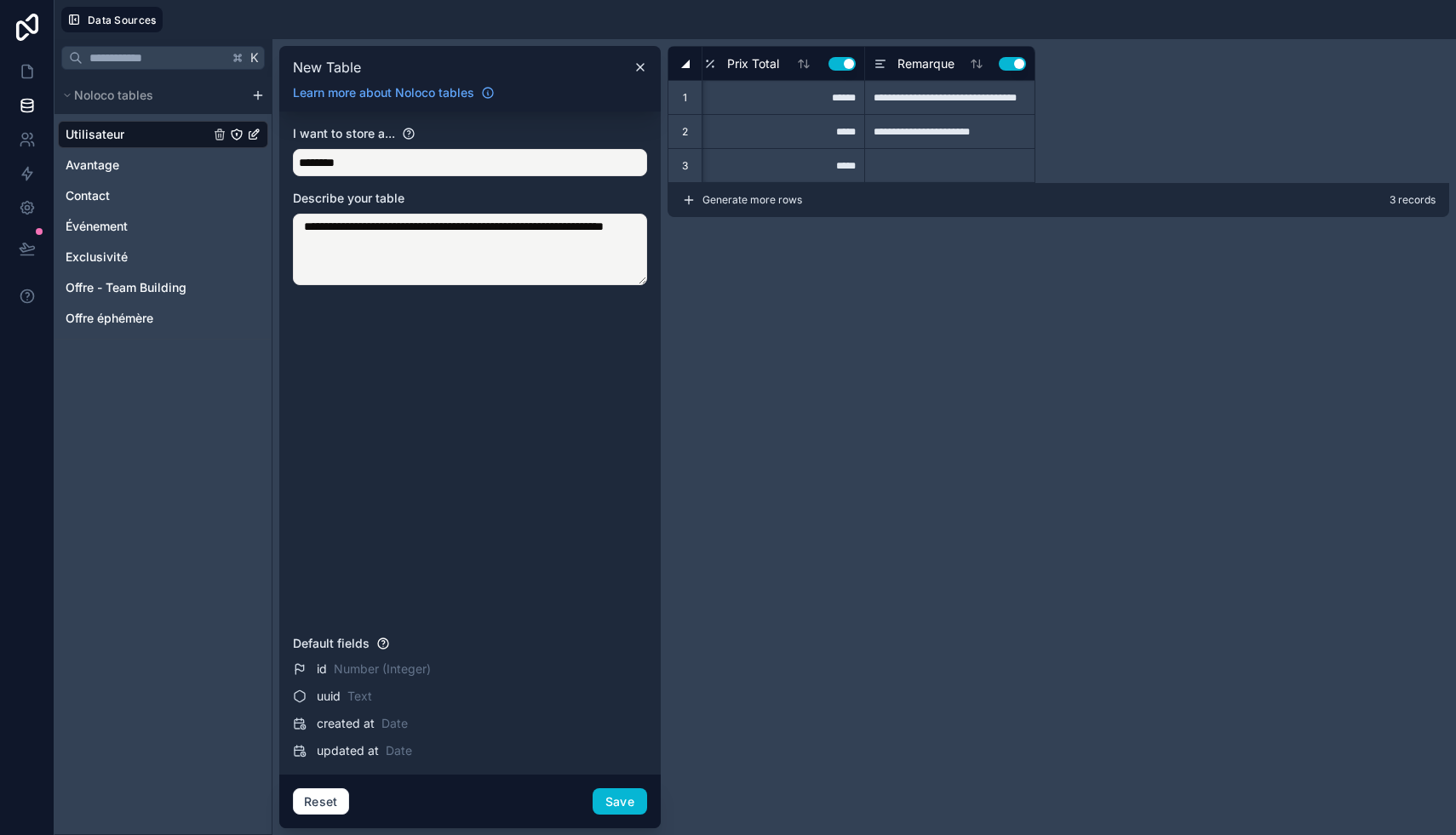 click on "**********" at bounding box center (470, 249) 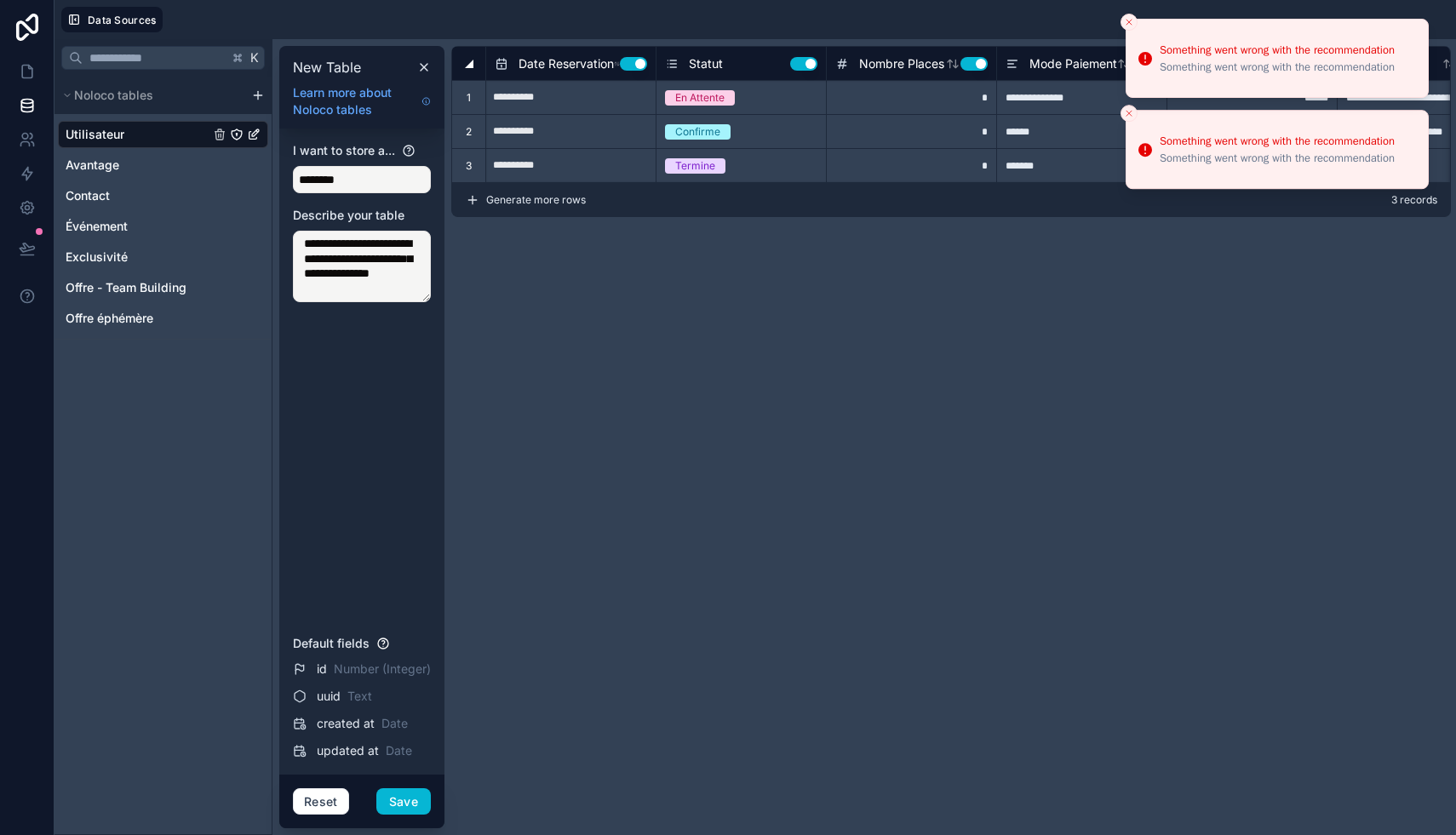 type on "**********" 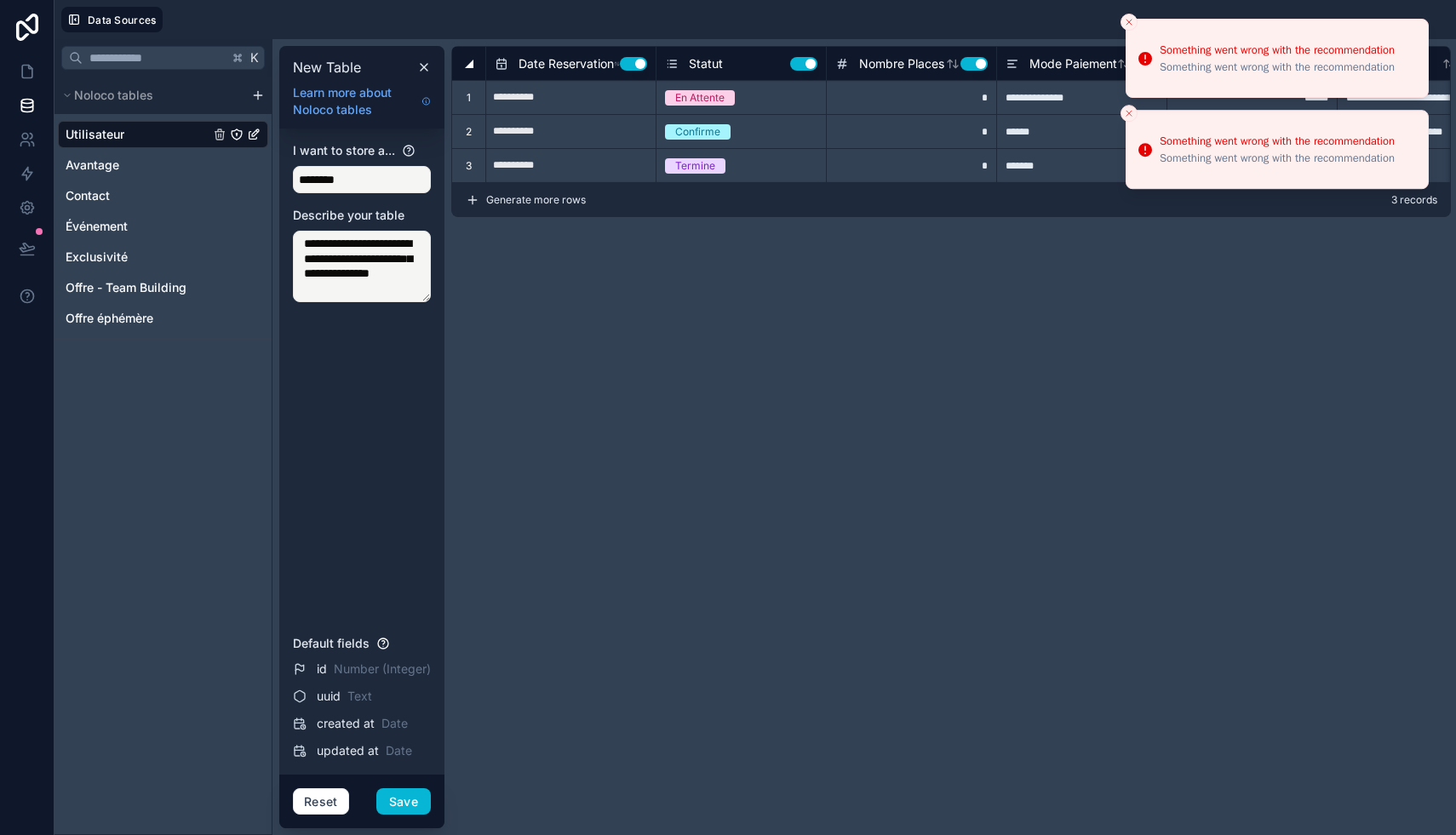 click 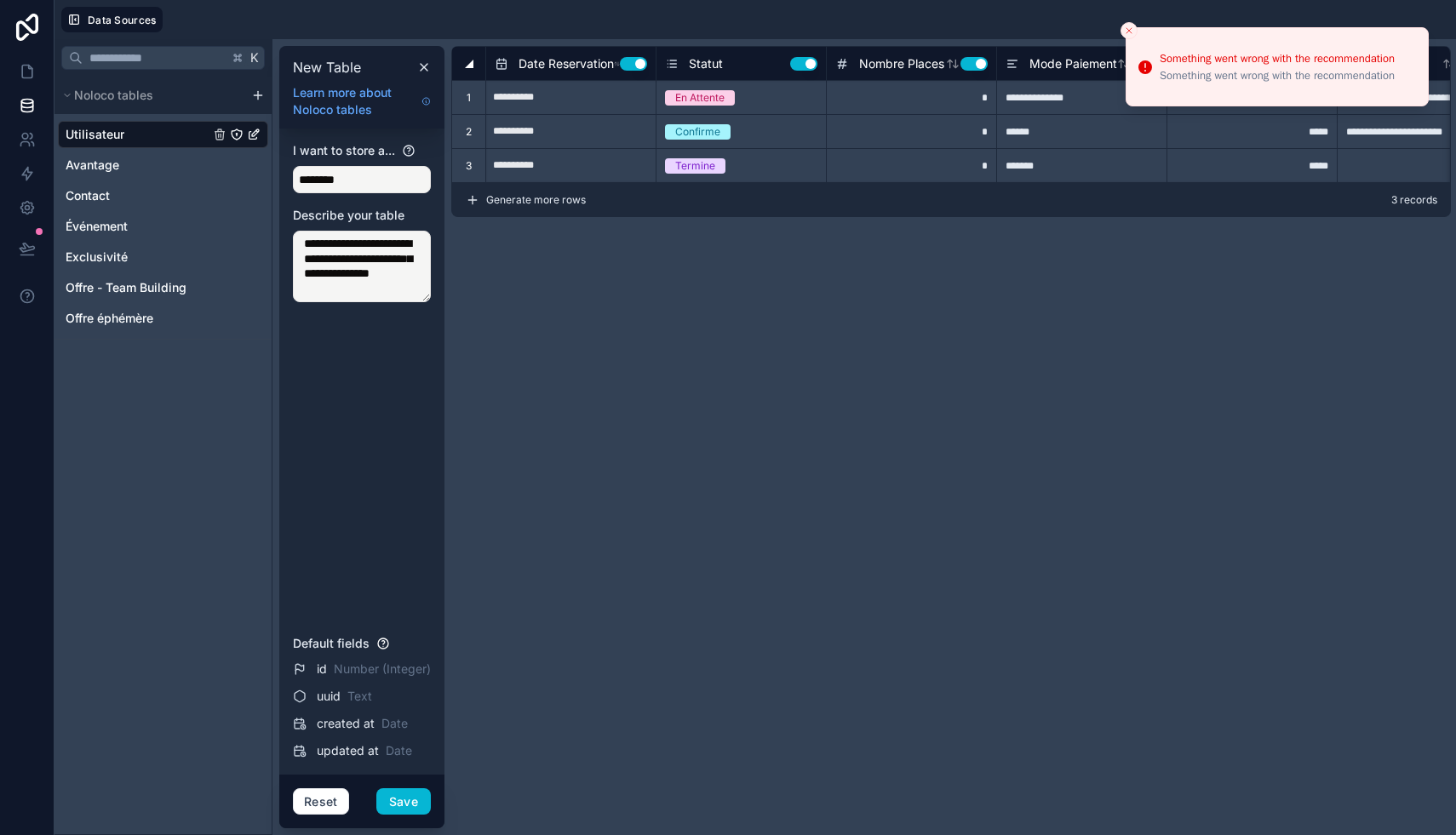 click at bounding box center [1129, 31] 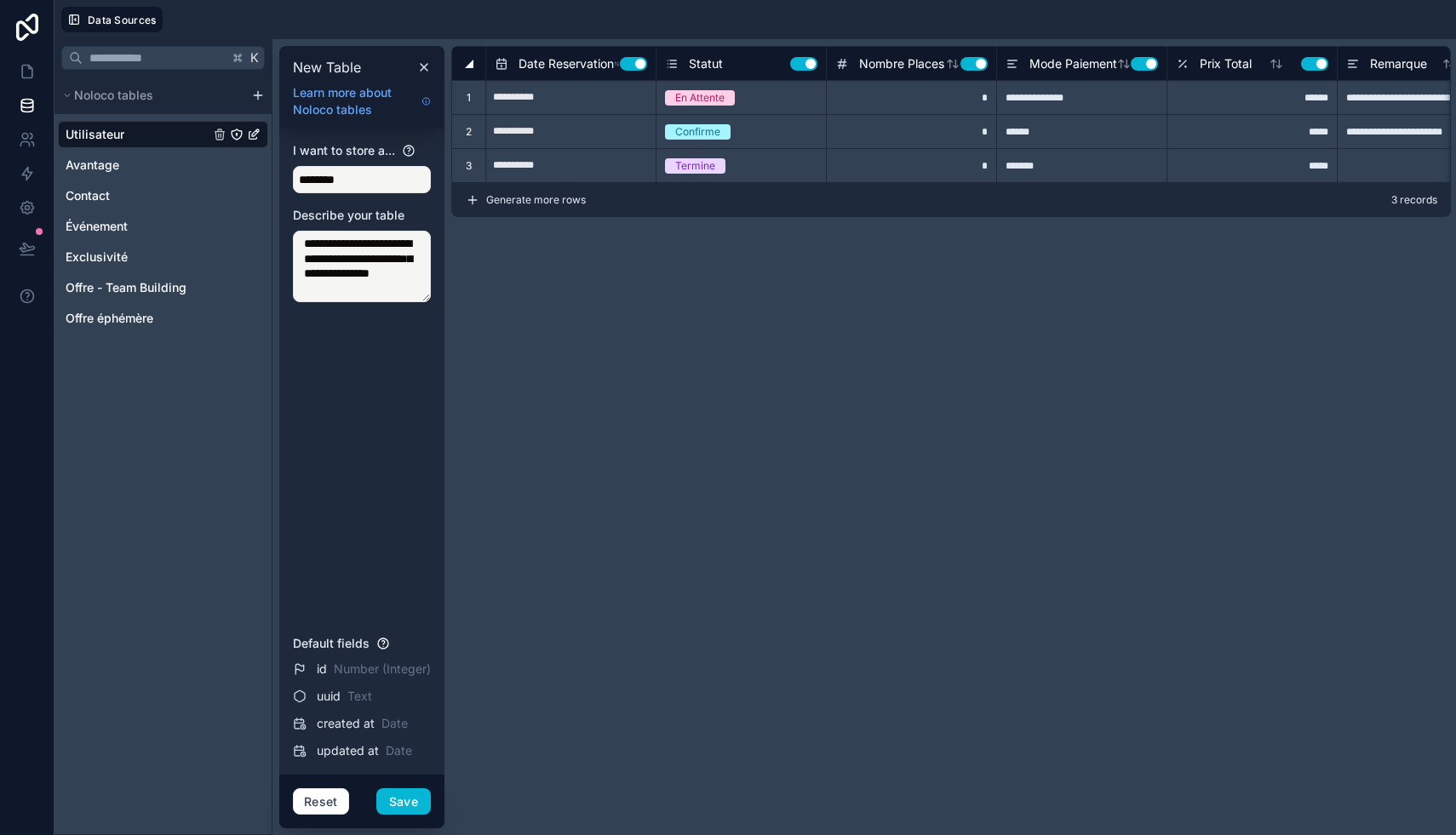 click on "En Attente" at bounding box center (700, 98) 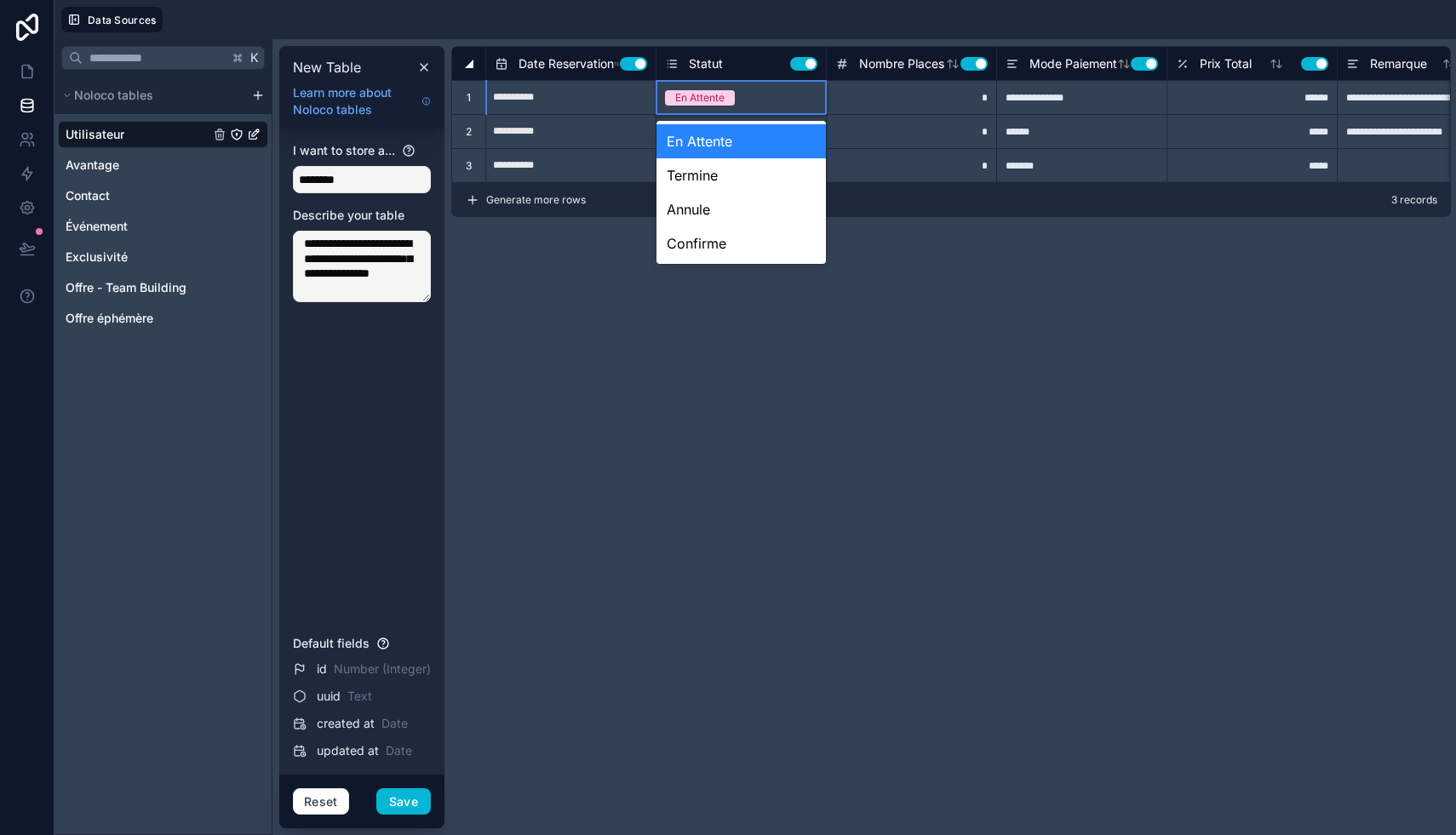 click on "En Attente" at bounding box center [700, 98] 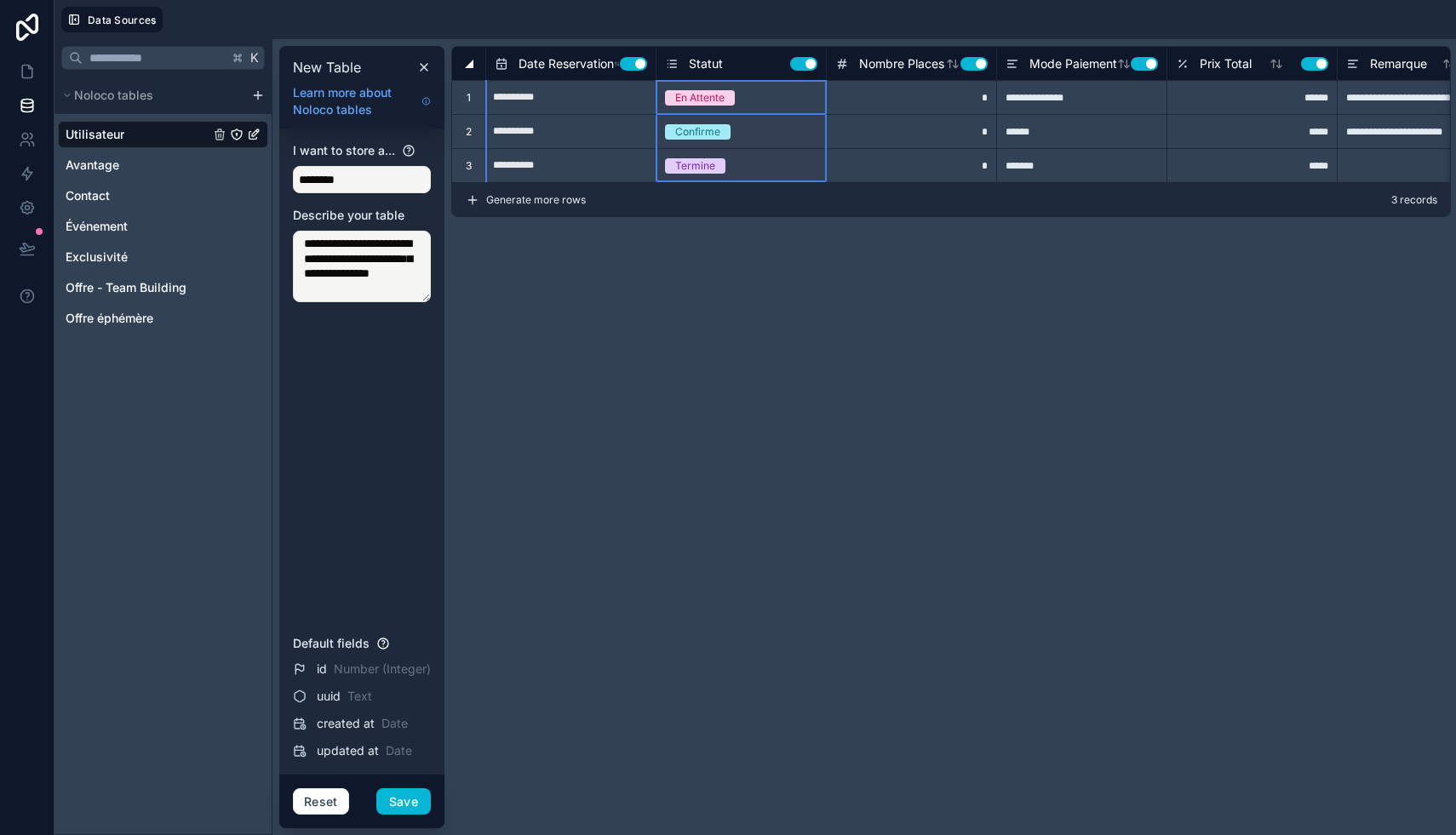 click on "Statut Use setting" at bounding box center (741, 63) 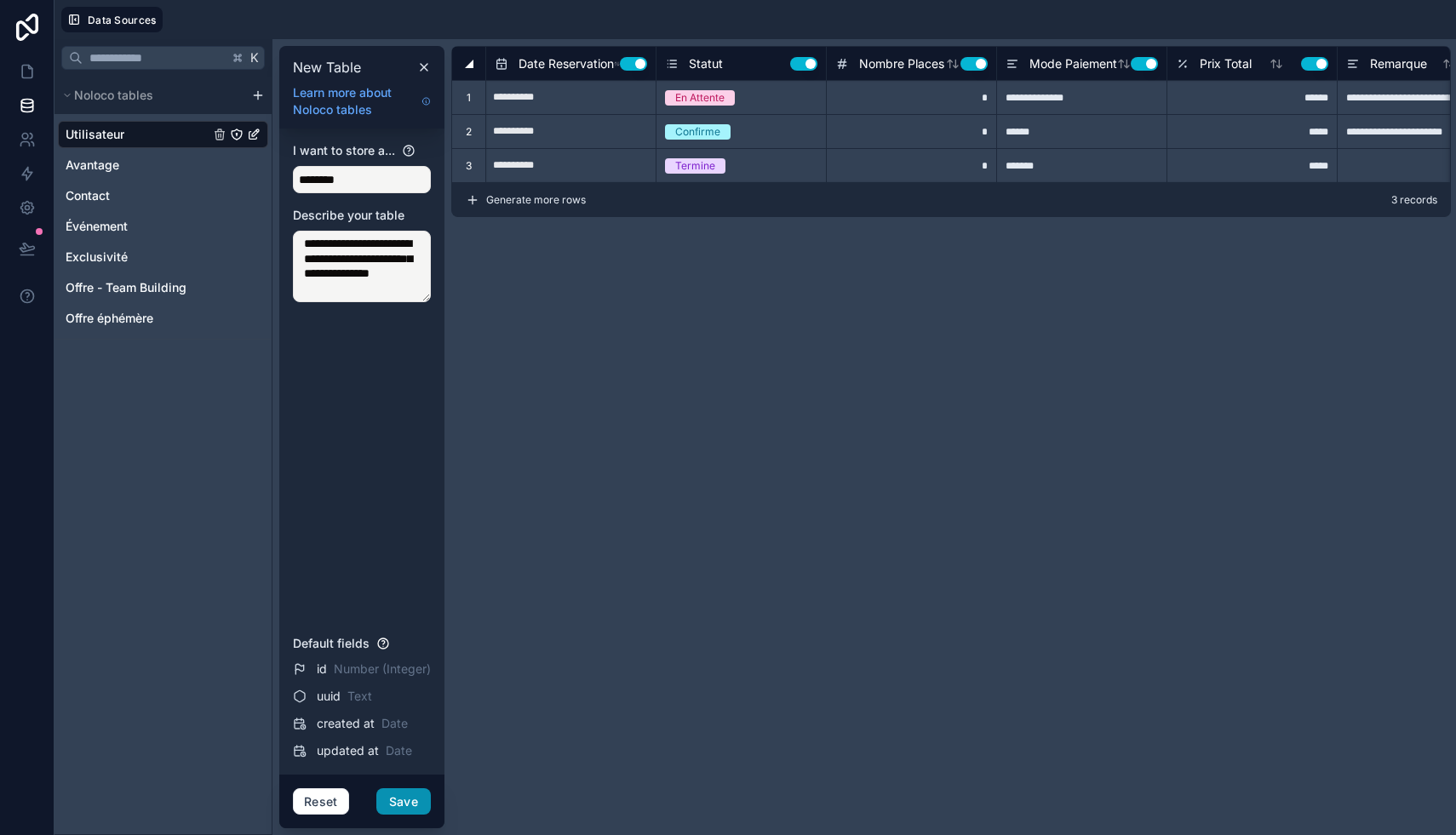 click on "Save" at bounding box center (404, 802) 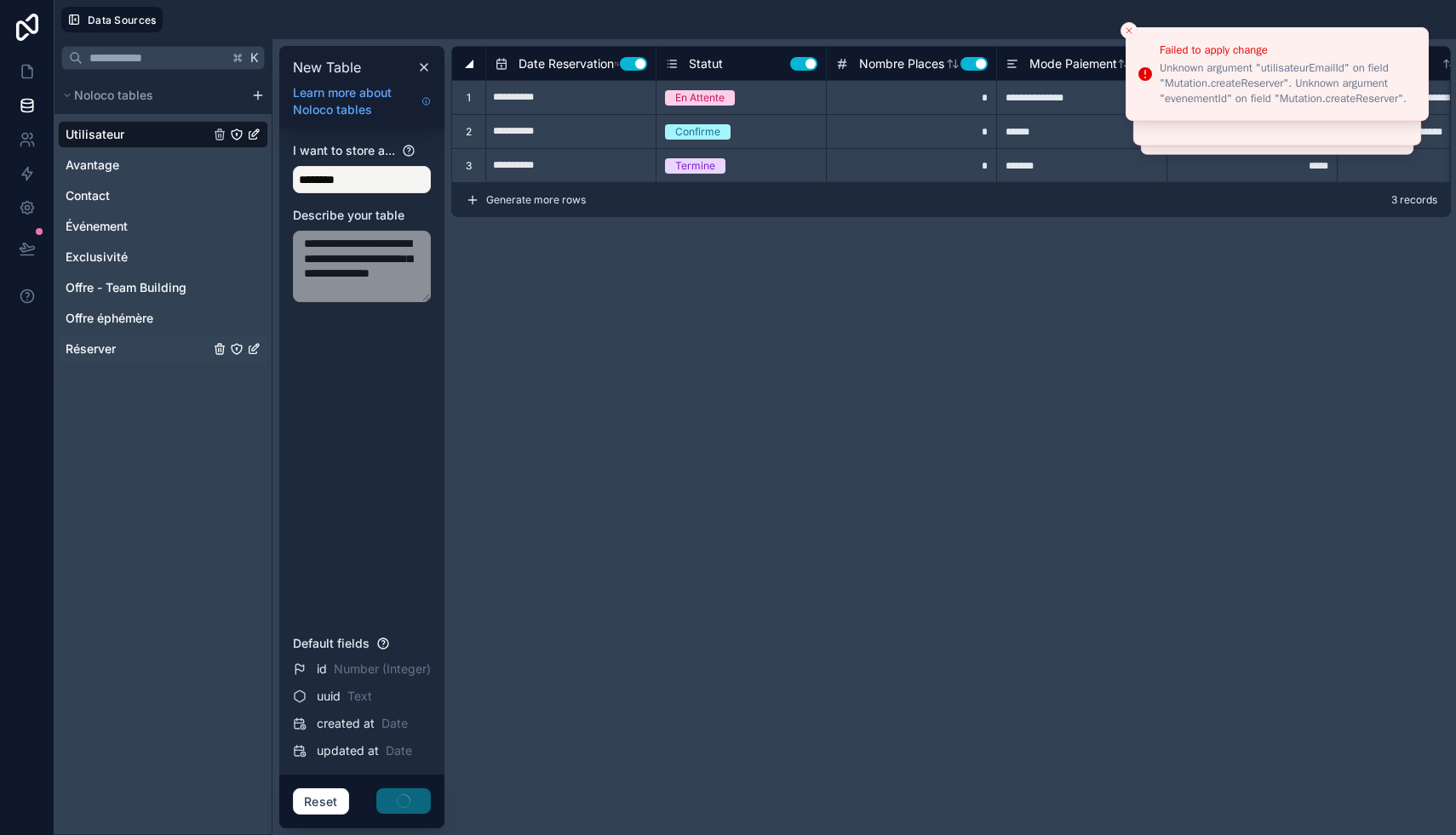 click on "Réserver" at bounding box center [90, 349] 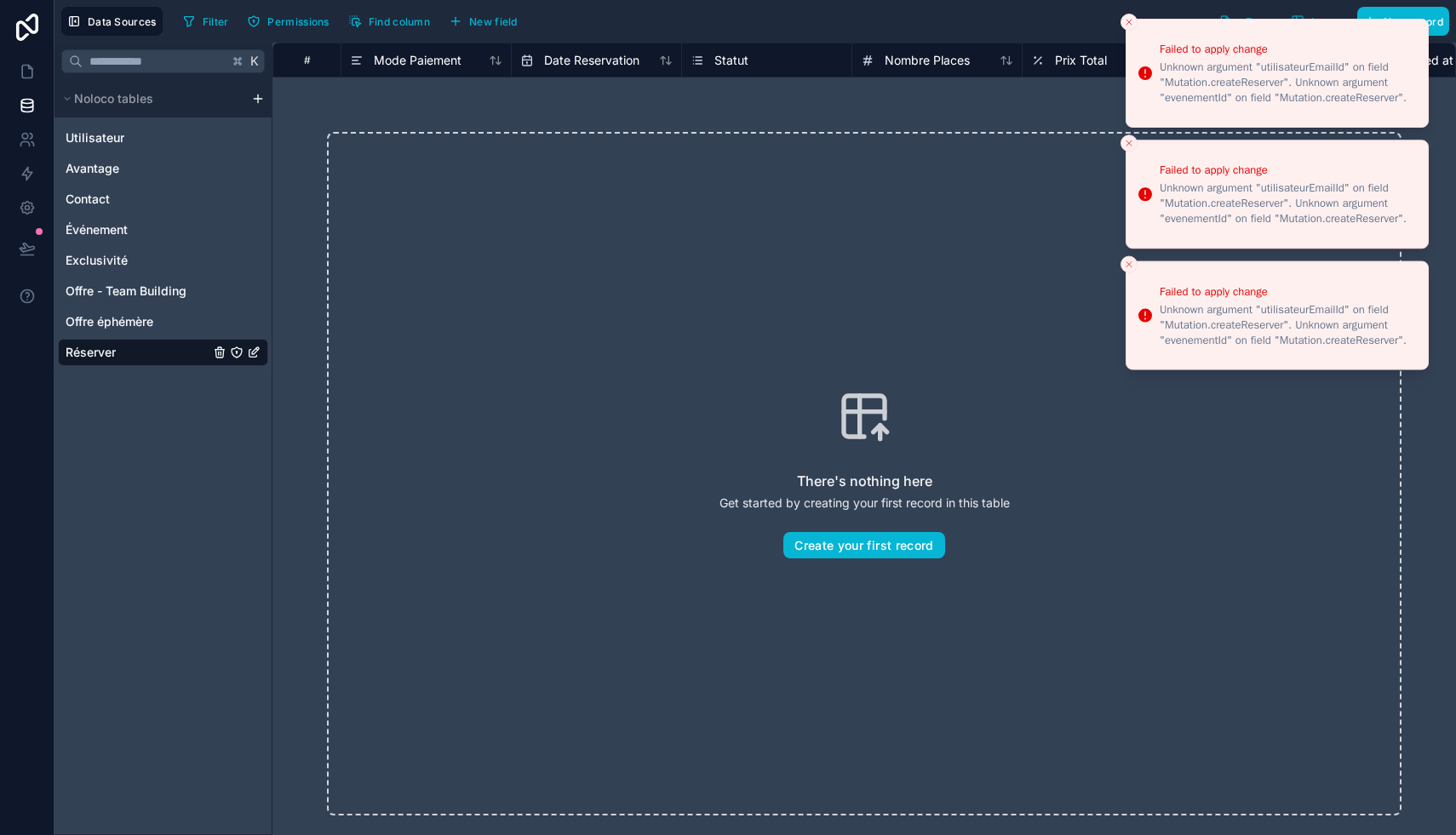 click 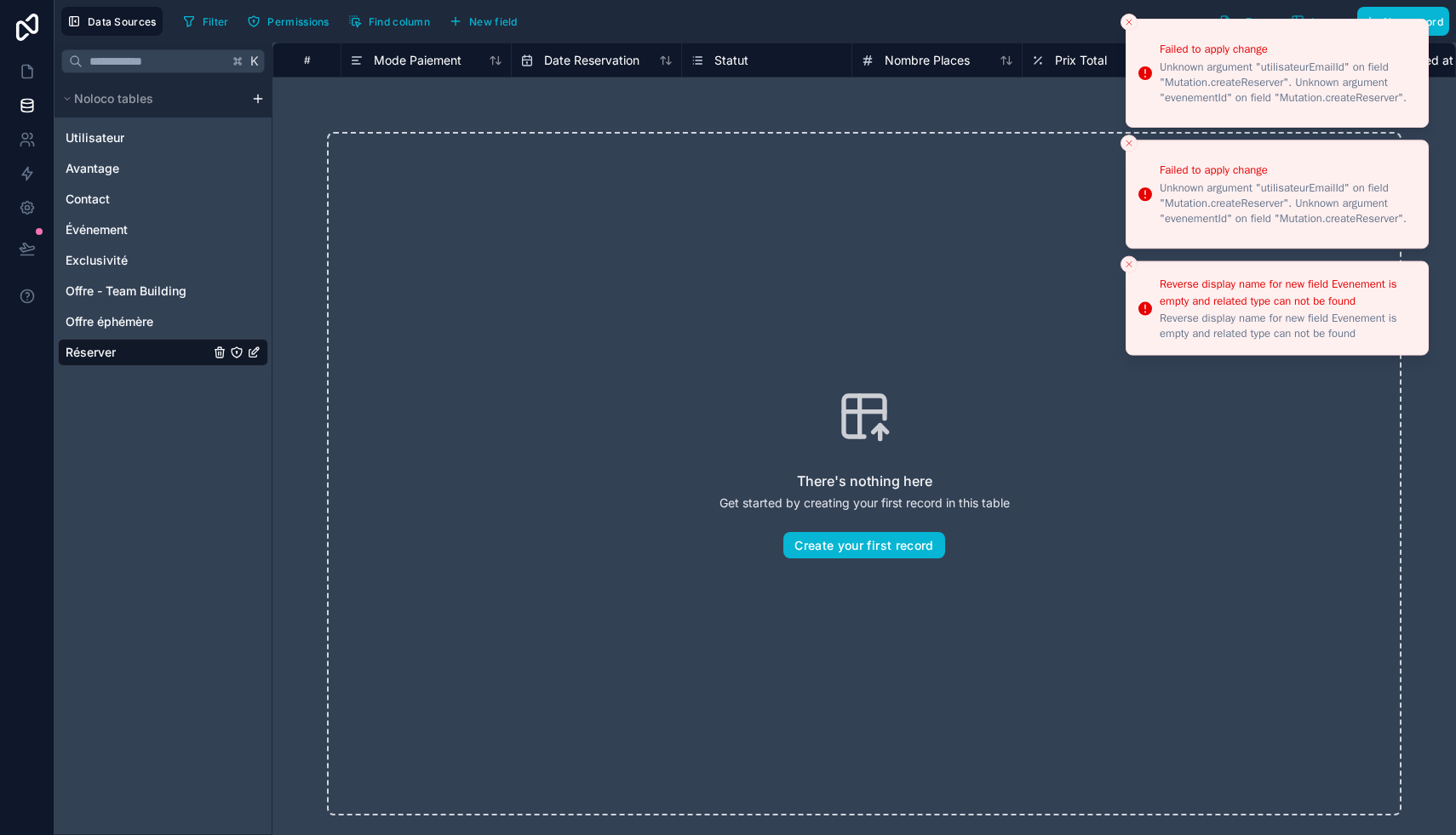 click 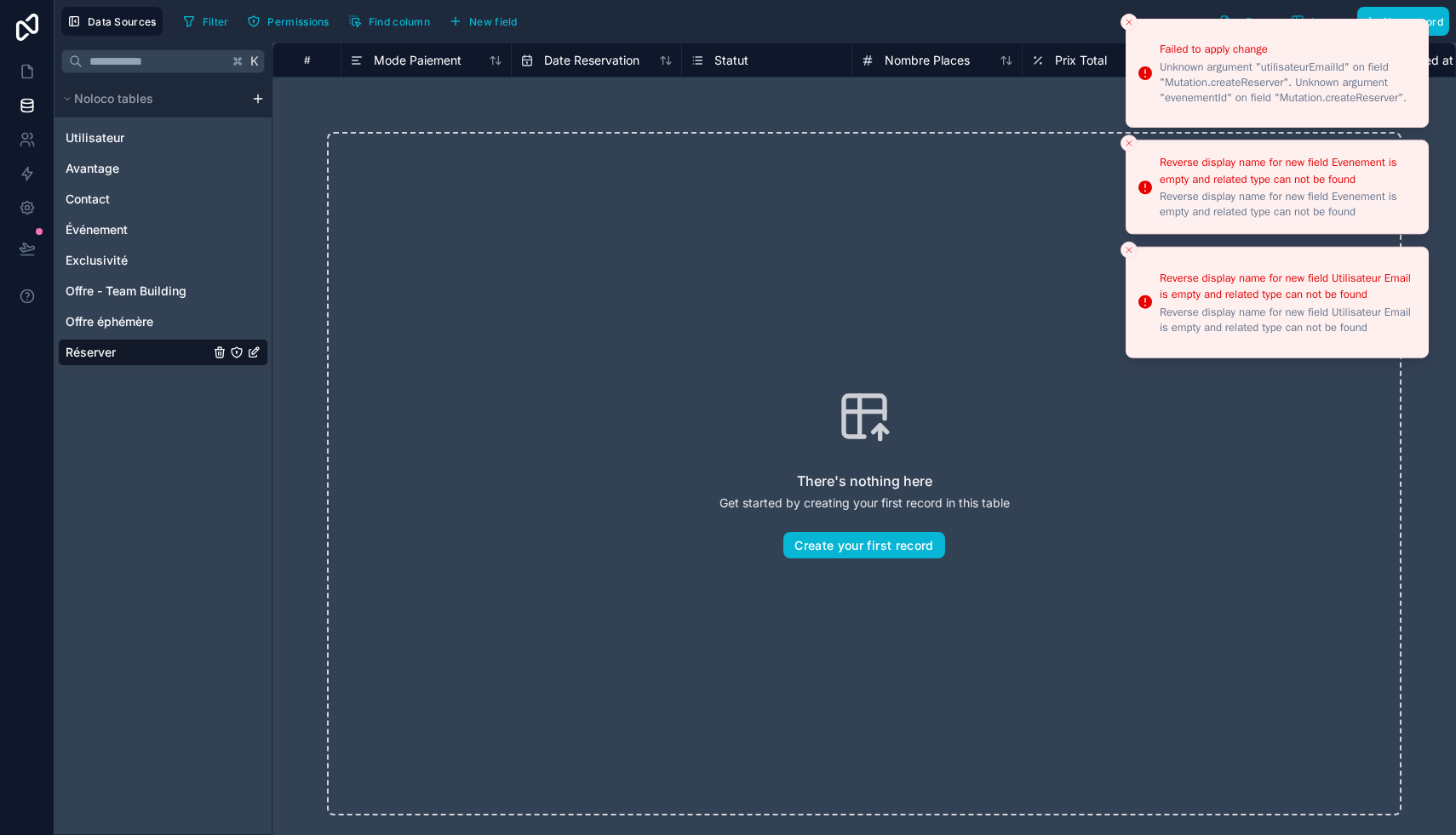 click 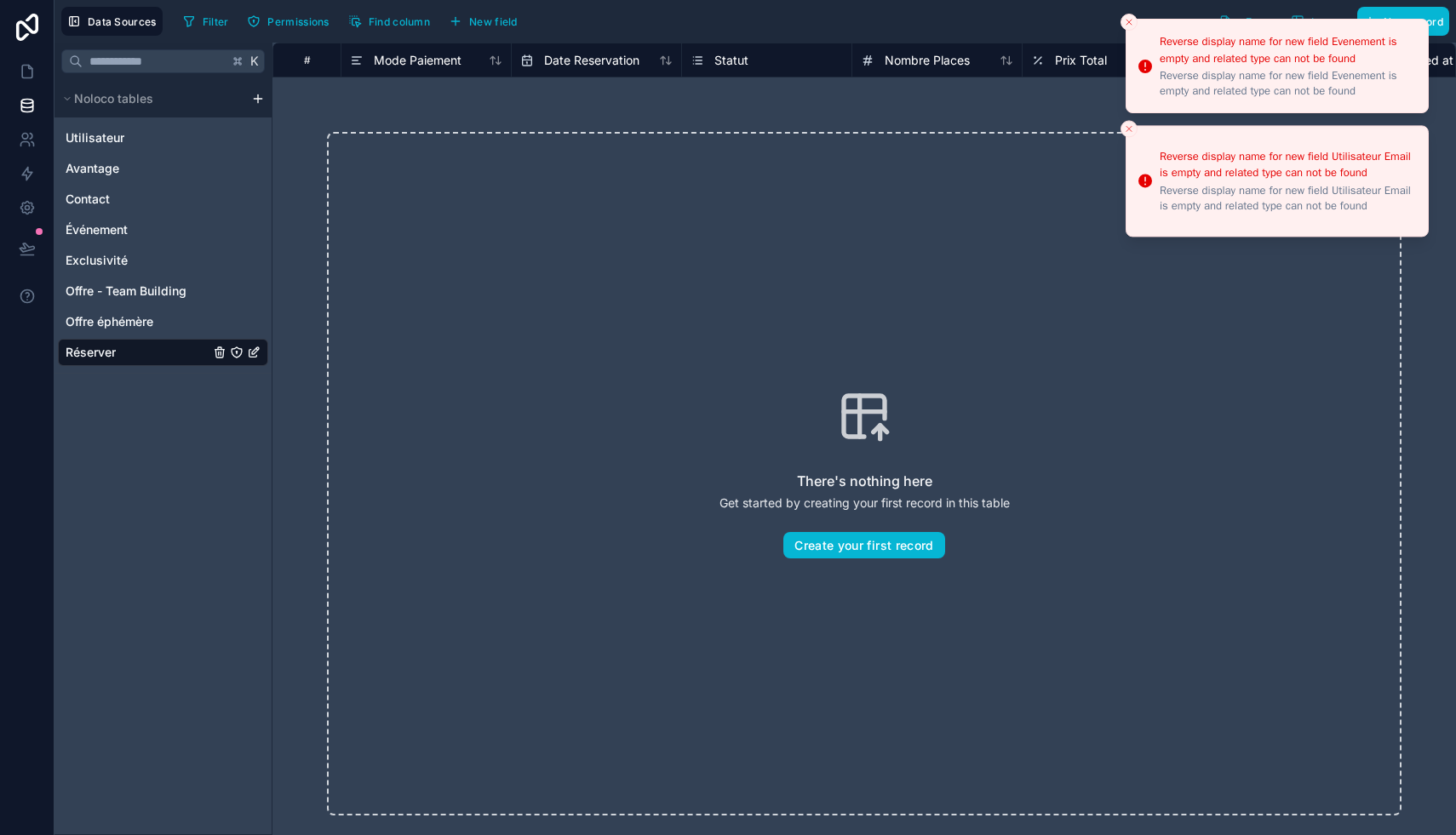 click 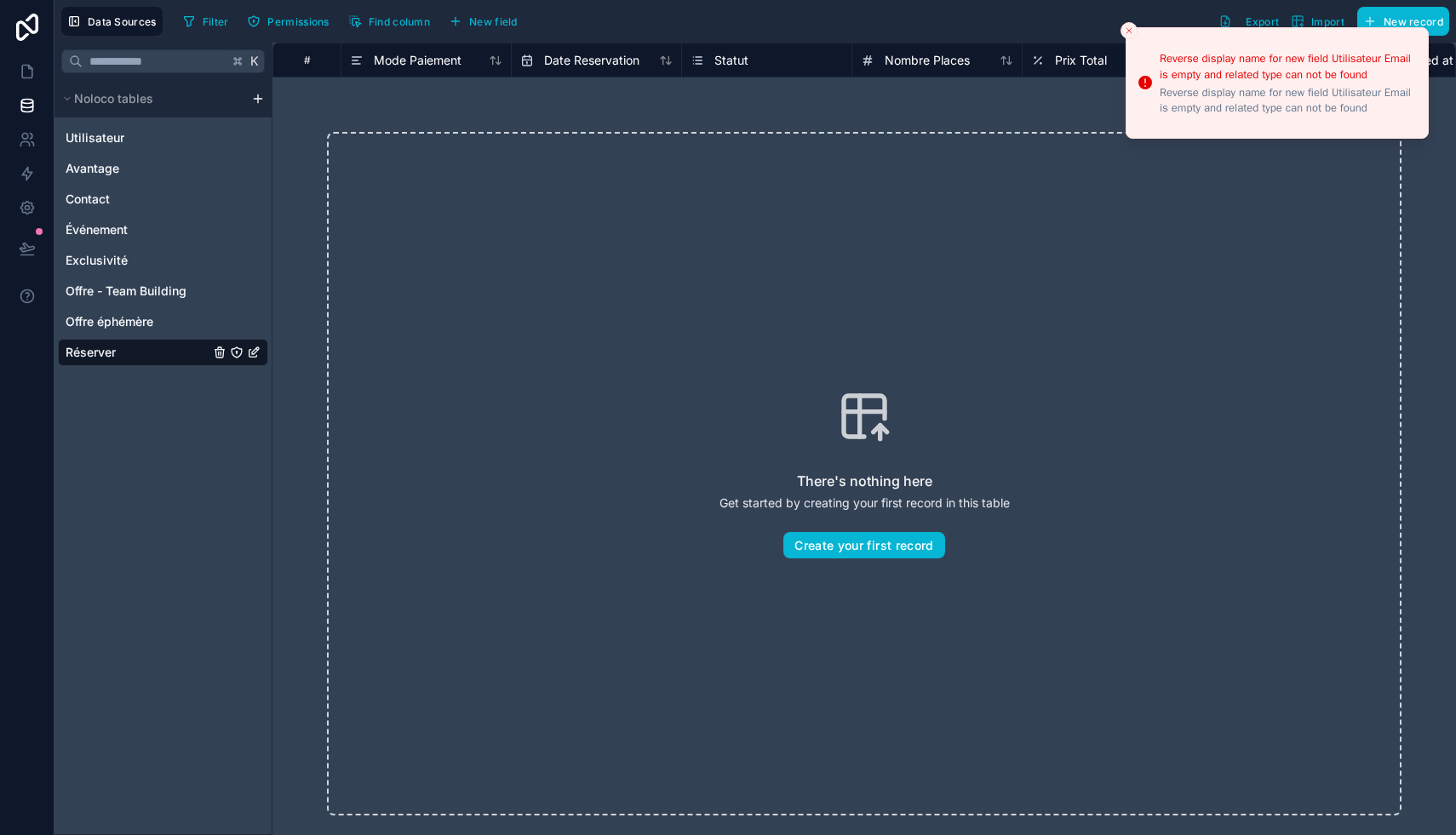 click 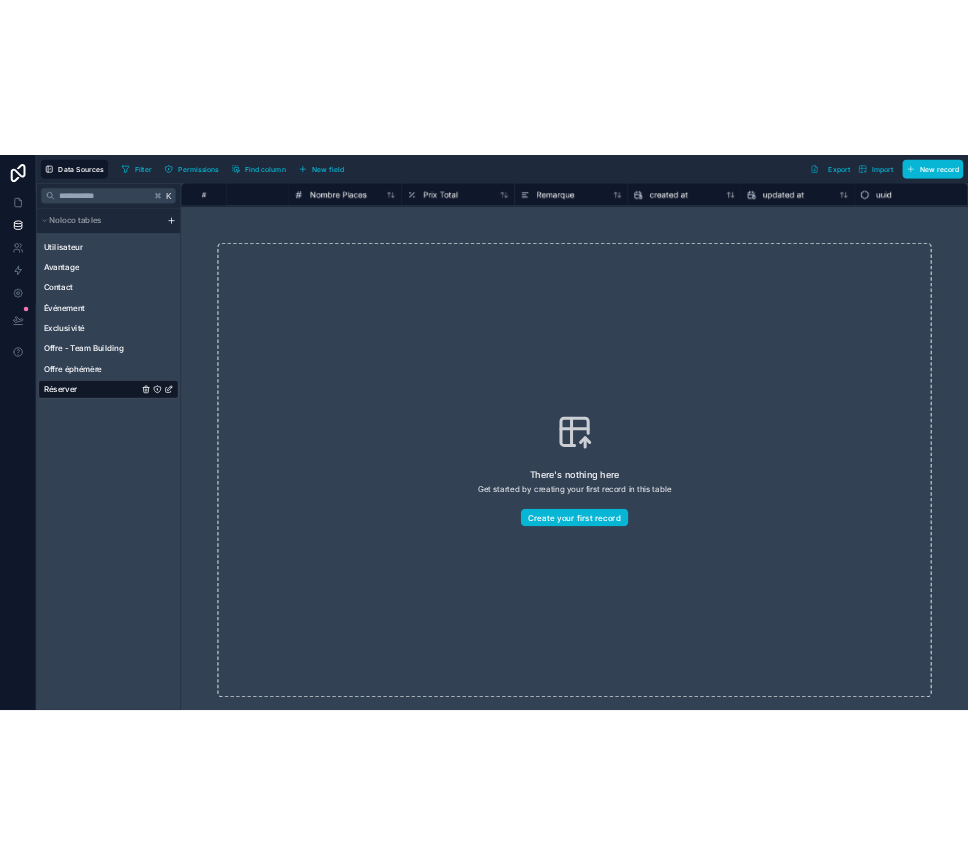 scroll, scrollTop: 0, scrollLeft: 0, axis: both 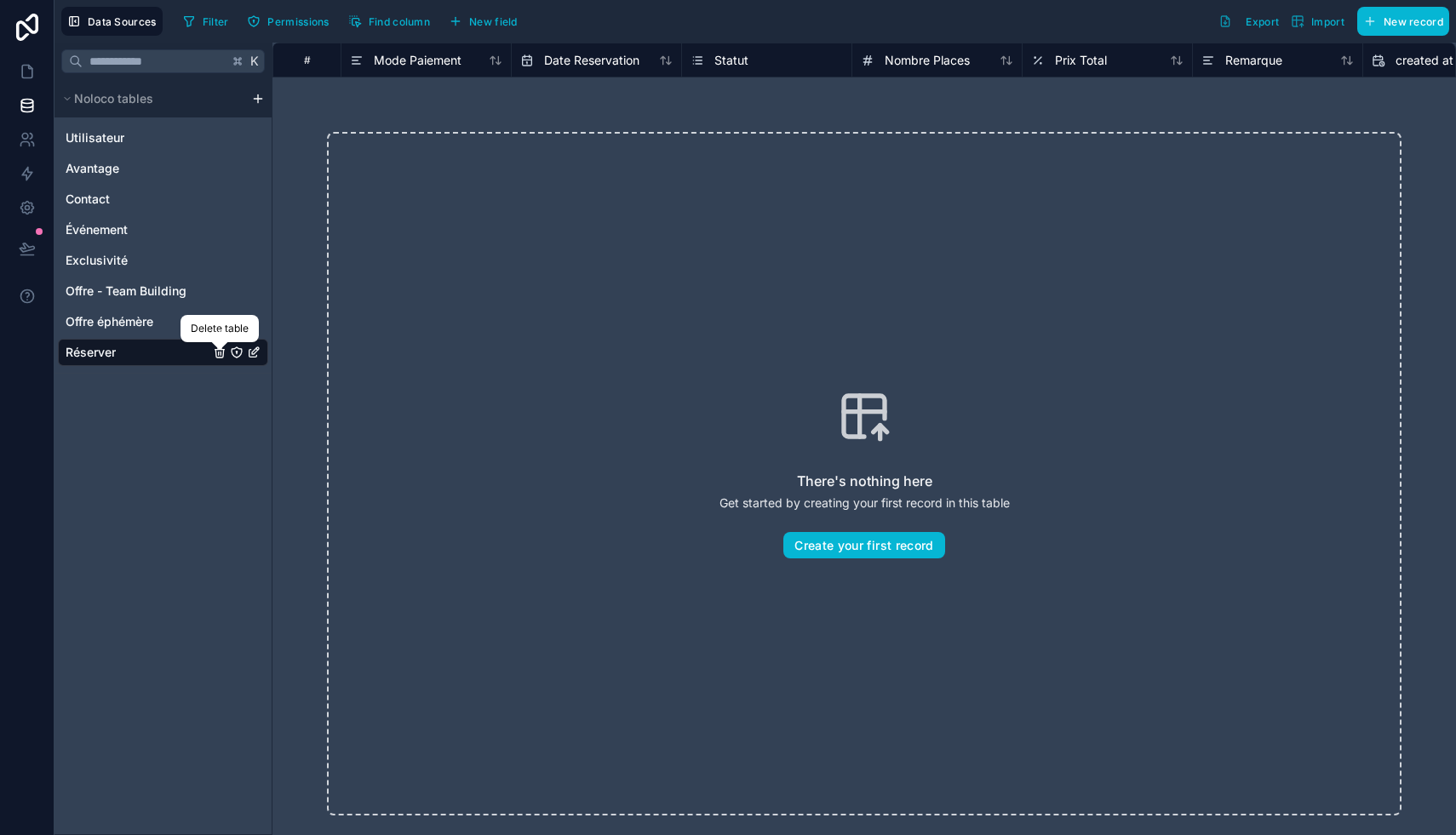 click 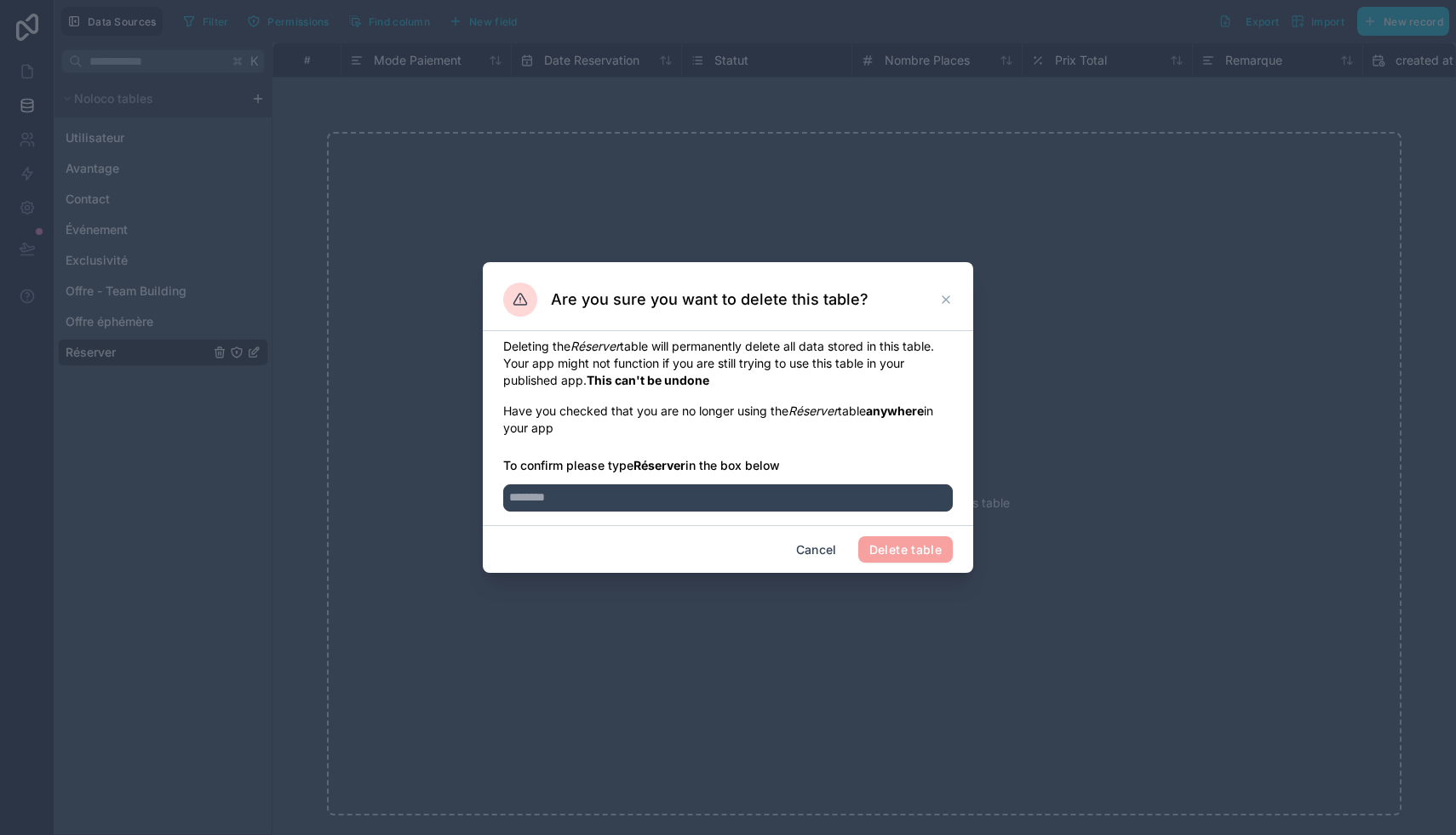 click on "Réserver" at bounding box center [659, 465] 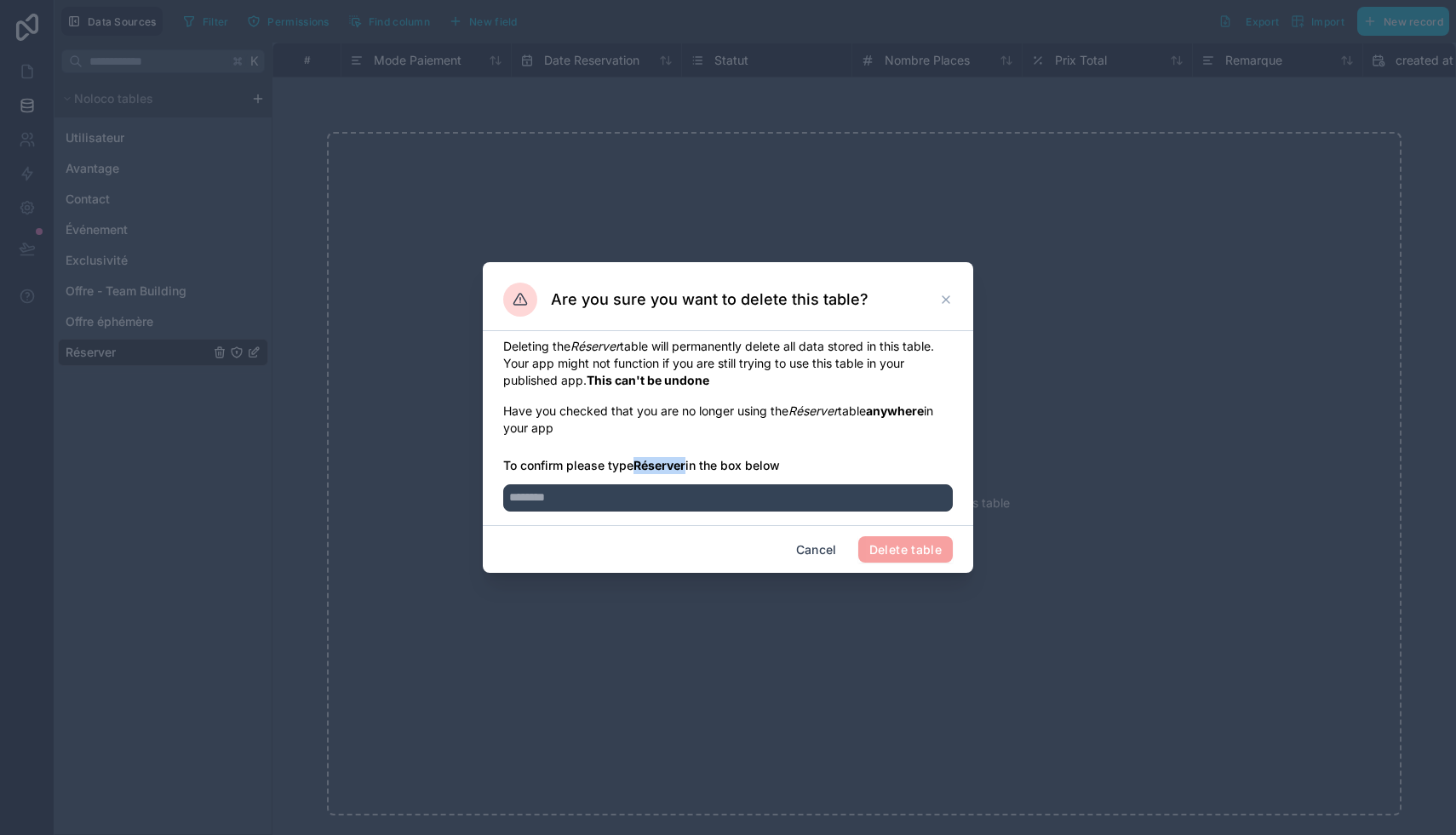 click on "Réserver" at bounding box center [659, 465] 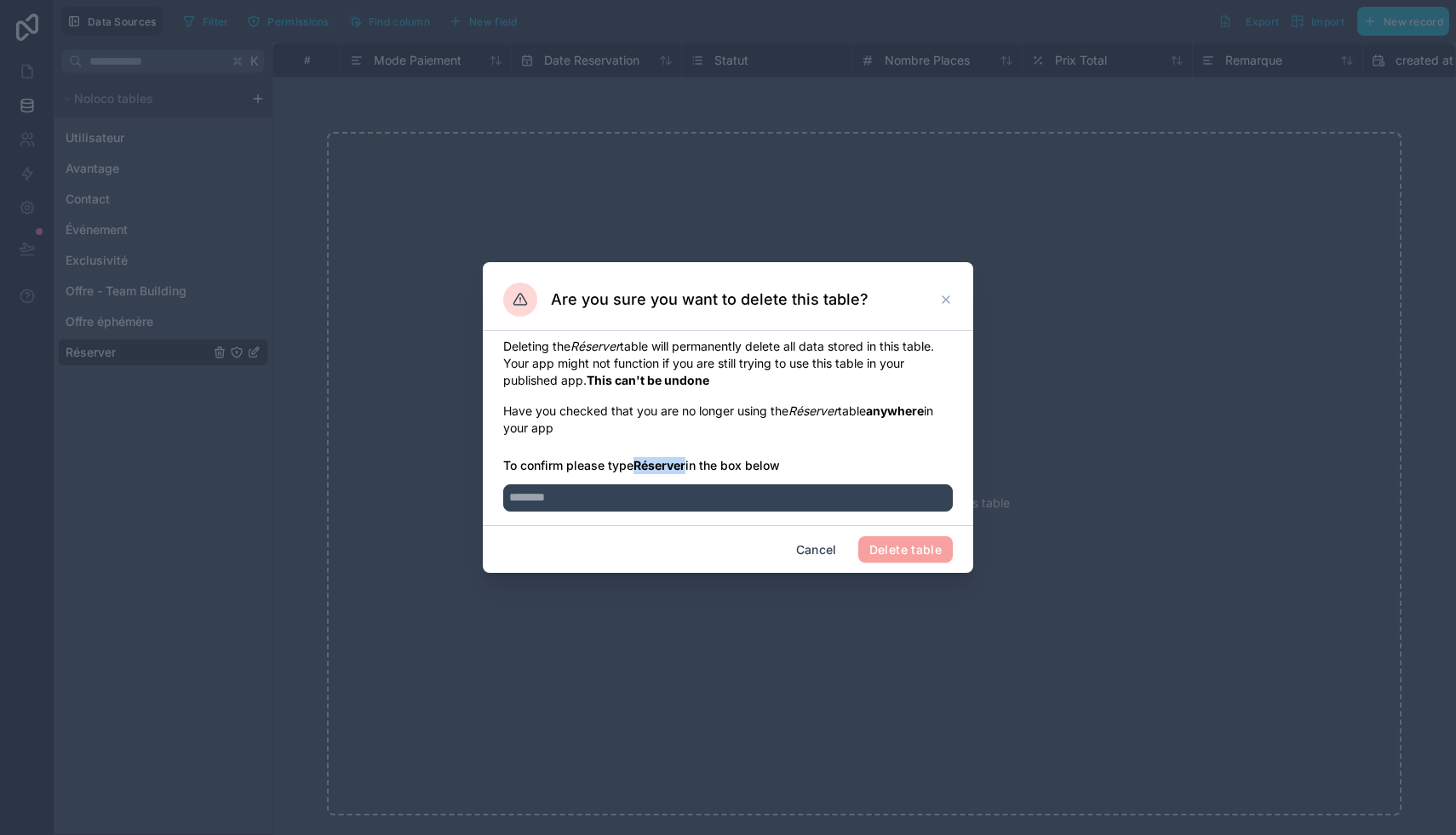 copy on "Réserver" 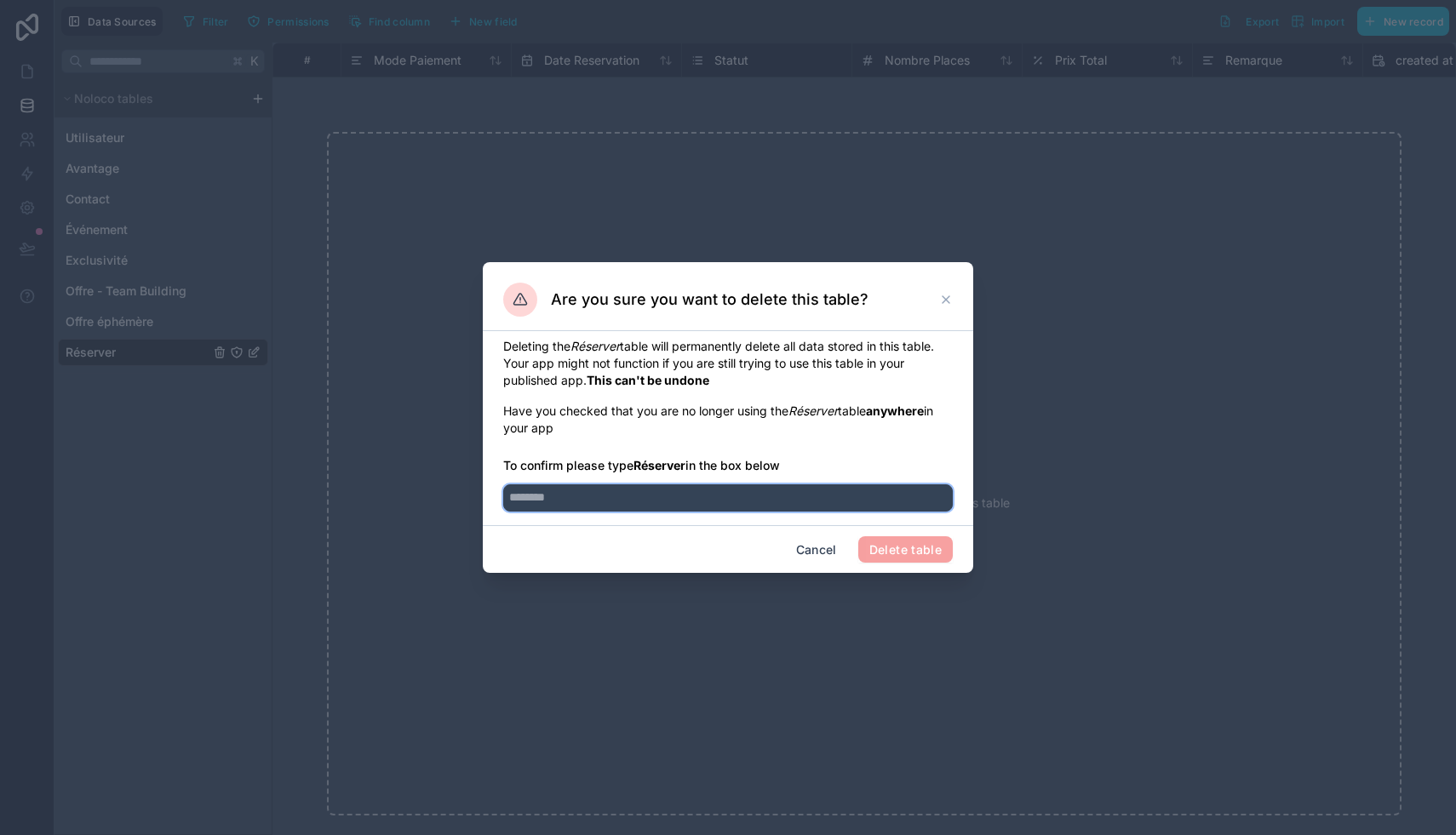 click at bounding box center [728, 498] 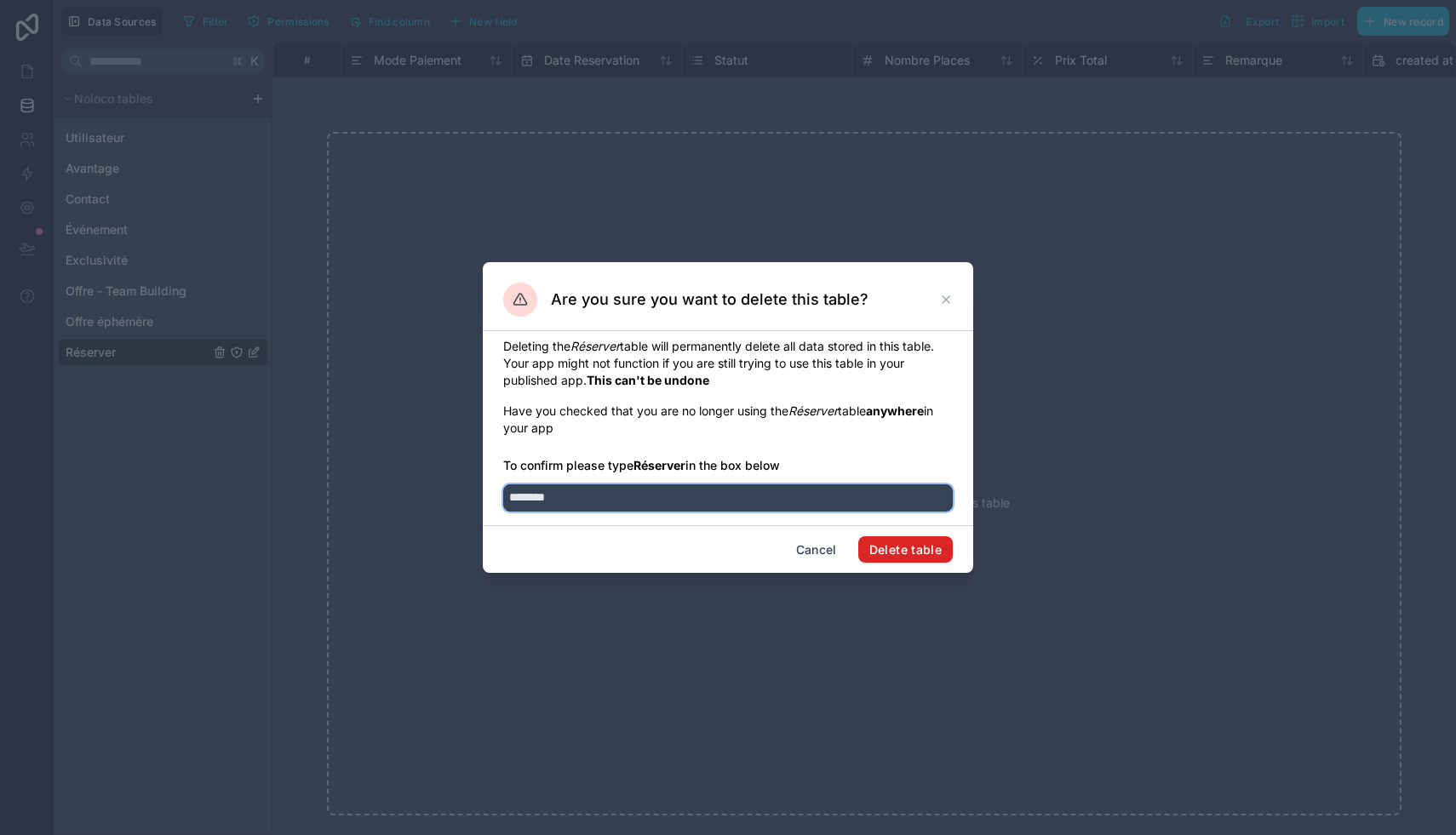 type on "********" 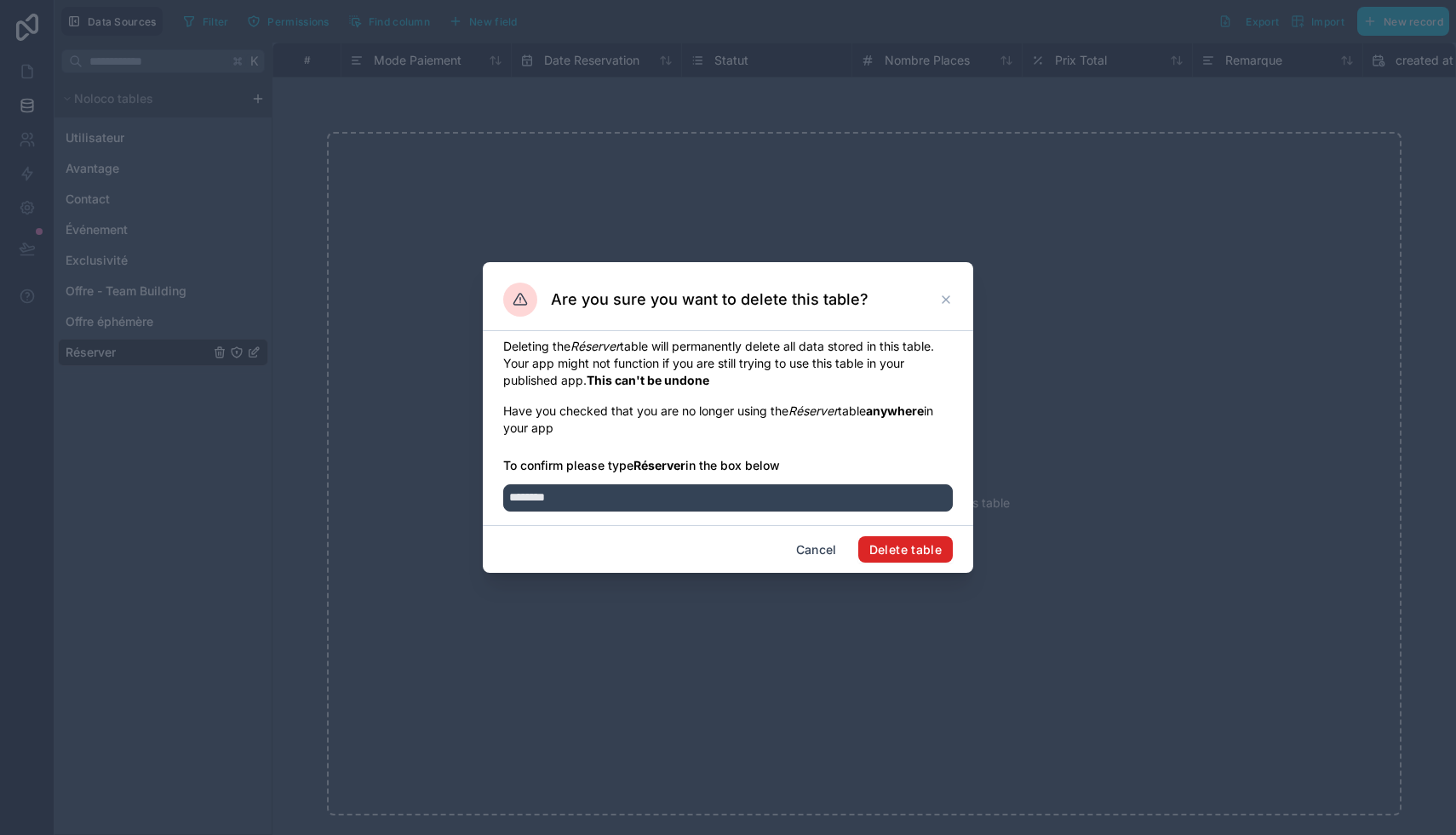 click on "Delete table" at bounding box center (905, 550) 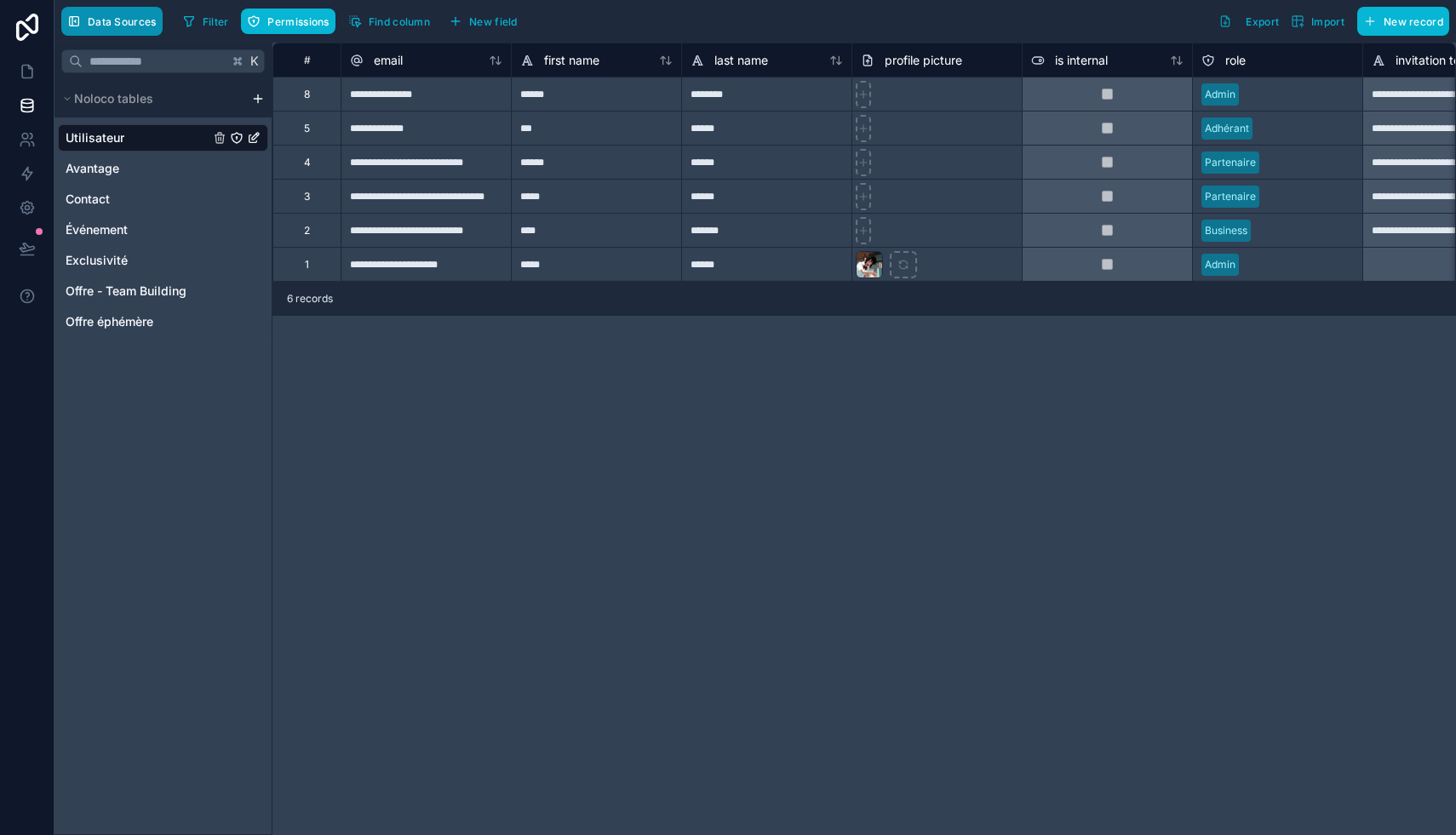 click on "Data Sources" at bounding box center [122, 21] 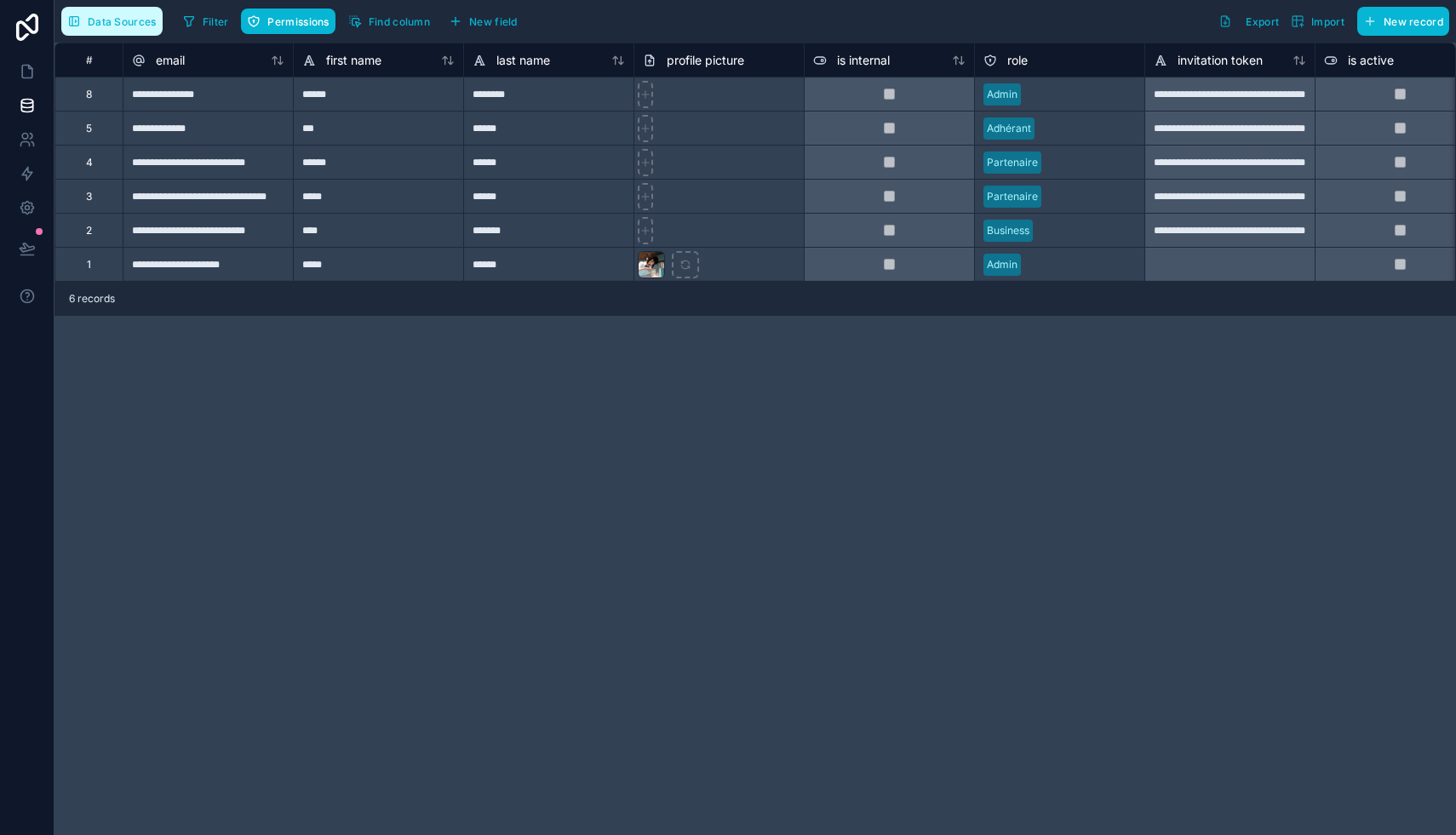 click on "Data Sources" at bounding box center [122, 21] 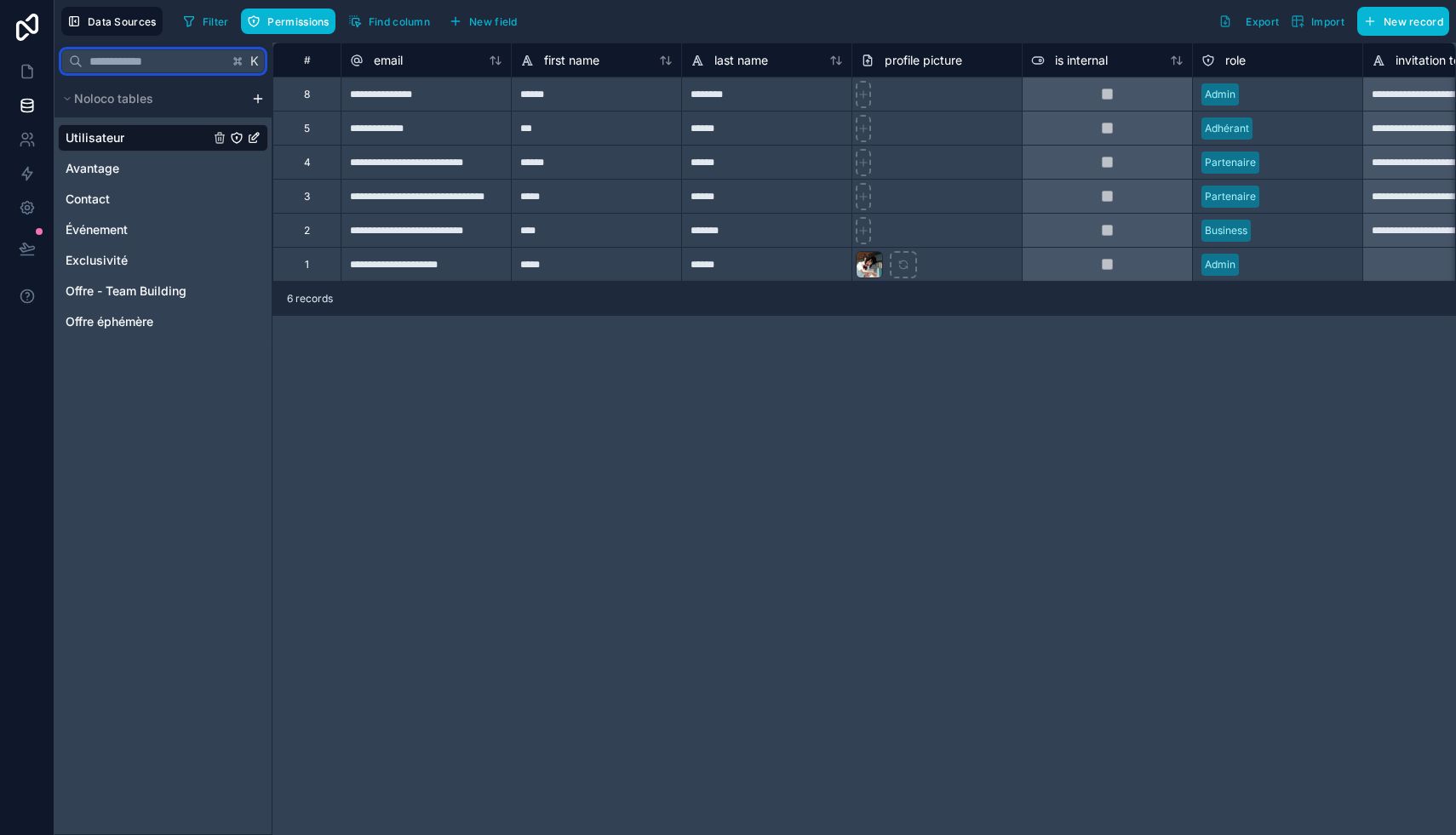 click at bounding box center [155, 61] 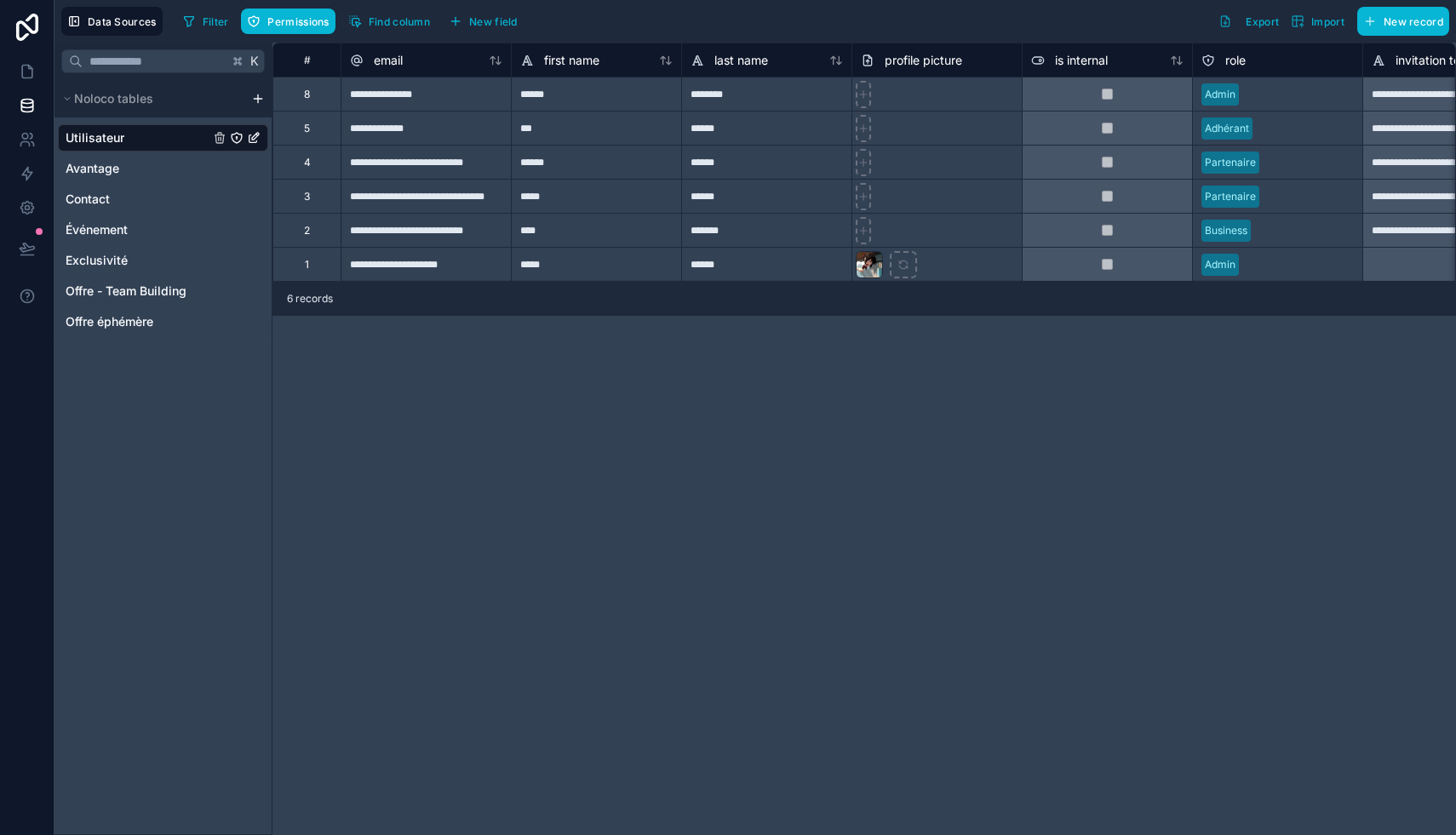 click on "**********" at bounding box center [728, 417] 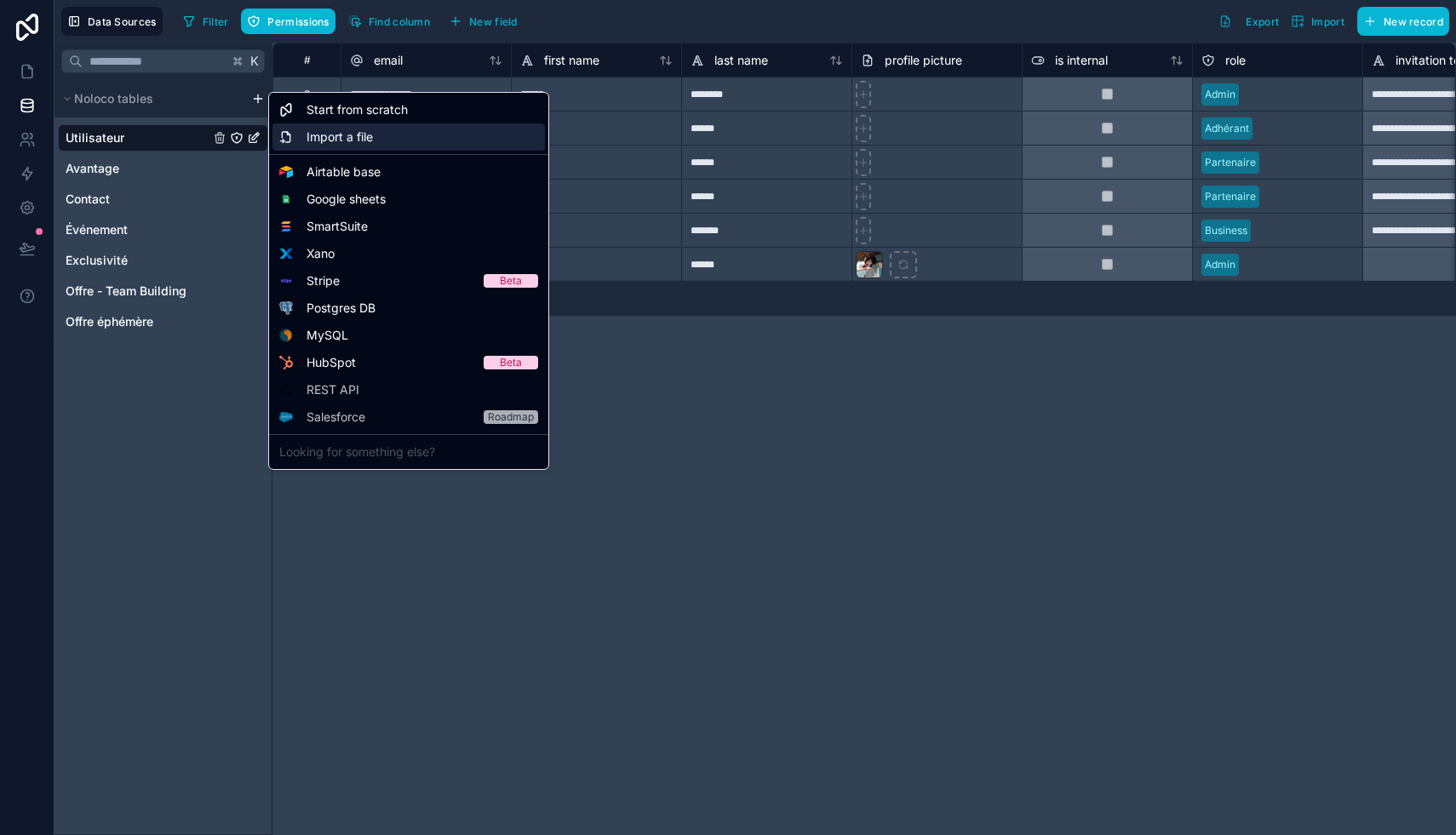 click on "Import a file" at bounding box center [340, 137] 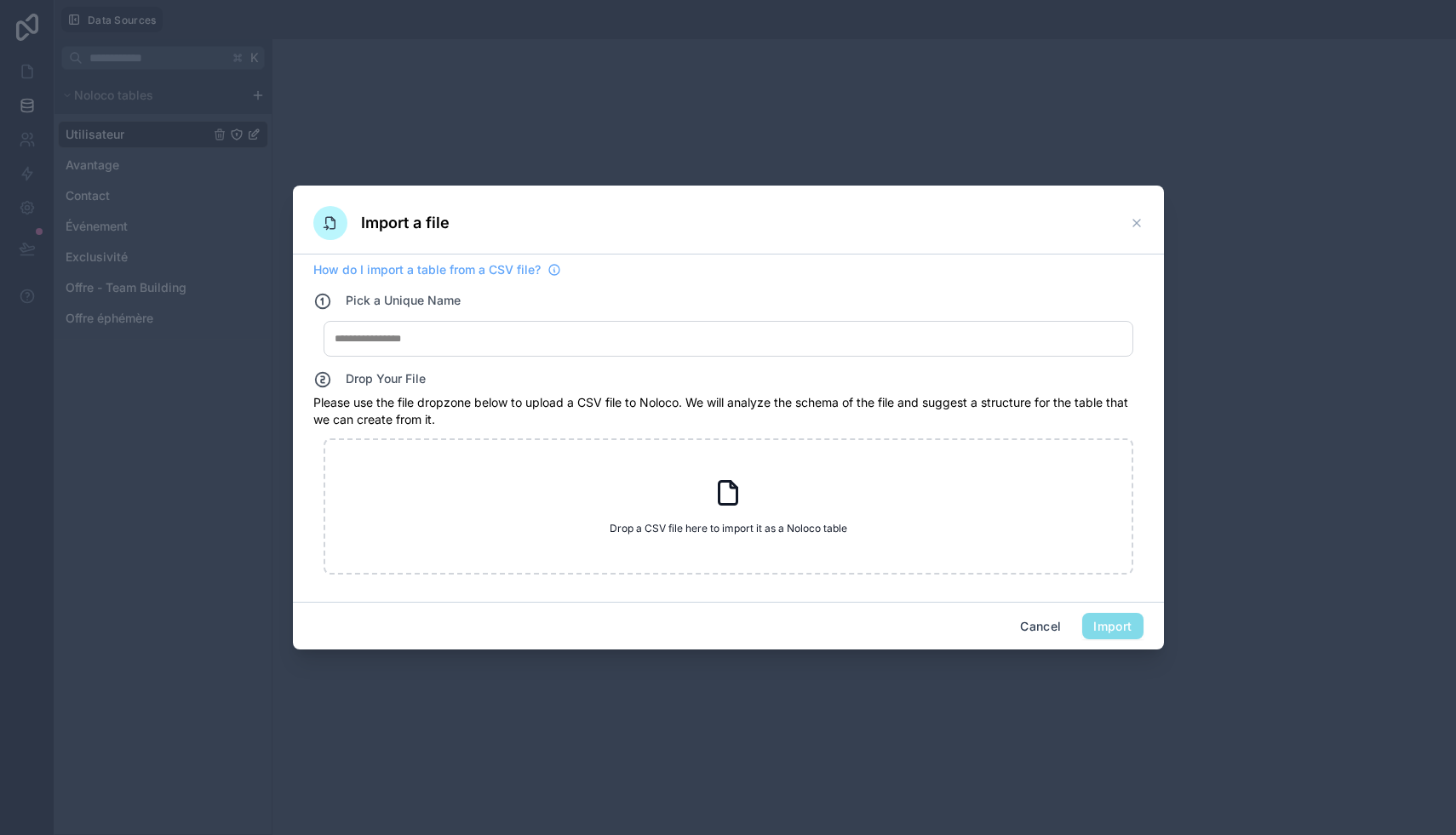 click 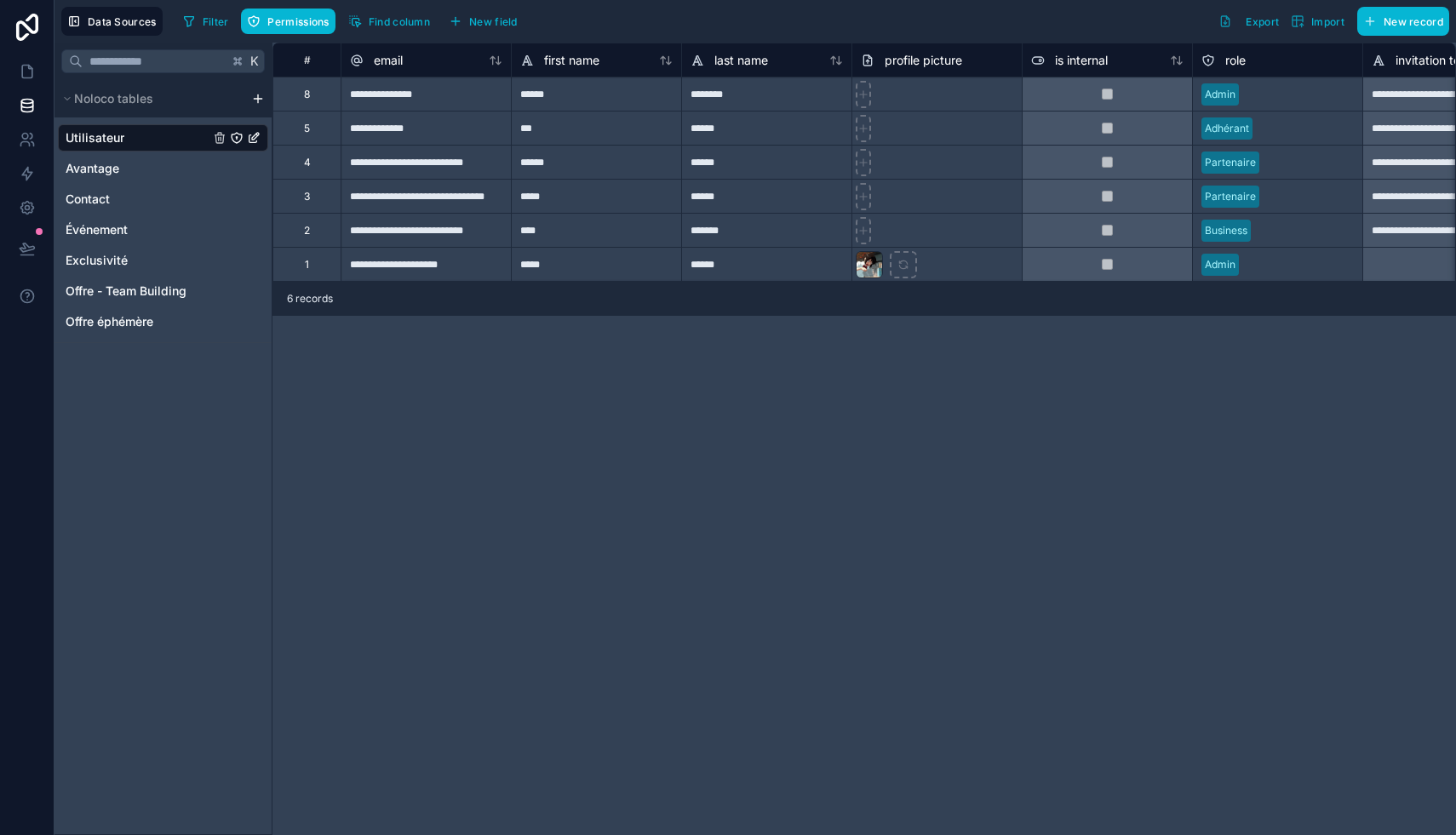 click on "**********" at bounding box center [728, 417] 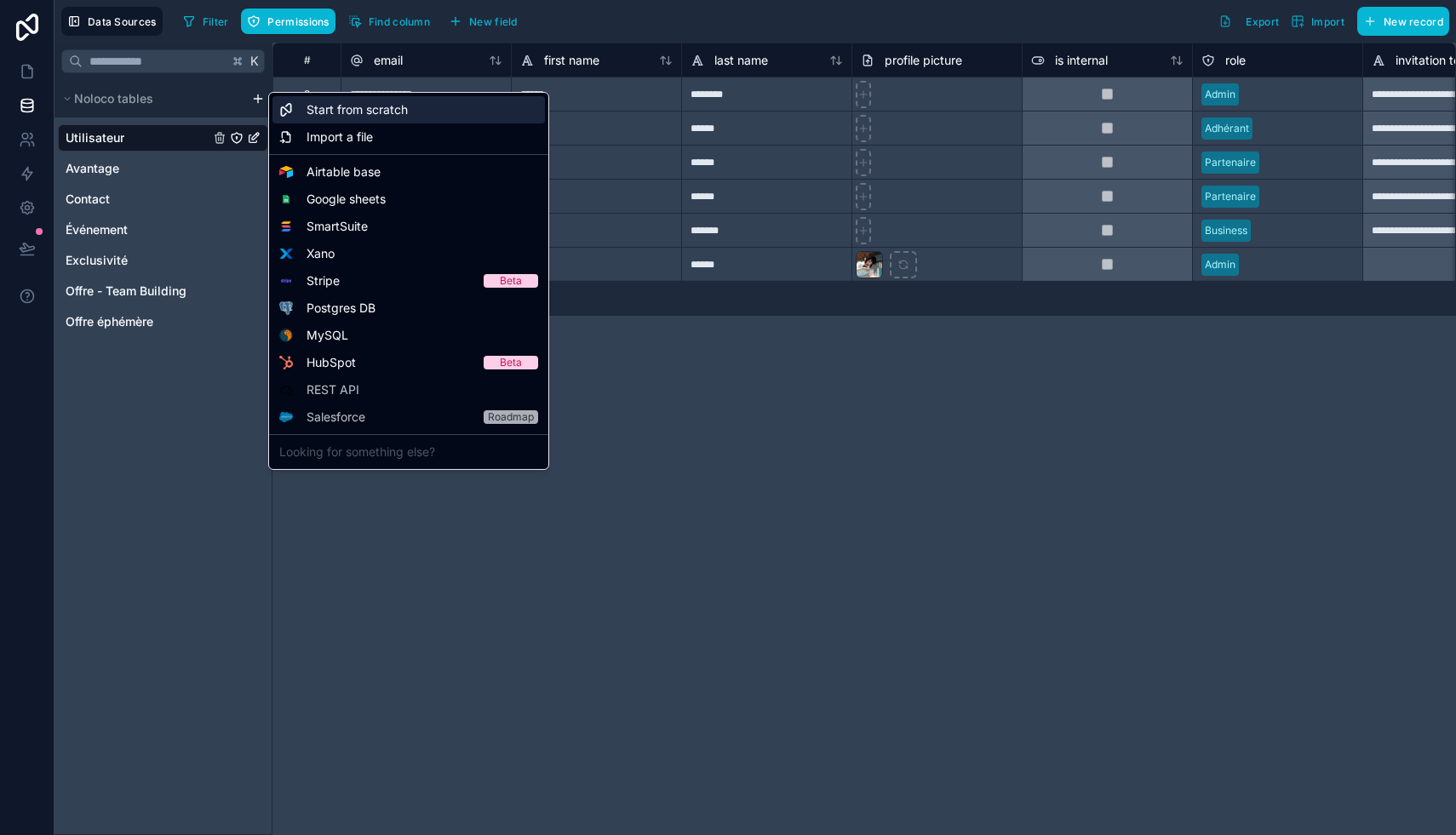 click on "Start from scratch" at bounding box center [357, 110] 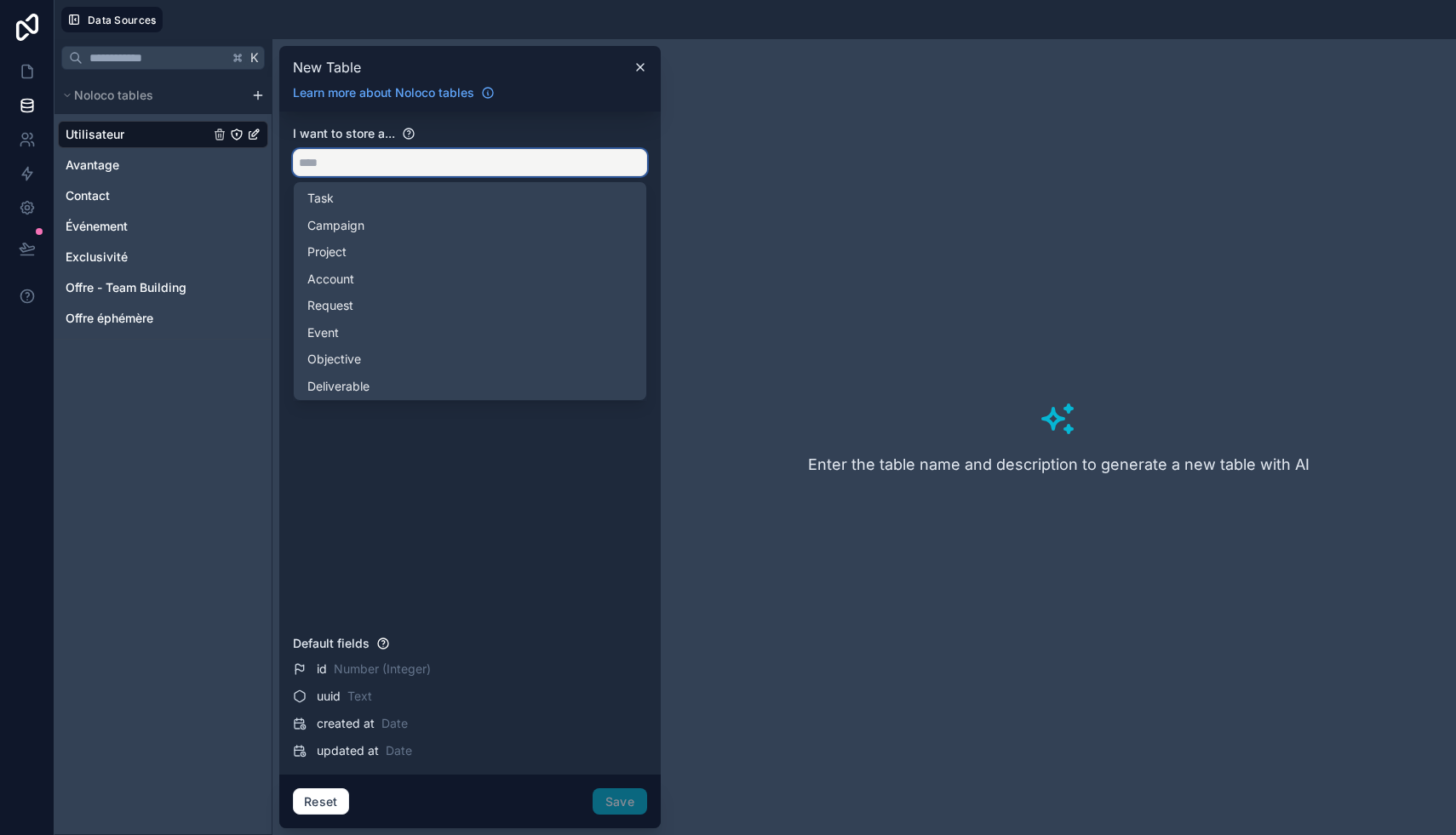 click at bounding box center [470, 163] 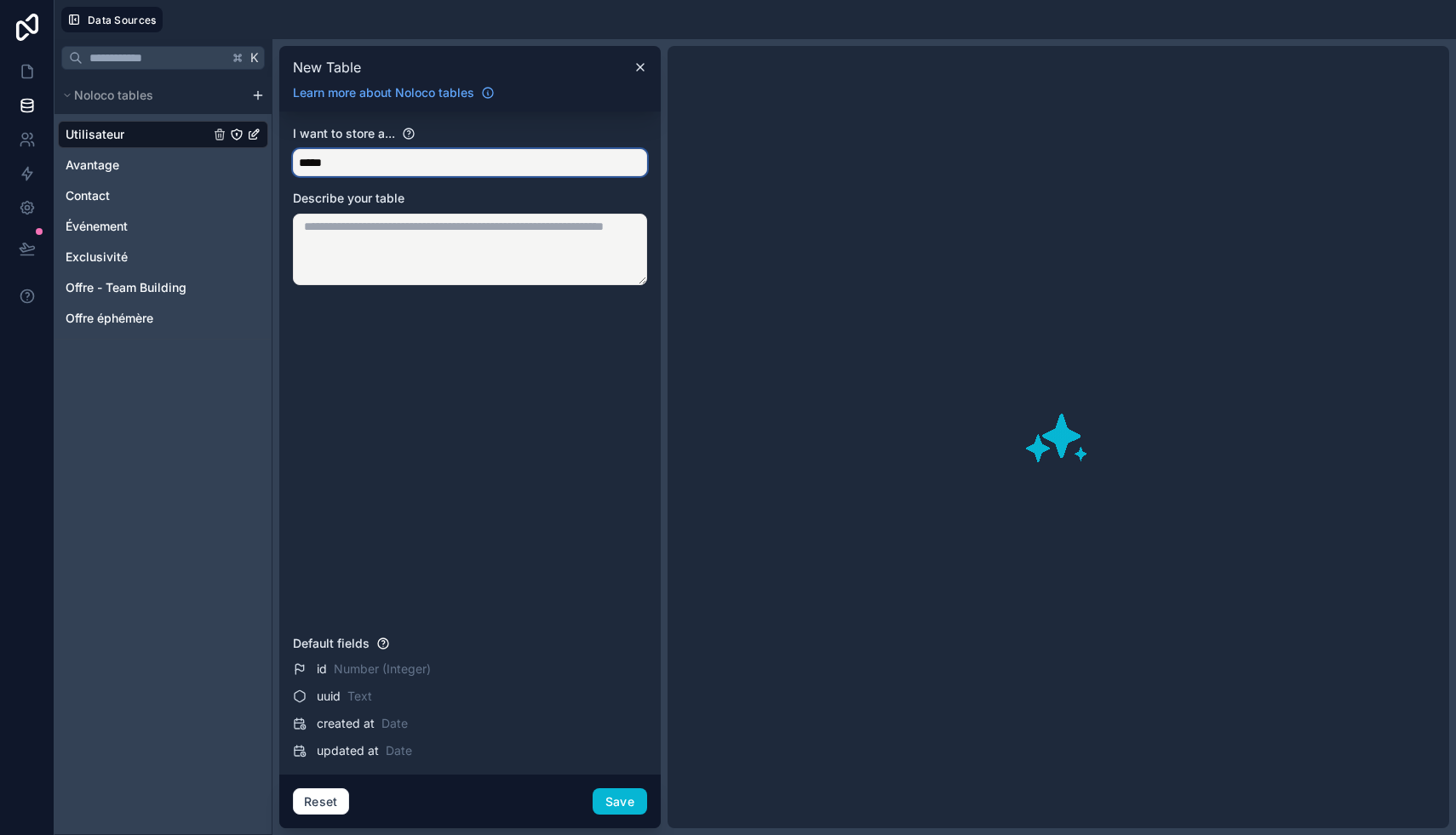 type on "*****" 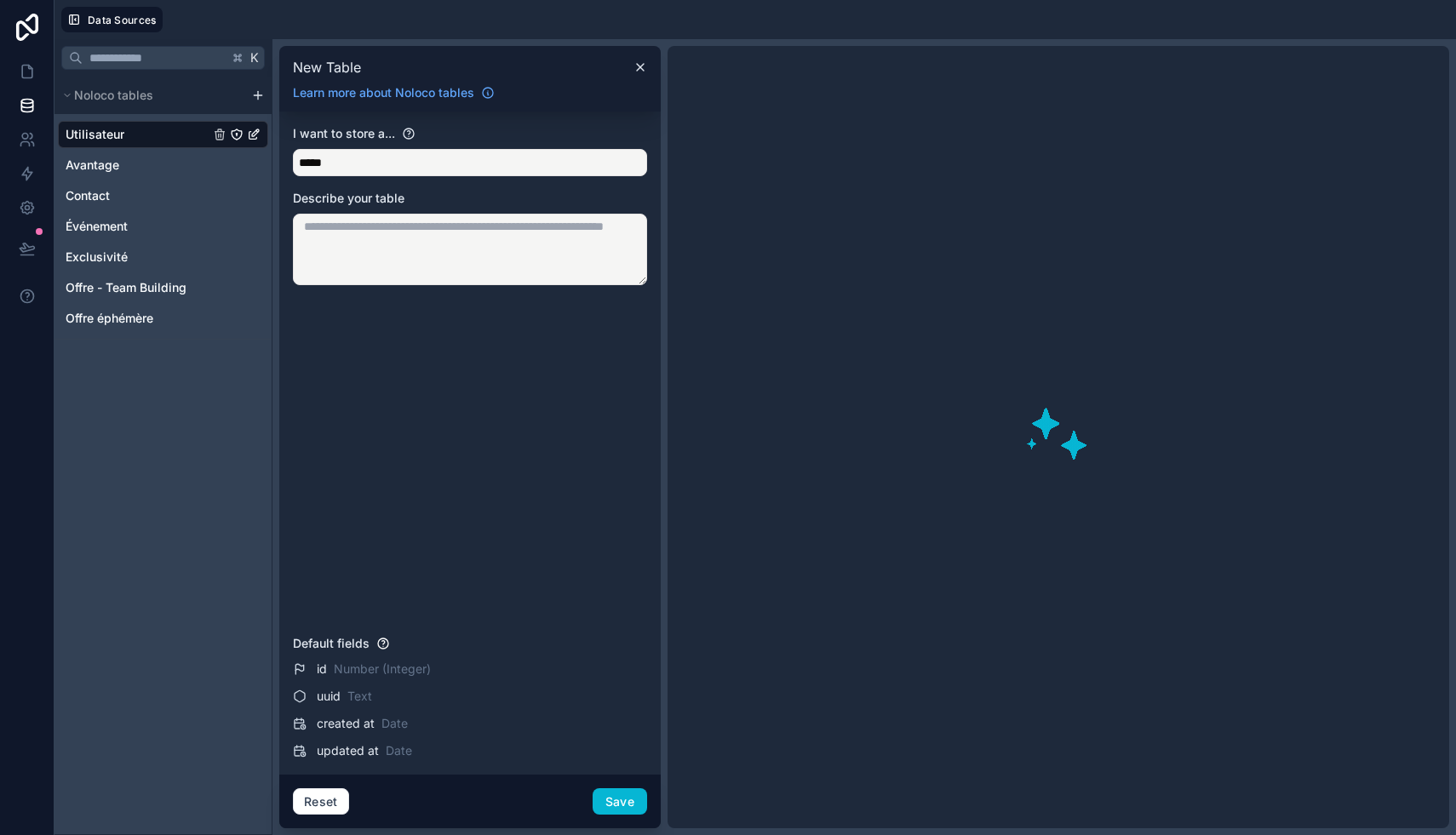 click at bounding box center [470, 249] 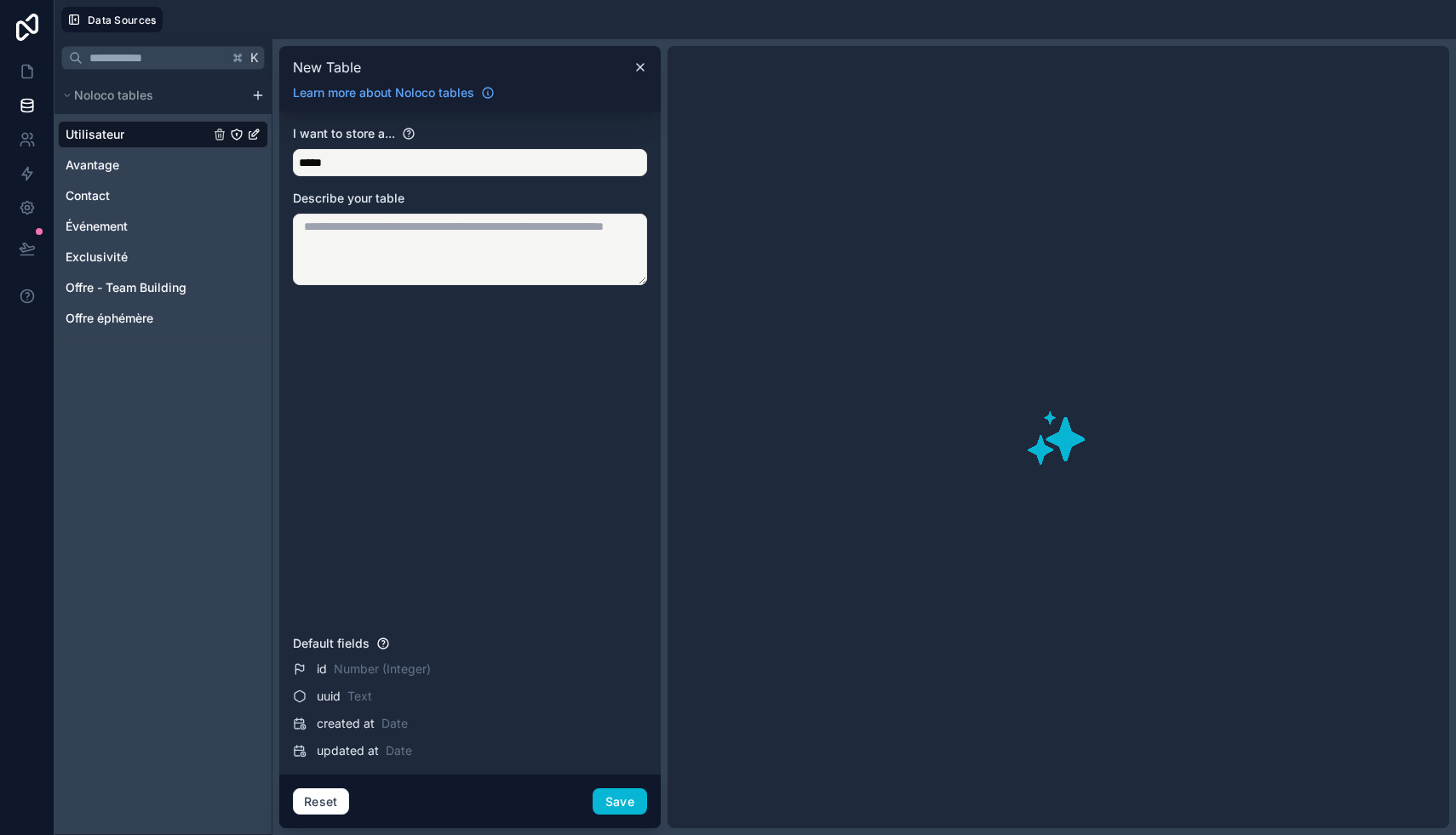 paste on "********" 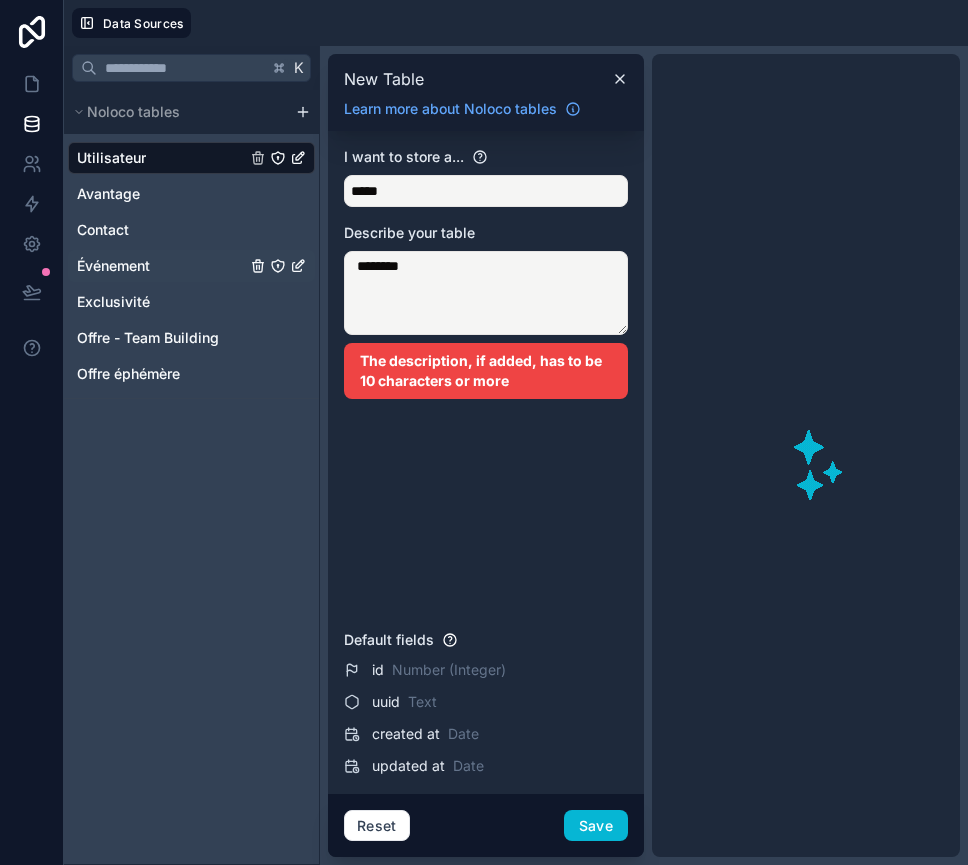drag, startPoint x: 441, startPoint y: 261, endPoint x: 295, endPoint y: 259, distance: 146.0137 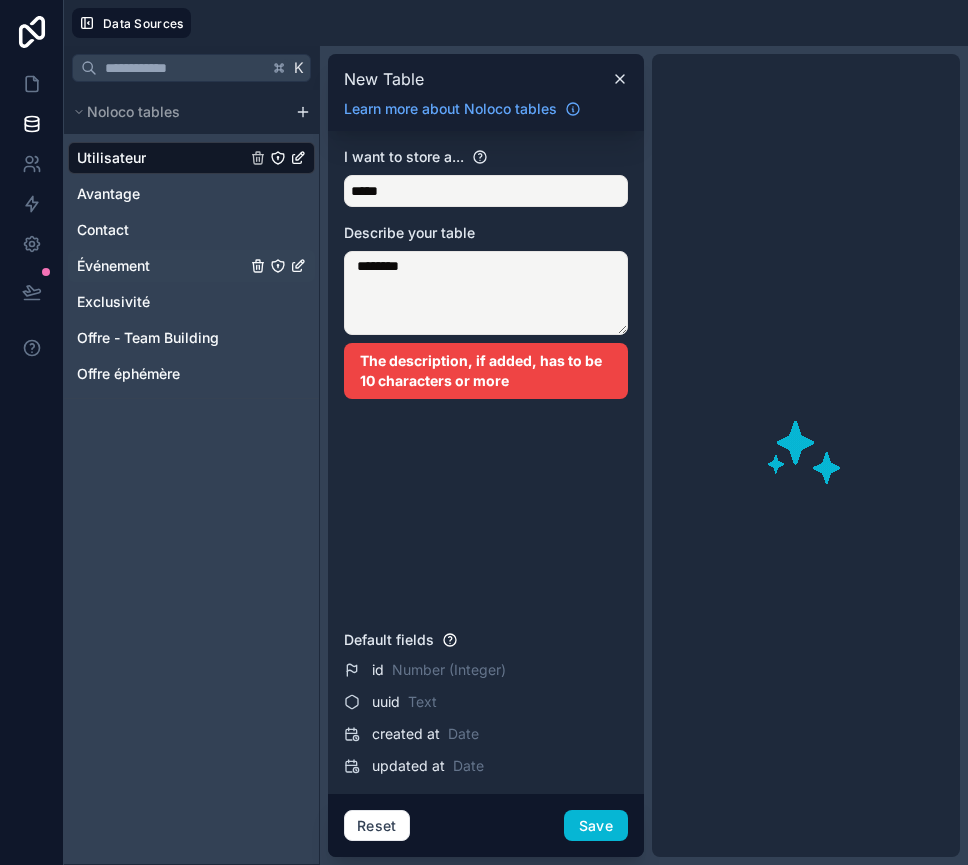 click on "K Noloco tables Utilisateur Avantage Contact Événement Exclusivité Offre - Team Building Offre éphémère New Table Learn more about Noloco tables I want to store a... ***** Describe your table ******** The description, if added, has to be 10 characters or more Default fields id Number (Integer) uuid Text created at Date updated at Date Reset Save" at bounding box center [516, 455] 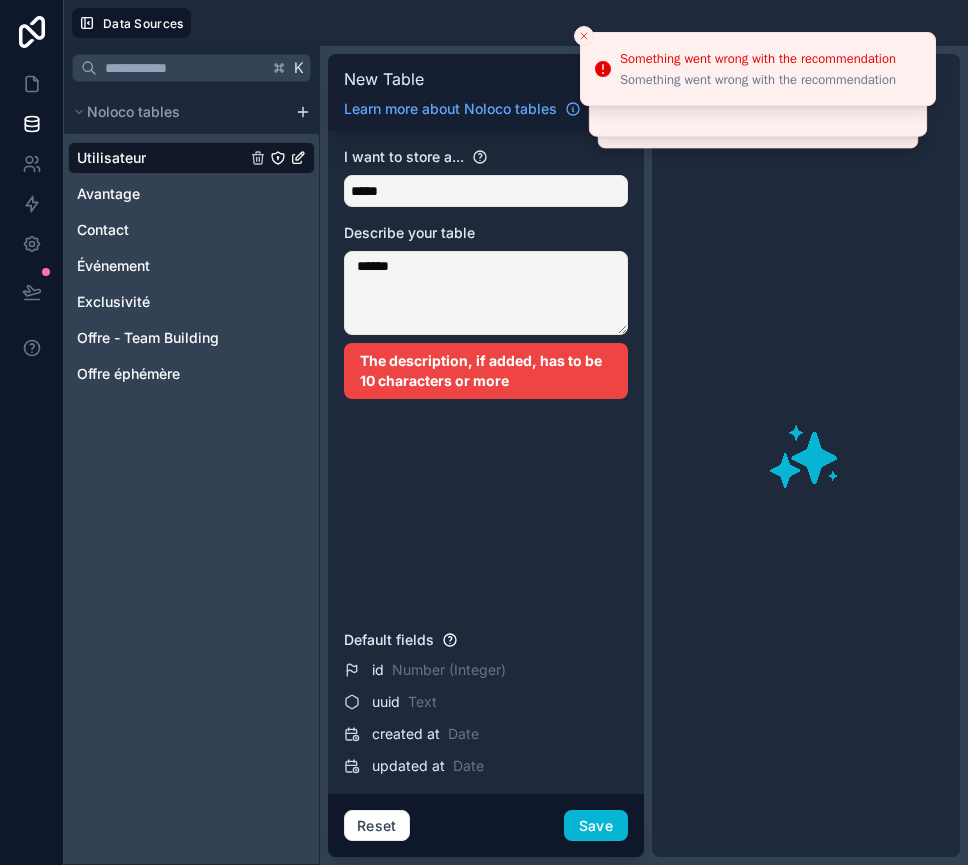 type on "******" 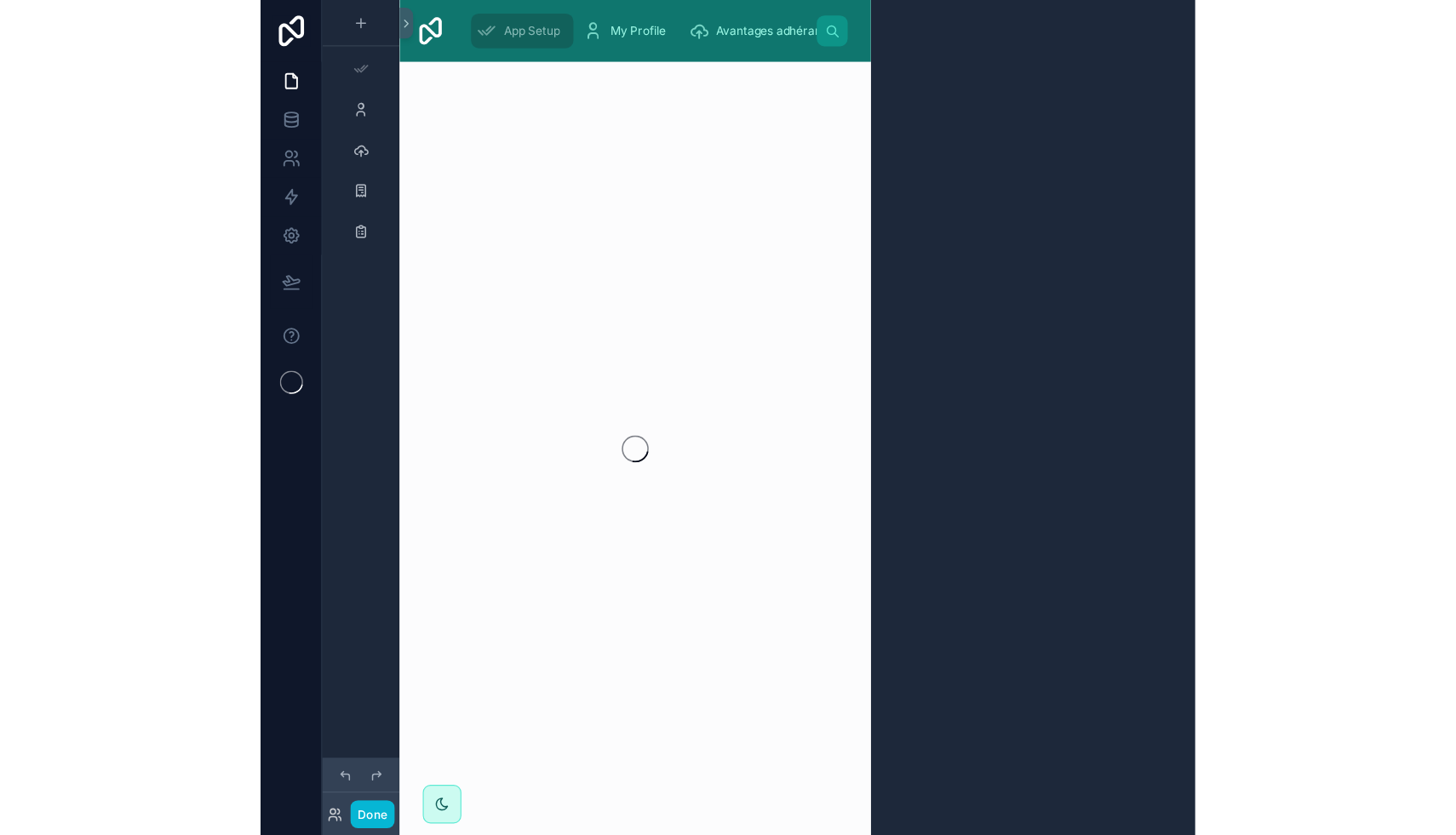 scroll, scrollTop: 0, scrollLeft: 0, axis: both 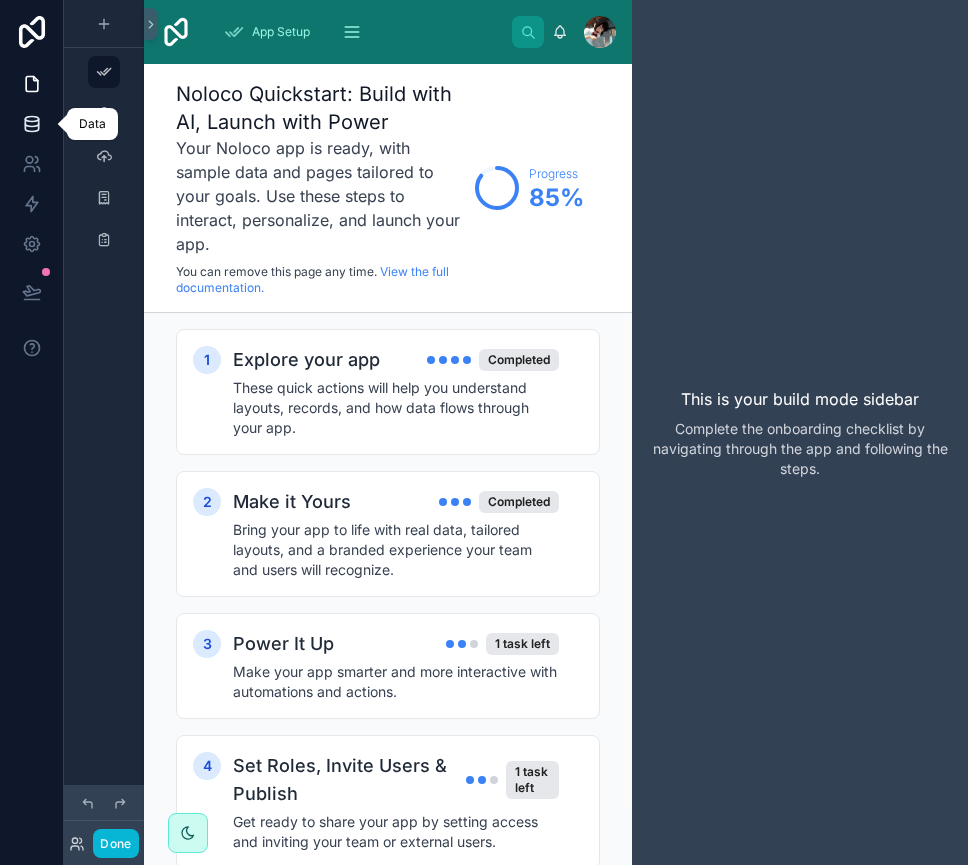 click 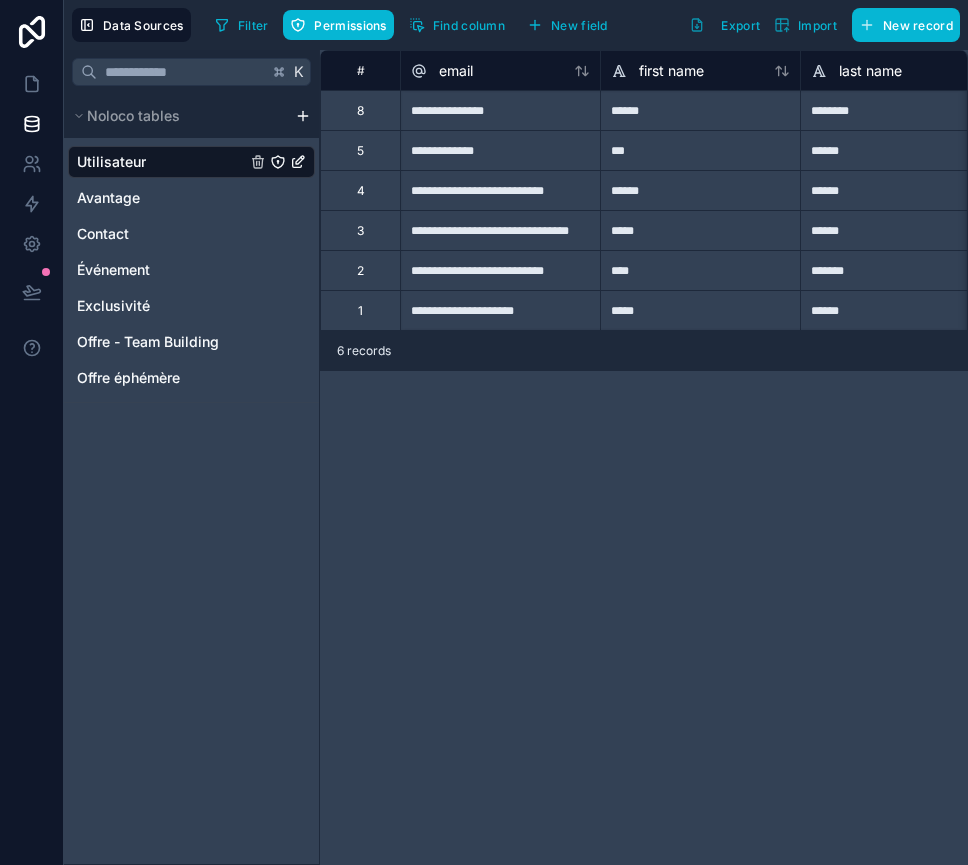 click on "**********" at bounding box center [484, 432] 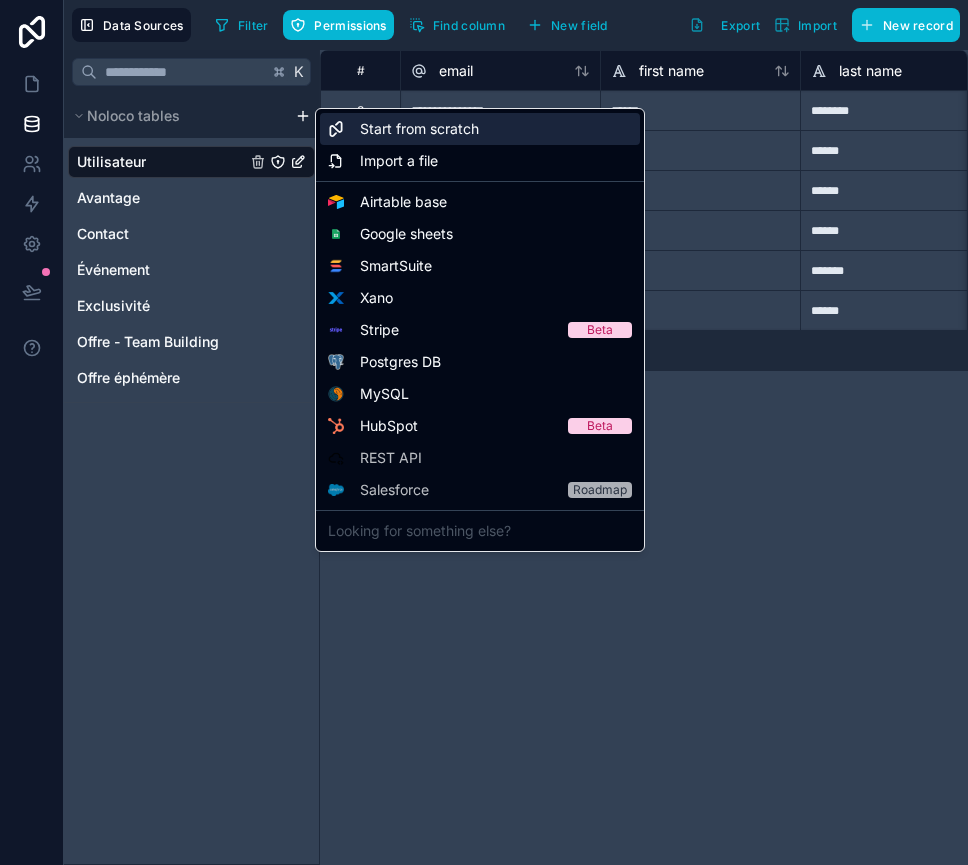 click on "Start from scratch" at bounding box center (419, 129) 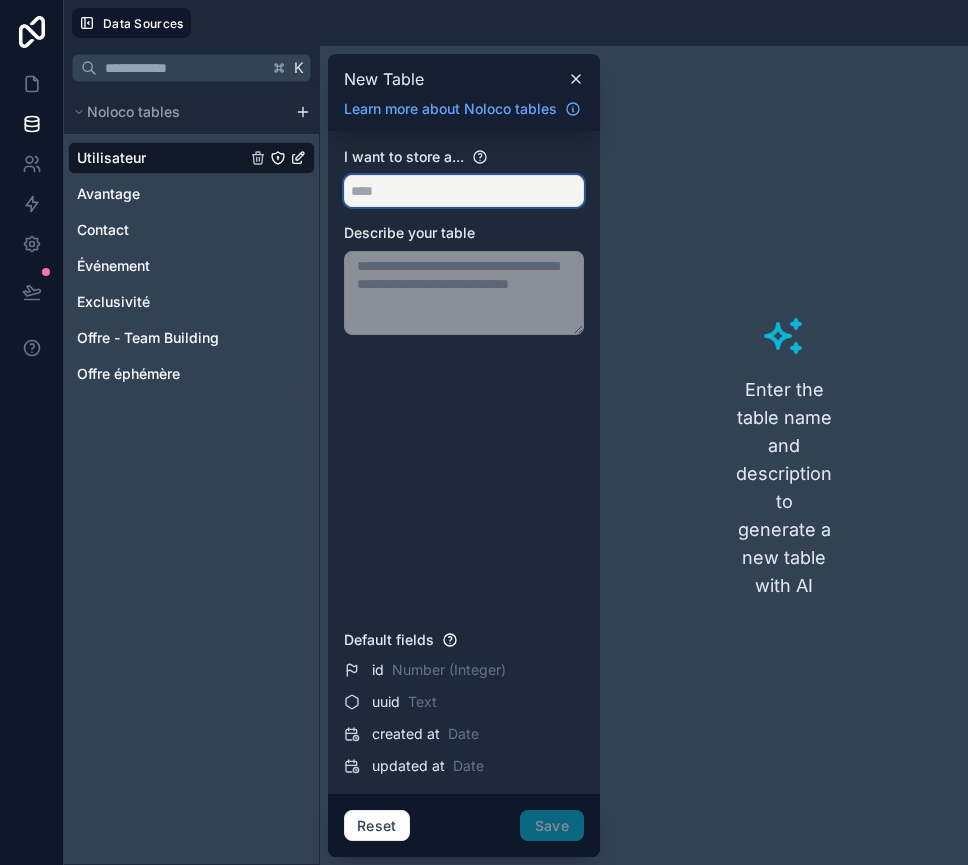 click at bounding box center (464, 191) 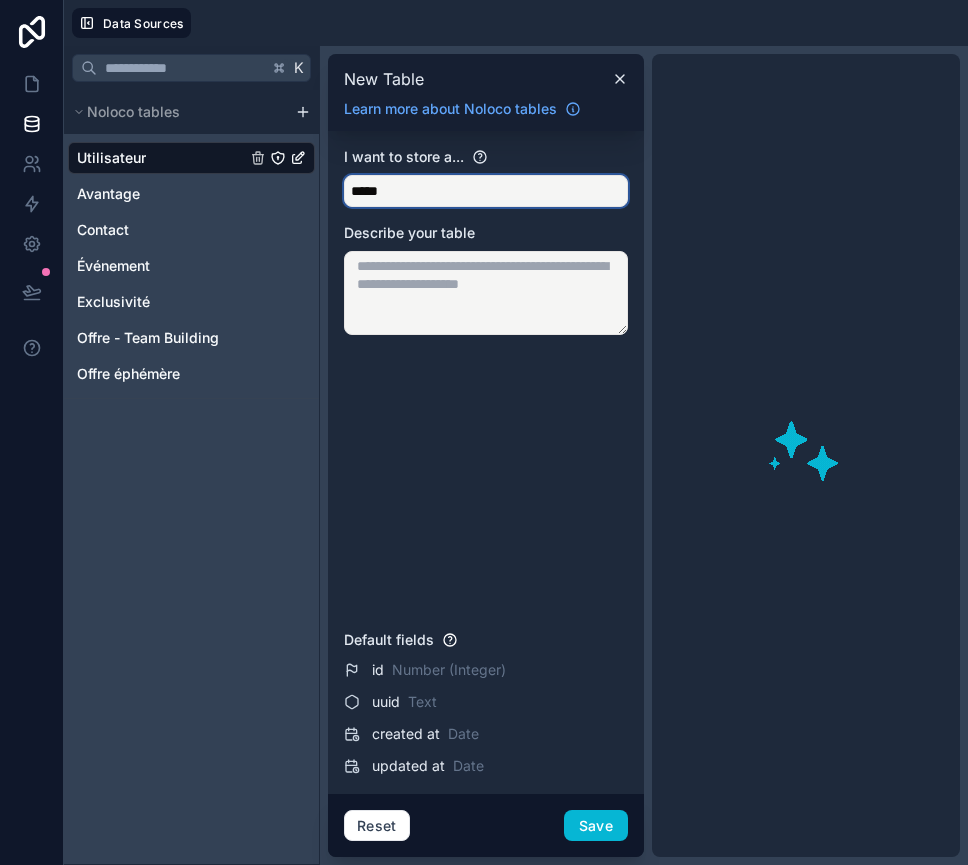 type on "*****" 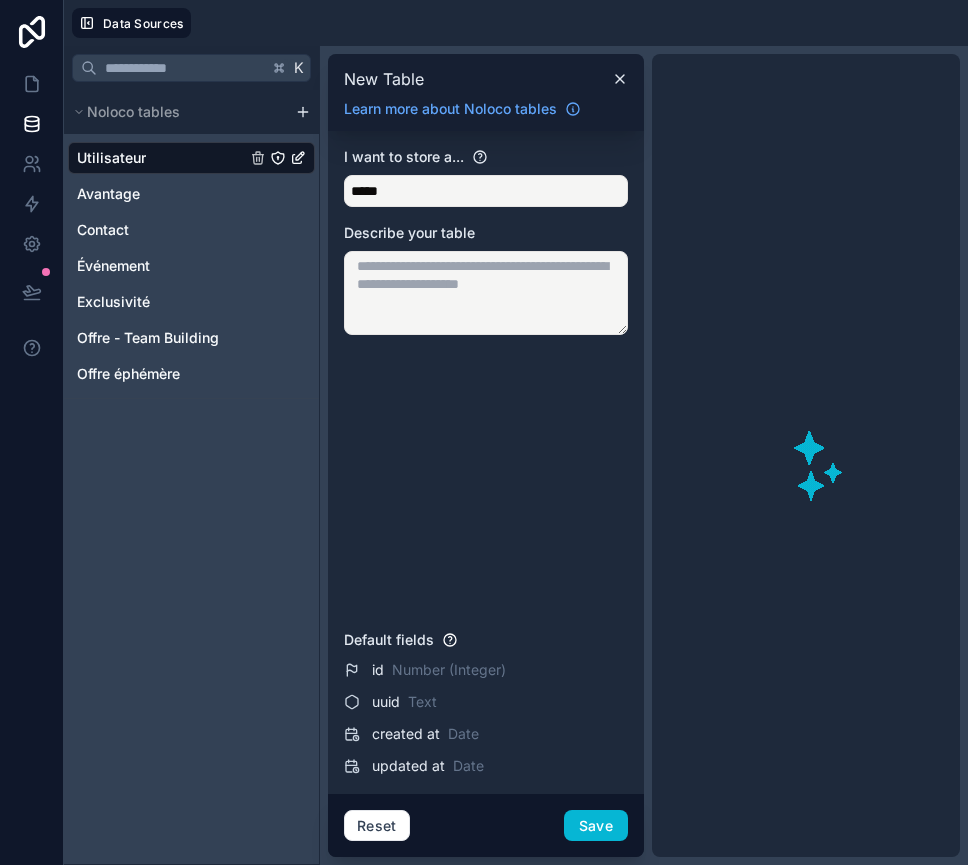 click at bounding box center (486, 293) 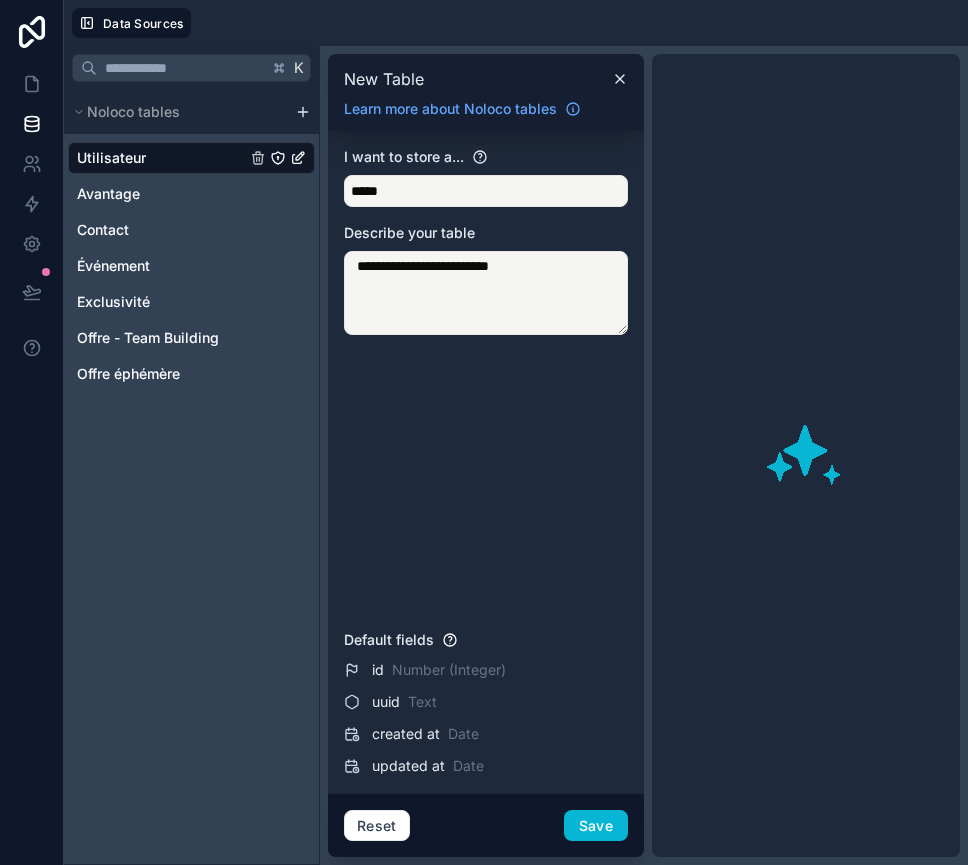 paste on "**********" 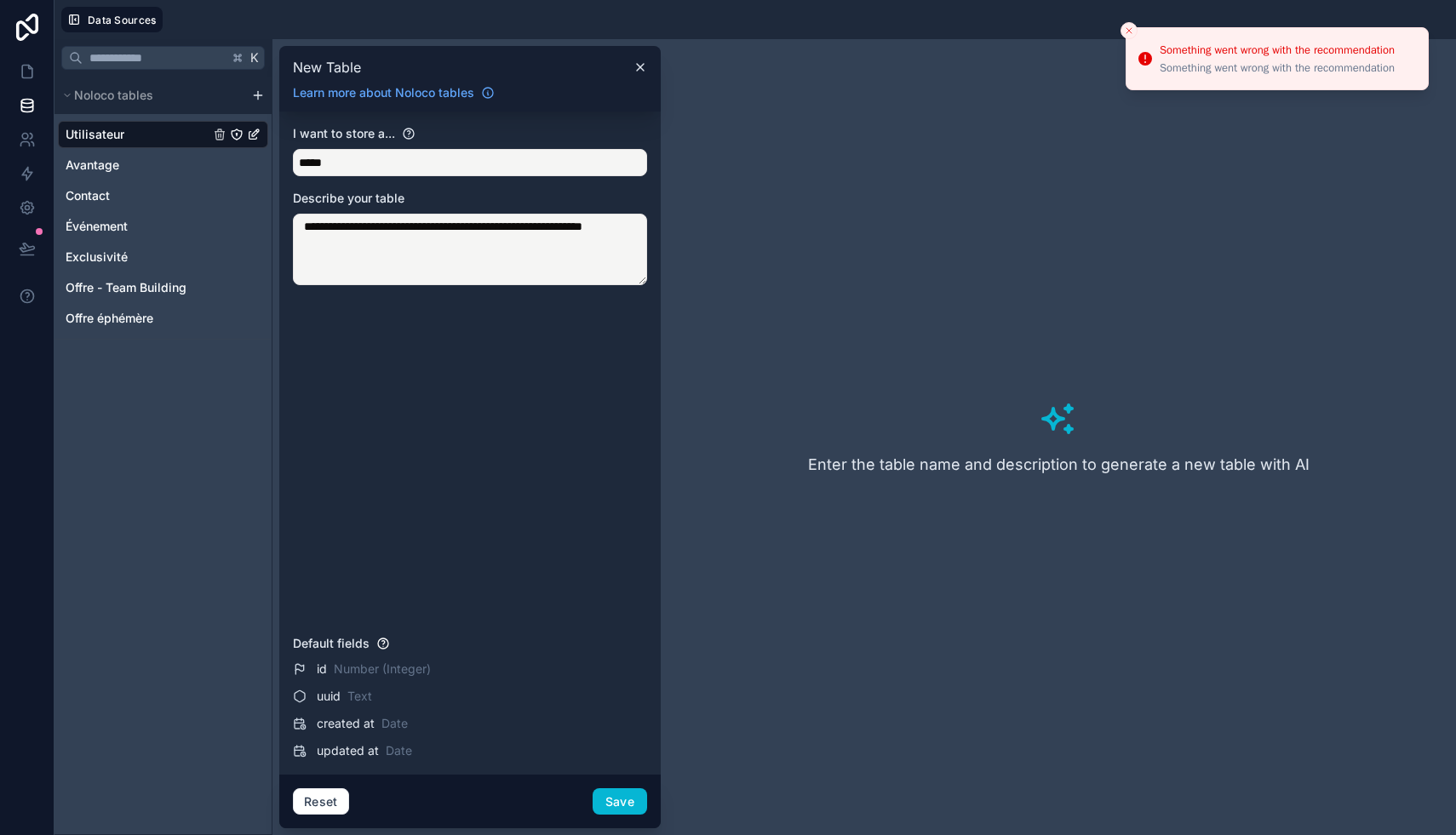 type on "**********" 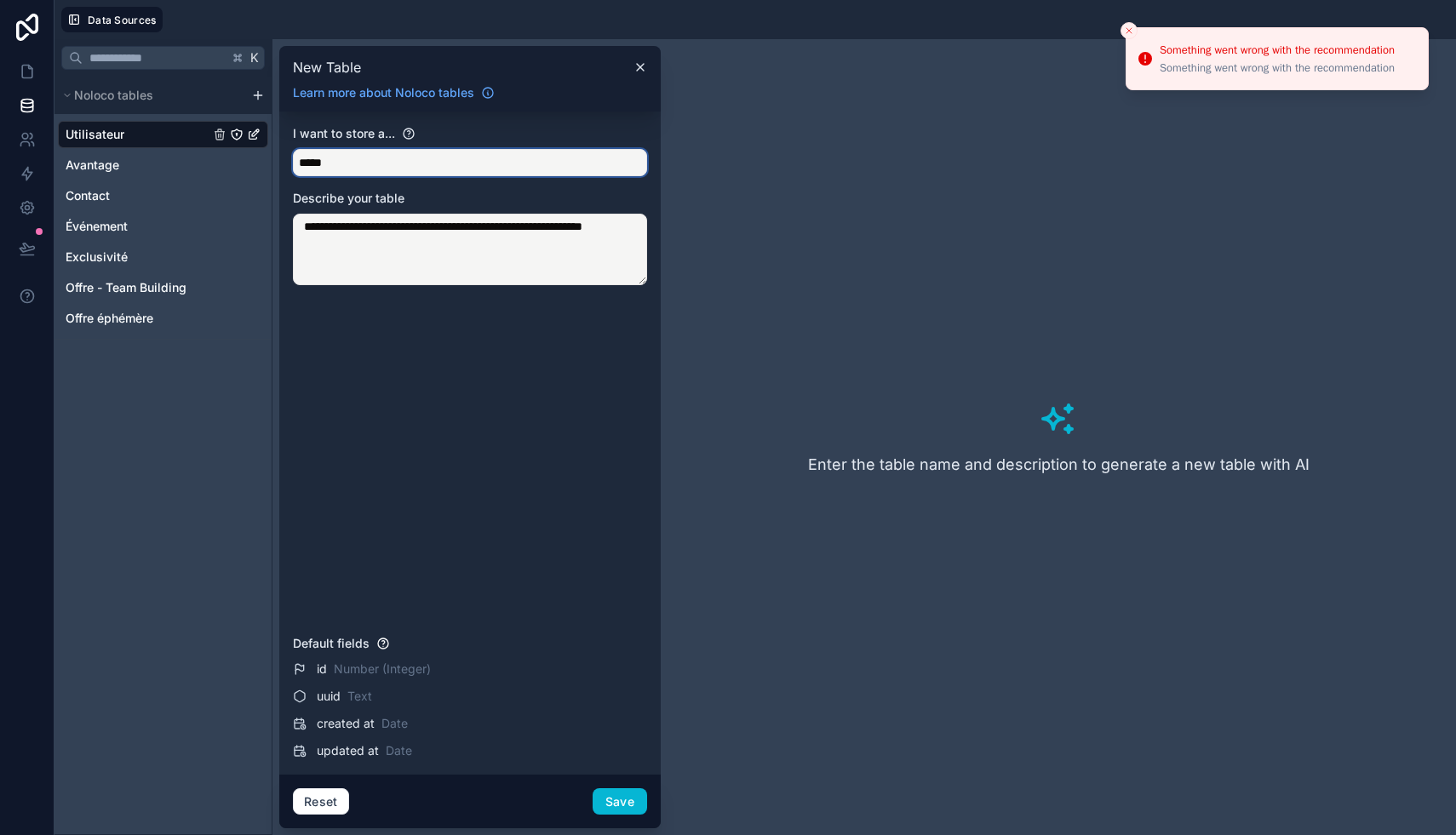click on "*****" at bounding box center [470, 163] 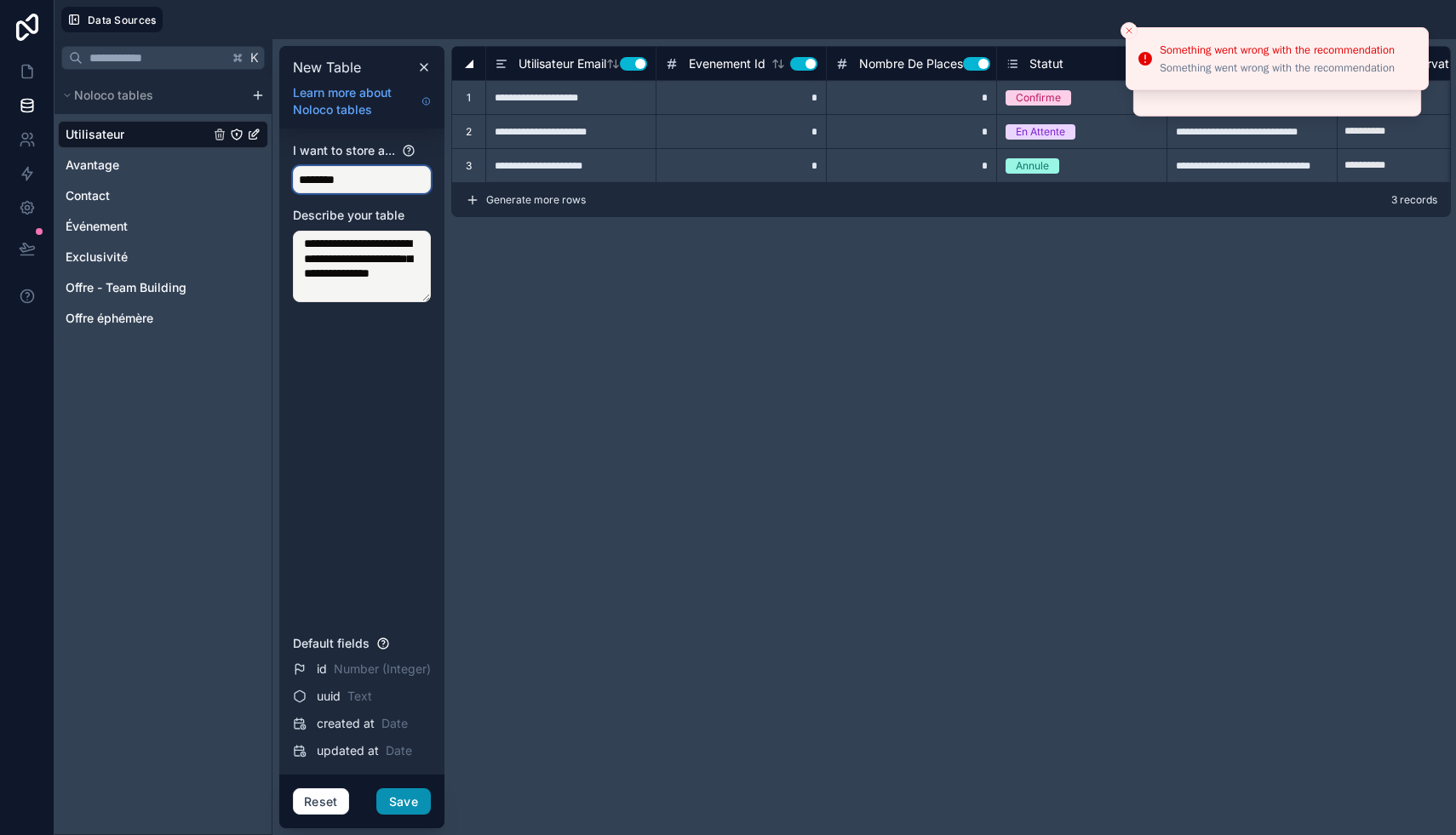type on "********" 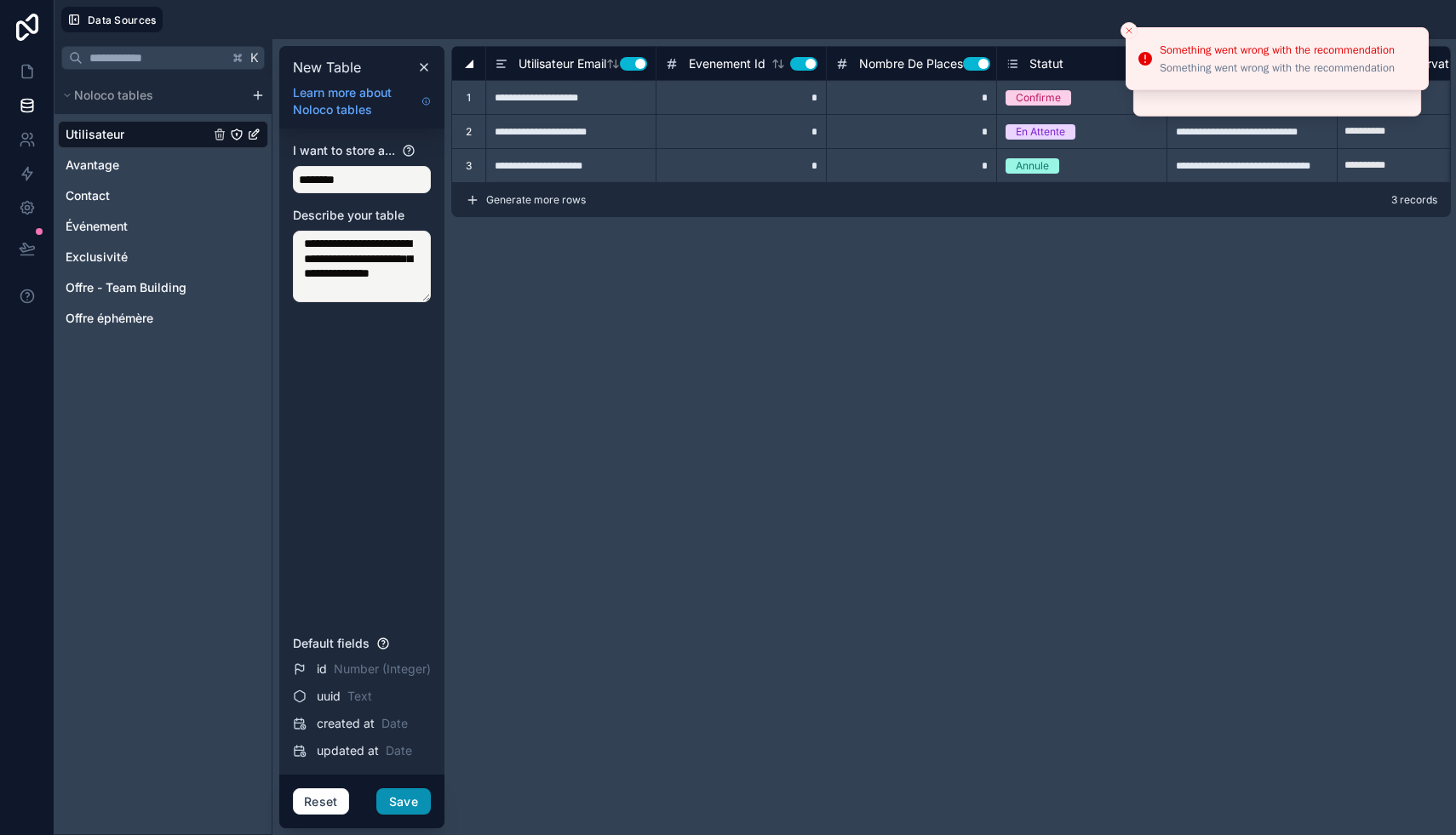 click on "Save" at bounding box center (404, 802) 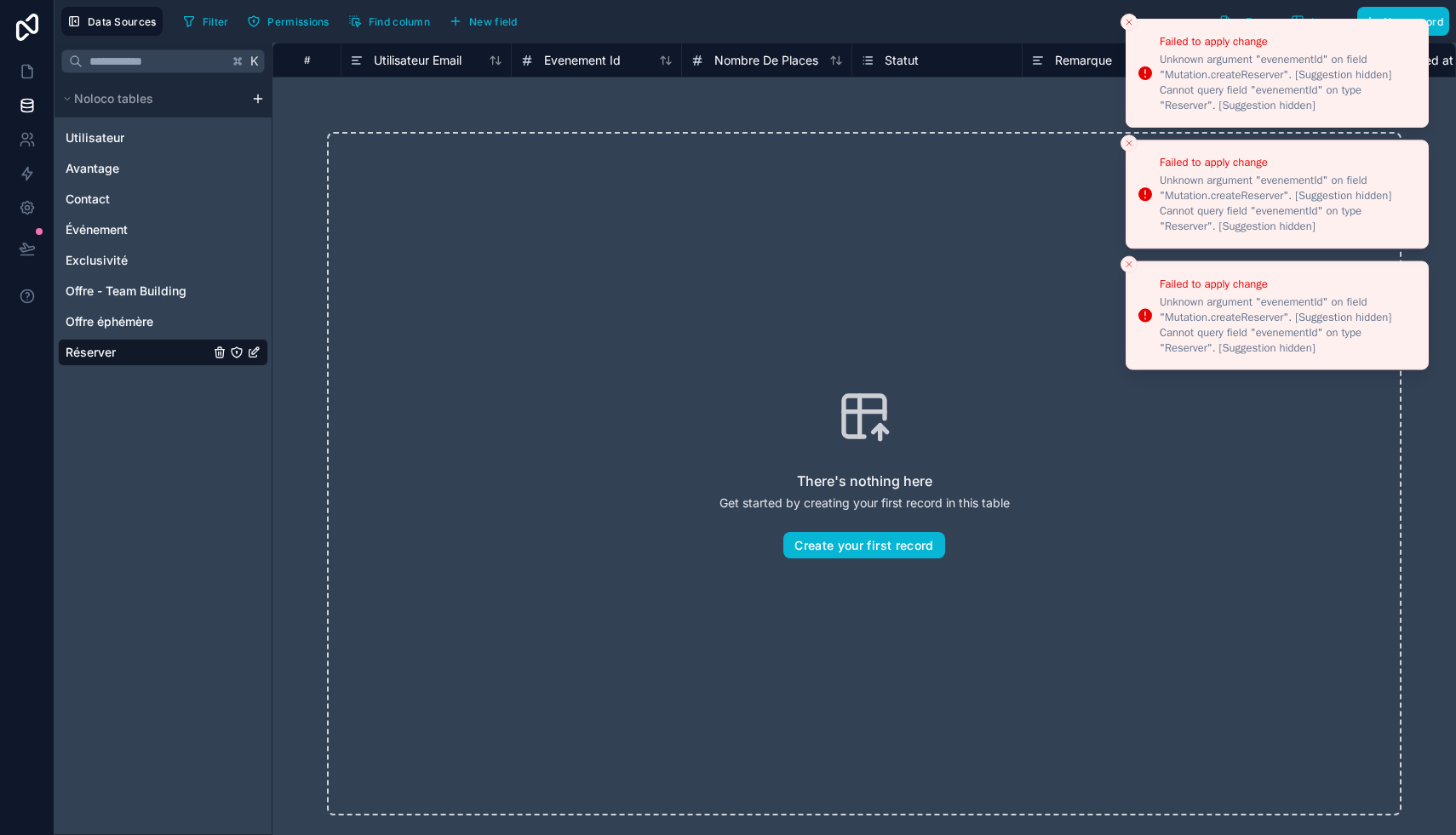 click 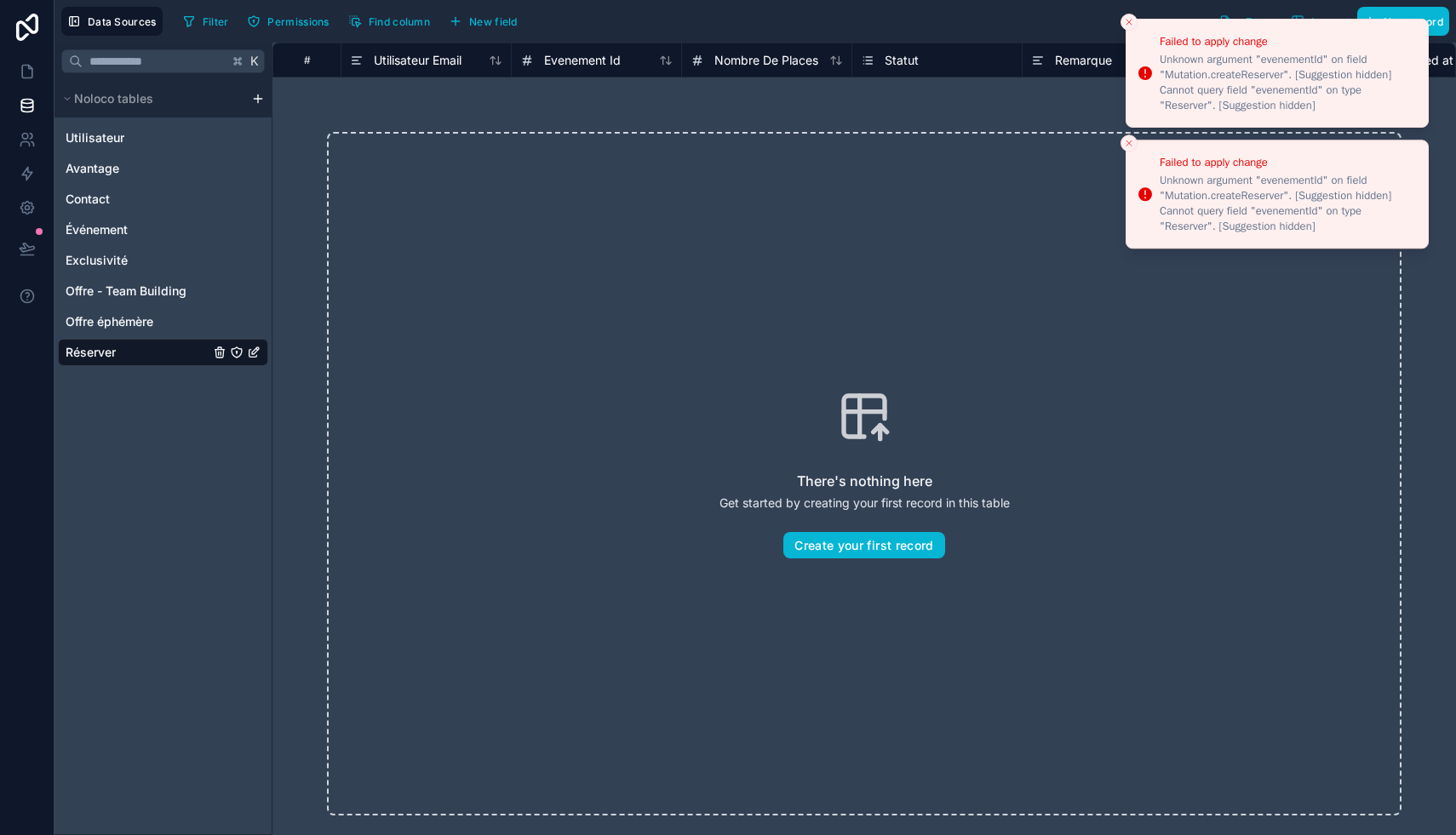 click at bounding box center [1129, 22] 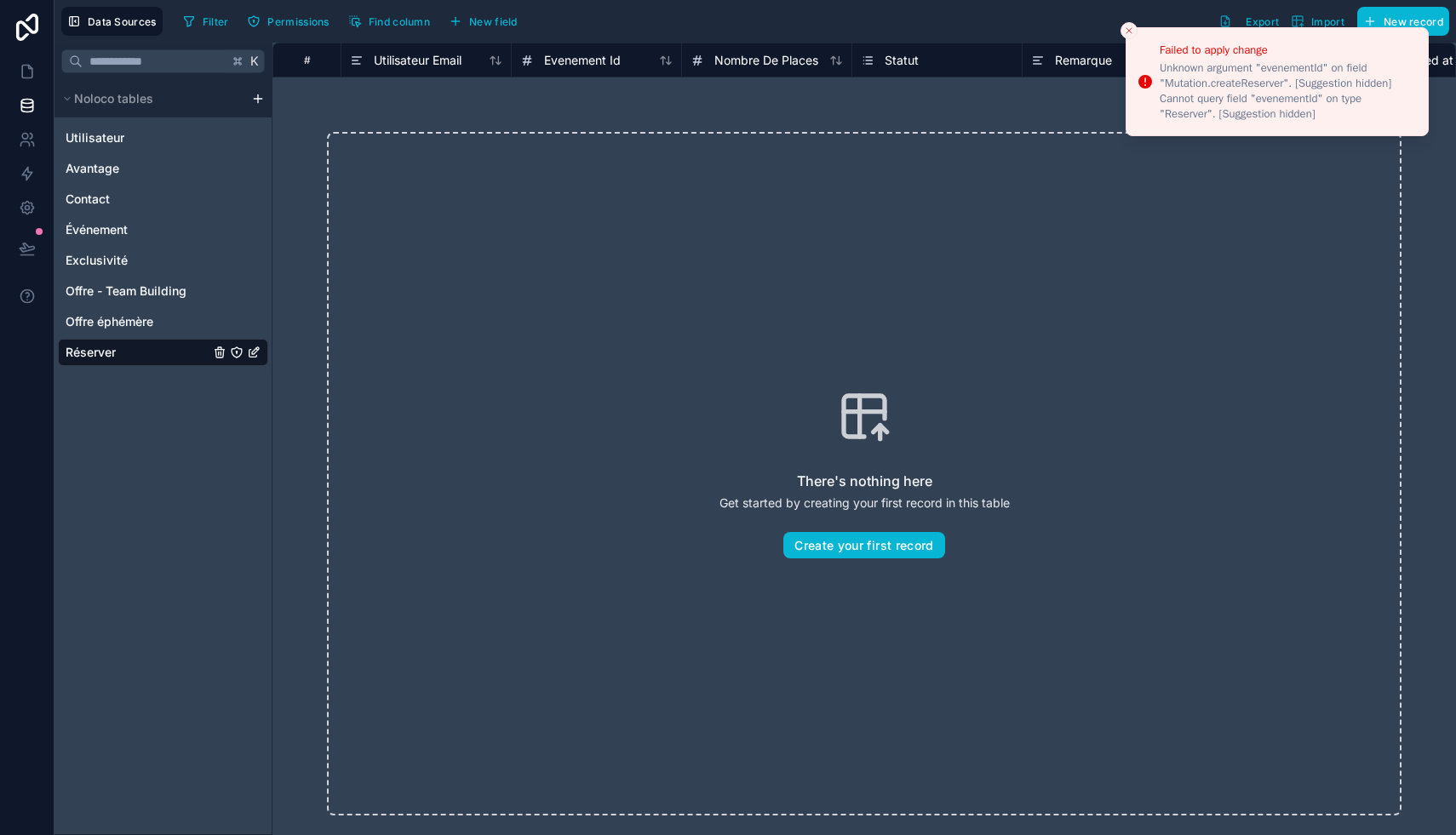 click 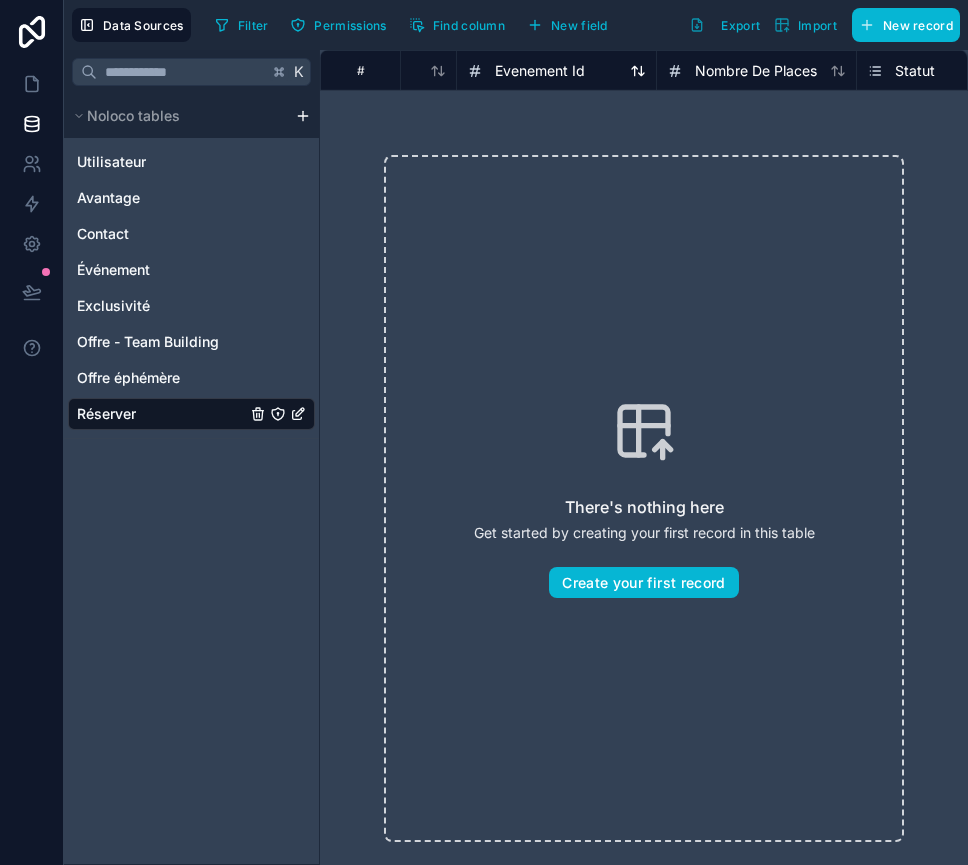 scroll, scrollTop: 0, scrollLeft: 156, axis: horizontal 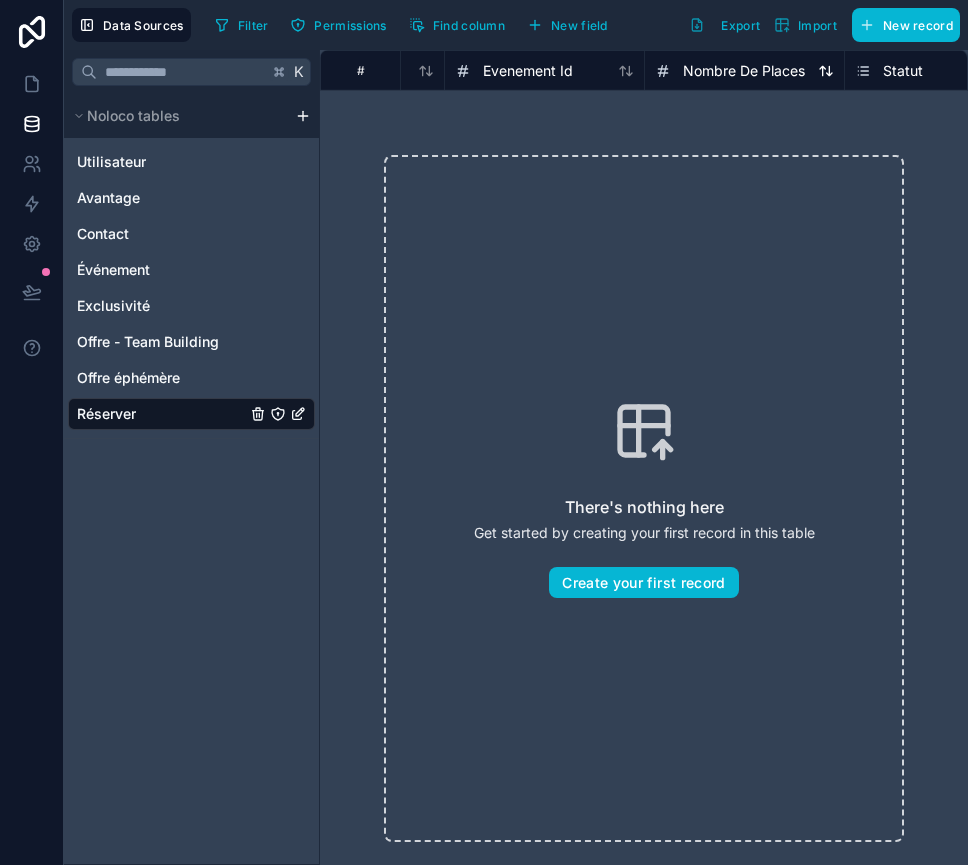 click on "Nombre De Places" at bounding box center [744, 71] 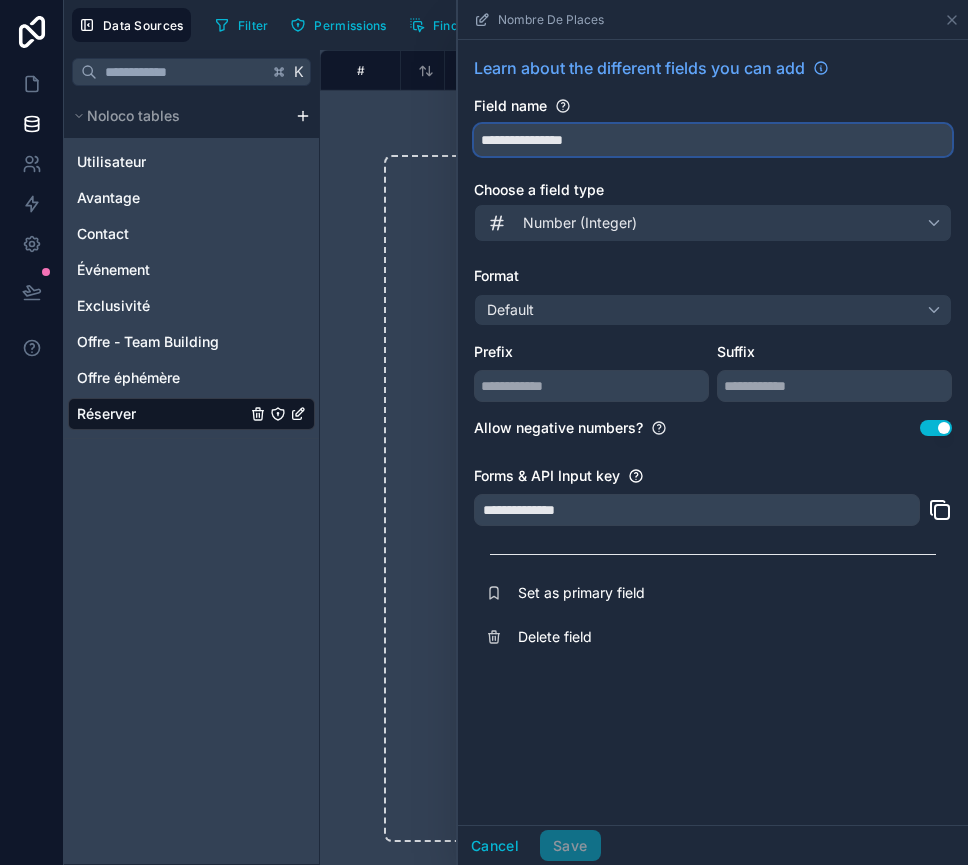 click on "**********" at bounding box center [713, 140] 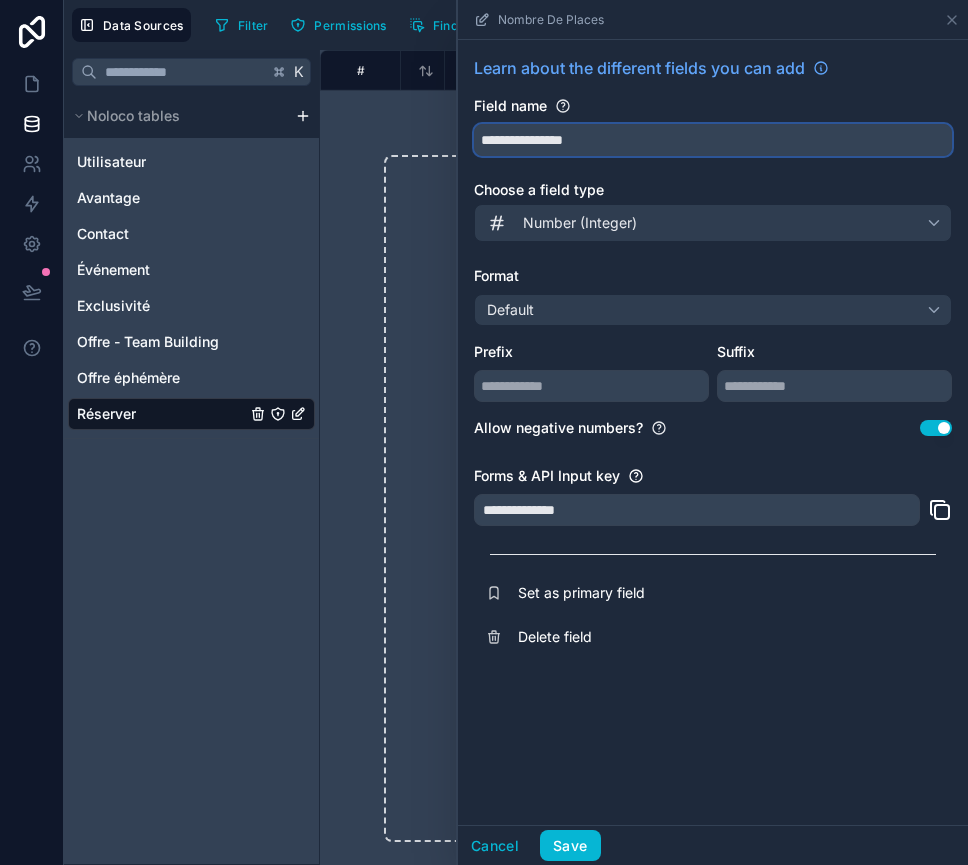 click on "**********" at bounding box center (713, 140) 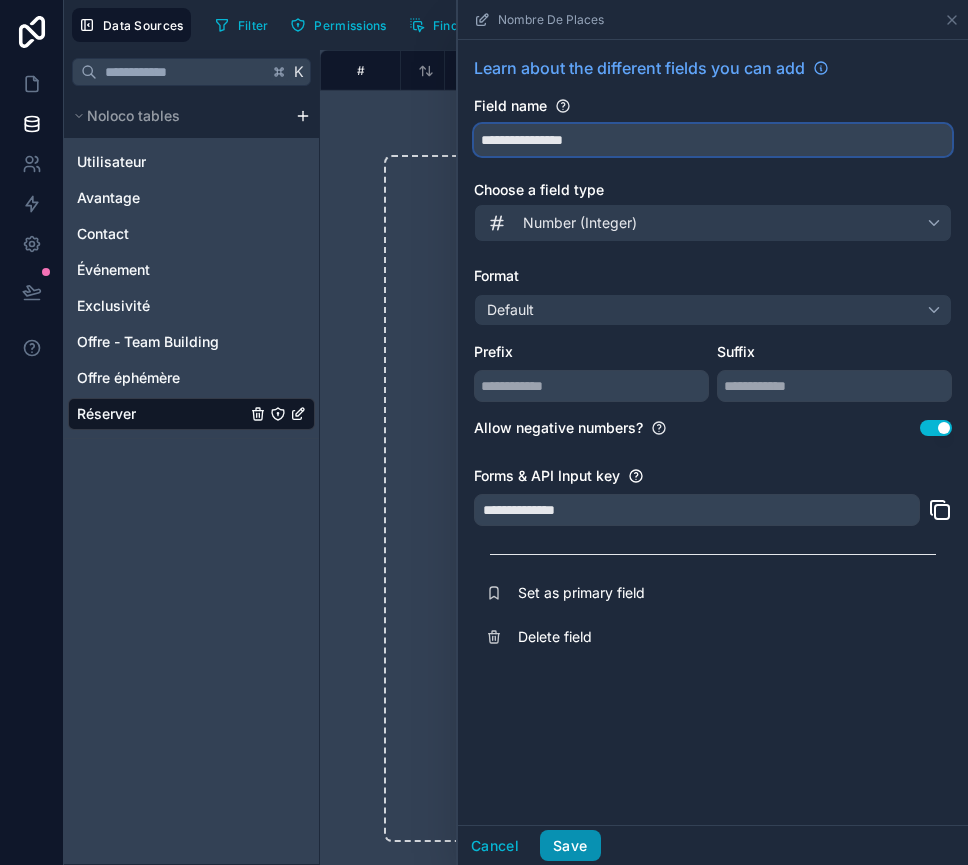 type on "**********" 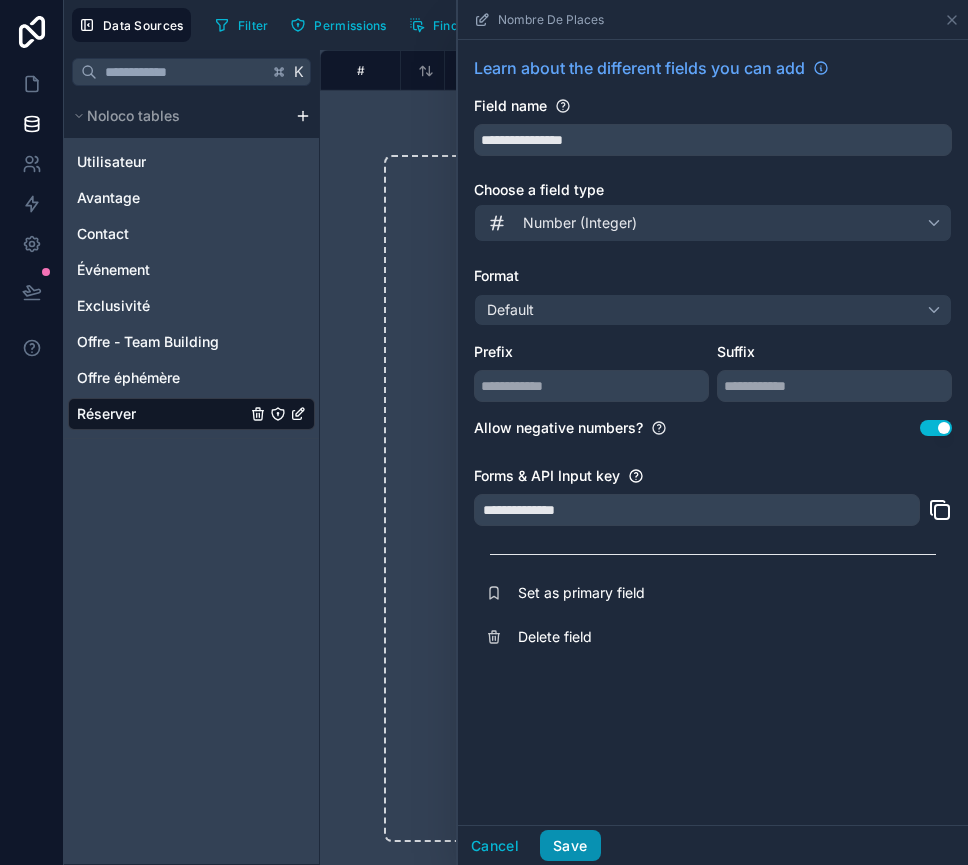 click on "Save" at bounding box center [570, 846] 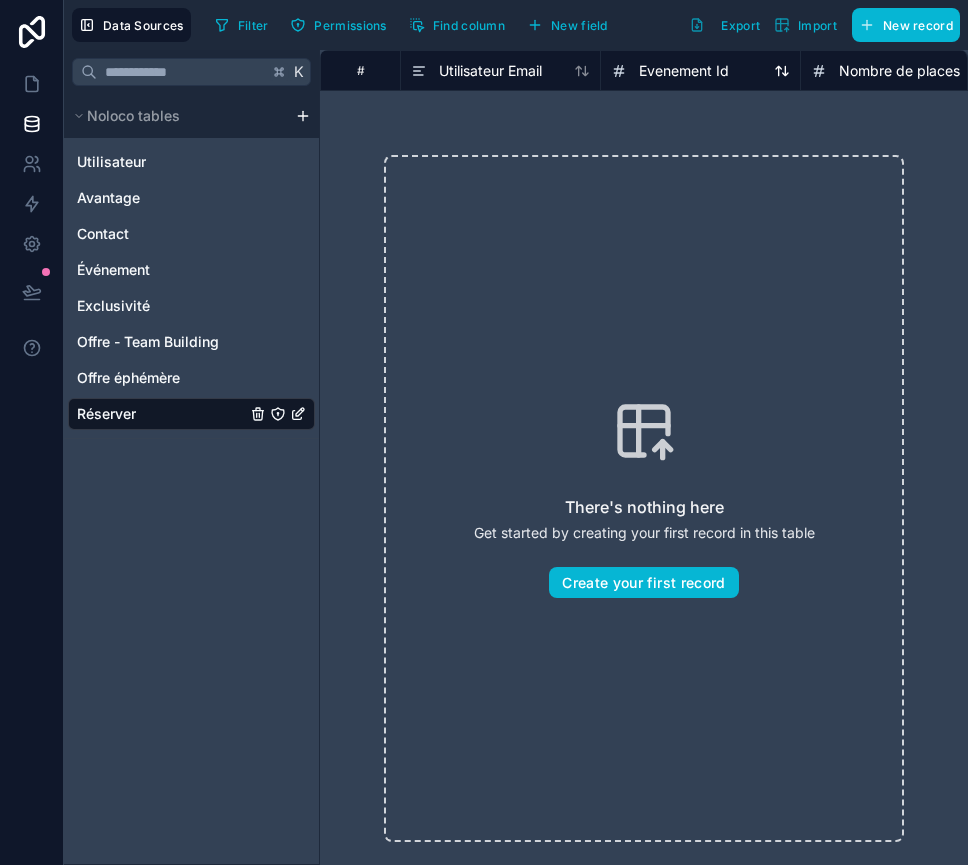 click on "Evenement Id" at bounding box center (684, 71) 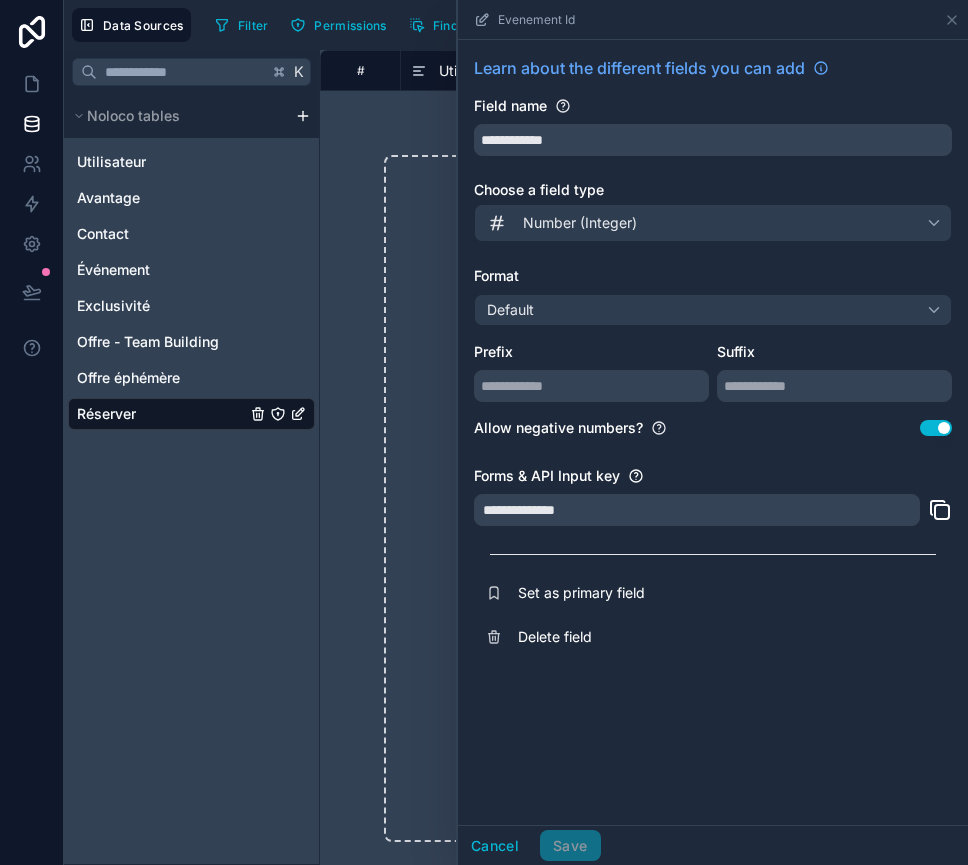 click on "Evenement Id" at bounding box center [713, 20] 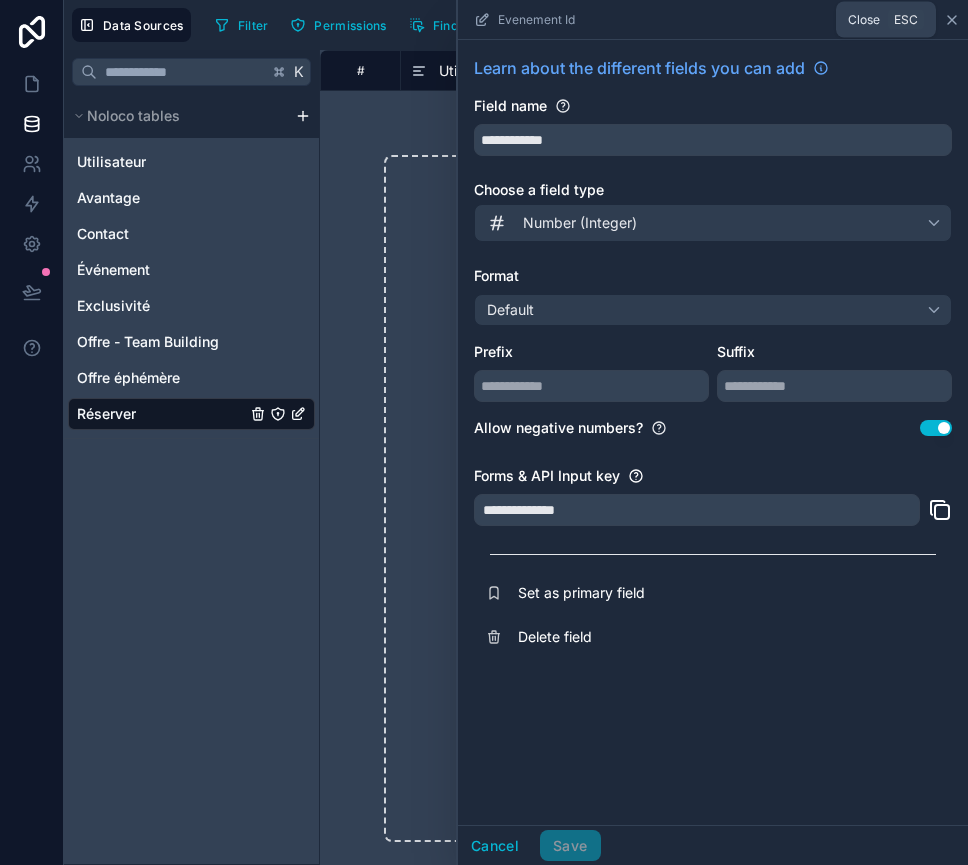 click 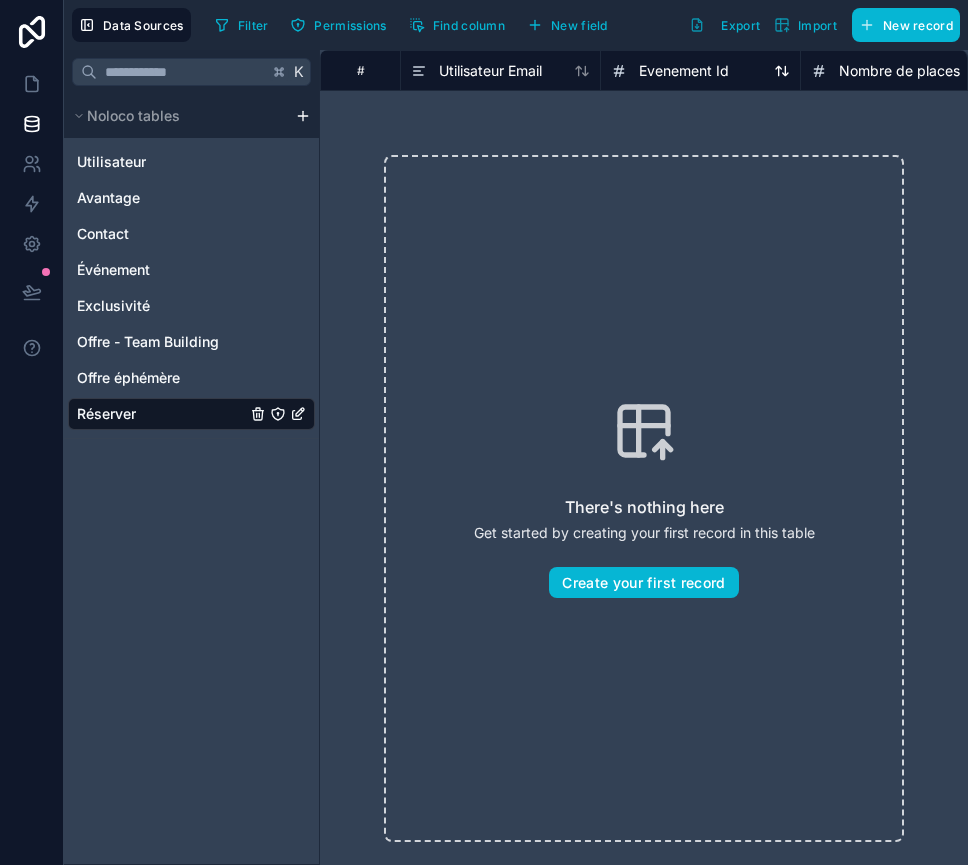 click on "Evenement Id" at bounding box center (684, 71) 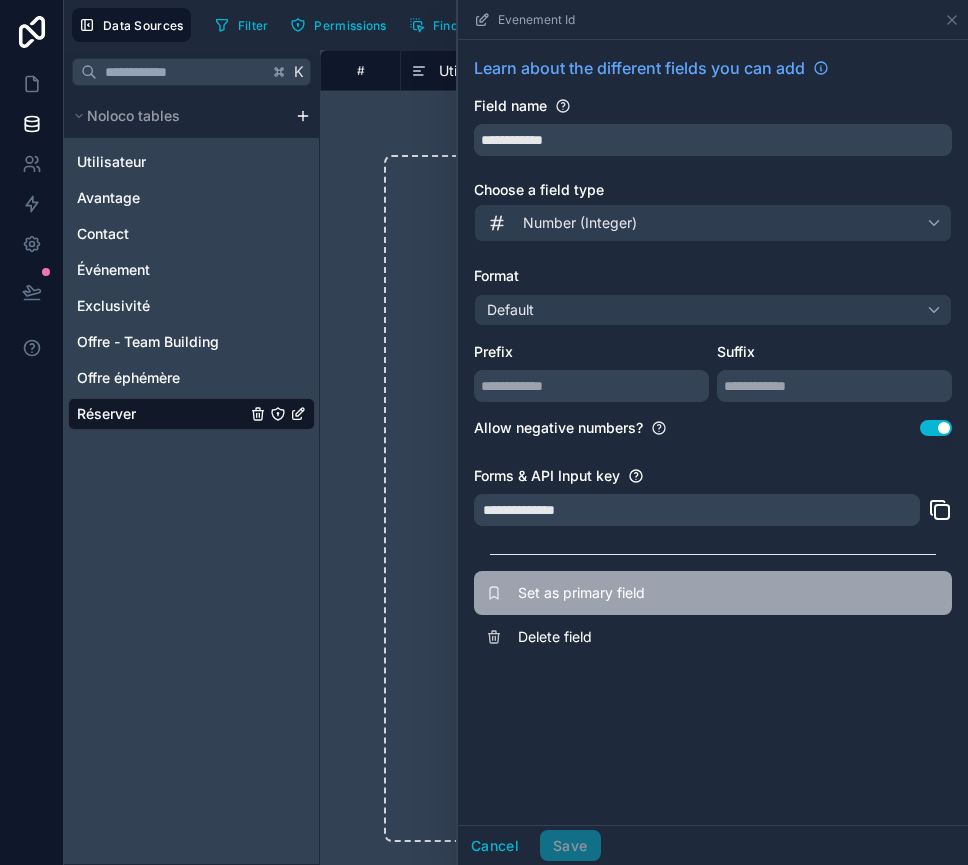click on "Set as primary field" at bounding box center (713, 593) 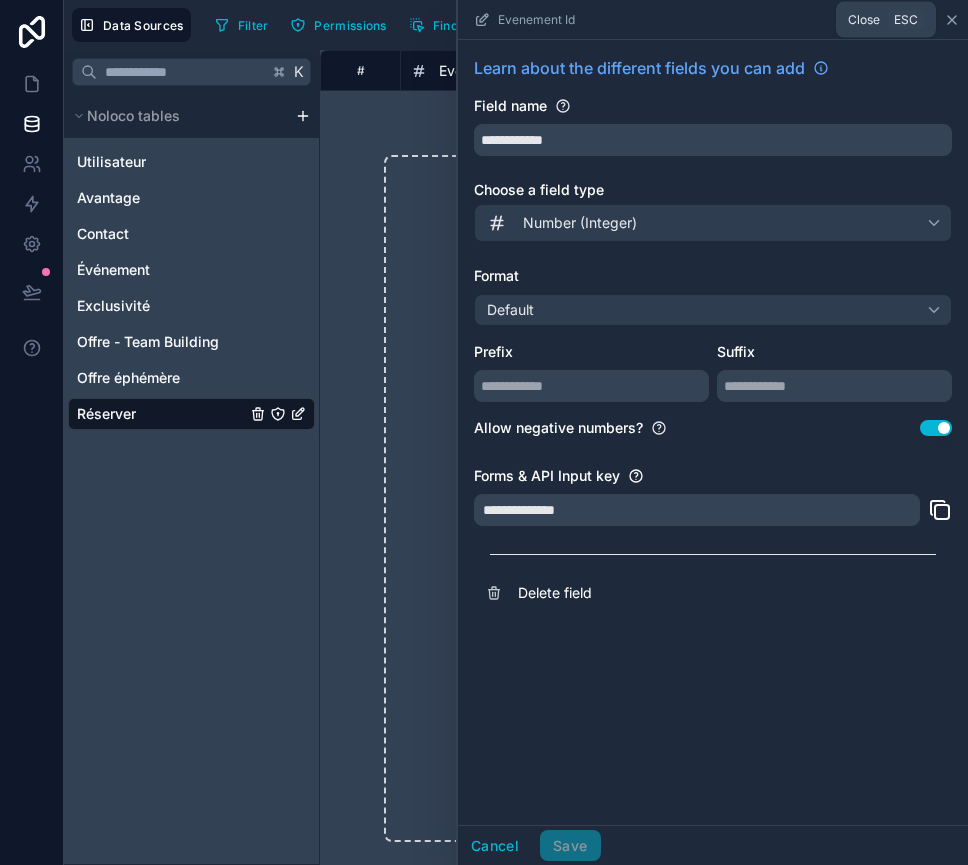 click 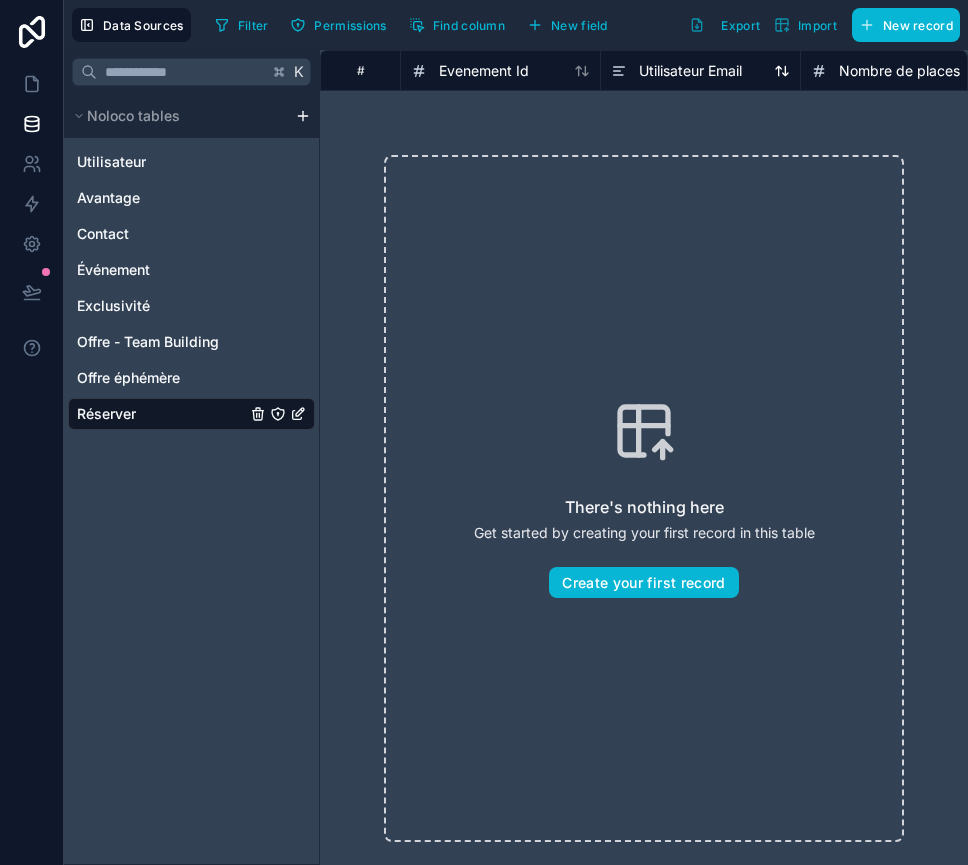 click on "Utilisateur Email" at bounding box center (690, 71) 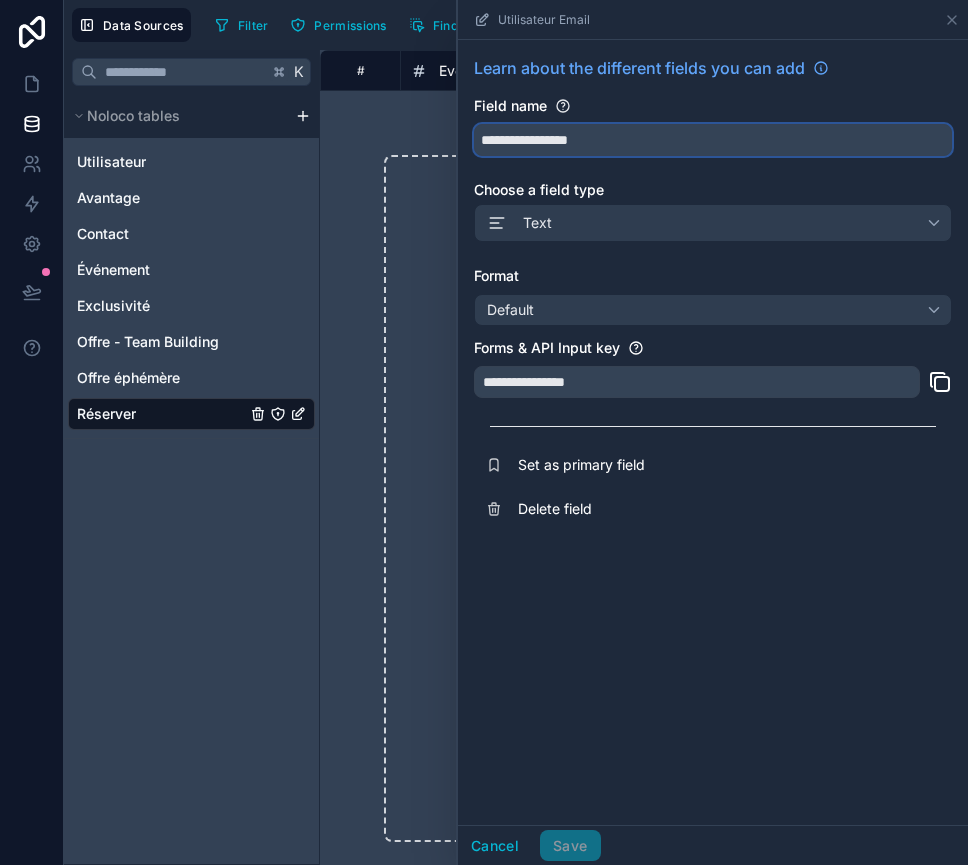 drag, startPoint x: 597, startPoint y: 140, endPoint x: 476, endPoint y: 138, distance: 121.016525 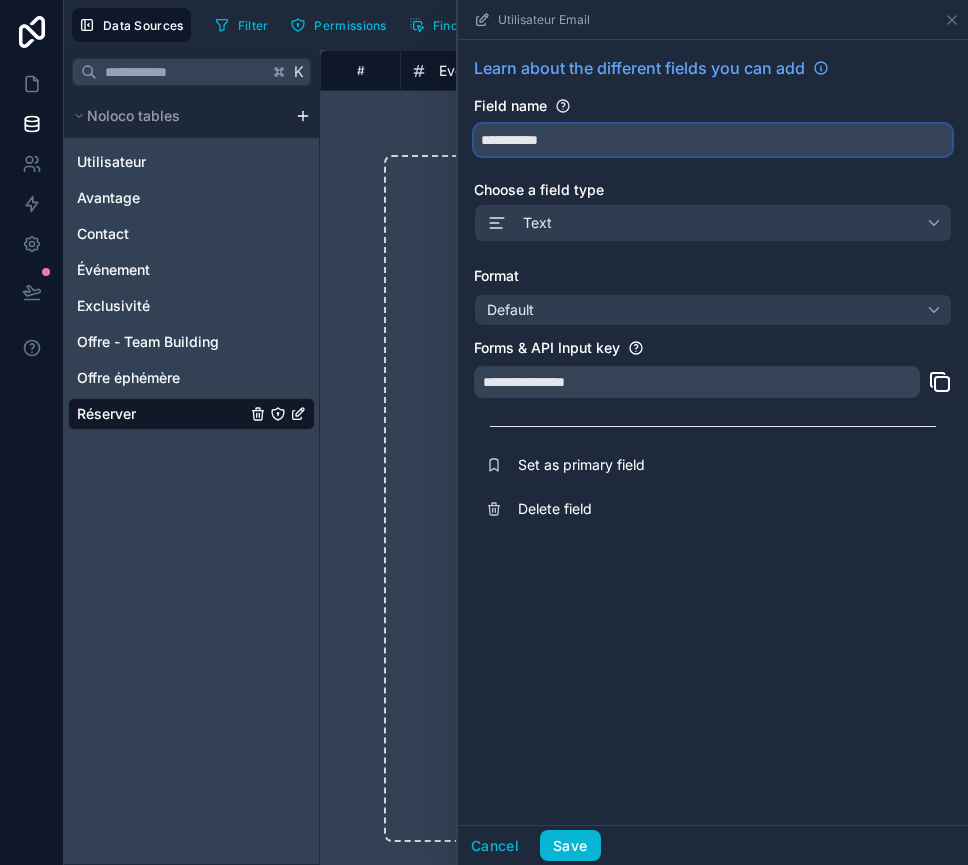 type on "**********" 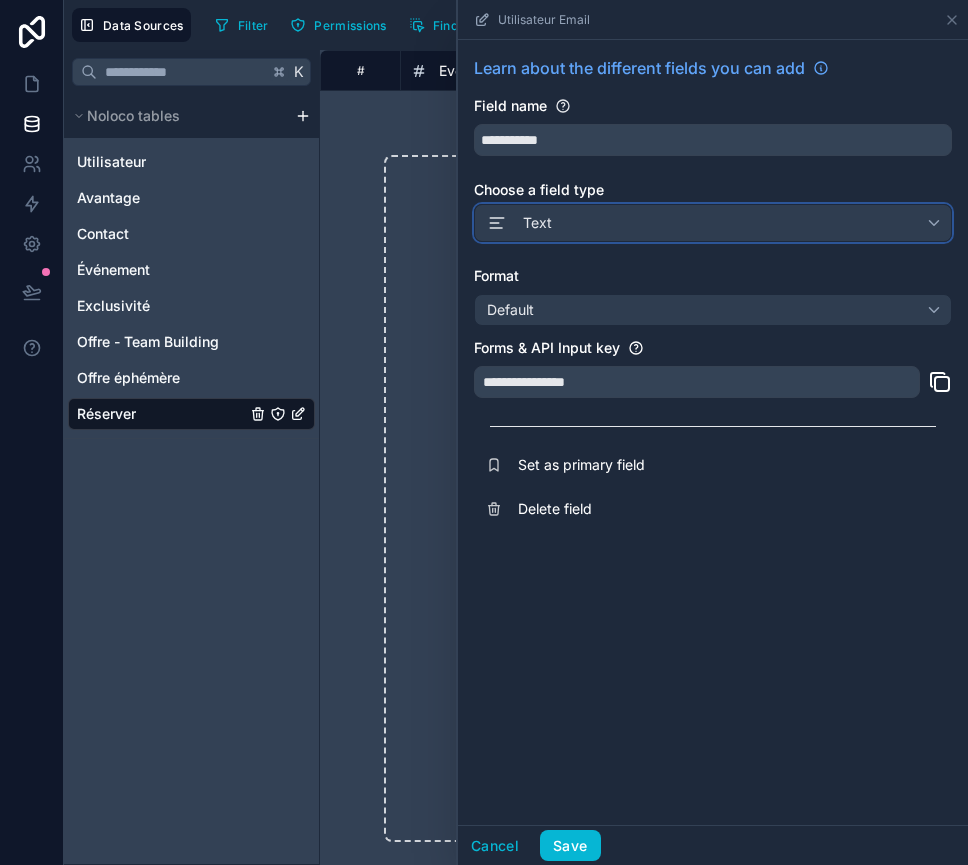 click on "Text" at bounding box center (713, 223) 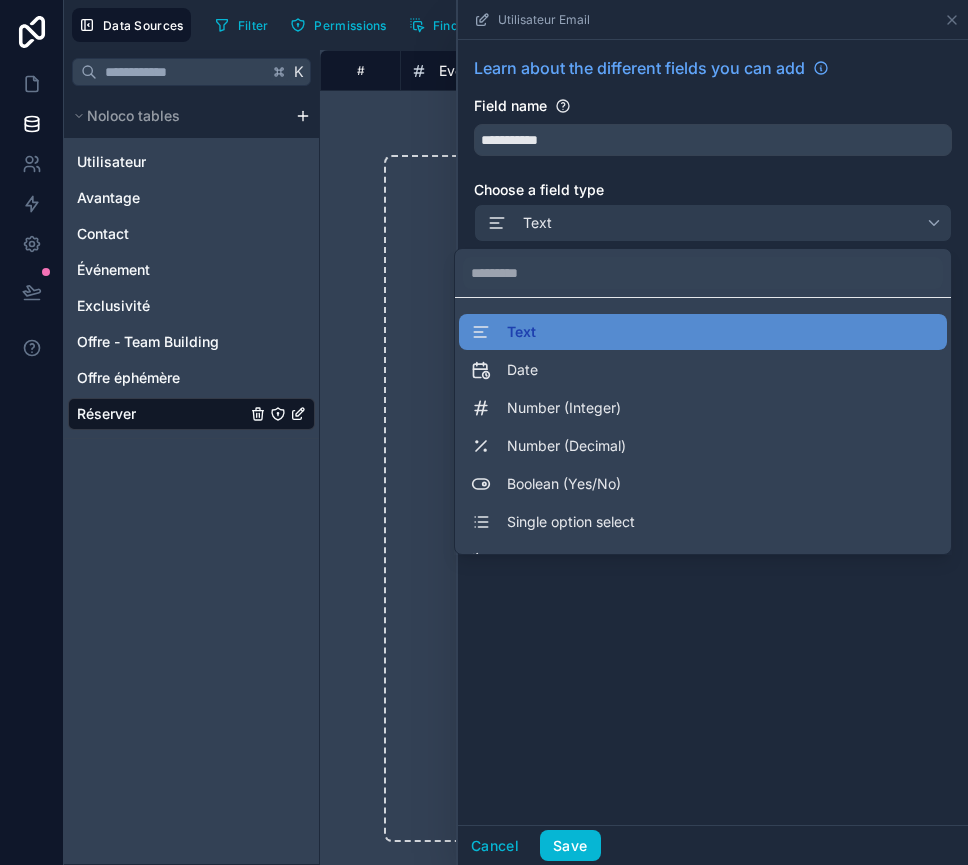 click at bounding box center (713, 432) 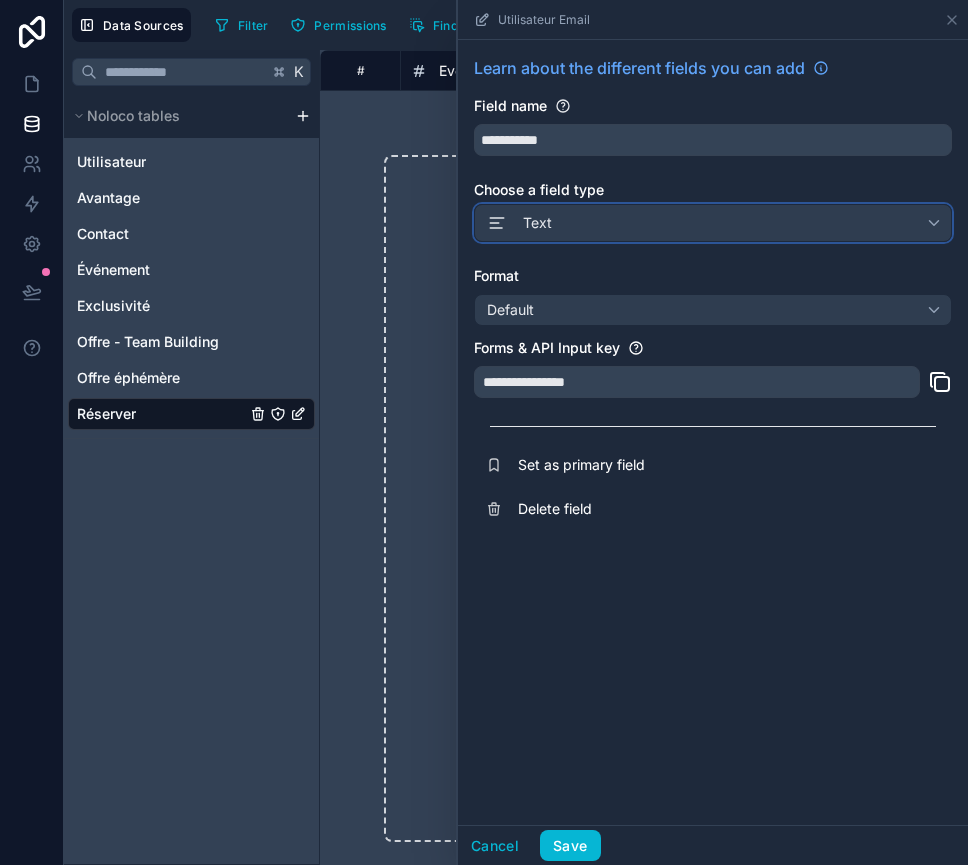 click on "Text" at bounding box center [713, 223] 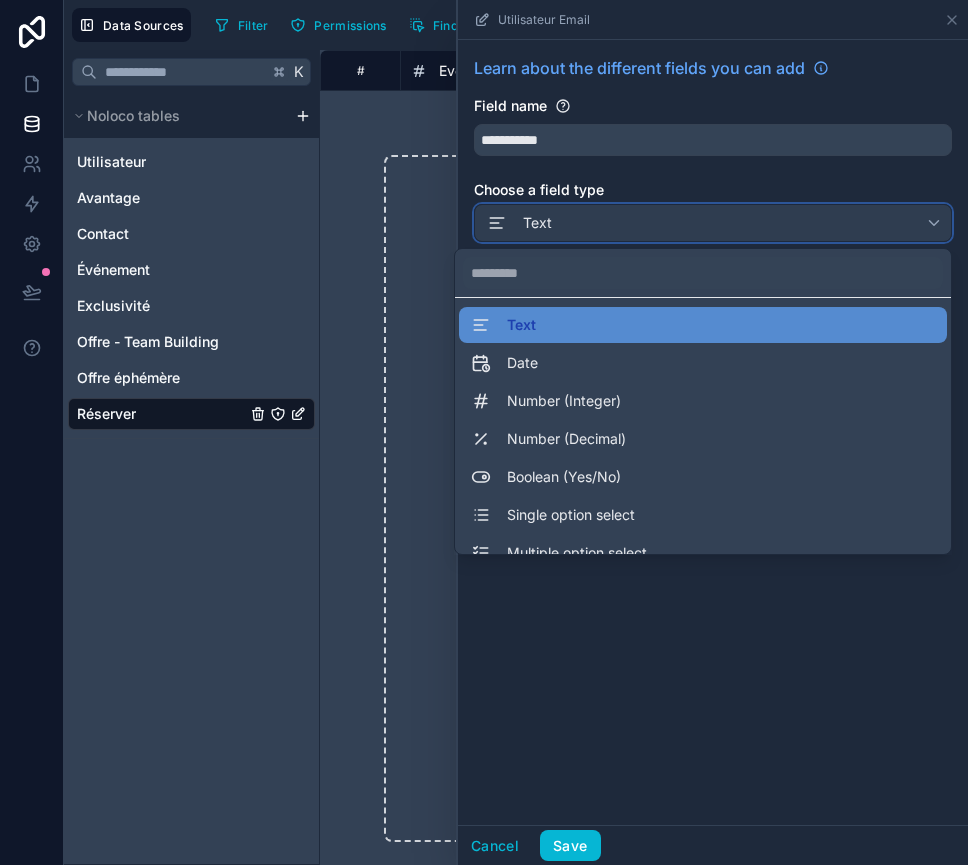 scroll, scrollTop: 15, scrollLeft: 0, axis: vertical 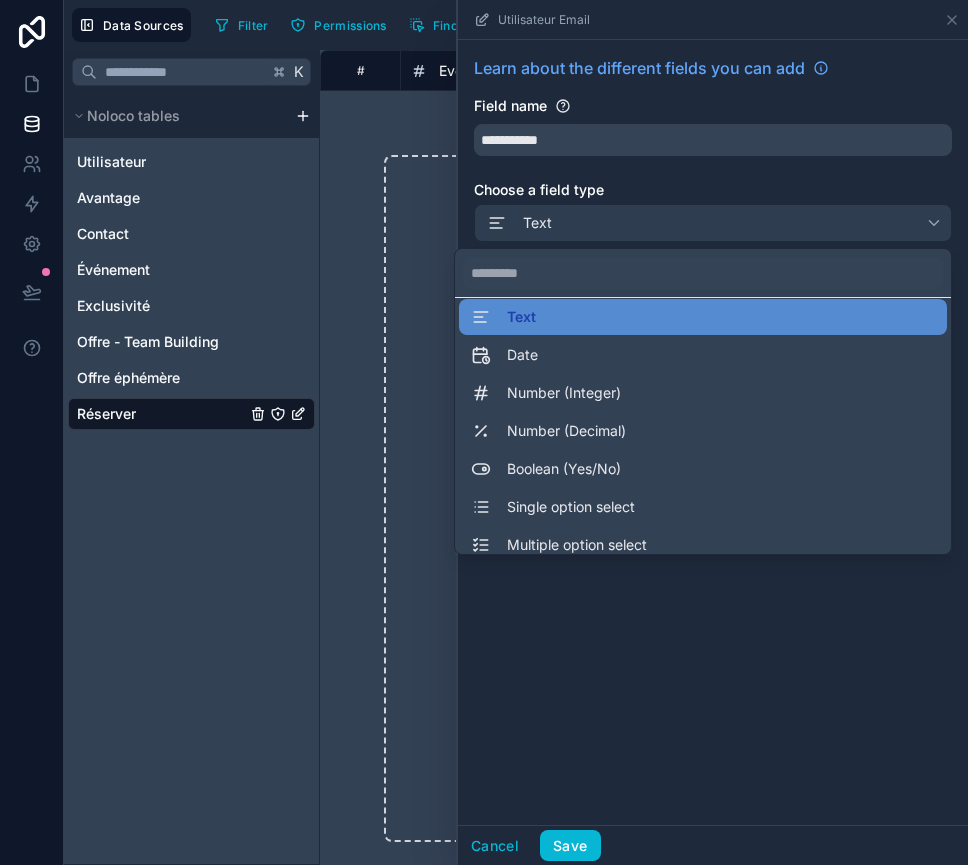 click at bounding box center [713, 432] 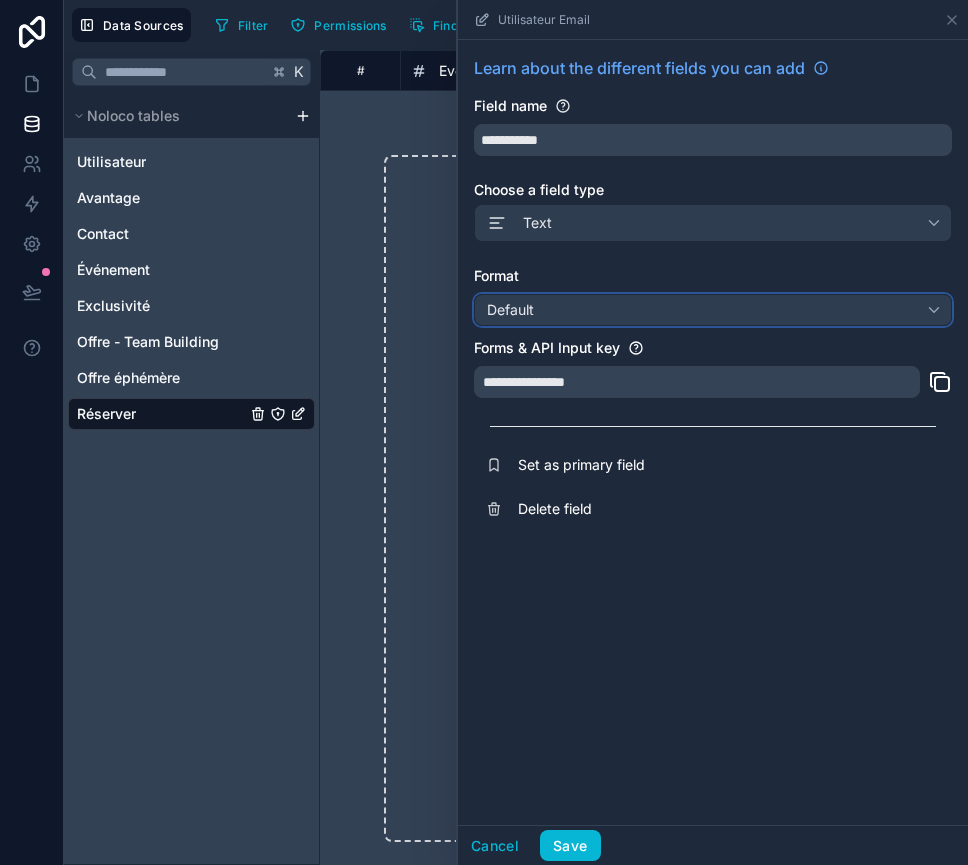 click on "Default" at bounding box center (713, 310) 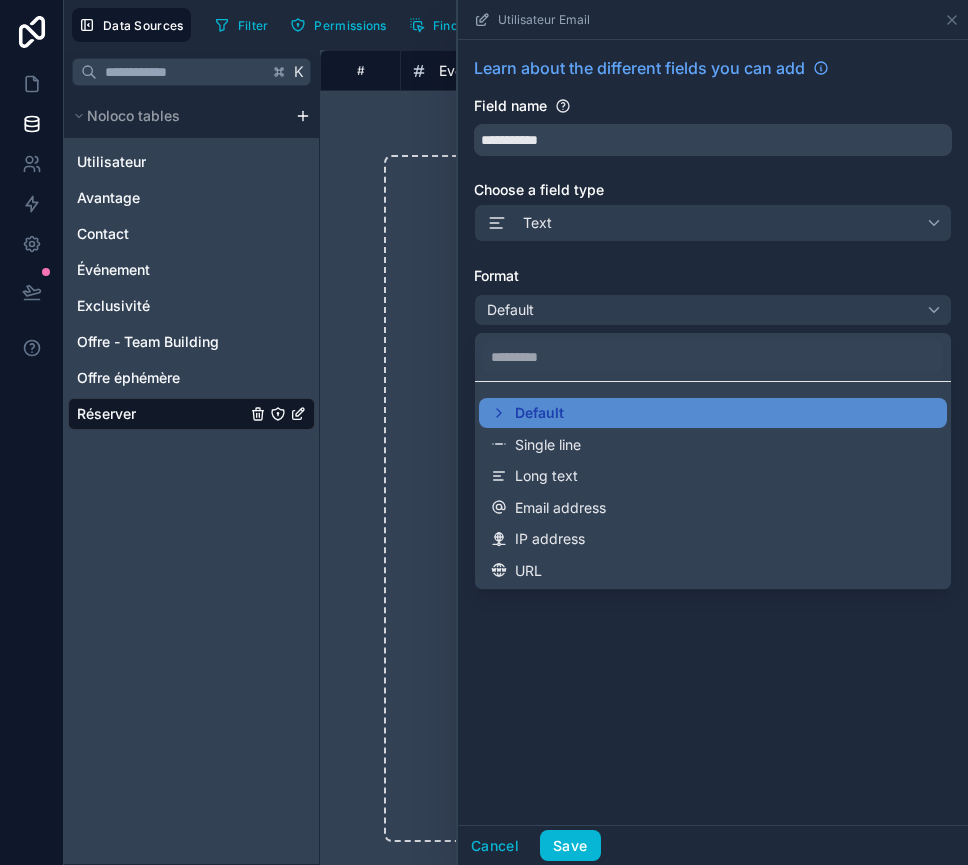 click at bounding box center (713, 432) 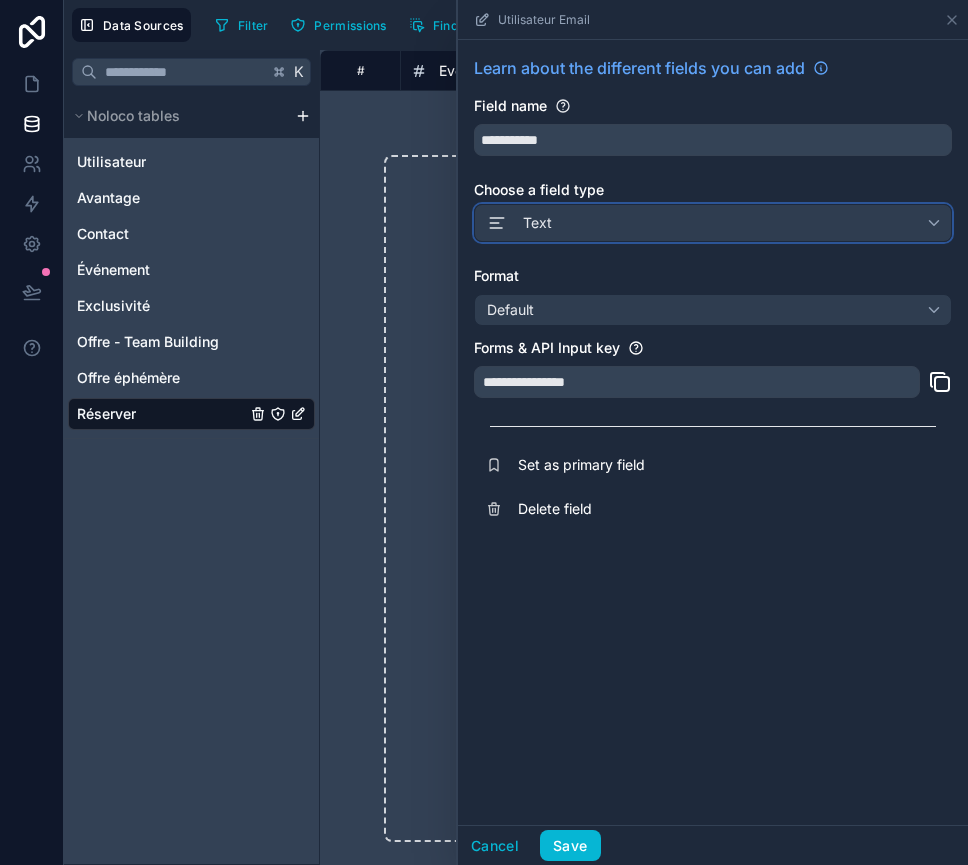 click on "Text" at bounding box center (713, 223) 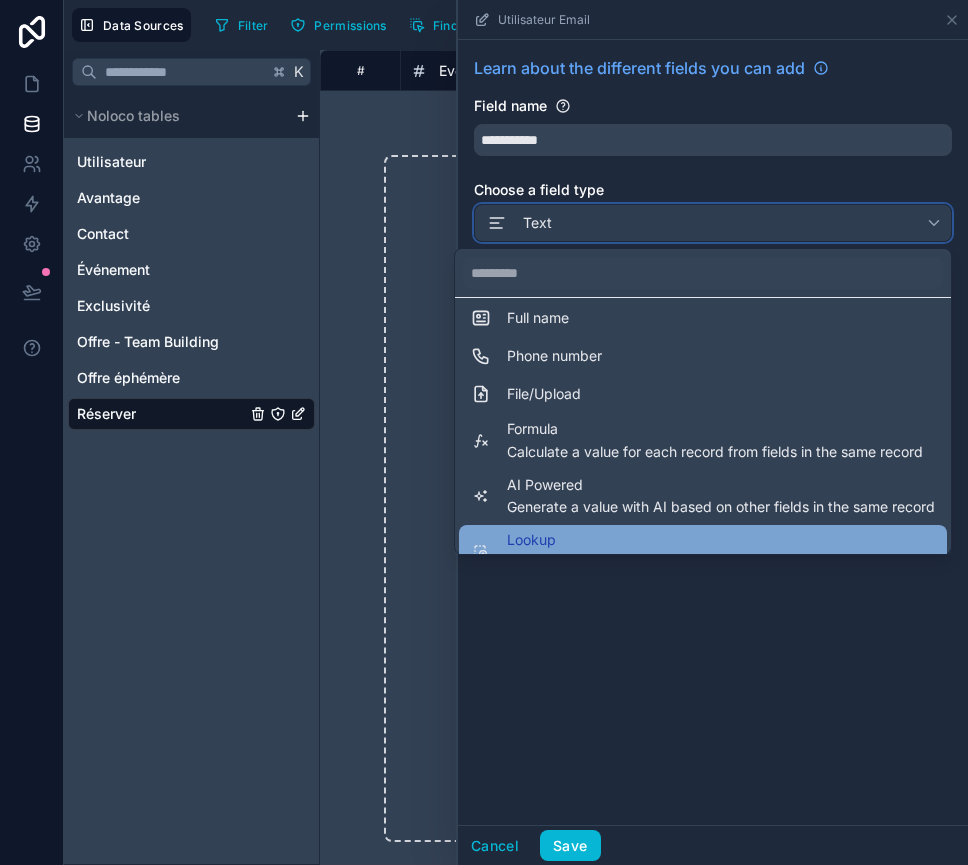 scroll, scrollTop: 399, scrollLeft: 0, axis: vertical 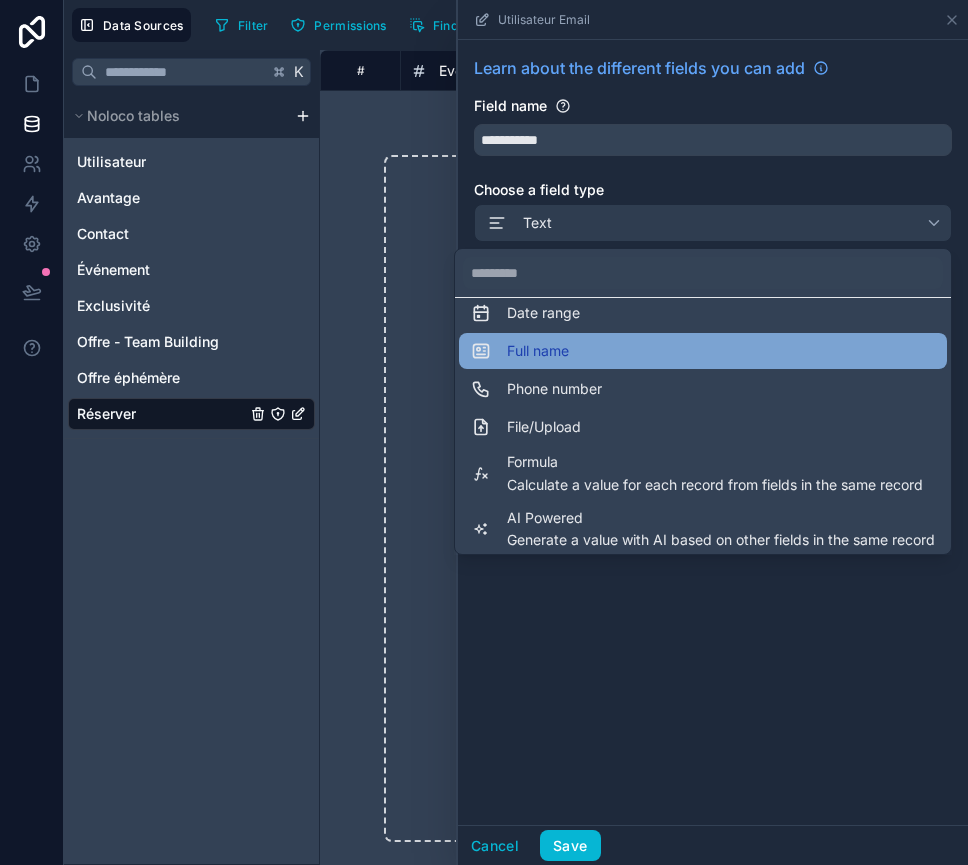 click on "Full name" at bounding box center [538, 351] 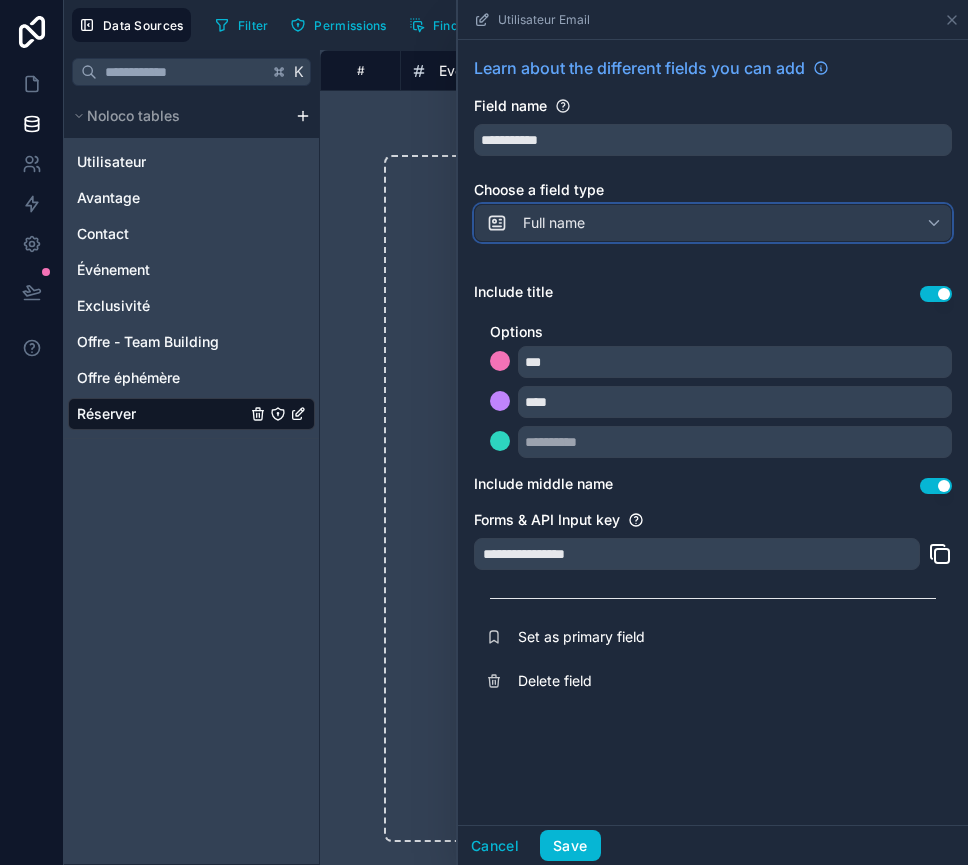 click on "Full name" at bounding box center (554, 223) 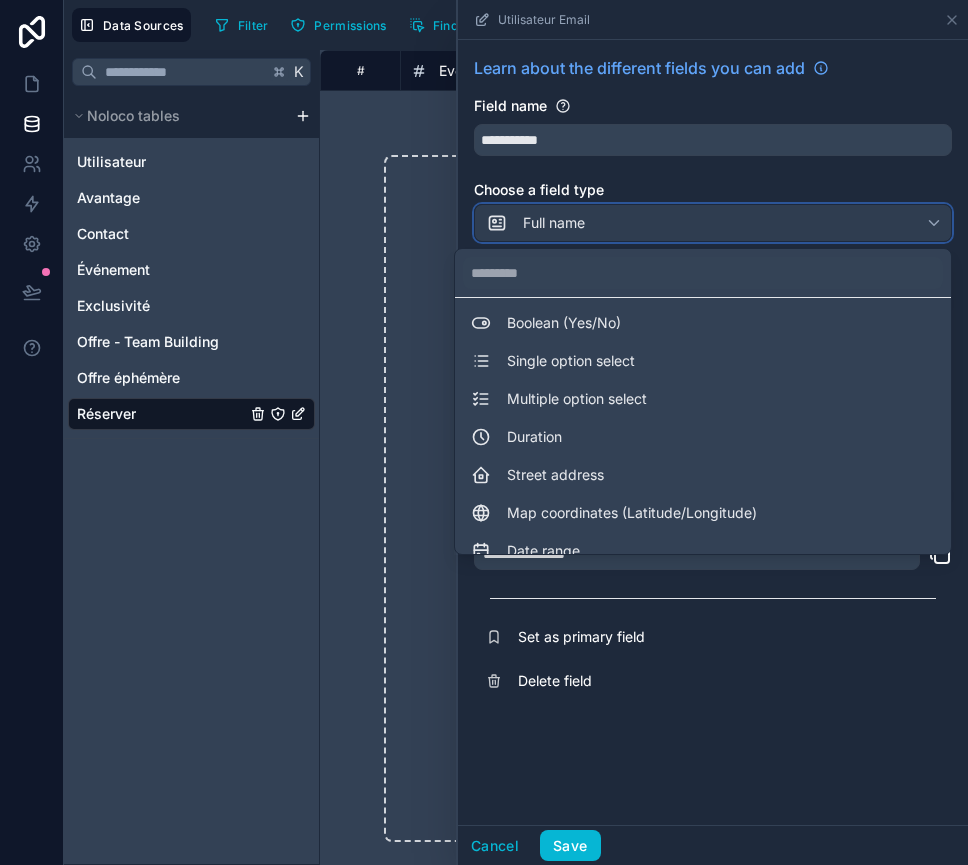 scroll, scrollTop: 0, scrollLeft: 0, axis: both 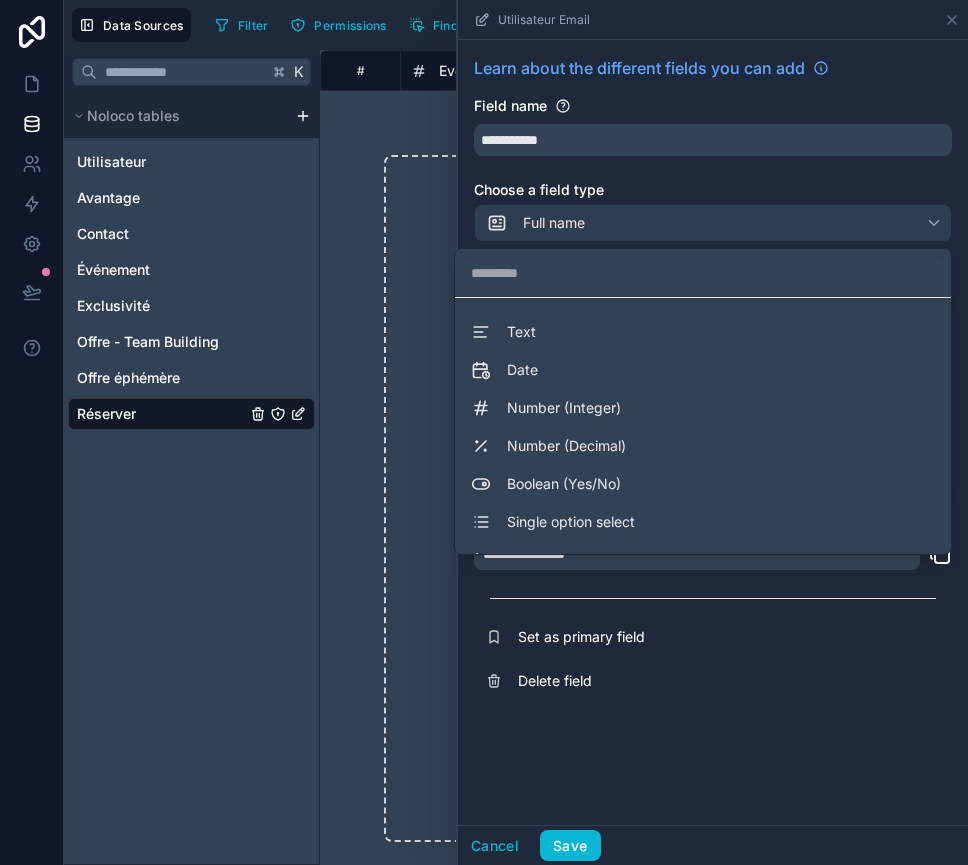 click on "Text Date Number (Integer) Number (Decimal) Boolean (Yes/No) Single option select Multiple option select Duration Street address Map coordinates (Latitude/Longitude) Date range Full name Phone number File/Upload Formula Calculate a value for each record from fields in the same record AI Powered Generate a value with AI based on other fields in the same record Lookup A lookup field displays data from related records Rollup A rollup field summarizes data from related records Link to another record" at bounding box center [703, 426] 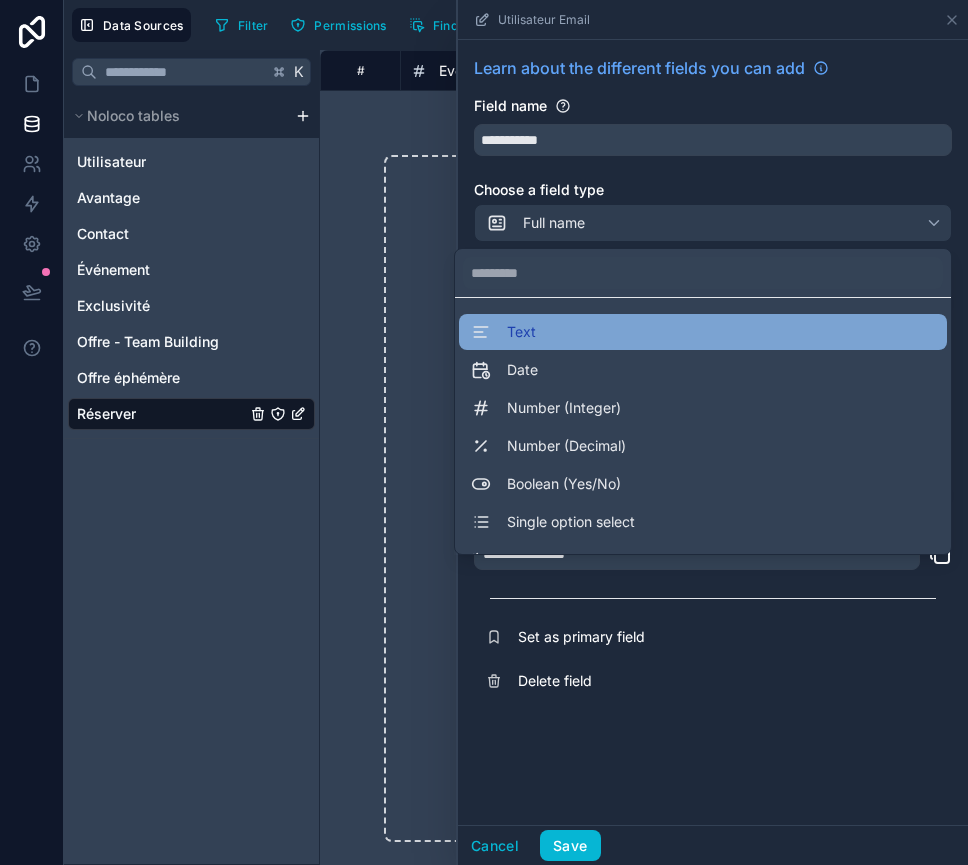 click on "Text" at bounding box center (521, 332) 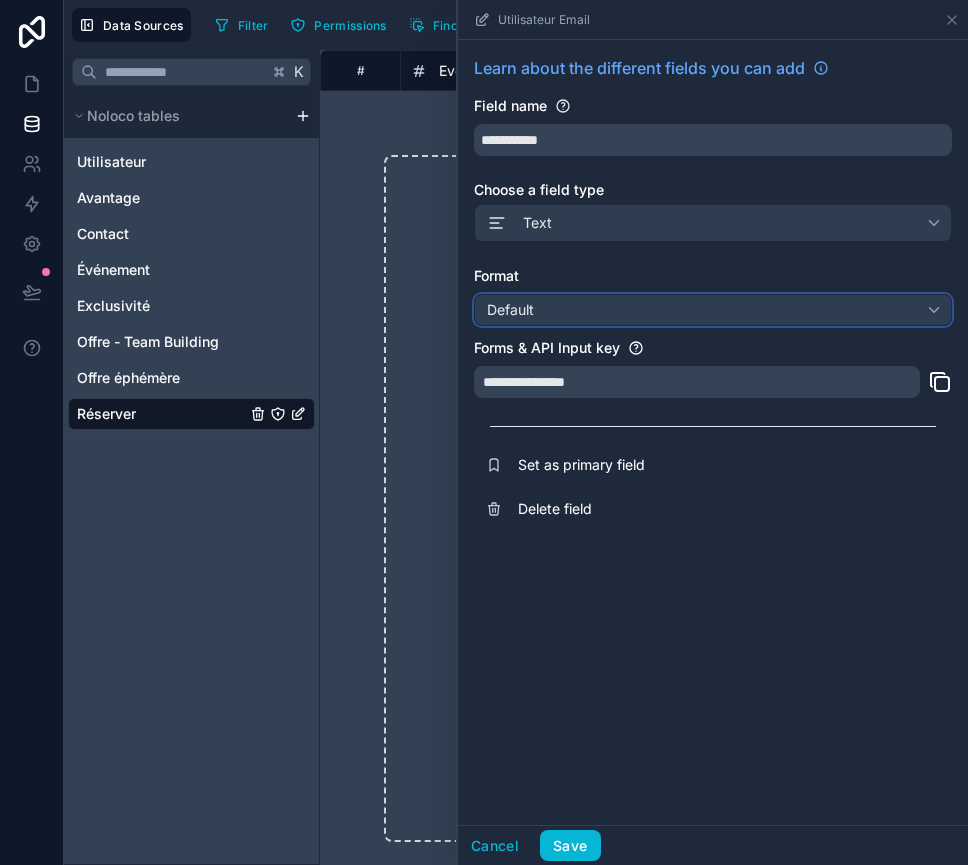 click on "Default" at bounding box center (713, 310) 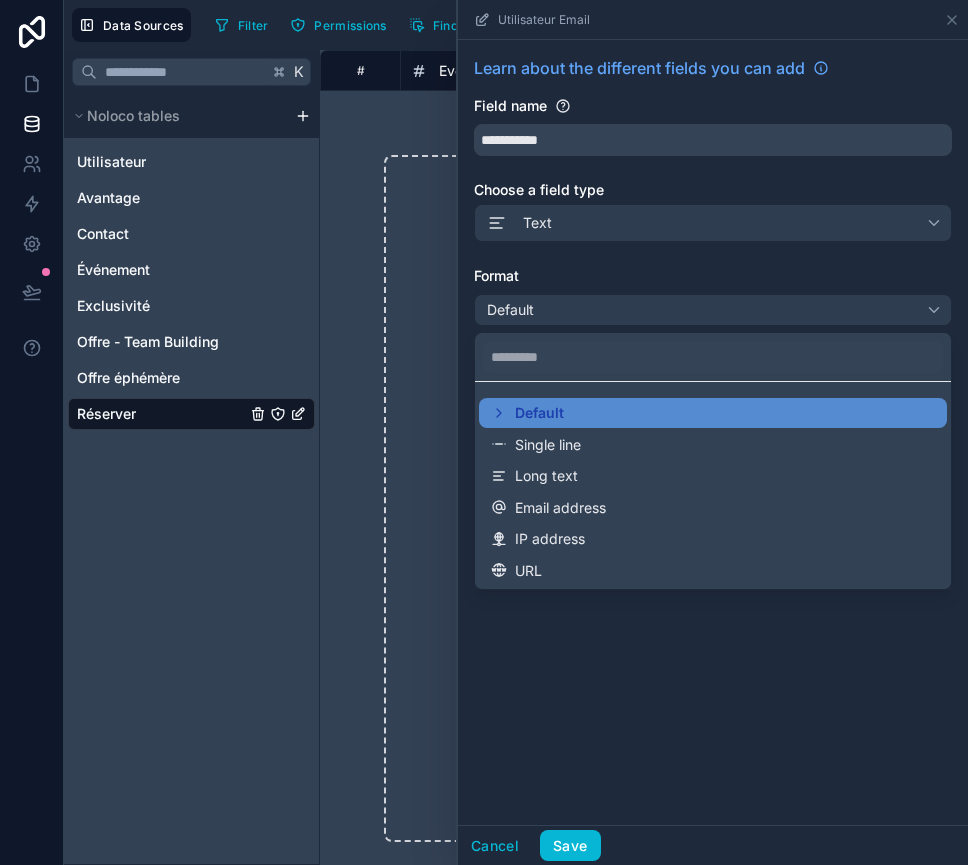 click at bounding box center [713, 432] 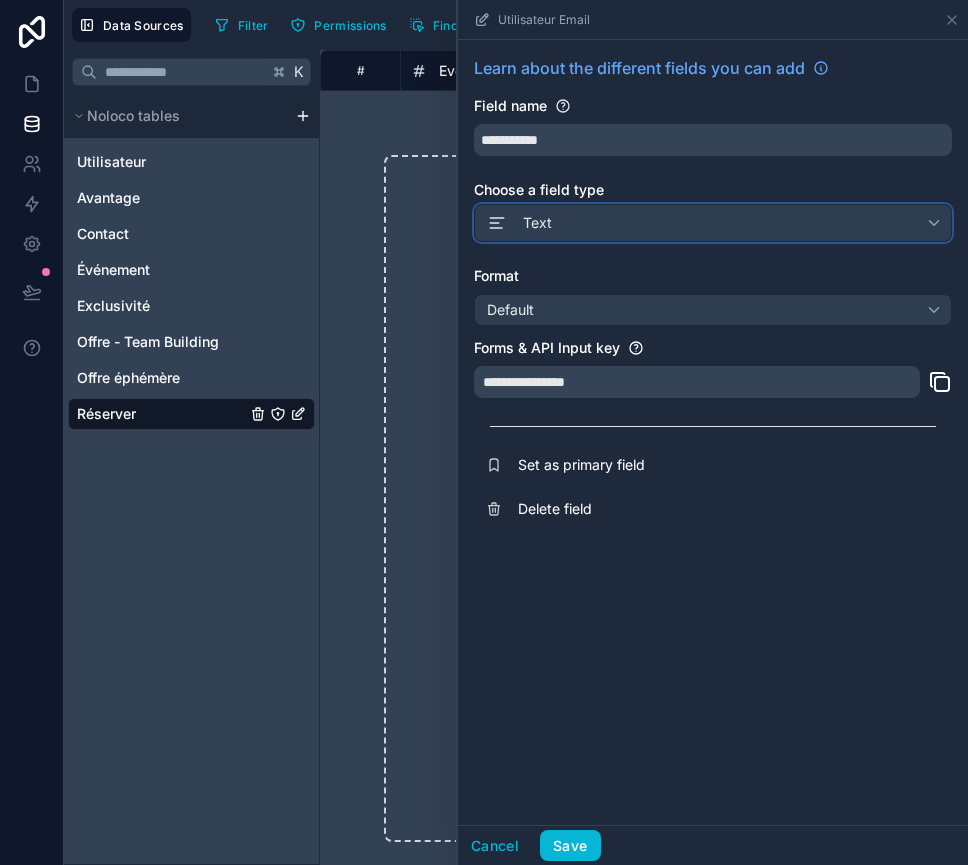 click on "Text" at bounding box center [713, 223] 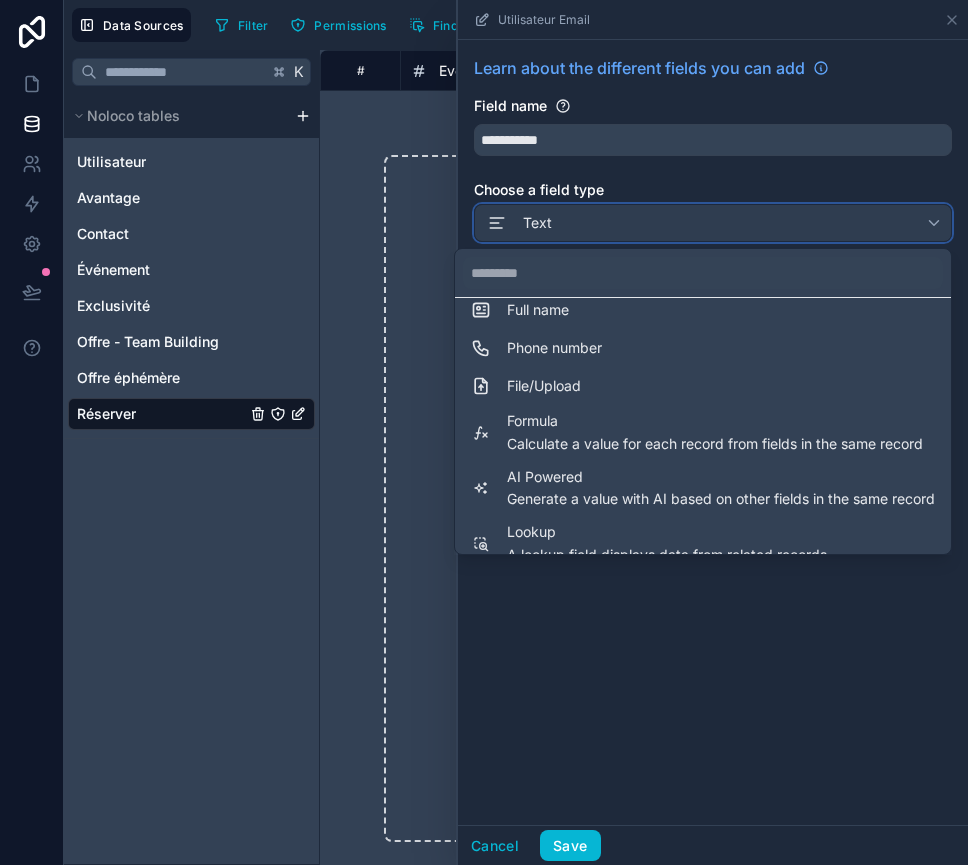 scroll, scrollTop: 548, scrollLeft: 0, axis: vertical 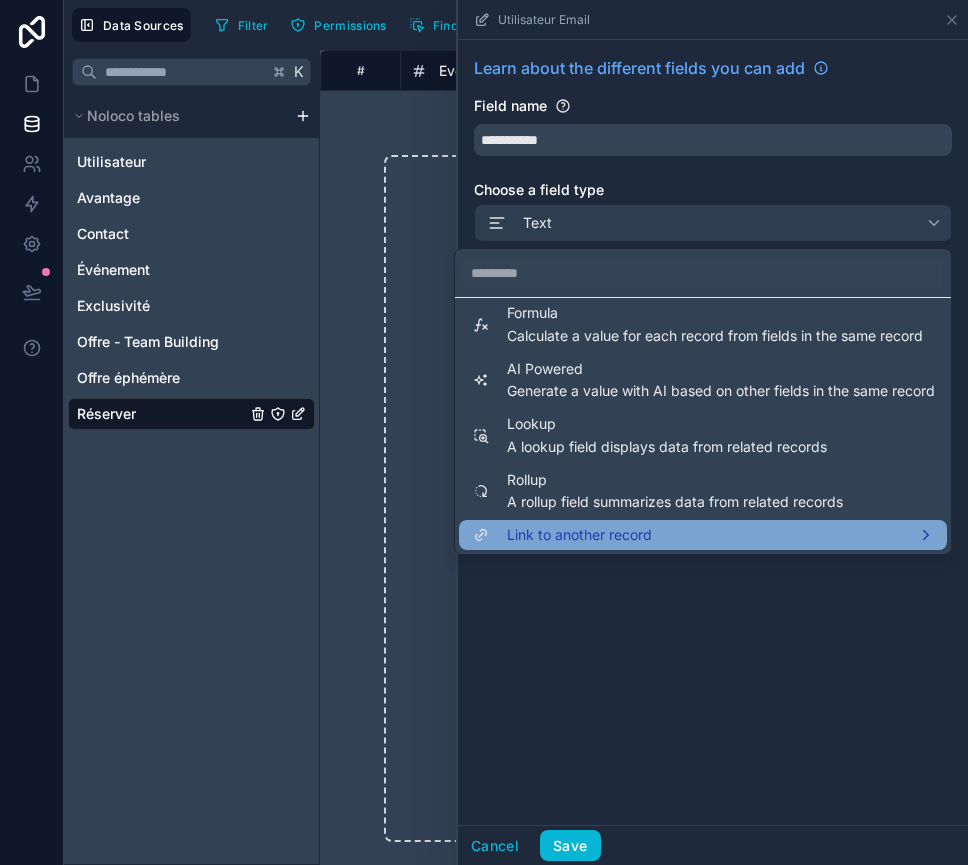 click on "Link to another record" at bounding box center (579, 535) 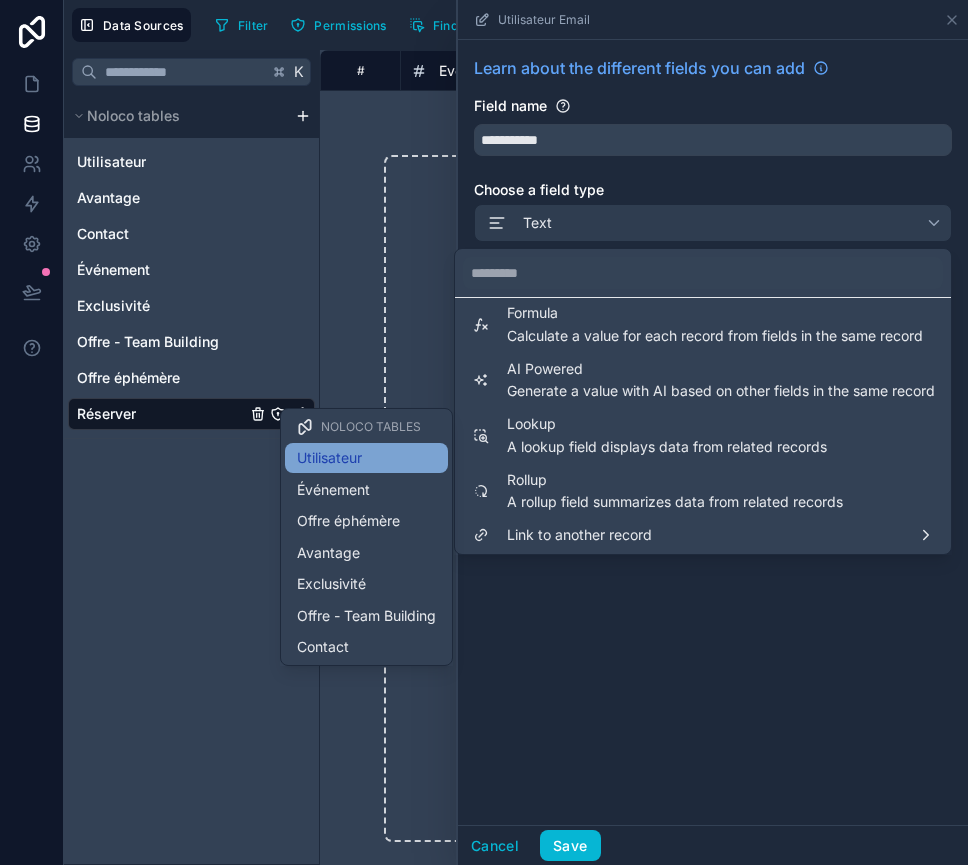 click on "Utilisateur" at bounding box center [329, 458] 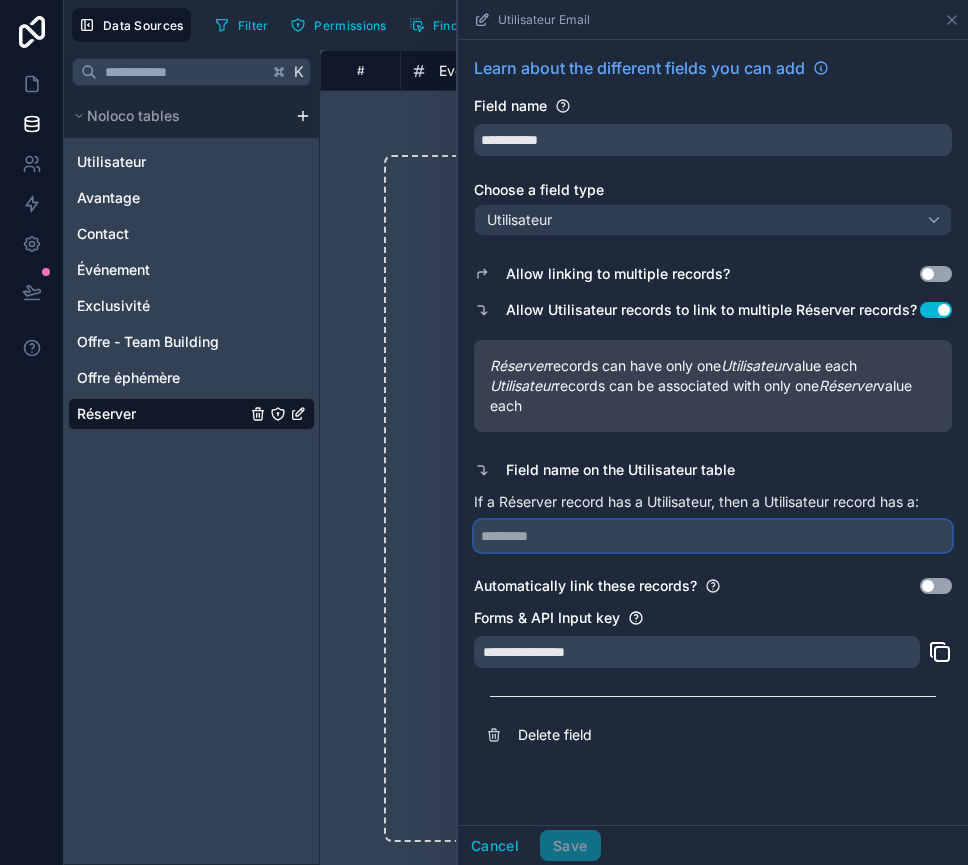 click at bounding box center [713, 536] 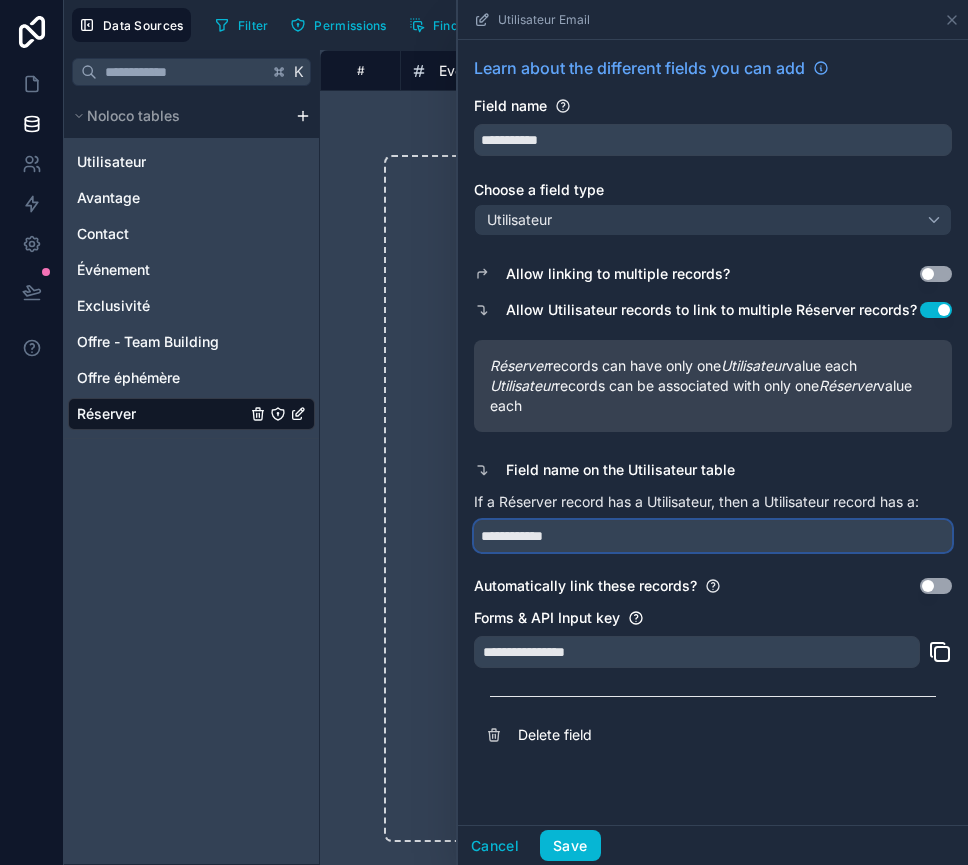 type on "**********" 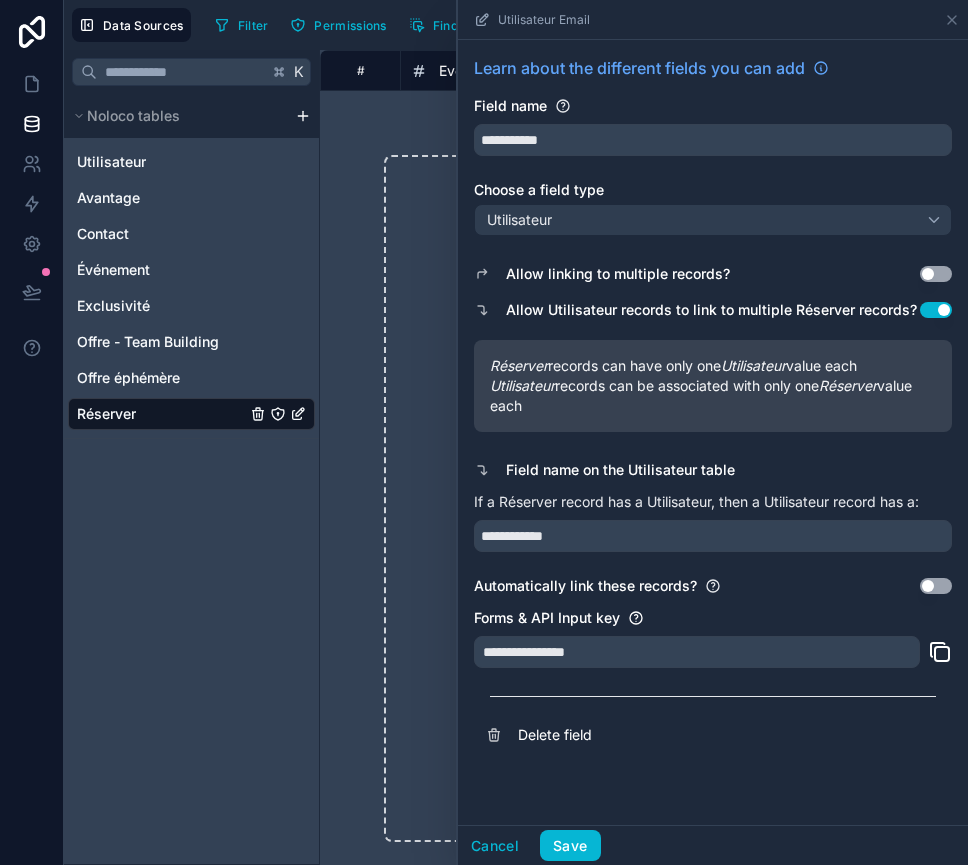 click on "Use setting" at bounding box center (936, 310) 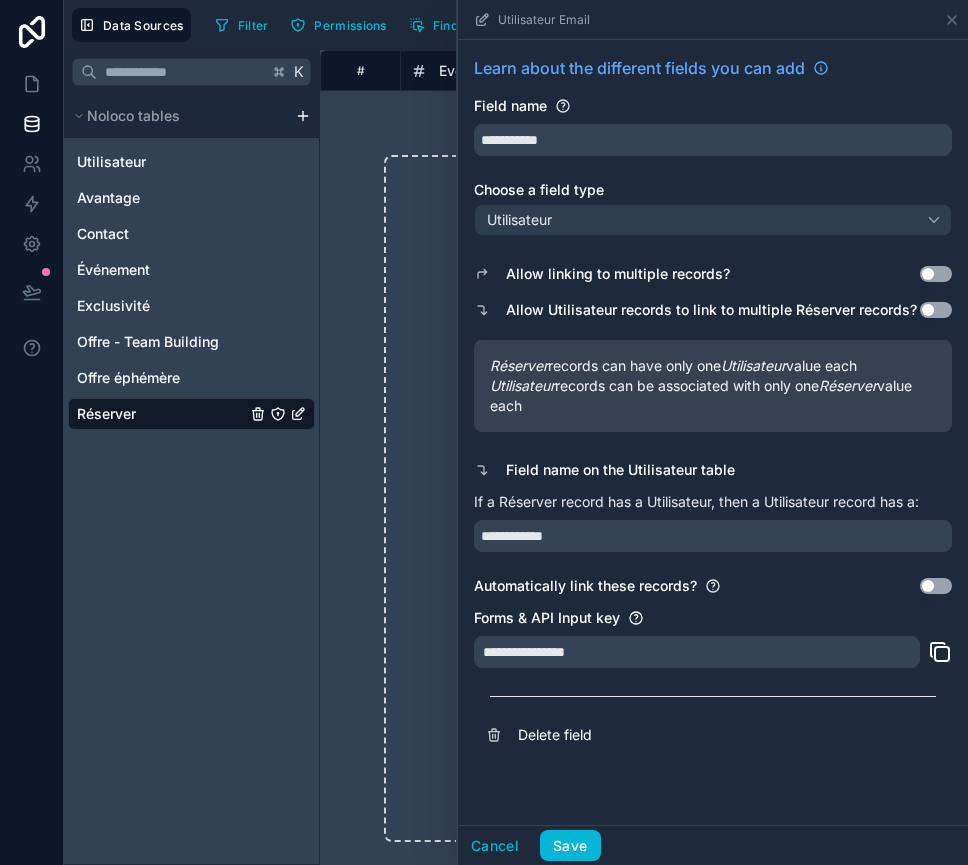 click on "Use setting" at bounding box center (936, 310) 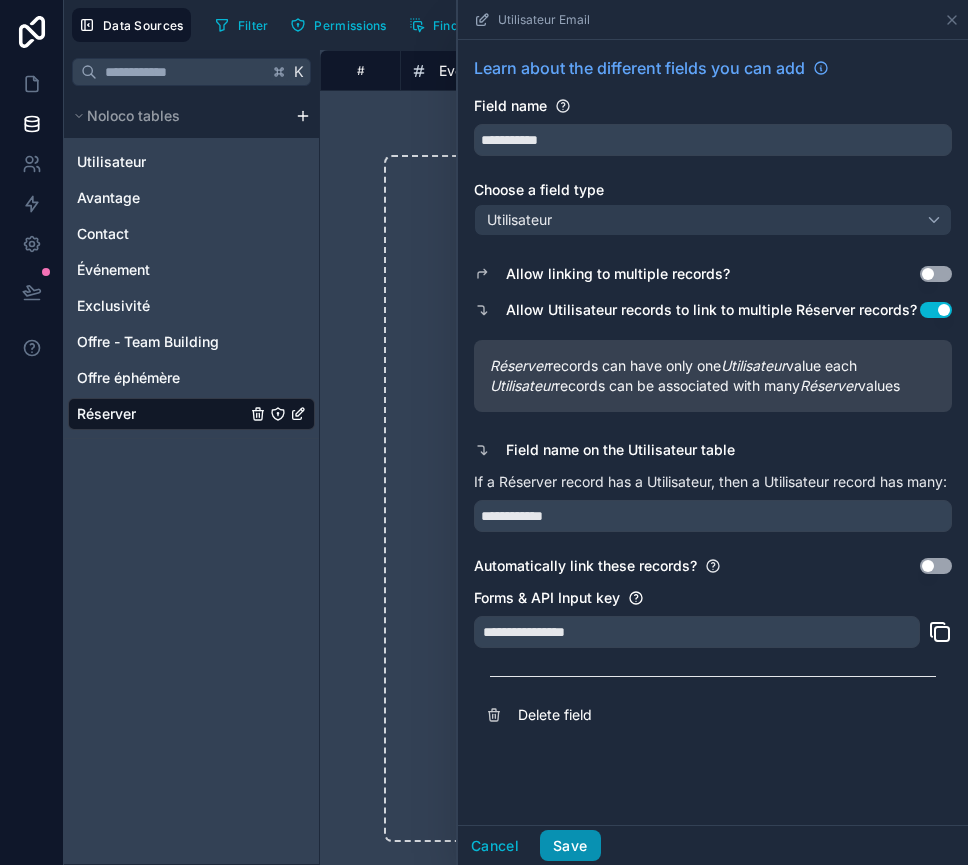 click on "Save" at bounding box center [570, 846] 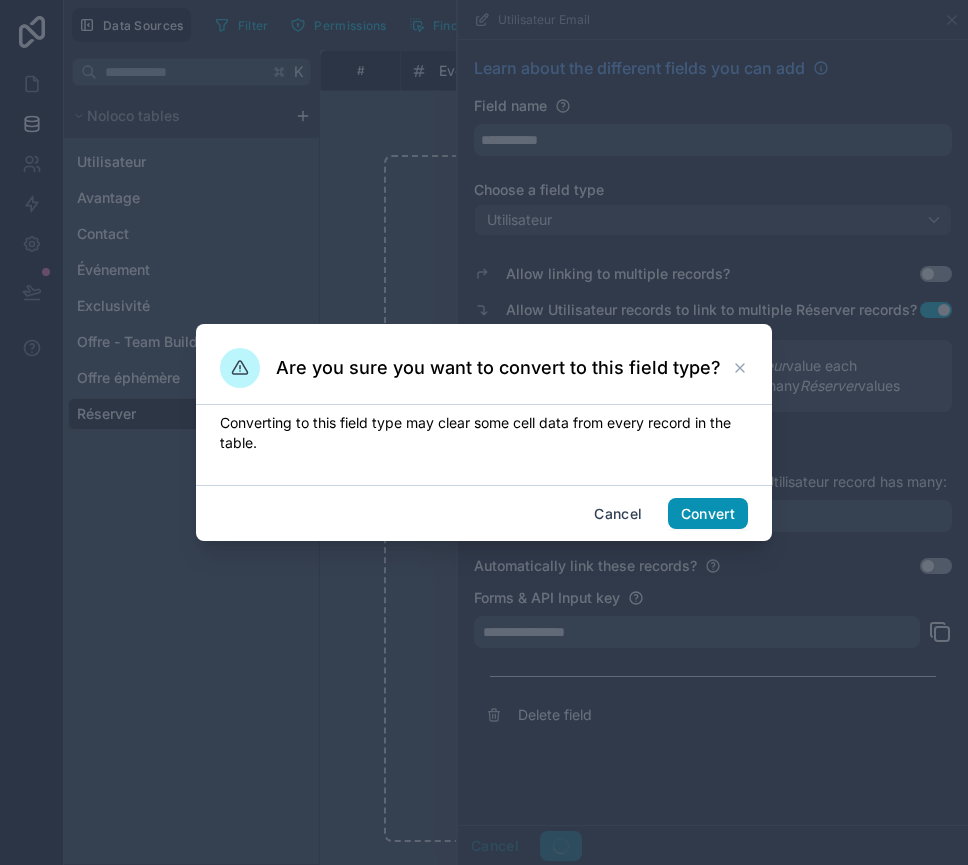 click on "Convert" at bounding box center [708, 514] 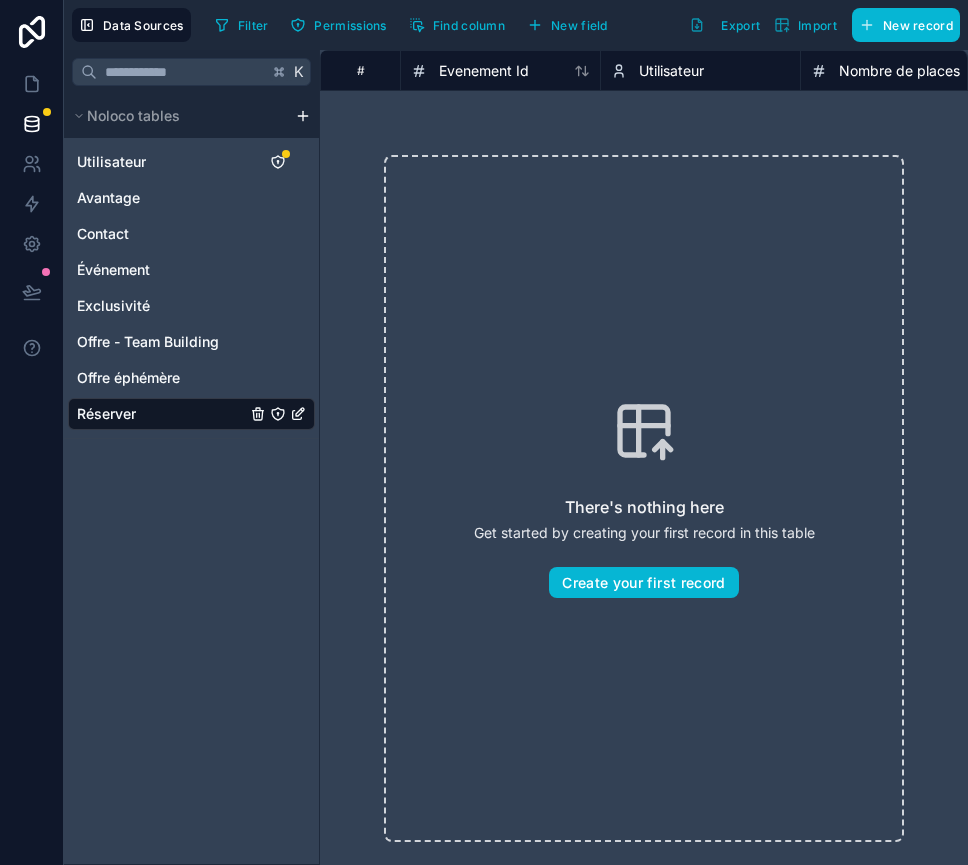 click 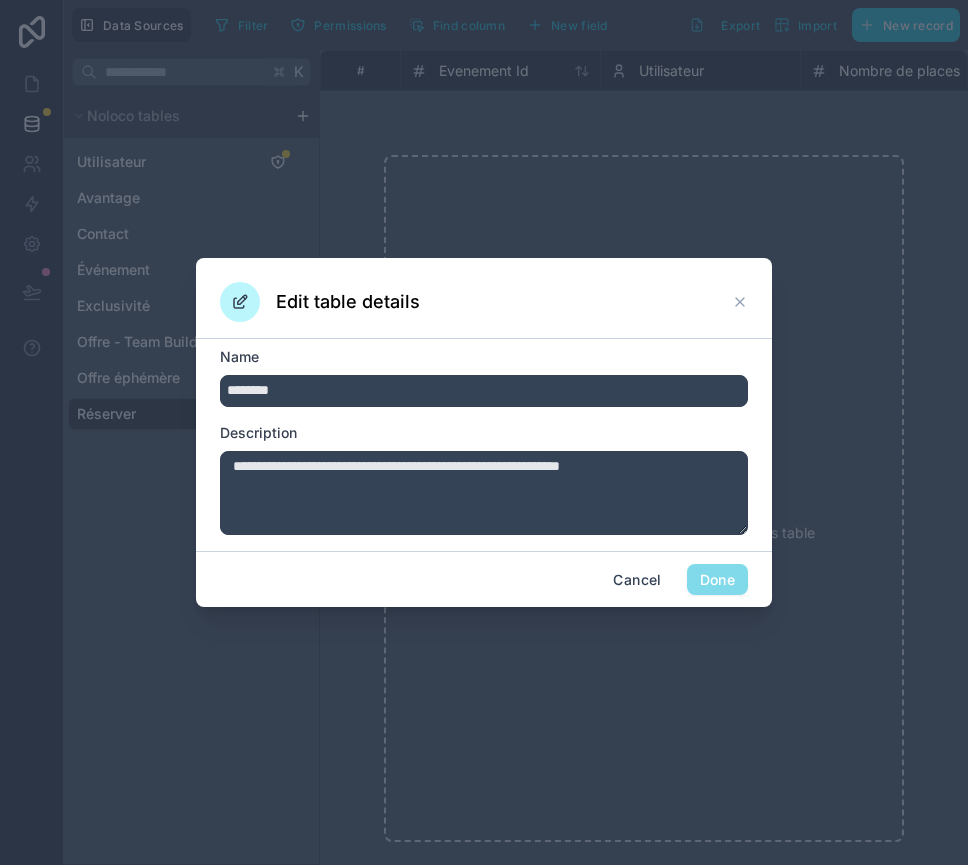 drag, startPoint x: 270, startPoint y: 393, endPoint x: 330, endPoint y: 391, distance: 60.033325 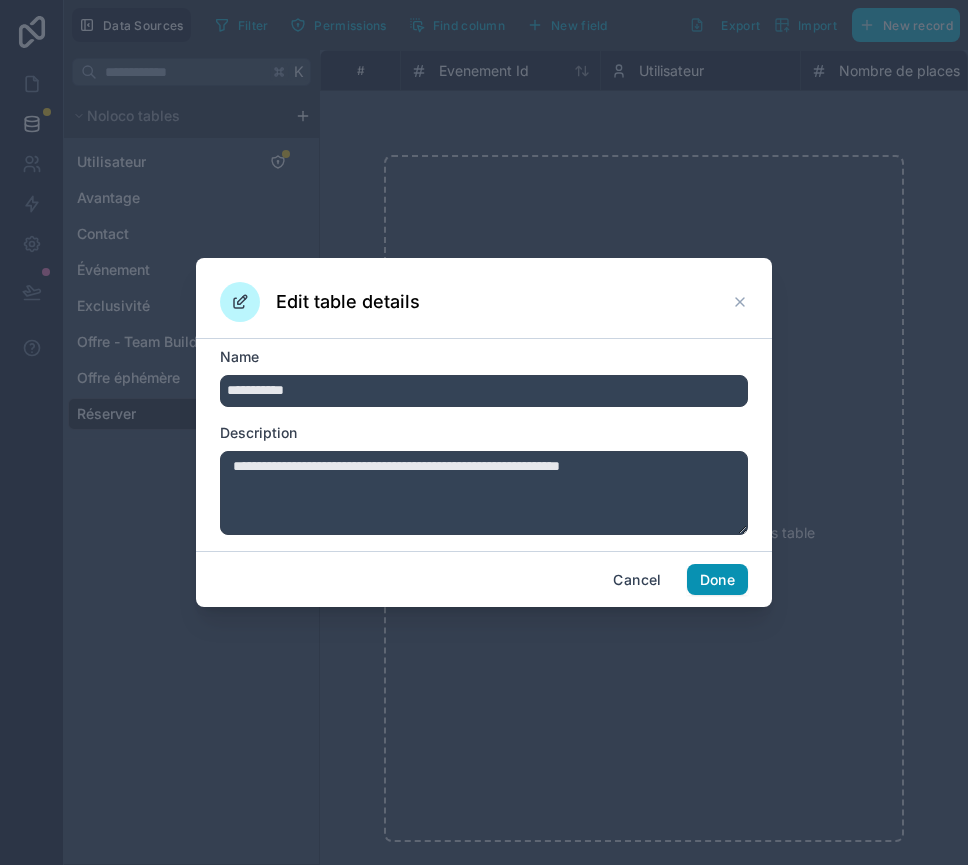 type on "**********" 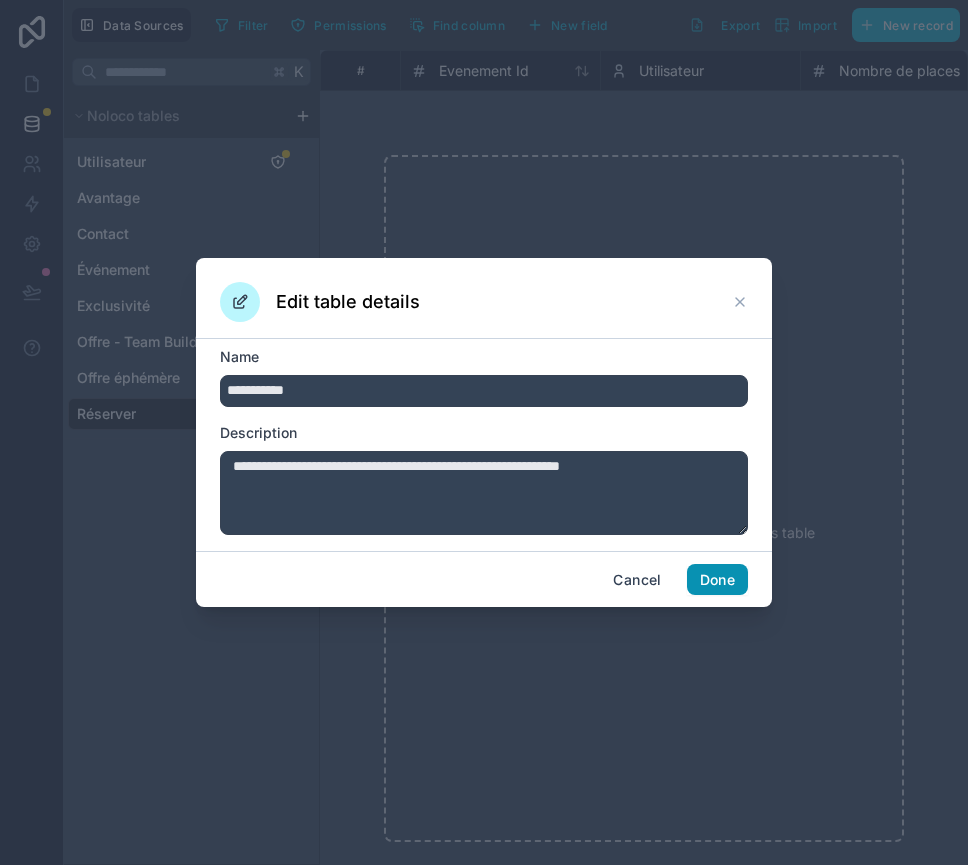 click on "Done" at bounding box center [717, 580] 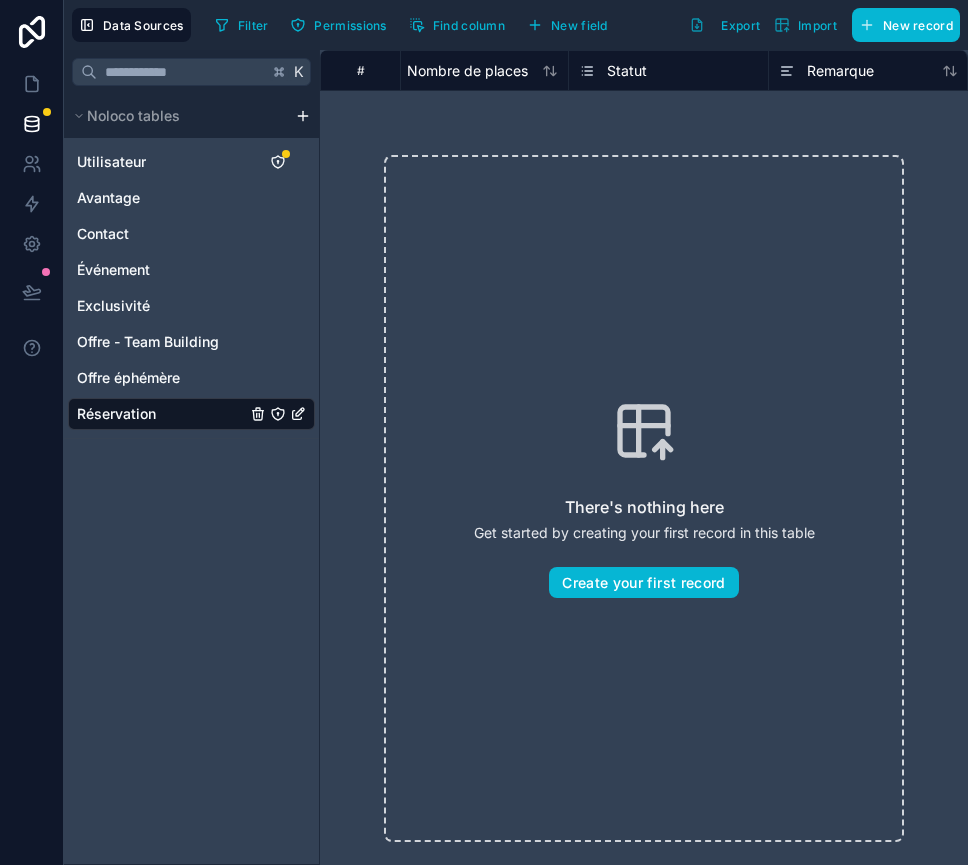 scroll, scrollTop: 0, scrollLeft: 436, axis: horizontal 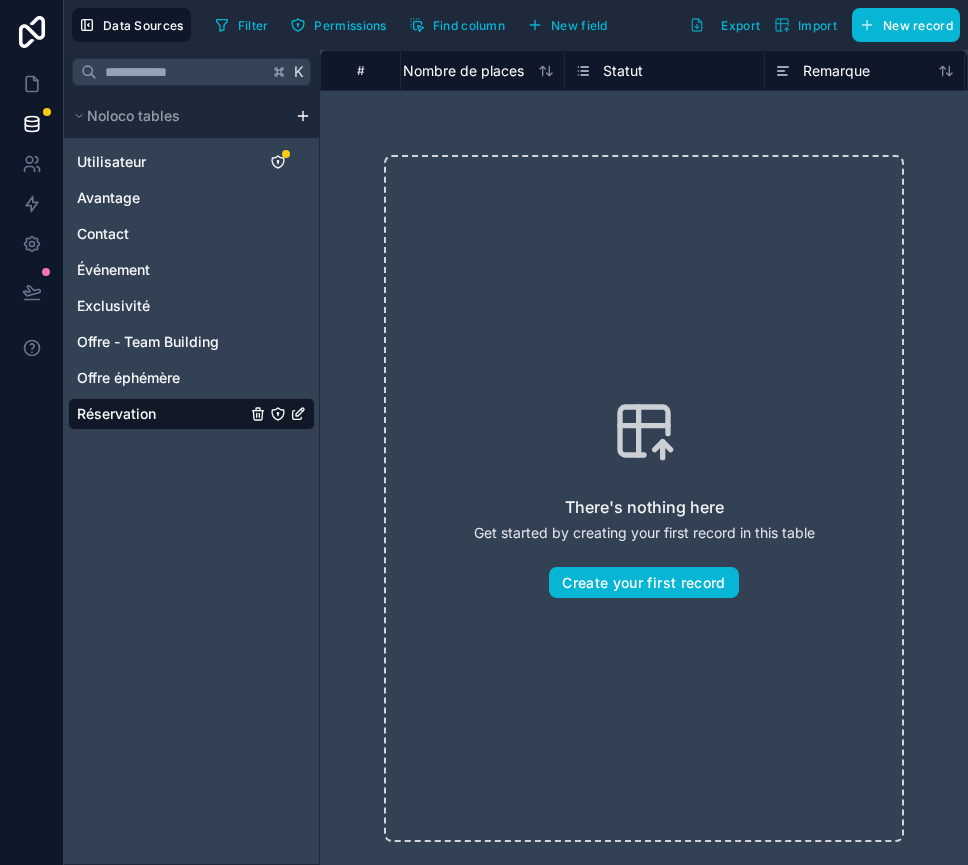 click on "Statut" at bounding box center (623, 71) 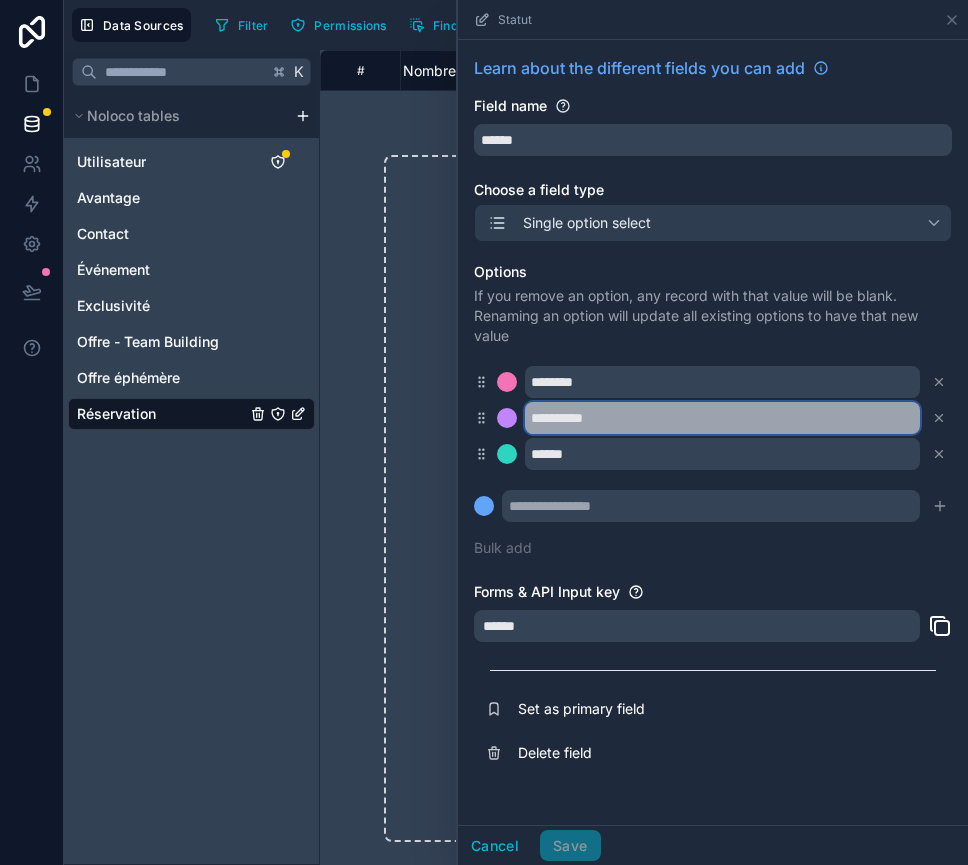 click on "**********" at bounding box center [722, 418] 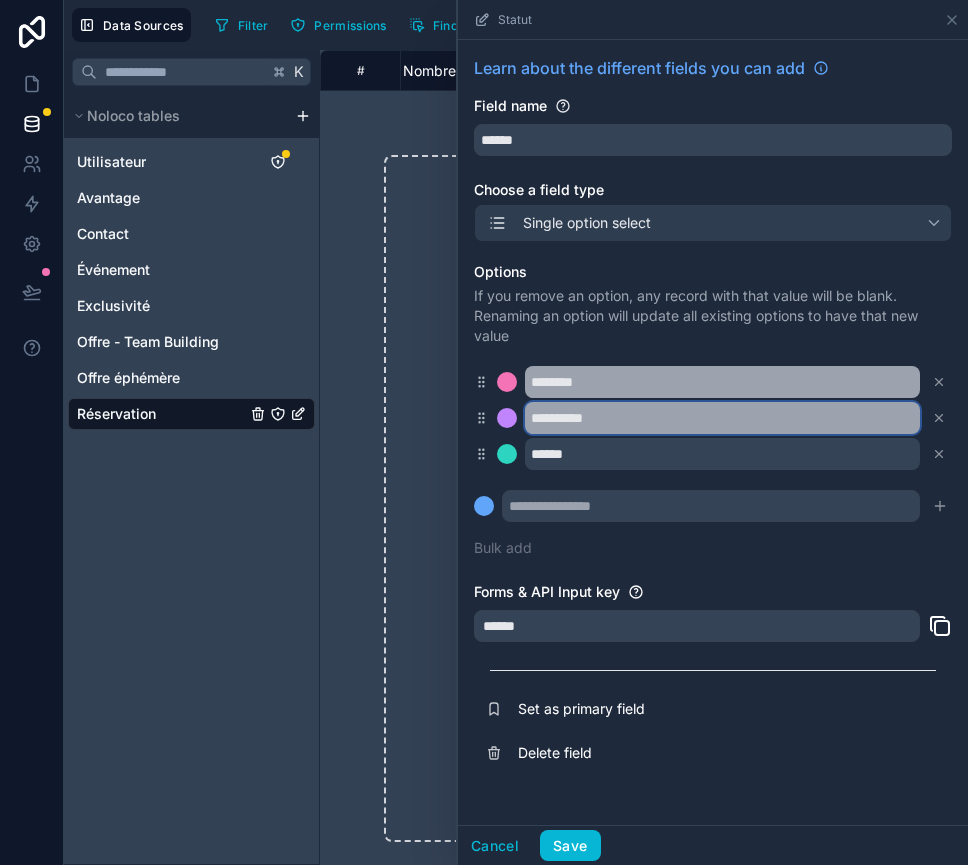type on "**********" 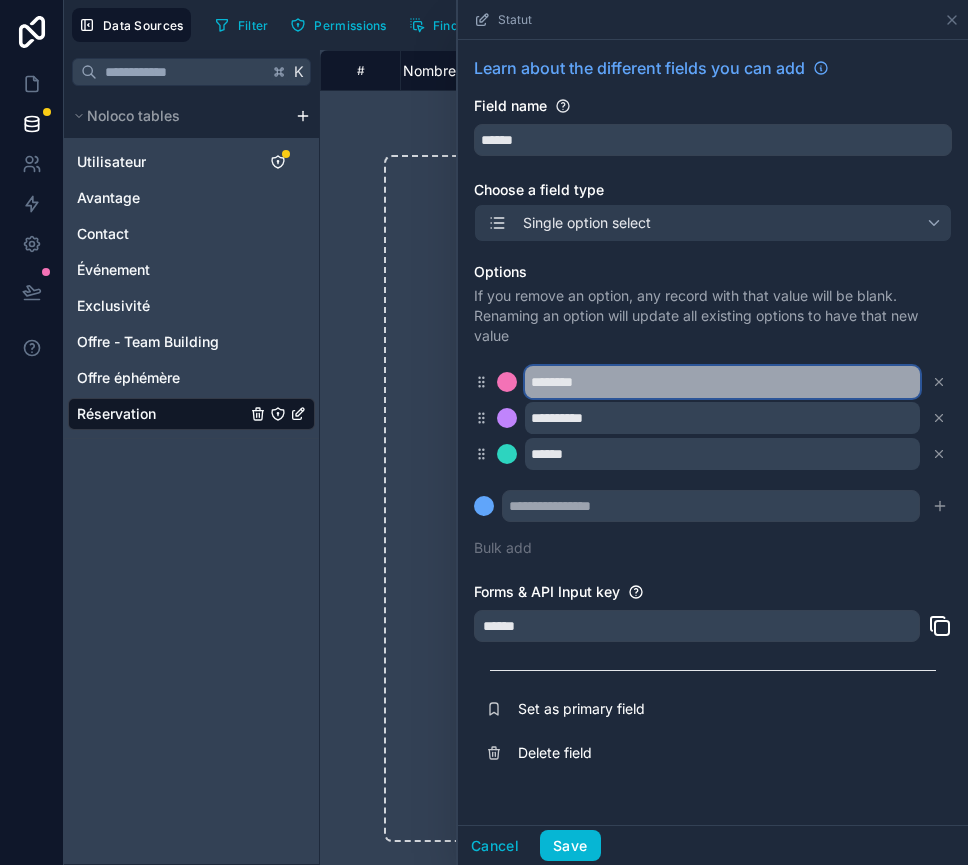 click on "********" at bounding box center (722, 382) 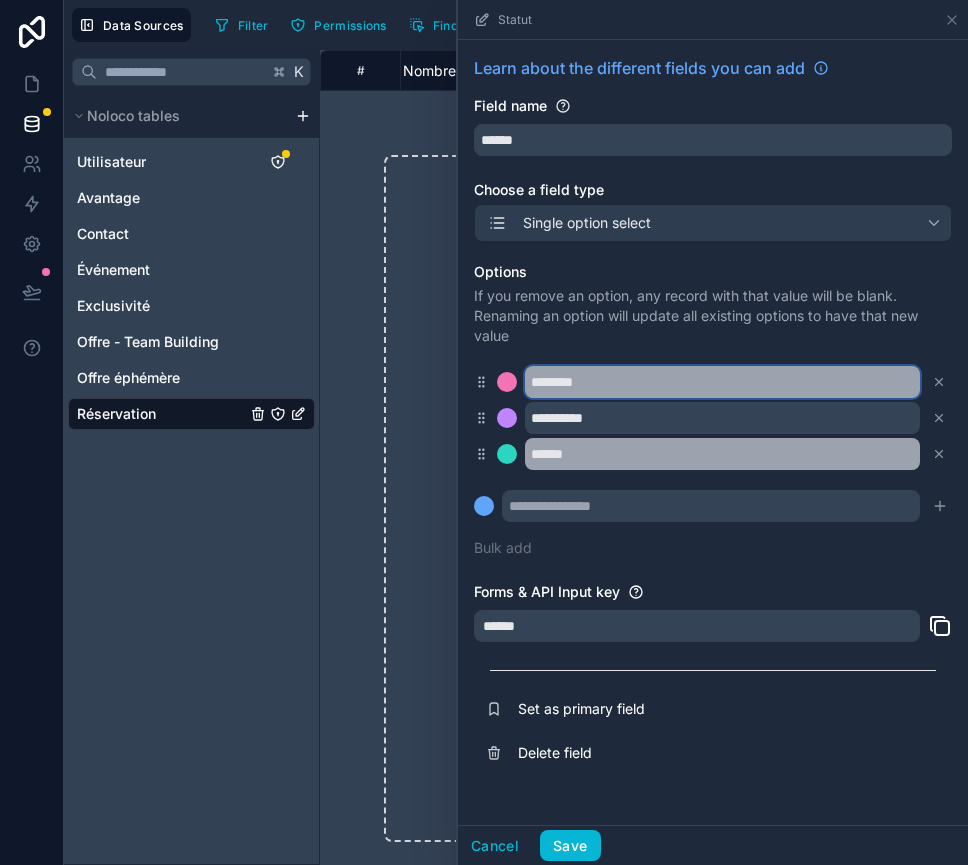 type on "********" 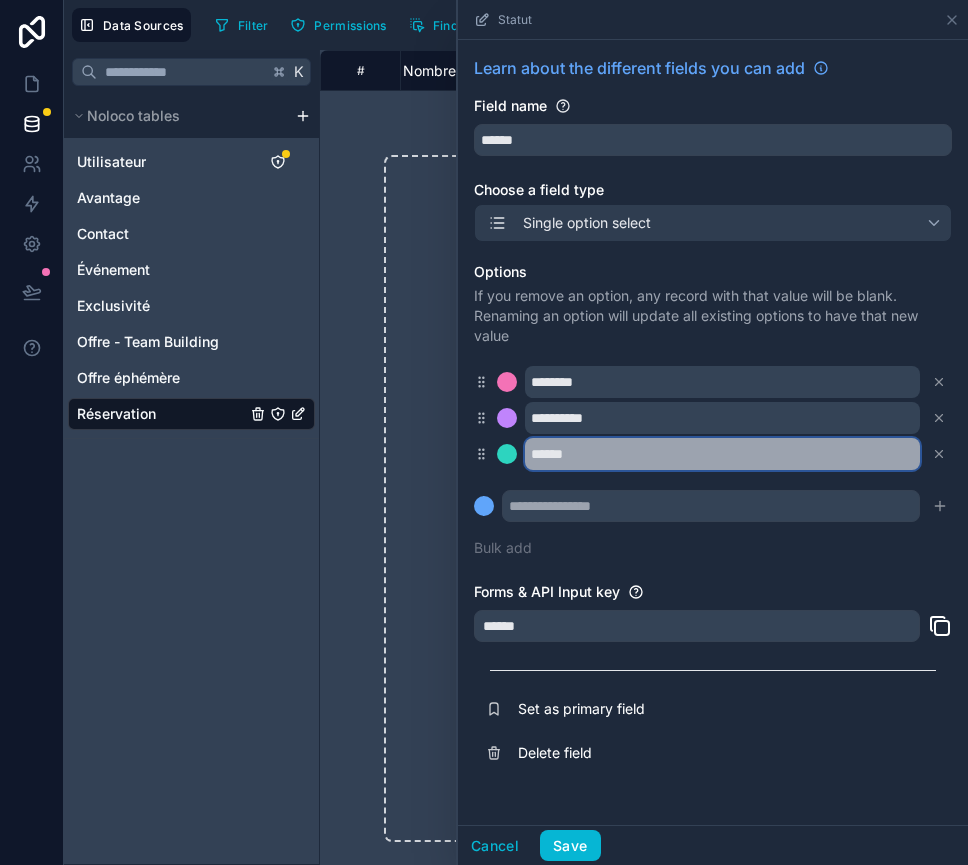 click on "******" at bounding box center [722, 454] 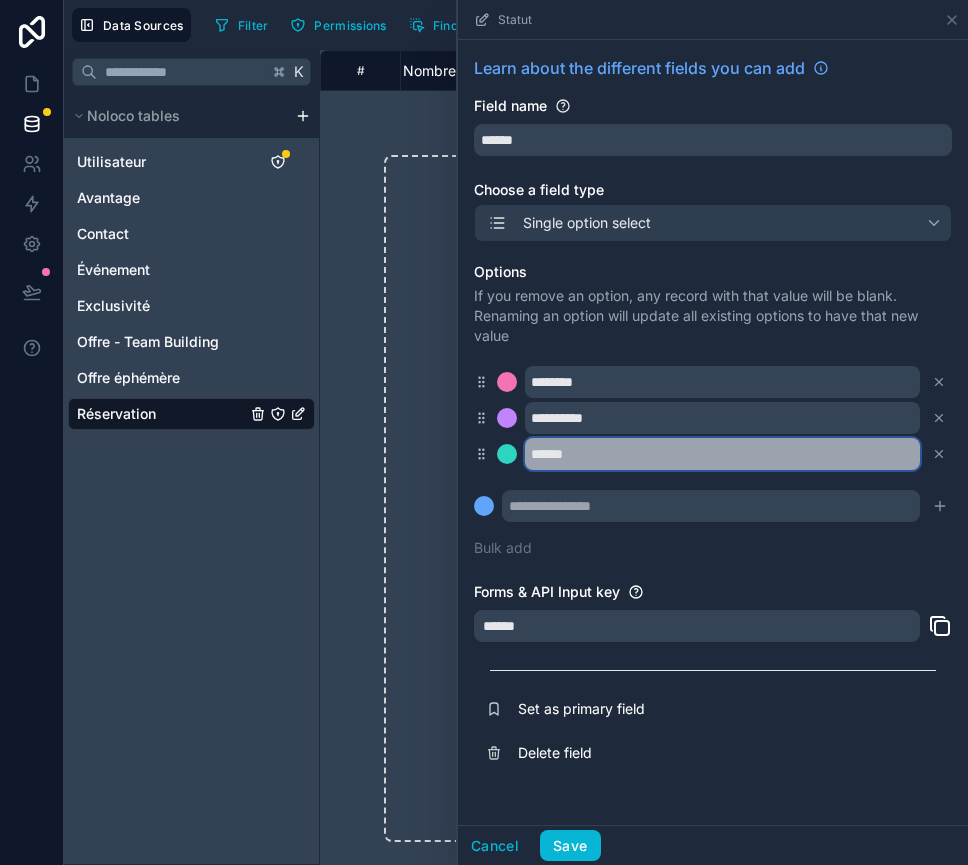 type on "******" 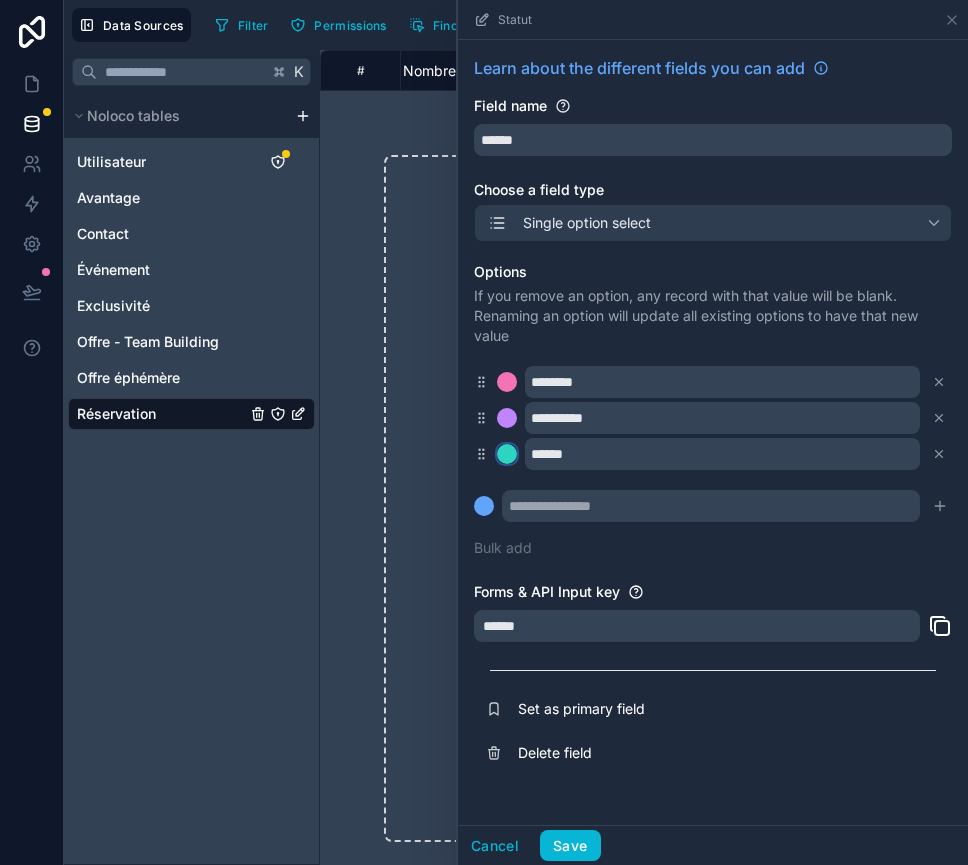 click at bounding box center [507, 454] 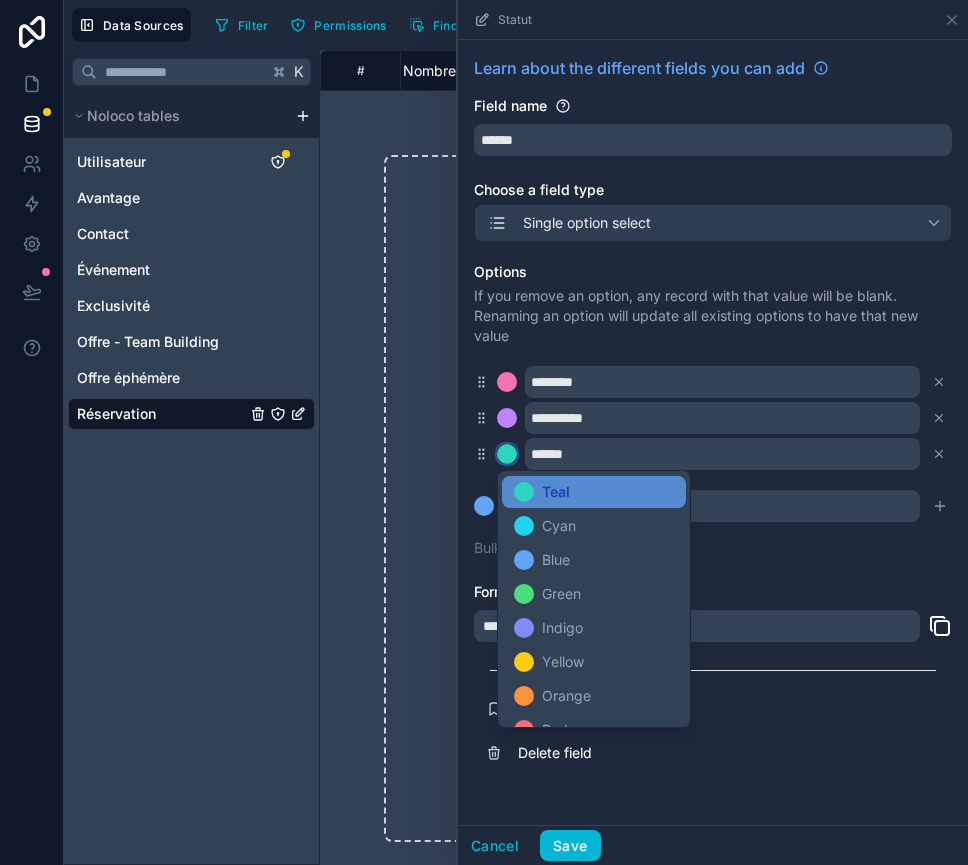 scroll, scrollTop: 124, scrollLeft: 0, axis: vertical 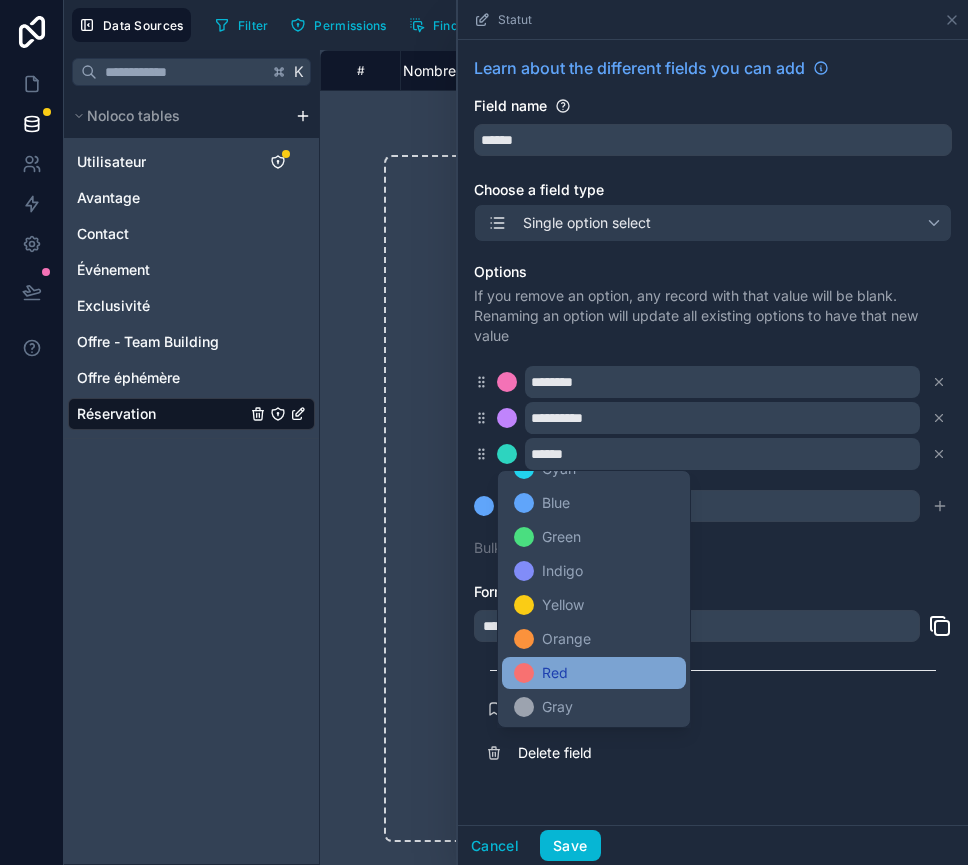 click on "Red" at bounding box center [555, 673] 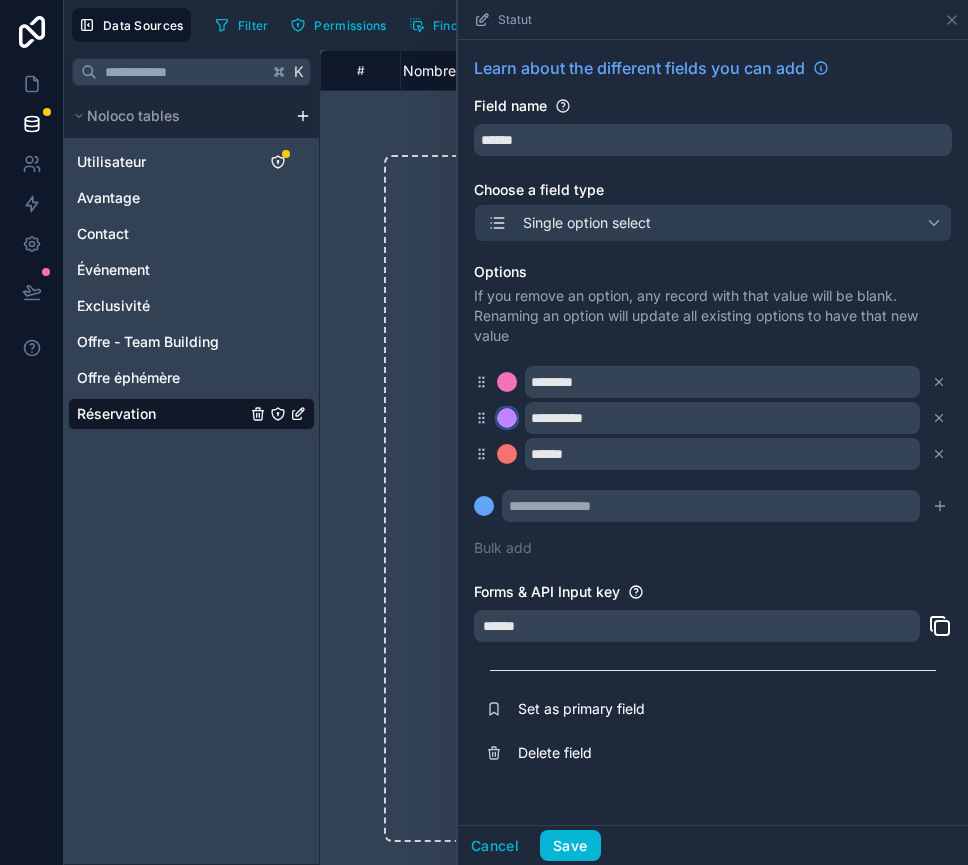 click at bounding box center [507, 418] 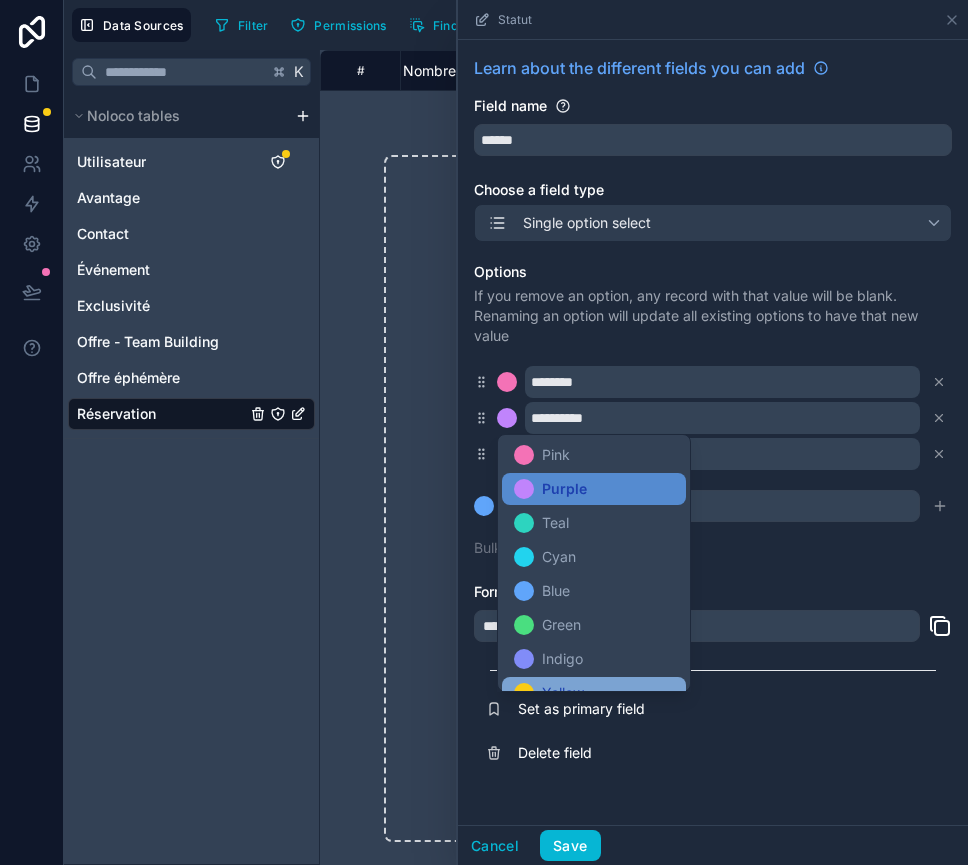 click on "Yellow" at bounding box center (594, 693) 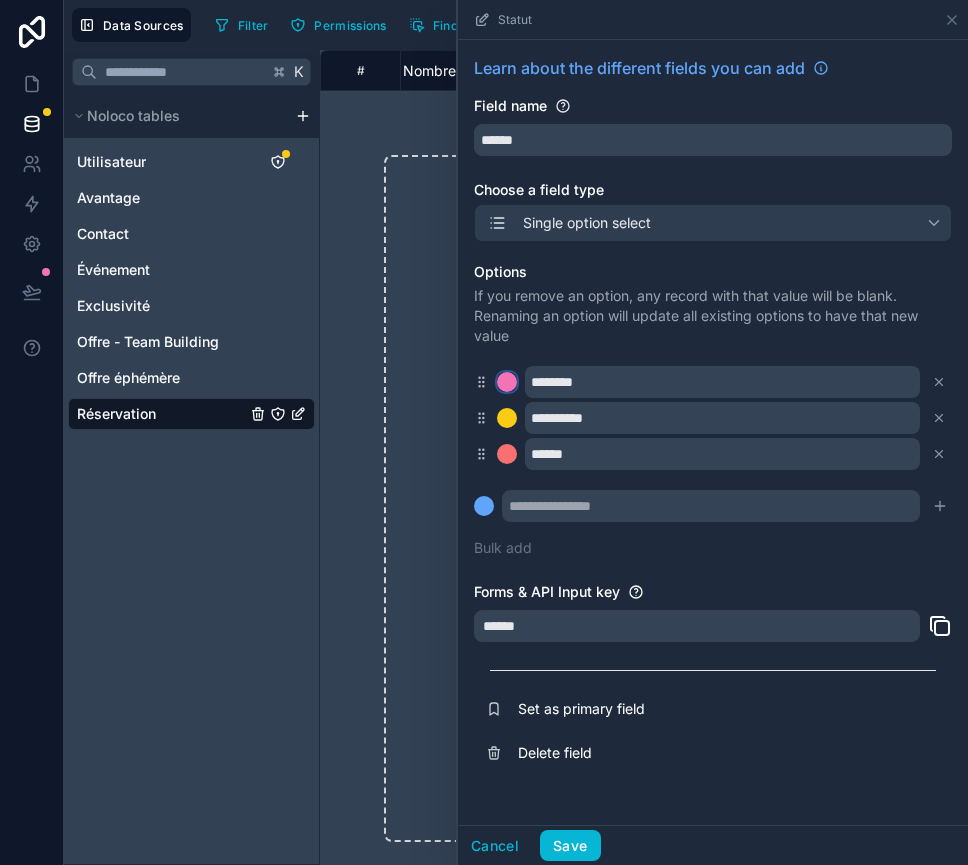 click at bounding box center (507, 382) 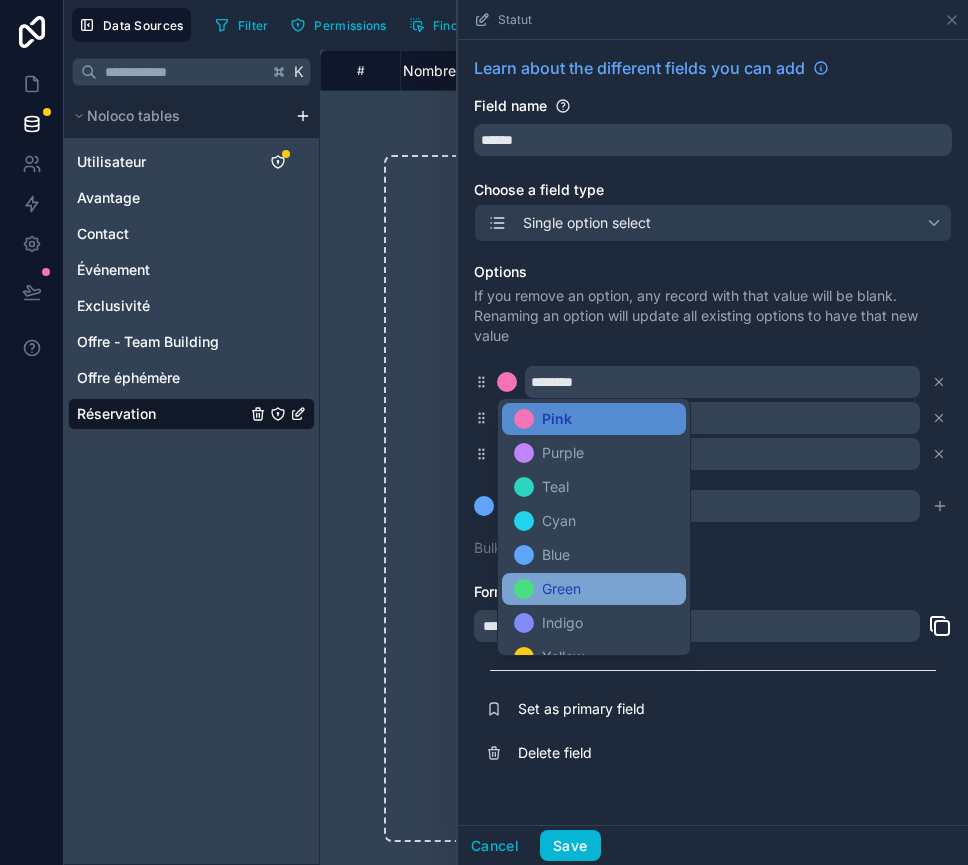 click on "Green" at bounding box center (561, 589) 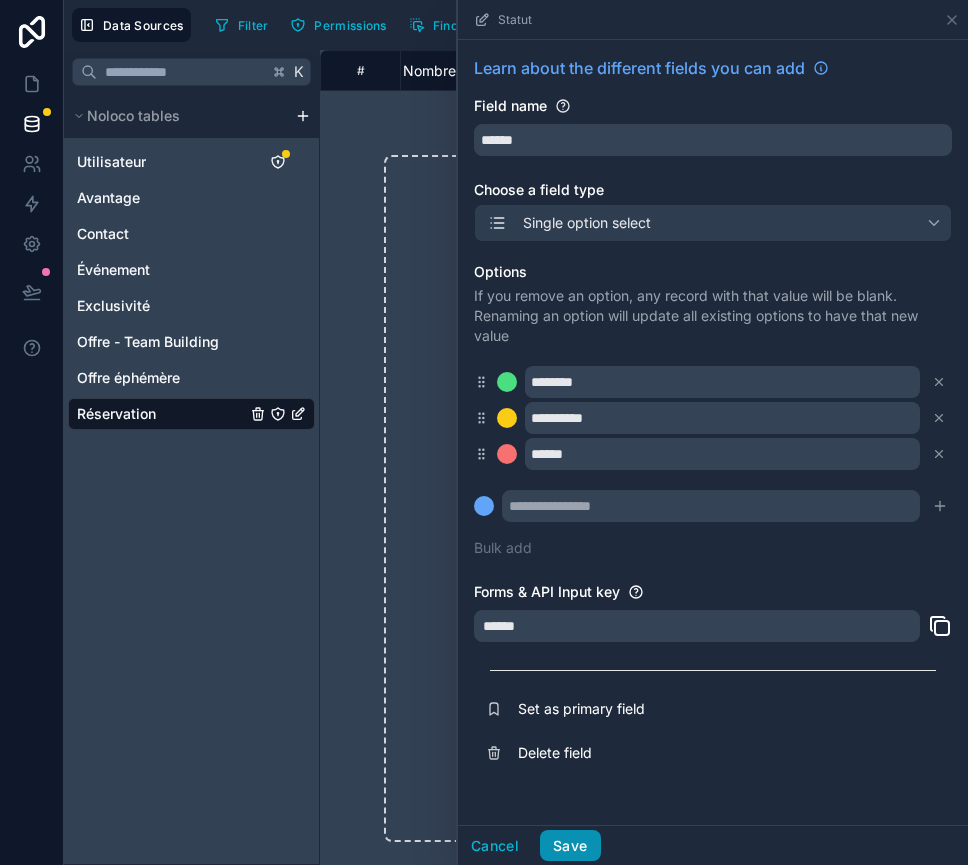 click on "Save" at bounding box center [570, 846] 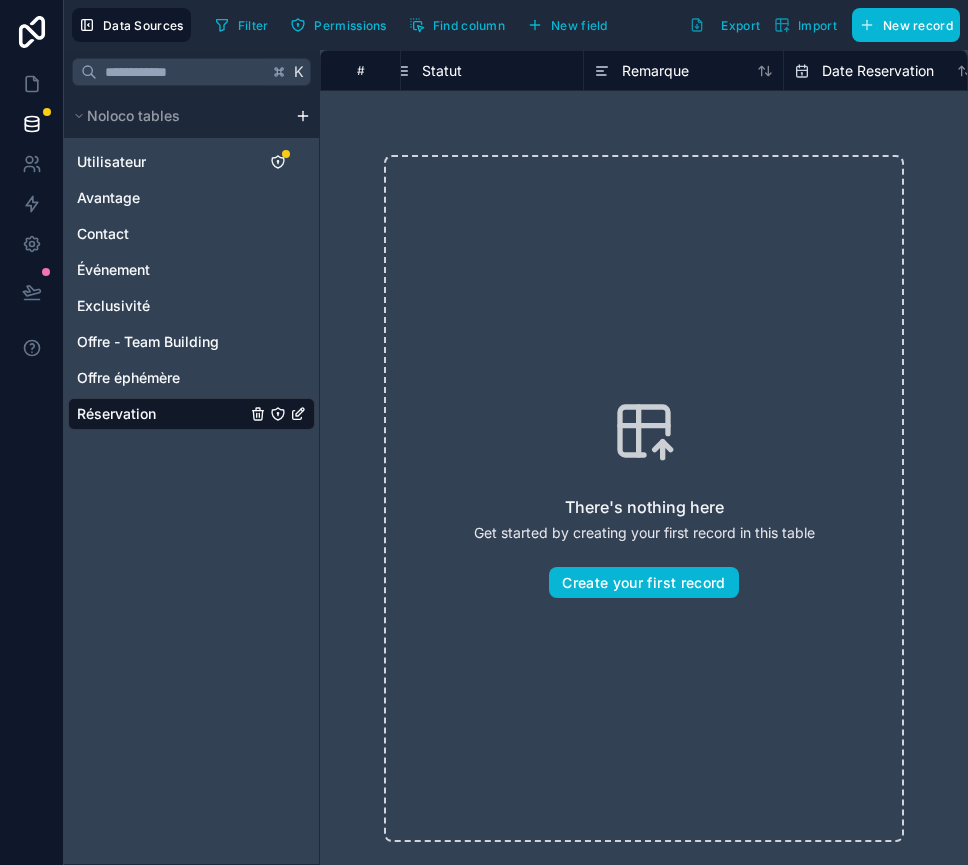 scroll, scrollTop: 0, scrollLeft: 650, axis: horizontal 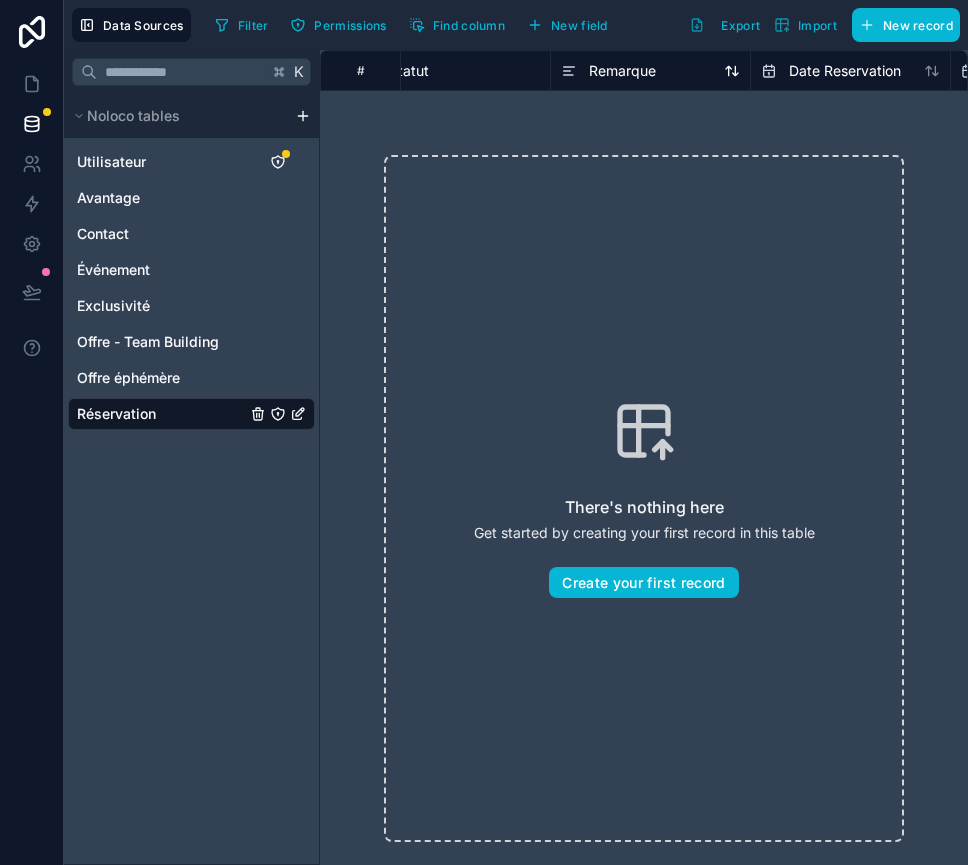 click on "Remarque" at bounding box center [622, 71] 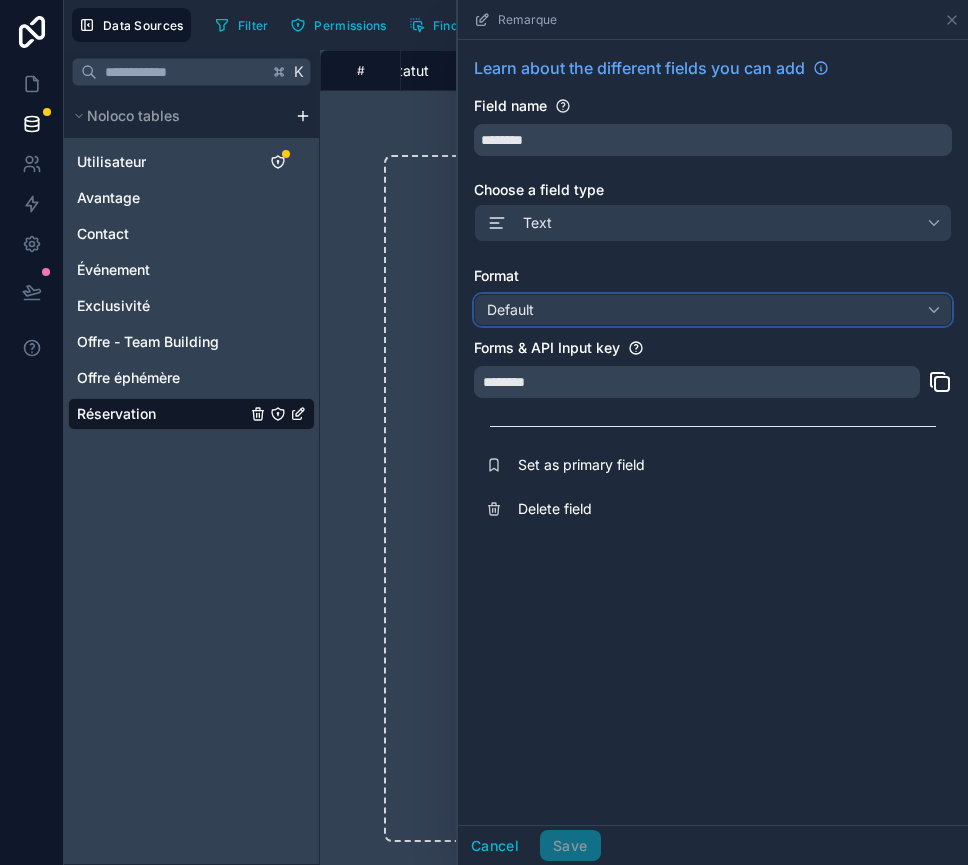 click on "Default" at bounding box center (713, 310) 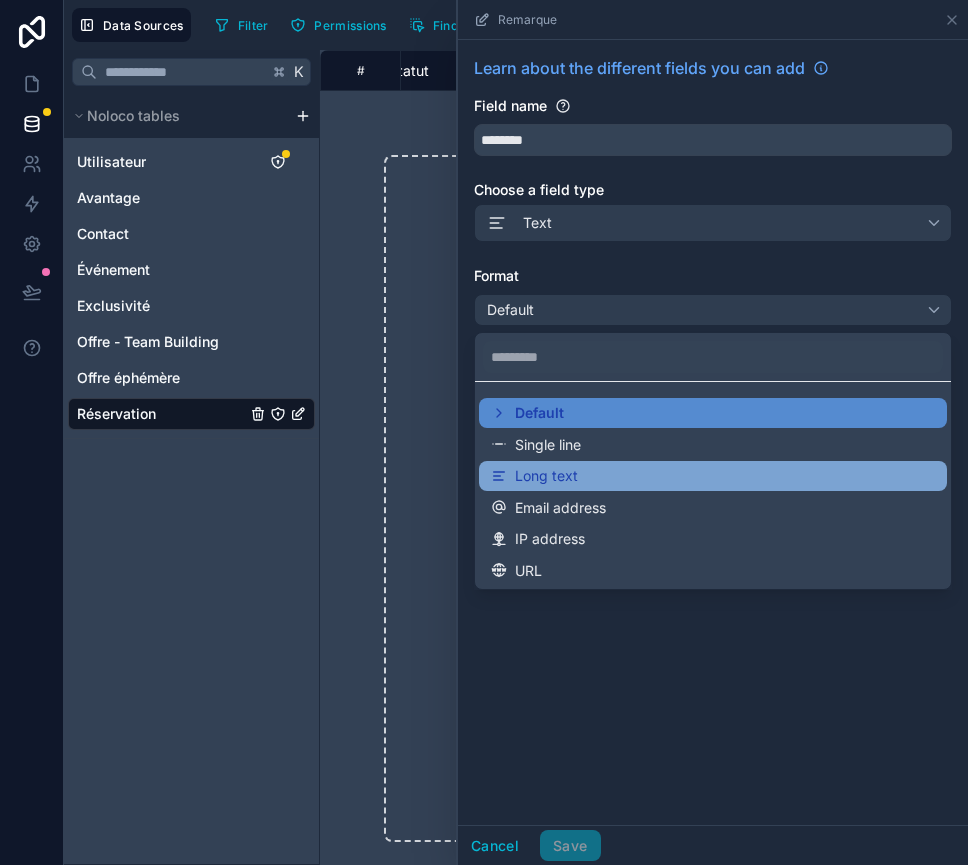 click on "Long text" at bounding box center (546, 476) 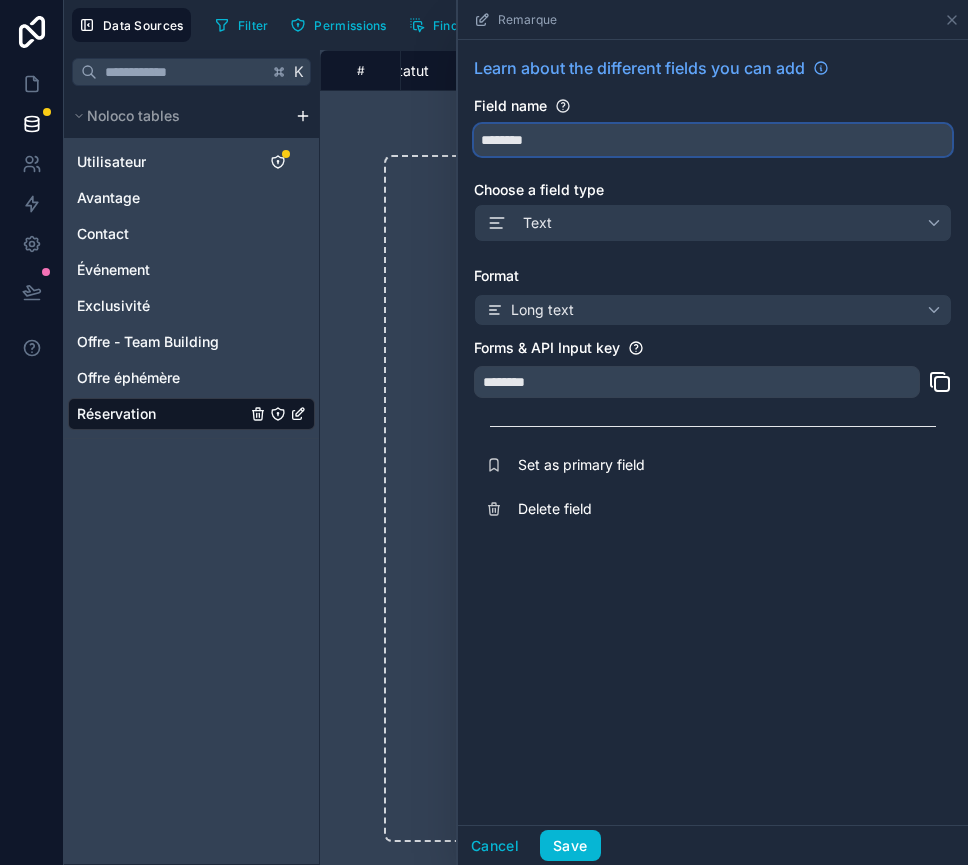 click on "********" at bounding box center (713, 140) 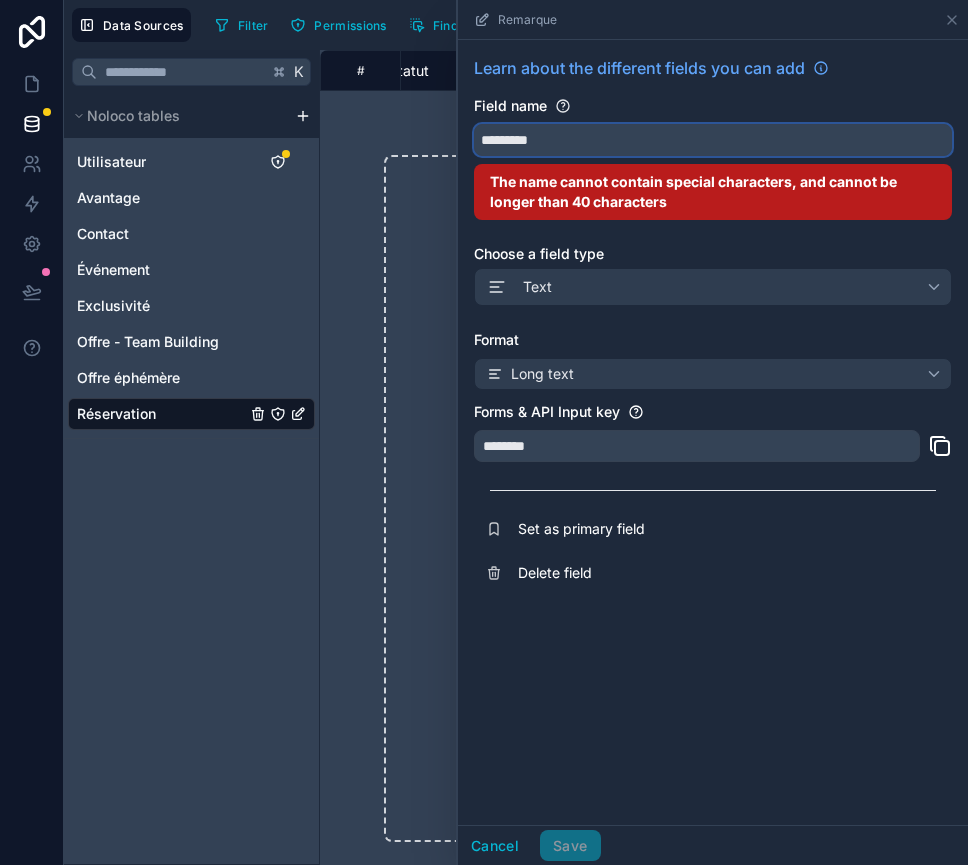 click on "********" at bounding box center [713, 140] 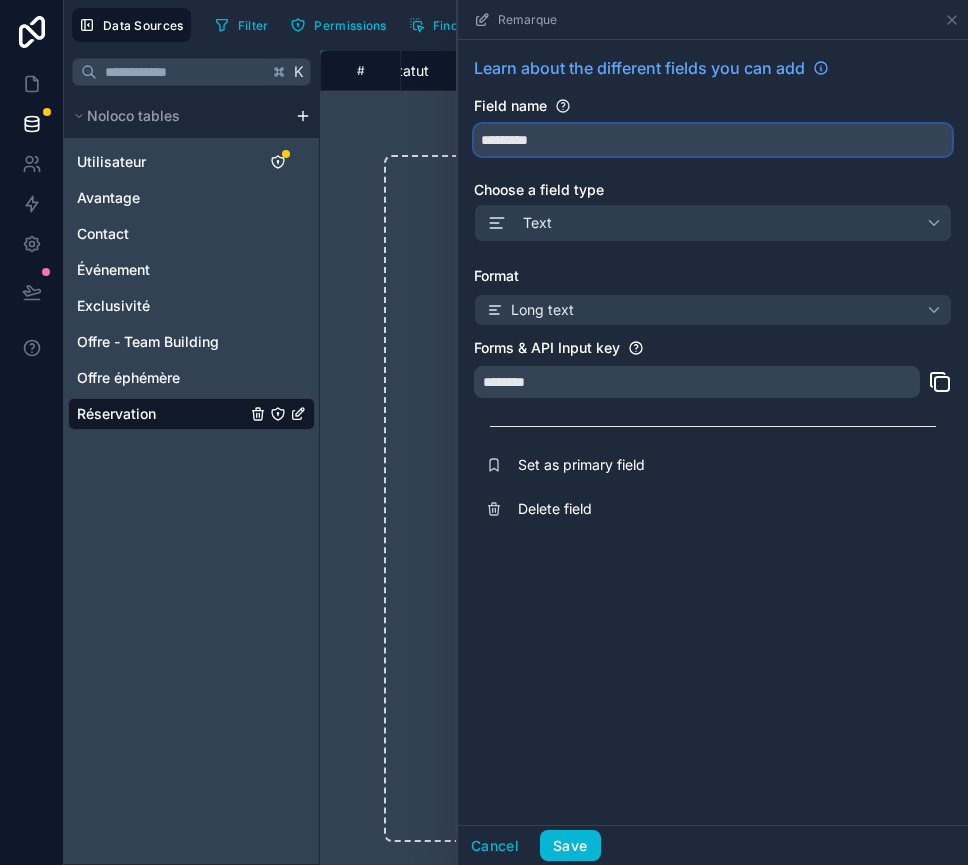 click on "********" at bounding box center [713, 140] 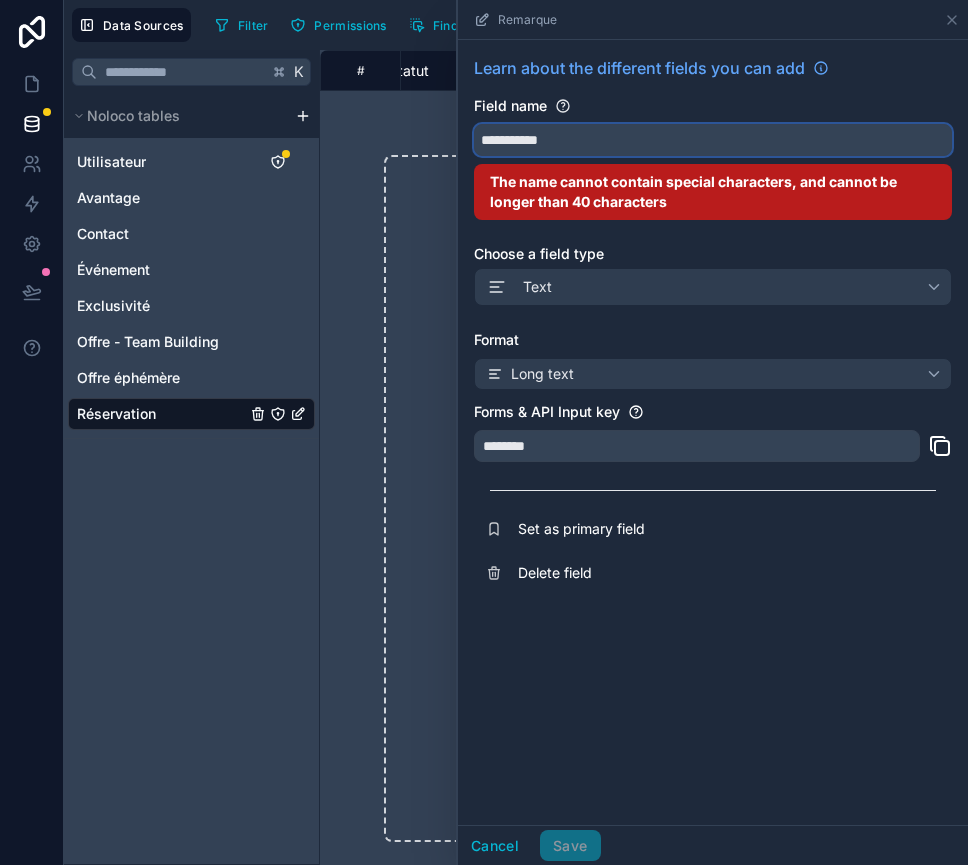 click on "**********" at bounding box center [713, 140] 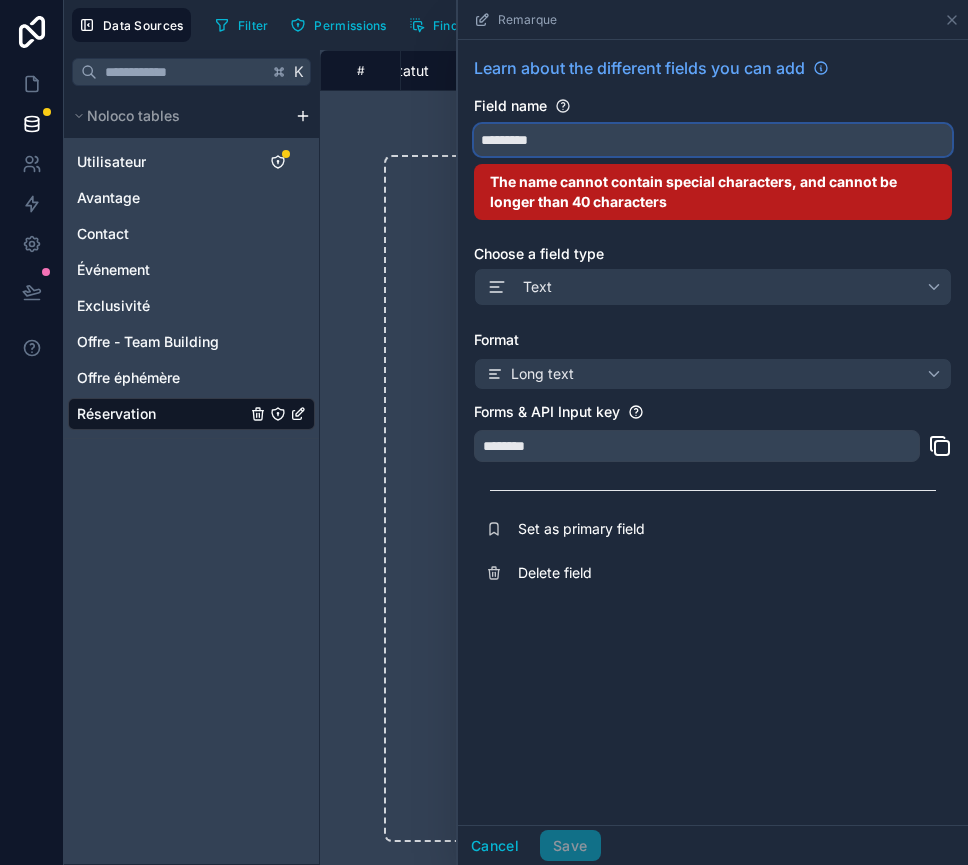 type on "********" 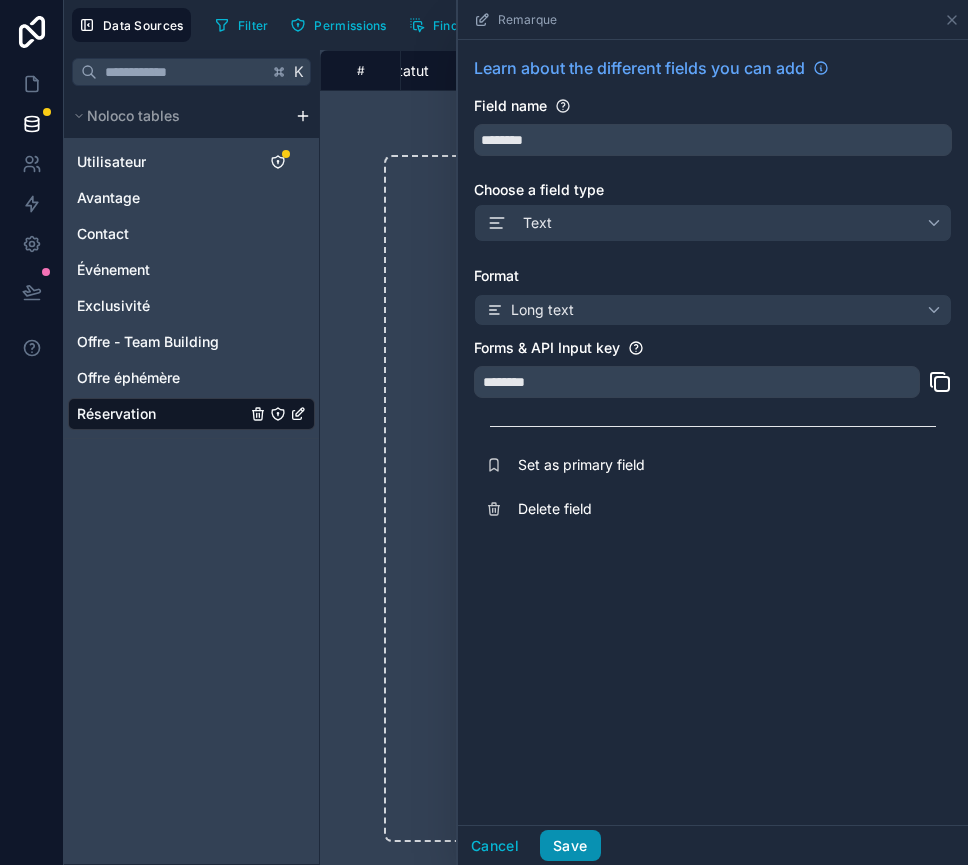 click on "Save" at bounding box center (570, 846) 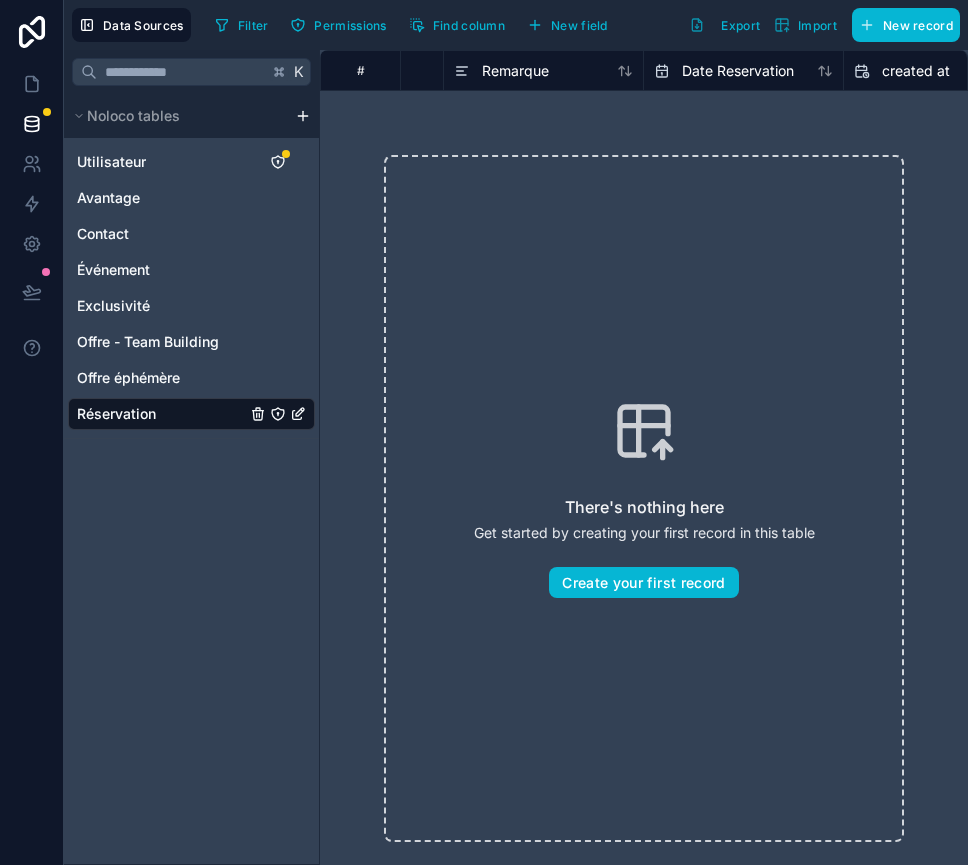 scroll, scrollTop: 0, scrollLeft: 759, axis: horizontal 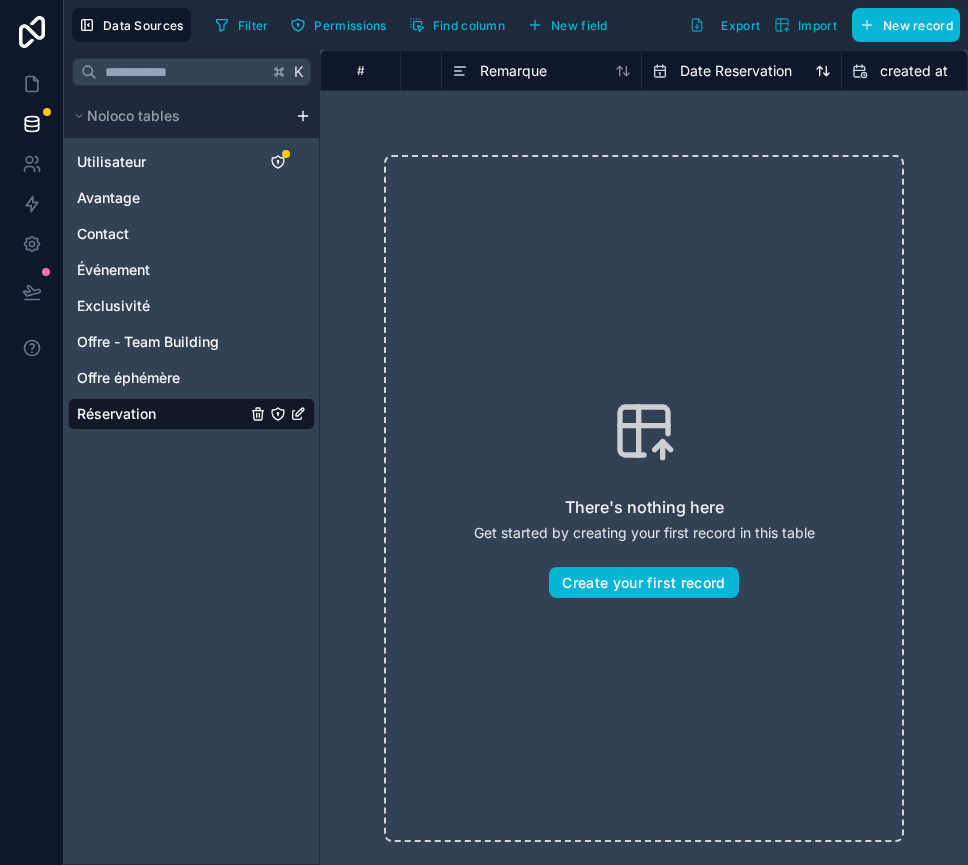 click on "Date Reservation" at bounding box center [736, 71] 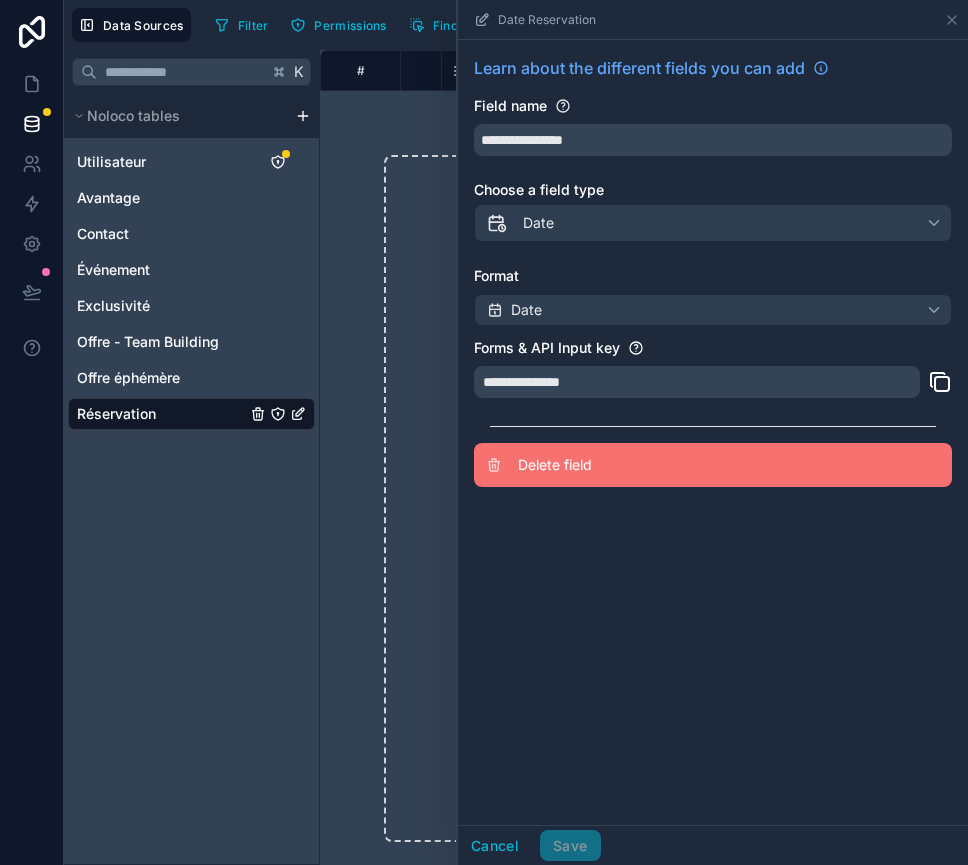 click on "Delete field" at bounding box center [662, 465] 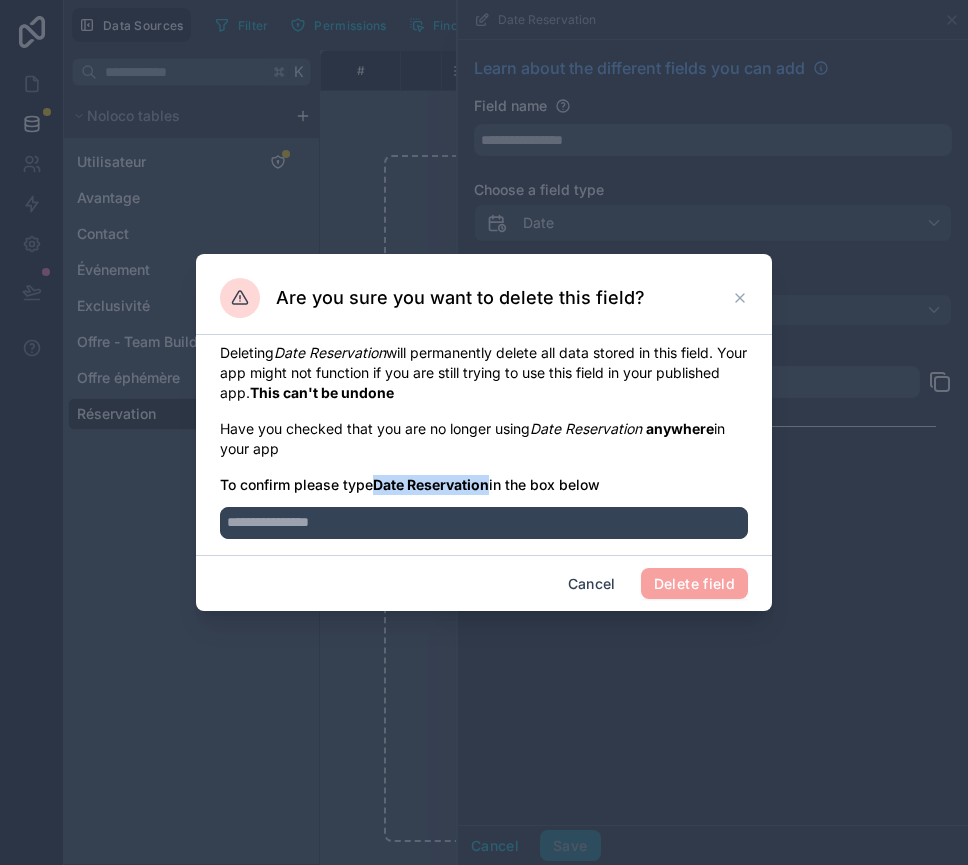 drag, startPoint x: 380, startPoint y: 486, endPoint x: 490, endPoint y: 485, distance: 110.00455 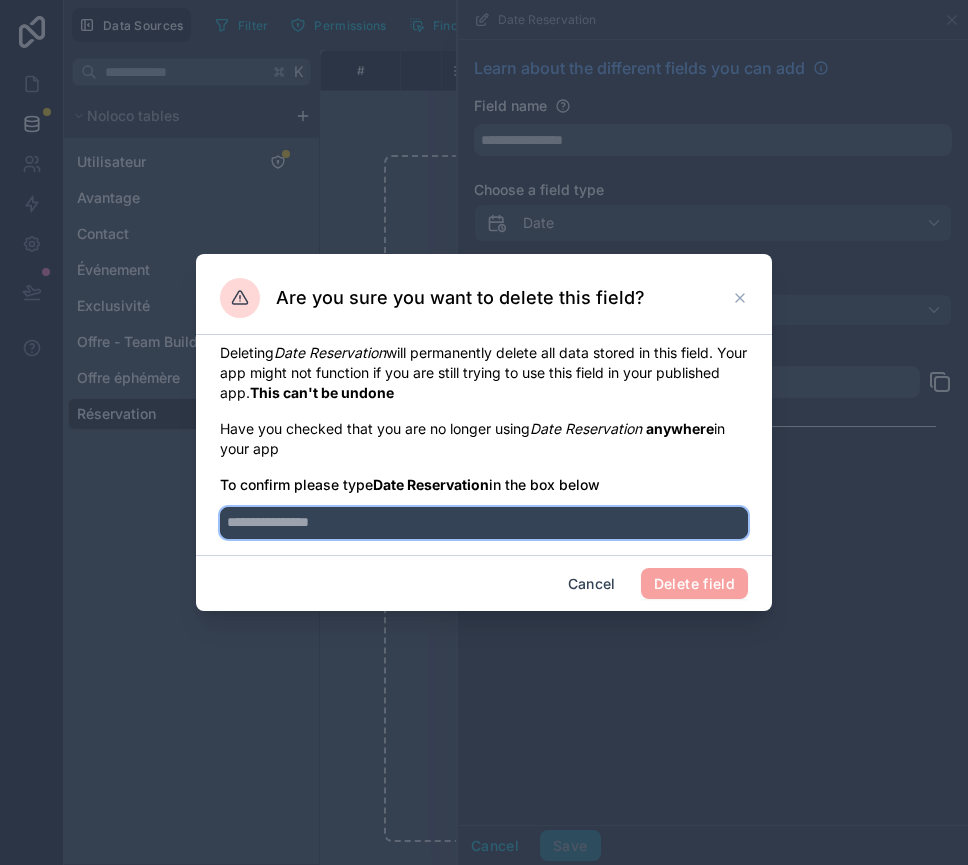 click at bounding box center [484, 523] 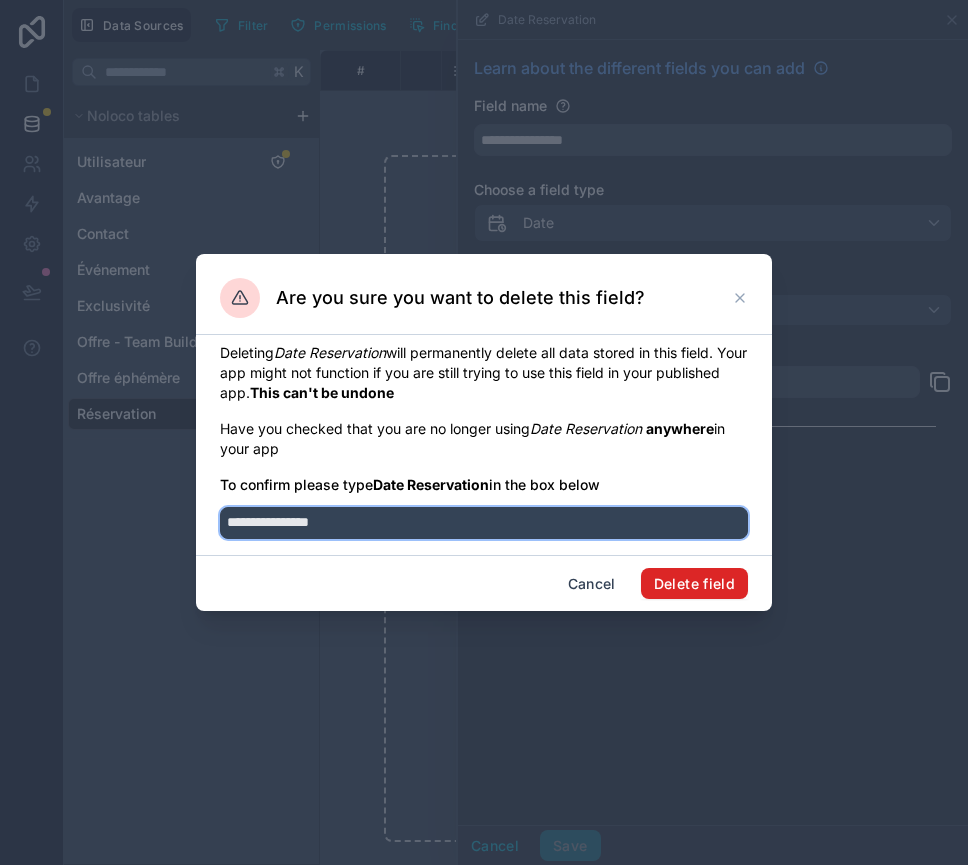 type on "**********" 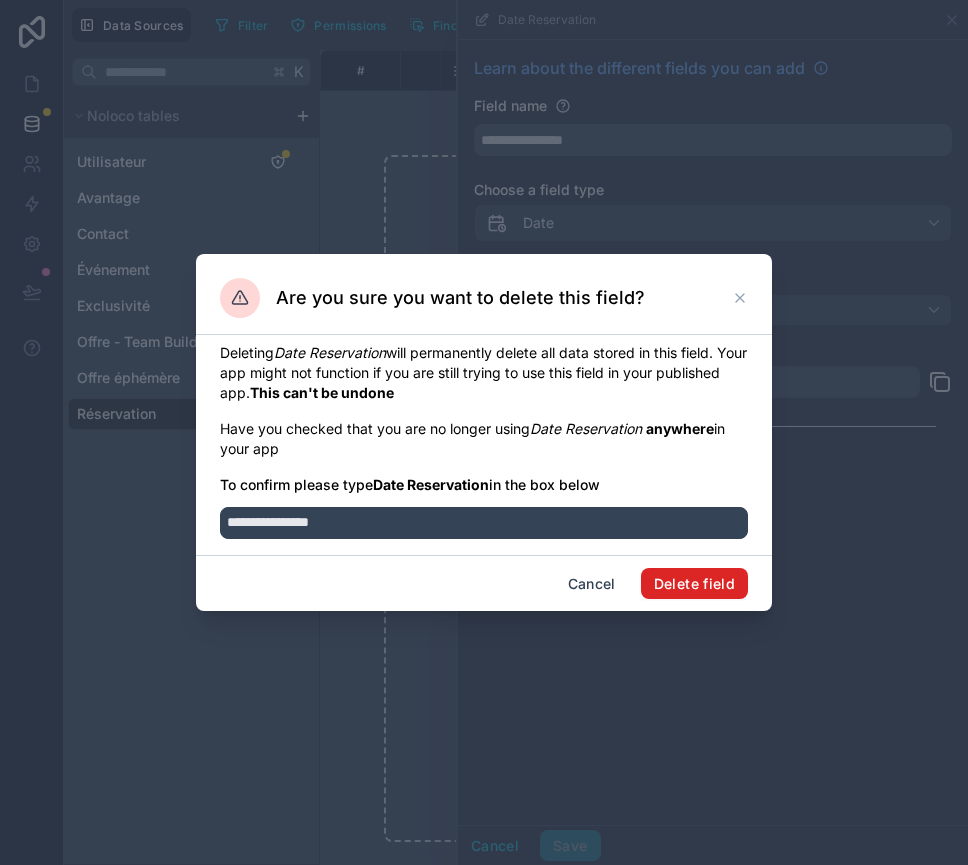 click on "Delete field" at bounding box center [694, 584] 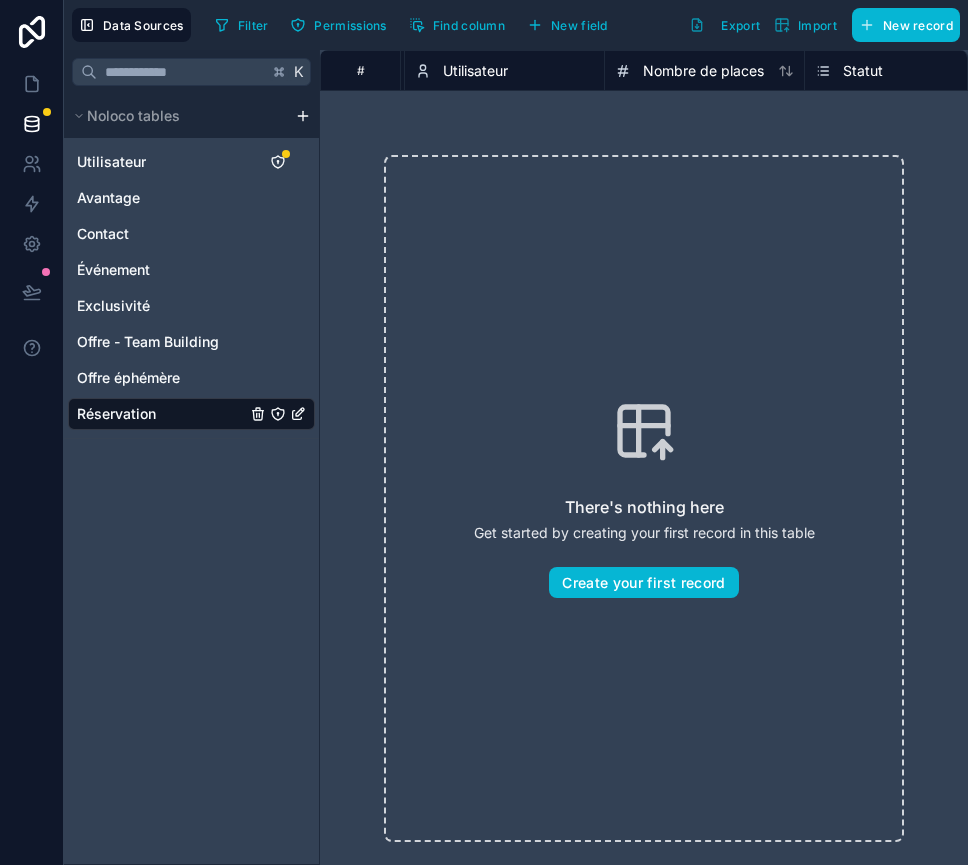 scroll, scrollTop: 0, scrollLeft: 0, axis: both 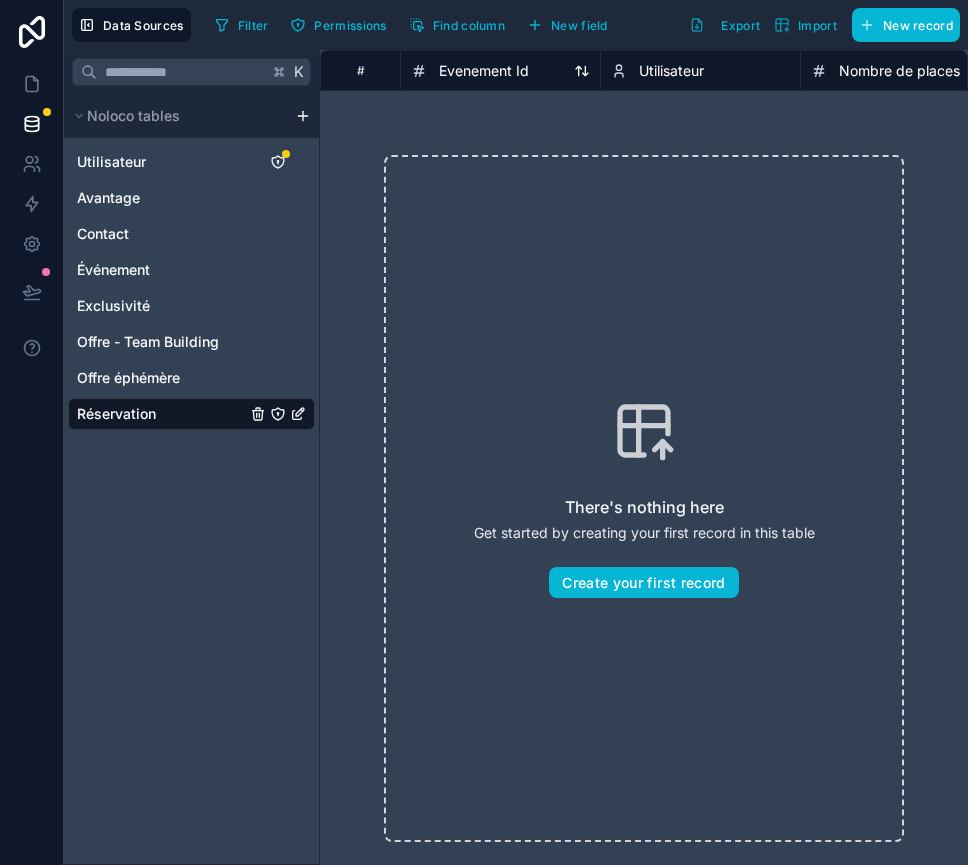 click on "Evenement Id" at bounding box center [484, 71] 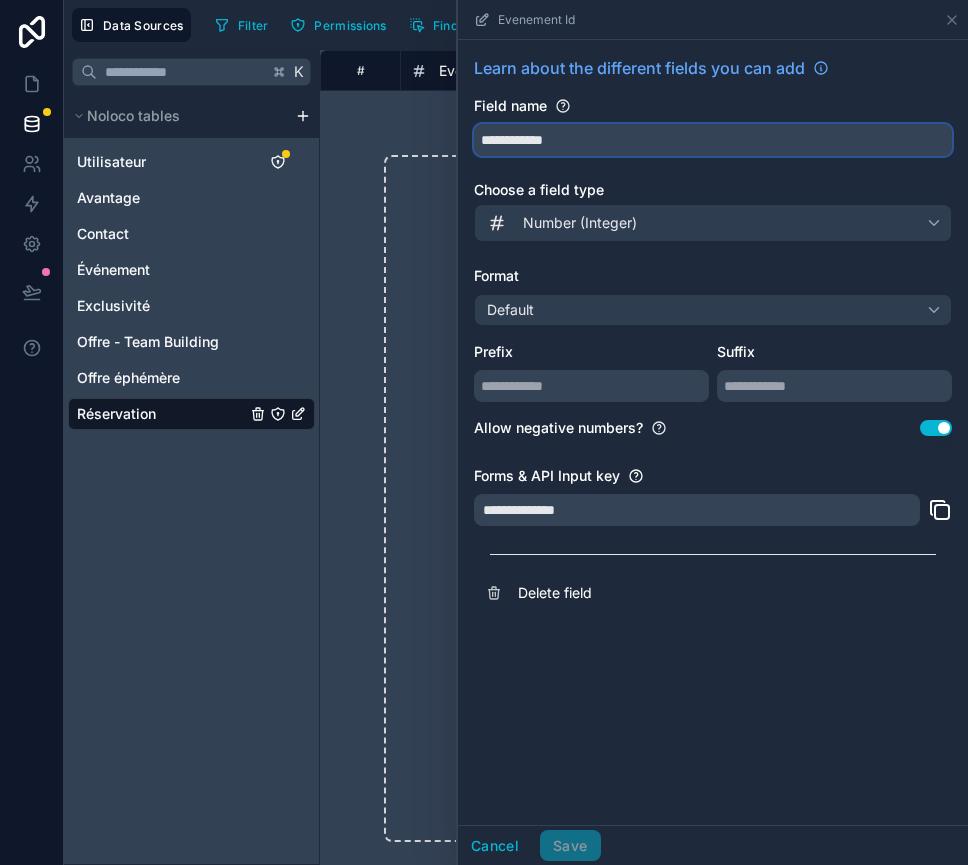 click on "**********" at bounding box center [713, 140] 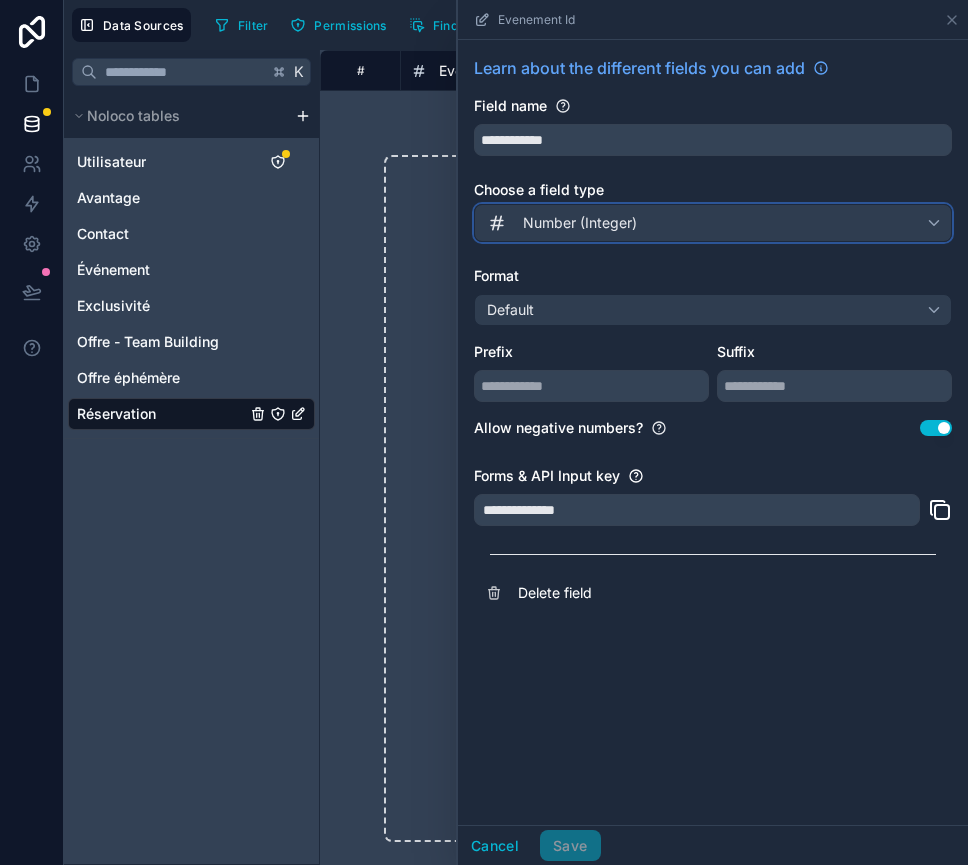 click on "Number (Integer)" at bounding box center [580, 223] 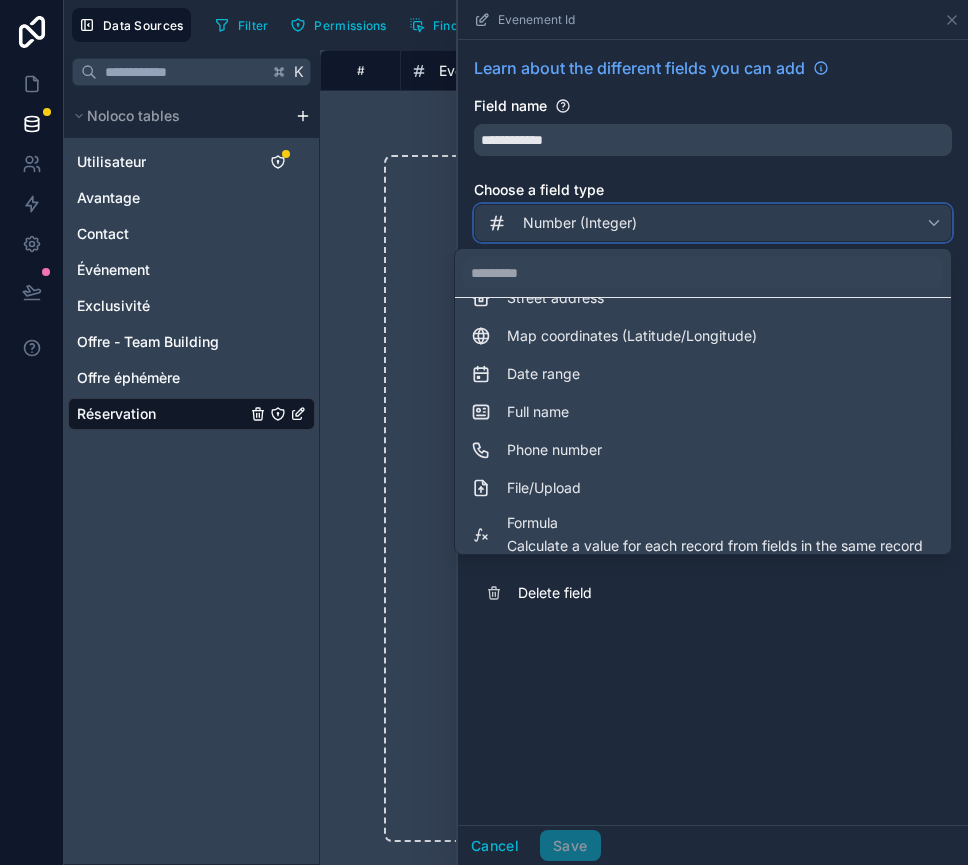 scroll, scrollTop: 548, scrollLeft: 0, axis: vertical 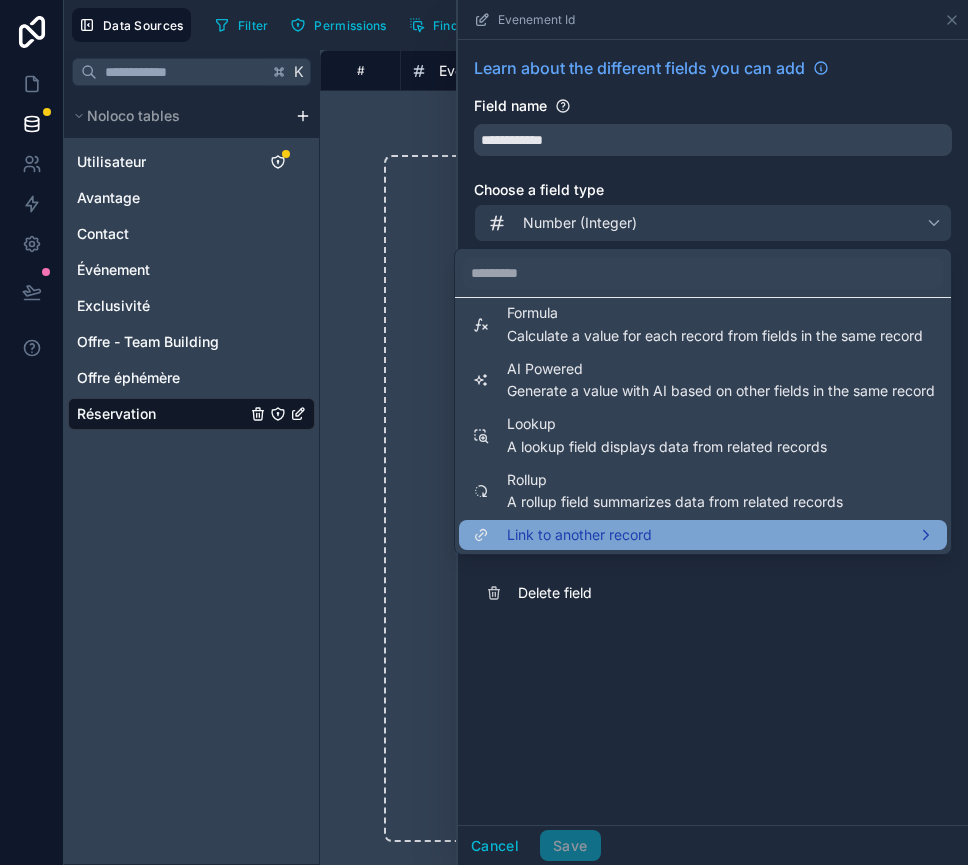 click on "Link to another record" at bounding box center [703, 535] 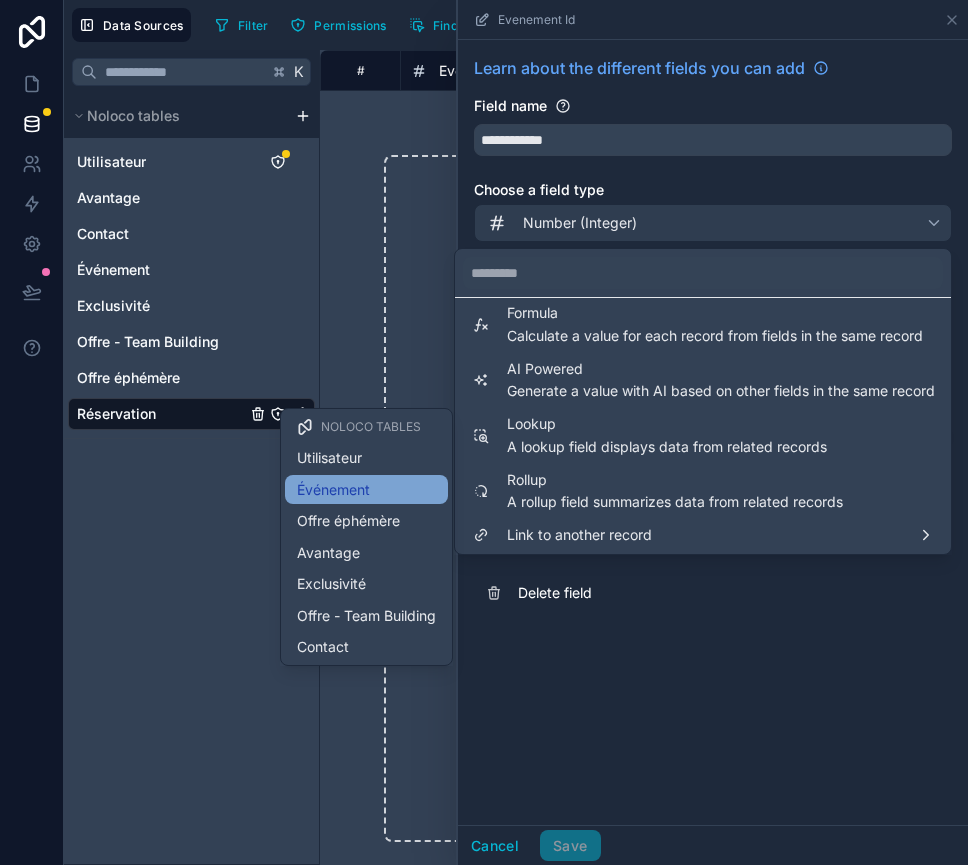 click on "Événement" at bounding box center [333, 490] 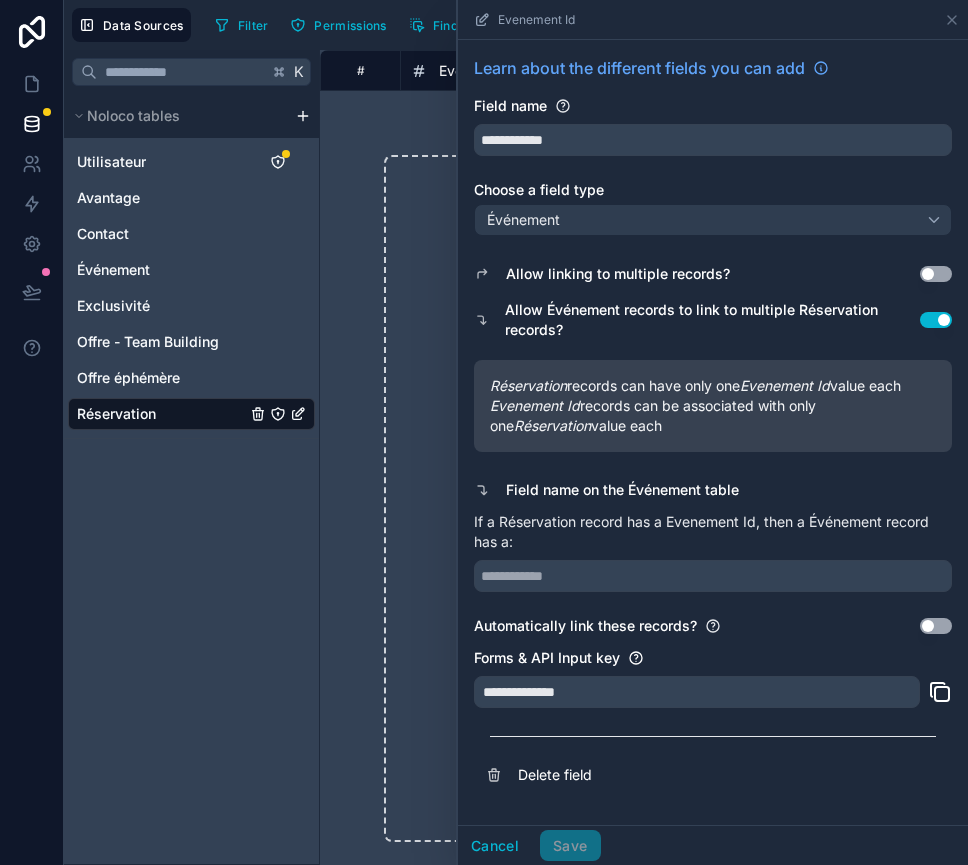 click on "Use setting" at bounding box center [936, 320] 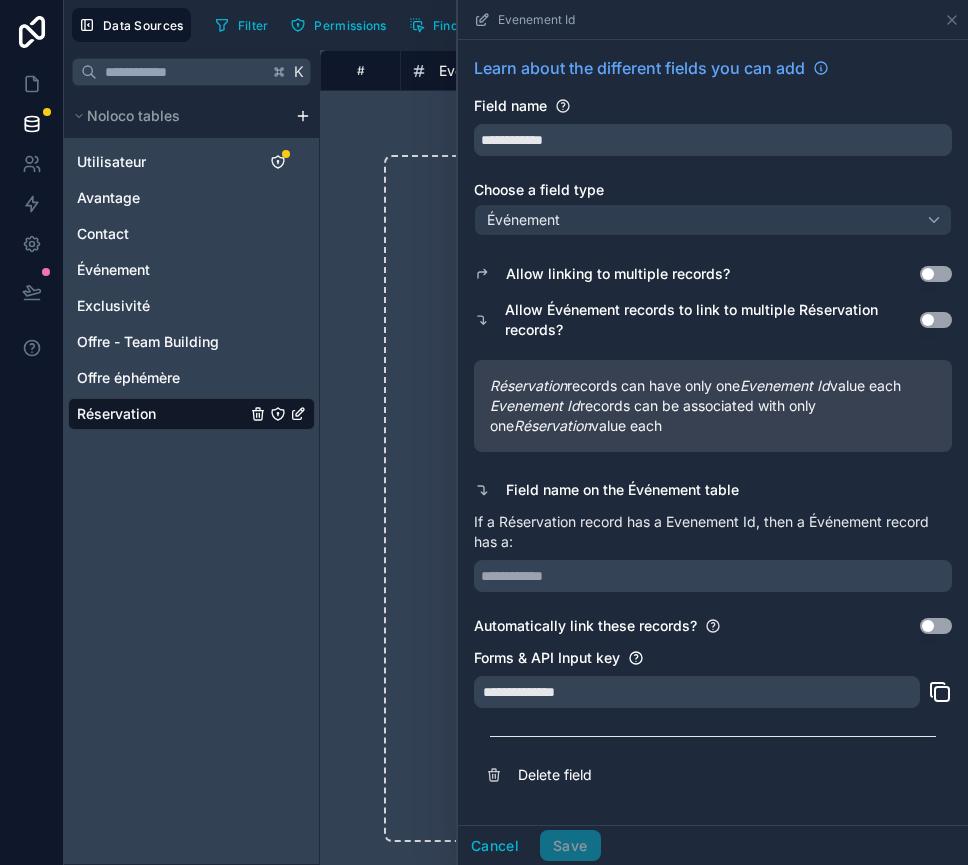 click on "Use setting" at bounding box center (936, 320) 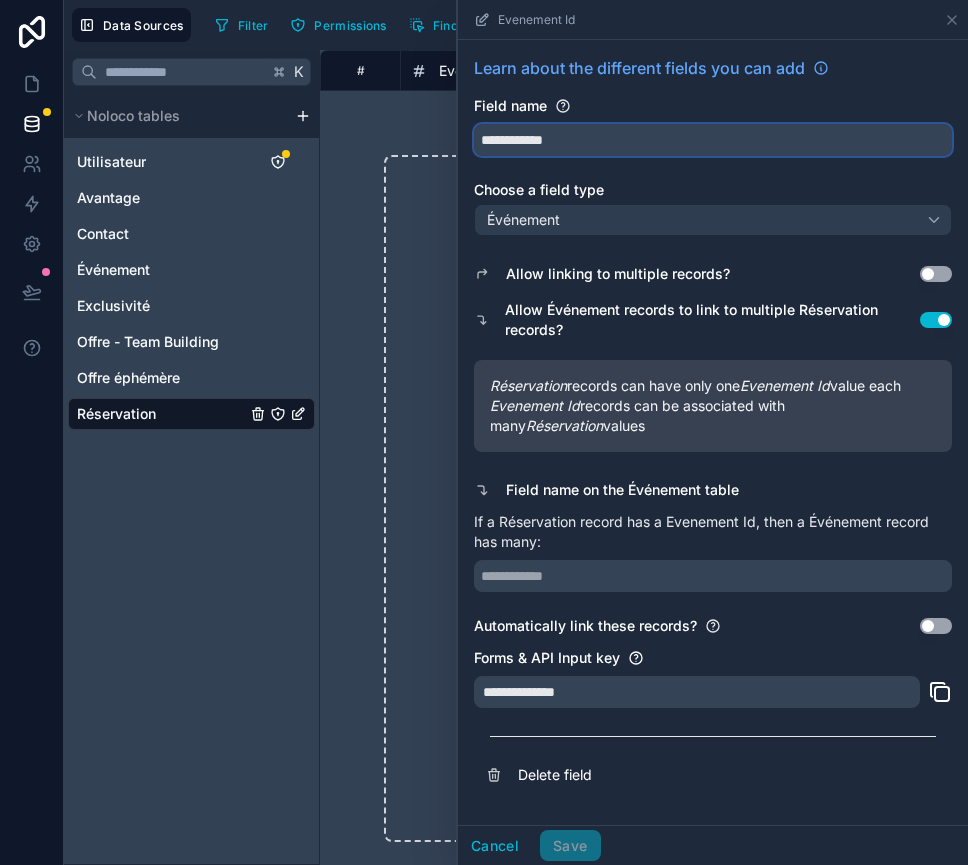 drag, startPoint x: 478, startPoint y: 138, endPoint x: 490, endPoint y: 138, distance: 12 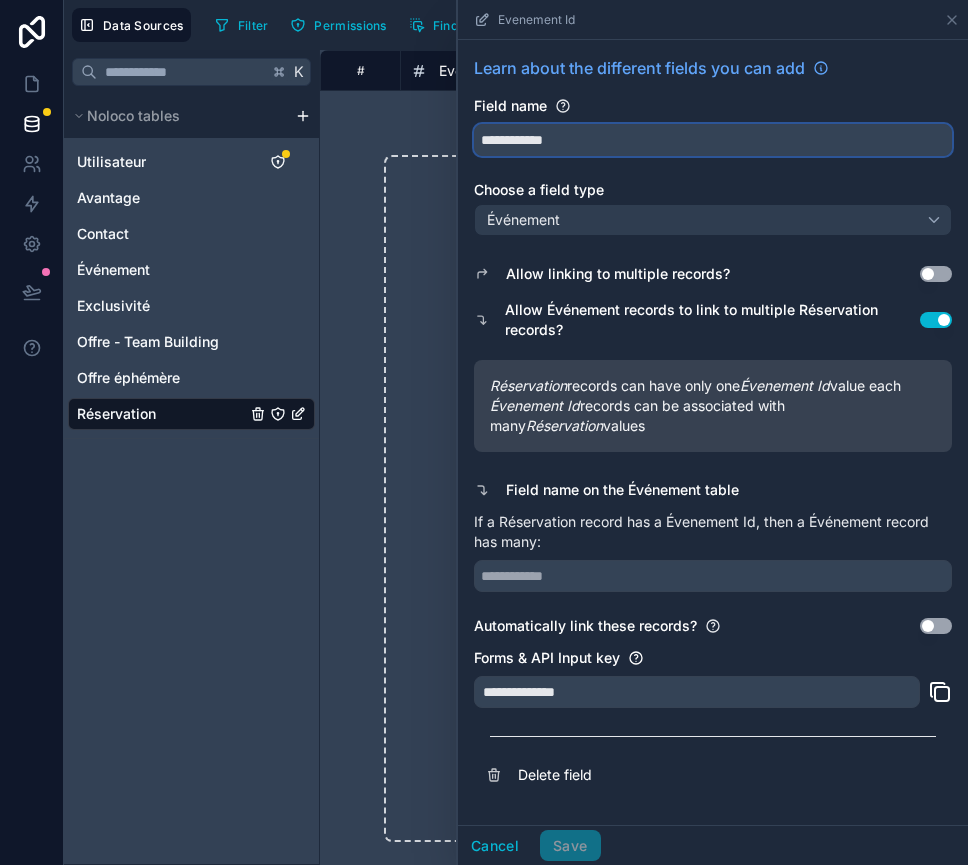 click on "**********" at bounding box center [713, 140] 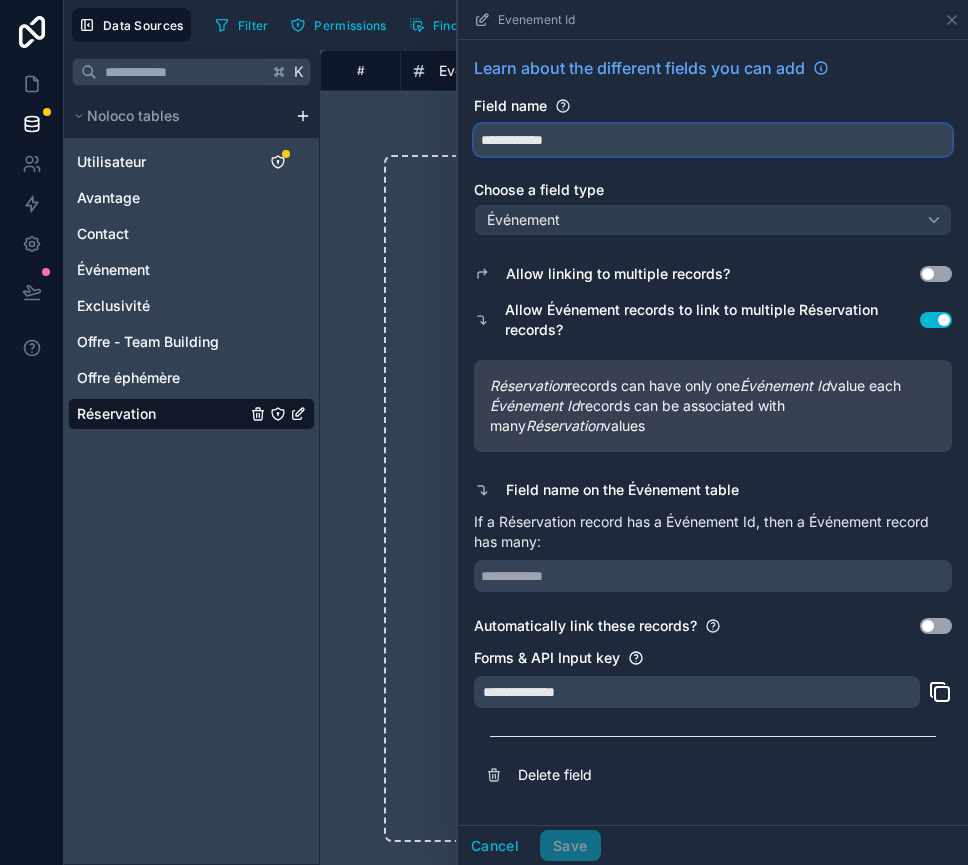 click on "**********" at bounding box center [713, 140] 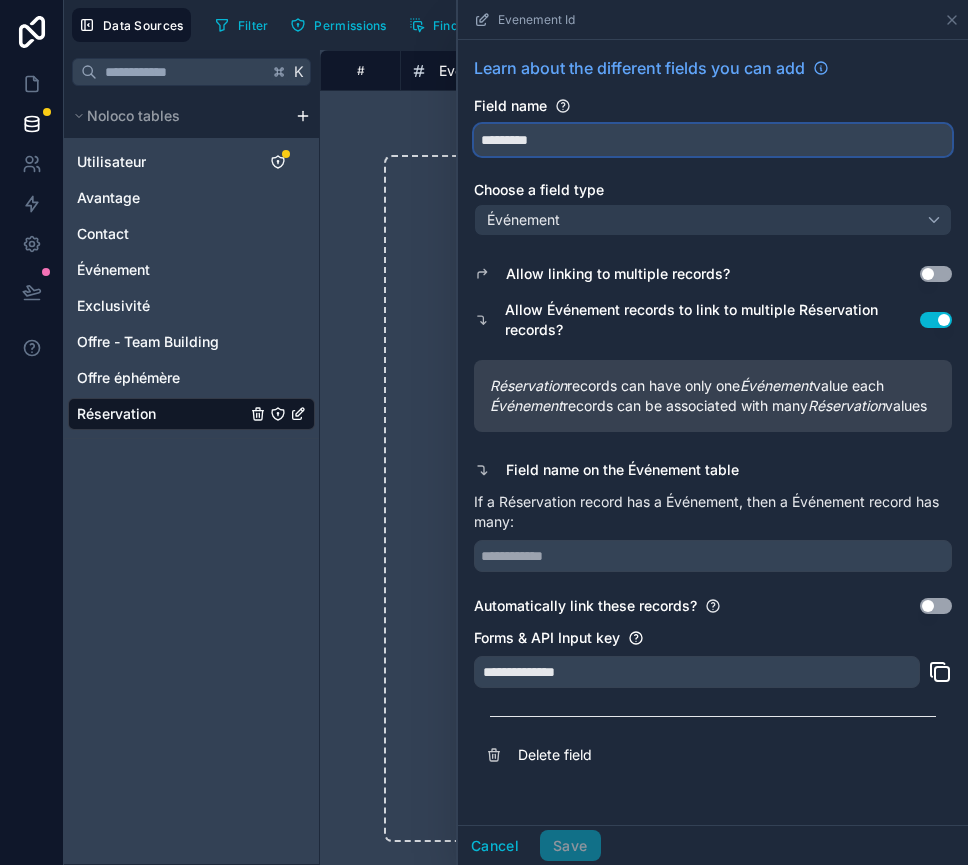 type on "*********" 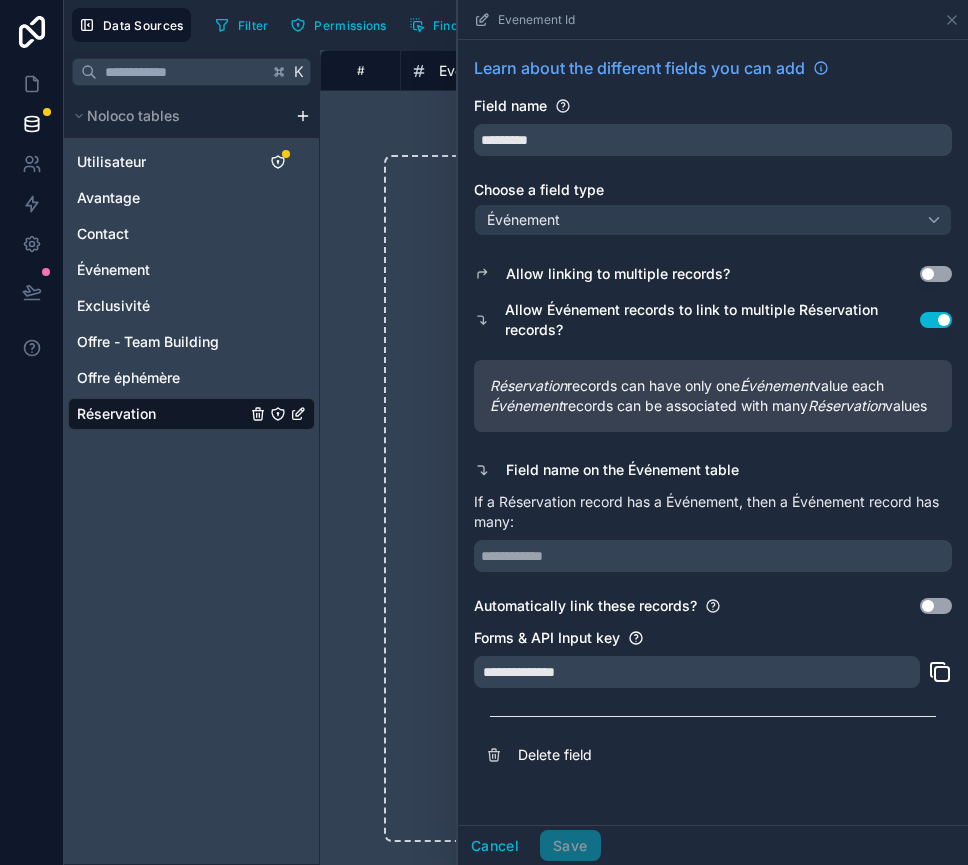 click on "If a Réservation record has a Événement, then a Événement record has many:" at bounding box center [713, 532] 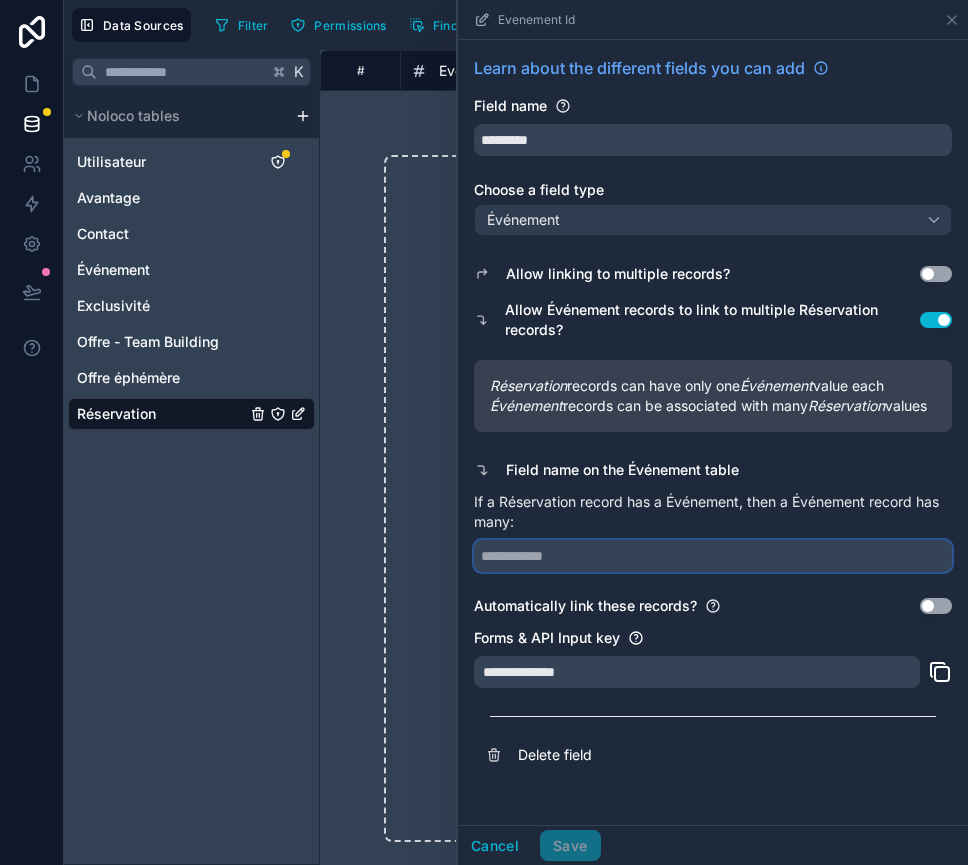 click at bounding box center (713, 556) 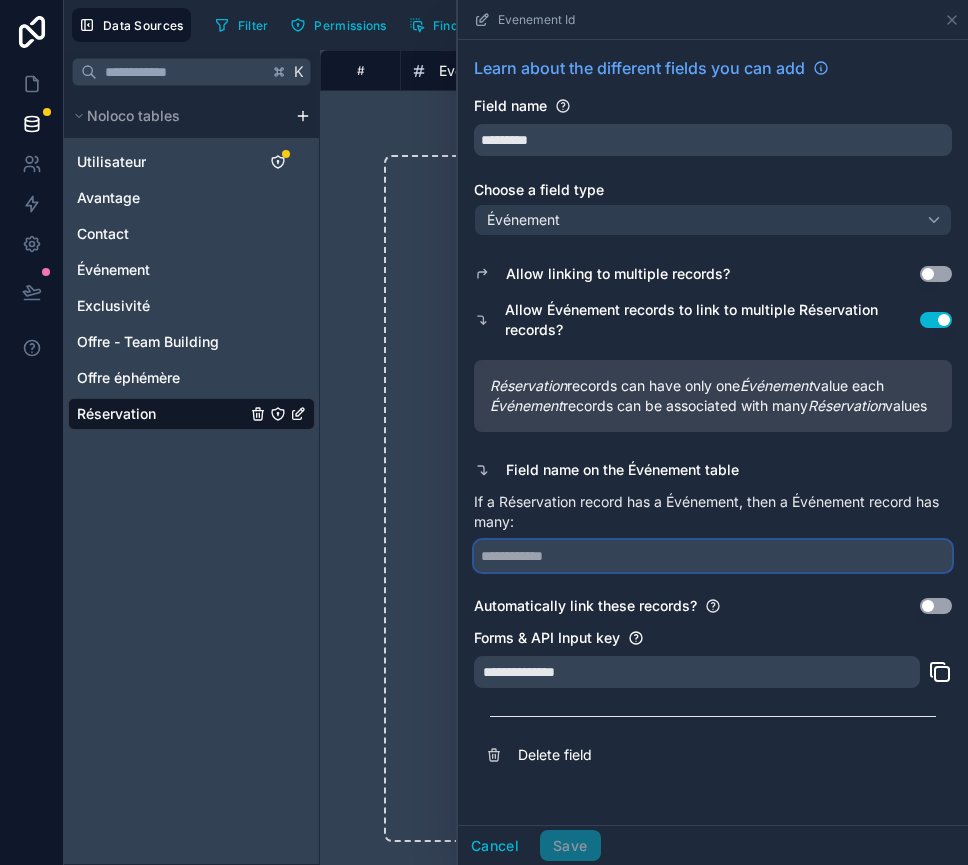 type on "*" 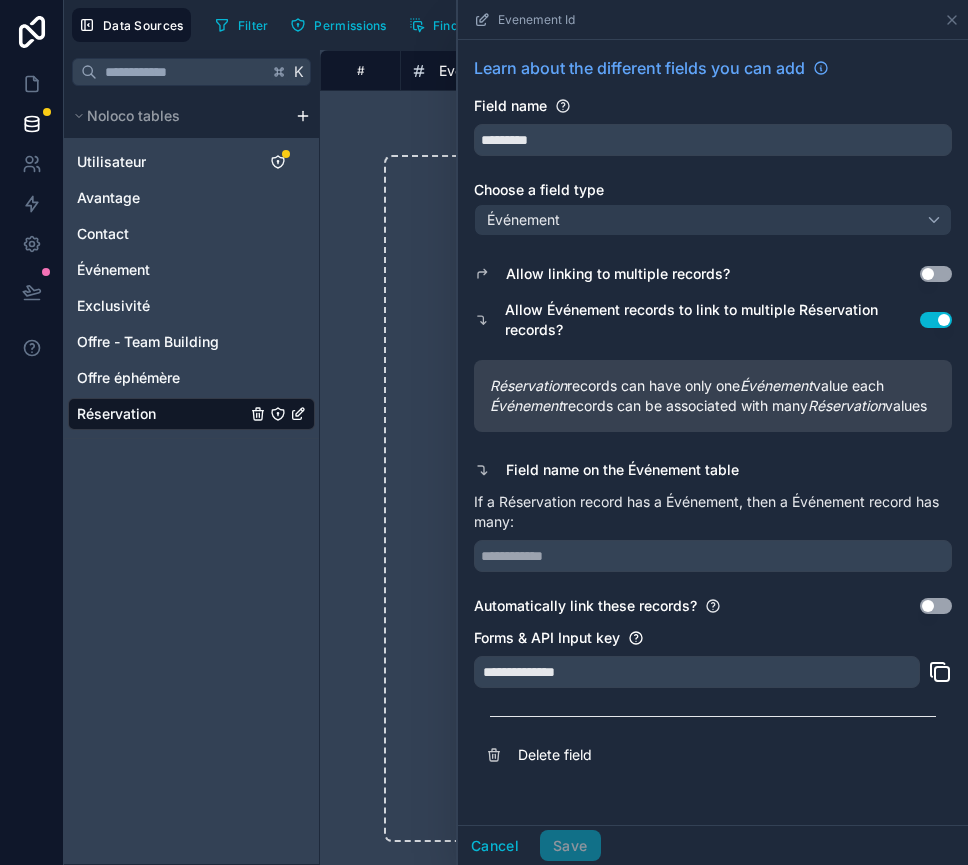 click on "If a Réservation record has a Événement, then a Événement record has many:" at bounding box center [713, 512] 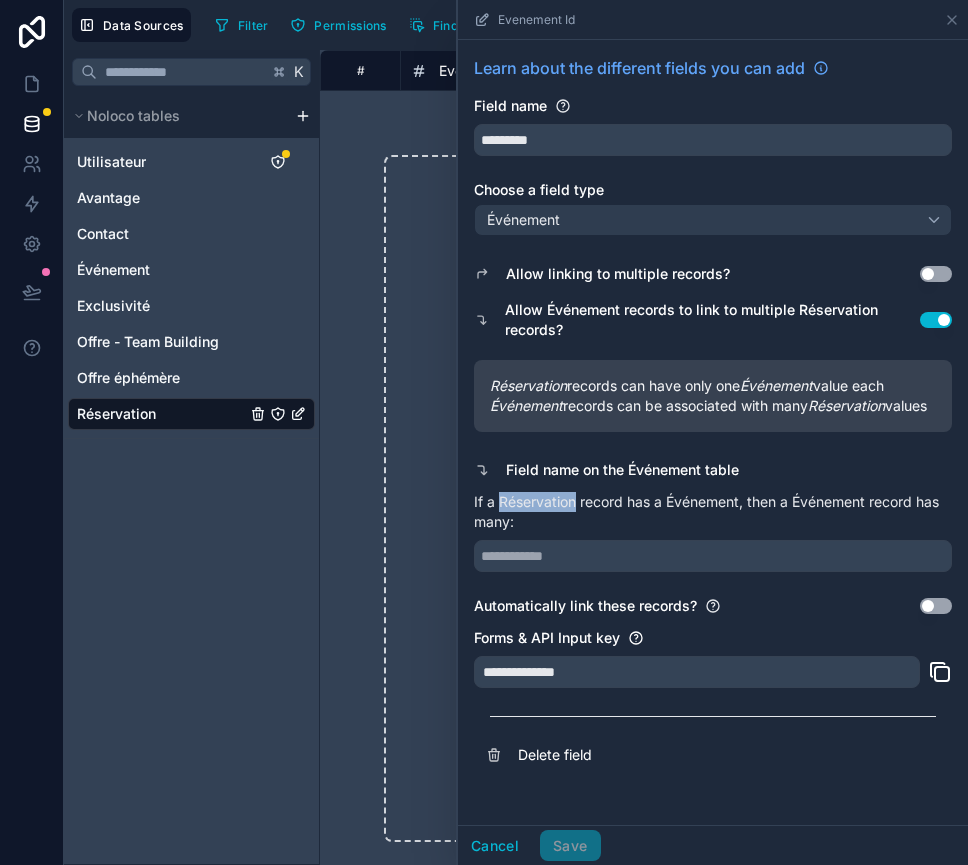 click on "If a Réservation record has a Événement, then a Événement record has many:" at bounding box center (713, 512) 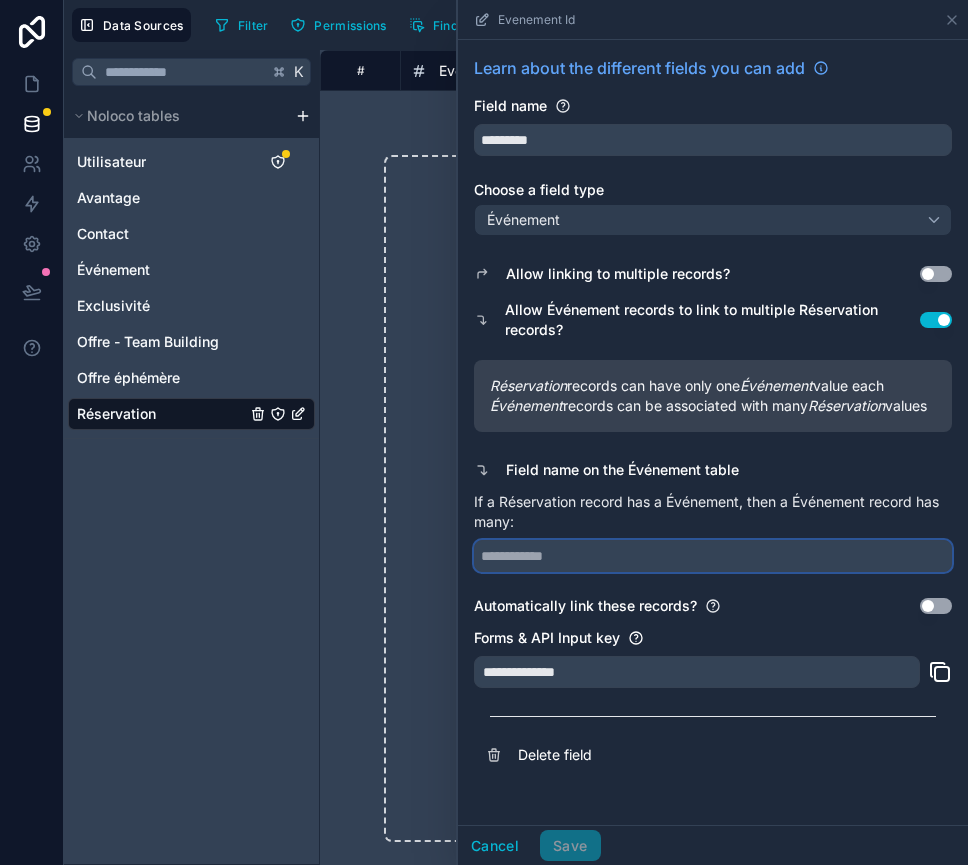 click at bounding box center (713, 556) 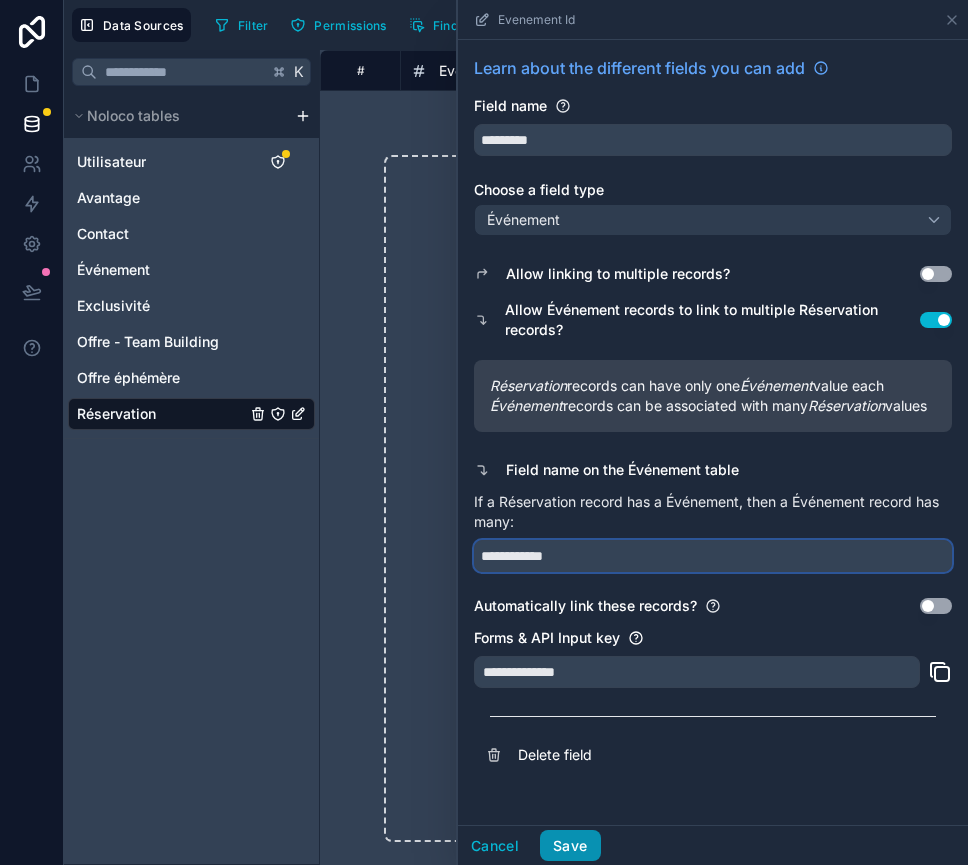 type on "**********" 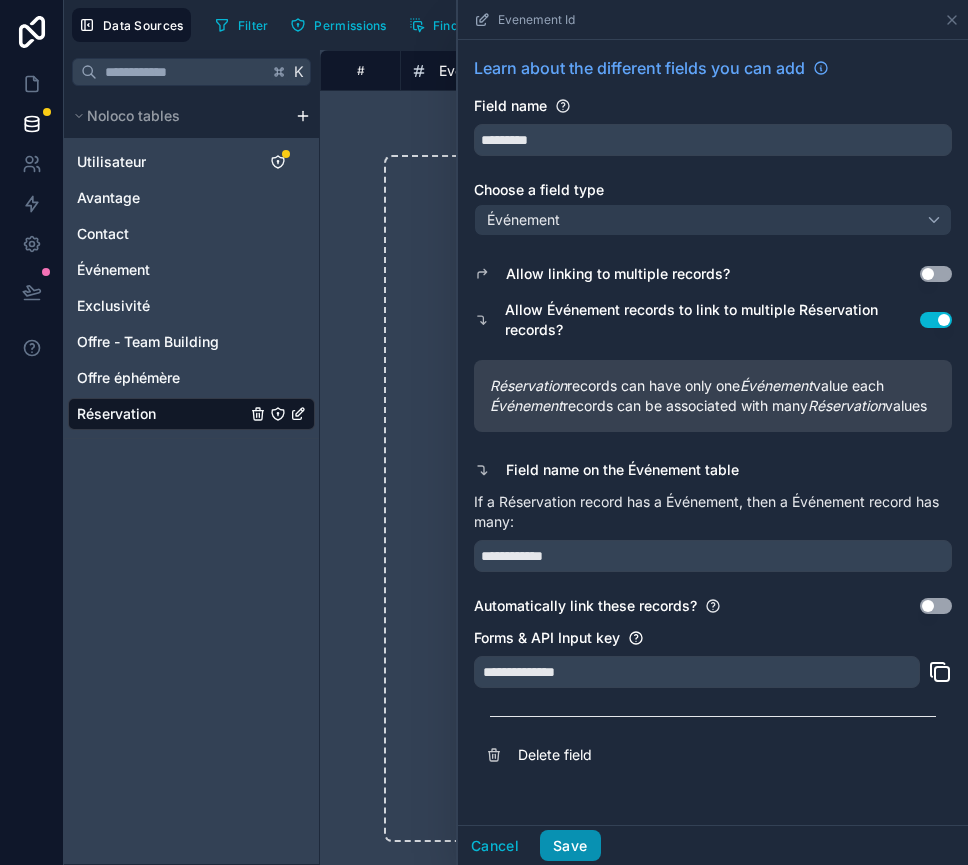 click on "Save" at bounding box center [570, 846] 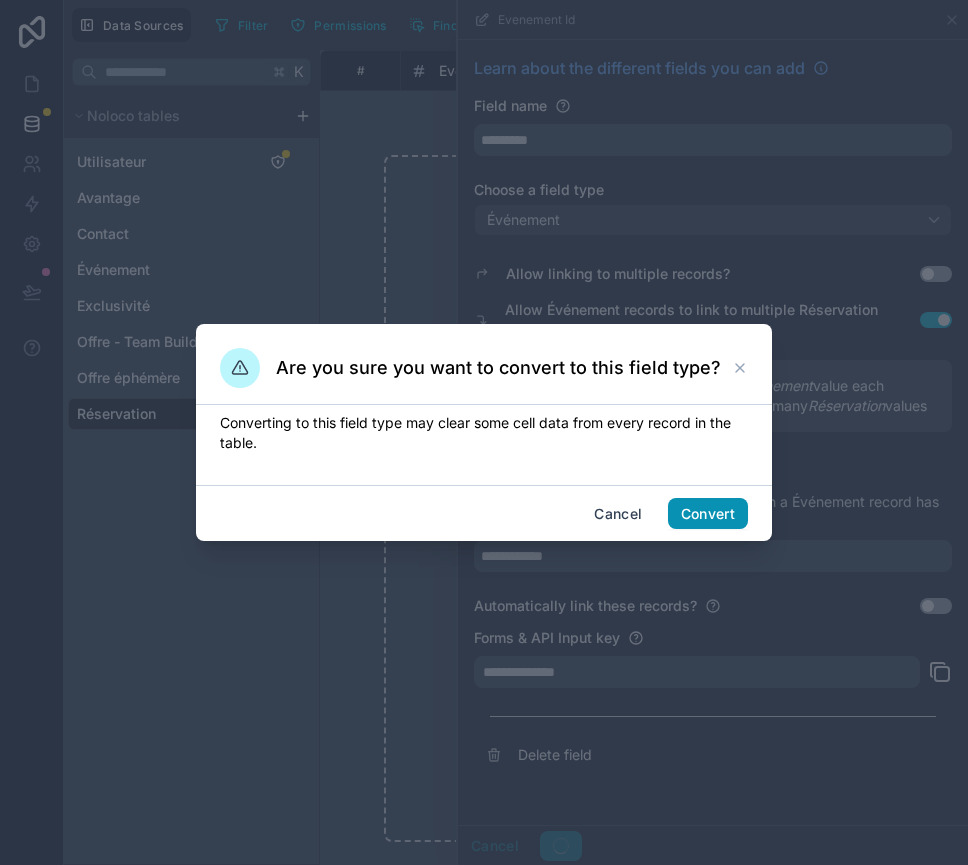 click on "Convert" at bounding box center (708, 514) 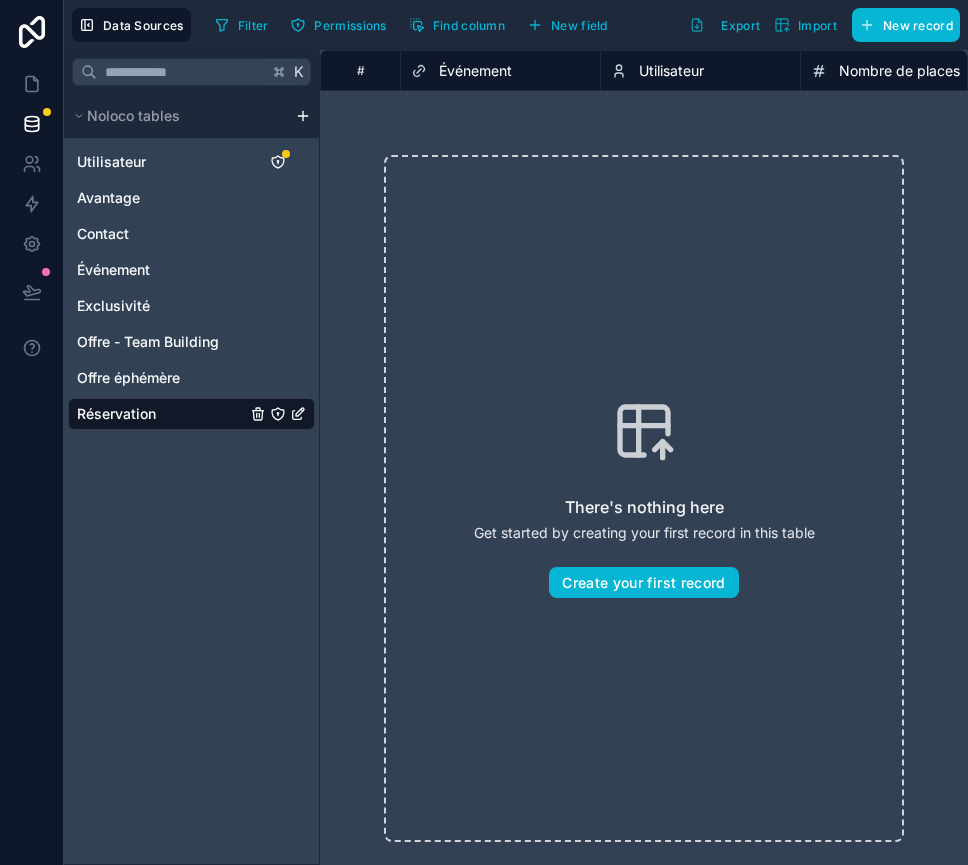 click on "Événement" at bounding box center [475, 71] 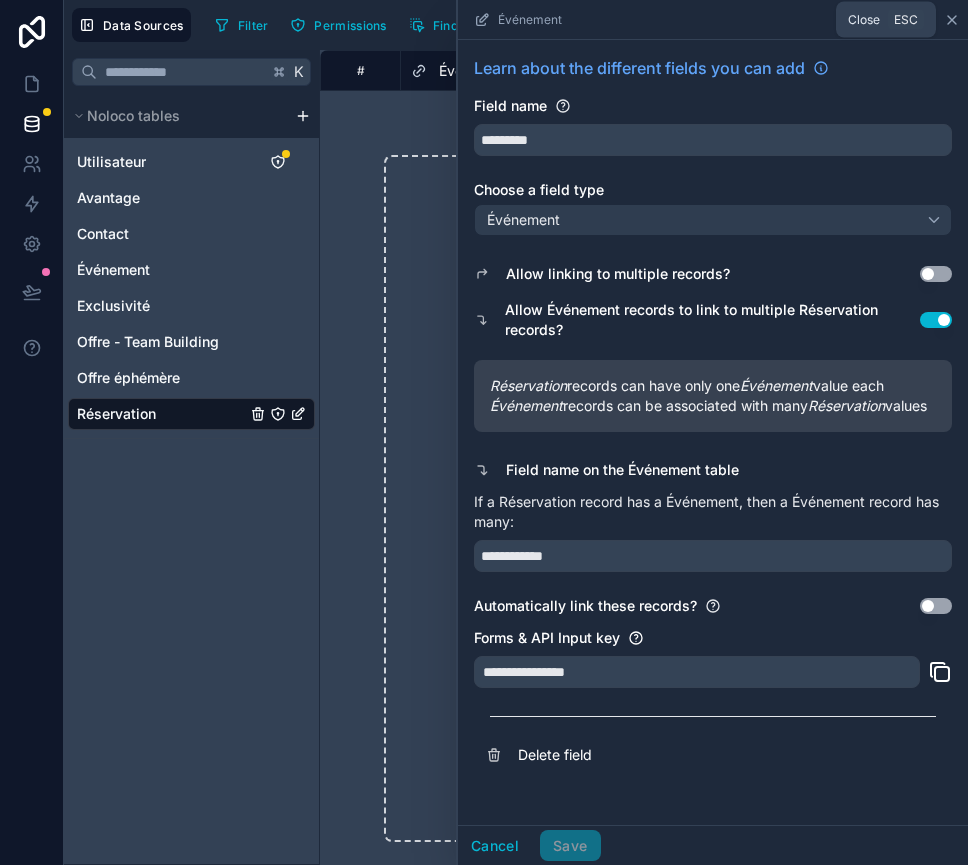 click 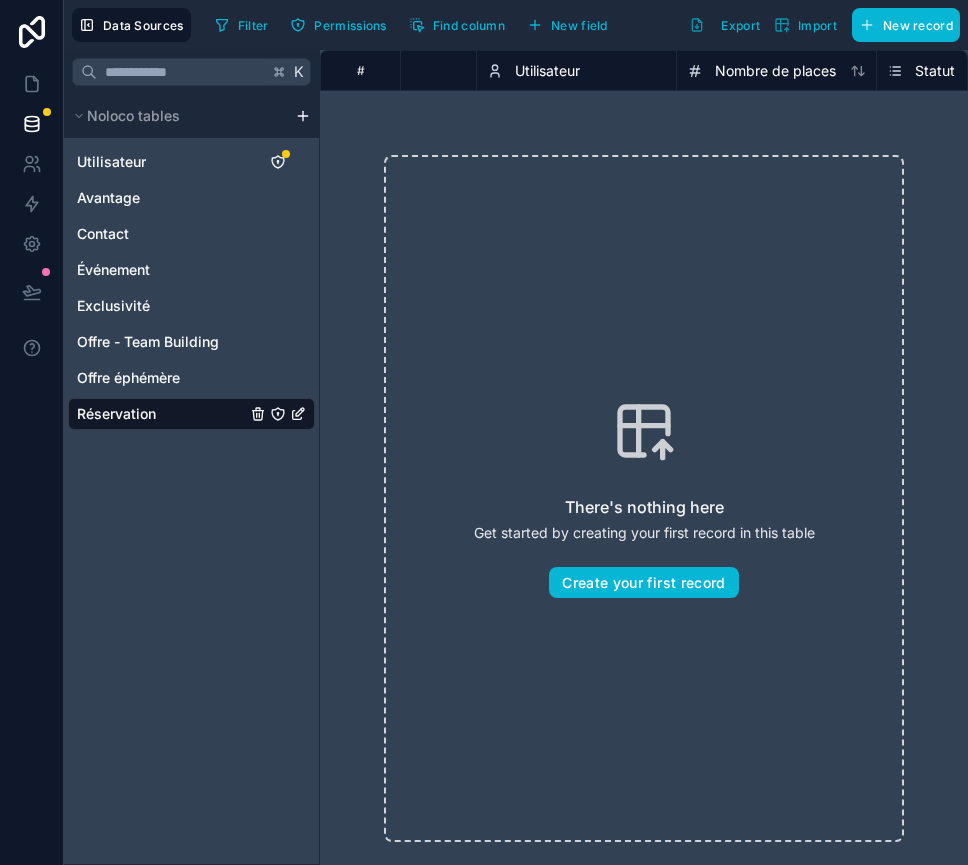 scroll, scrollTop: 0, scrollLeft: 0, axis: both 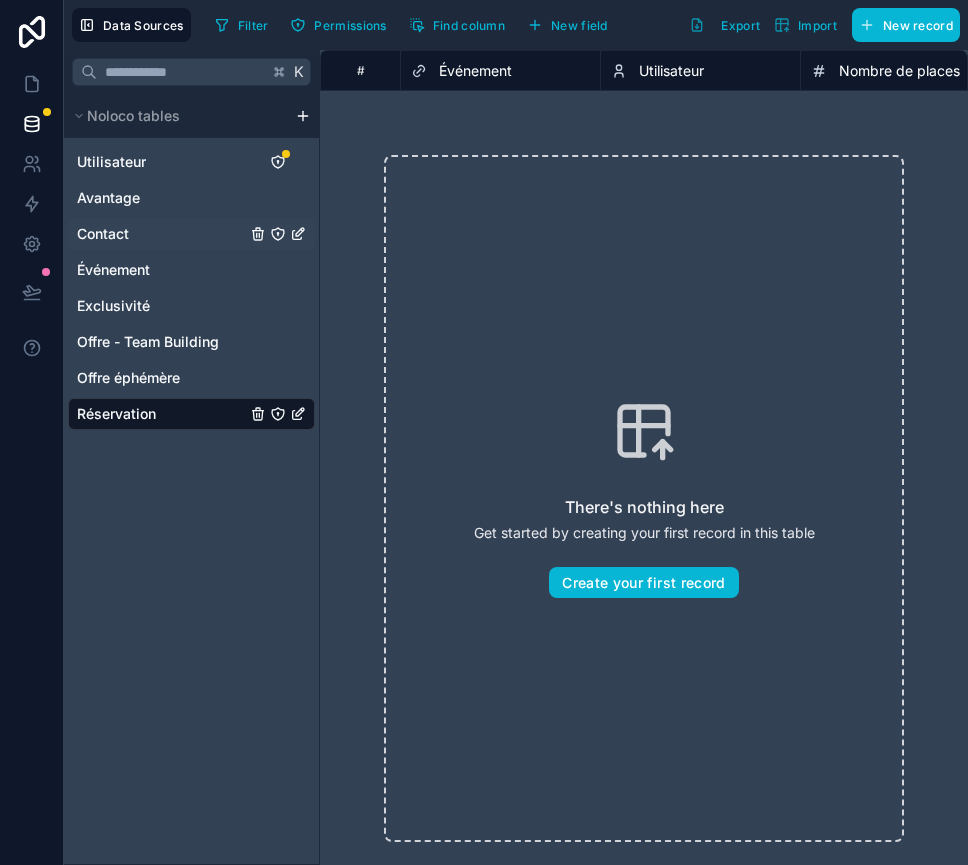click on "Contact" at bounding box center [103, 234] 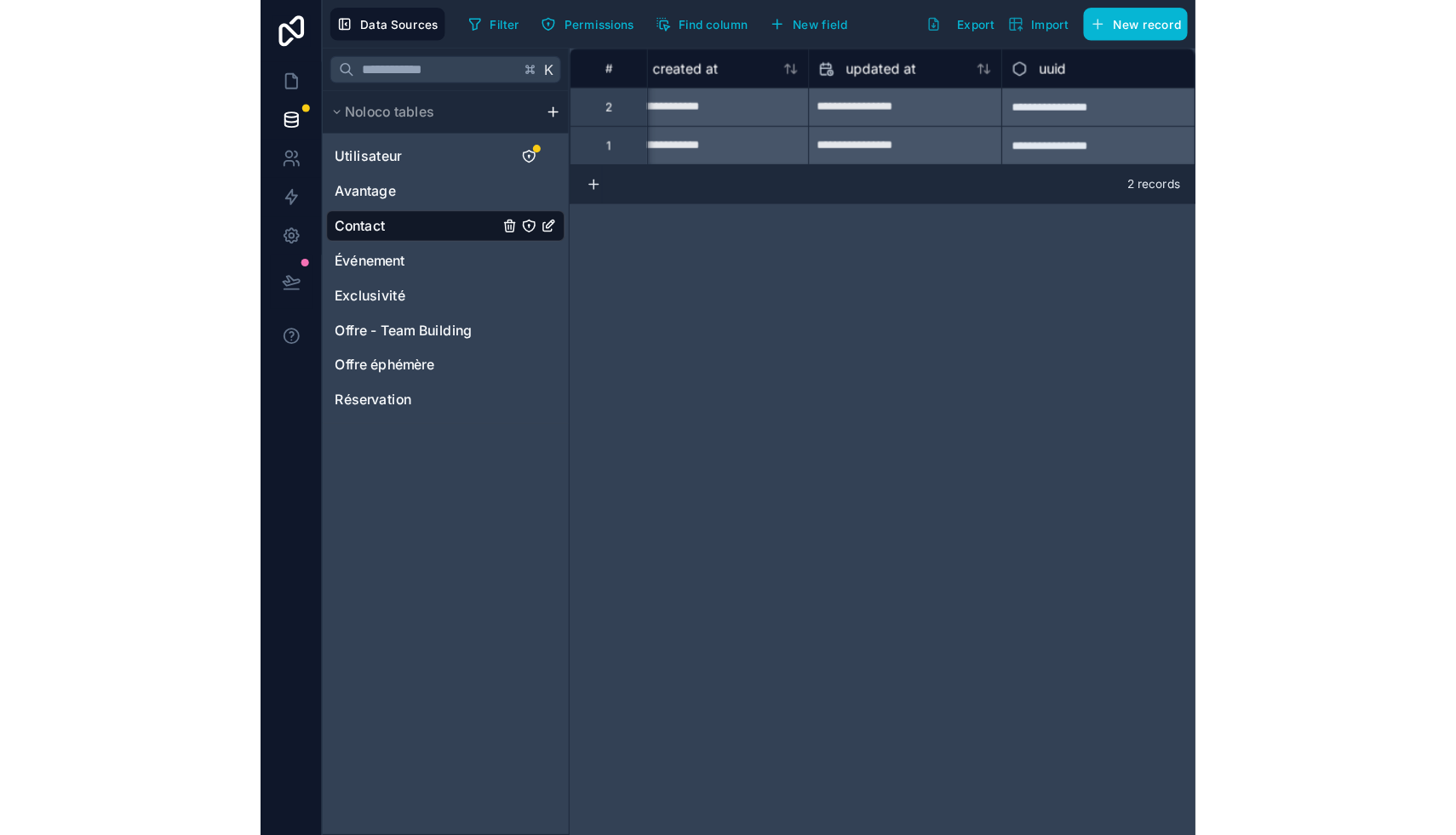 scroll, scrollTop: 0, scrollLeft: 0, axis: both 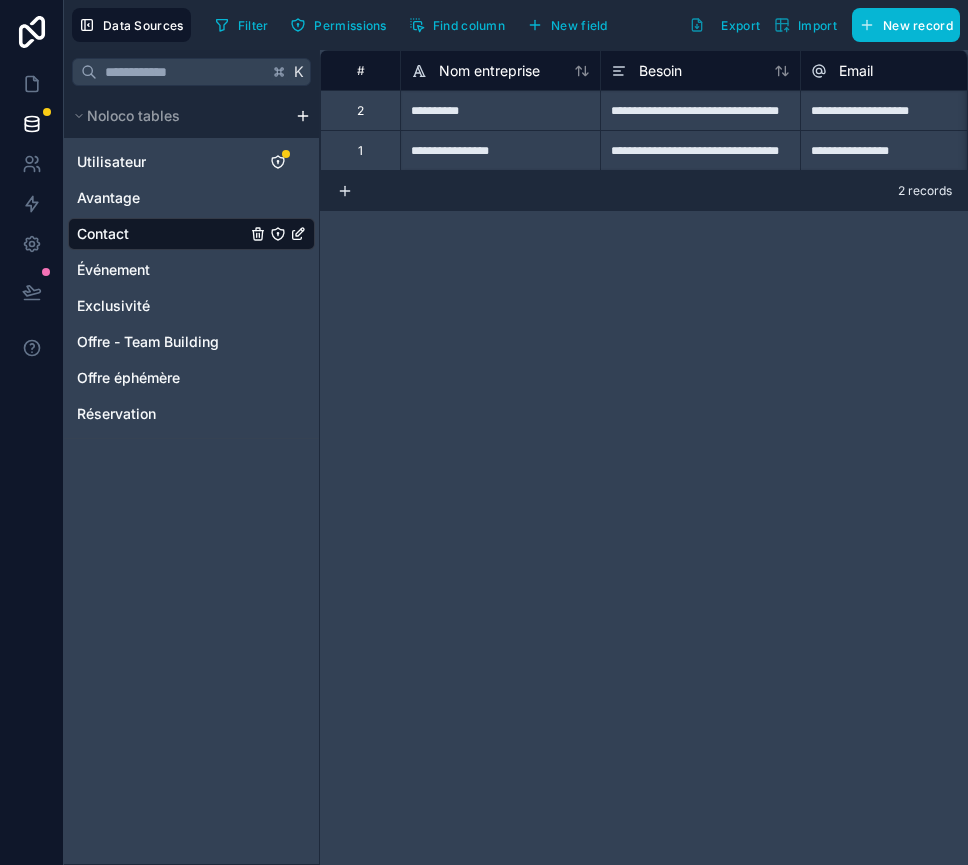 click on "Contact" at bounding box center [103, 234] 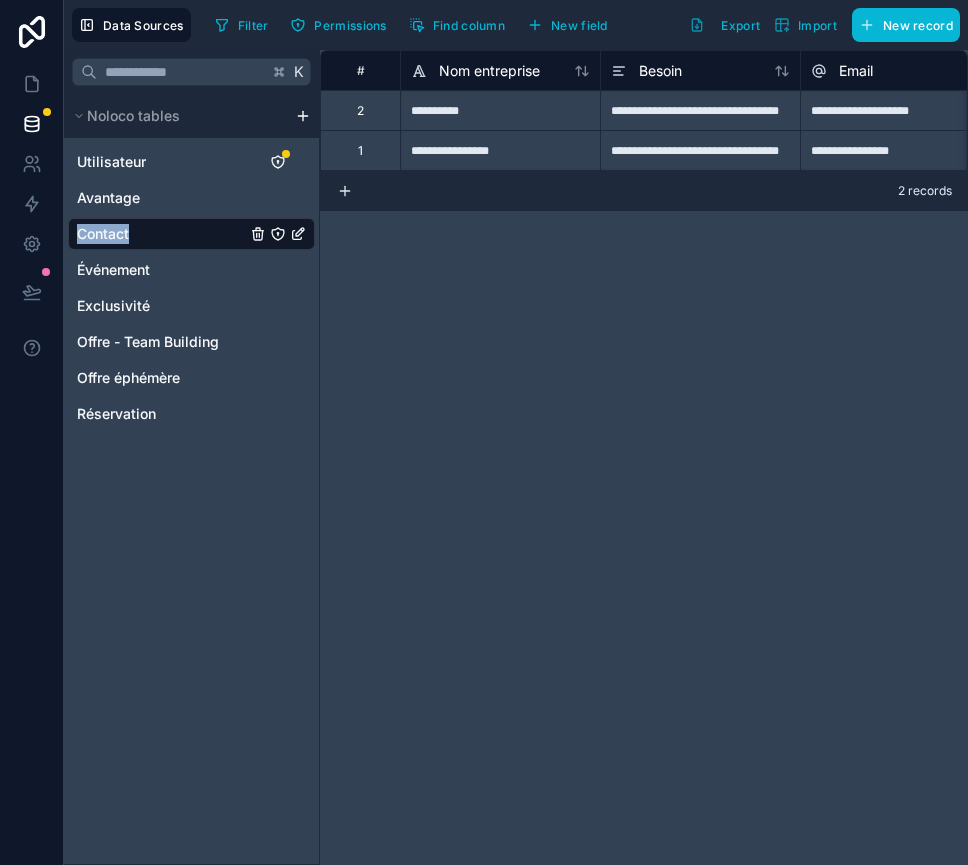 click on "Contact" at bounding box center [103, 234] 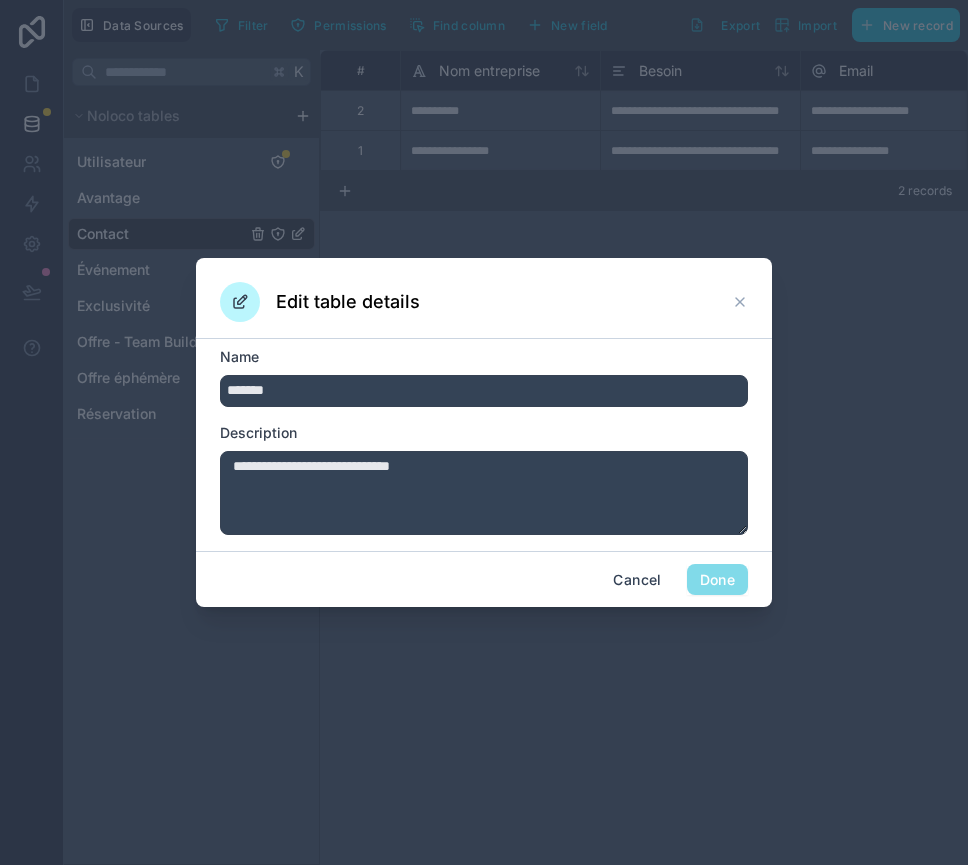 drag, startPoint x: 287, startPoint y: 383, endPoint x: 195, endPoint y: 383, distance: 92 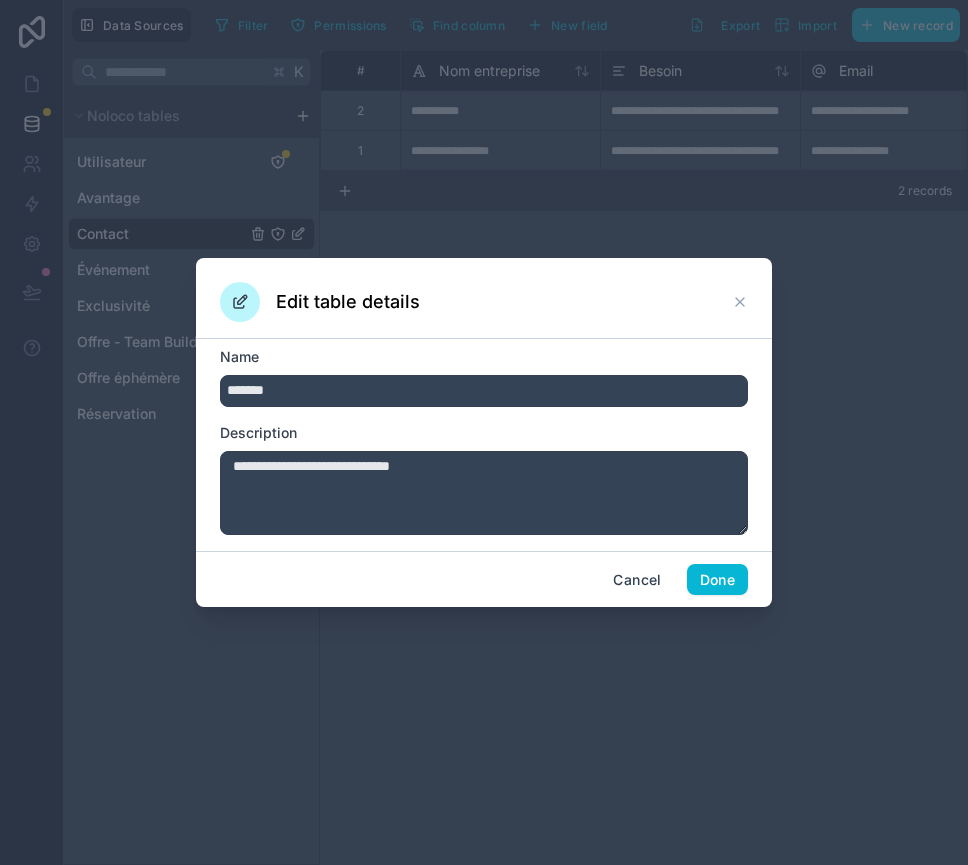 type on "*******" 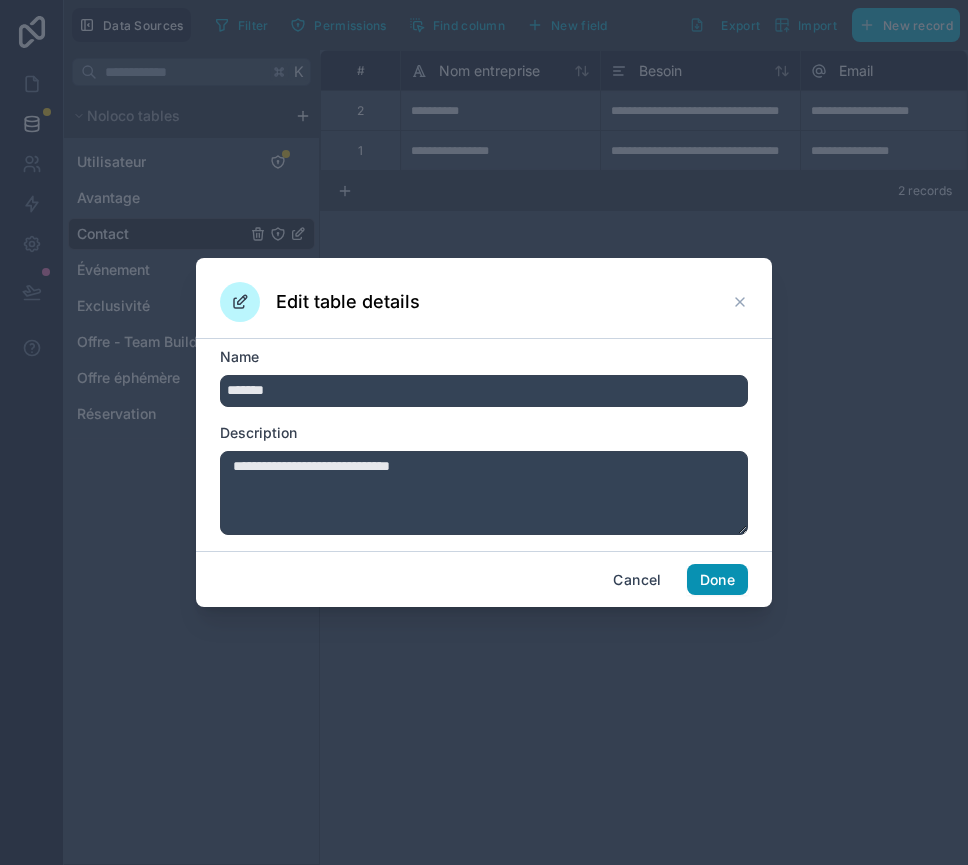click on "Done" at bounding box center (717, 580) 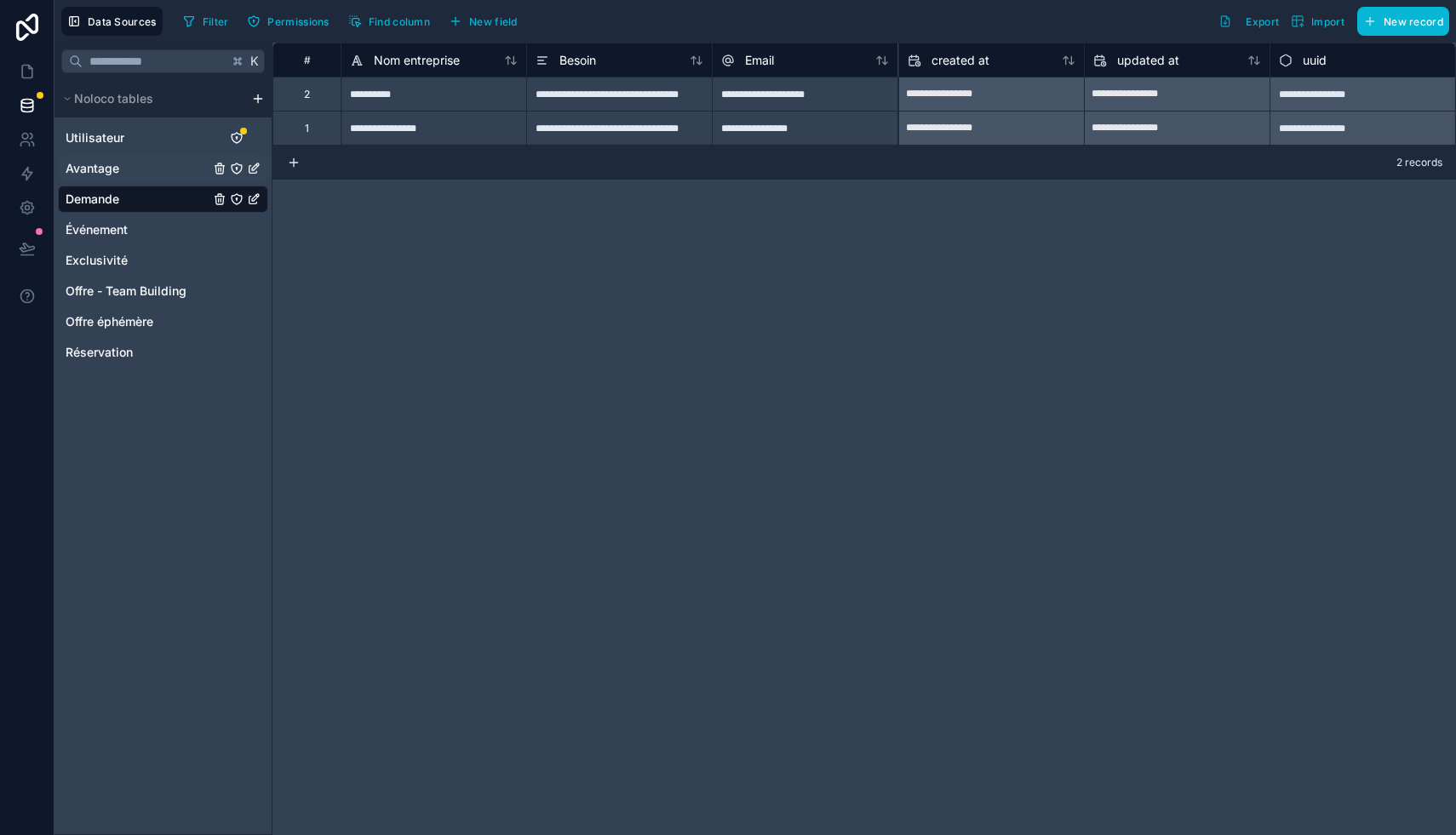 click on "Avantage" at bounding box center [92, 169] 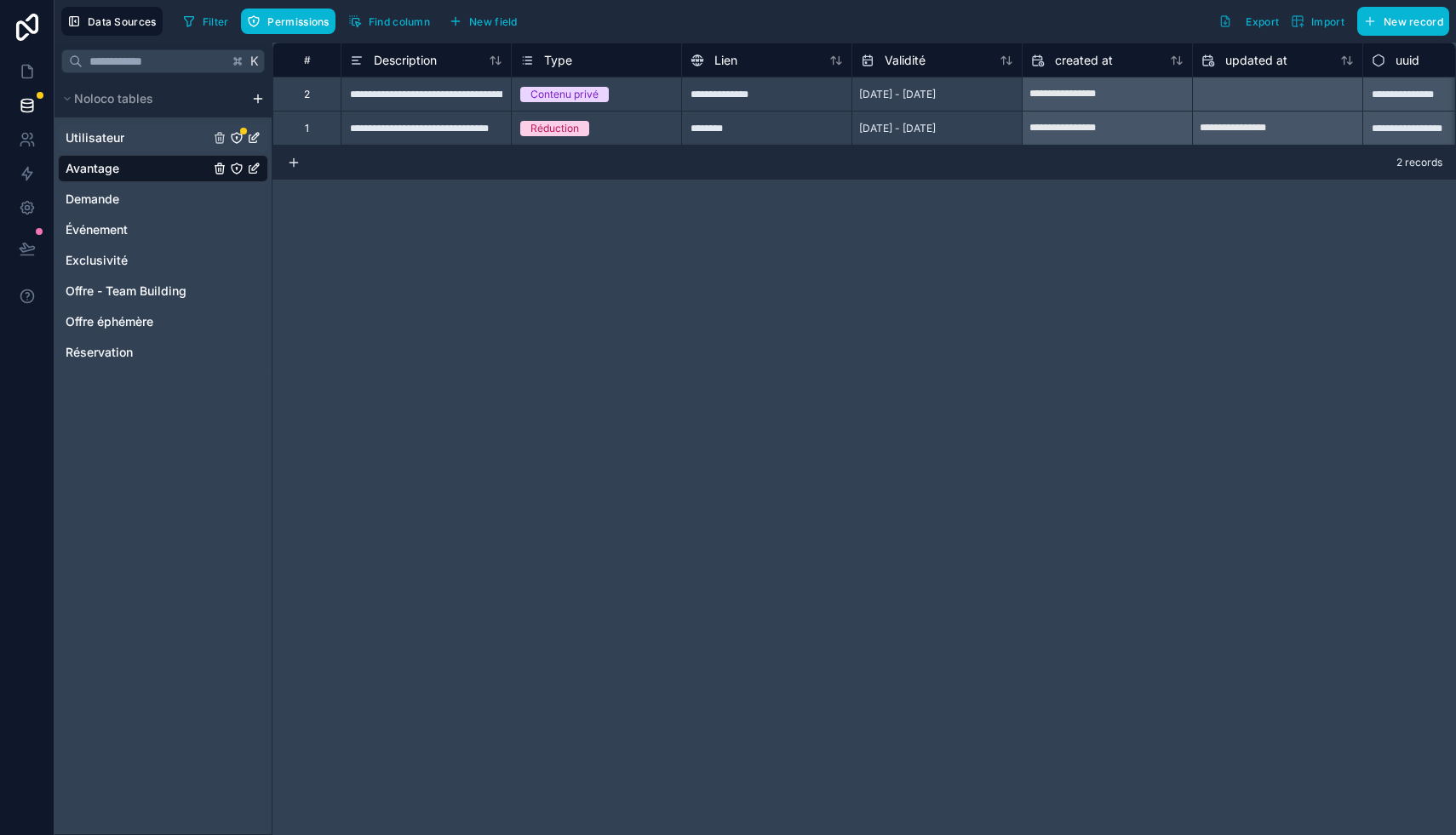 click on "Utilisateur" at bounding box center [95, 138] 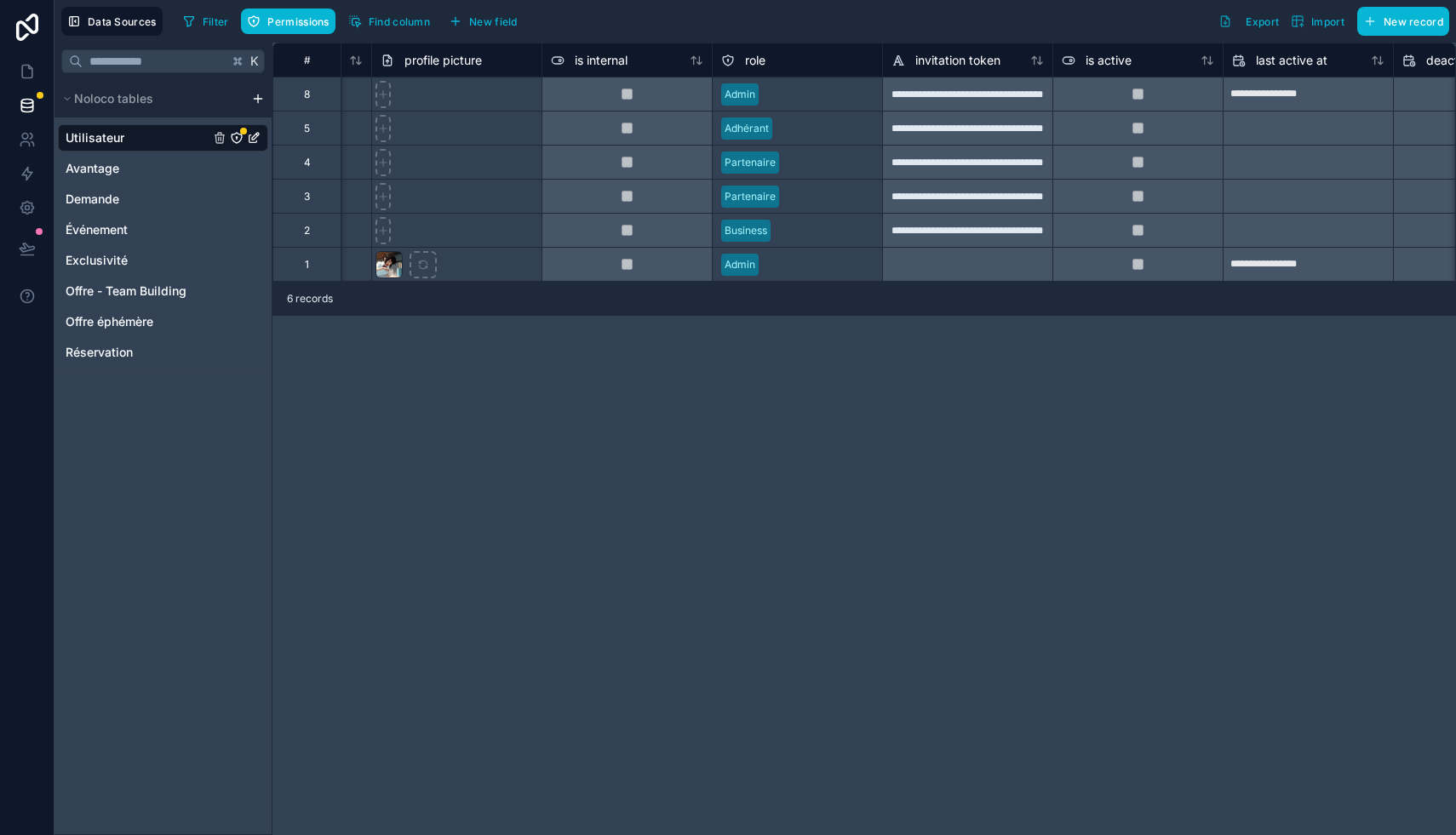 scroll, scrollTop: 0, scrollLeft: 0, axis: both 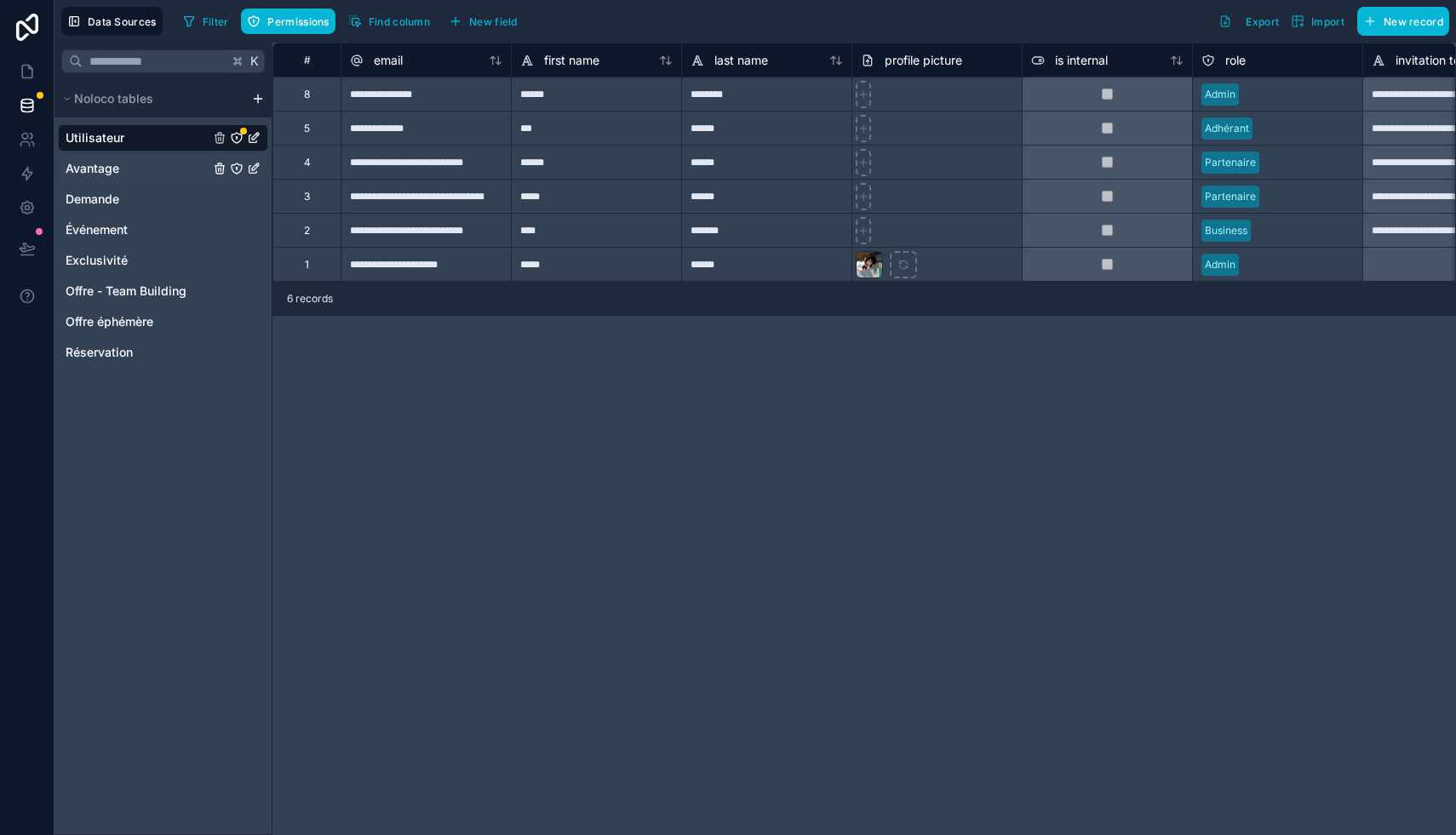 click on "Avantage" at bounding box center (92, 169) 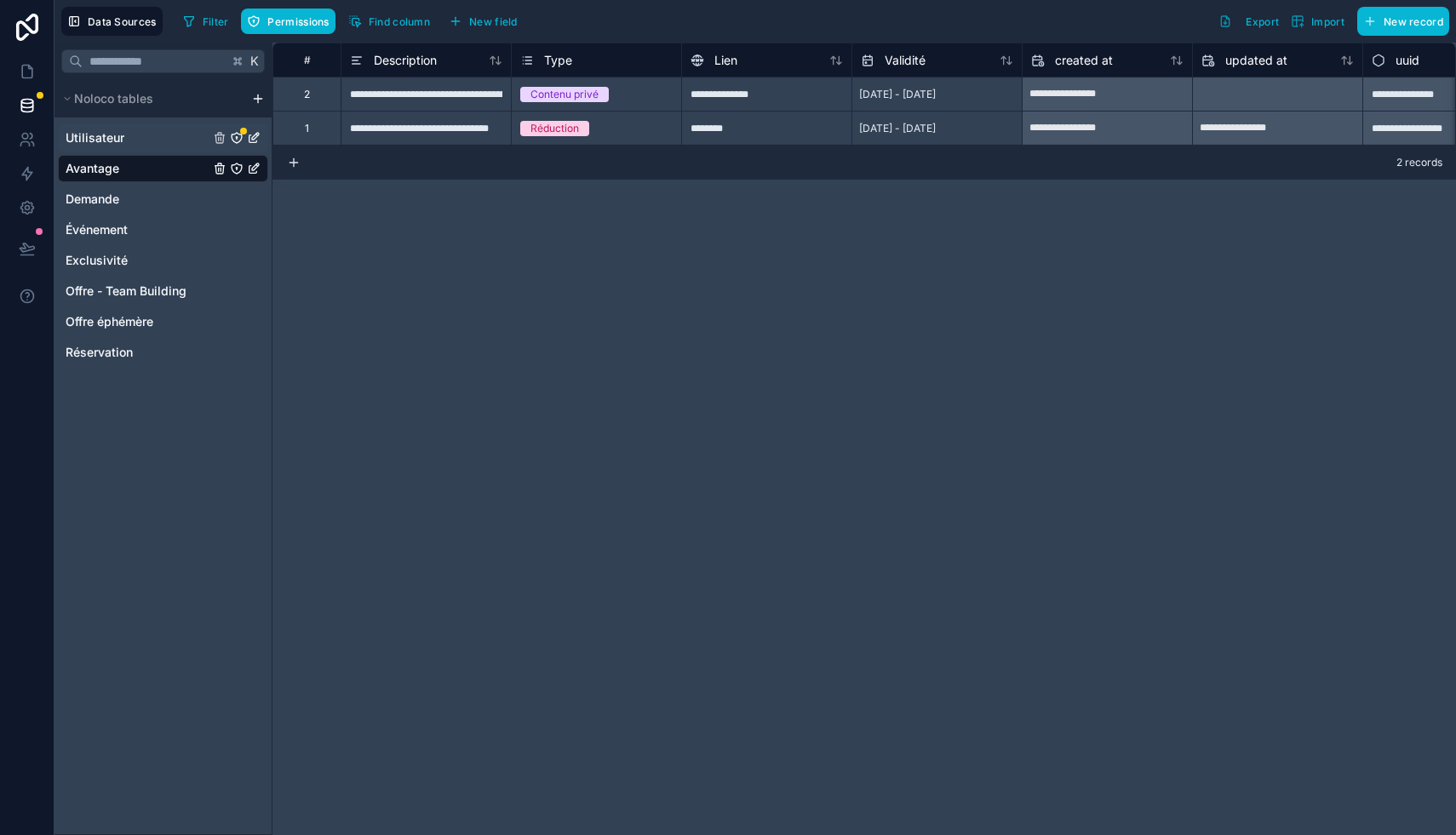 click on "Utilisateur" at bounding box center (95, 138) 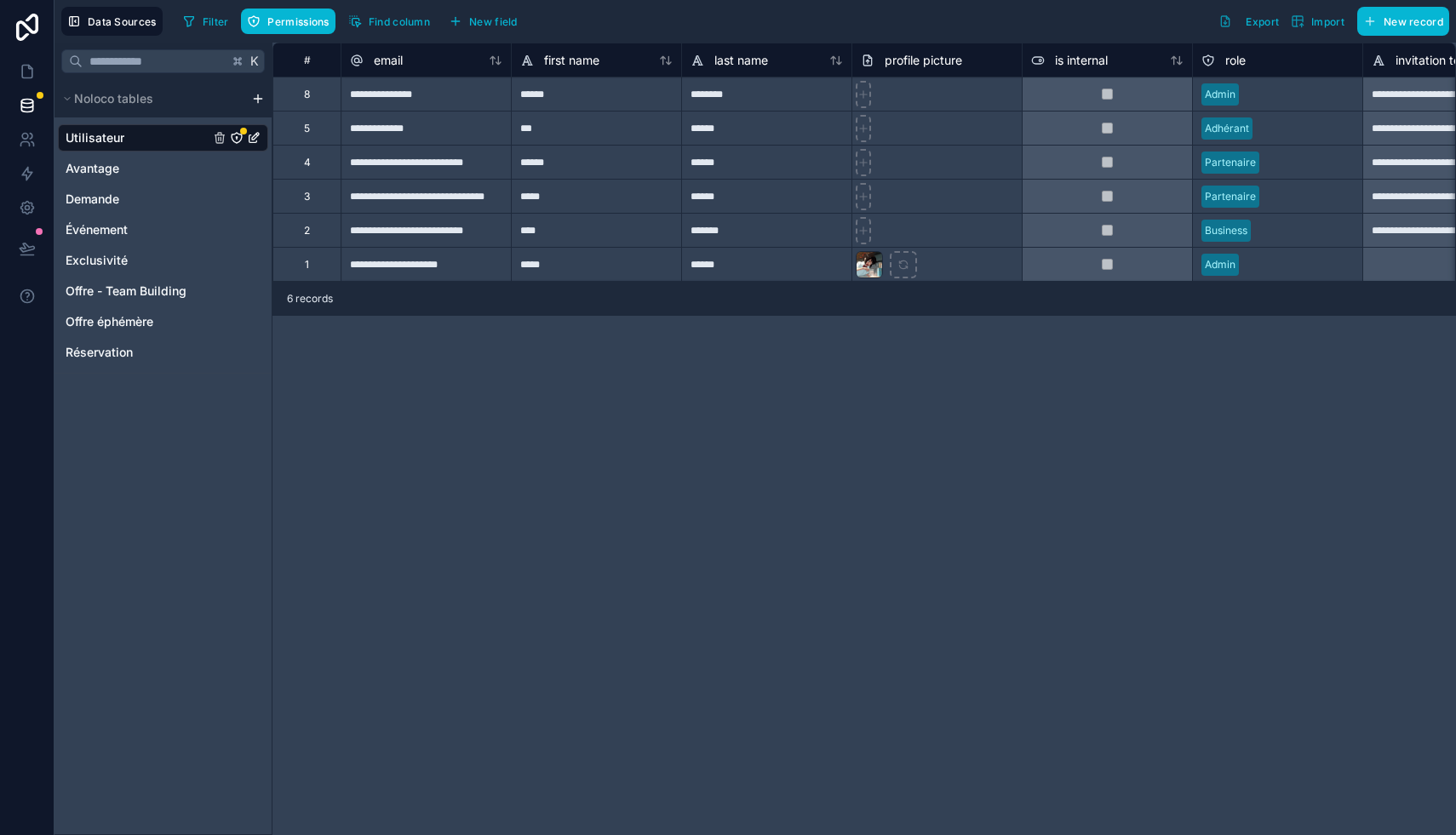 click 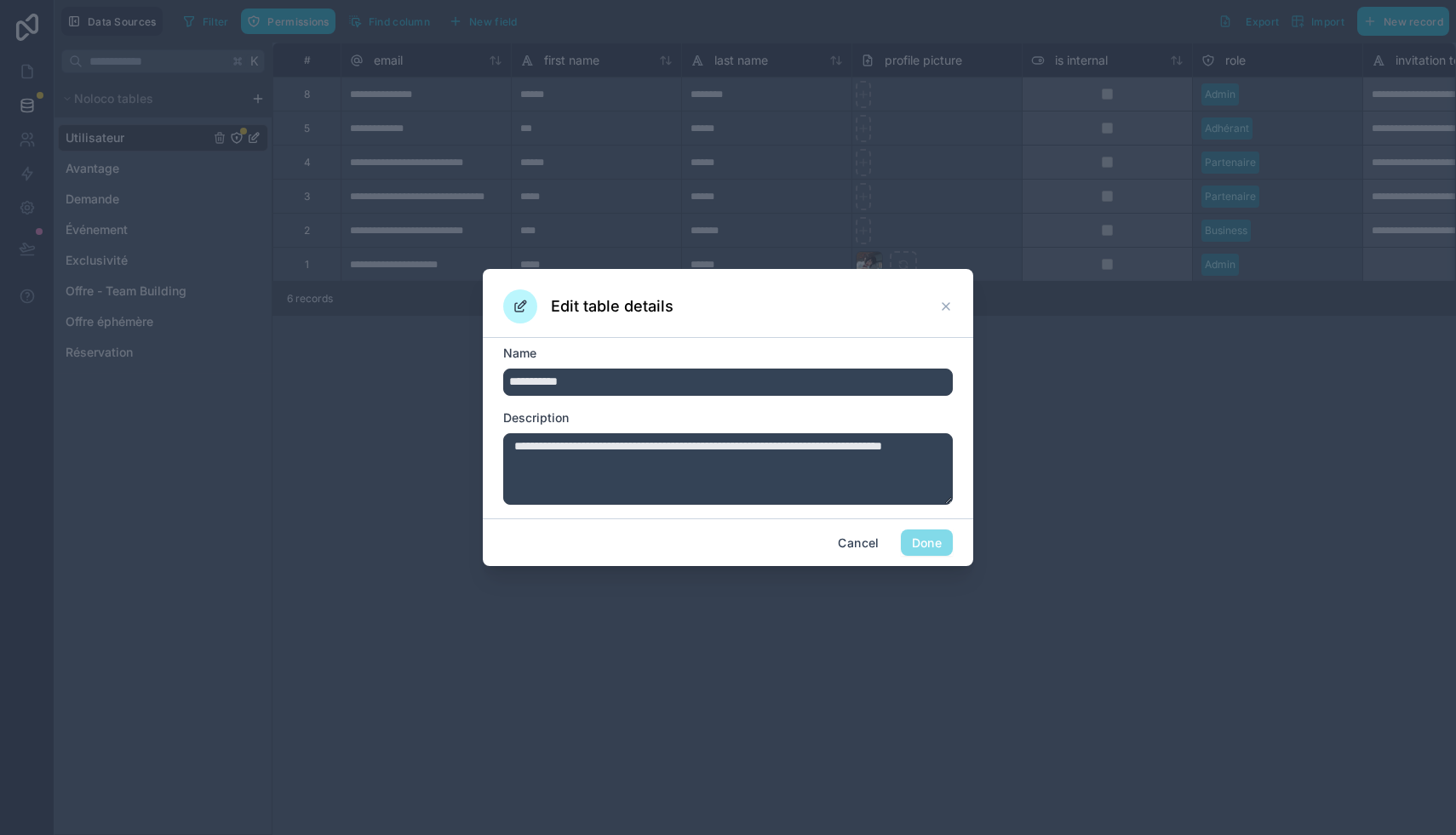 click on "**********" at bounding box center (728, 469) 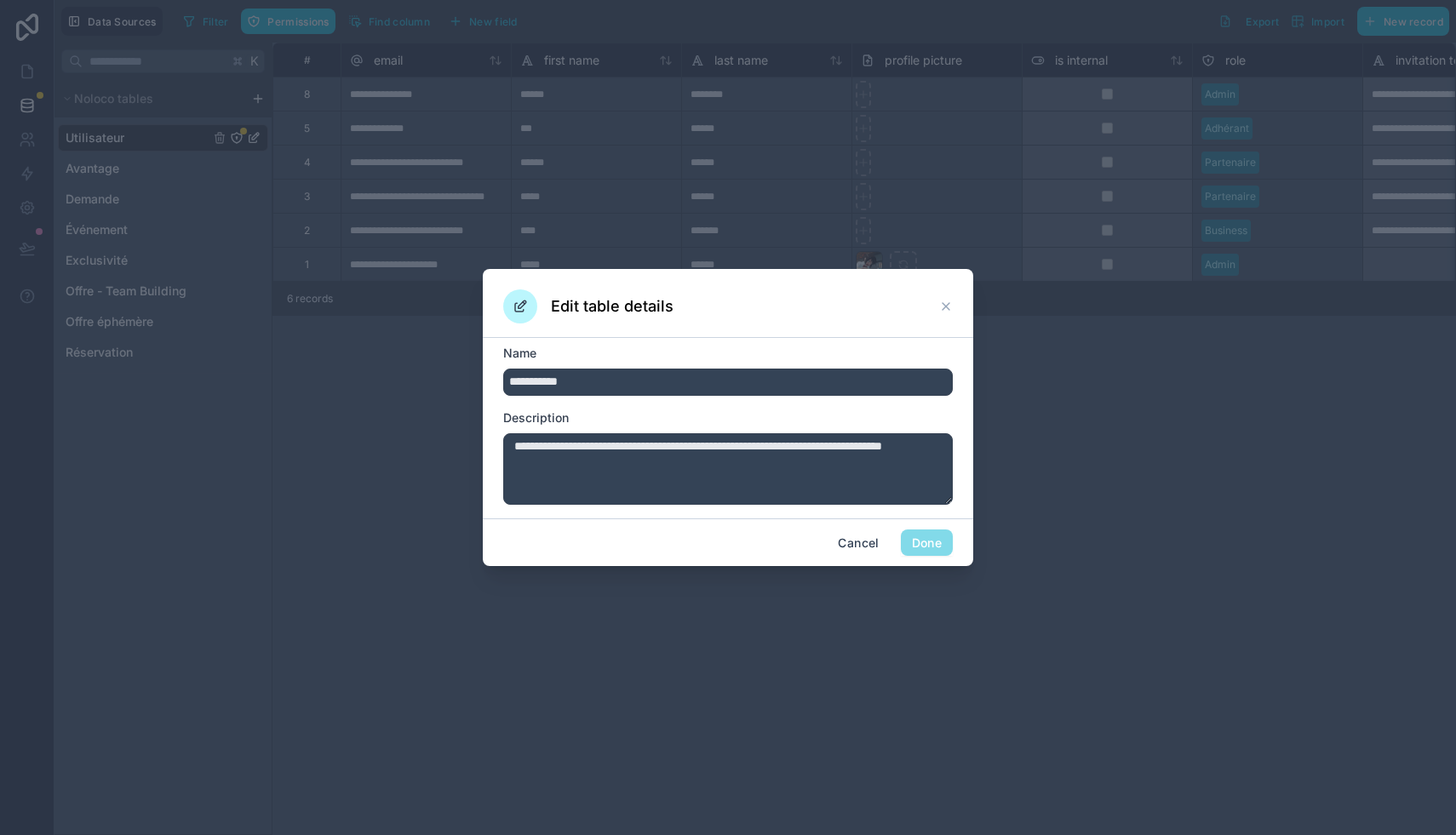 click on "**********" at bounding box center (728, 469) 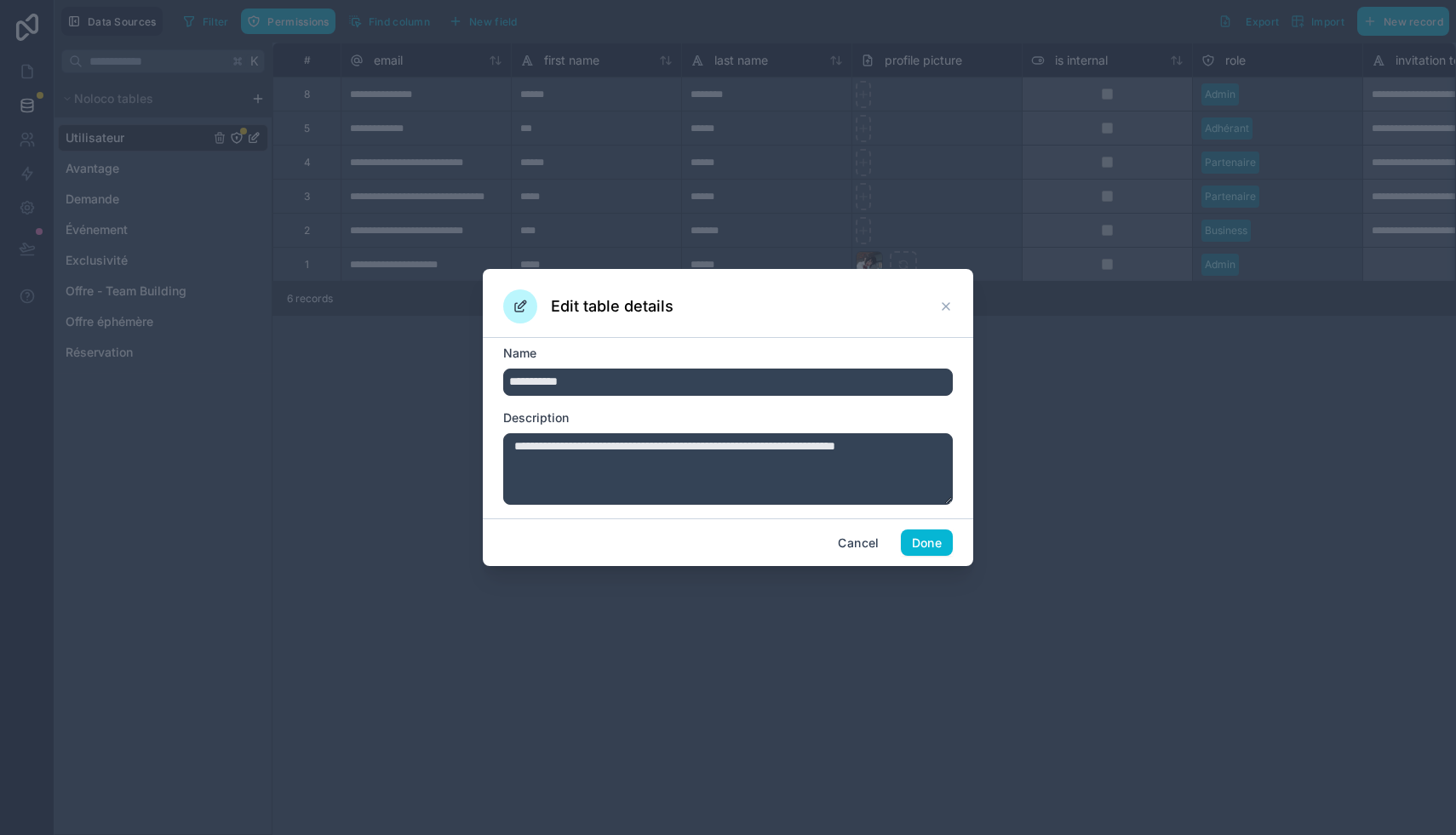 click on "**********" at bounding box center [728, 469] 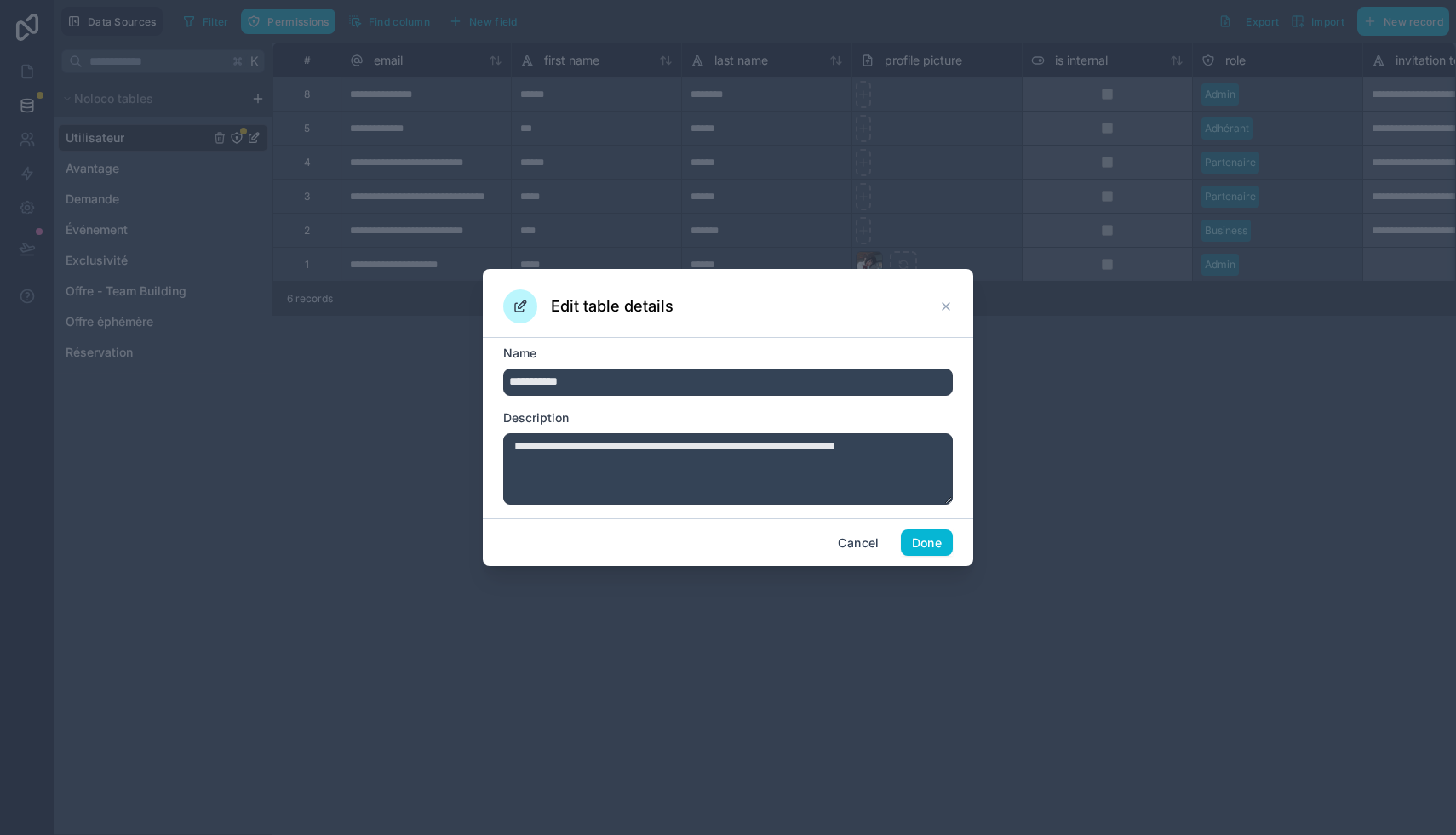 paste on "*********" 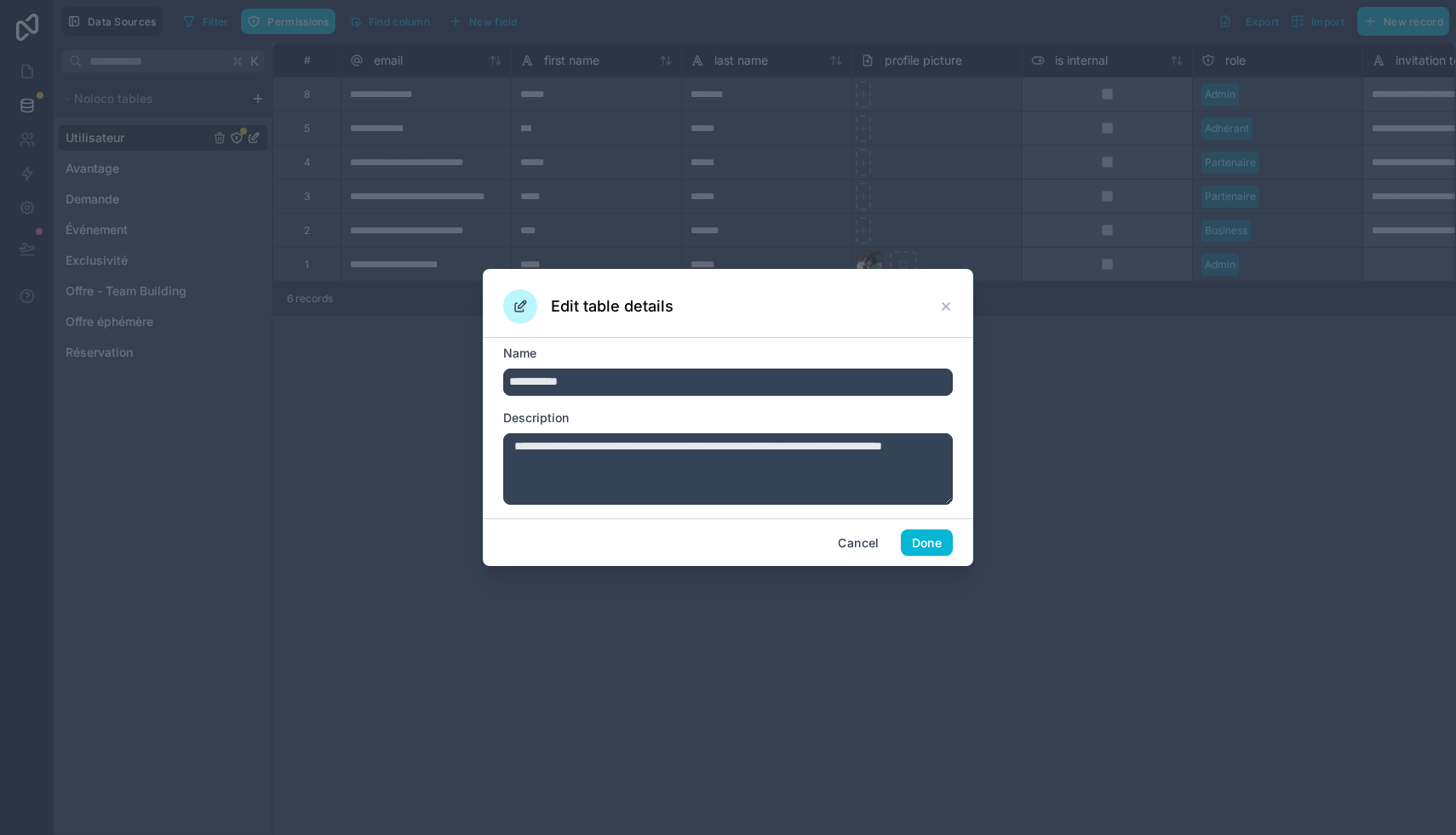 click on "**********" at bounding box center [728, 469] 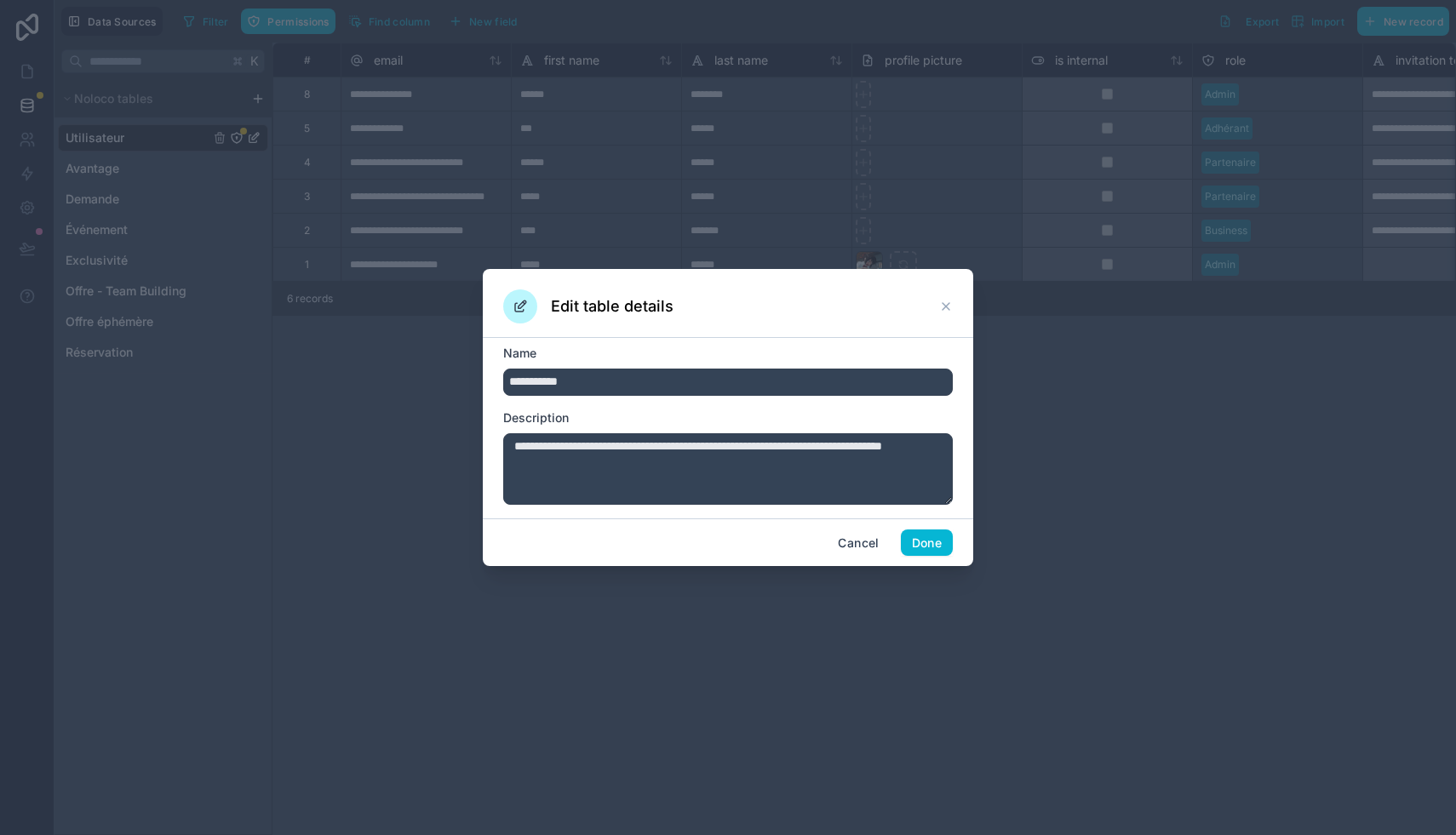 click on "**********" at bounding box center (728, 469) 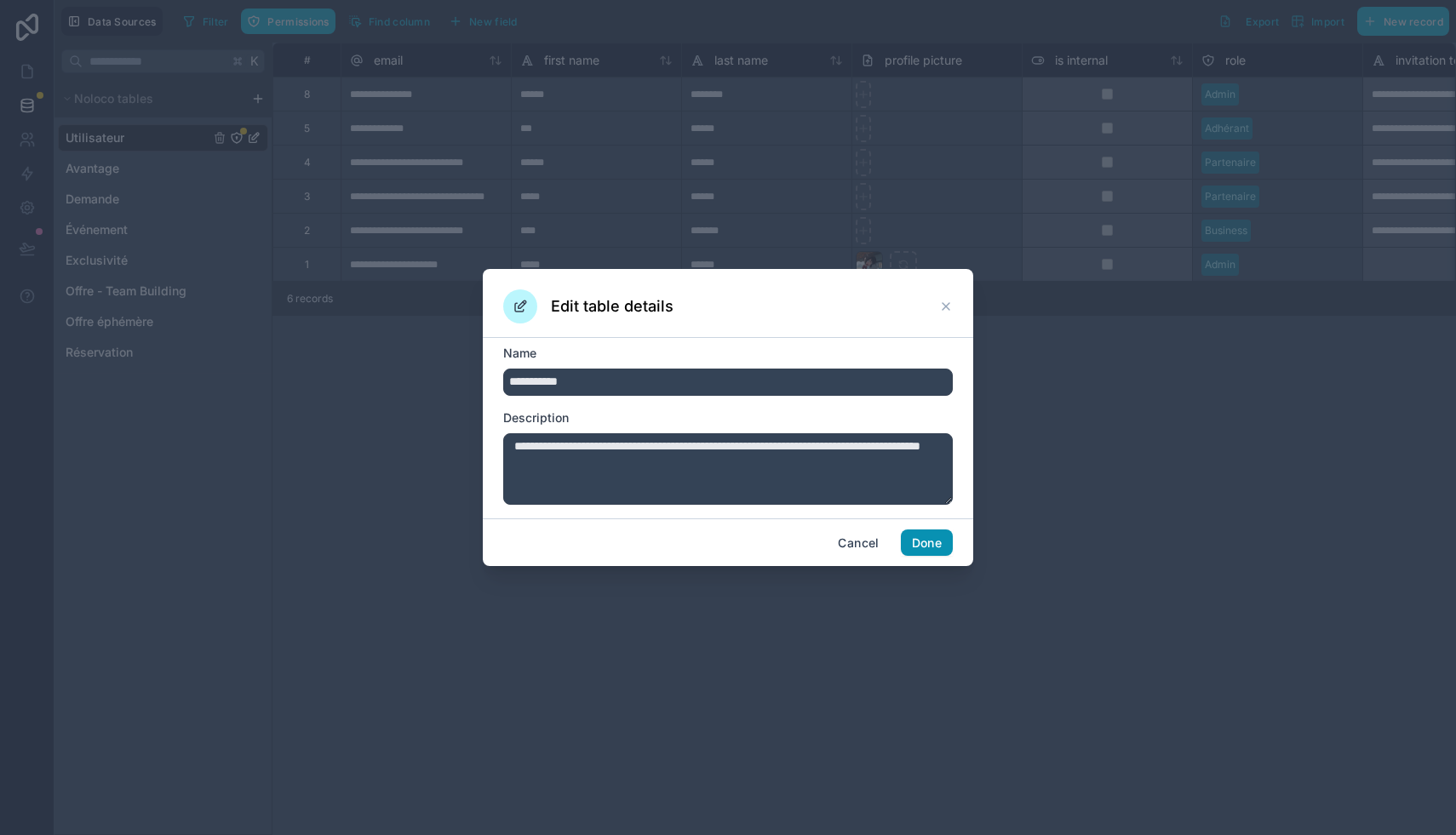 type on "**********" 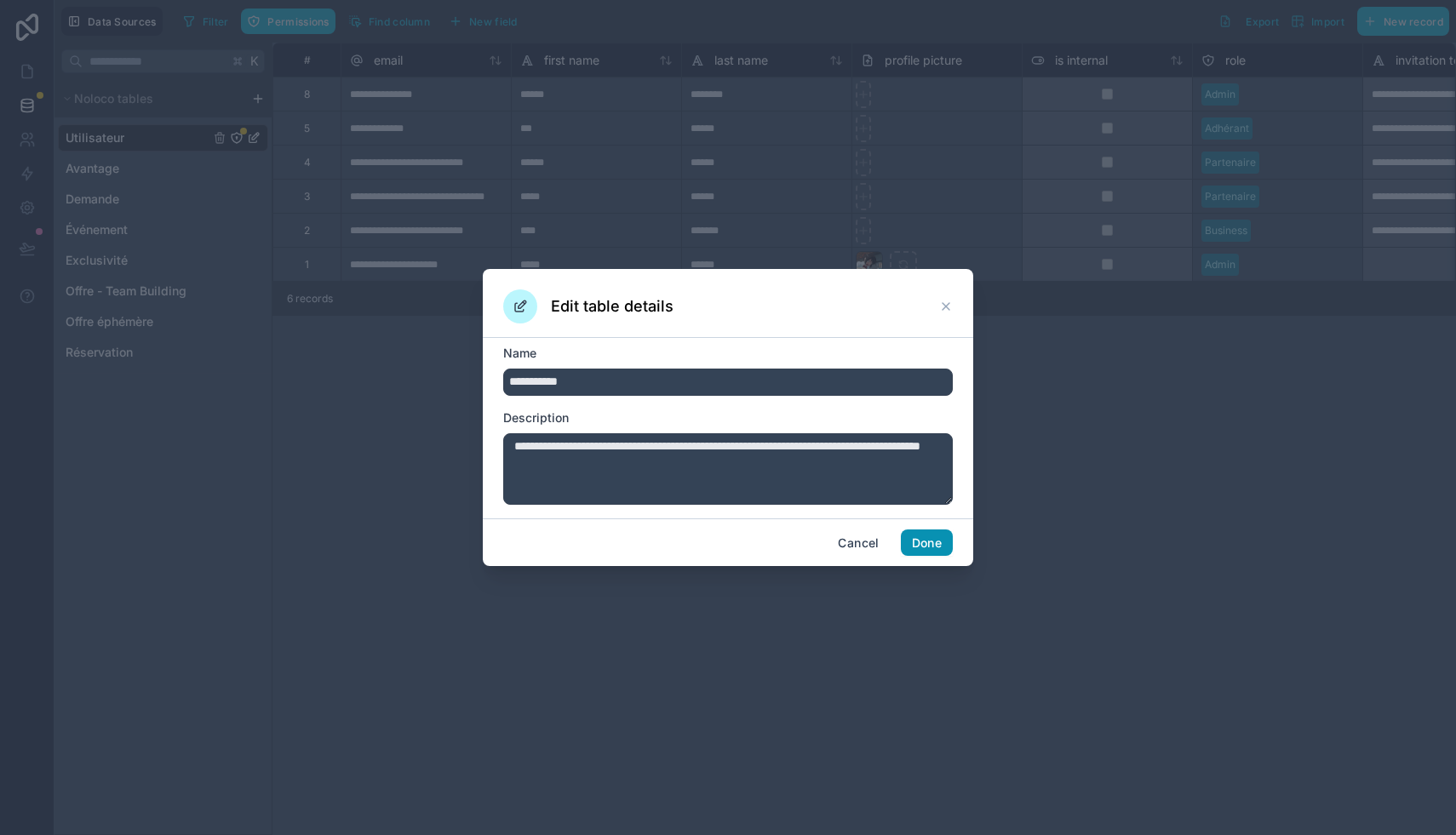 click on "Done" at bounding box center [926, 543] 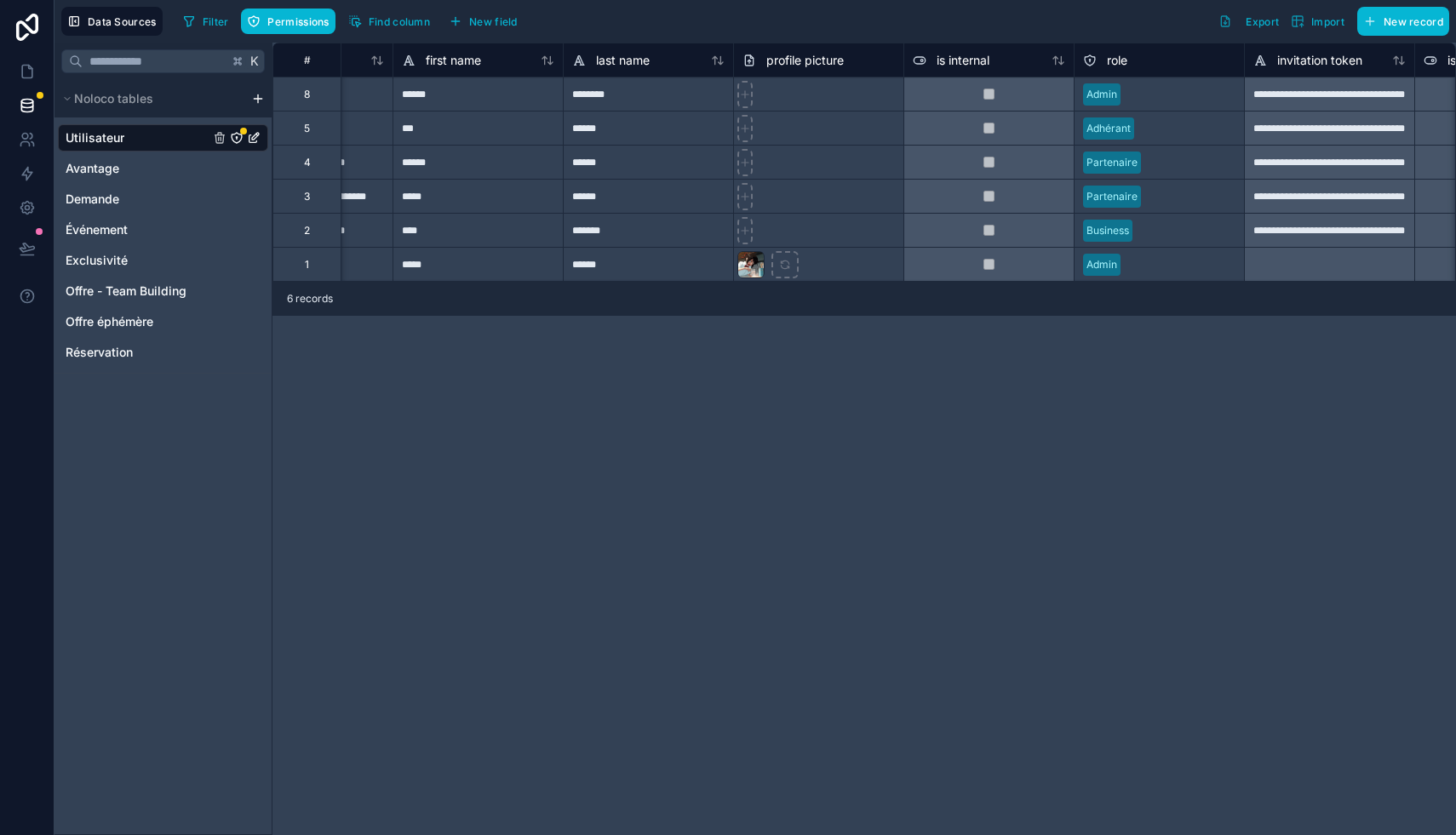 scroll, scrollTop: 0, scrollLeft: 0, axis: both 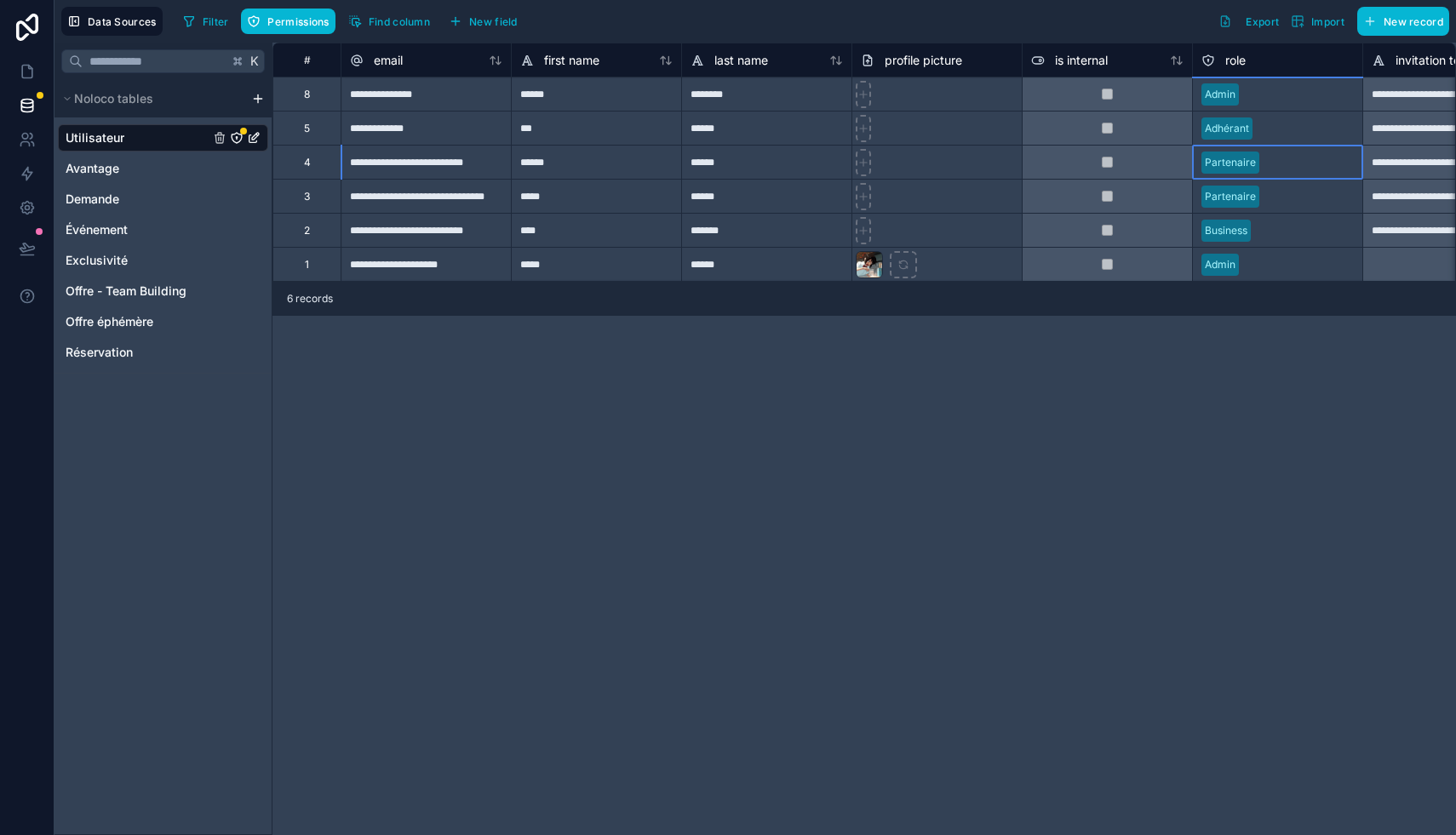 click on "Partenaire" at bounding box center [1277, 163] 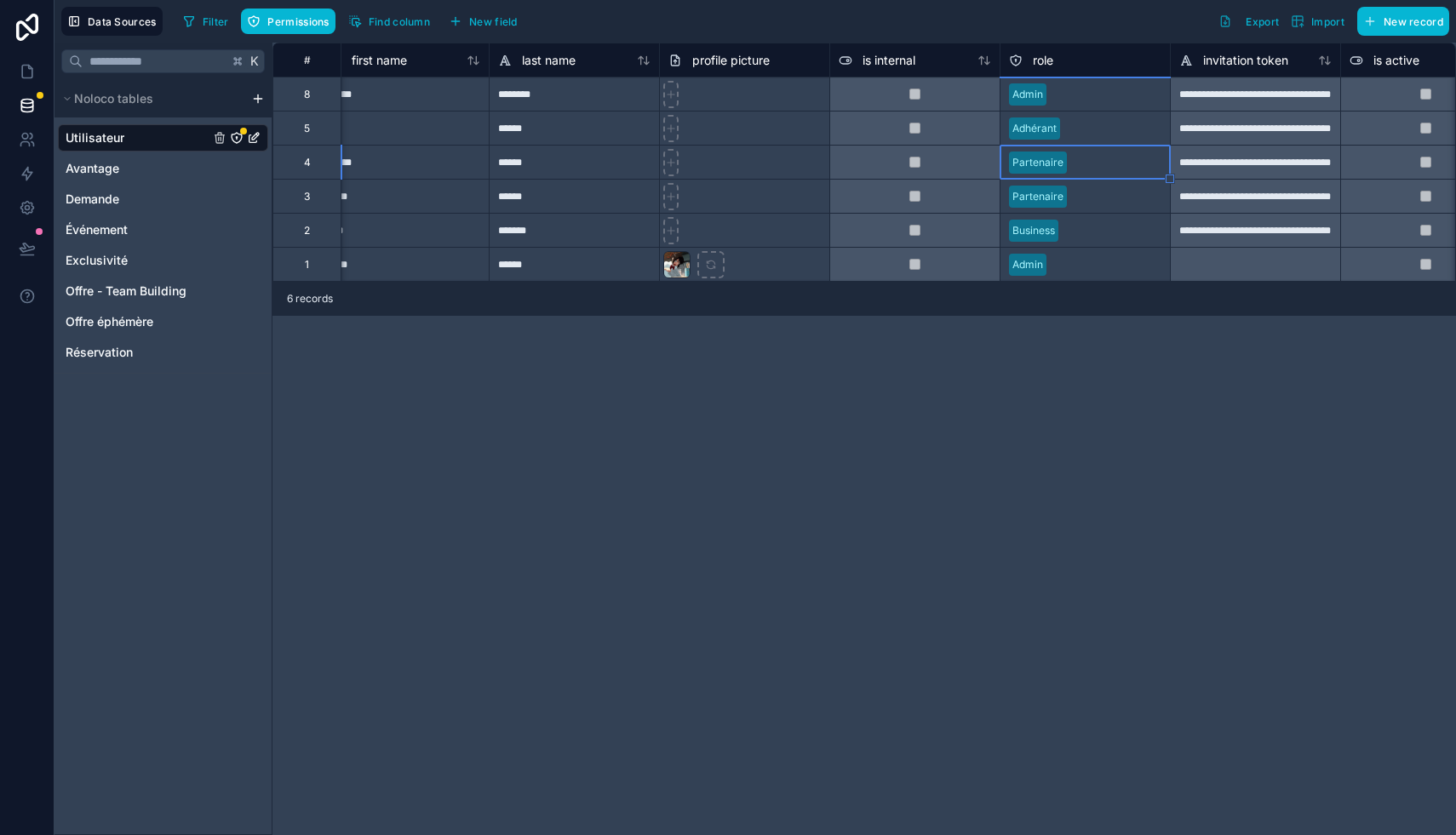 scroll, scrollTop: 0, scrollLeft: 228, axis: horizontal 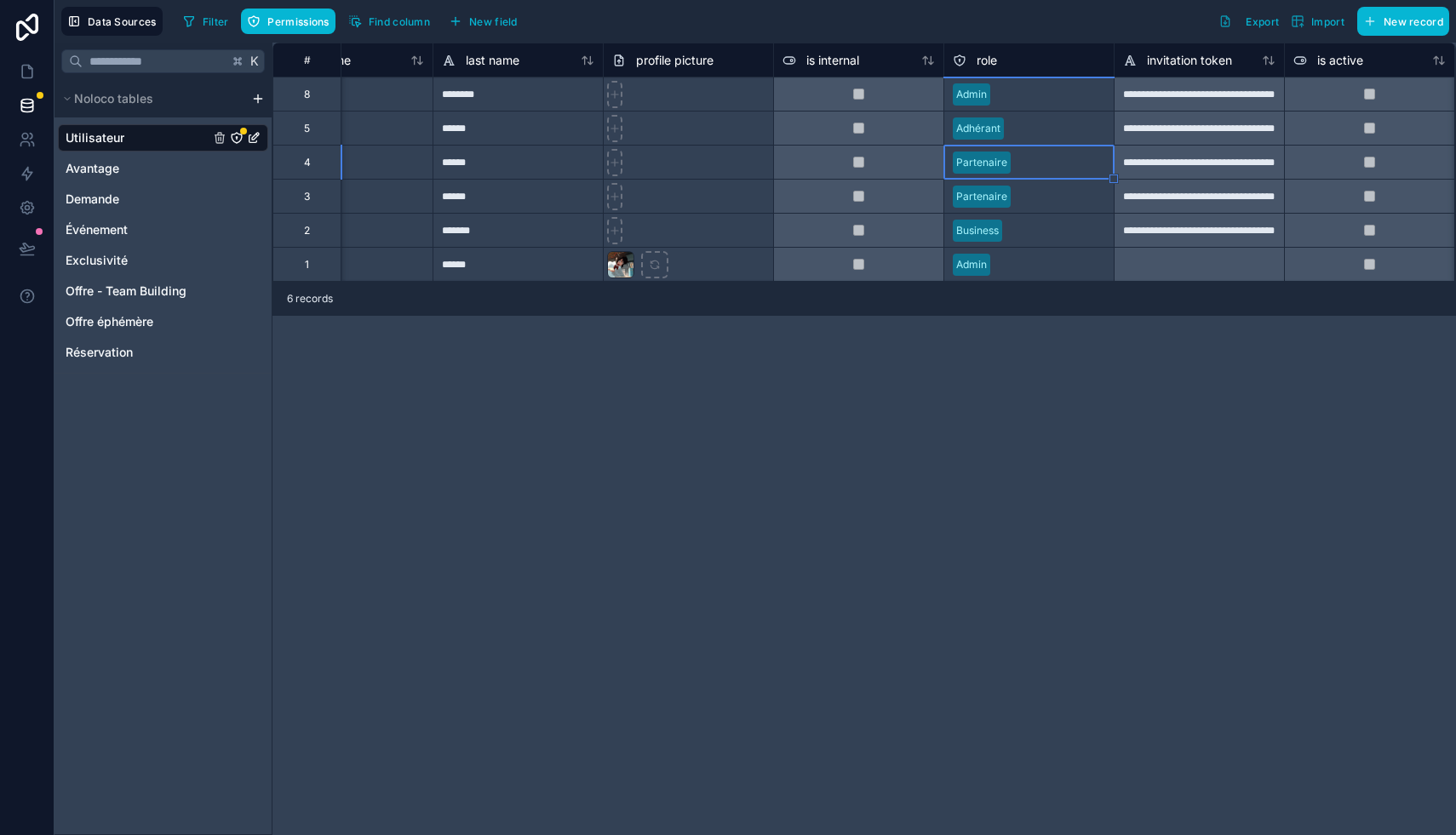 drag, startPoint x: 1132, startPoint y: 180, endPoint x: 1352, endPoint y: 171, distance: 220.18401 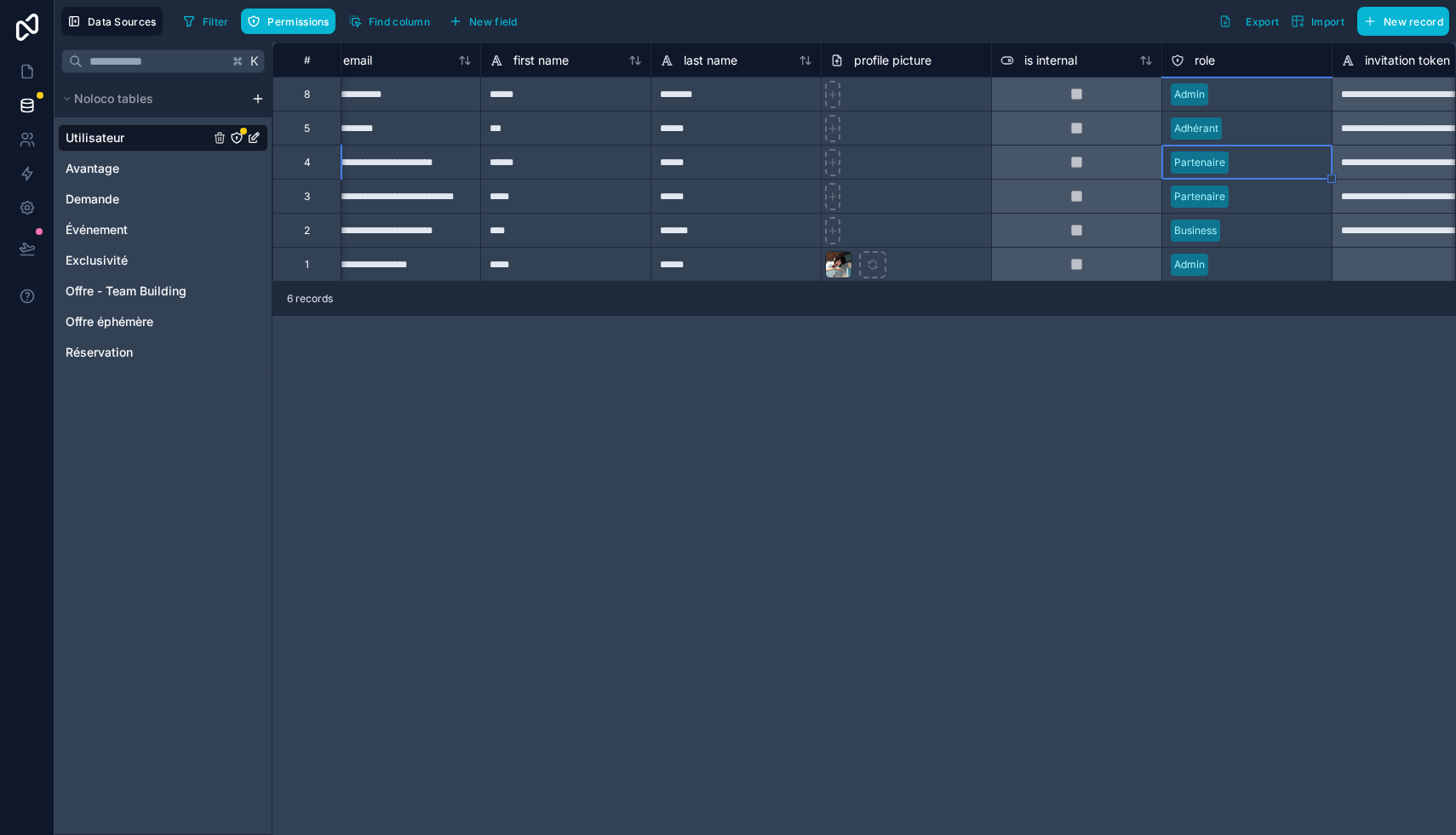 scroll, scrollTop: 0, scrollLeft: 0, axis: both 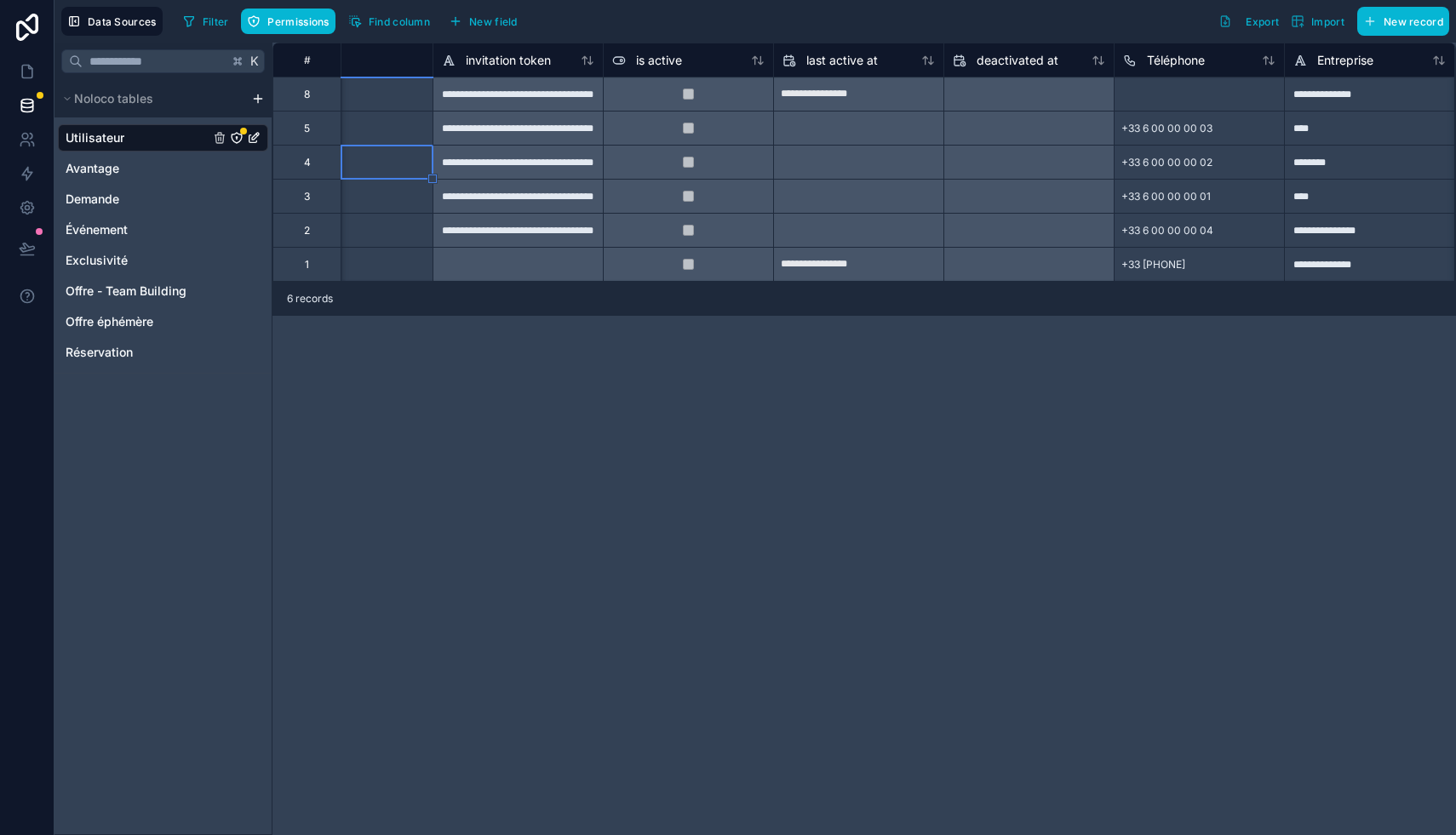 click on "****" at bounding box center [1369, 128] 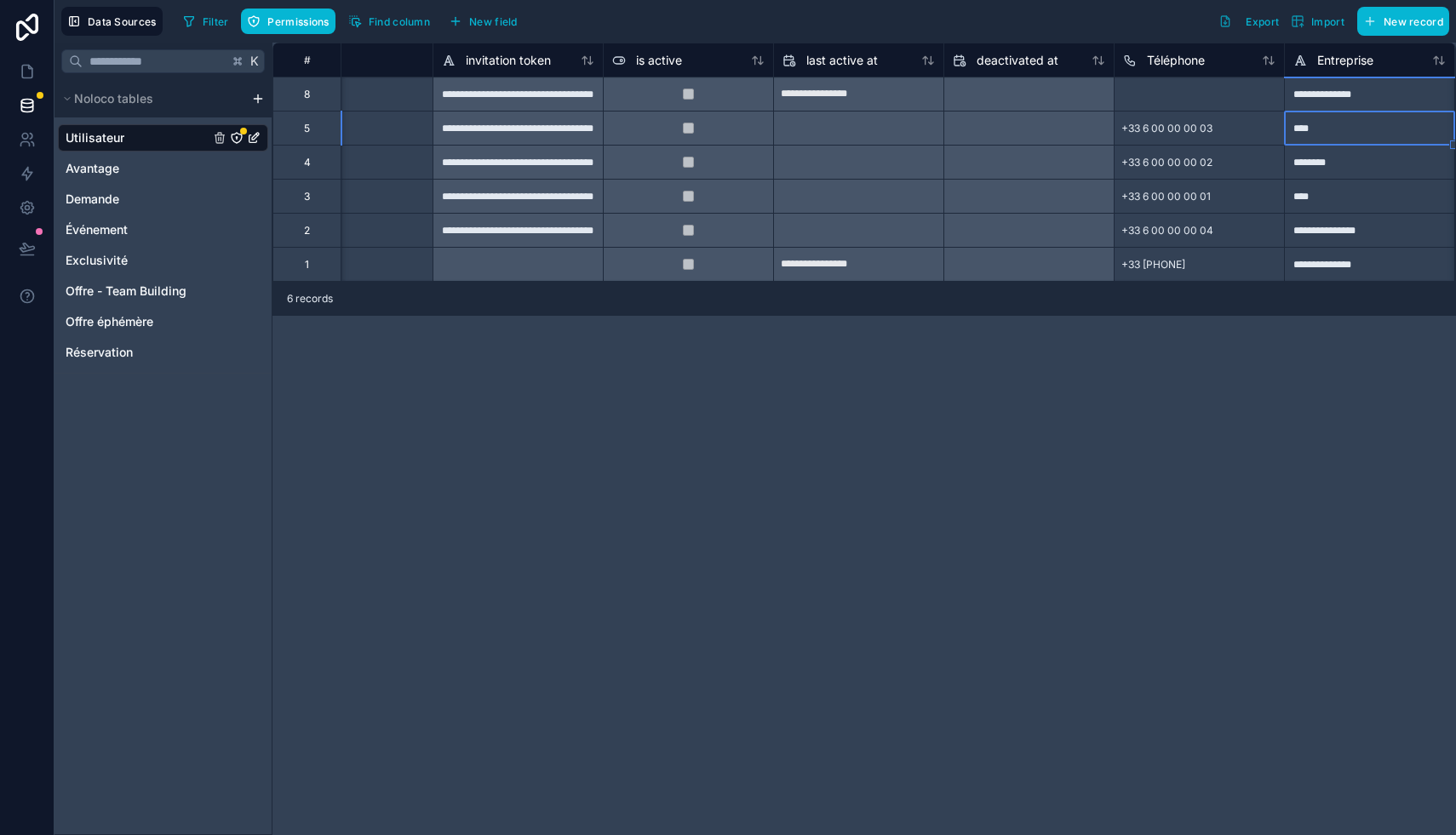 click on "****" at bounding box center (1369, 128) 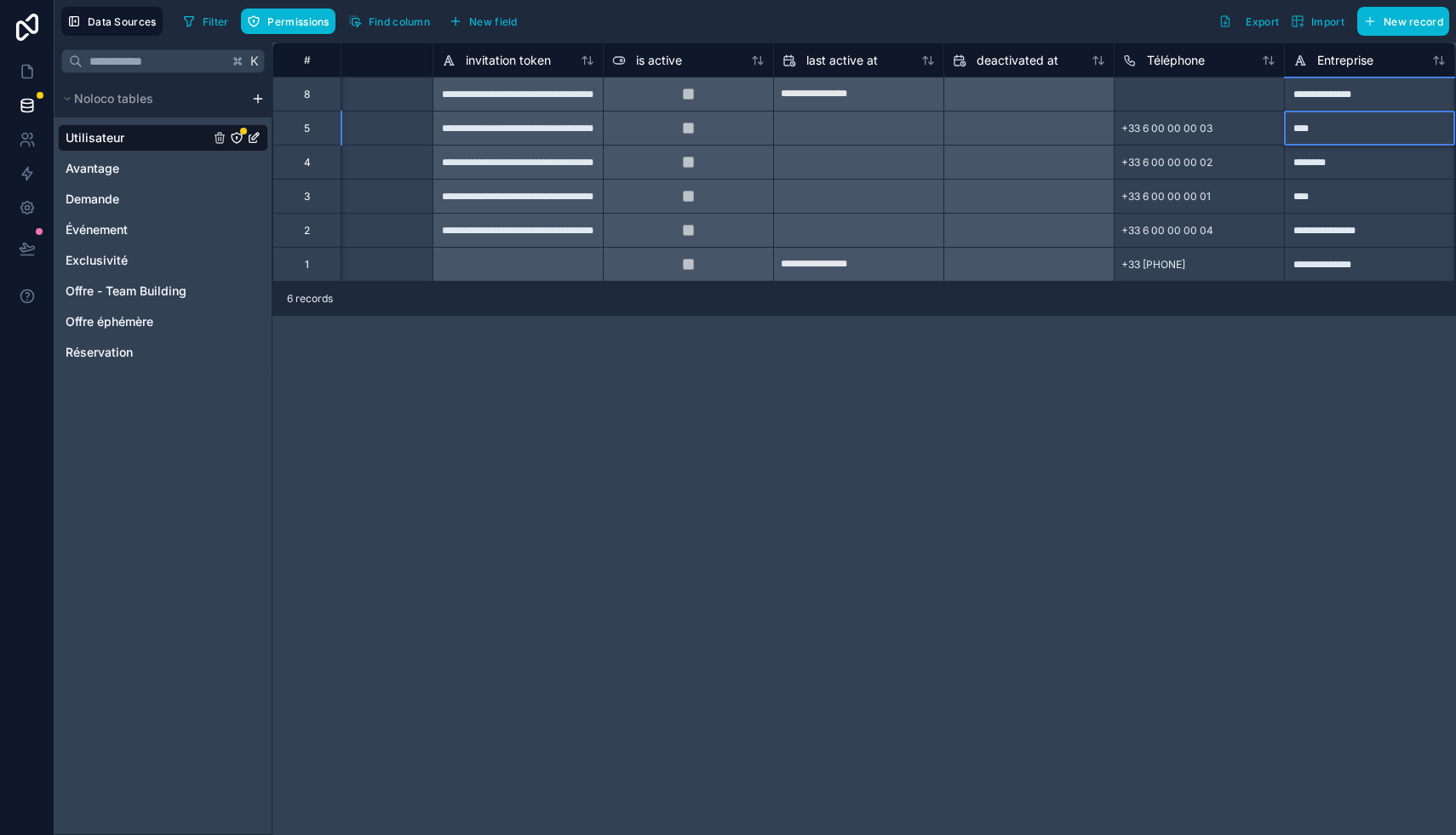 type 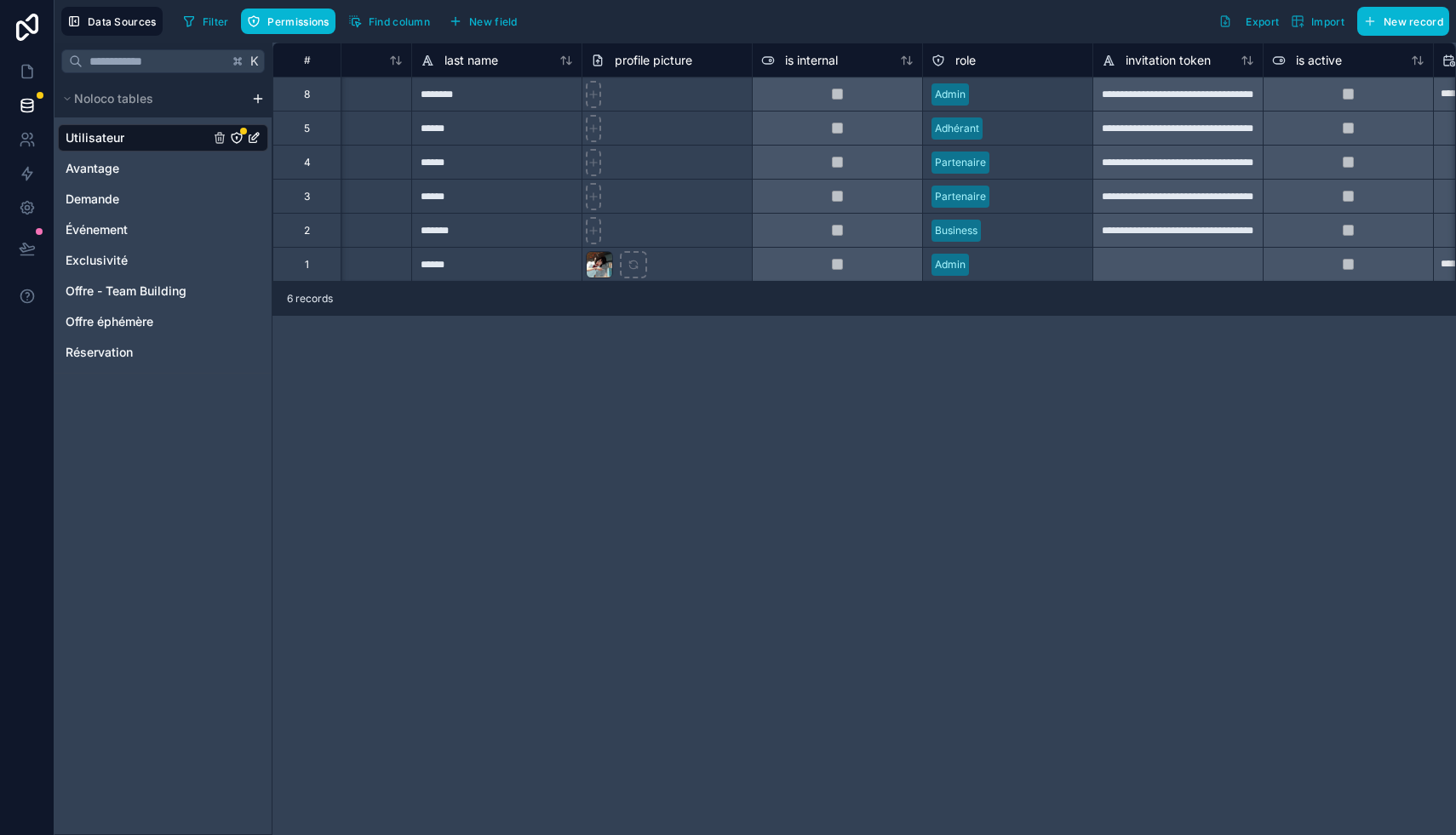 scroll, scrollTop: 0, scrollLeft: 0, axis: both 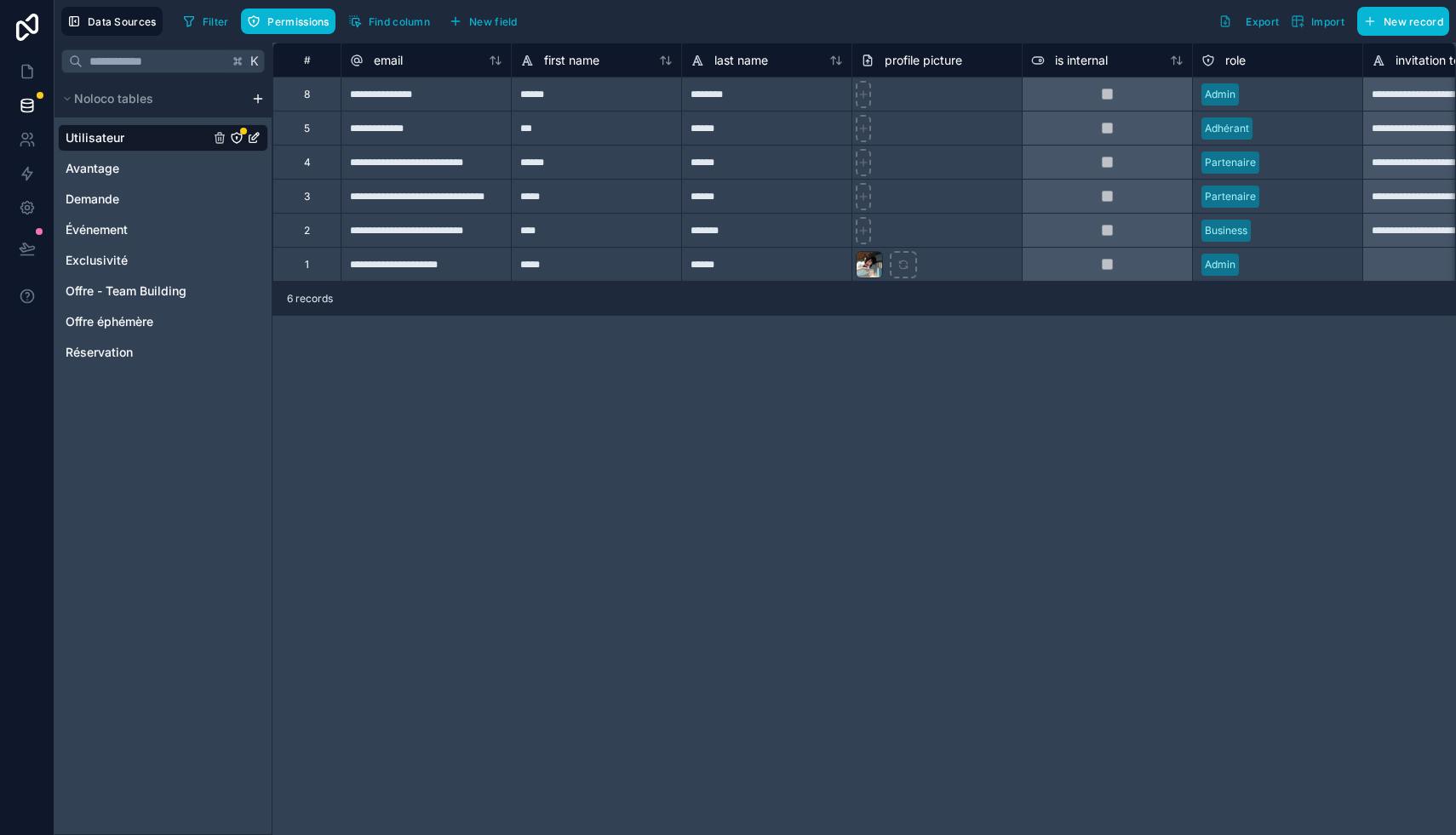 click on "******" at bounding box center [766, 162] 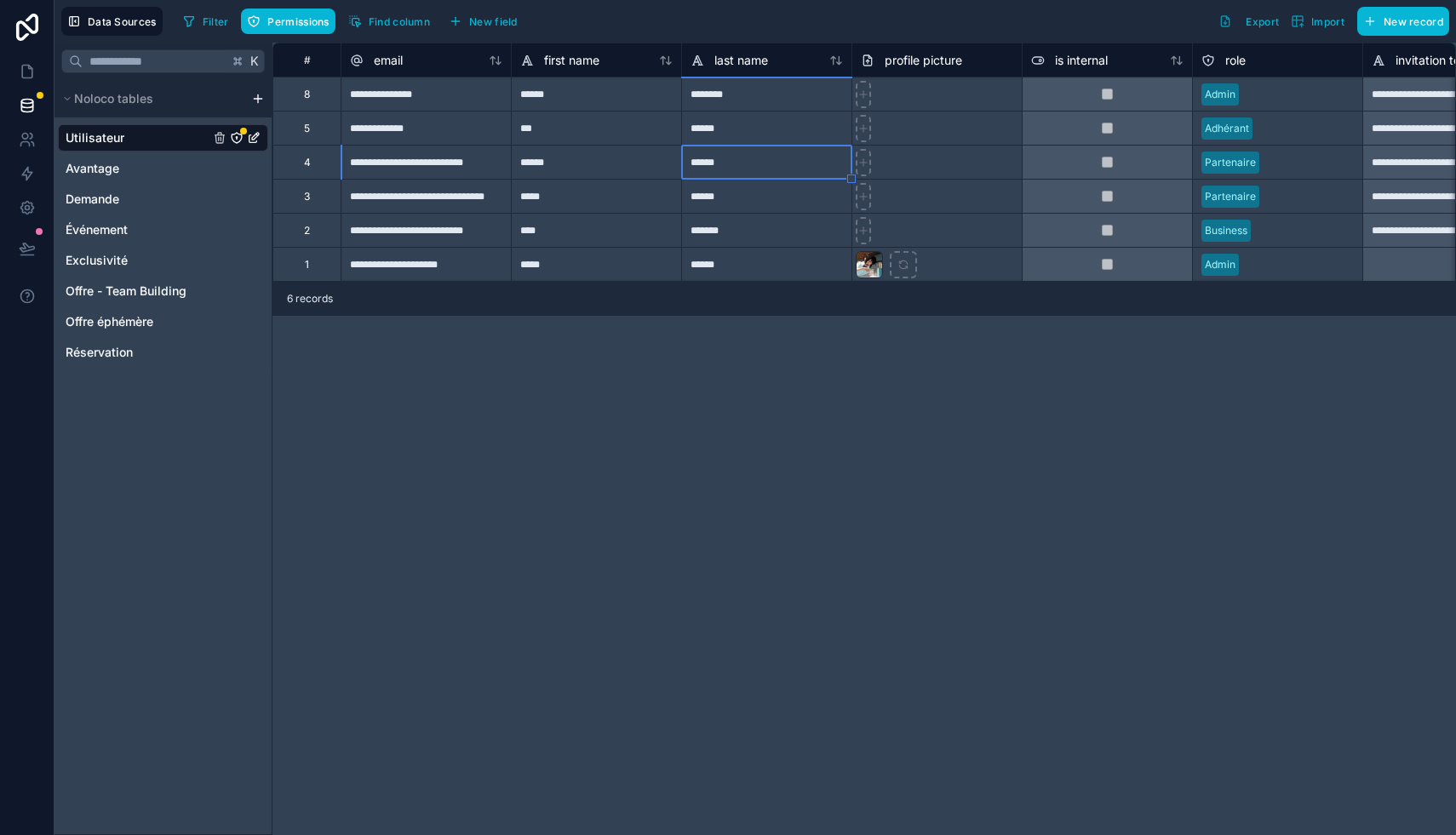 click on "******" at bounding box center [766, 162] 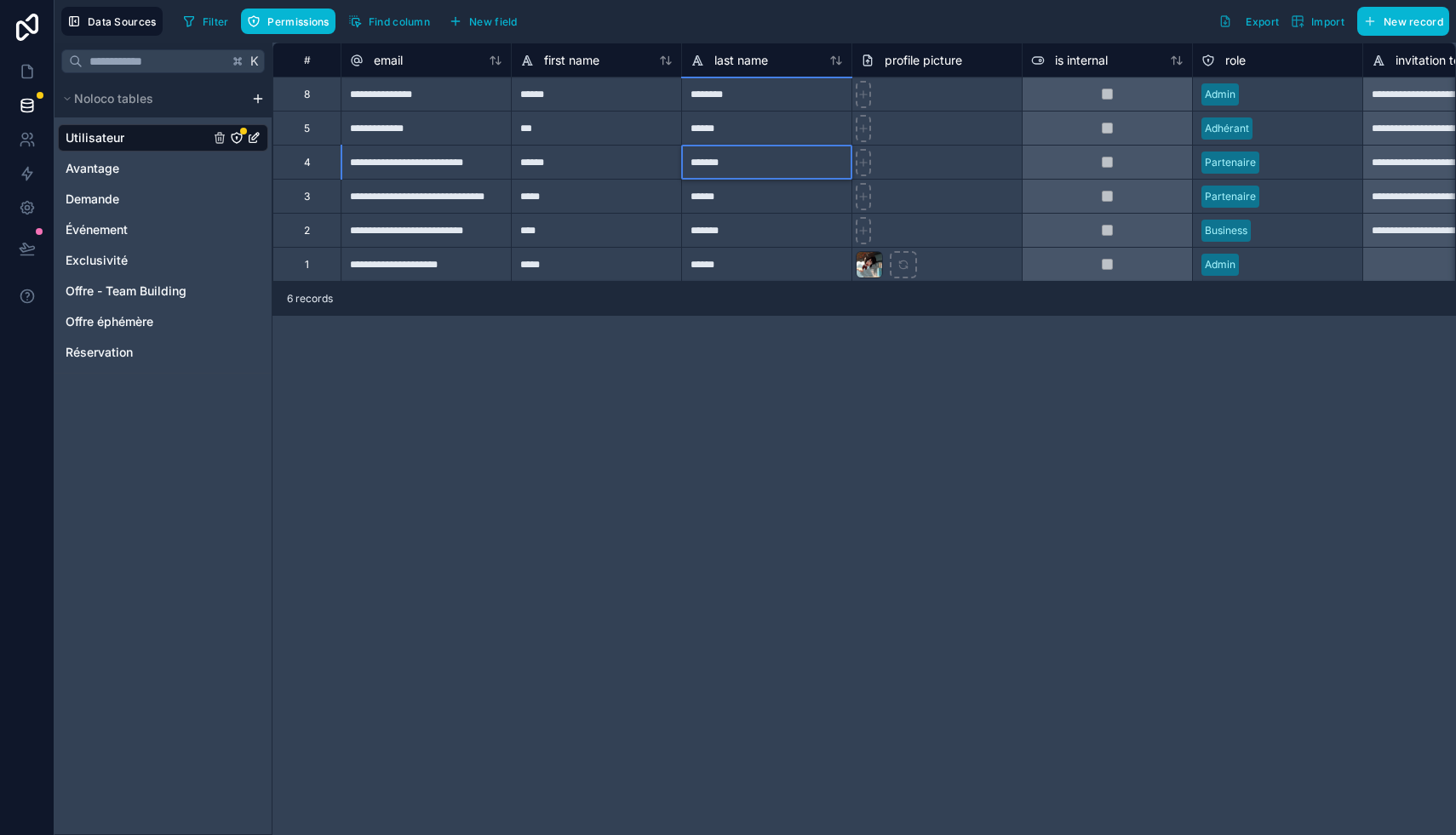 type on "********" 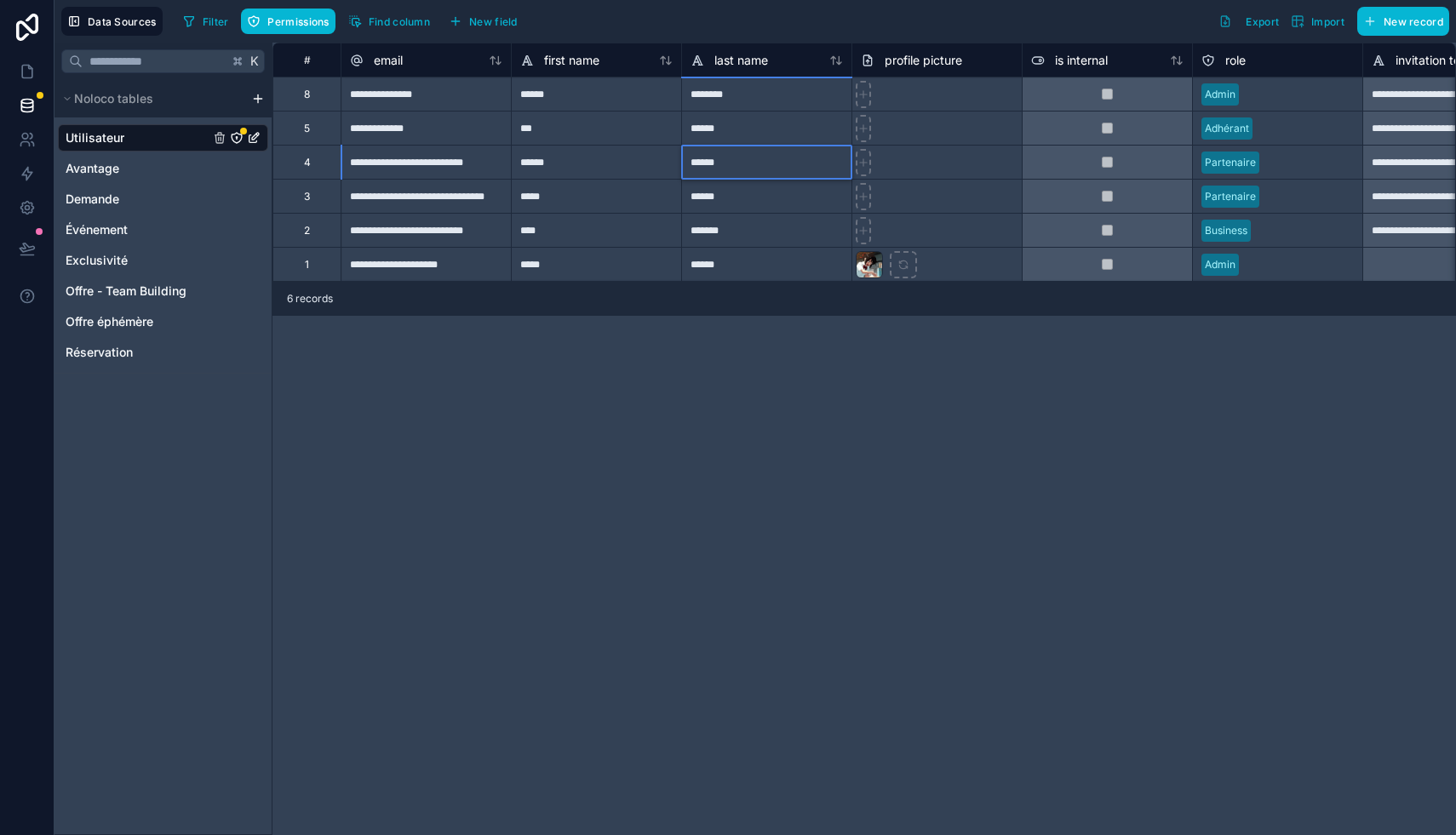 click on "**********" at bounding box center [426, 162] 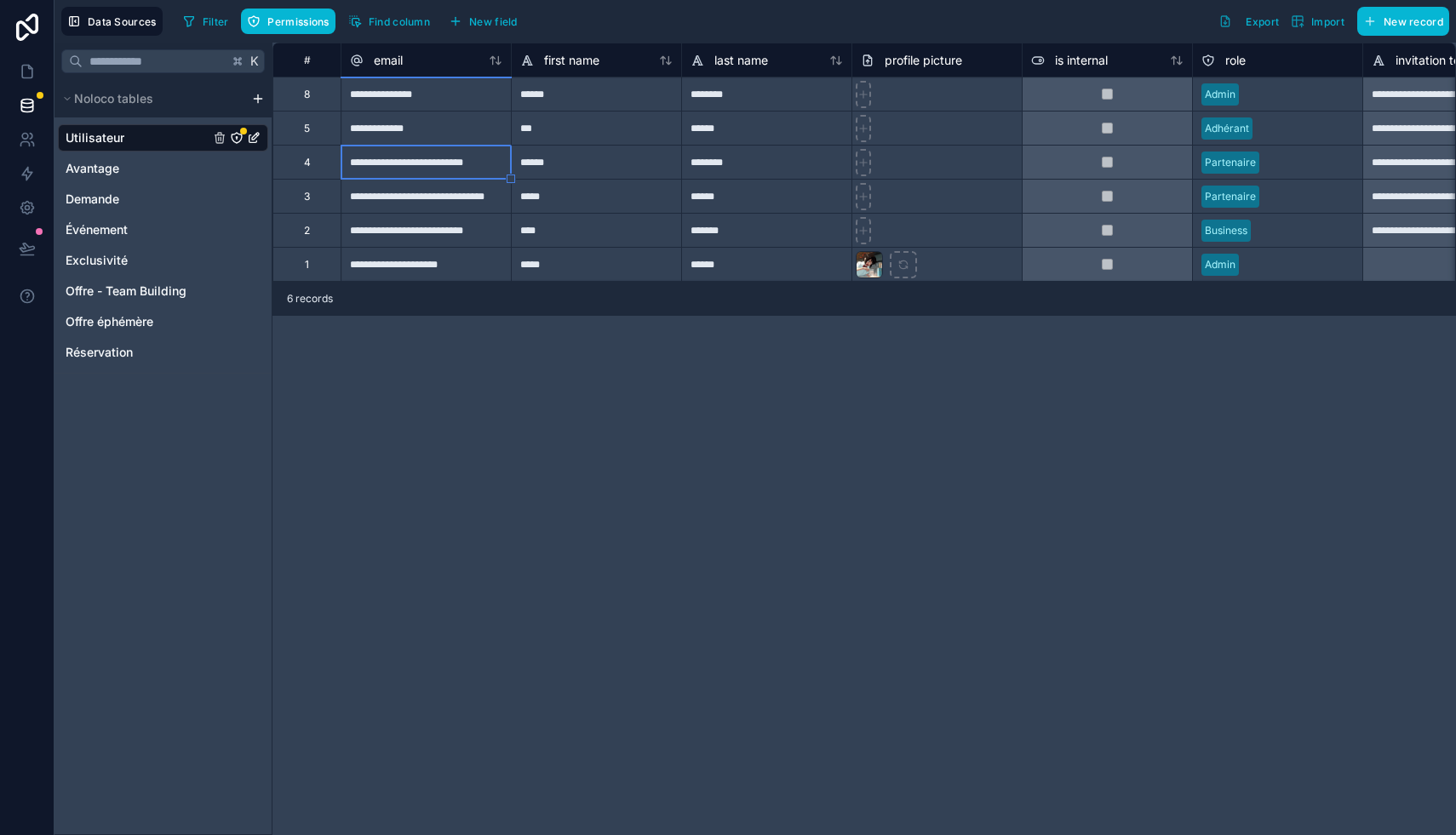 click on "**********" at bounding box center [426, 162] 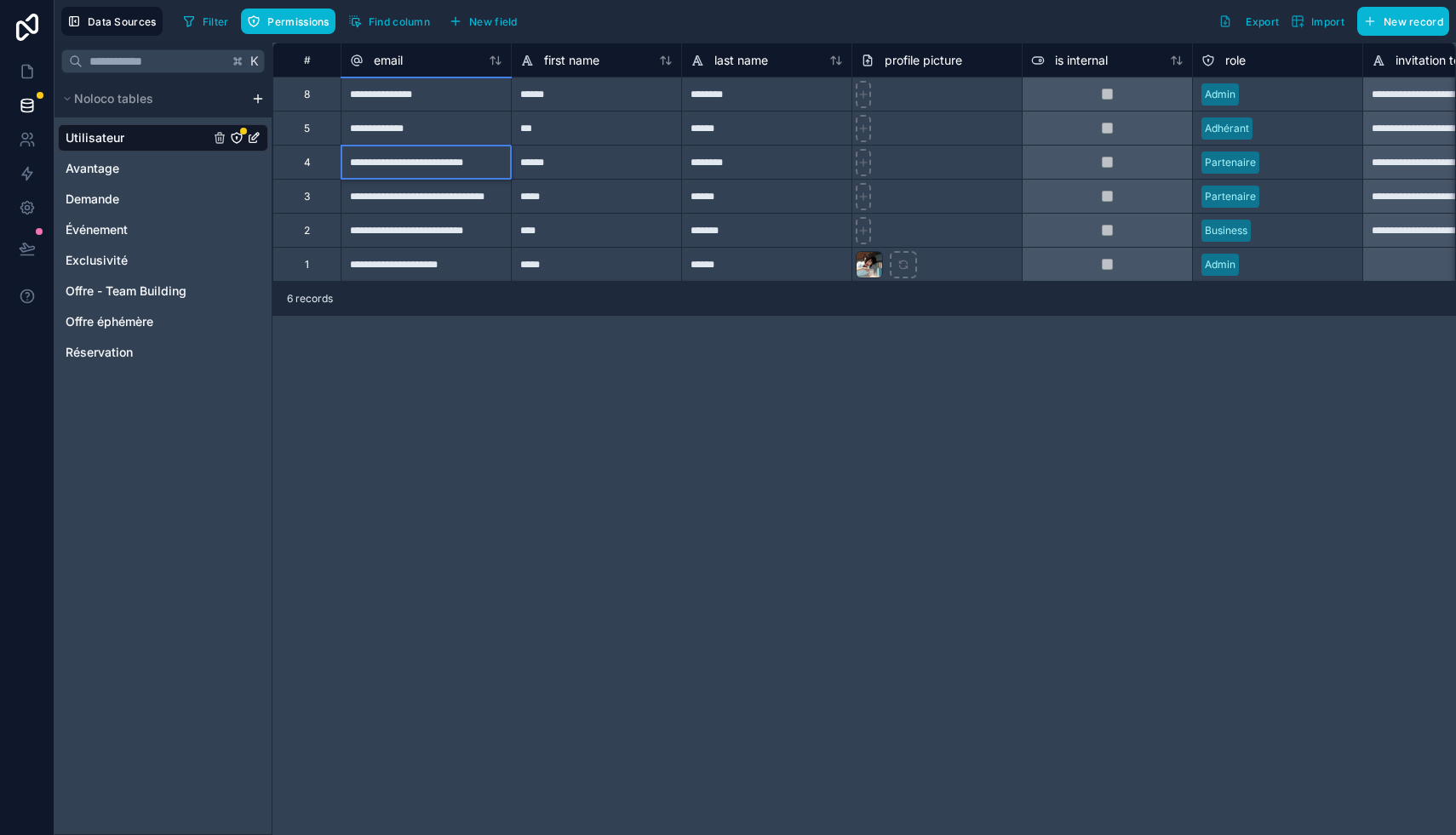 click on "**********" at bounding box center (426, 162) 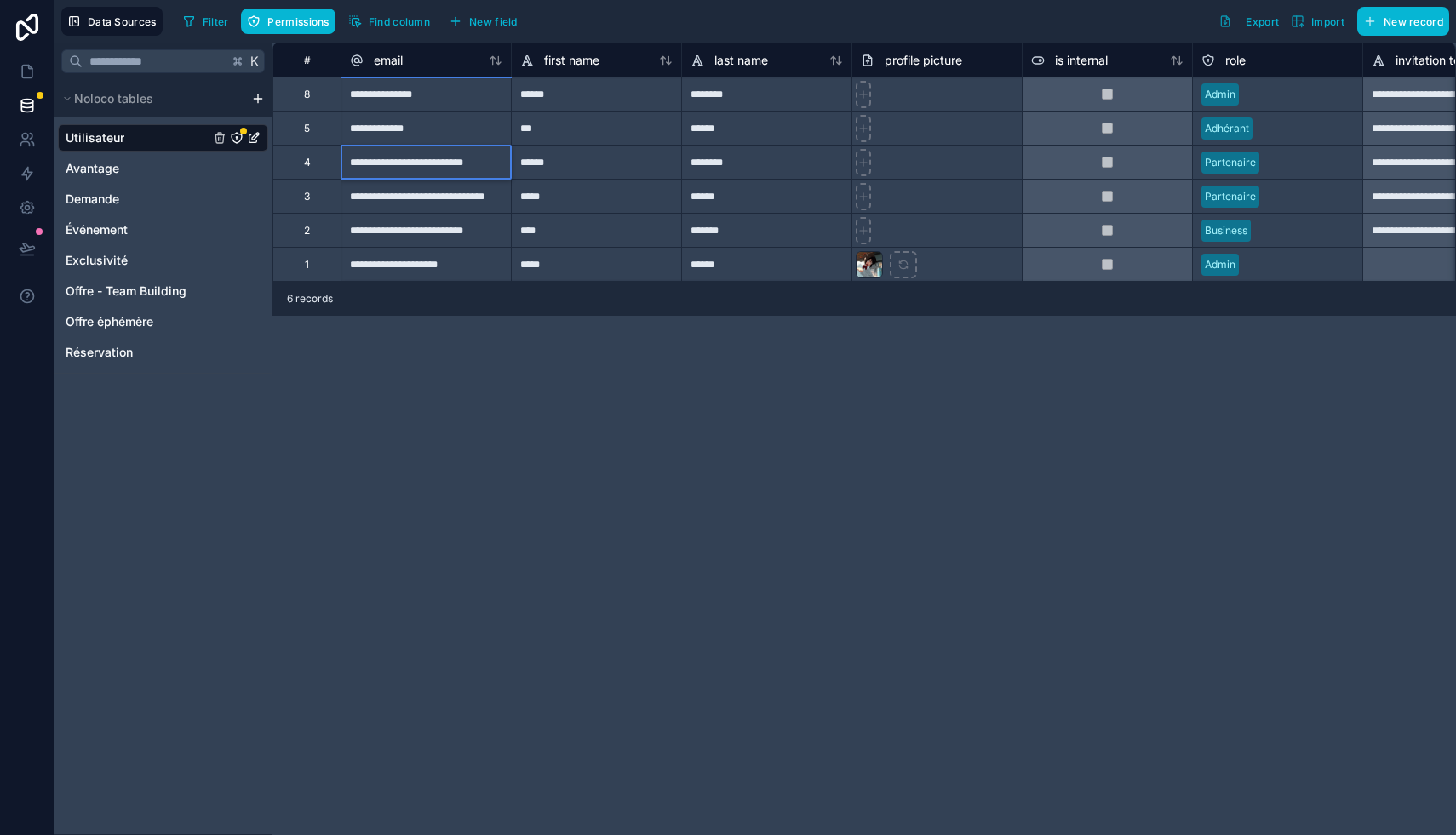 click on "**********" at bounding box center [426, 162] 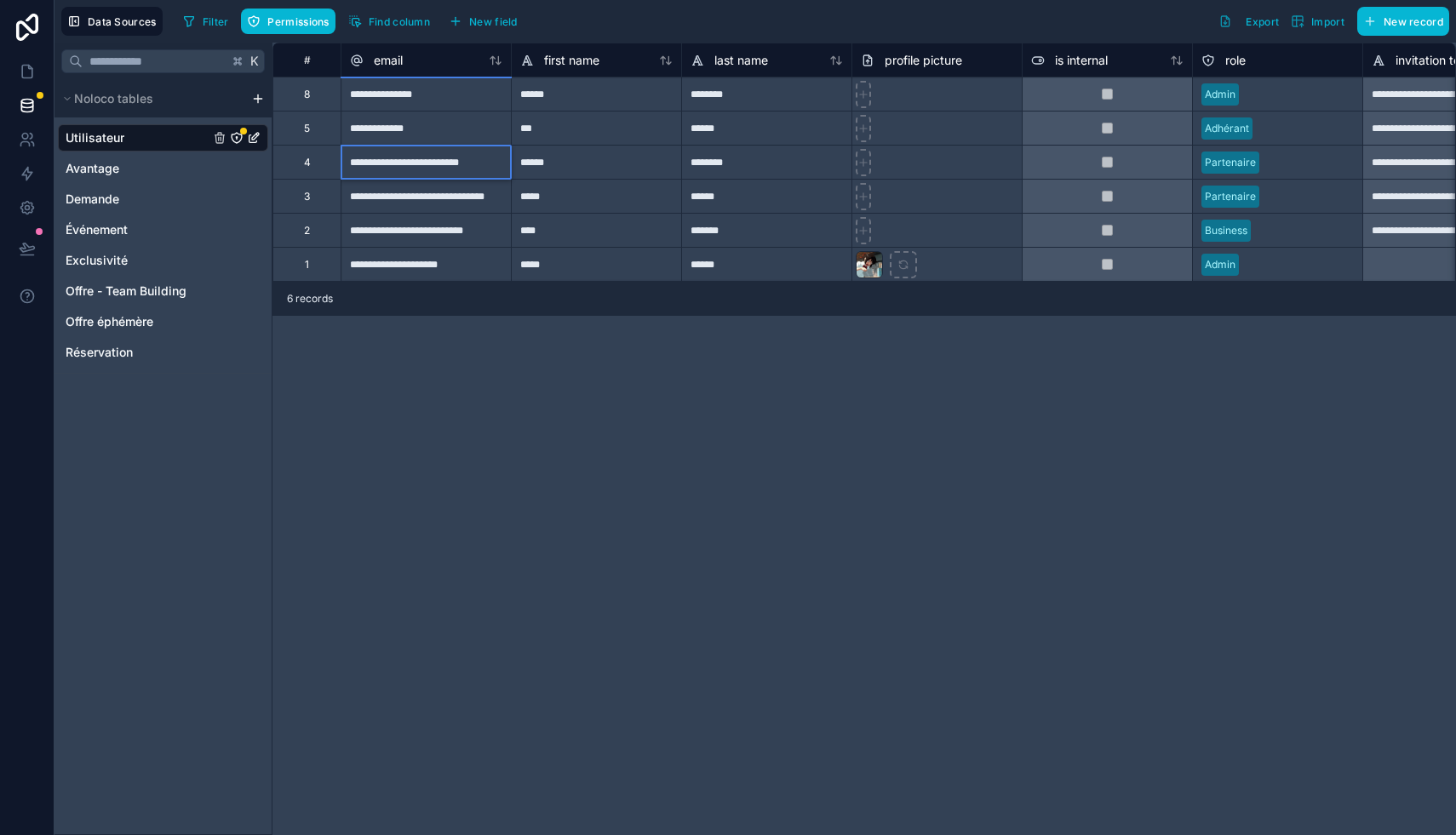 type on "**********" 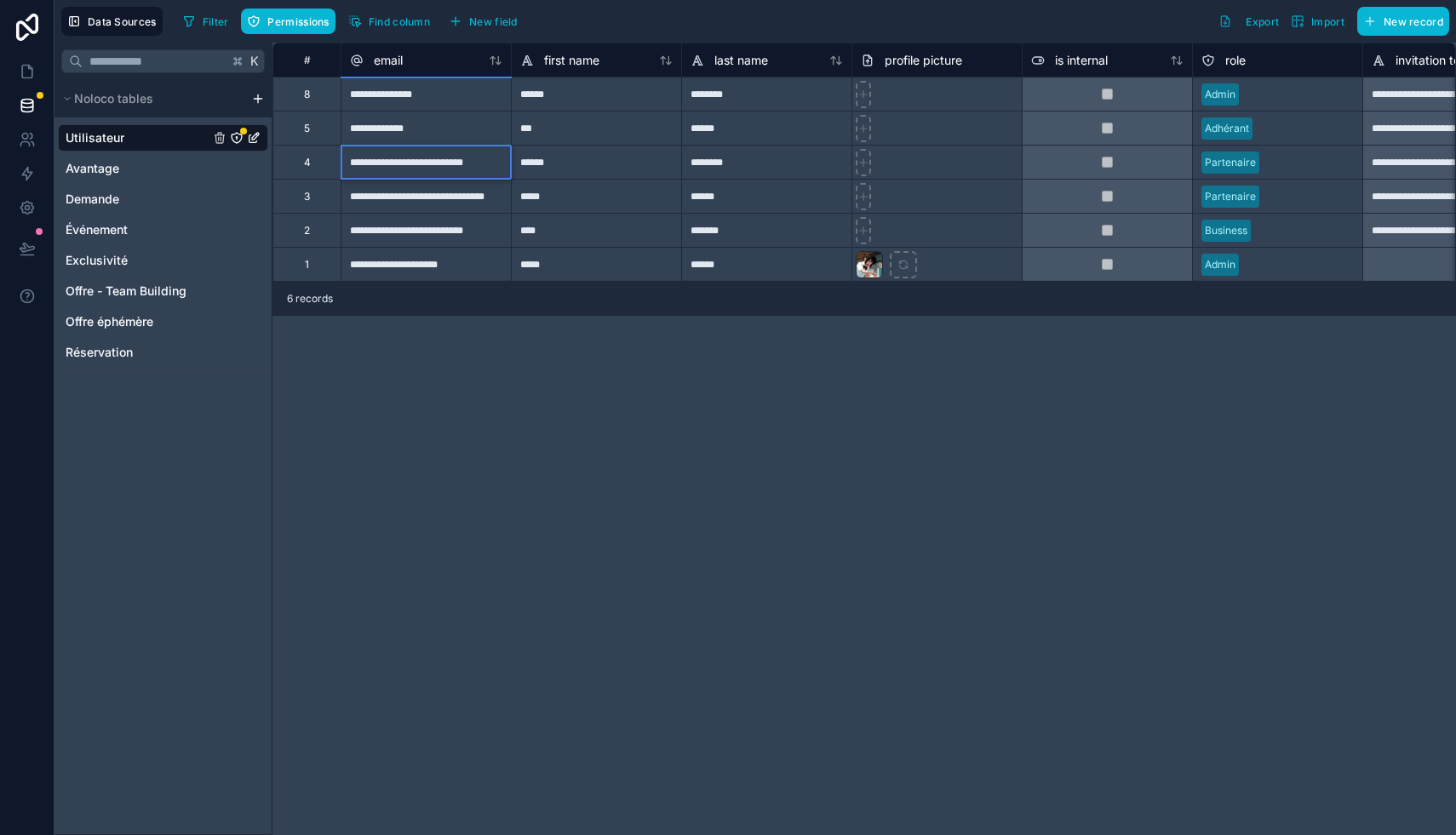 click on "**********" at bounding box center [864, 438] 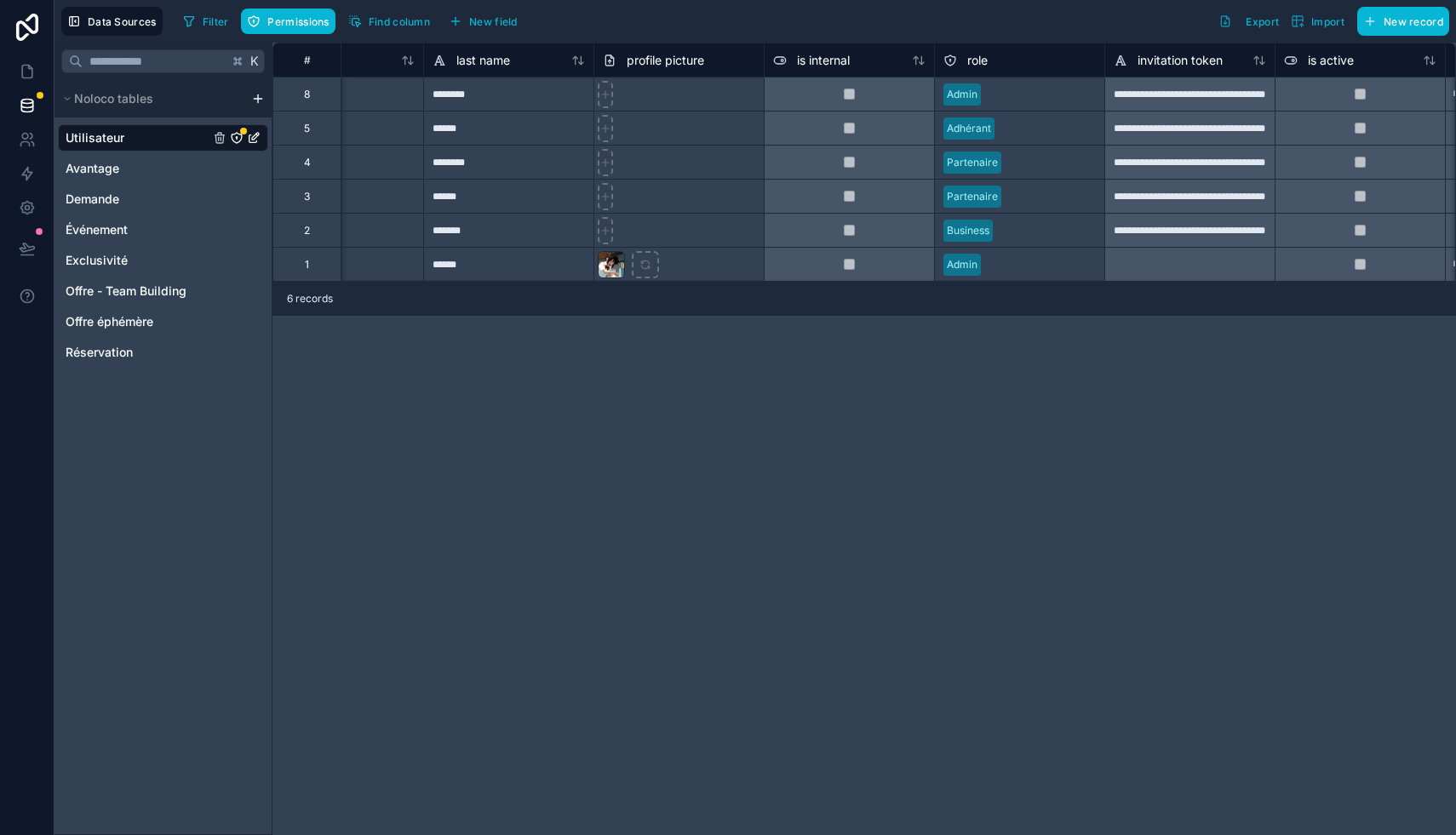 scroll, scrollTop: 0, scrollLeft: 0, axis: both 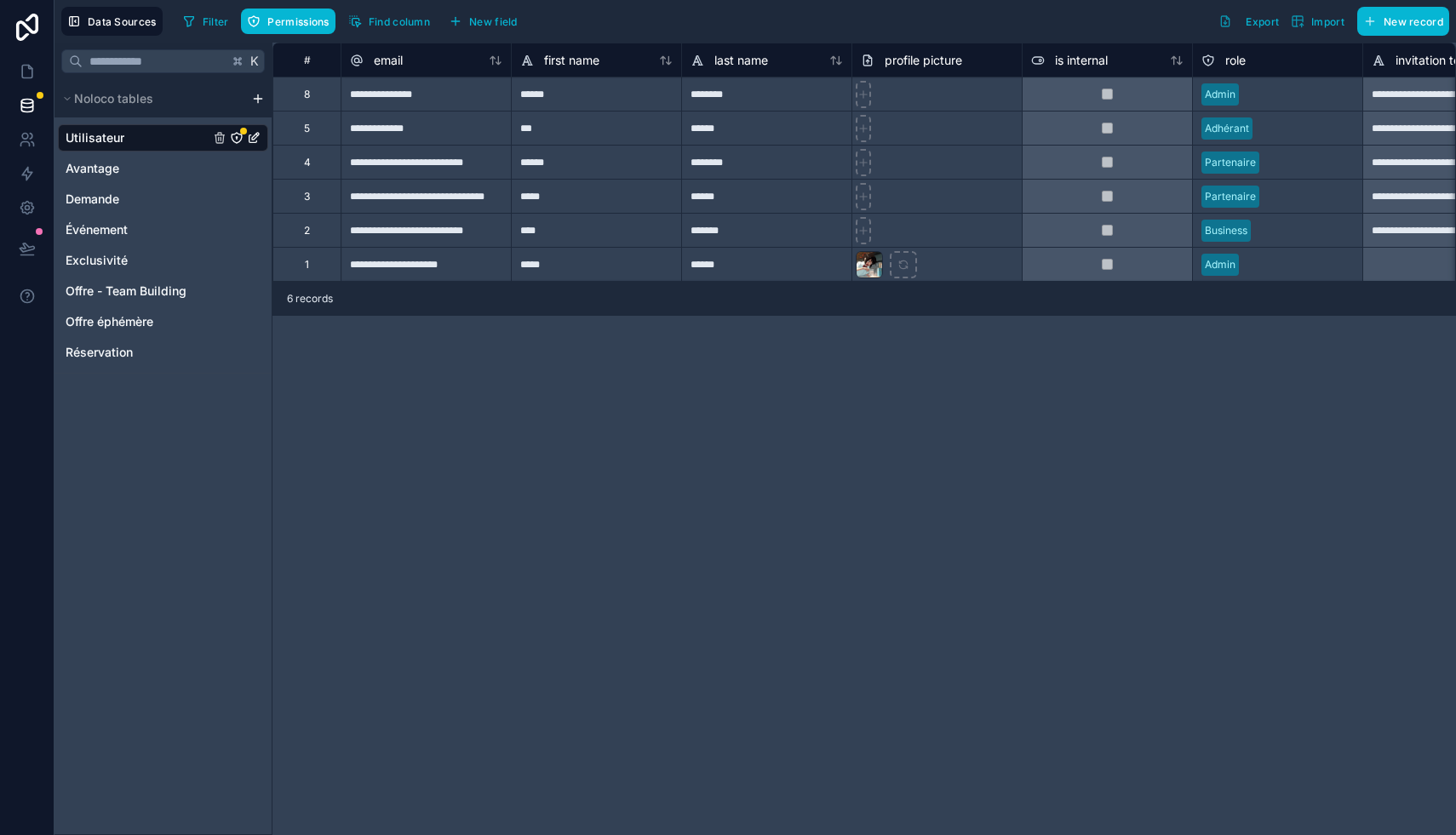 click 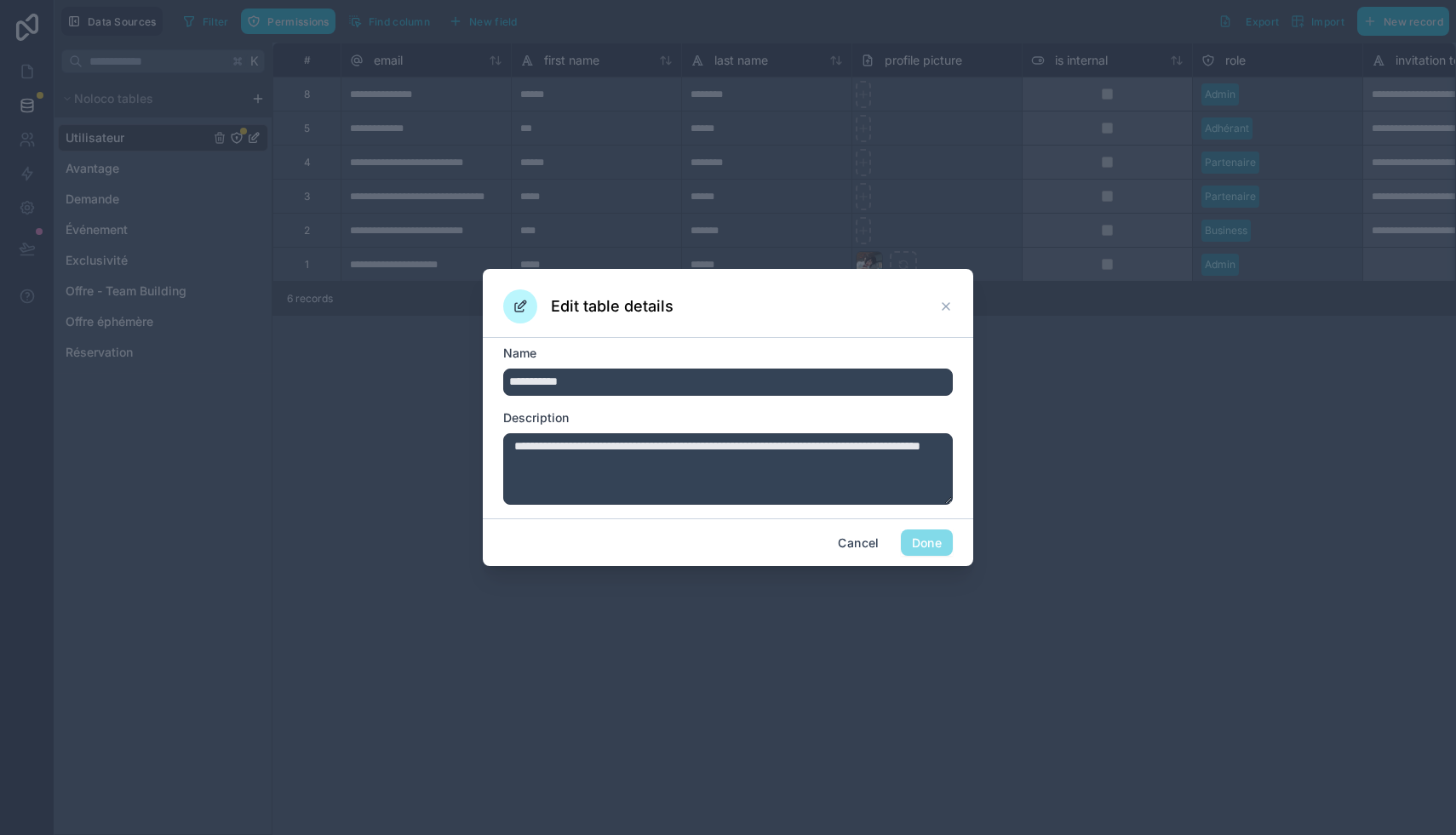 click on "**********" at bounding box center [728, 469] 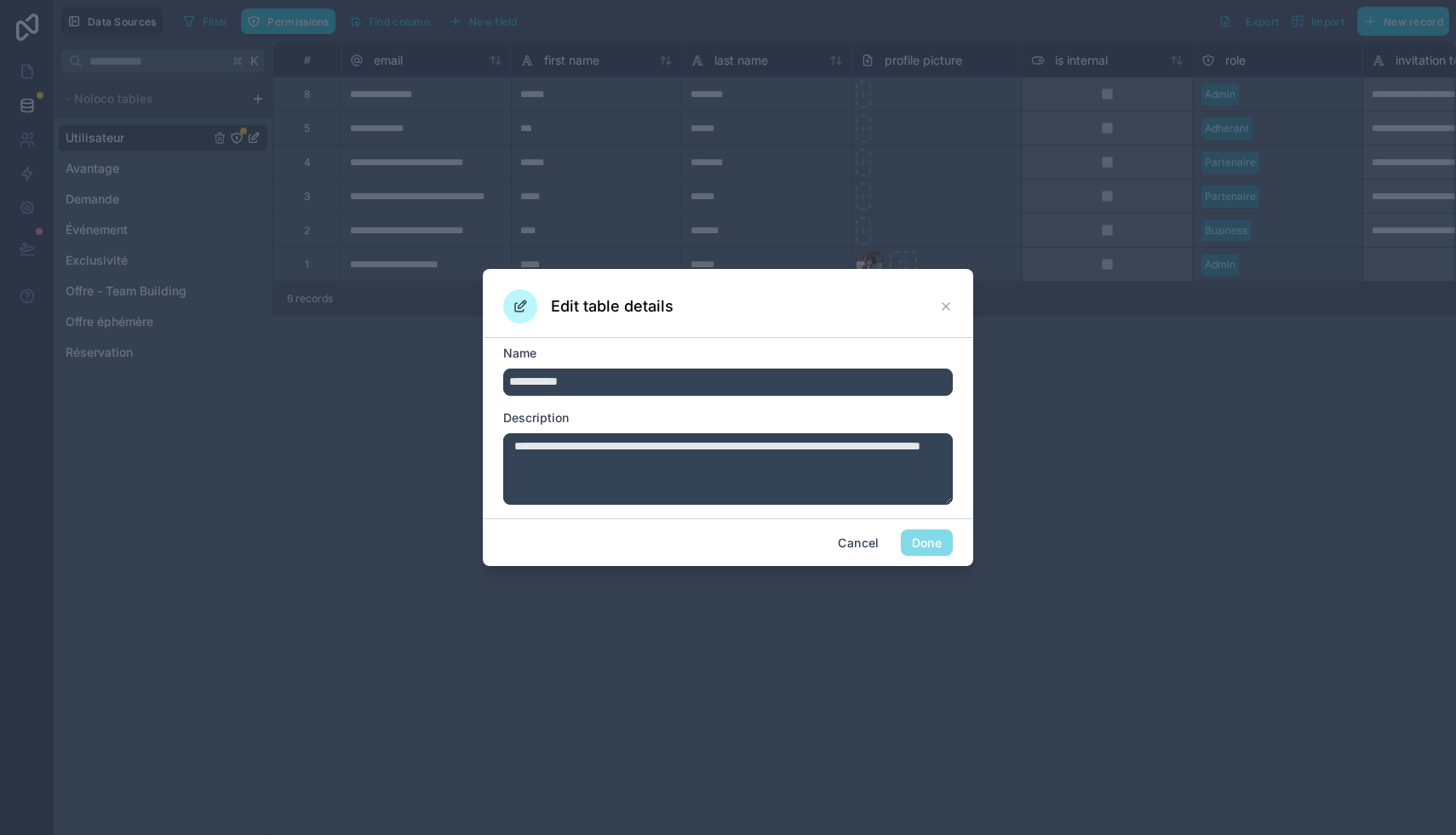click on "**********" at bounding box center [728, 469] 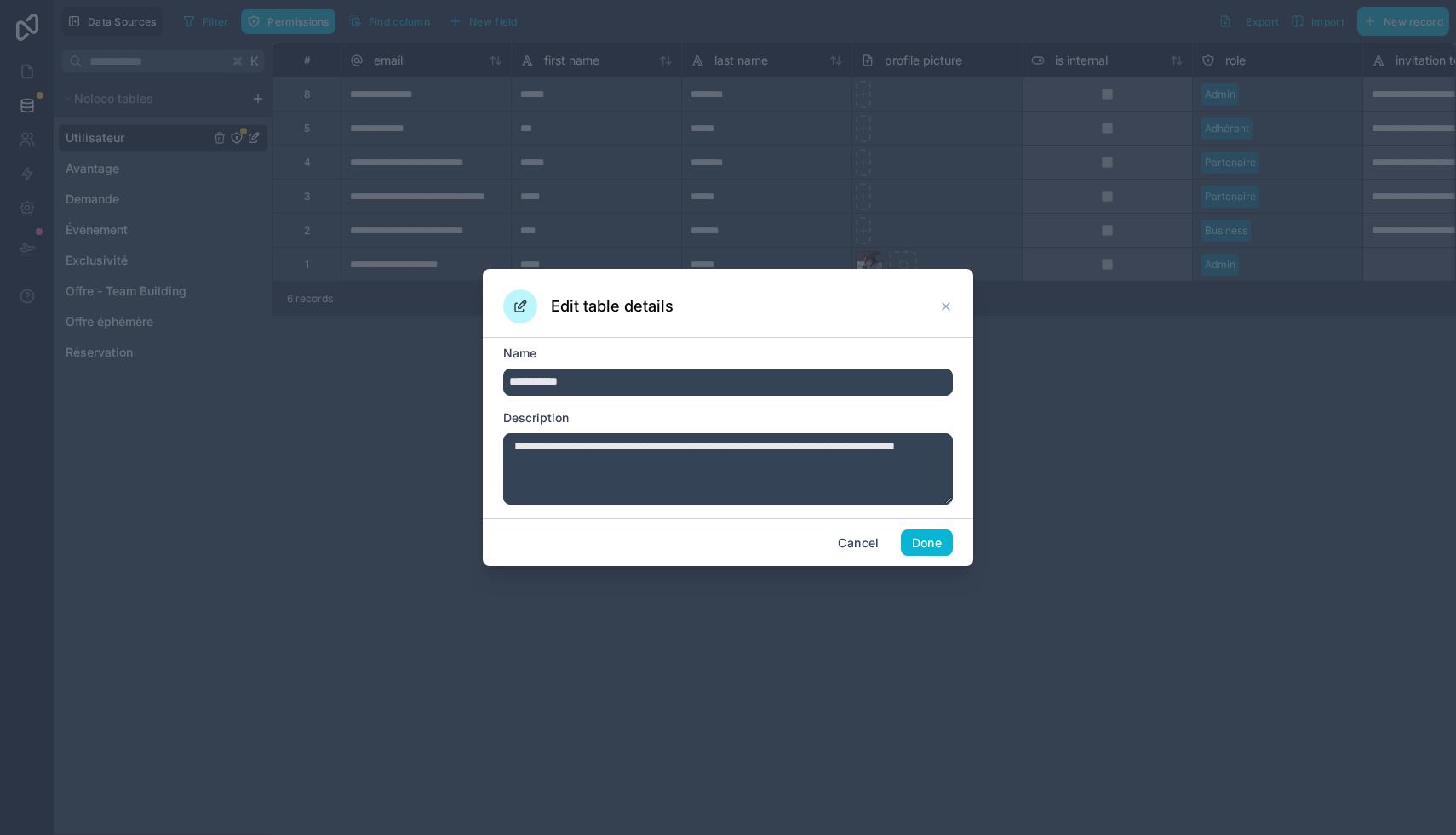 click on "**********" at bounding box center (728, 469) 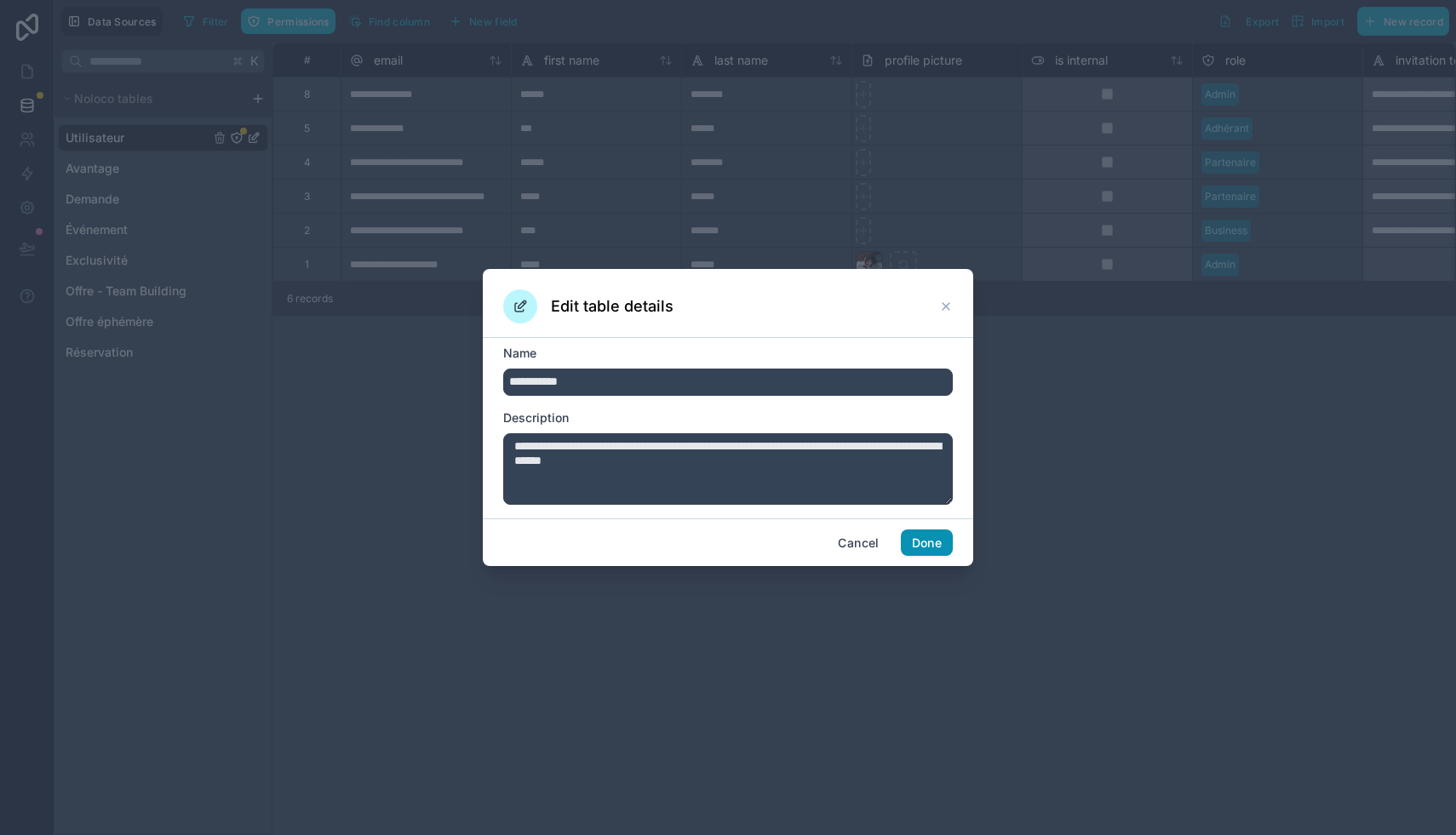 type on "**********" 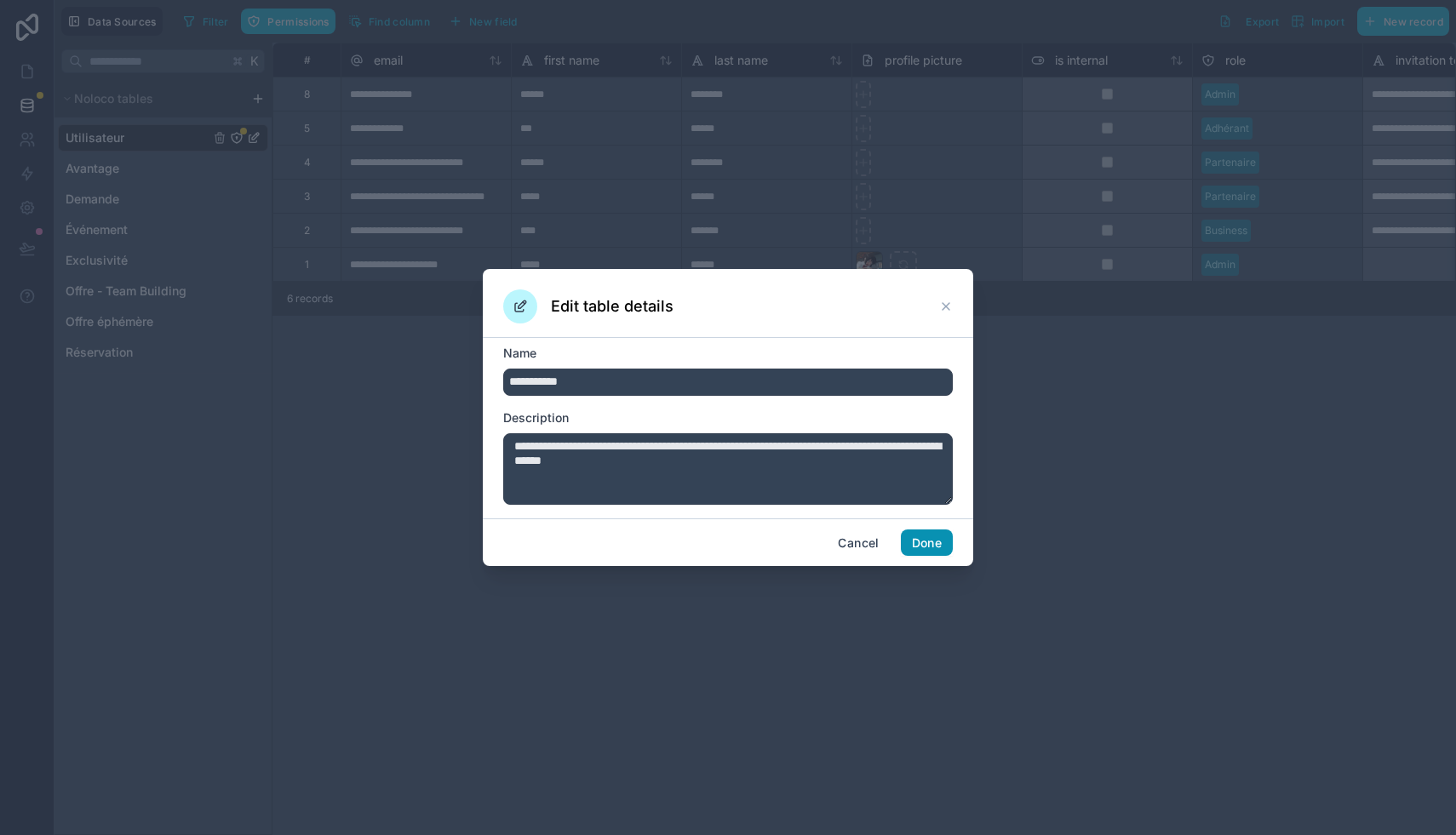 click on "Done" at bounding box center [926, 543] 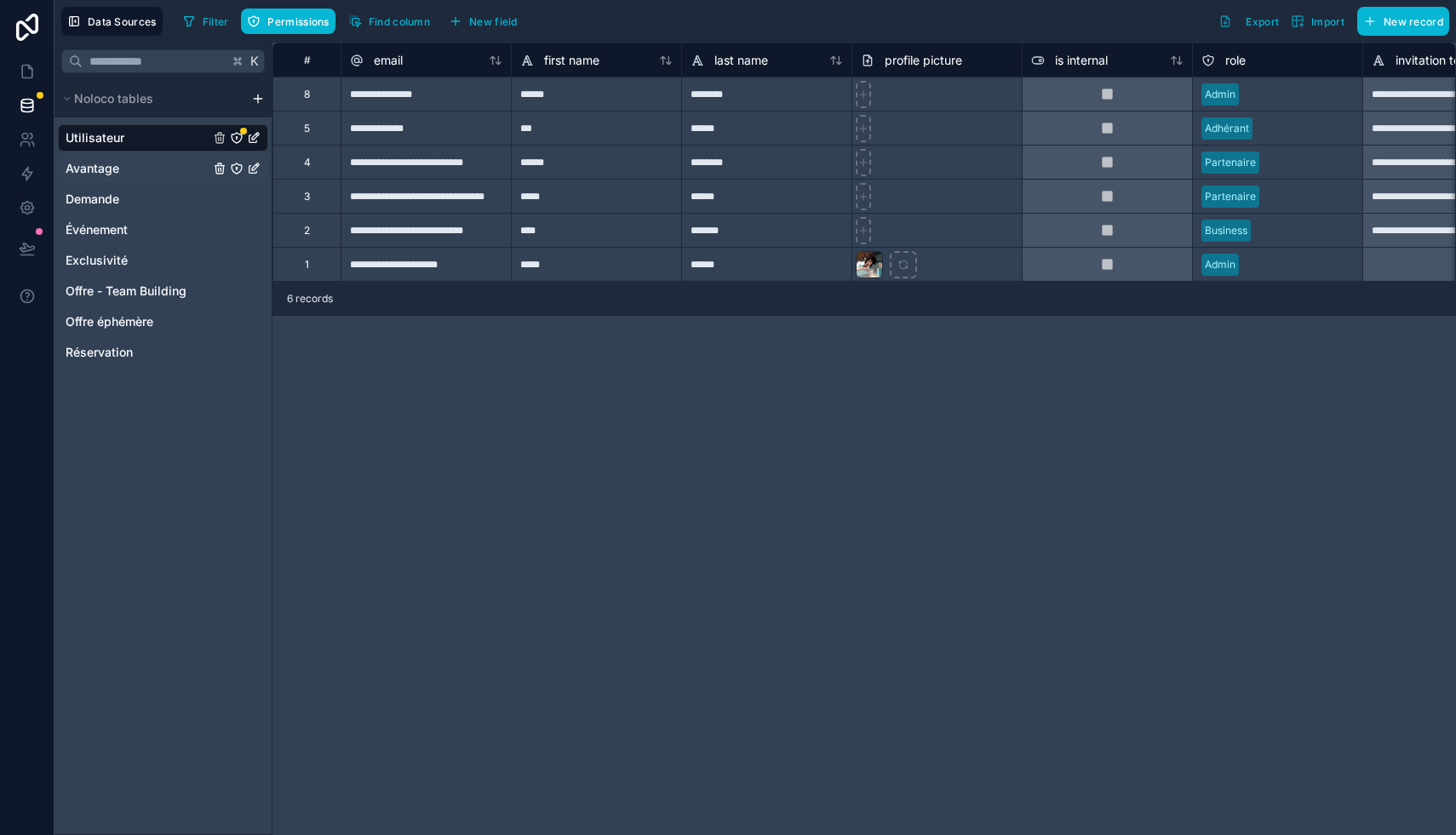 click on "Avantage" at bounding box center [92, 169] 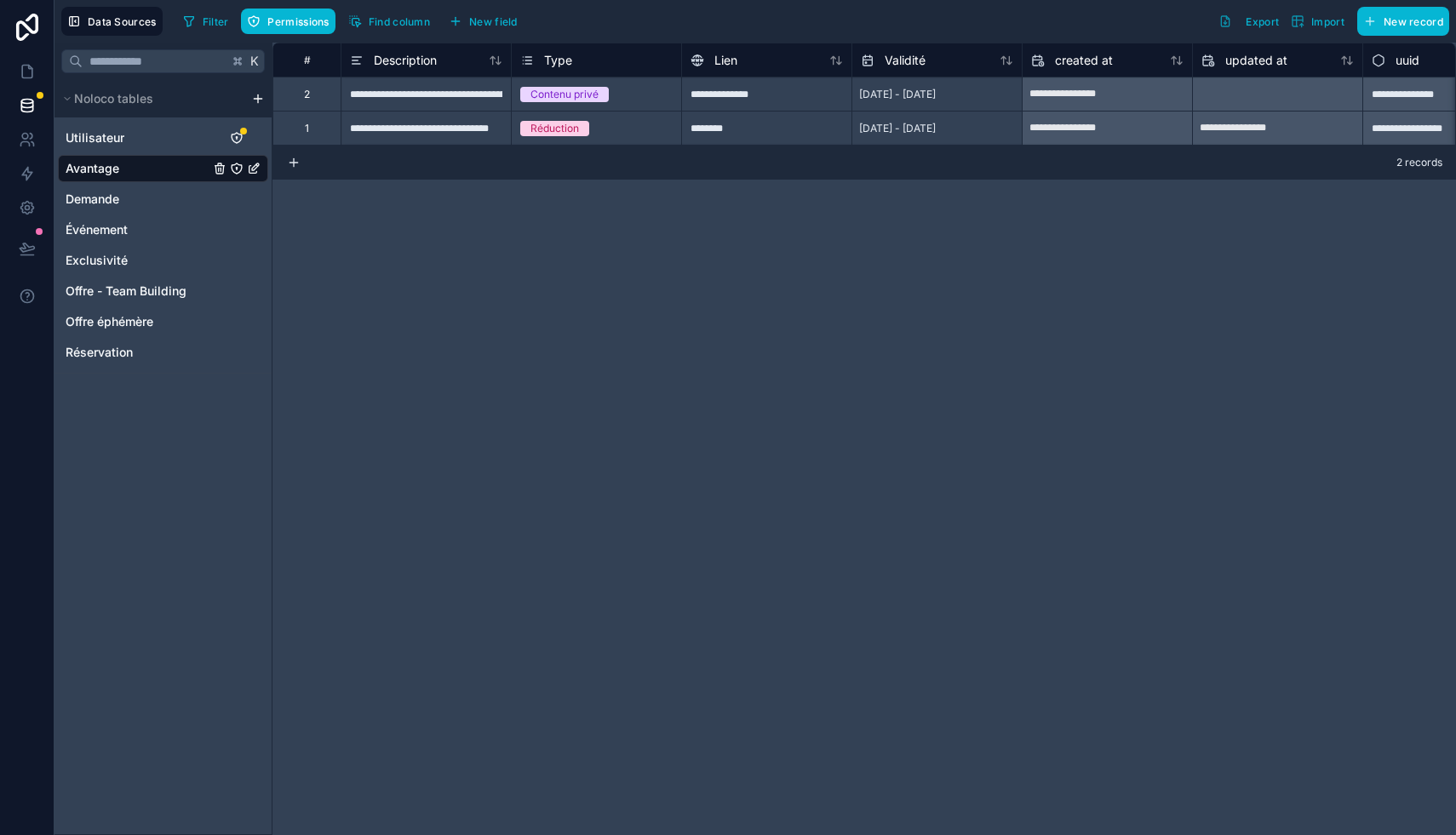 click 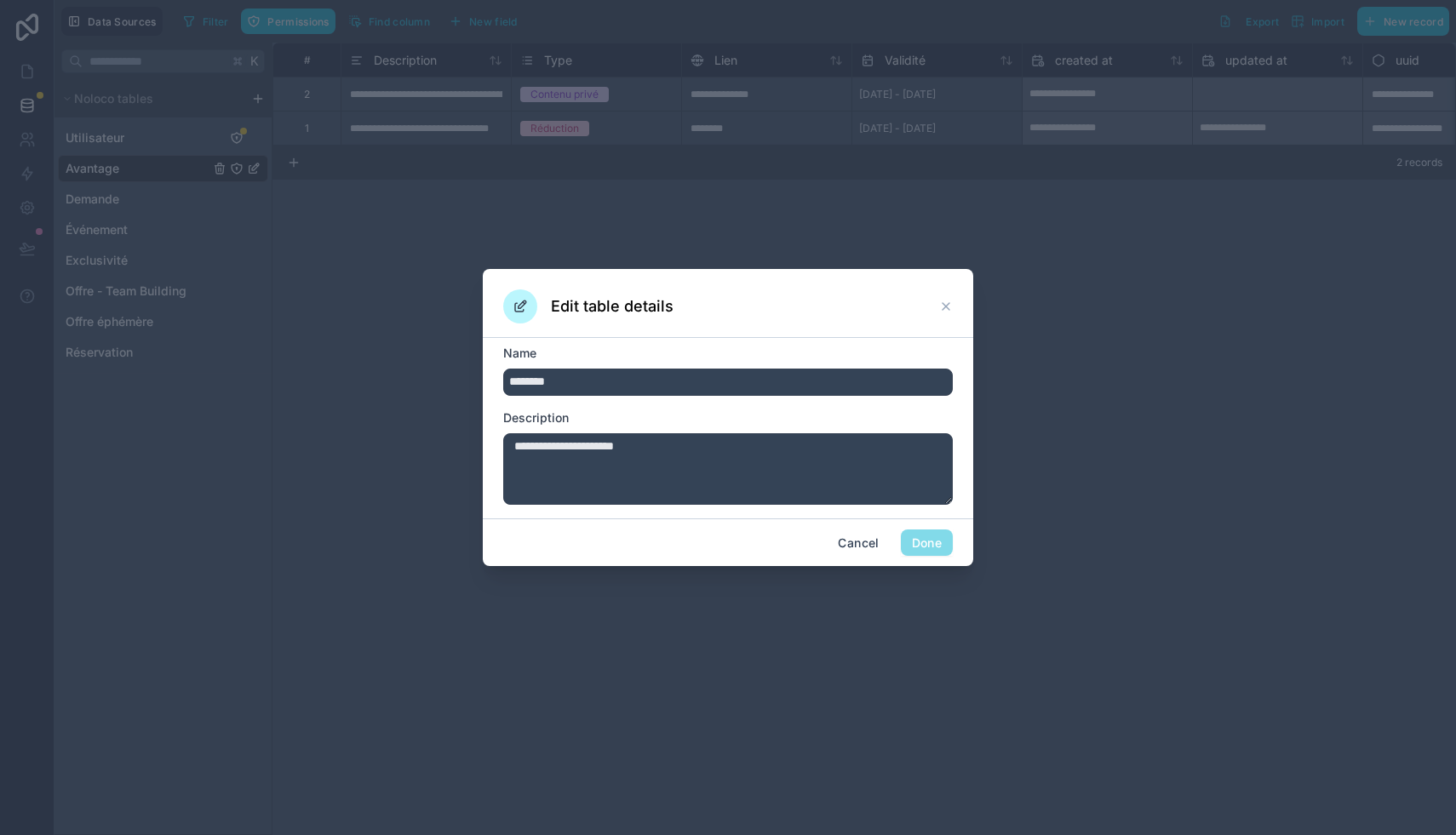 drag, startPoint x: 555, startPoint y: 448, endPoint x: 448, endPoint y: 453, distance: 107.11676 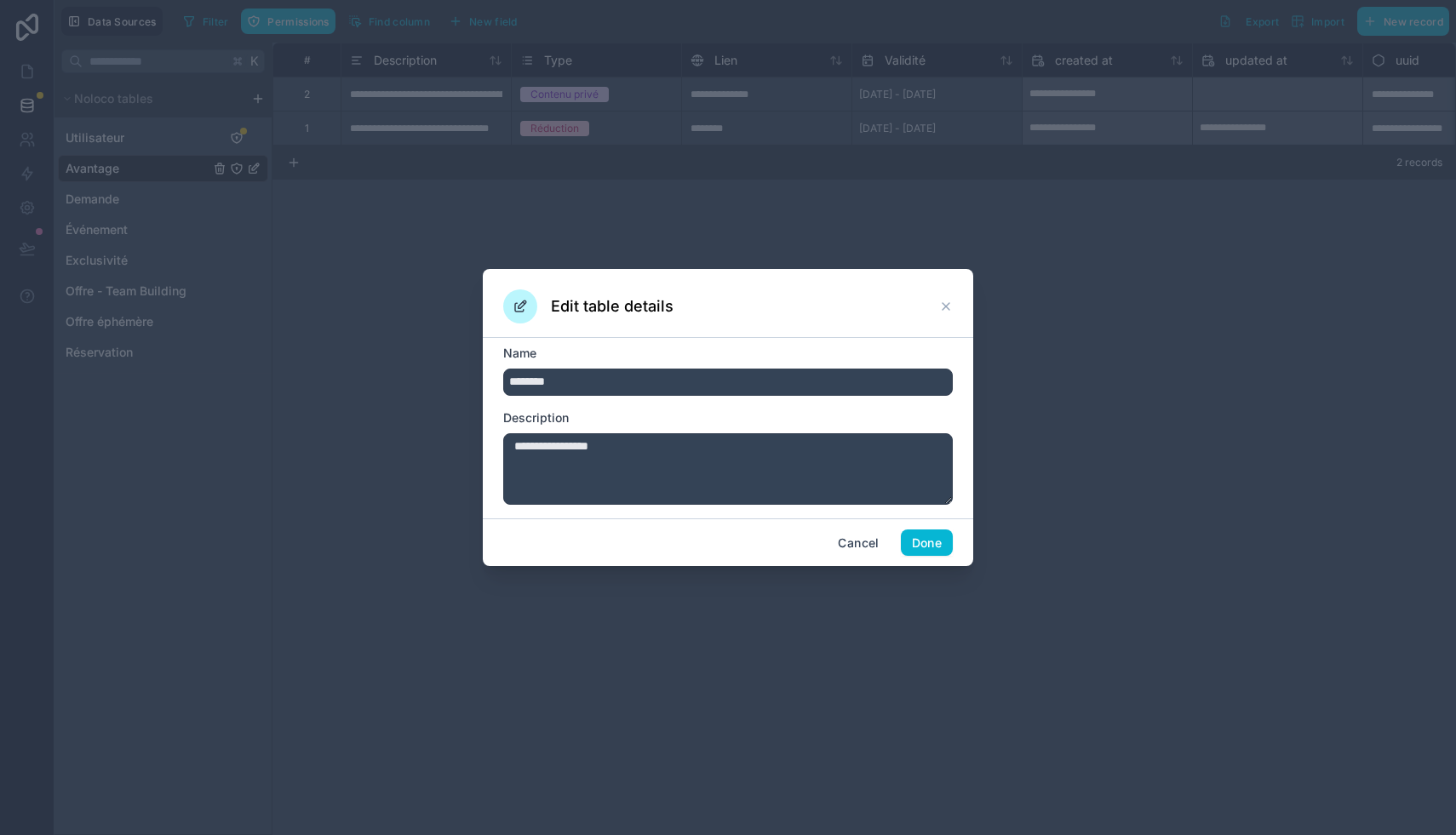 click on "**********" at bounding box center [728, 469] 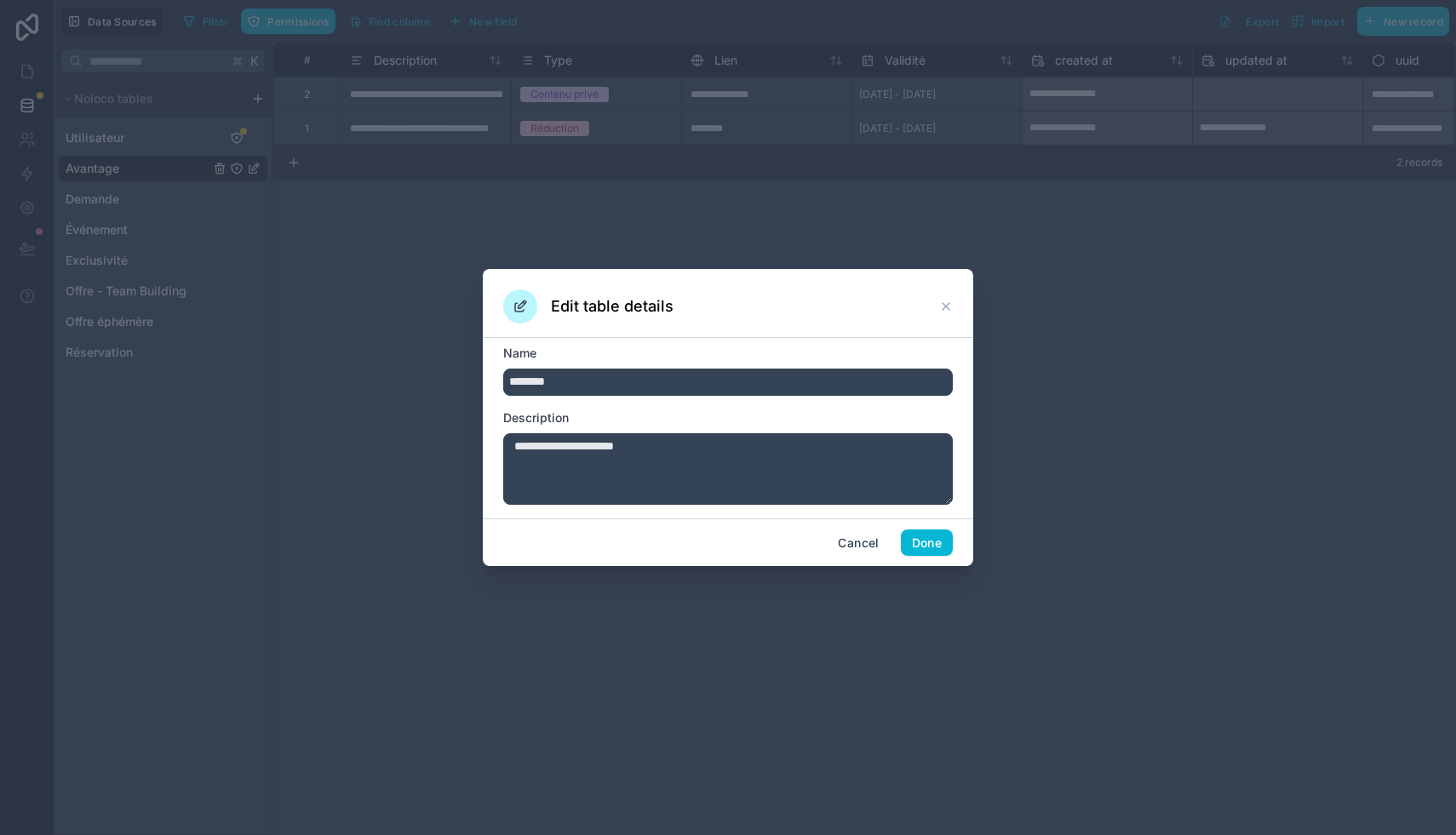 click on "**********" at bounding box center (728, 469) 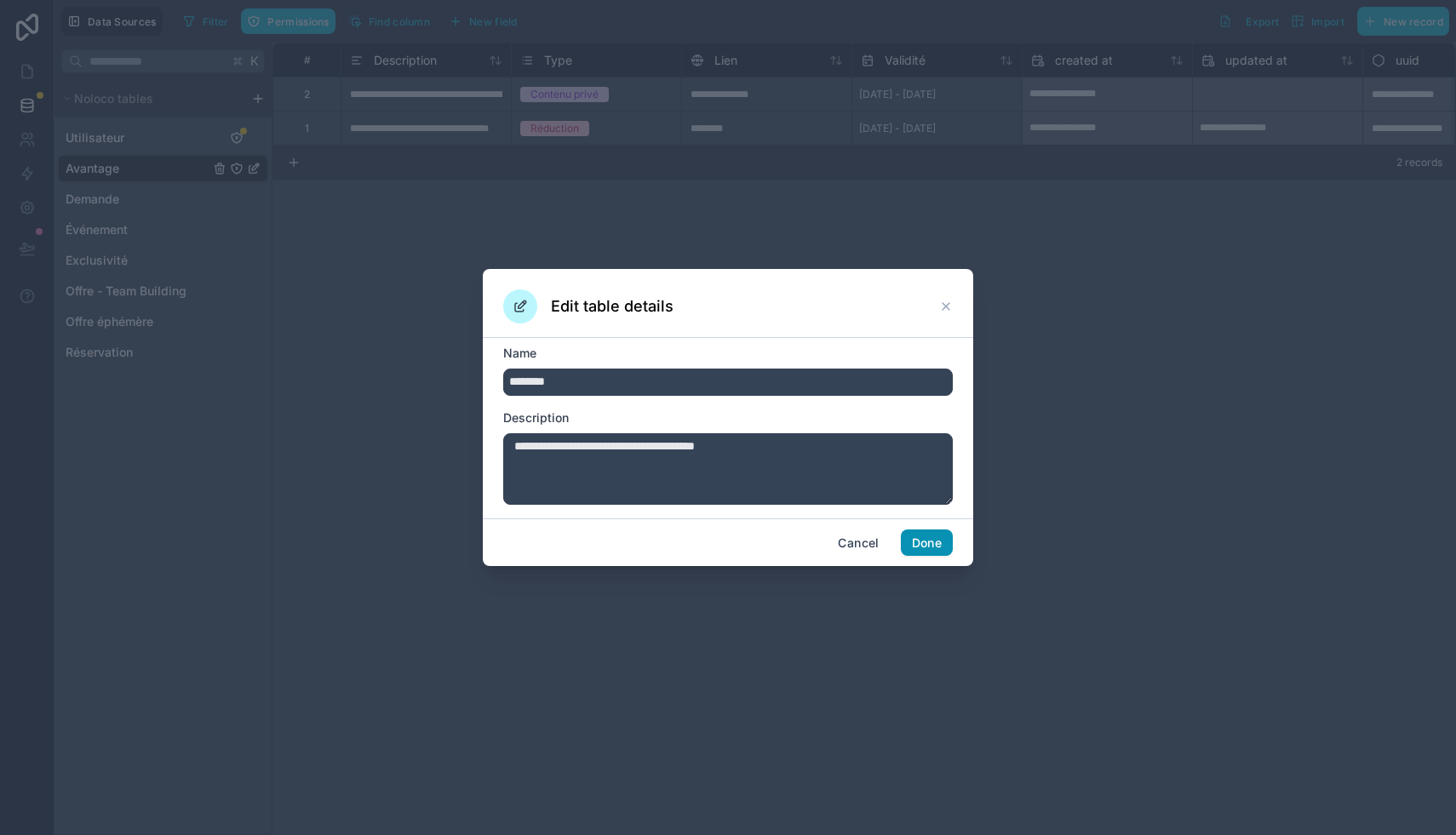 type on "**********" 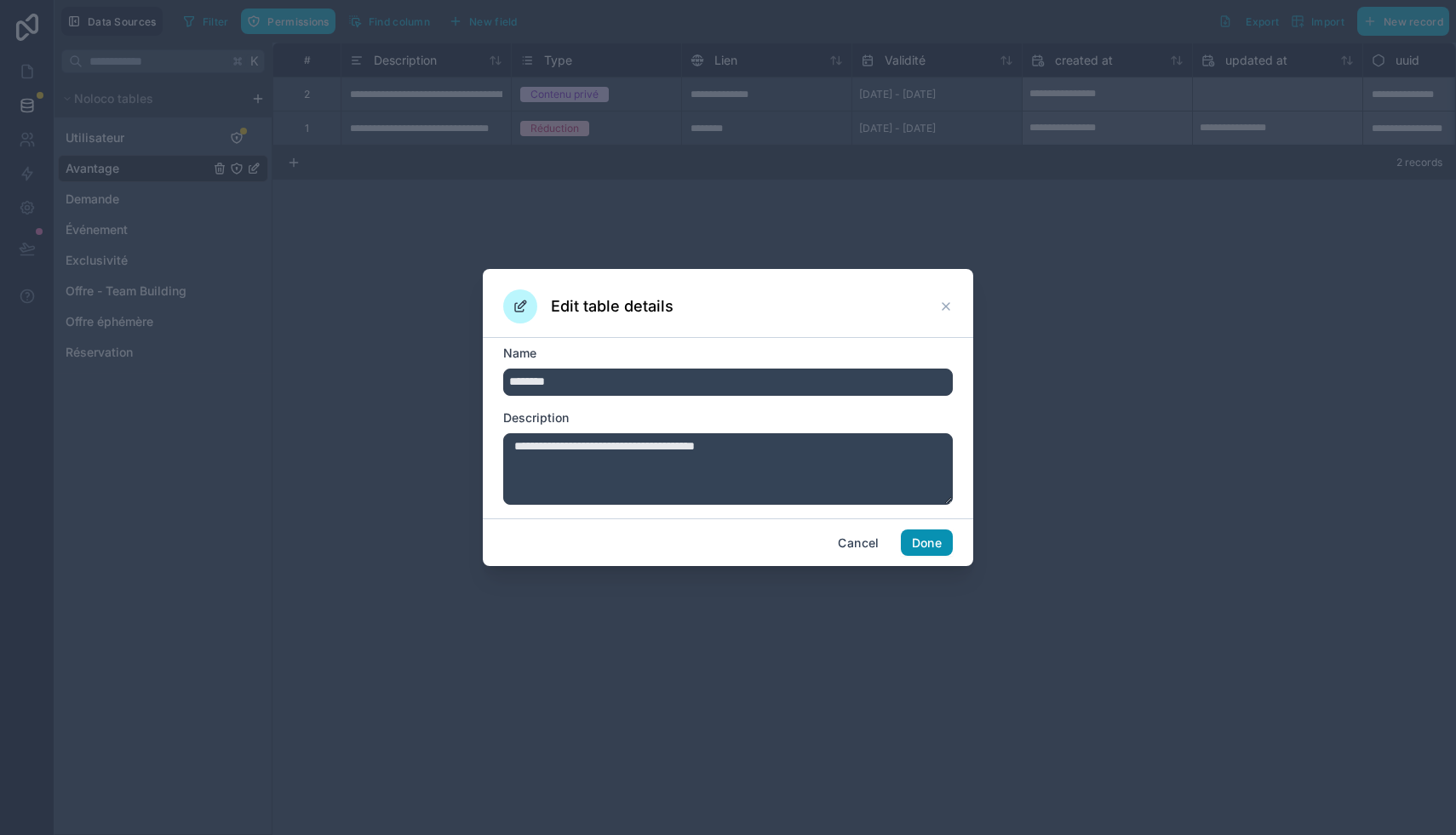 click on "Done" at bounding box center [926, 543] 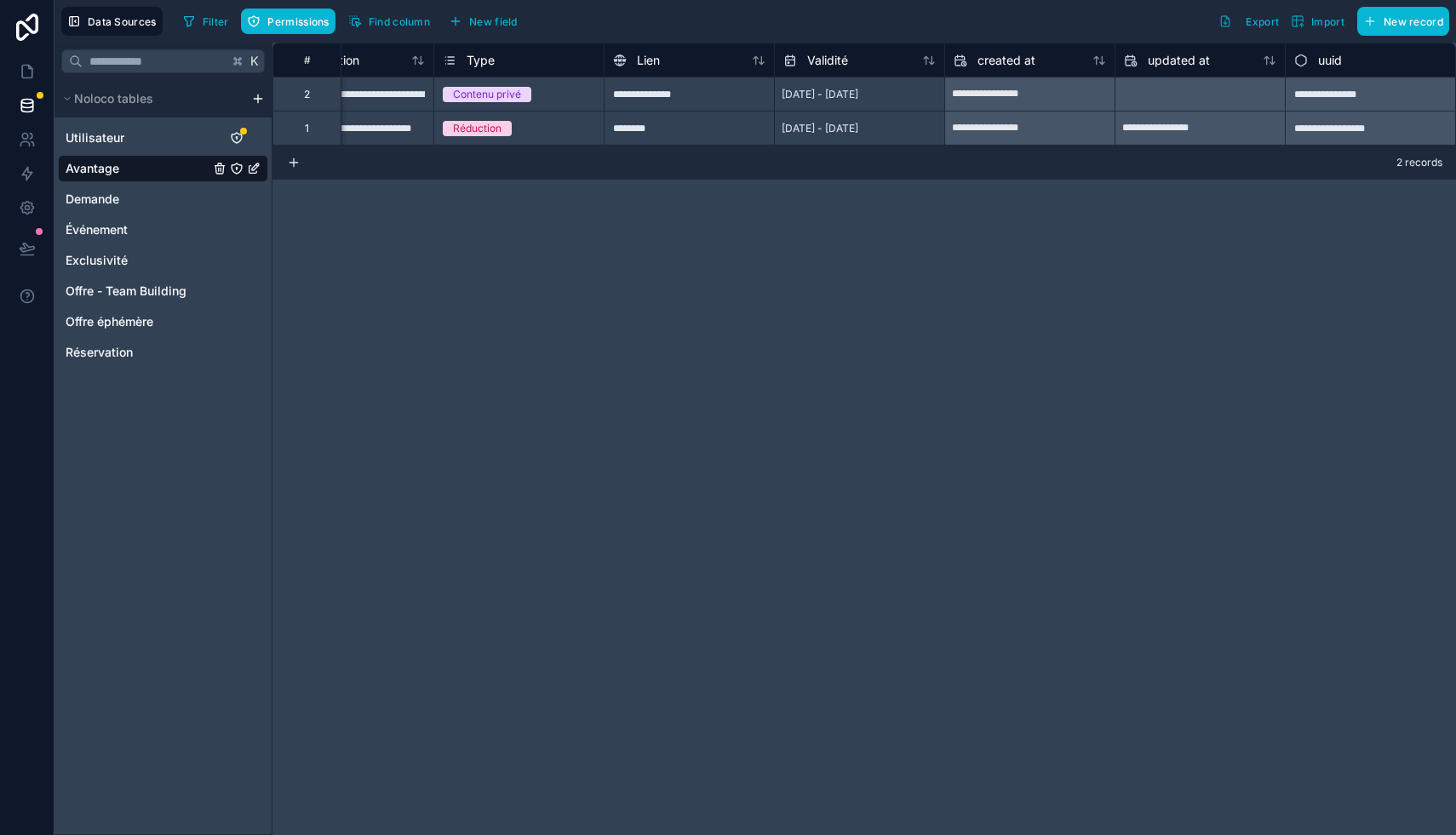 scroll, scrollTop: 0, scrollLeft: 0, axis: both 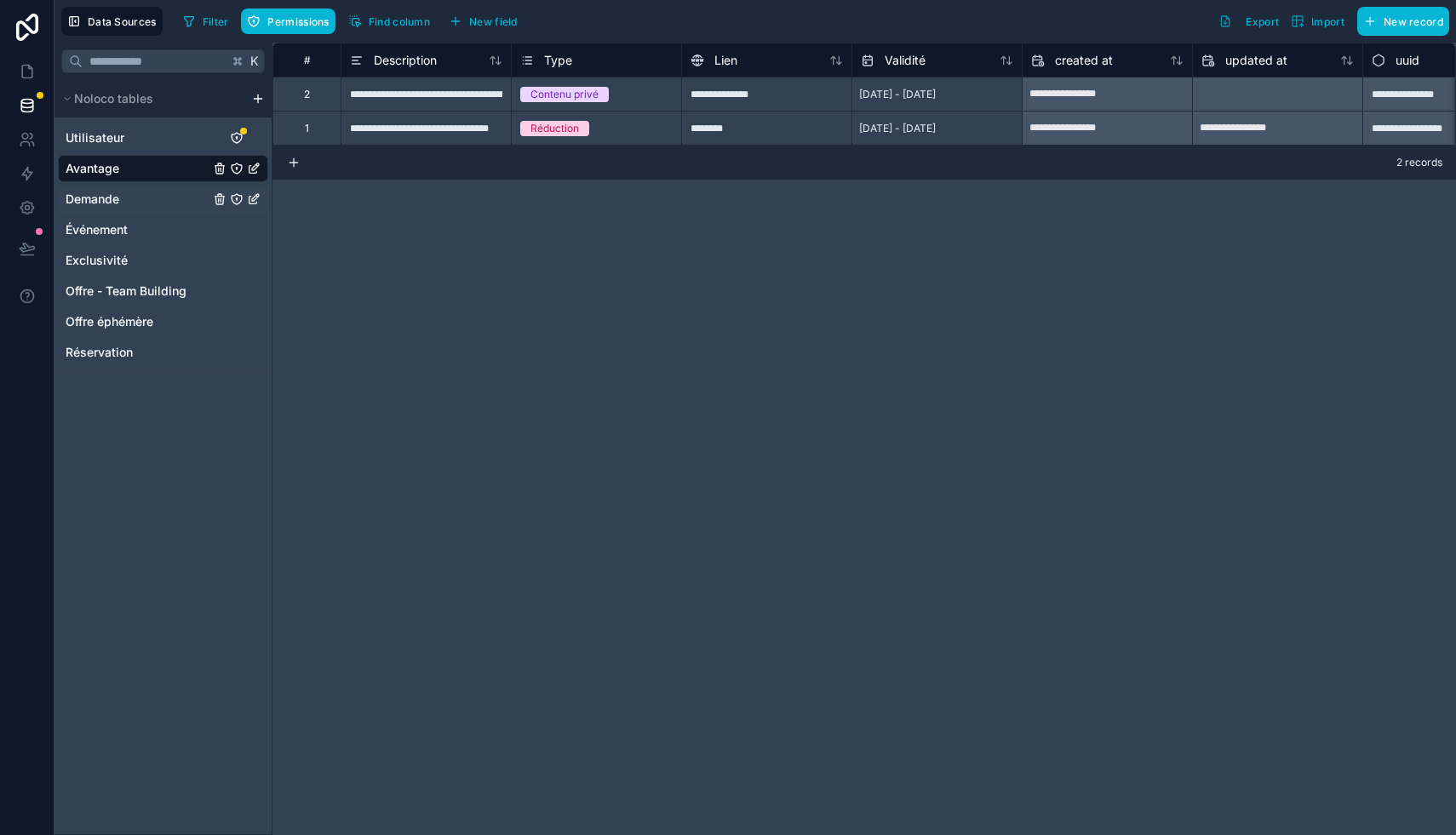 click on "Demande" at bounding box center [163, 199] 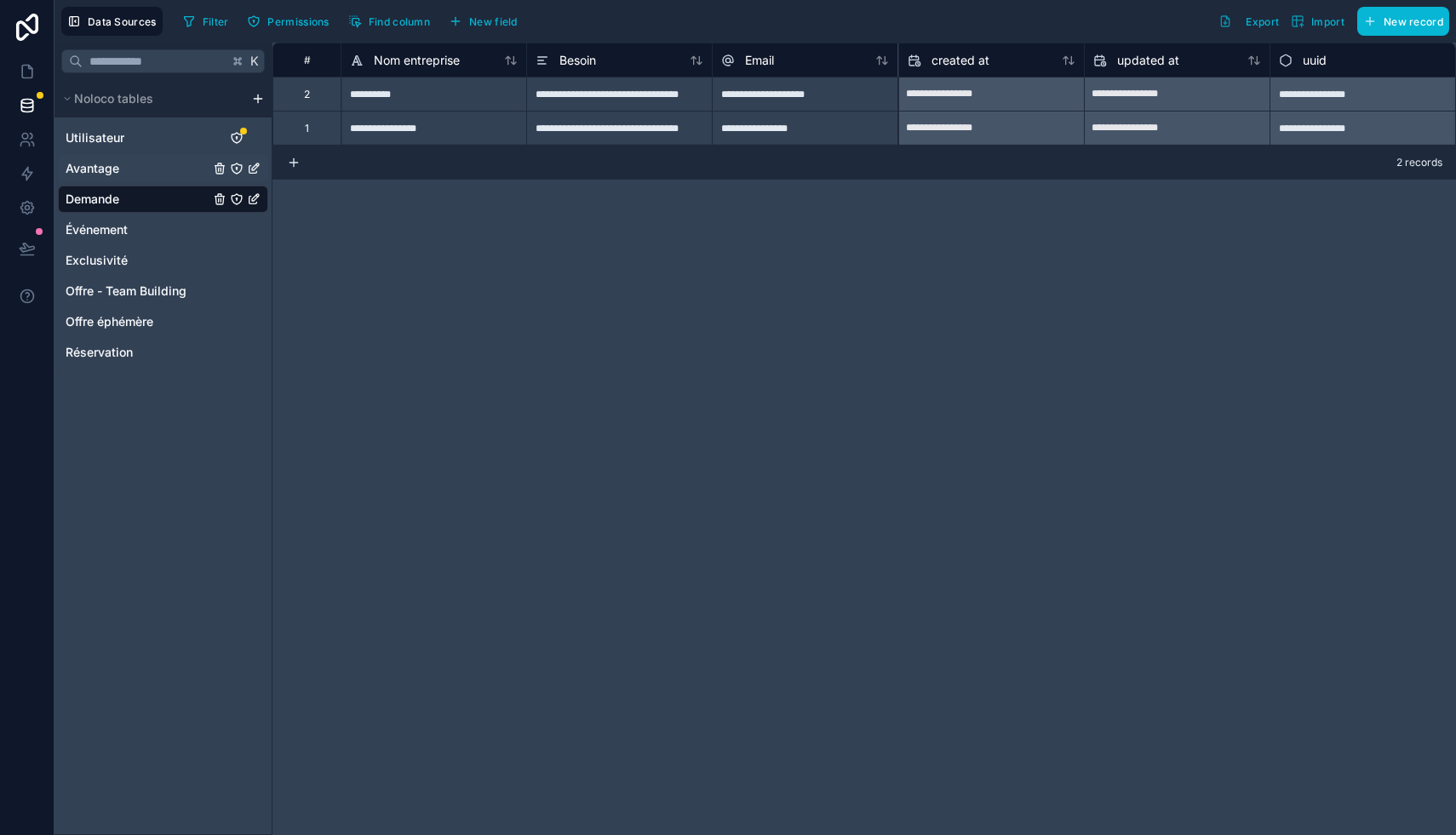 click on "Avantage" at bounding box center [163, 169] 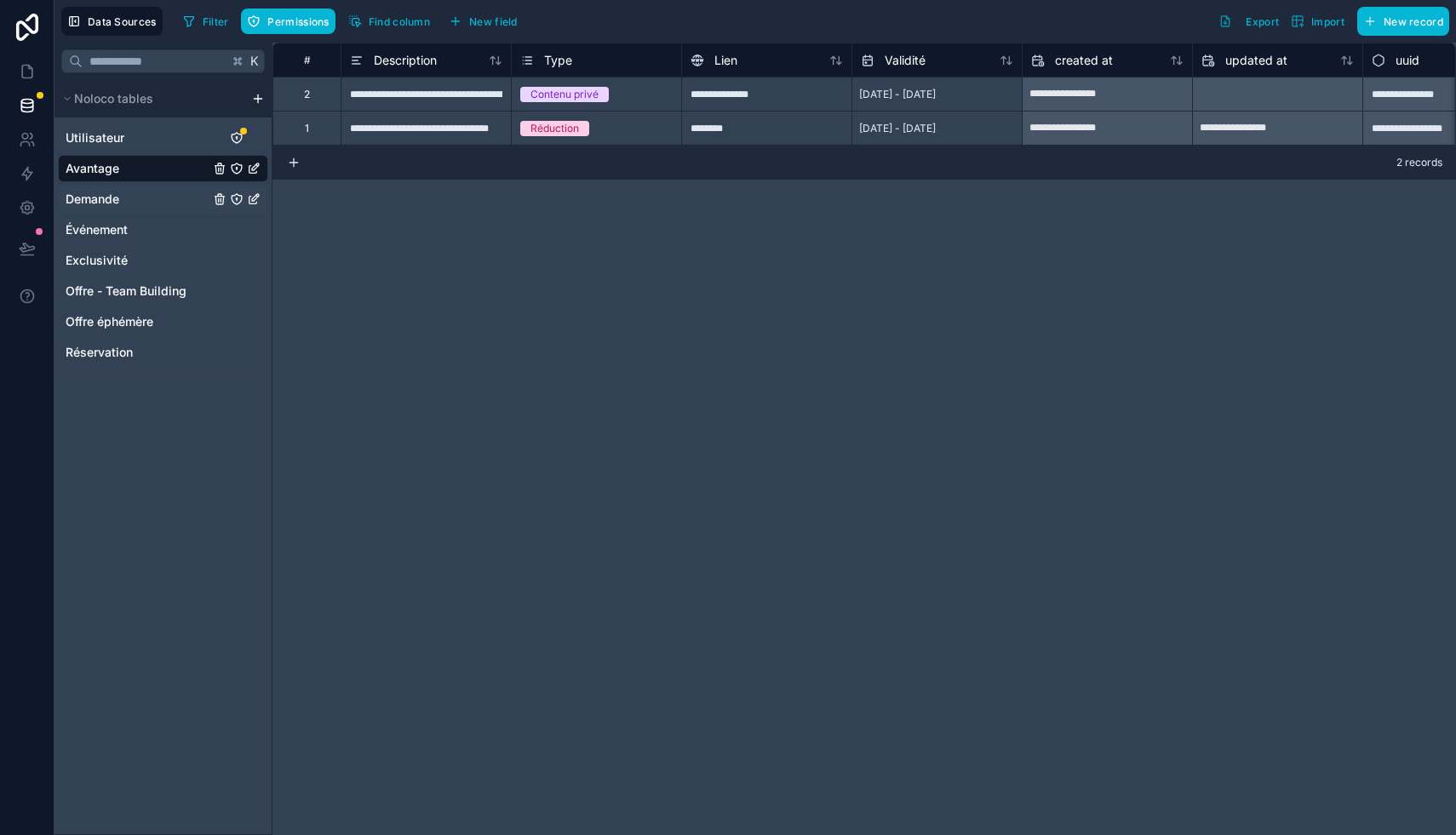 click on "Demande" at bounding box center (163, 199) 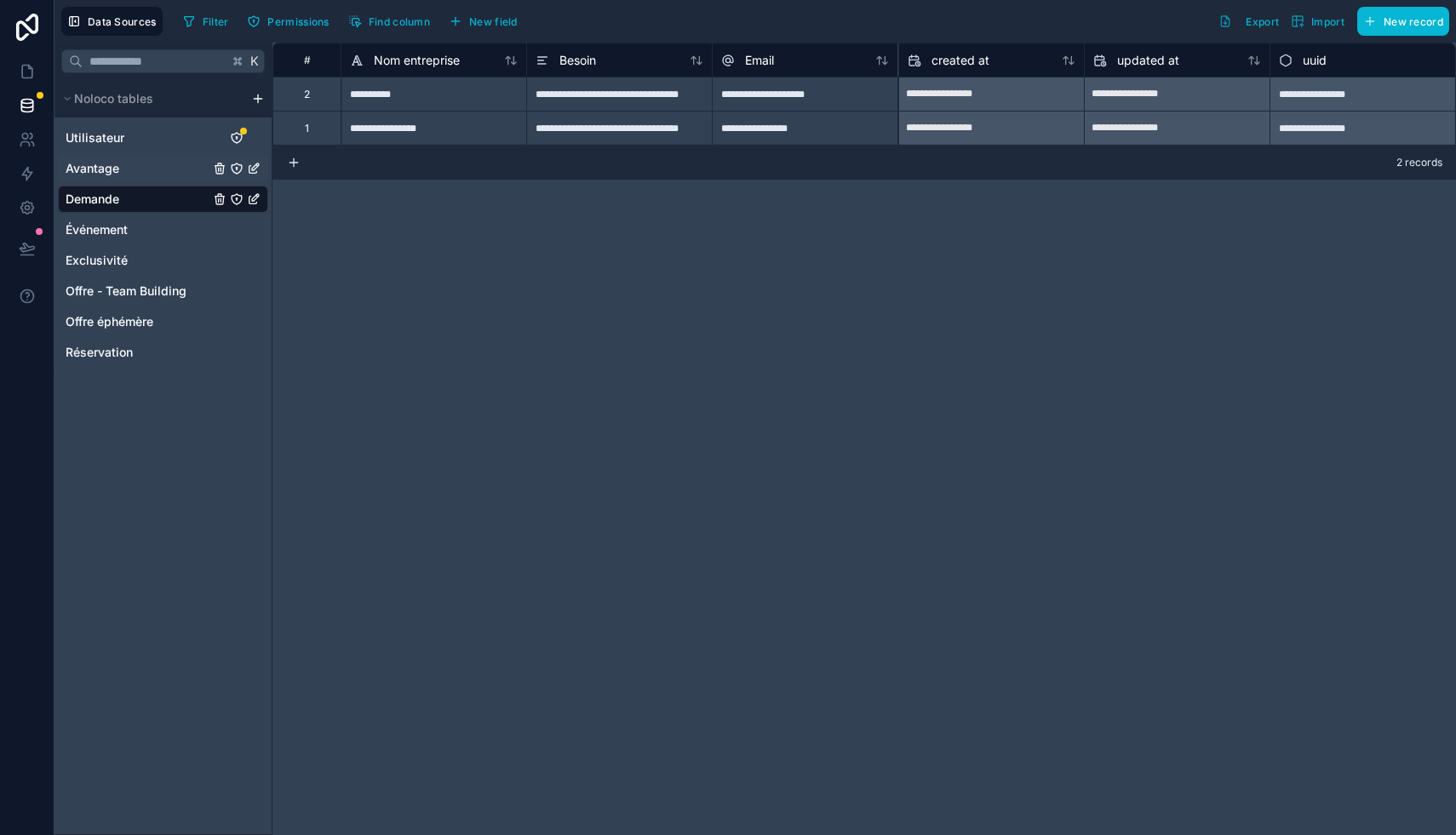 click on "Avantage" at bounding box center [163, 169] 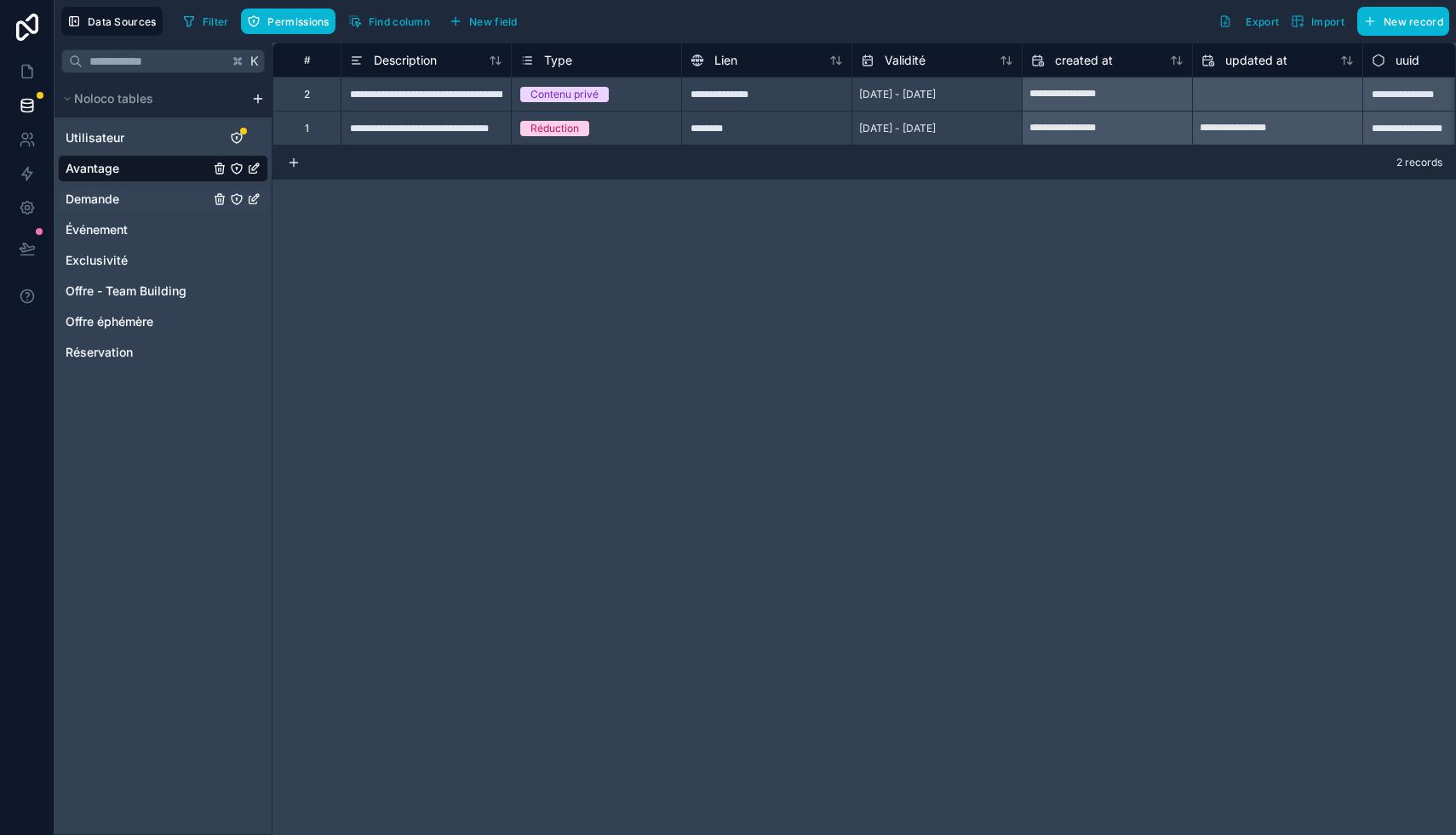 click on "Demande" at bounding box center (163, 199) 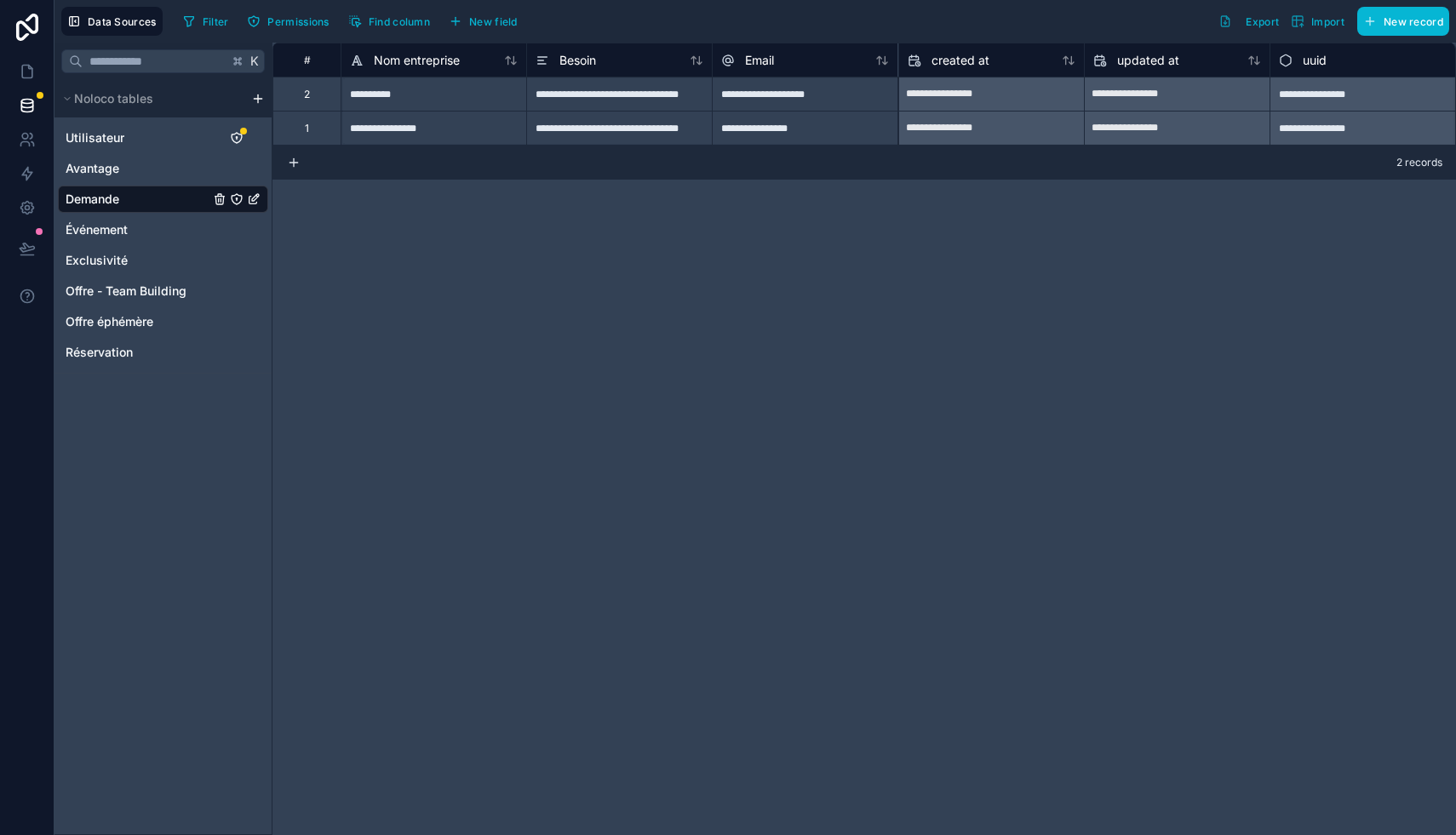 click 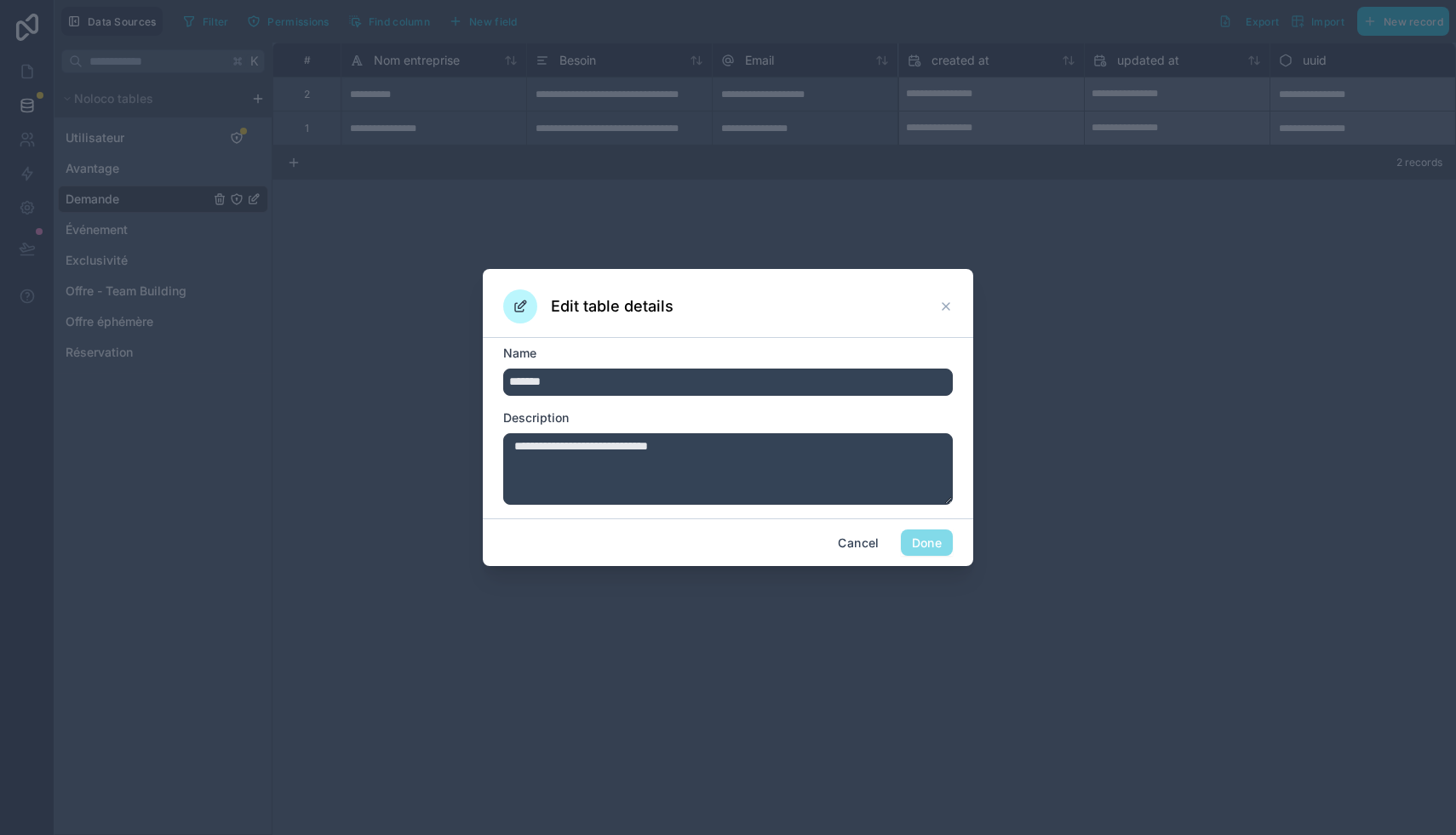drag, startPoint x: 553, startPoint y: 442, endPoint x: 506, endPoint y: 440, distance: 47.04253 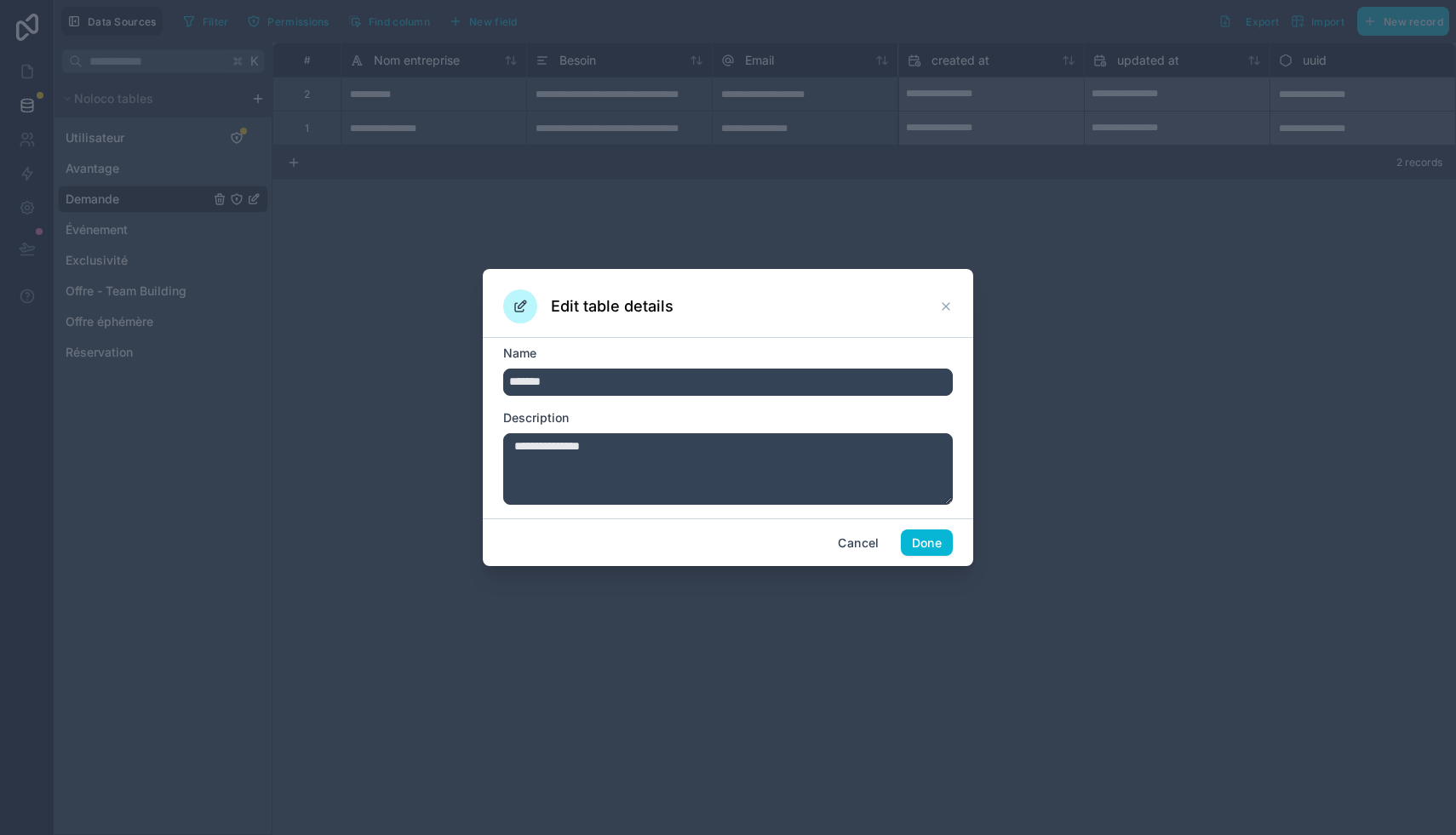 click on "**********" at bounding box center [728, 469] 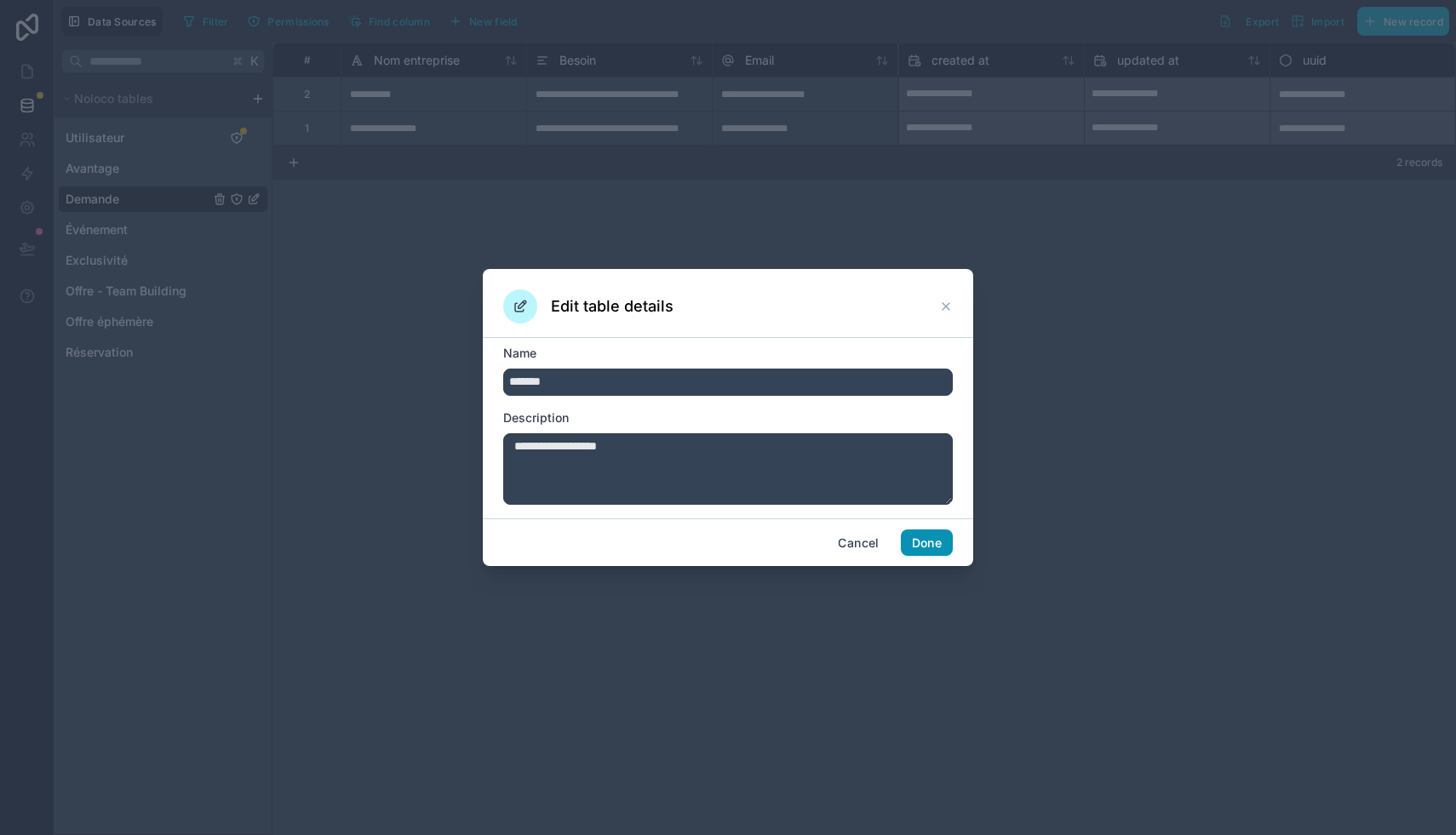 type on "**********" 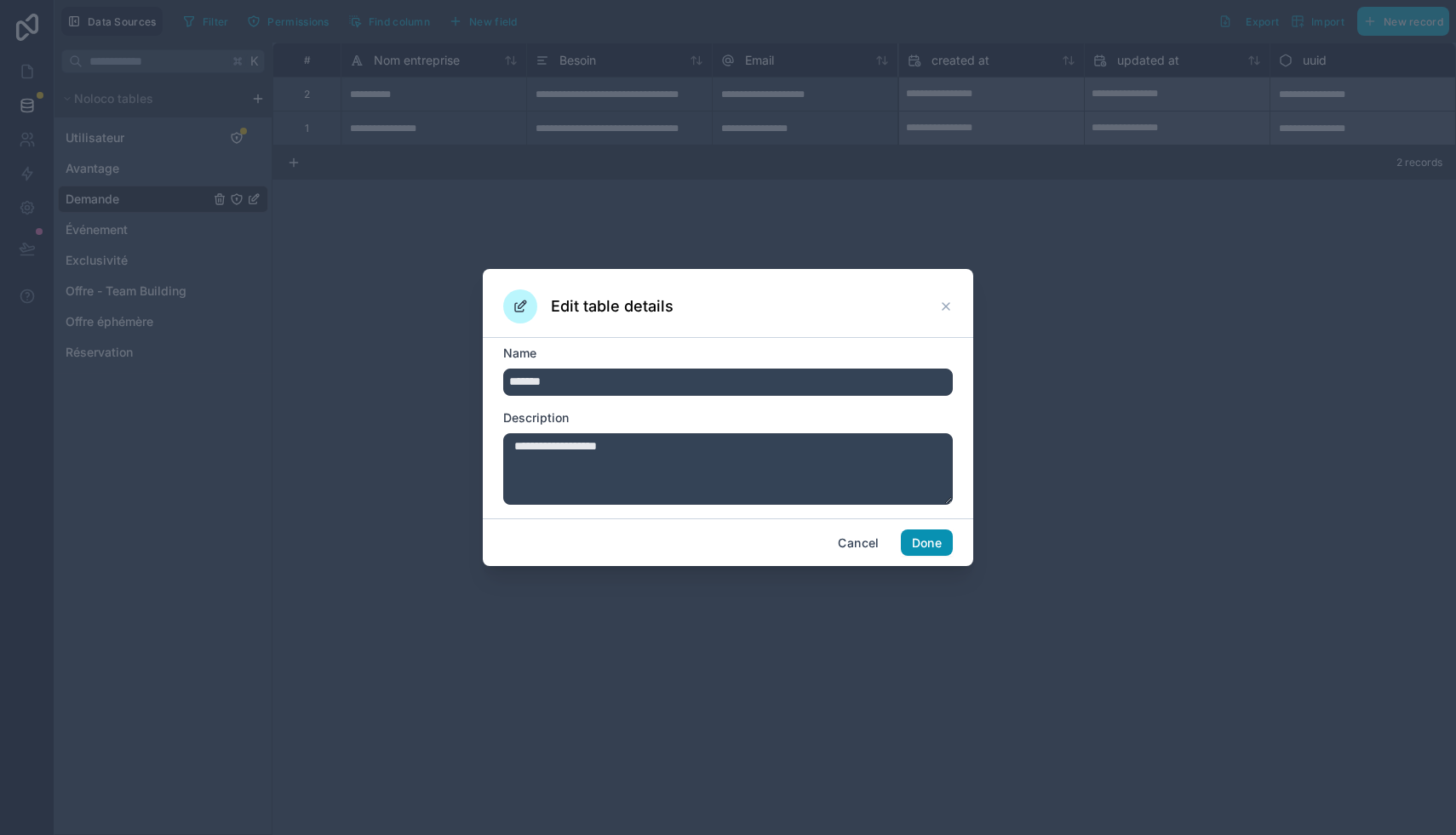 click on "Done" at bounding box center [926, 543] 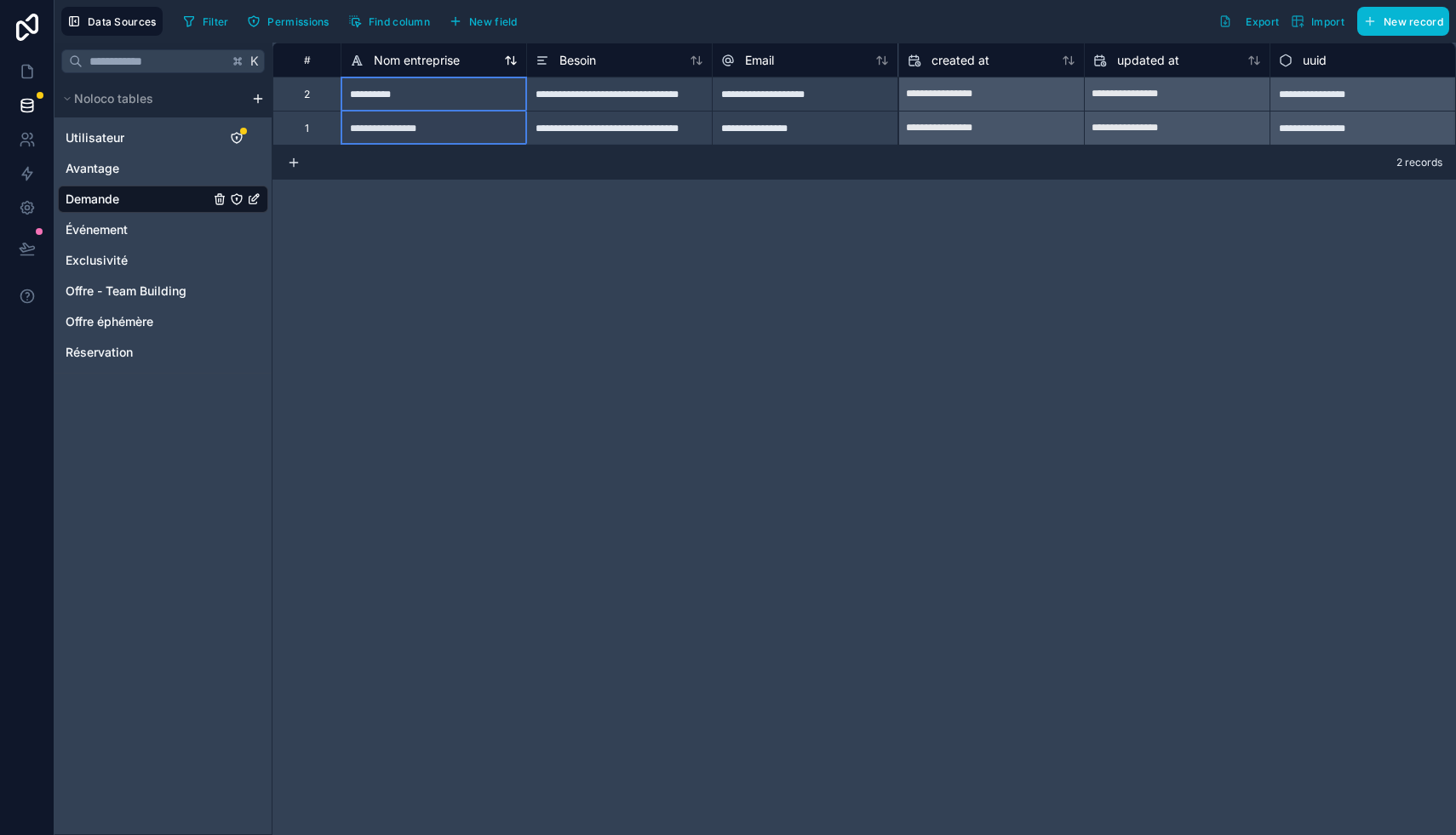 click on "Nom entreprise" at bounding box center (416, 60) 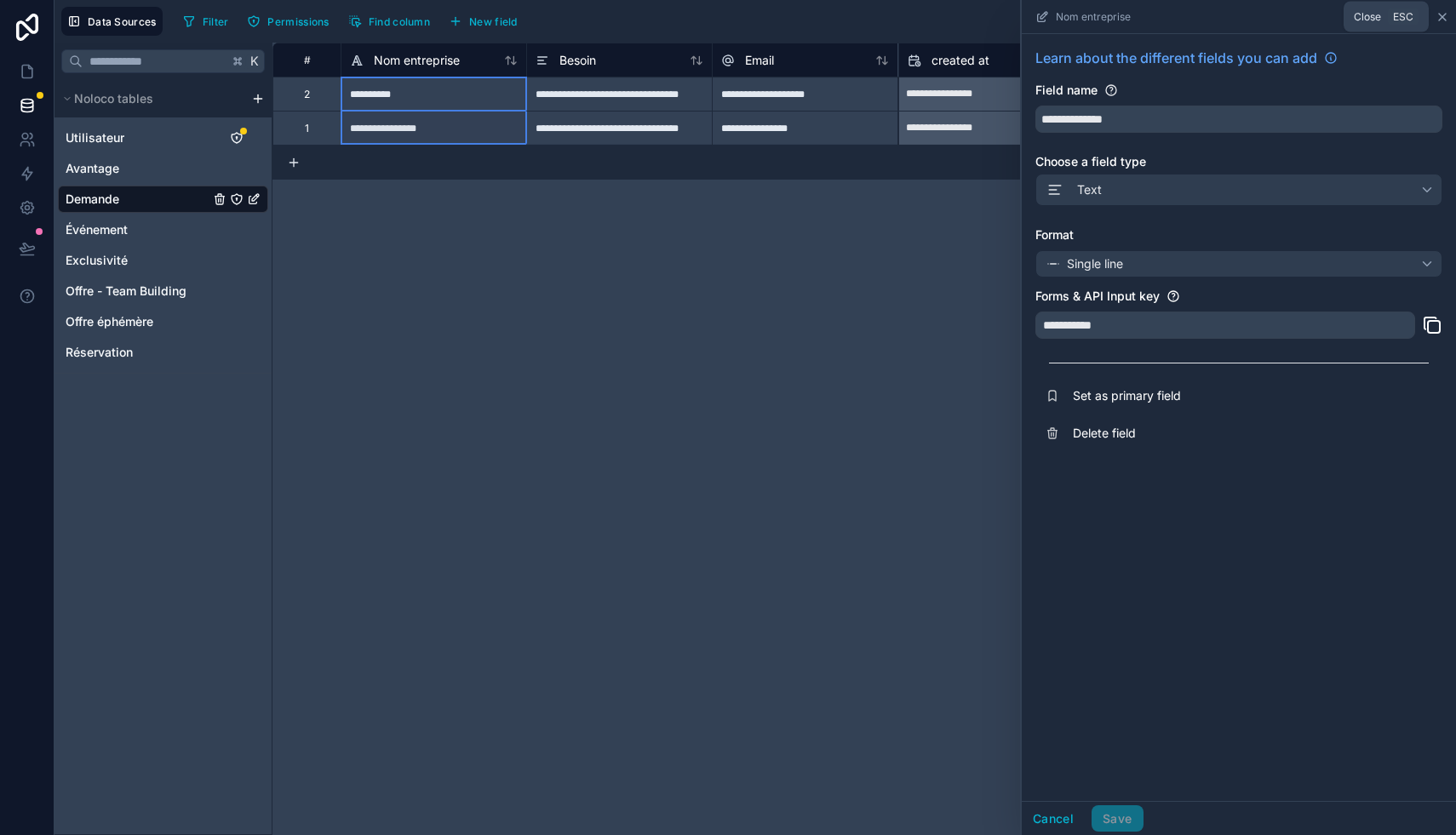 click 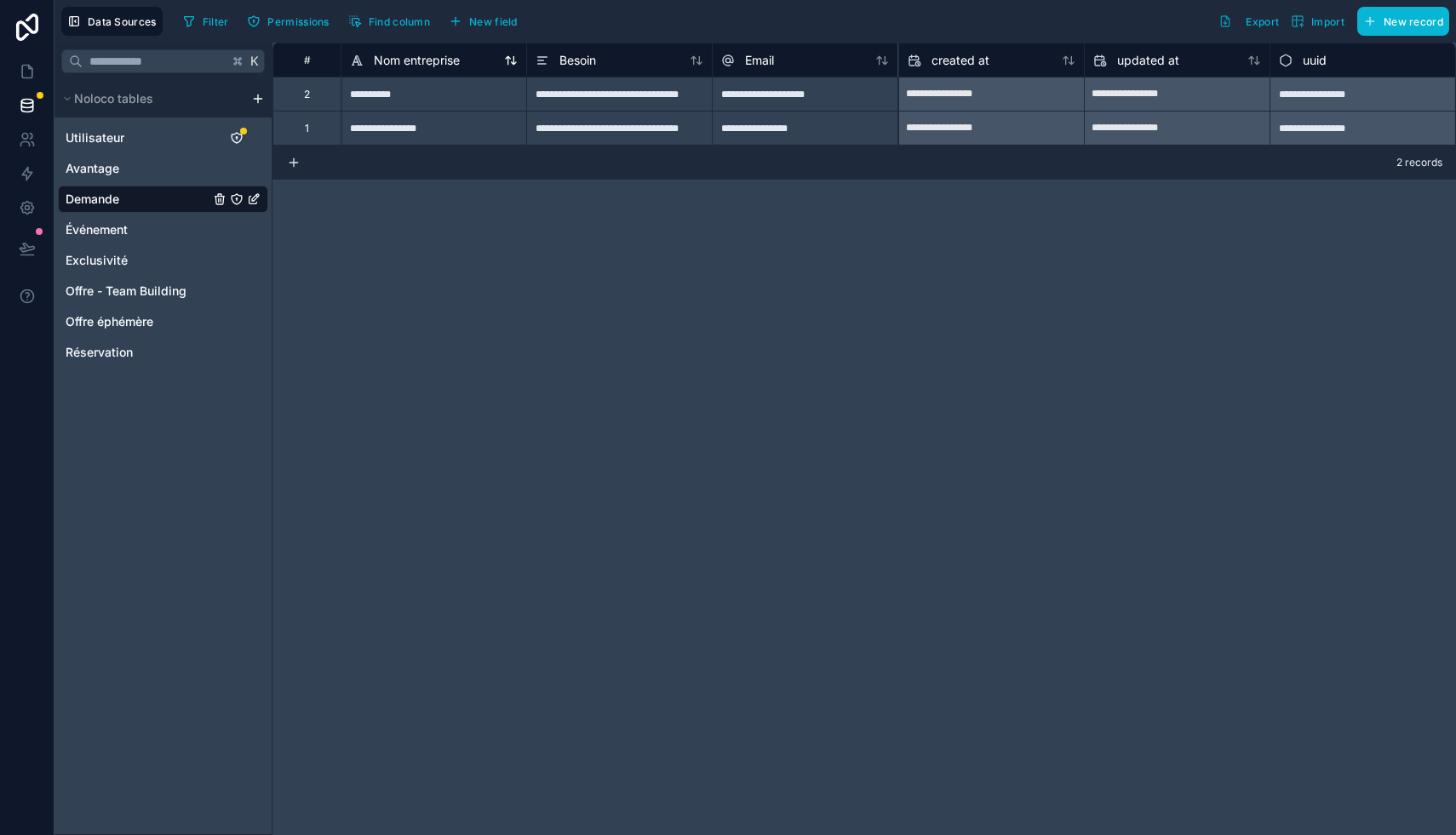 click on "Nom entreprise" at bounding box center [416, 60] 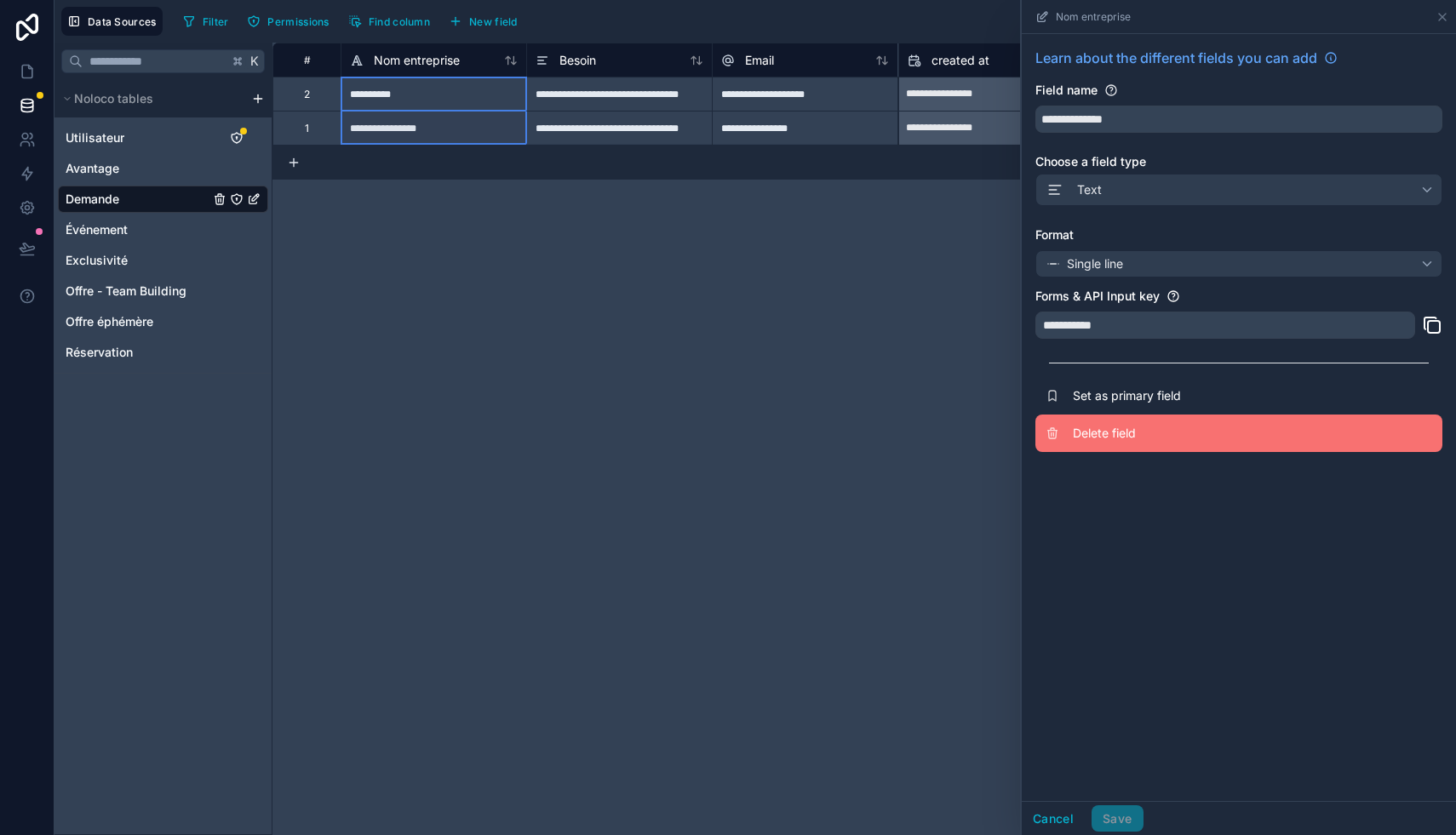 click on "Delete field" at bounding box center (1195, 433) 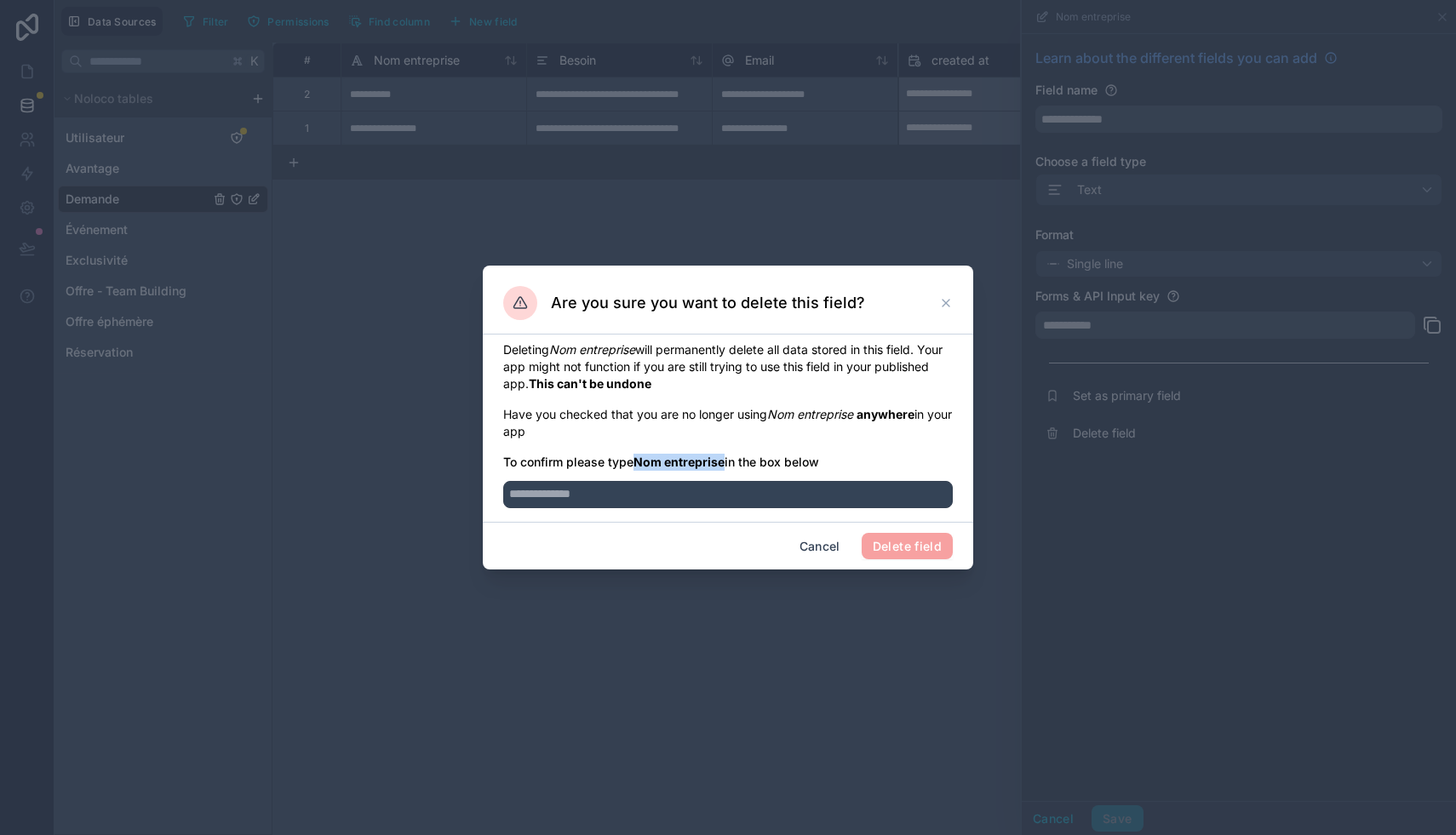 drag, startPoint x: 640, startPoint y: 460, endPoint x: 727, endPoint y: 463, distance: 87.0517 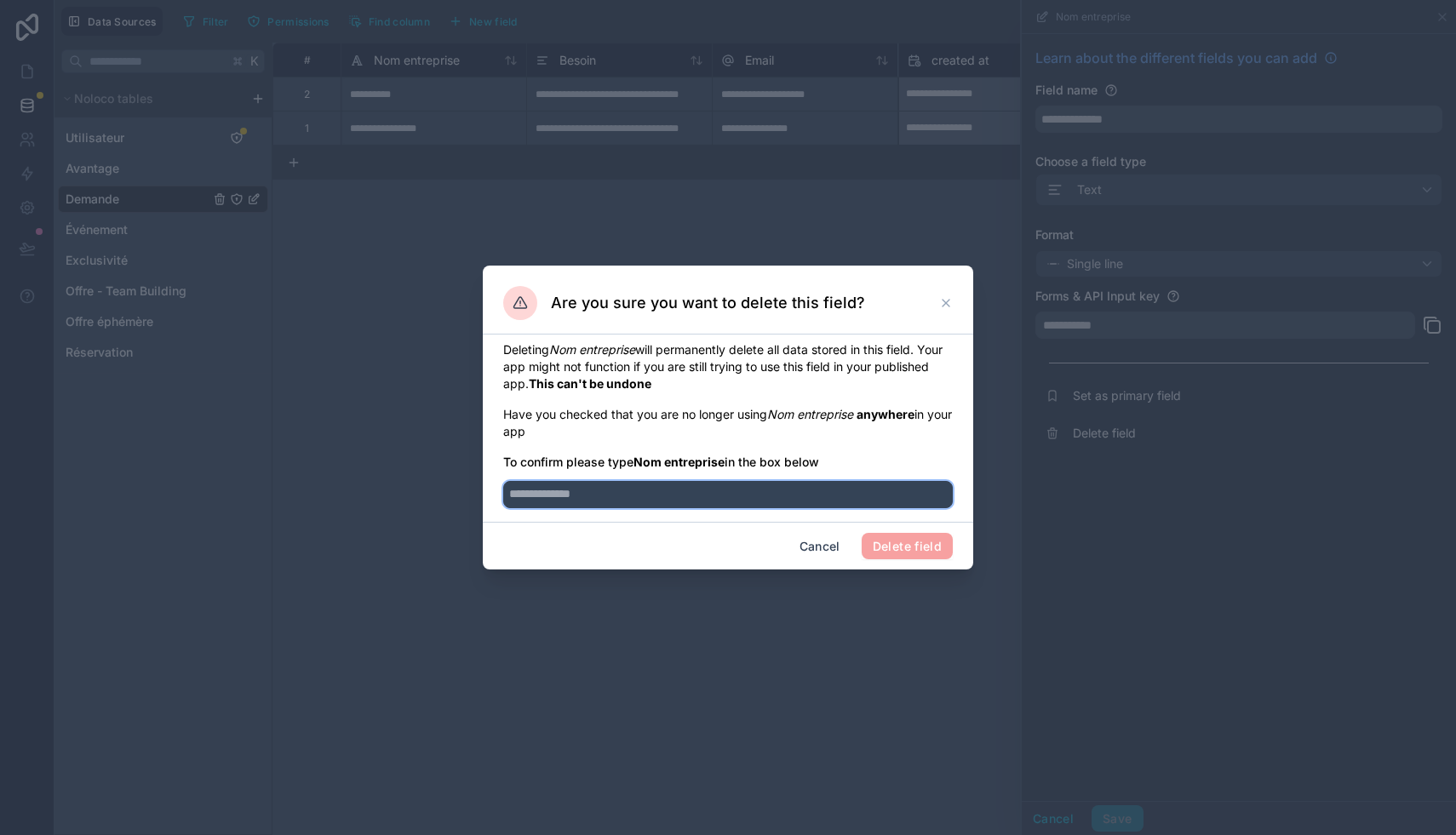 click at bounding box center [728, 495] 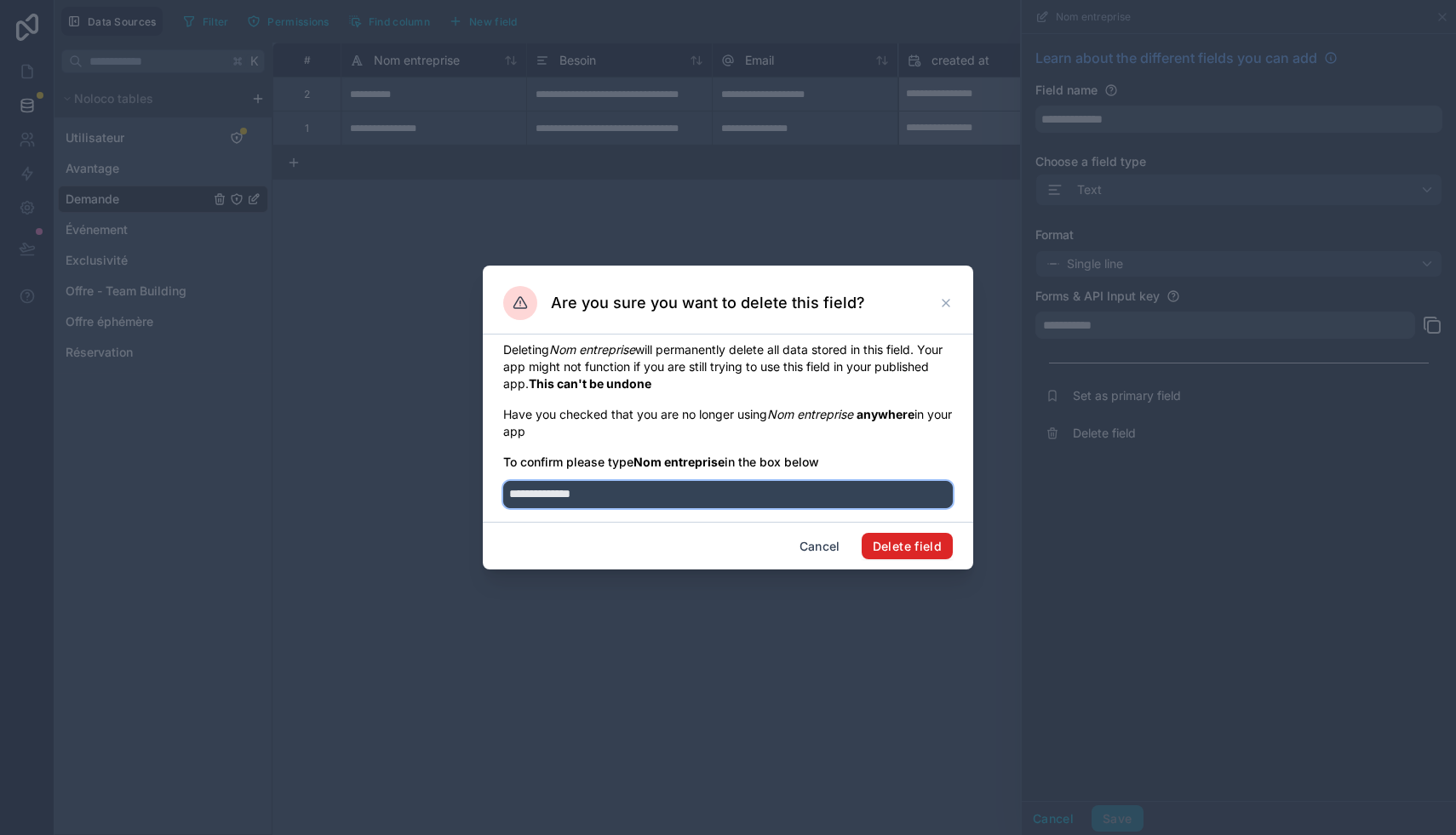 type on "**********" 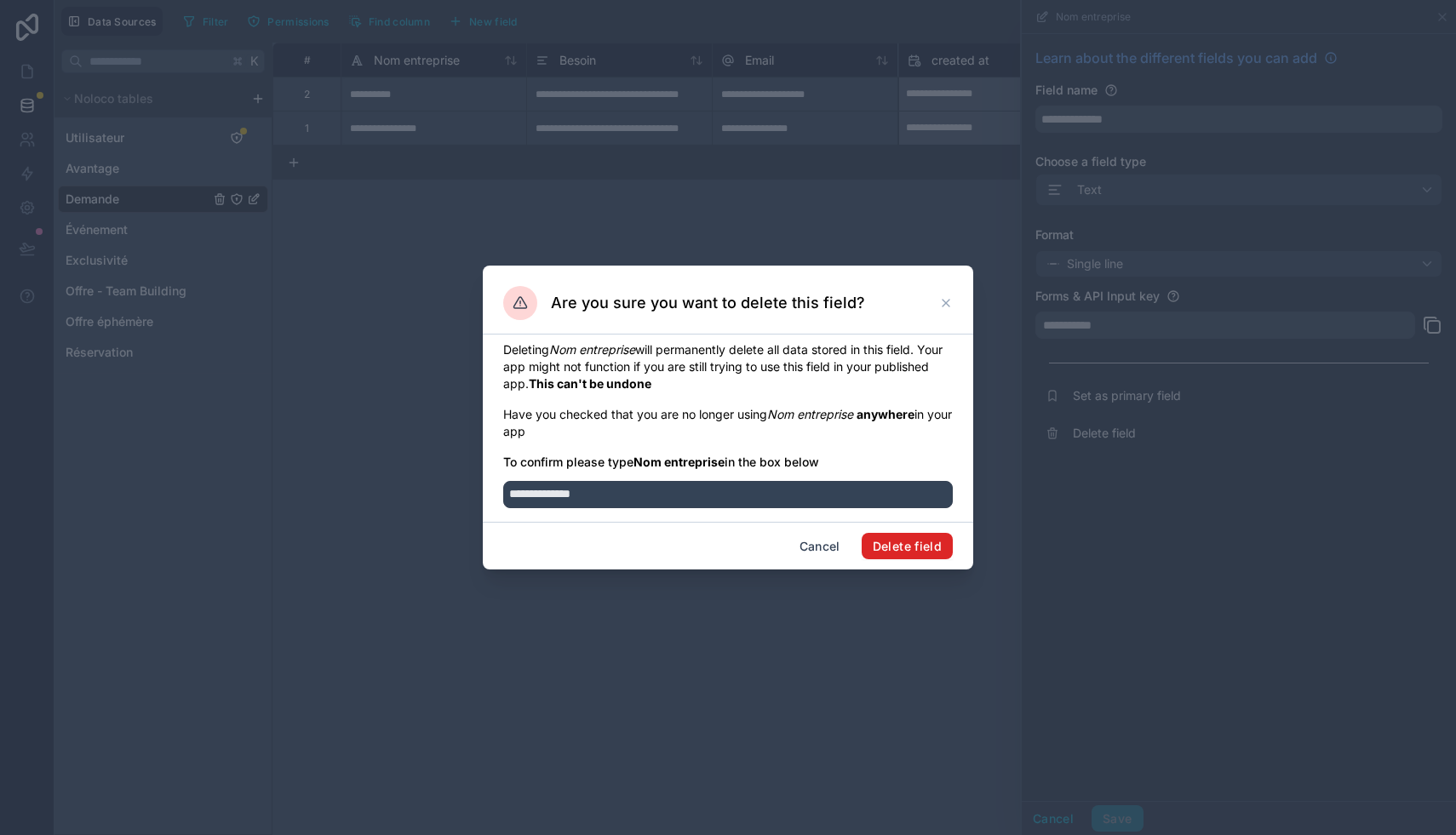 click on "Delete field" at bounding box center [907, 546] 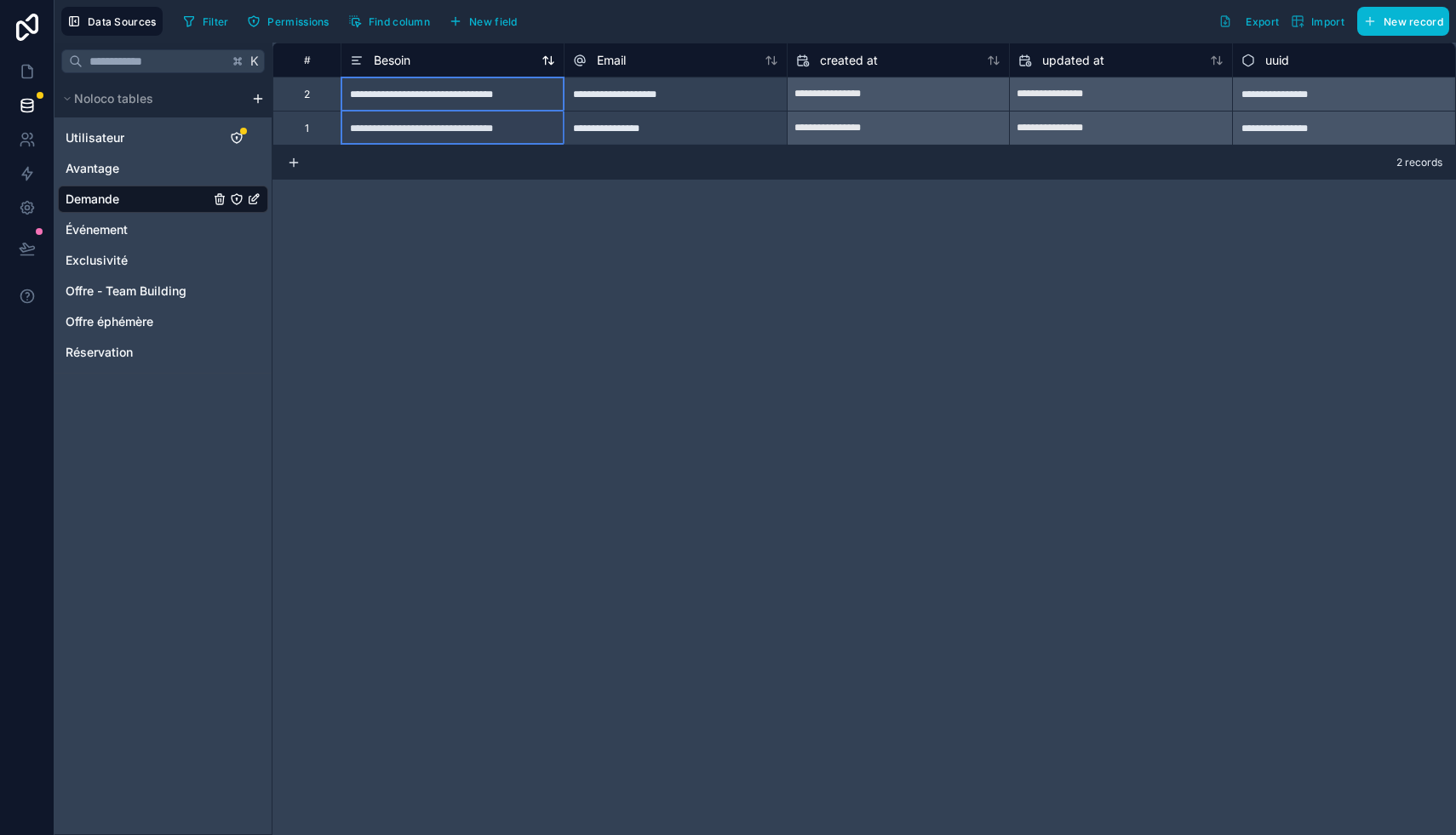 click on "Besoin" at bounding box center (452, 60) 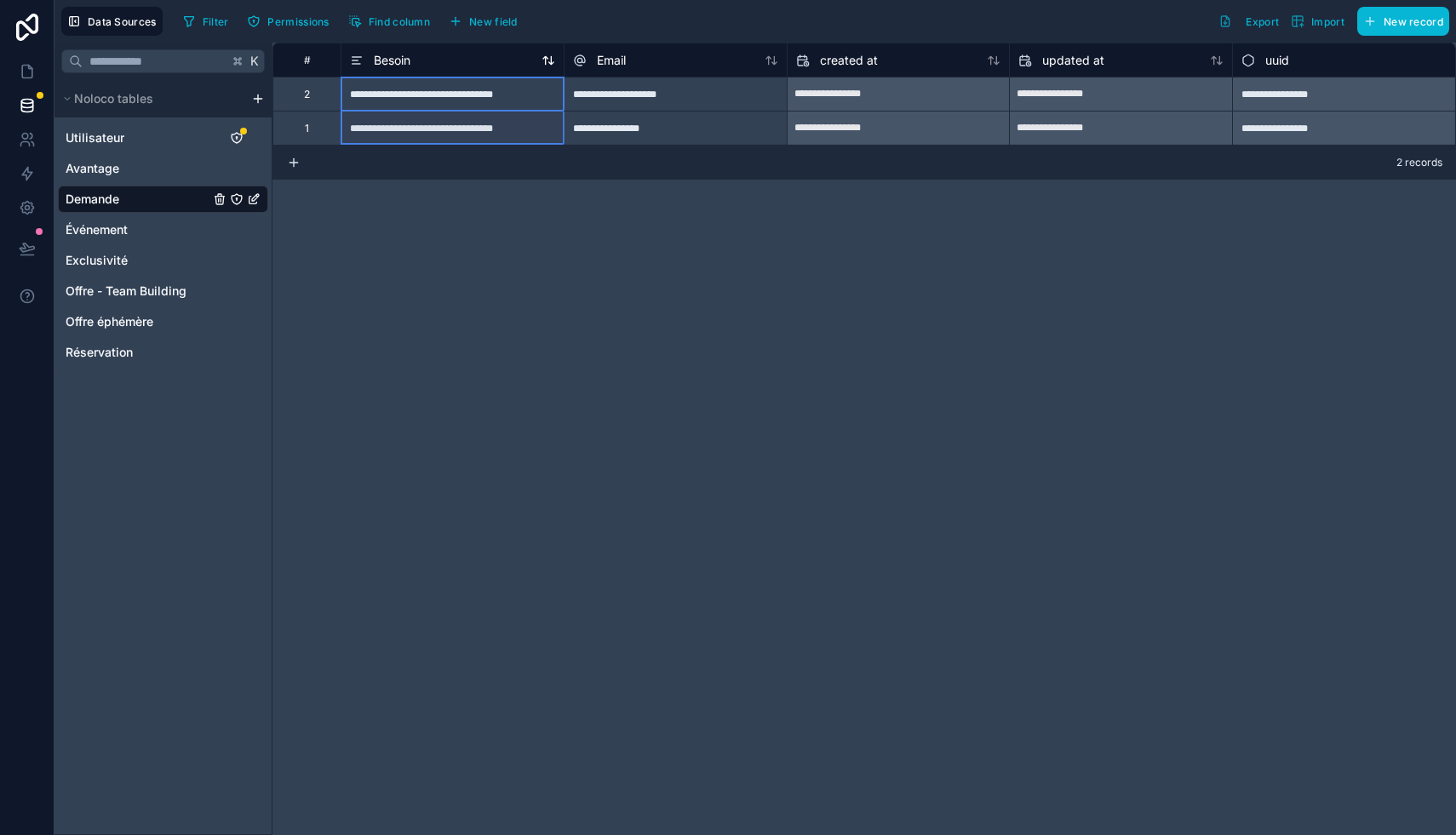 click on "Besoin" at bounding box center [392, 60] 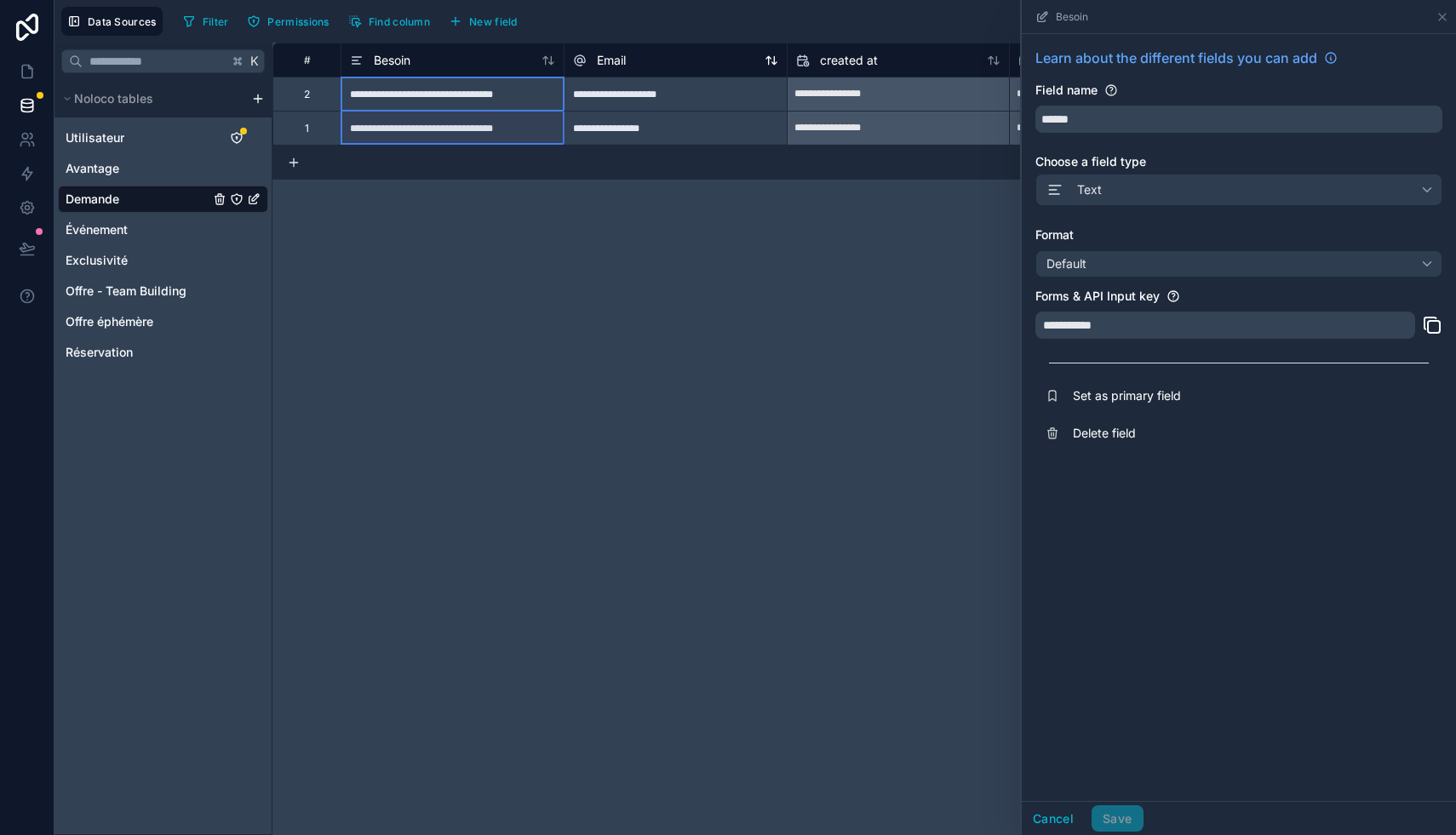 click on "Email" at bounding box center [611, 60] 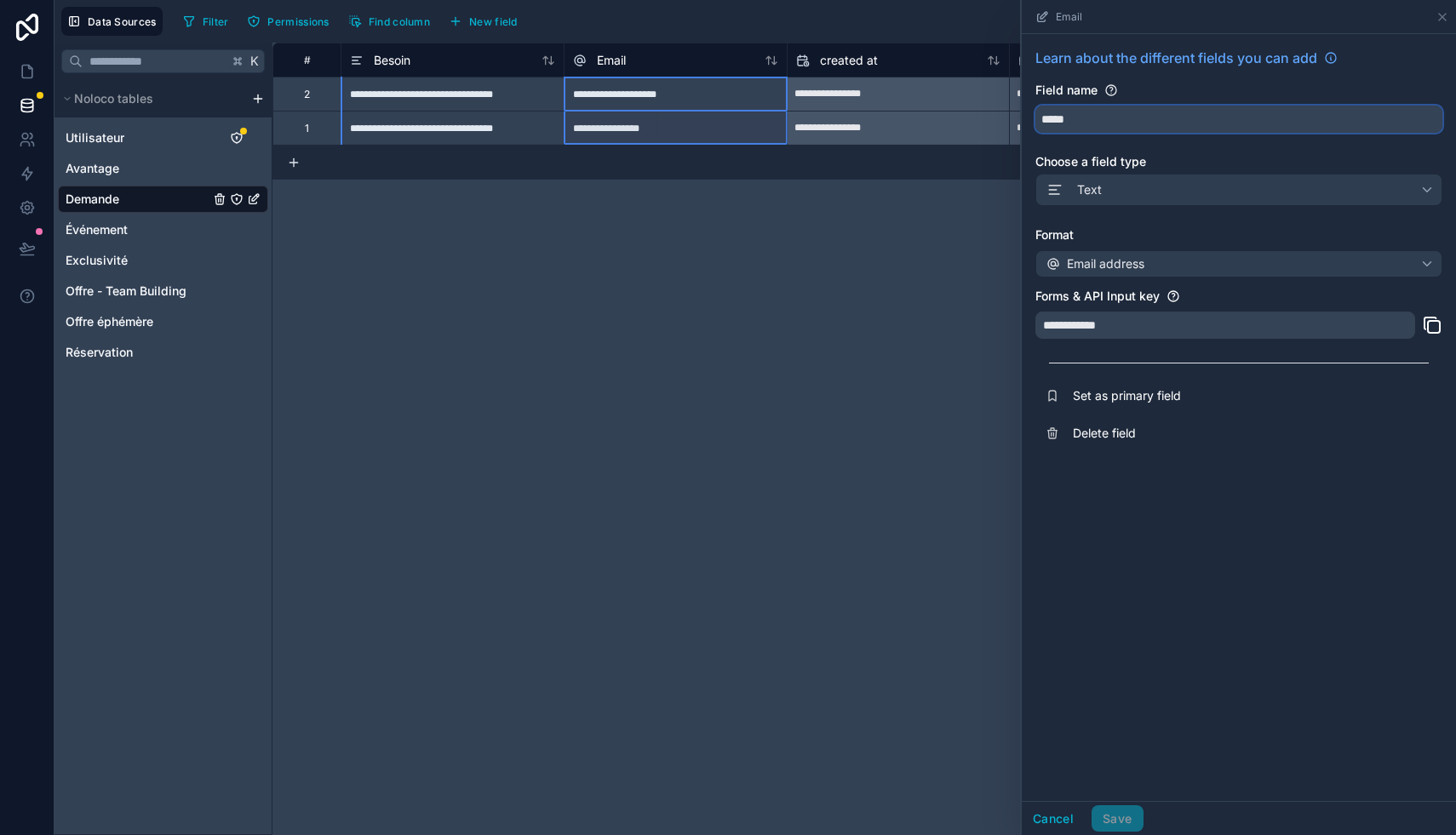 click on "*****" at bounding box center [1239, 119] 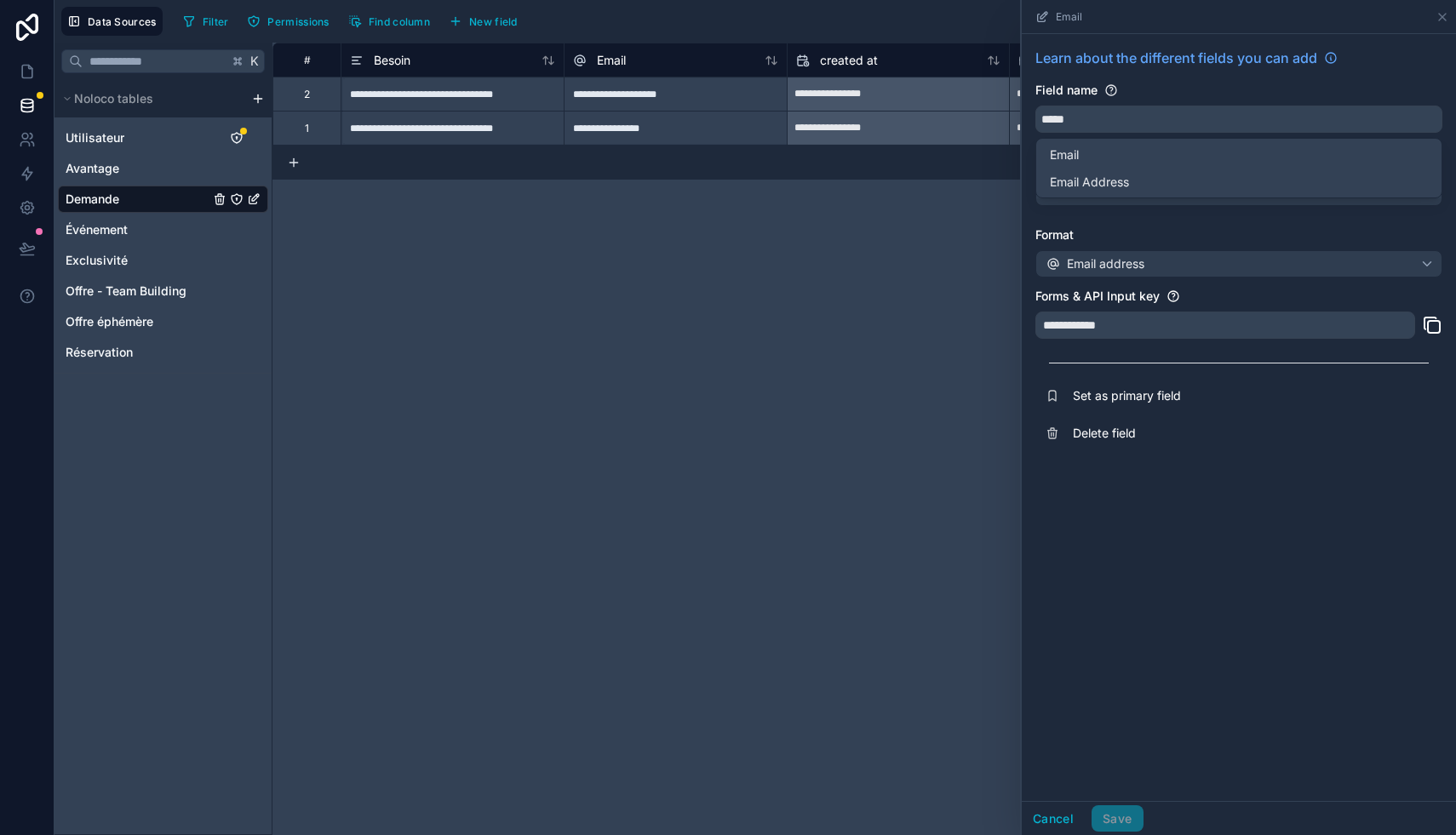 click on "Forms & API Input key" at bounding box center (1098, 296) 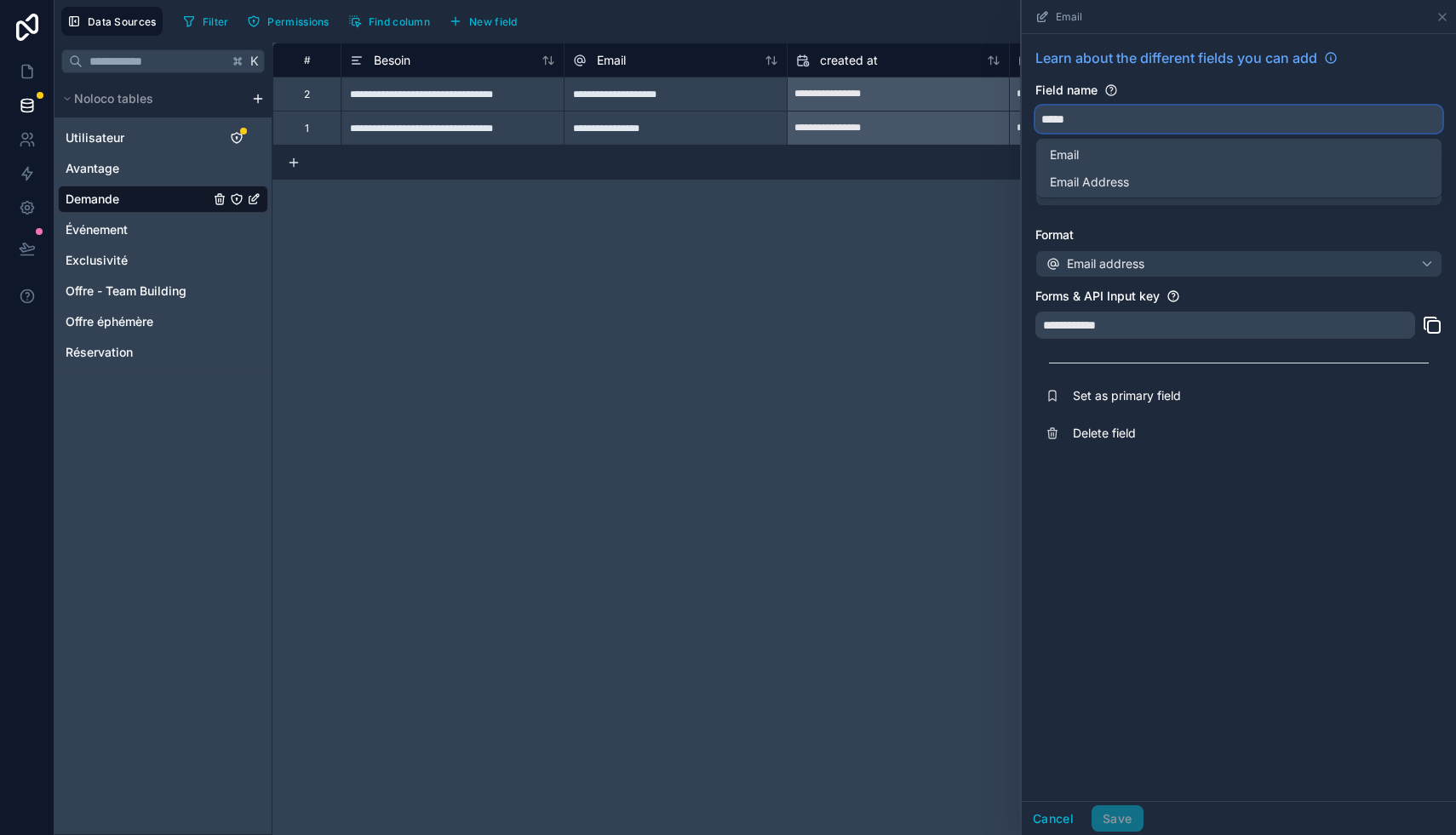 drag, startPoint x: 1090, startPoint y: 113, endPoint x: 1032, endPoint y: 112, distance: 58.0086 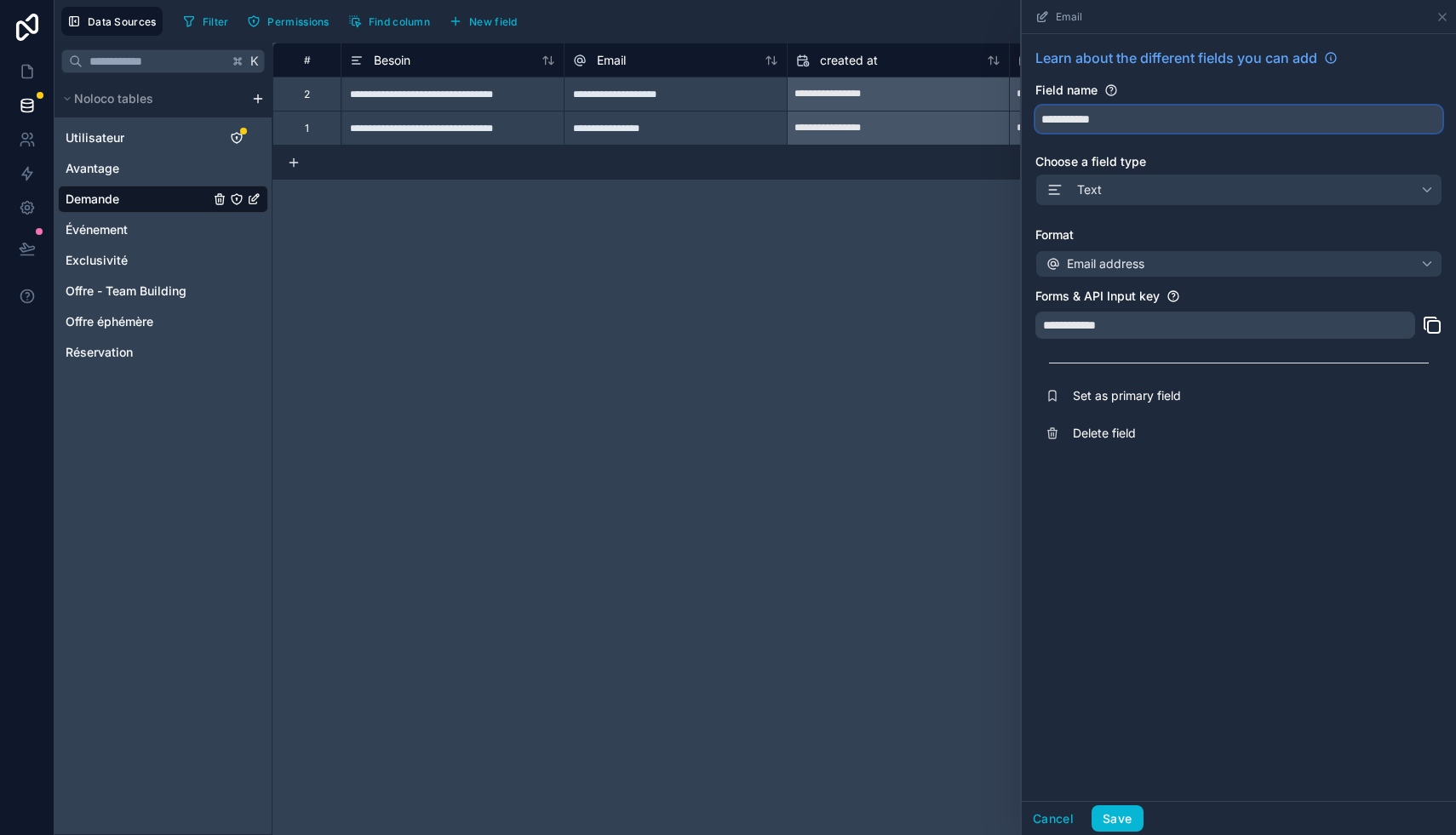 type on "**********" 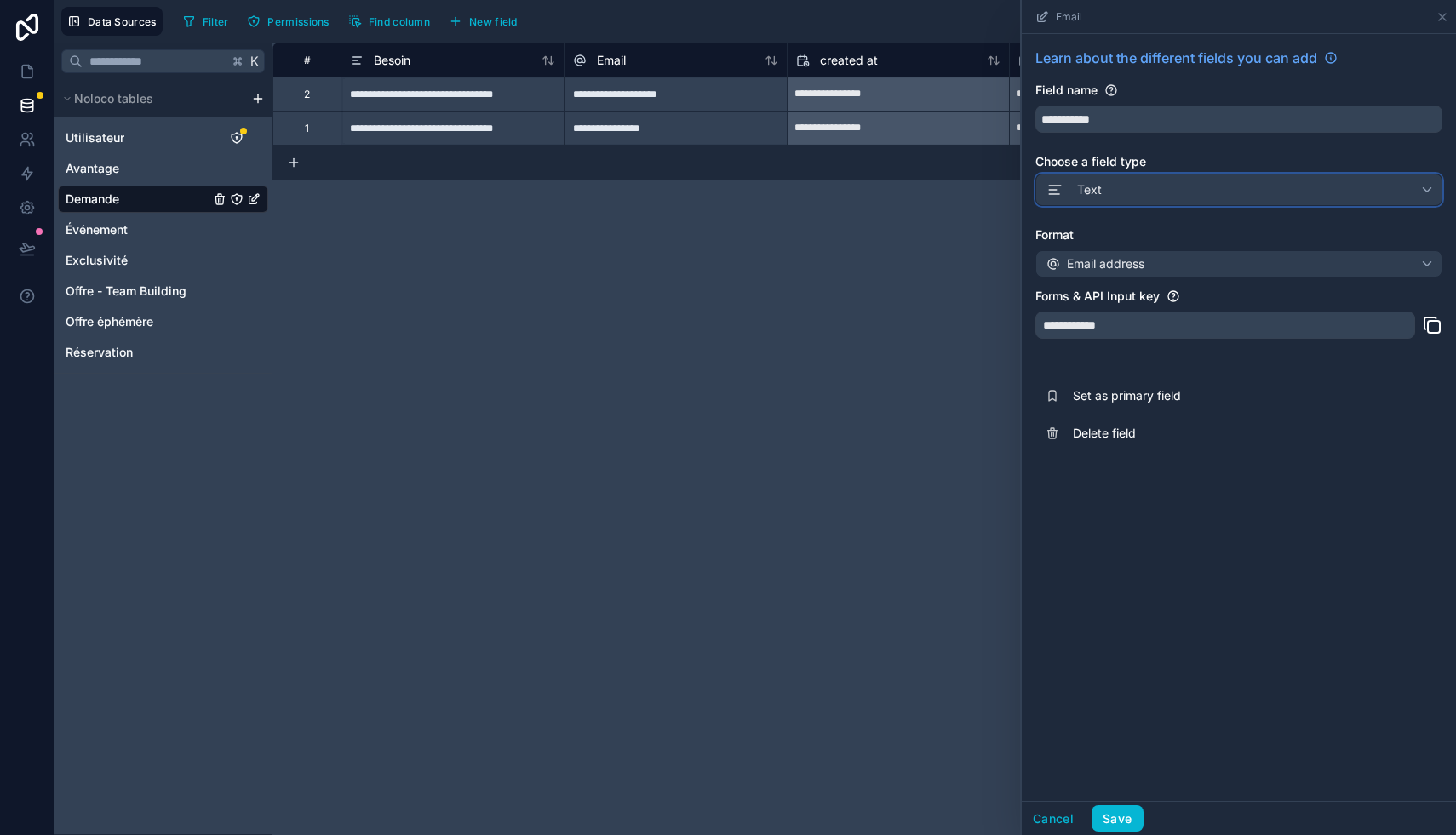click on "Text" at bounding box center (1239, 190) 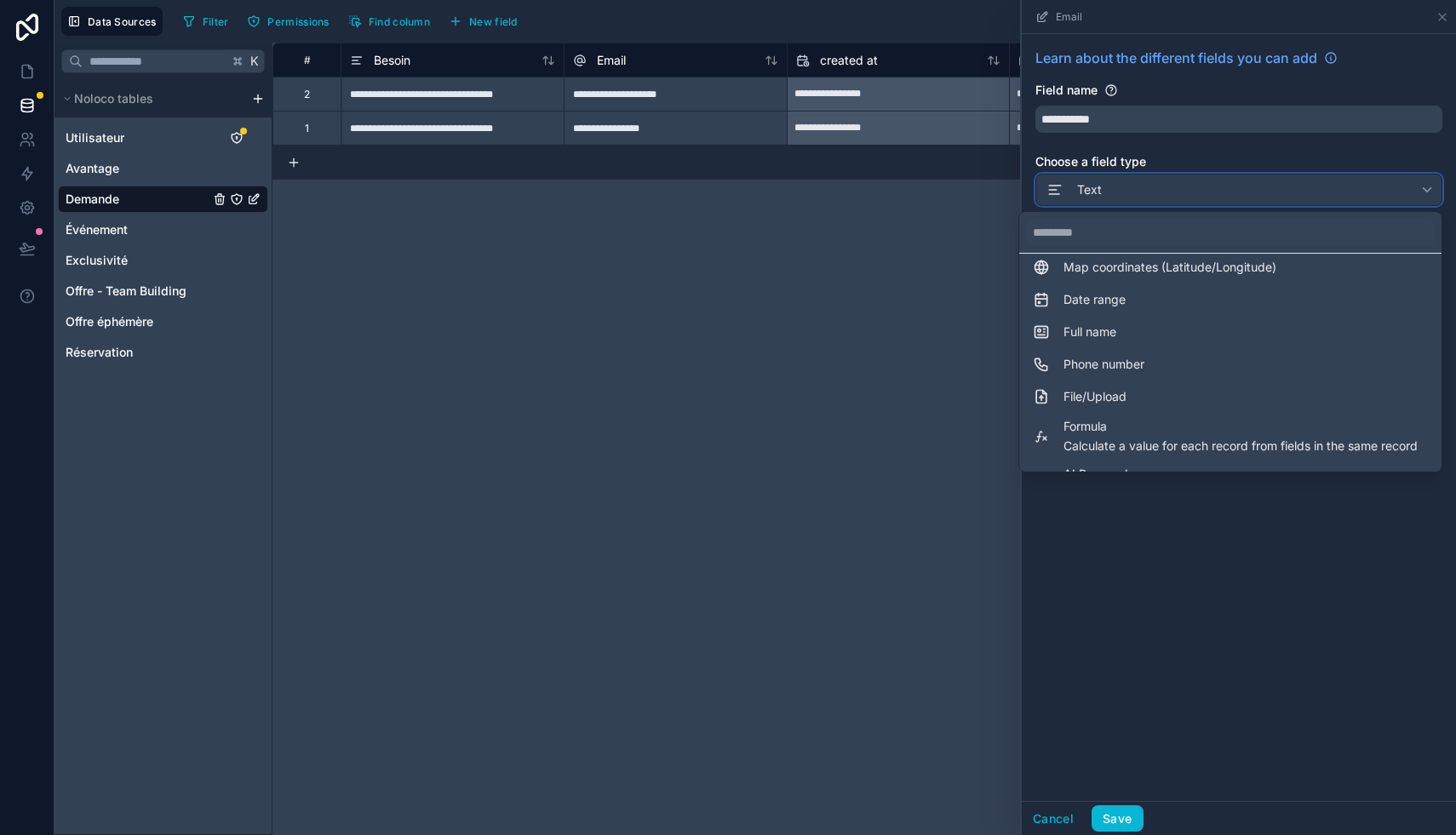 scroll, scrollTop: 466, scrollLeft: 0, axis: vertical 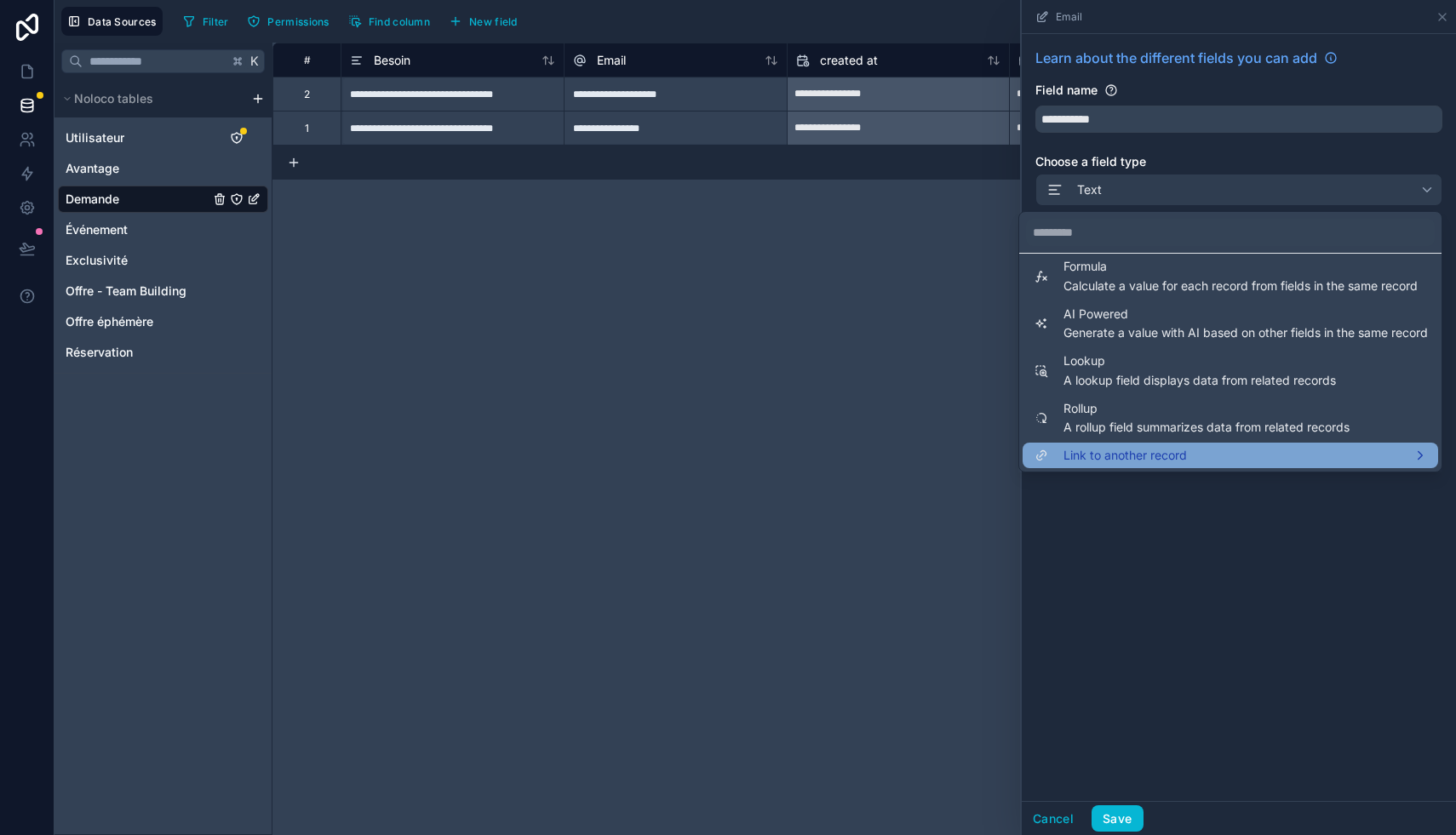 click on "Link to another record" at bounding box center (1125, 455) 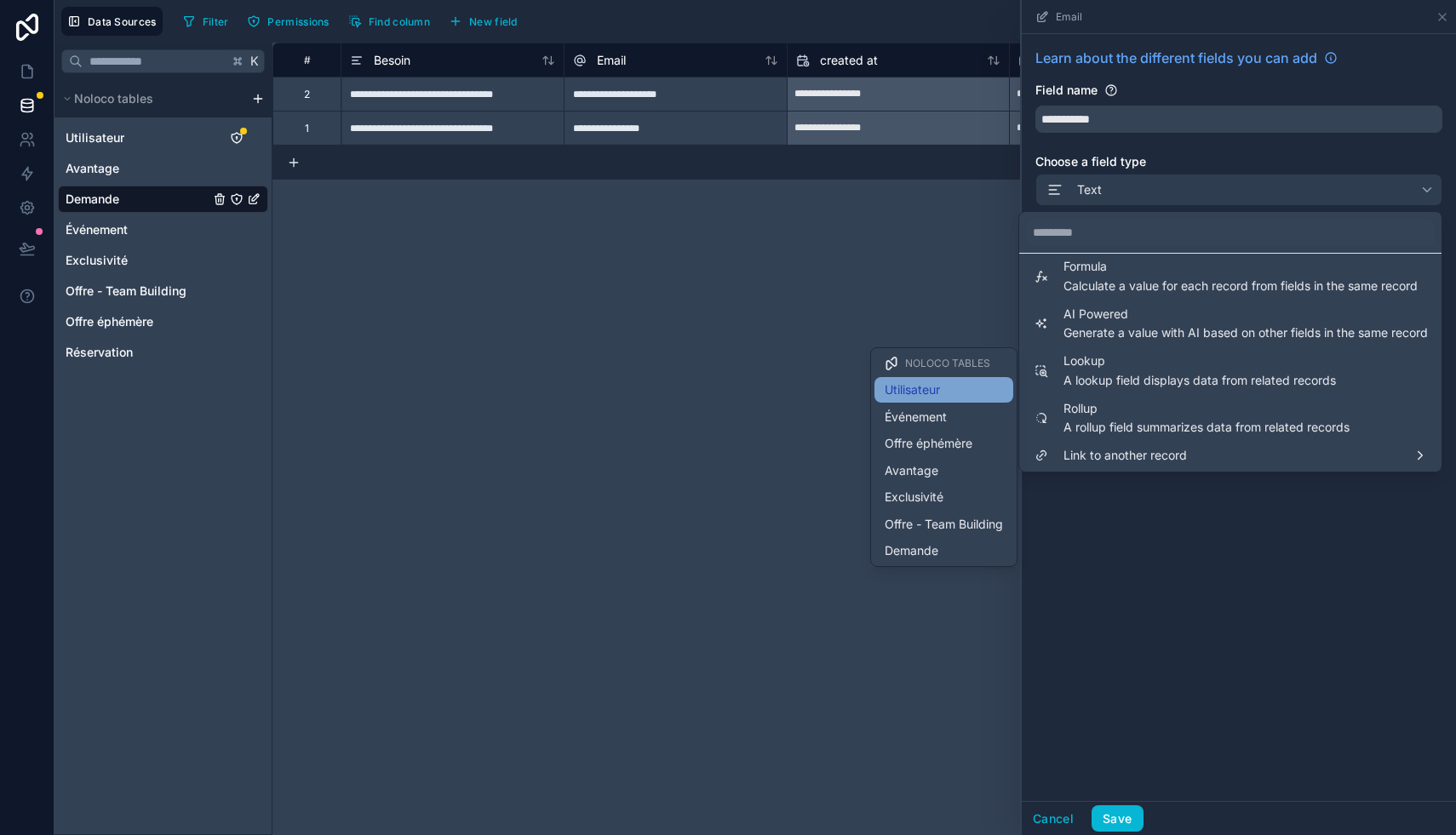 click on "Utilisateur" at bounding box center (943, 390) 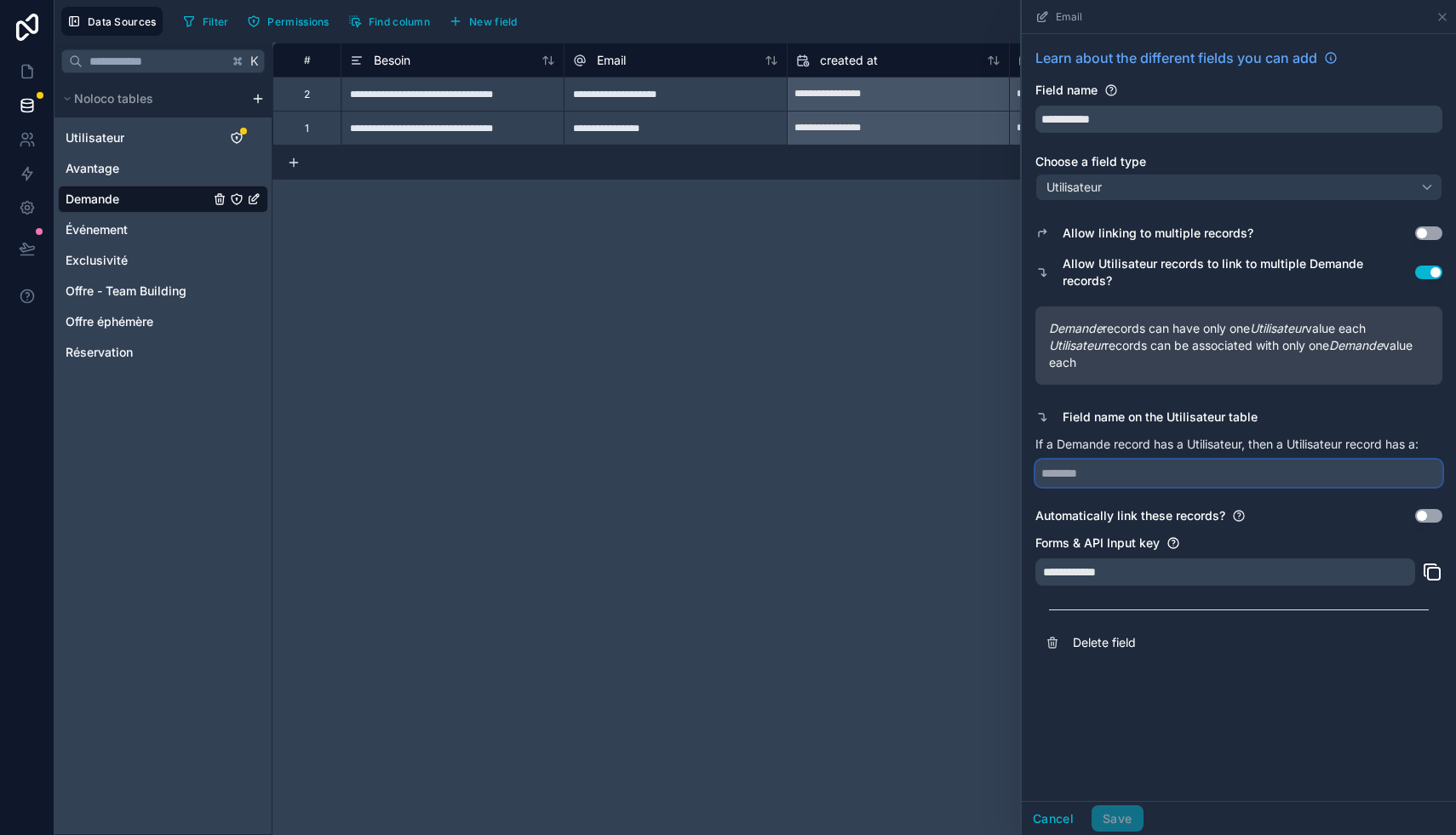 click at bounding box center [1239, 473] 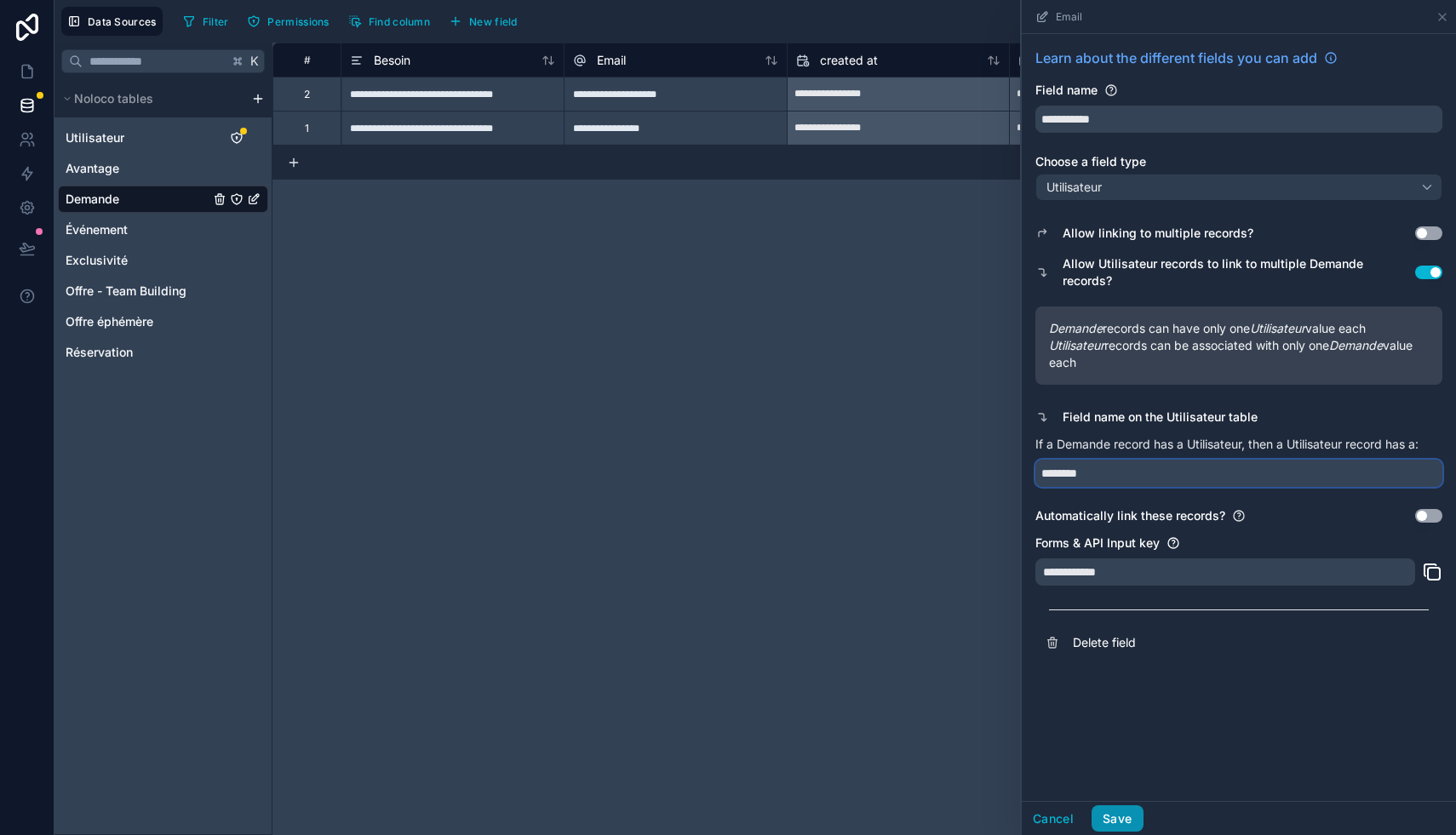 type on "********" 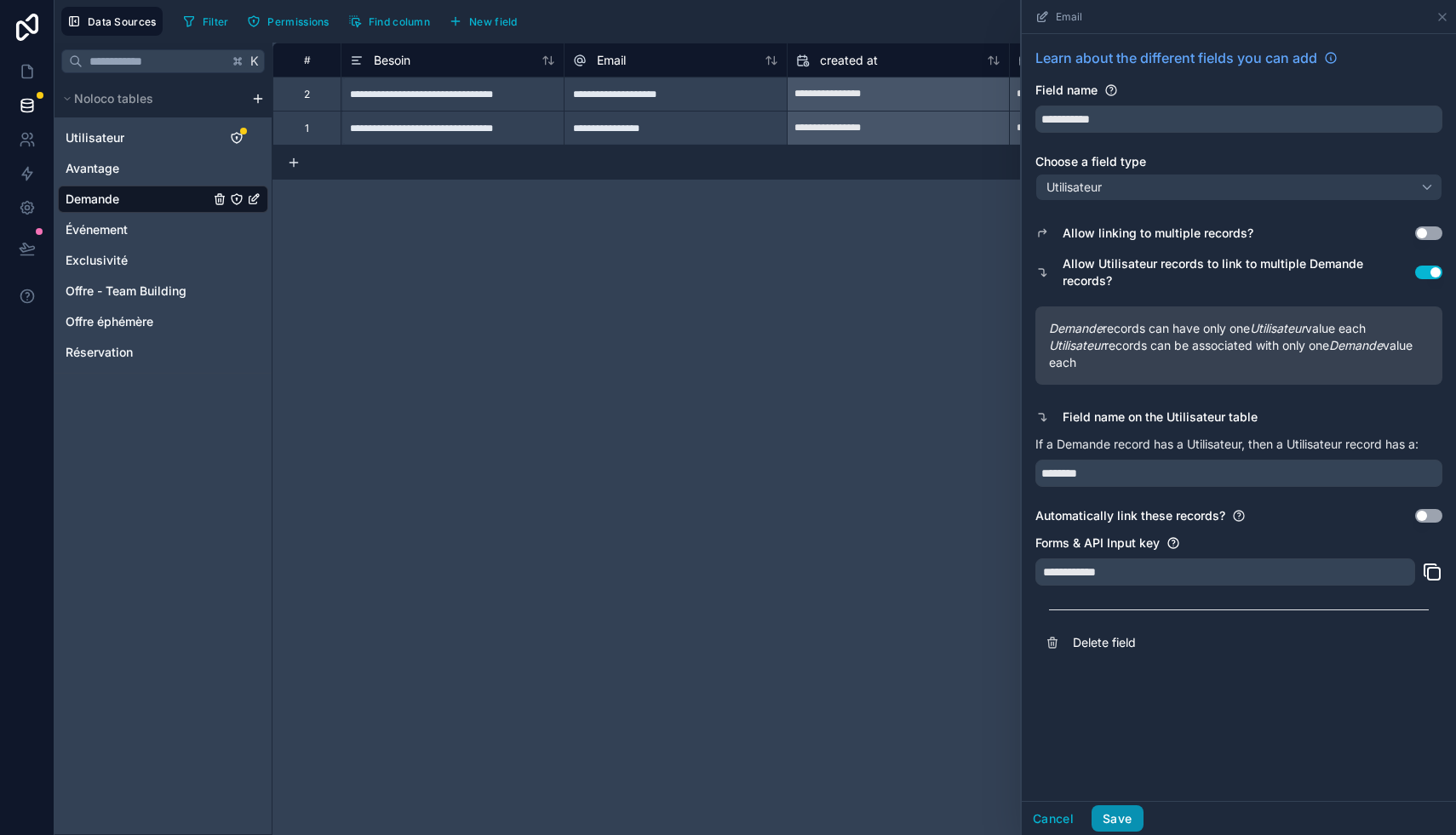 click on "Save" at bounding box center (1117, 819) 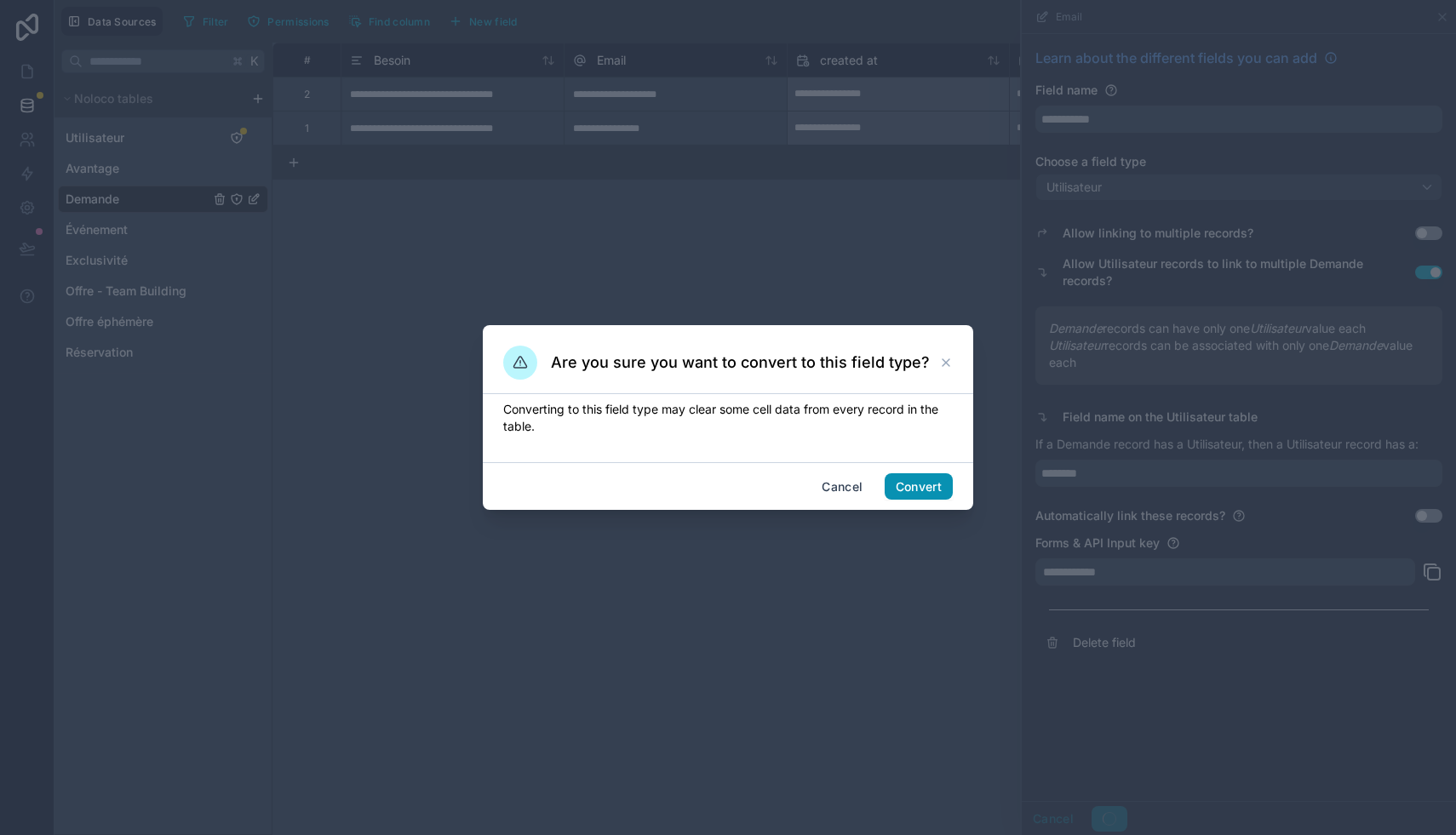 click on "Convert" at bounding box center [919, 487] 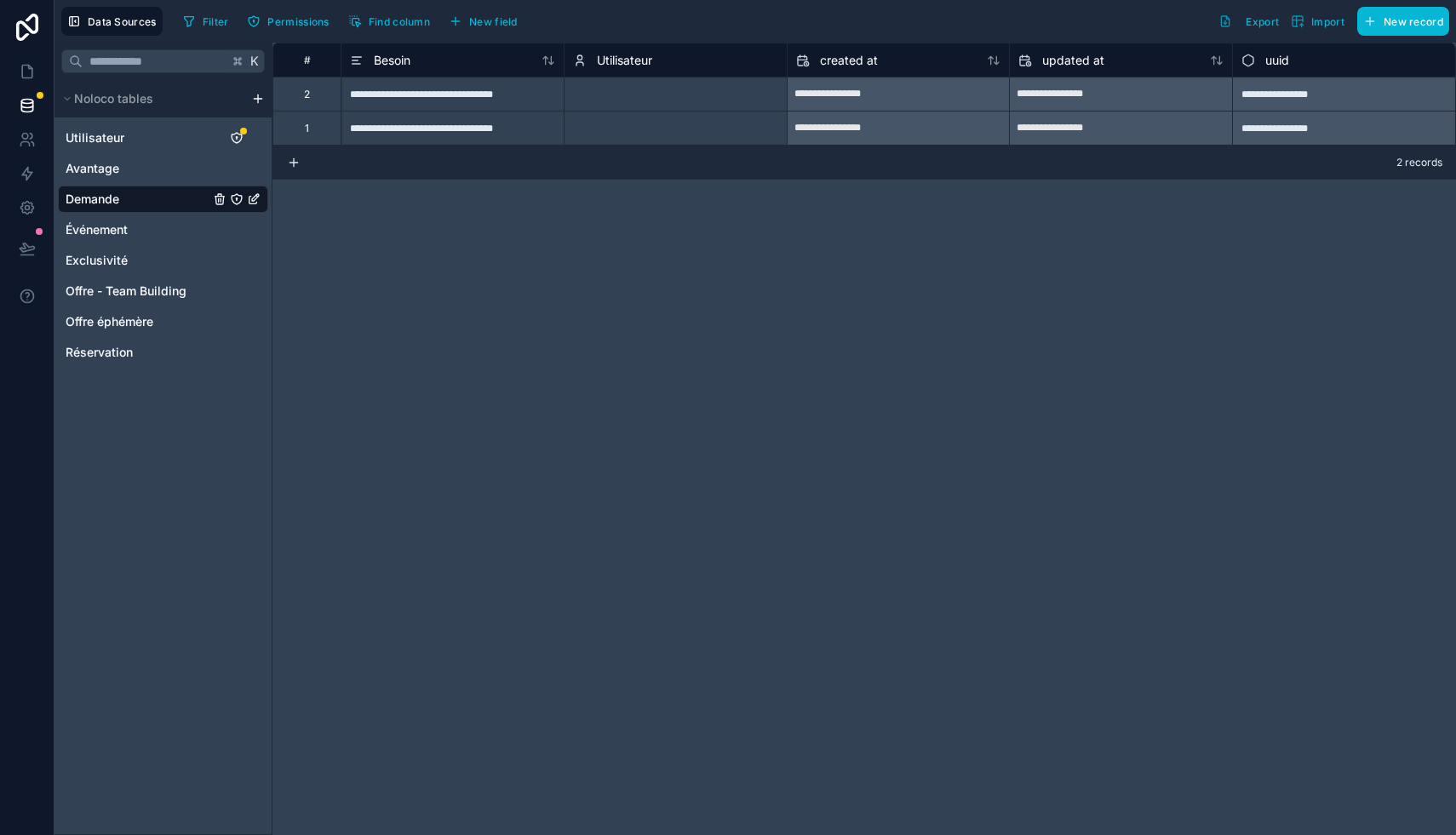 click on "Select a Utilisateur" at bounding box center (618, 94) 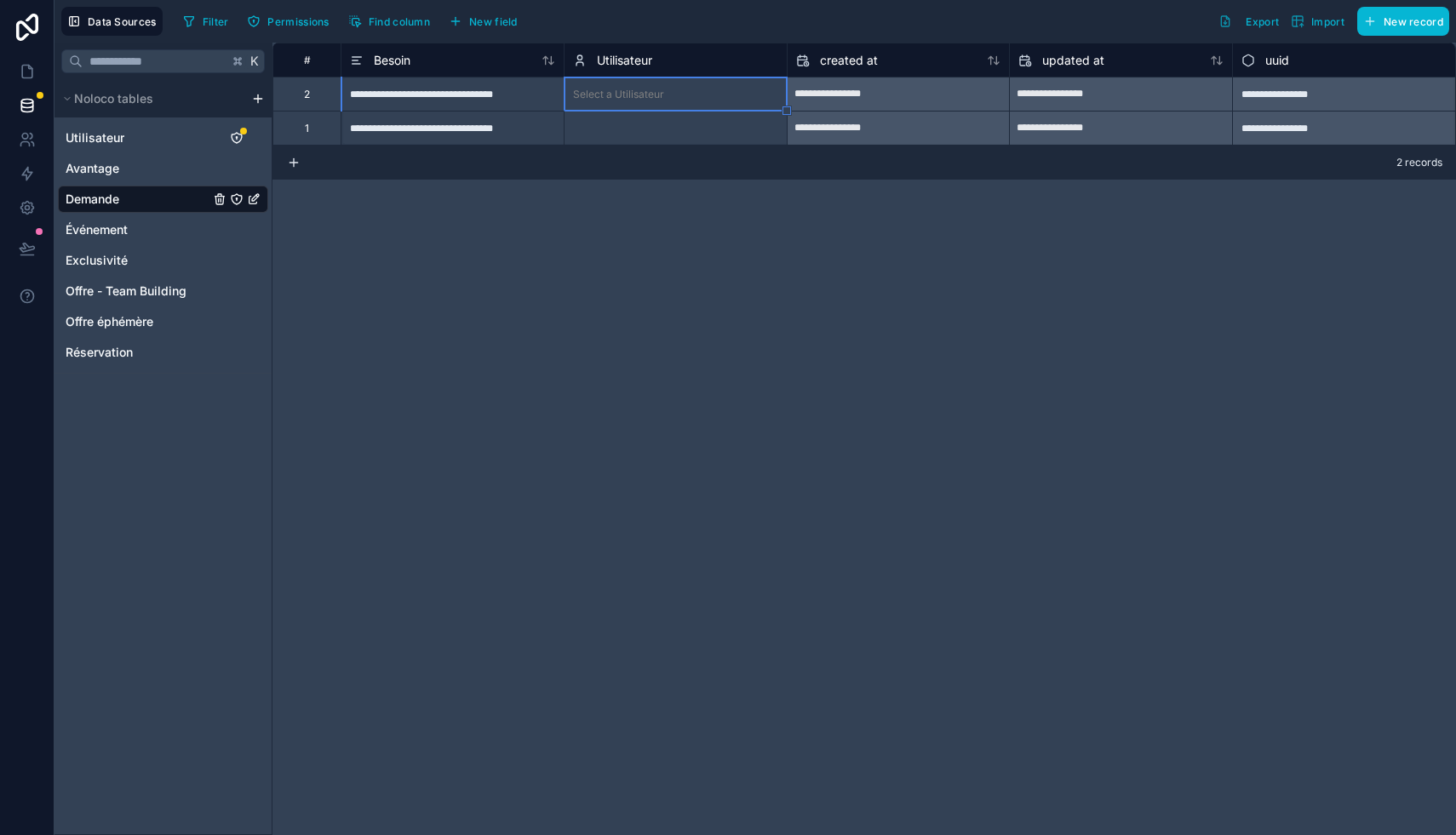 click on "Select a Utilisateur" at bounding box center (618, 94) 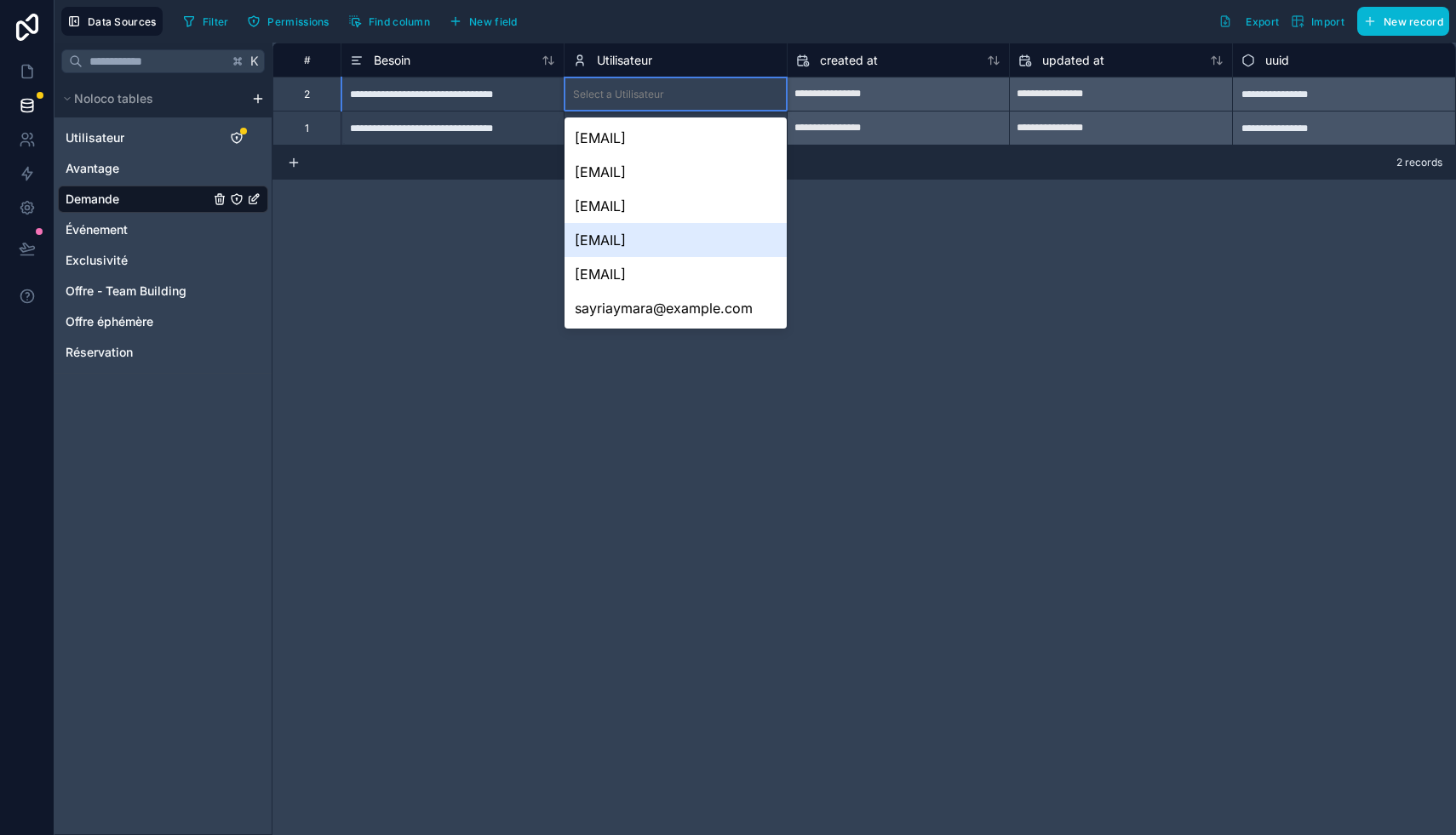click on "[EMAIL]" at bounding box center [675, 240] 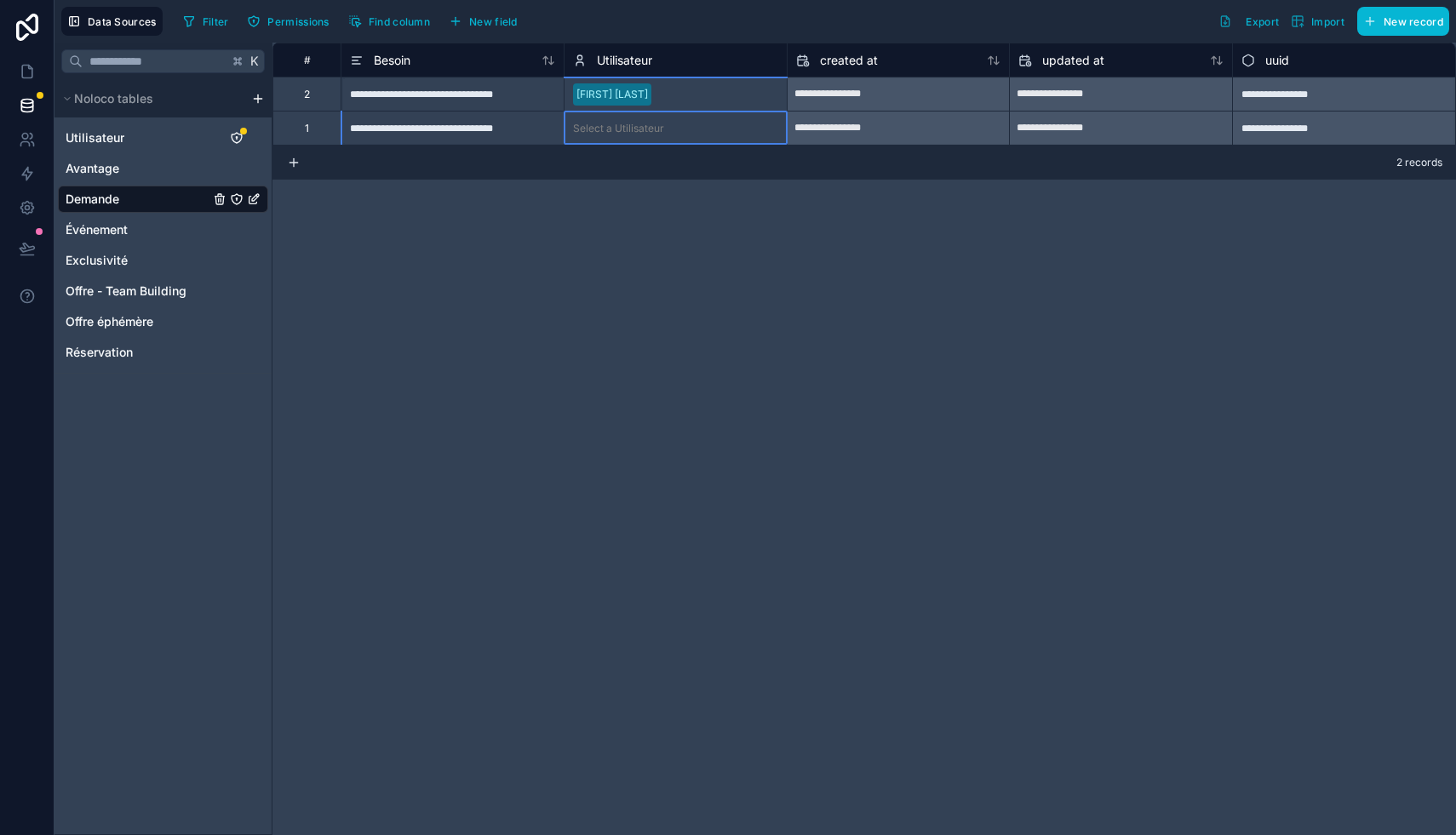 click on "Select a Utilisateur" at bounding box center [618, 129] 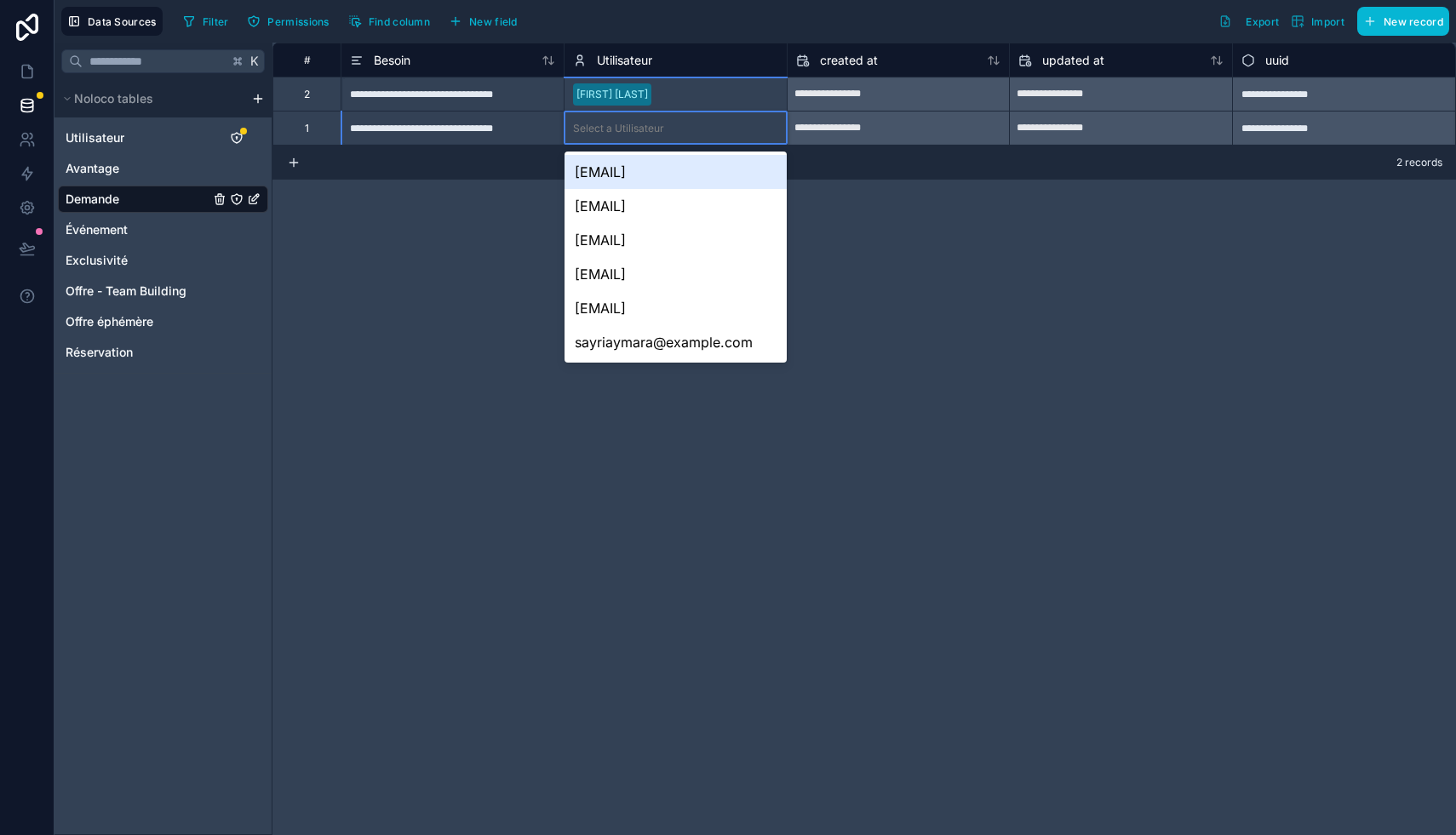 click on "Select a Utilisateur" at bounding box center [618, 129] 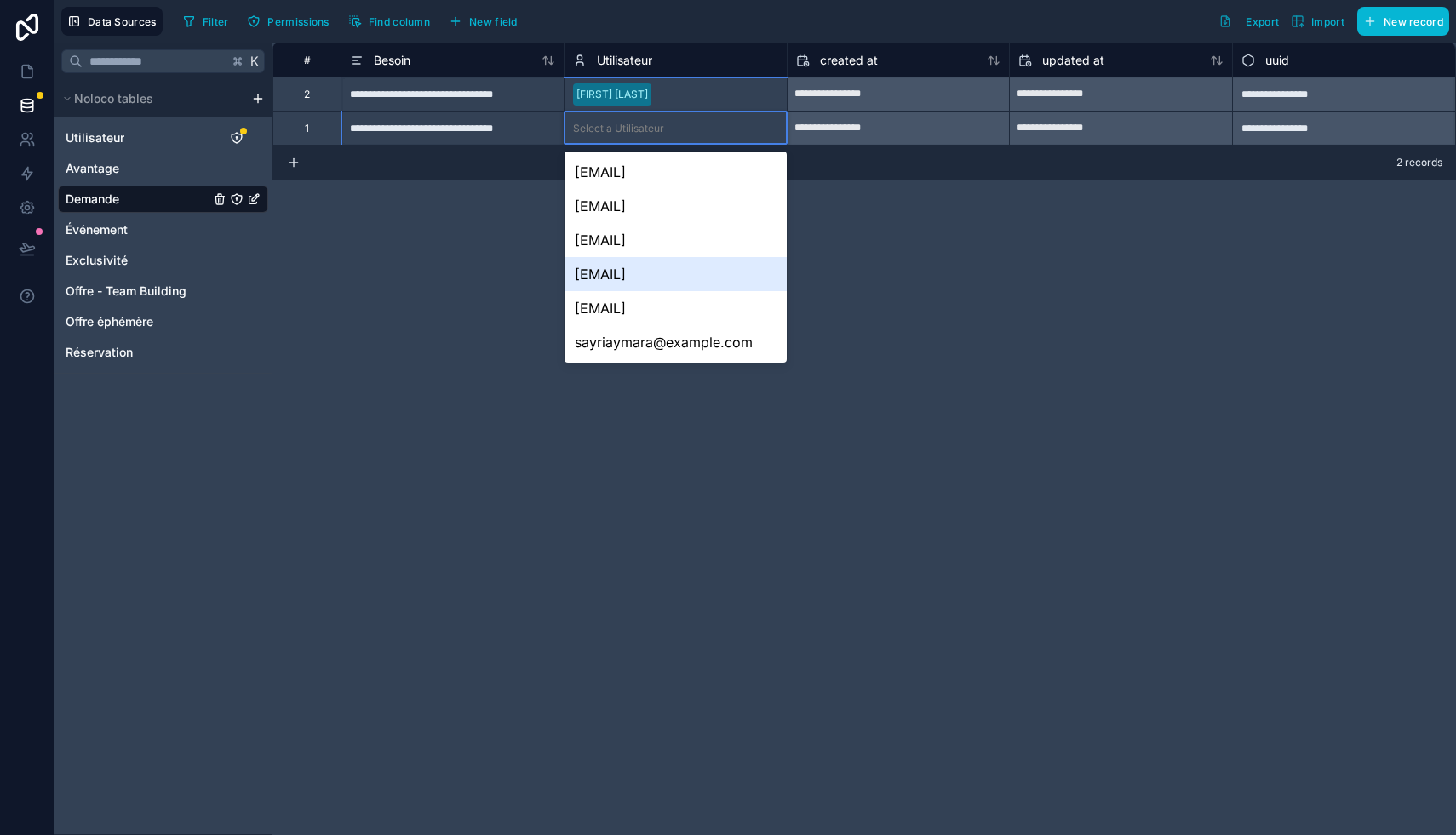 click on "[EMAIL]" at bounding box center [675, 274] 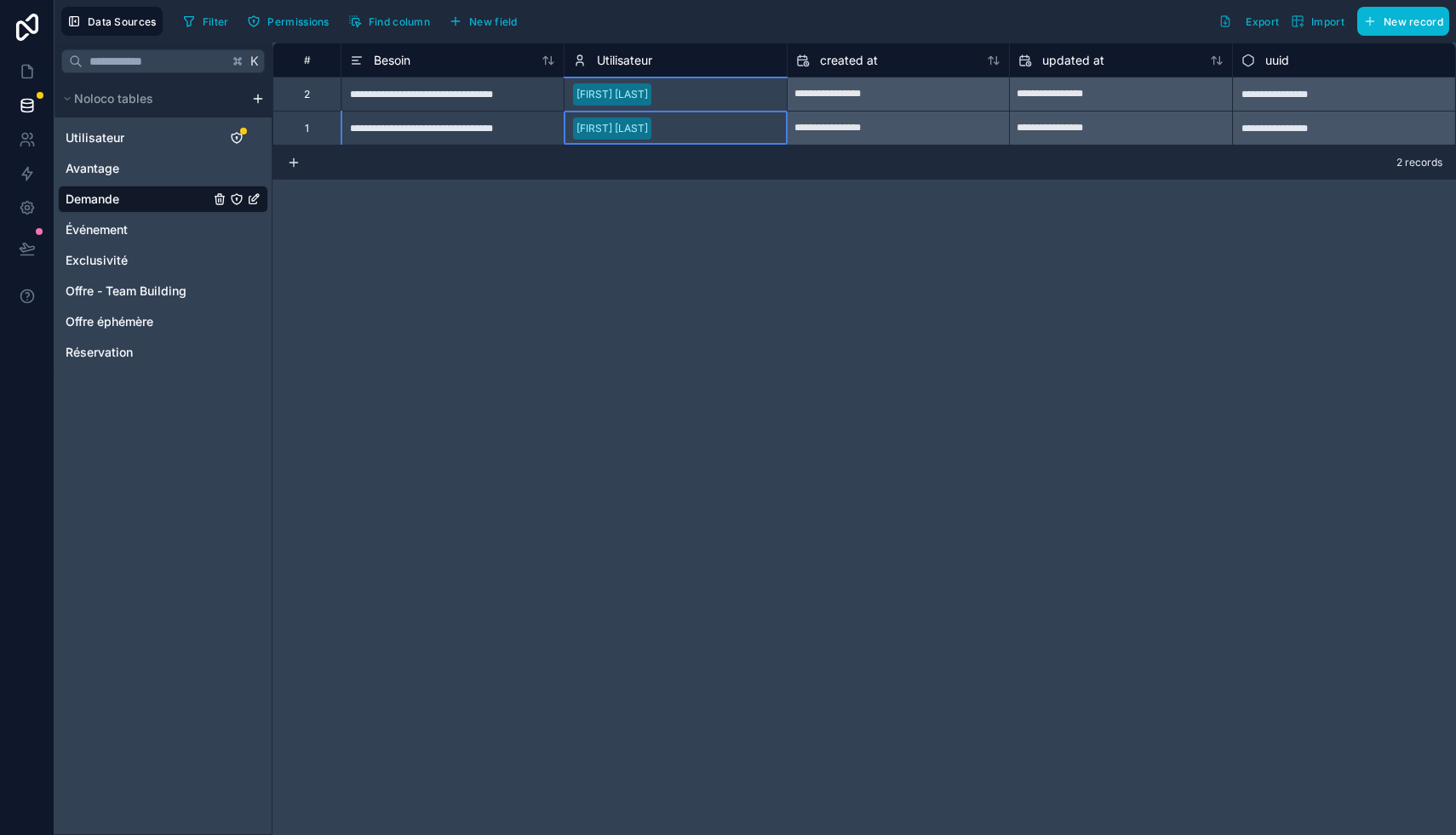 click on "**********" at bounding box center [864, 438] 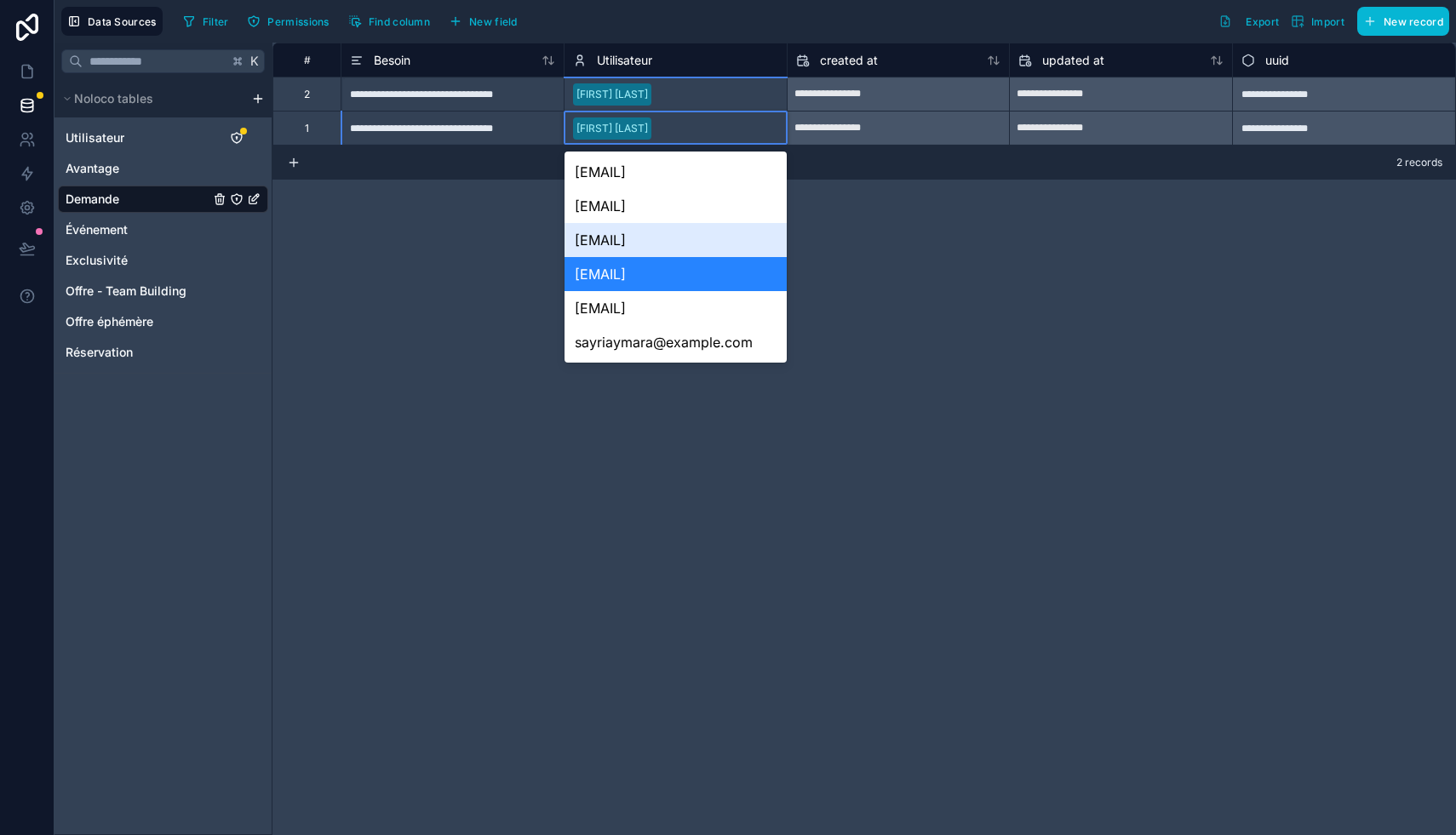 click on "julien@partenariat-luca.com" at bounding box center (675, 240) 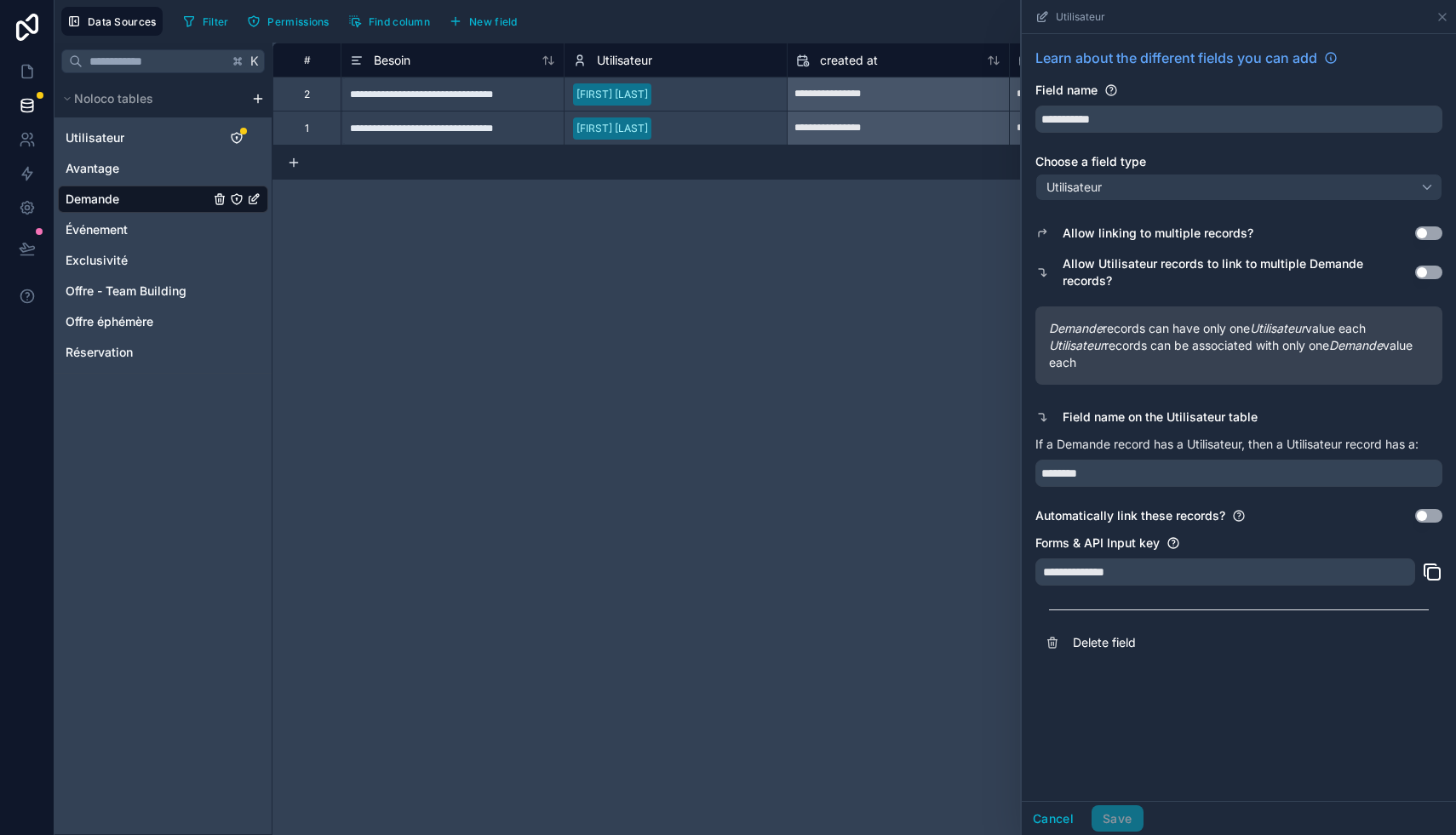 click on "**********" at bounding box center [864, 438] 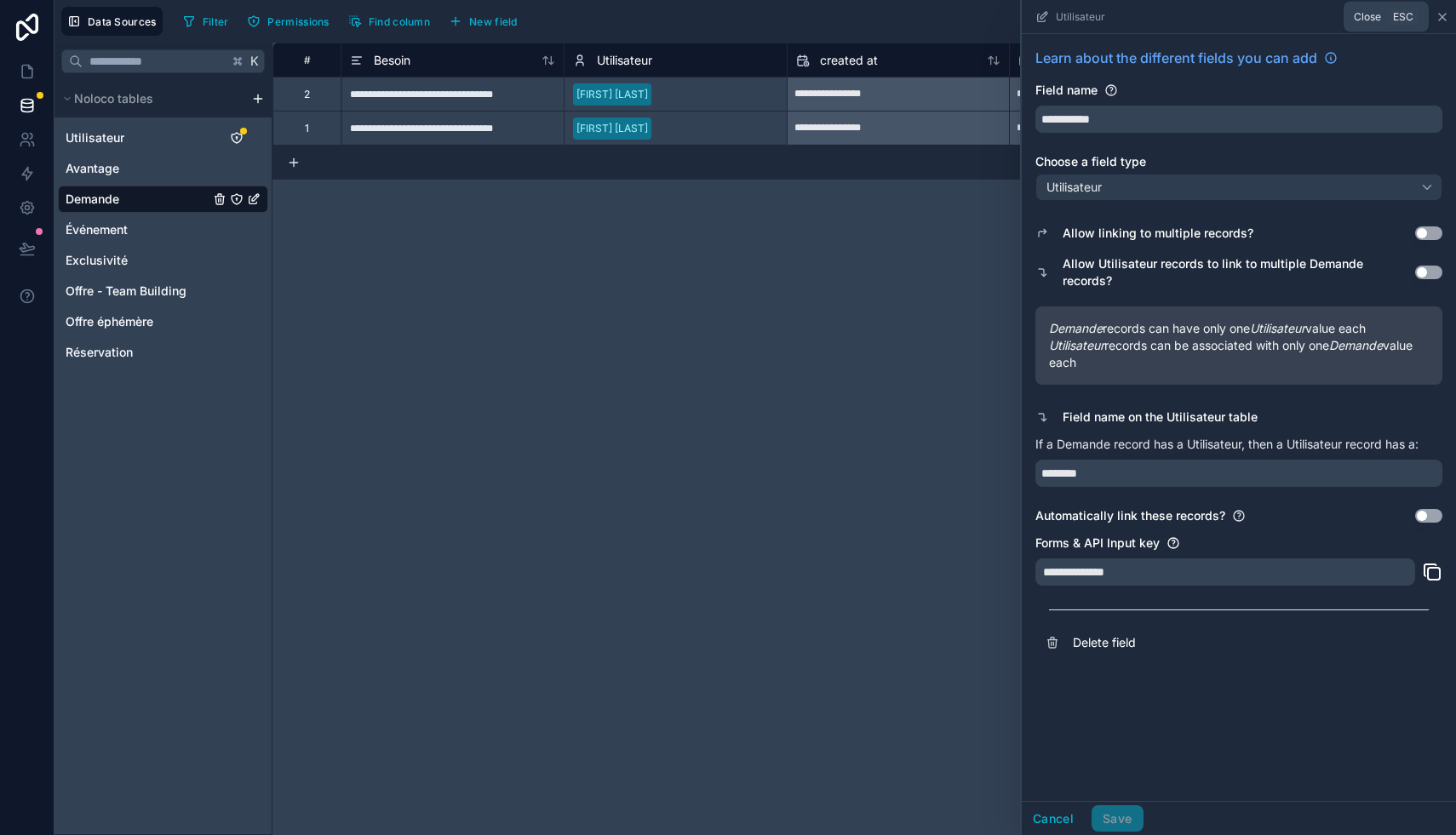 click 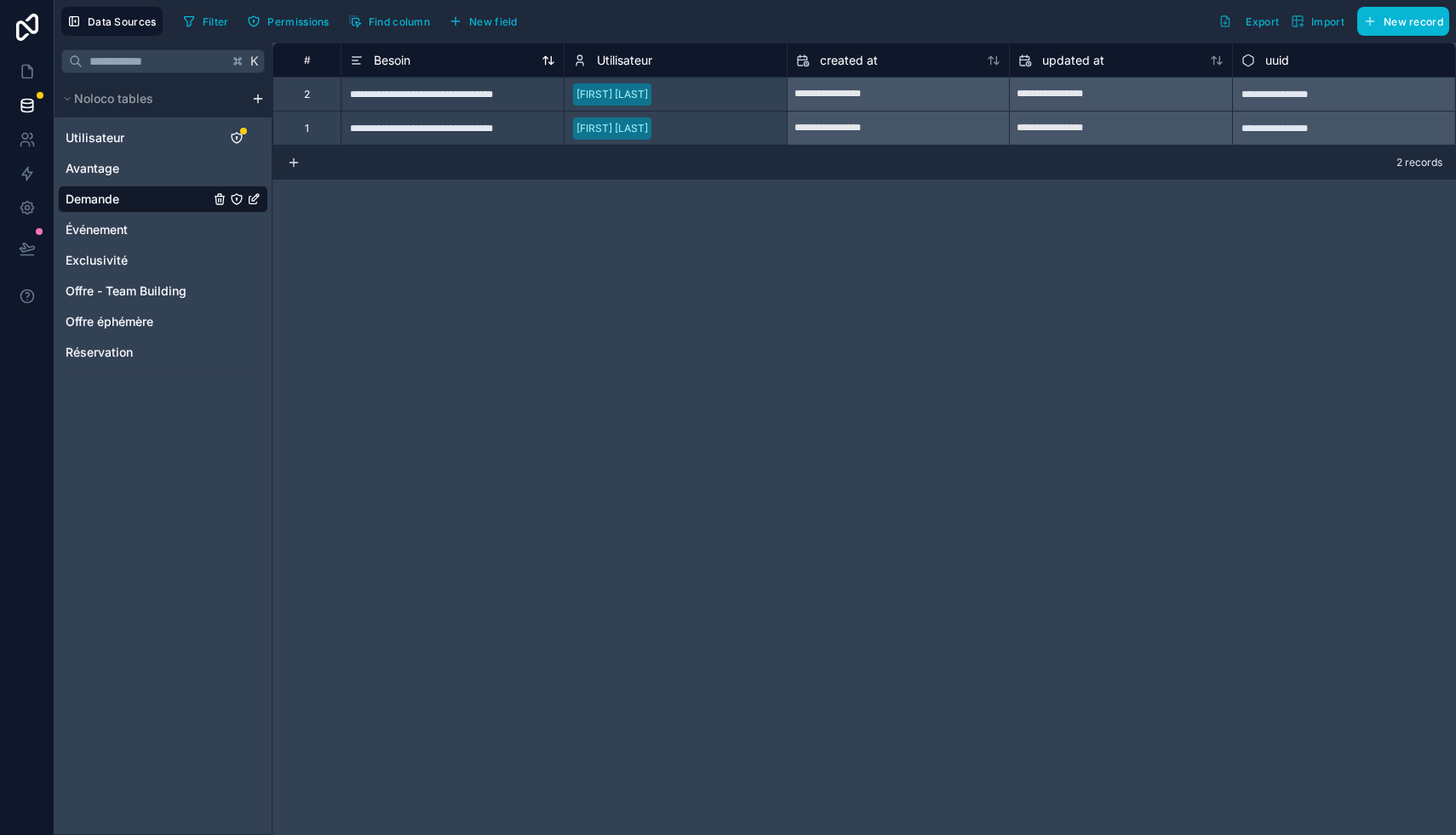 click on "Besoin" at bounding box center [392, 60] 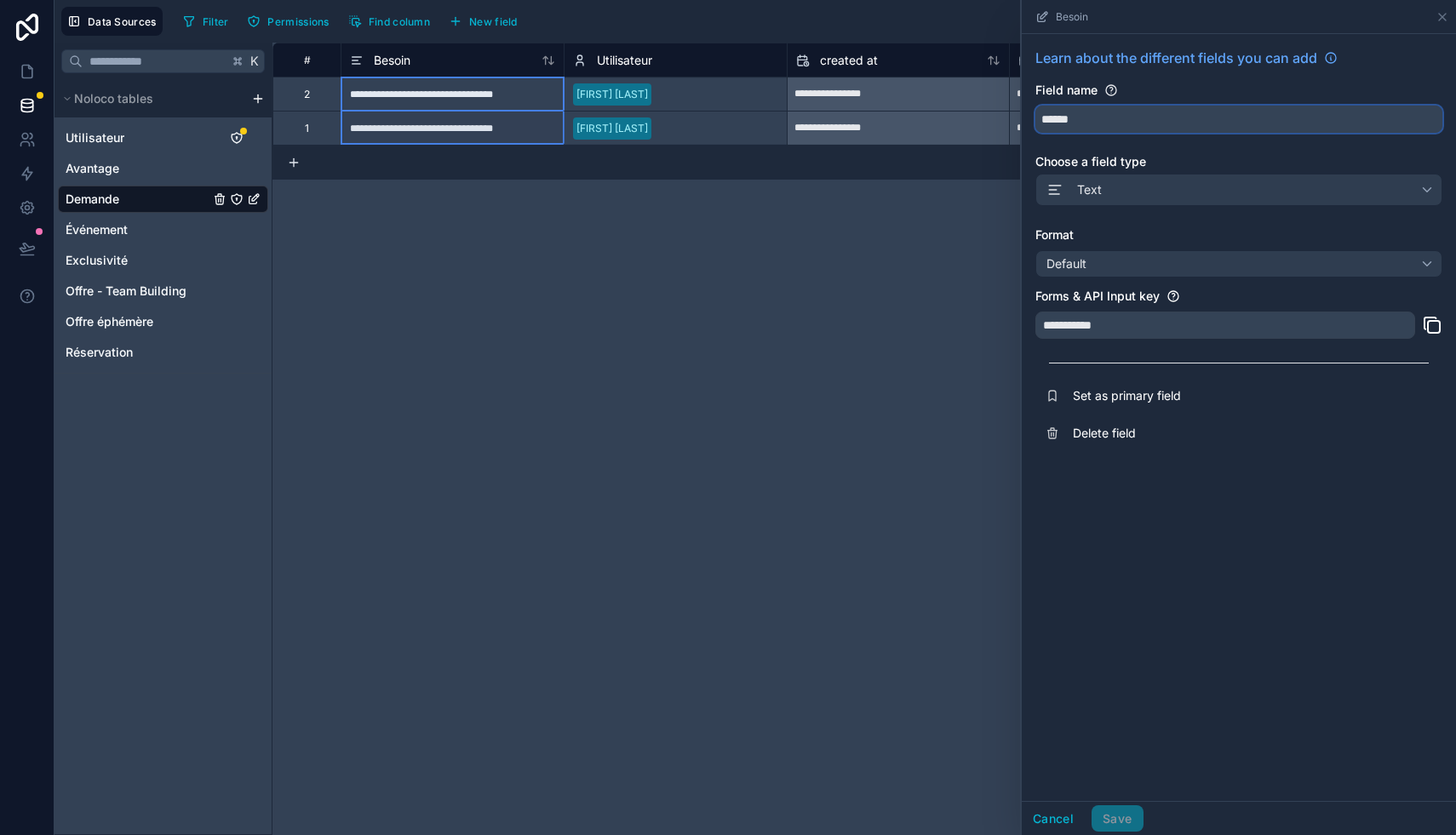 click on "******" at bounding box center [1239, 119] 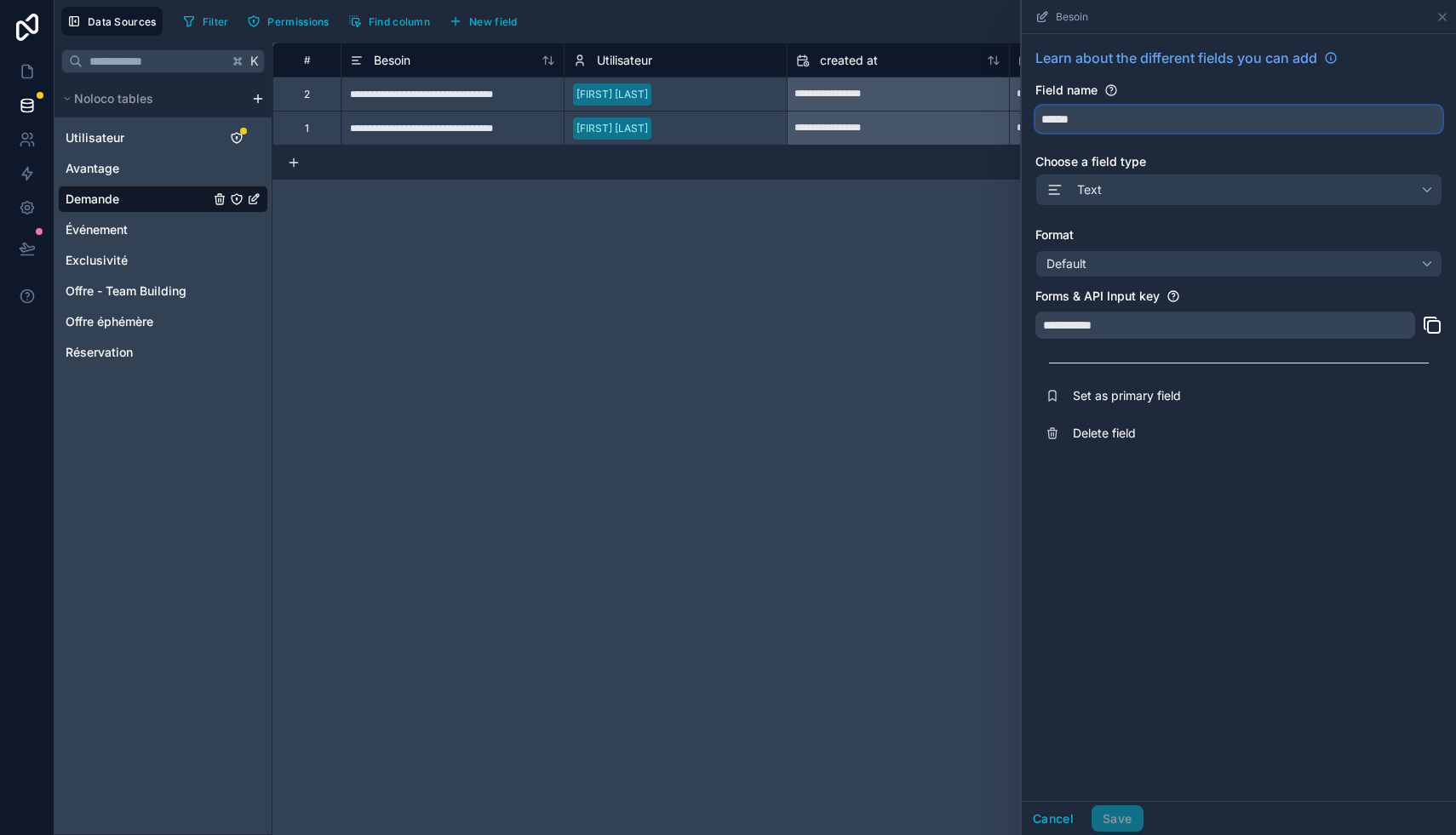 click on "******" at bounding box center (1239, 119) 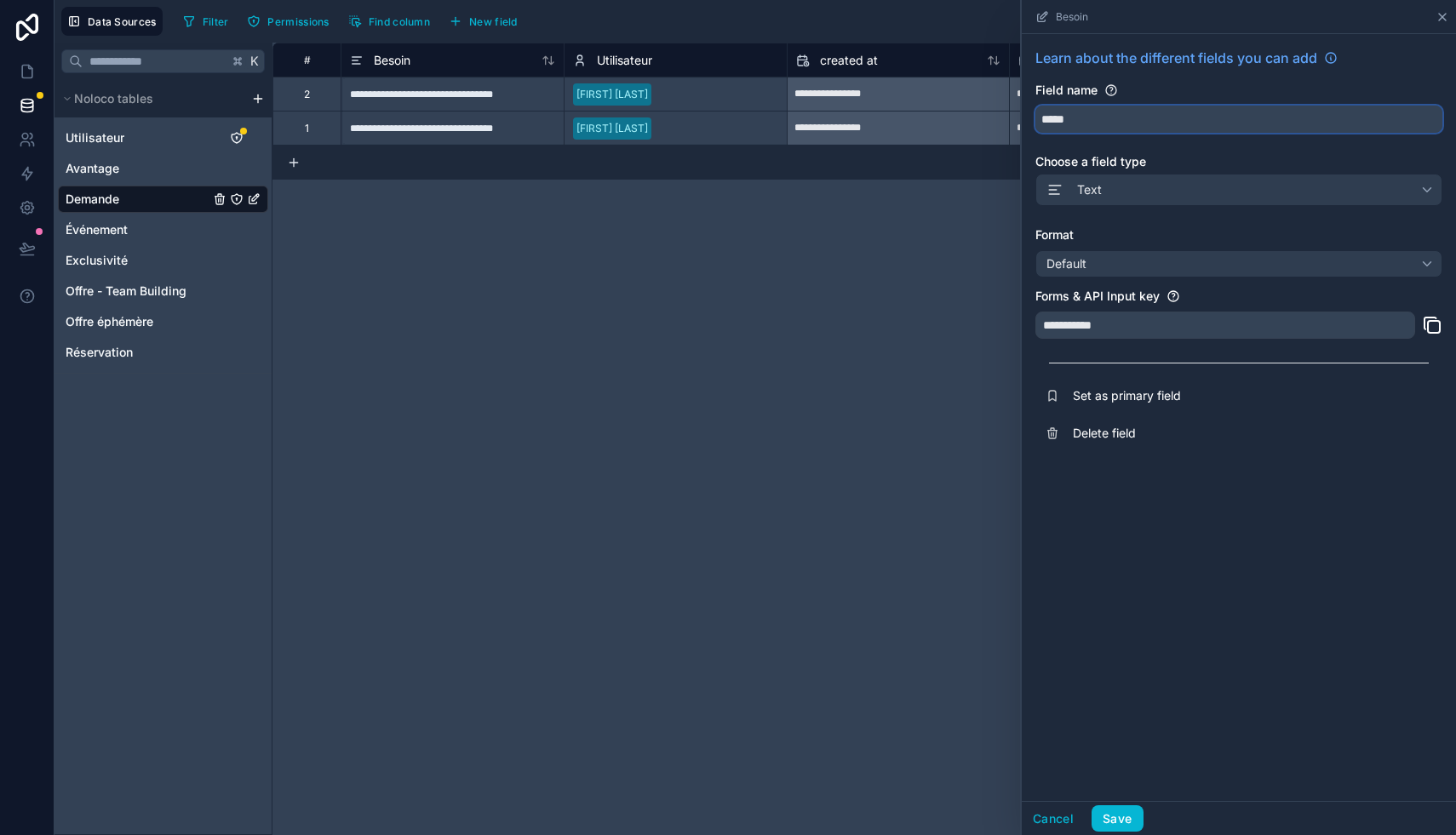 type on "*****" 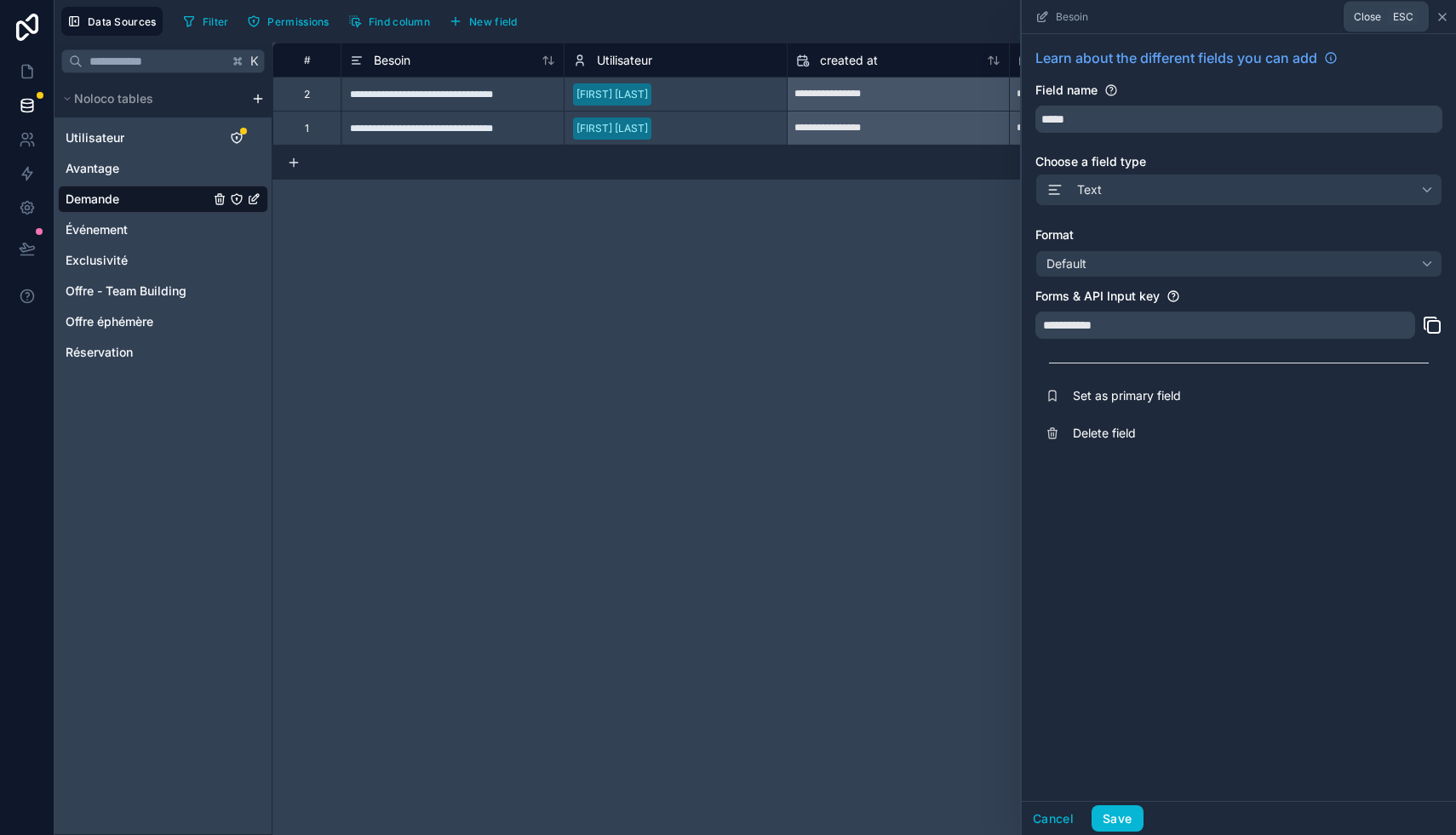 click 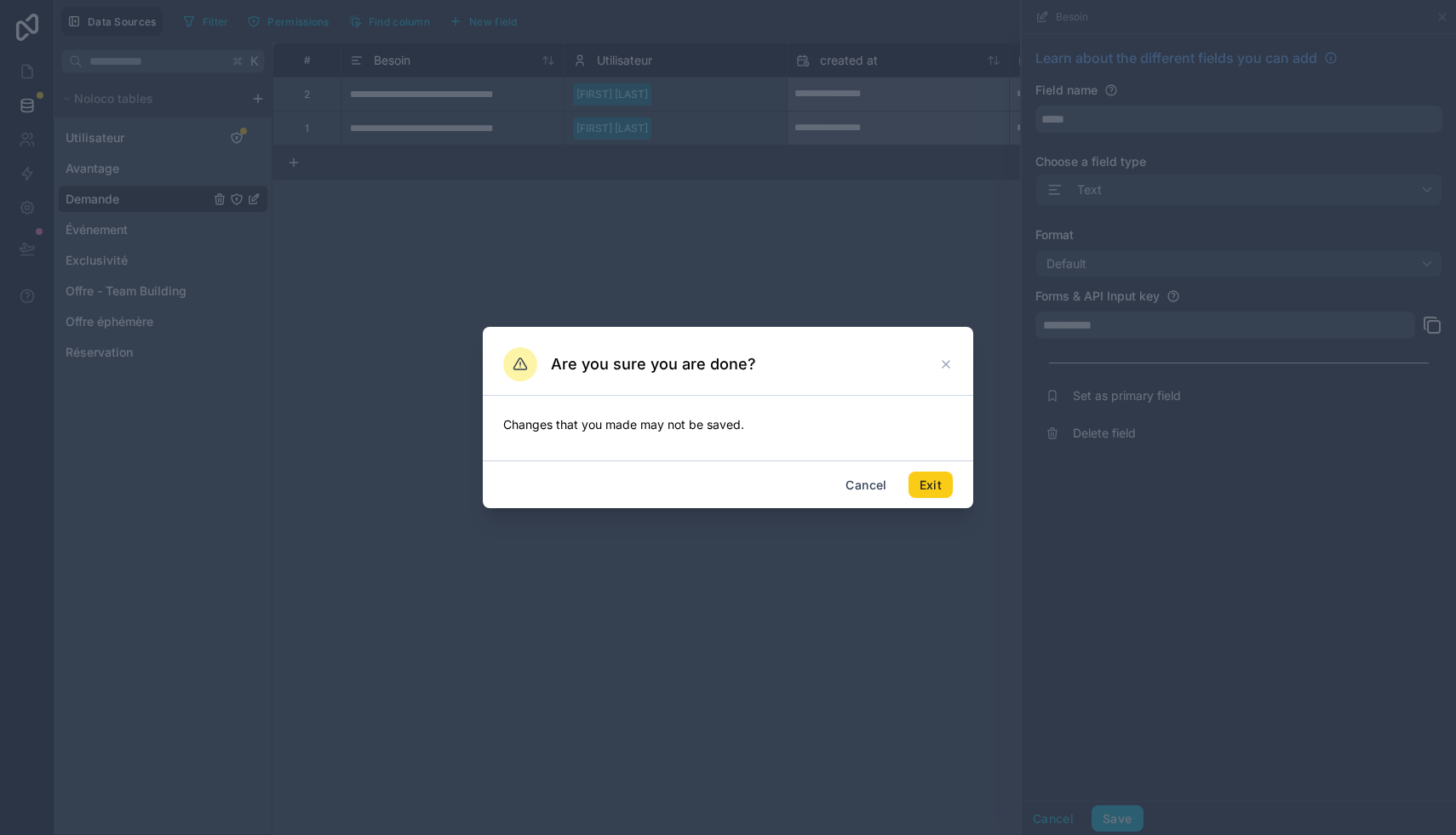 click on "Exit" at bounding box center (931, 485) 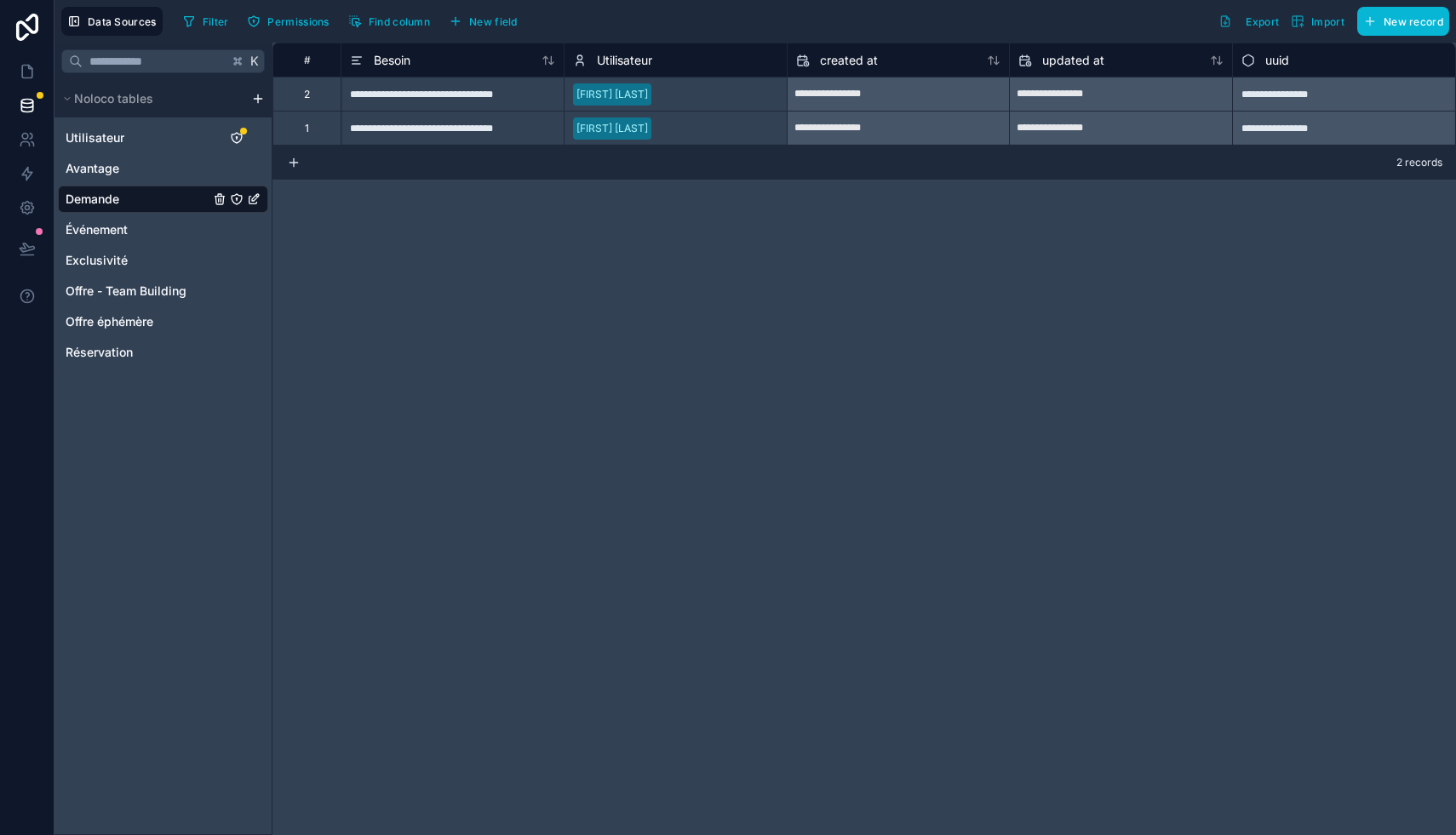click 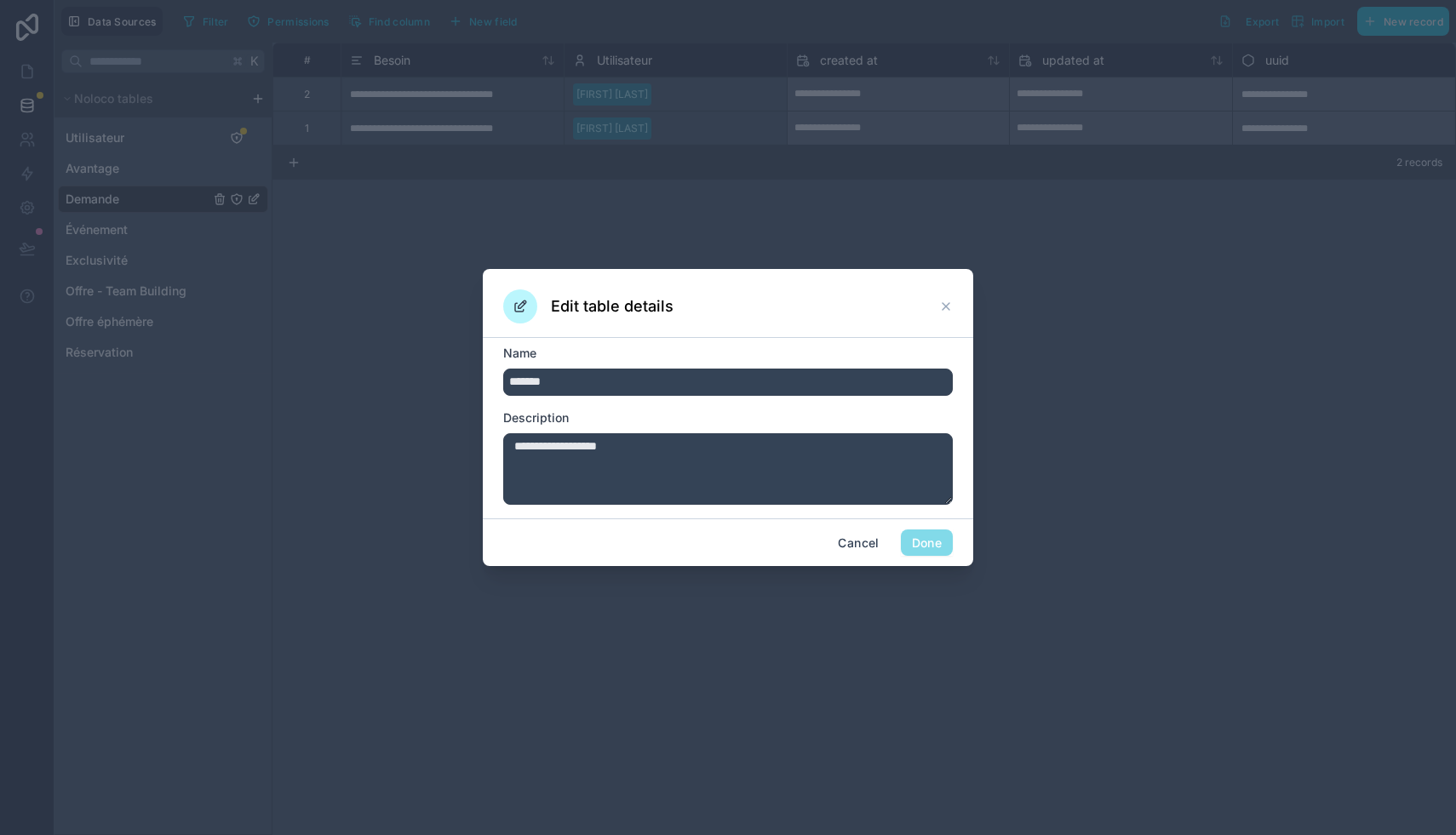 click 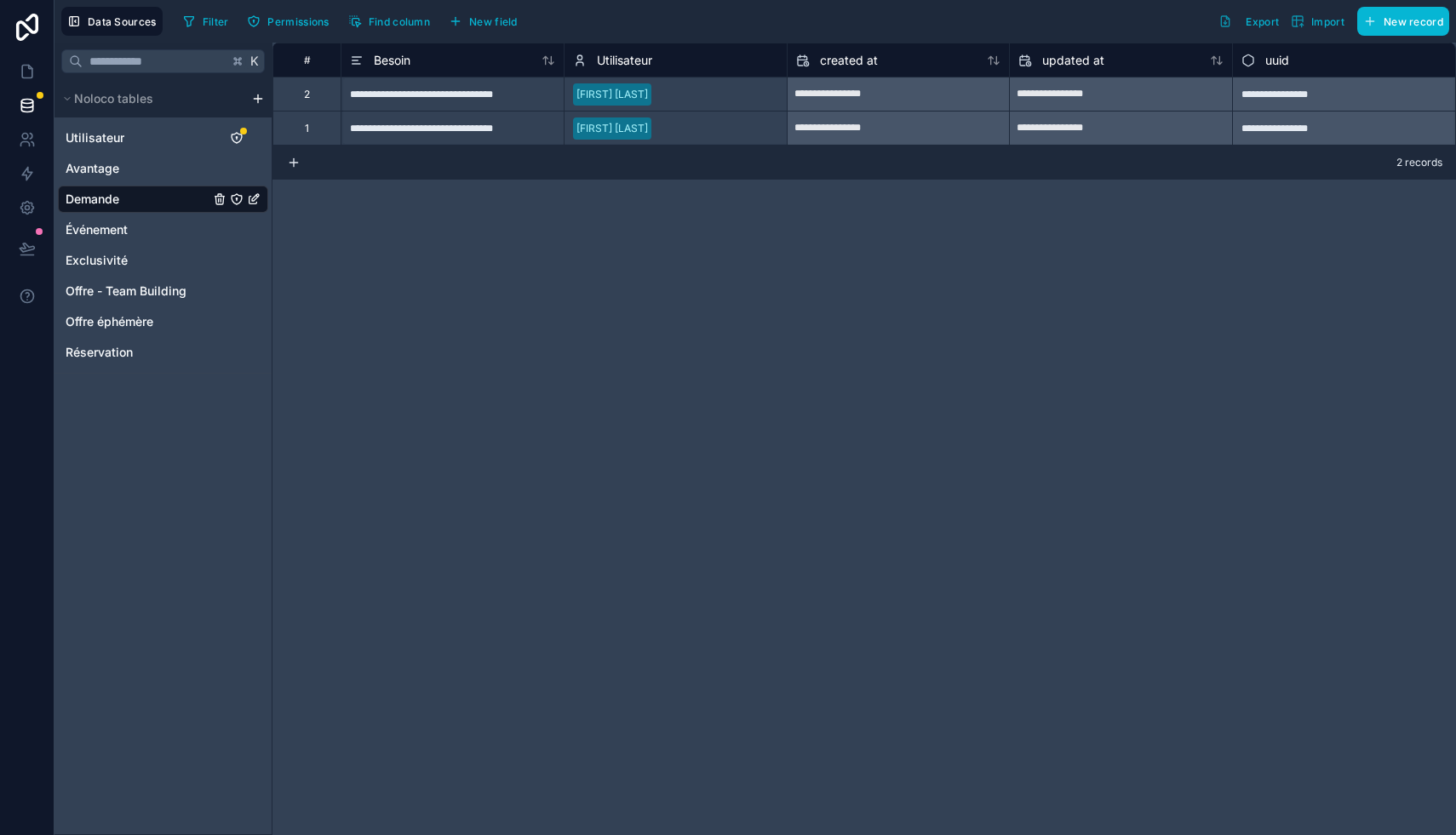 click on "**********" at bounding box center (864, 438) 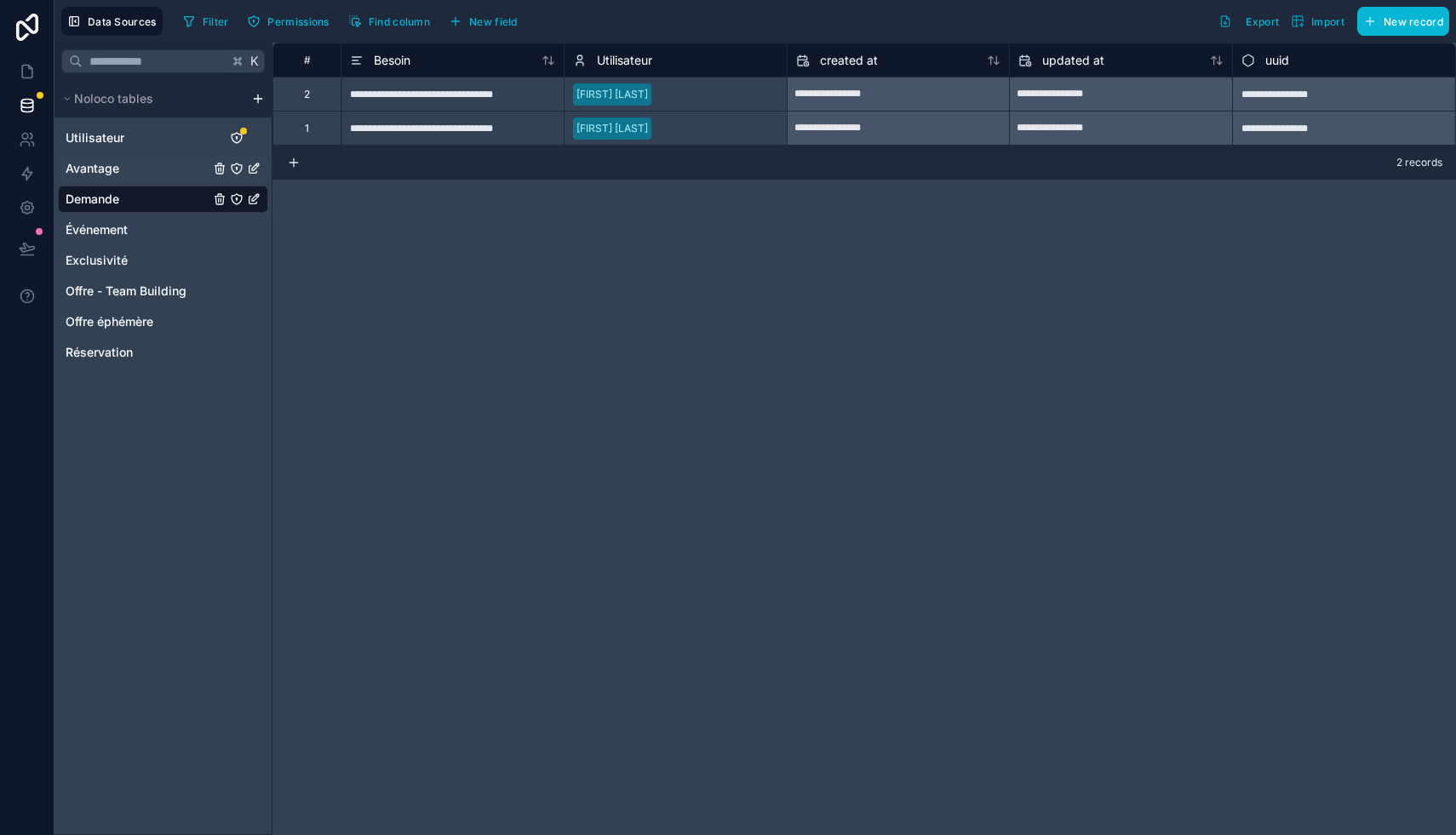 click on "Avantage" at bounding box center [92, 169] 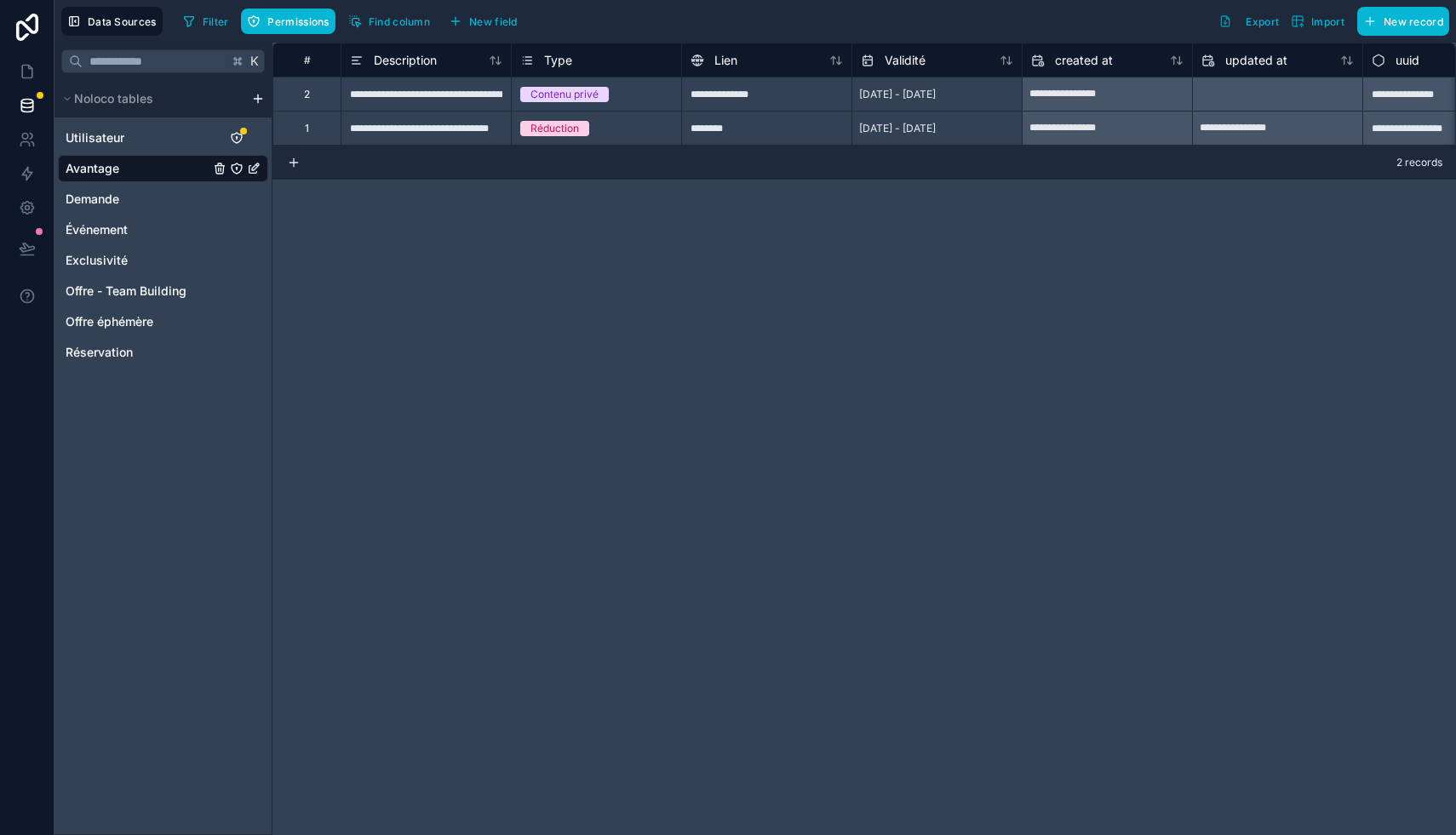 click 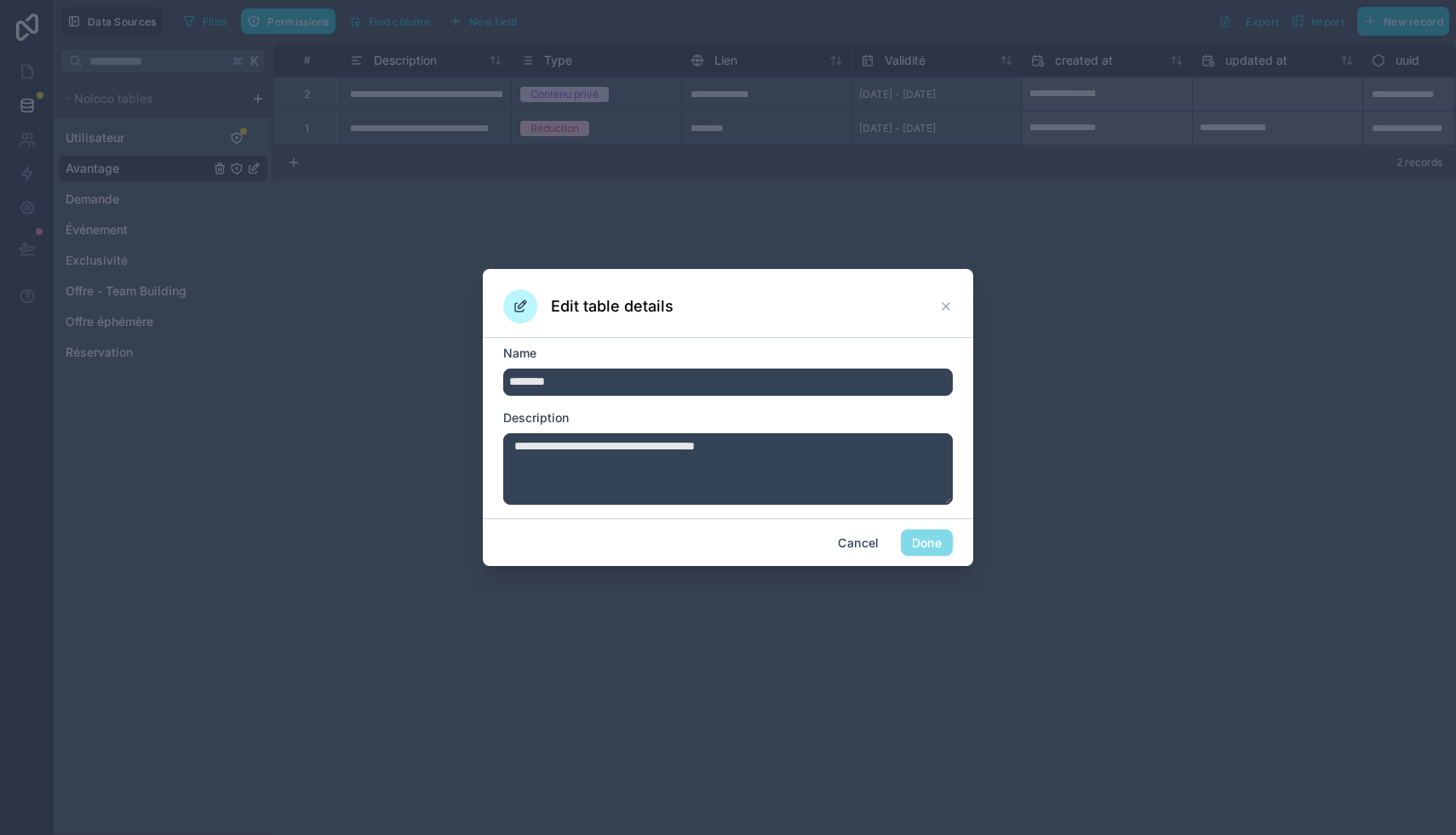 click 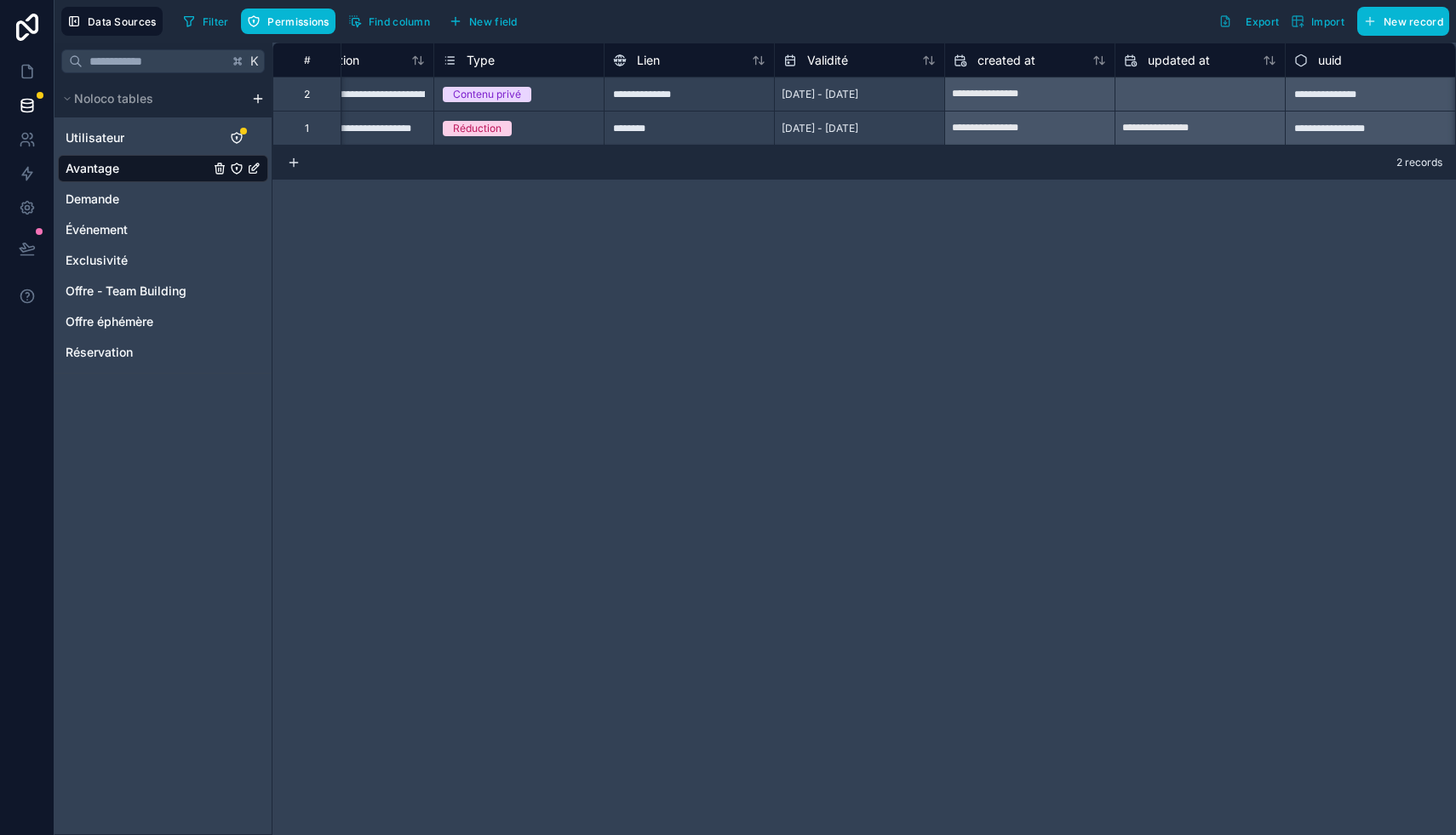 scroll, scrollTop: 0, scrollLeft: 0, axis: both 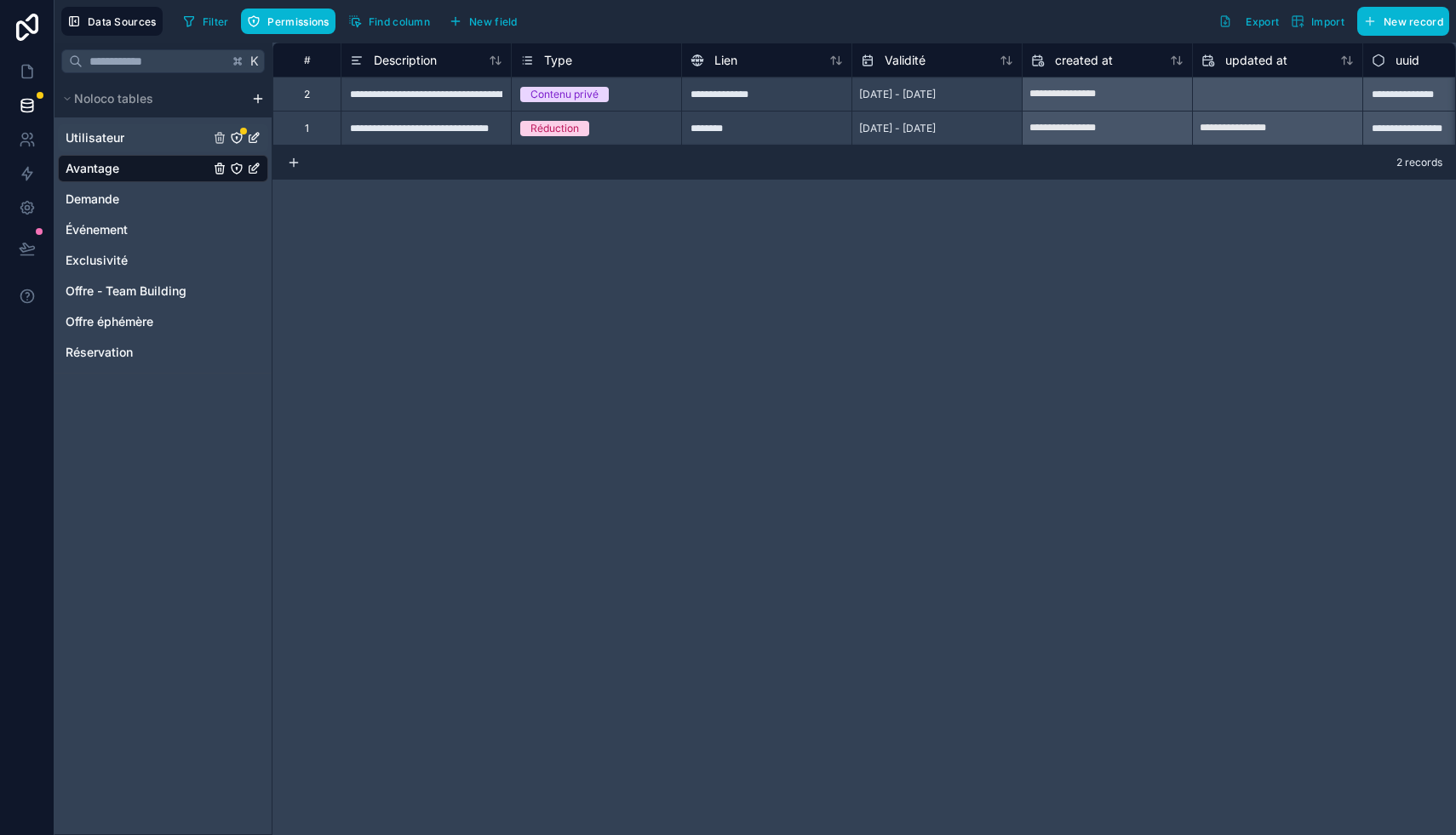 click 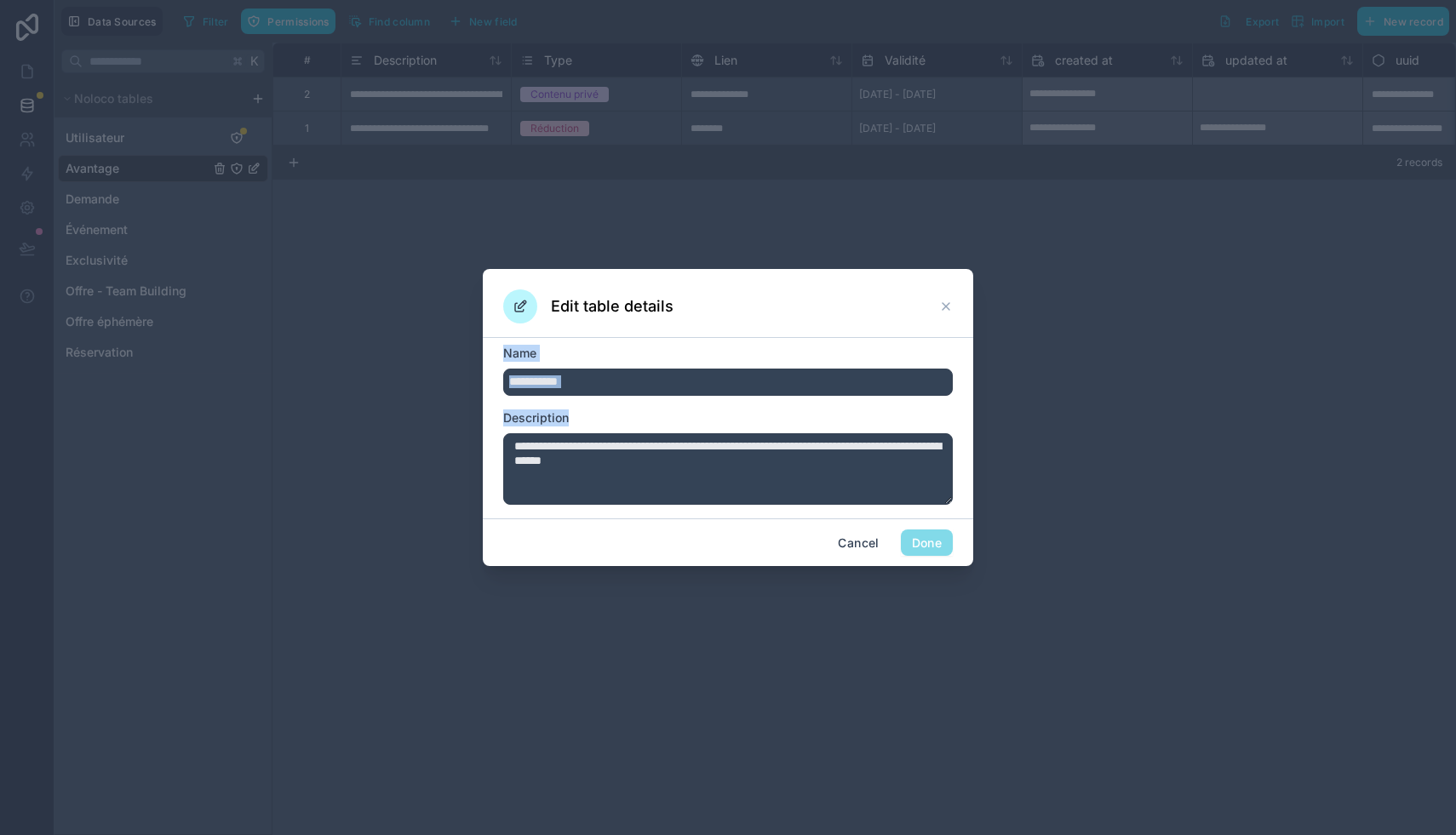 drag, startPoint x: 946, startPoint y: 302, endPoint x: 747, endPoint y: 463, distance: 255.97265 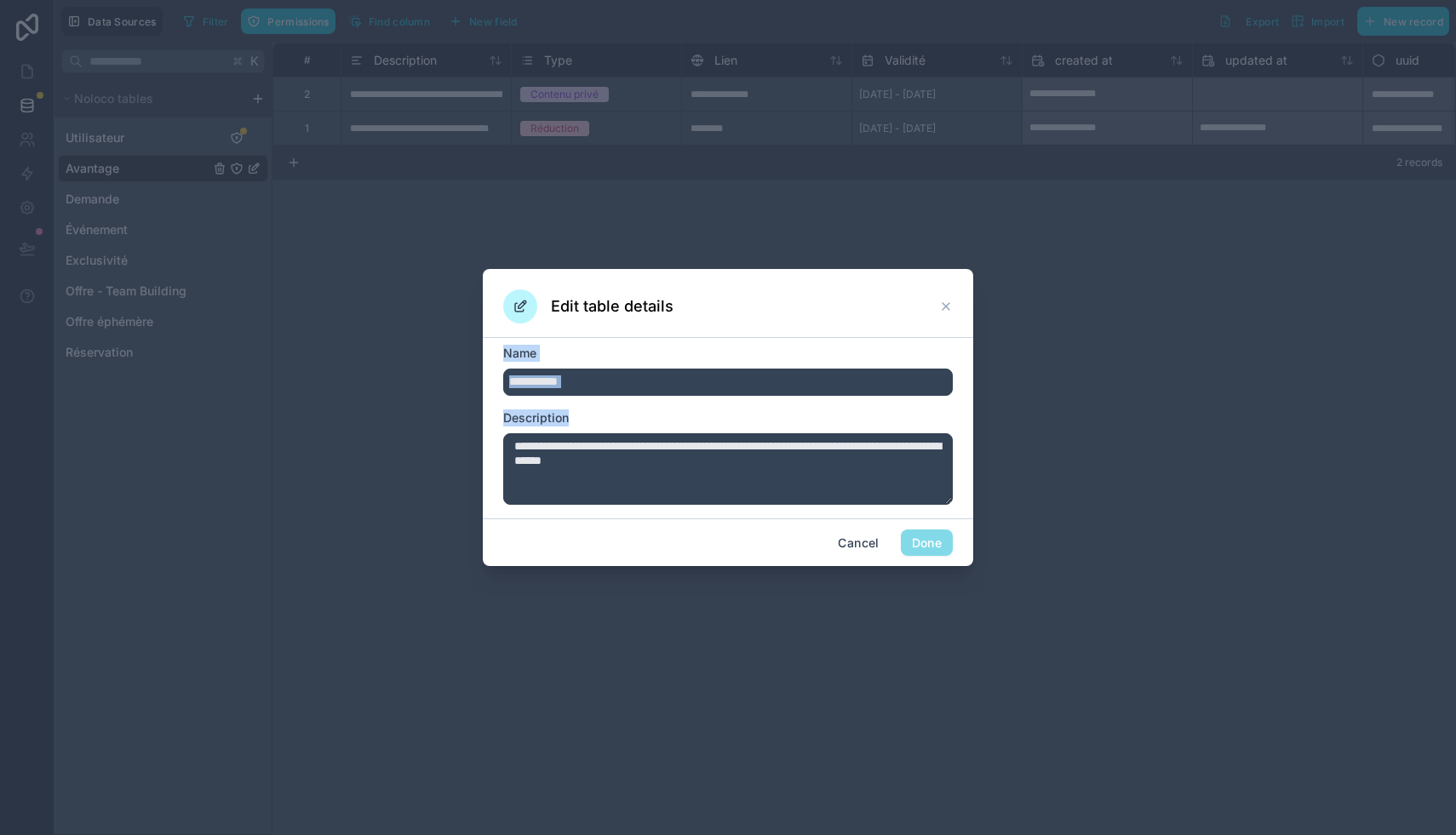 click on "**********" at bounding box center [728, 418] 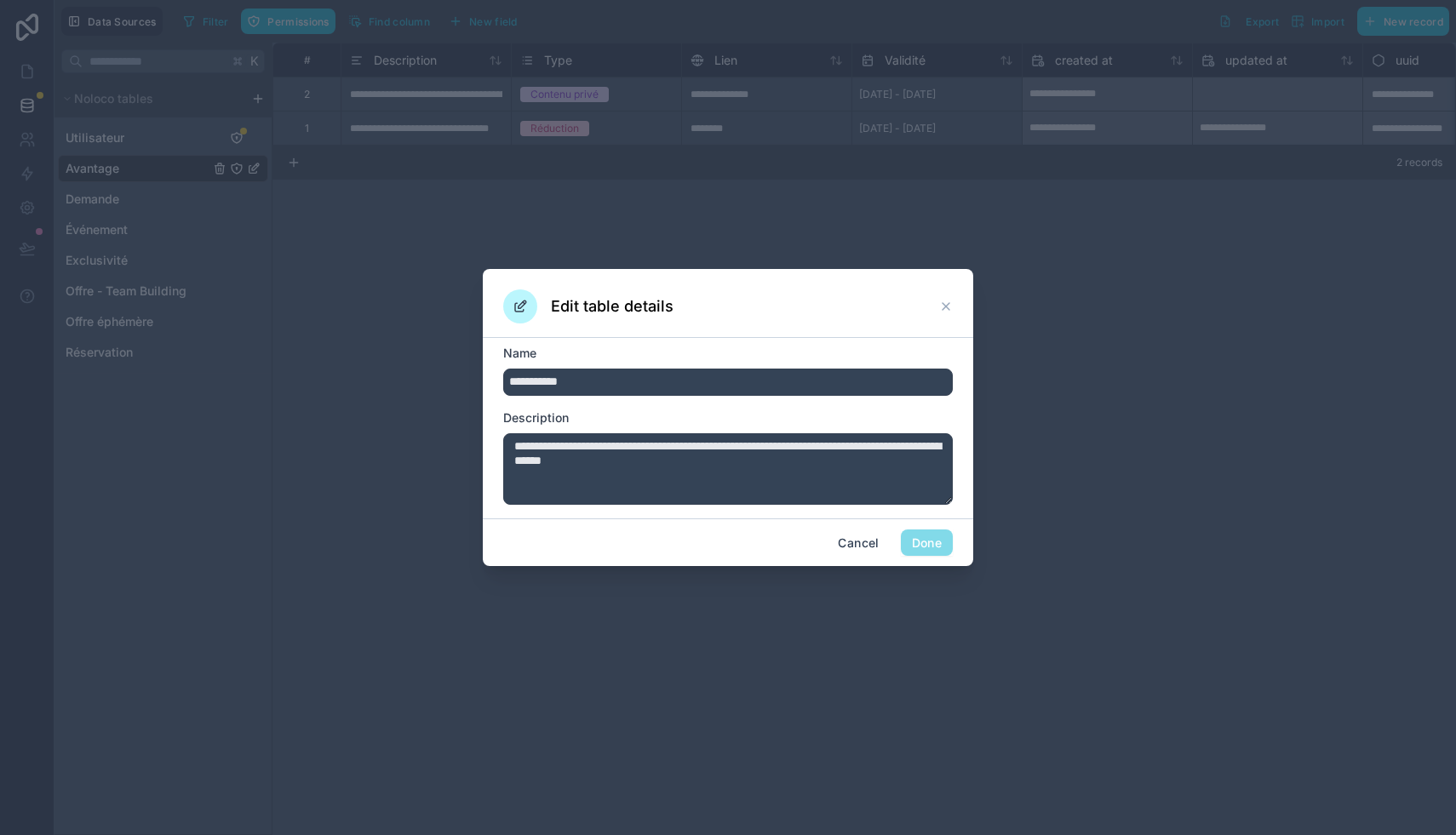 click on "**********" at bounding box center (728, 469) 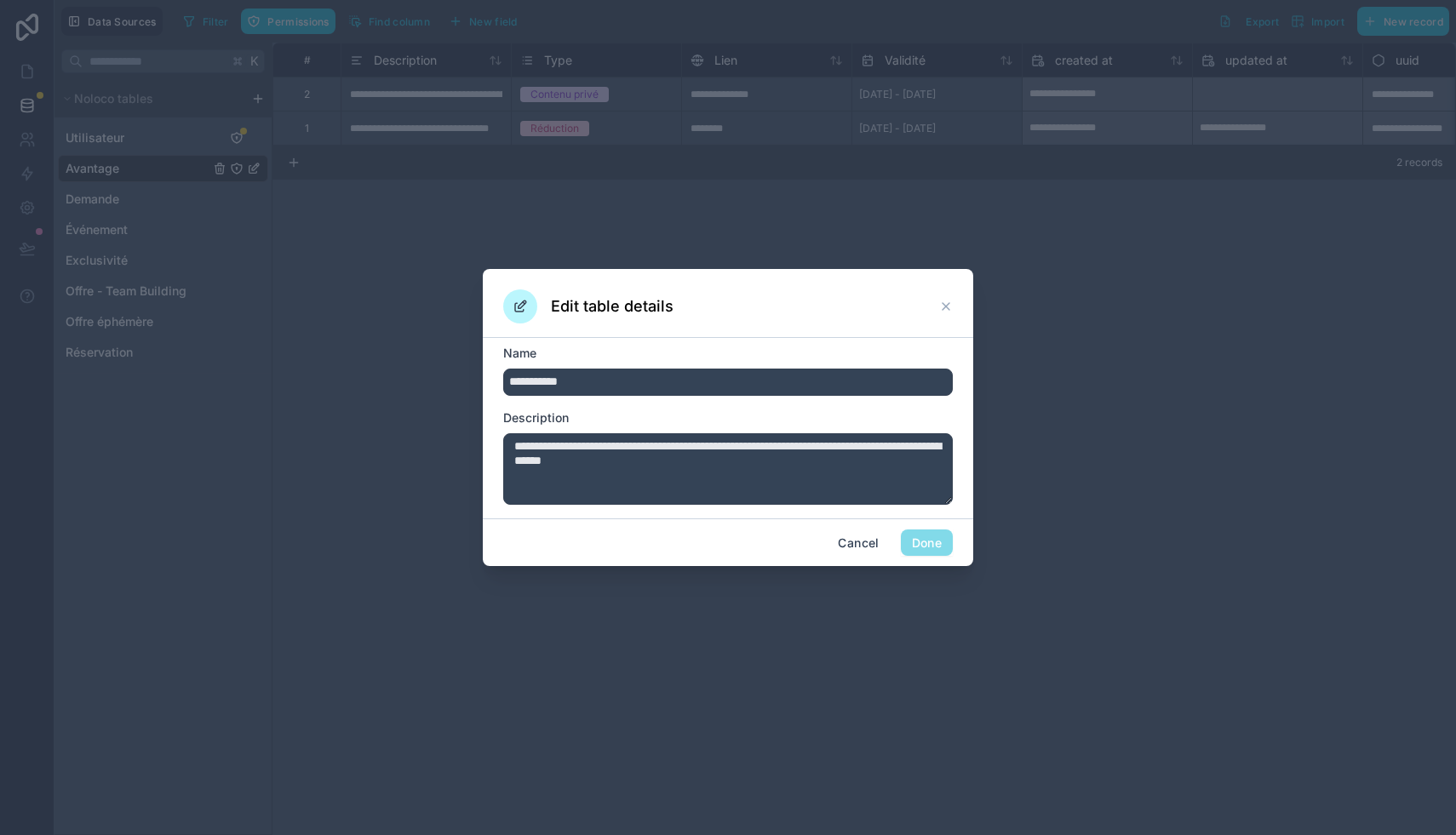 click 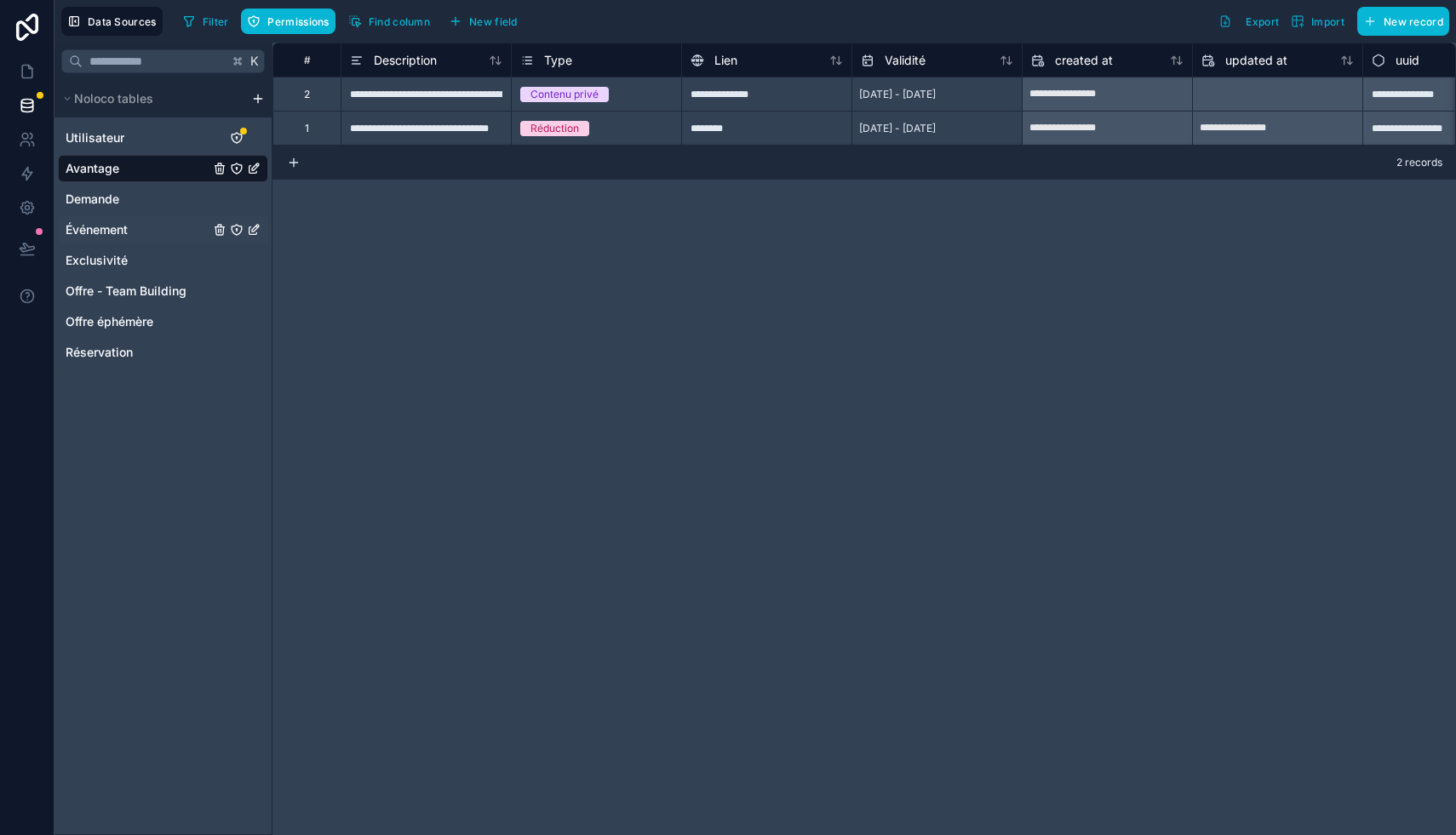 click 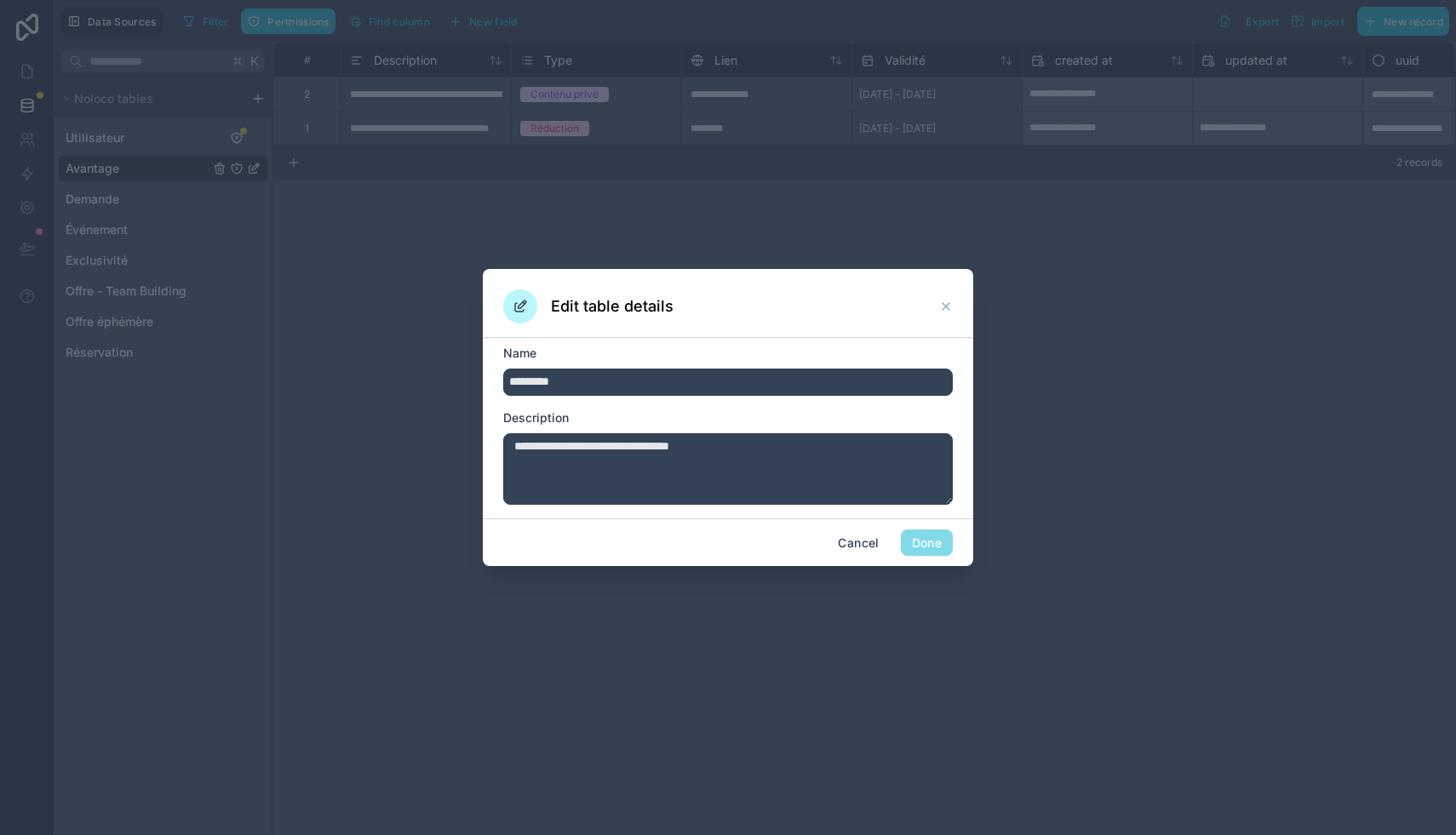 drag, startPoint x: 191, startPoint y: 222, endPoint x: 269, endPoint y: 222, distance: 78 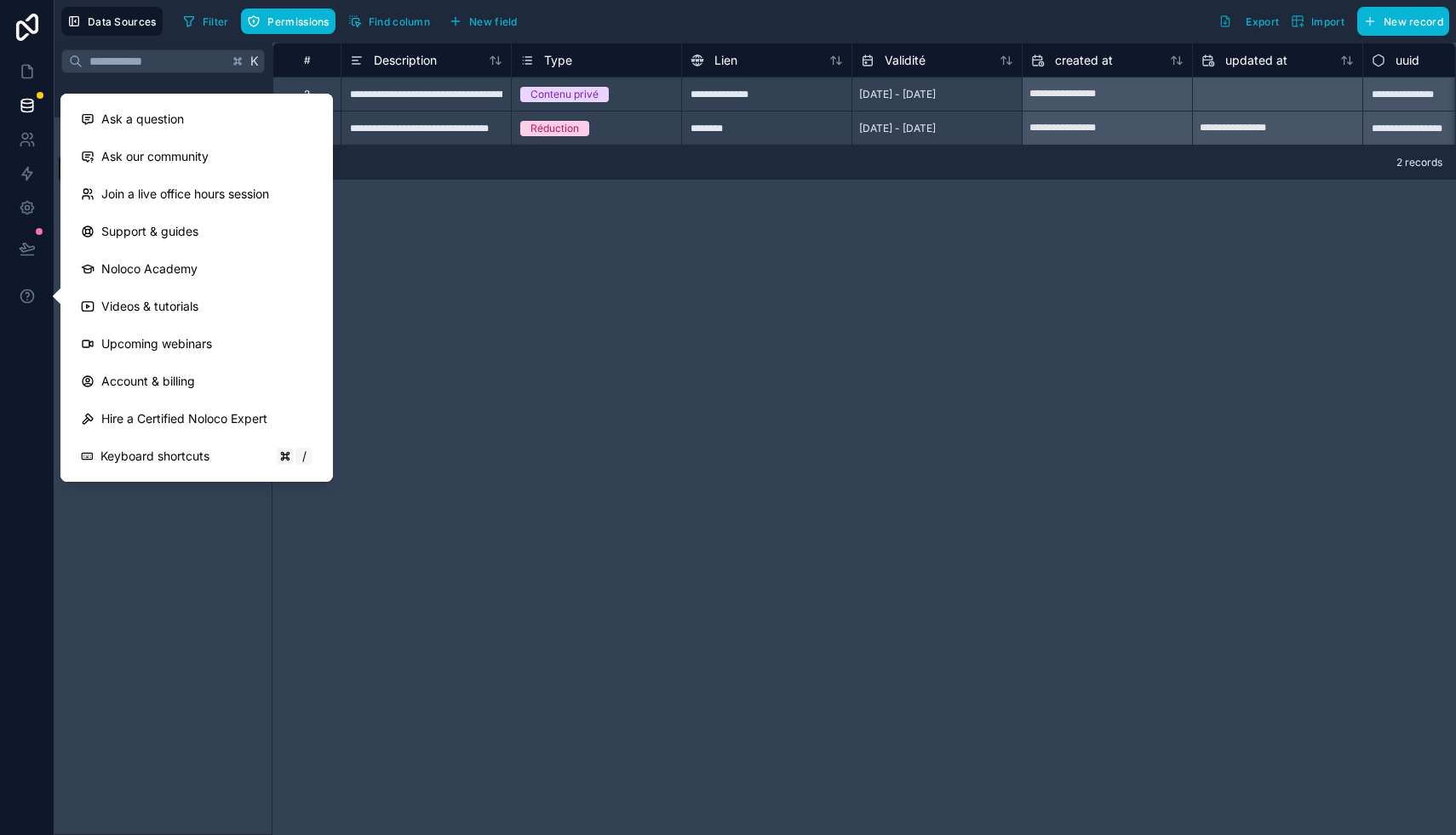 click on "**********" at bounding box center (864, 438) 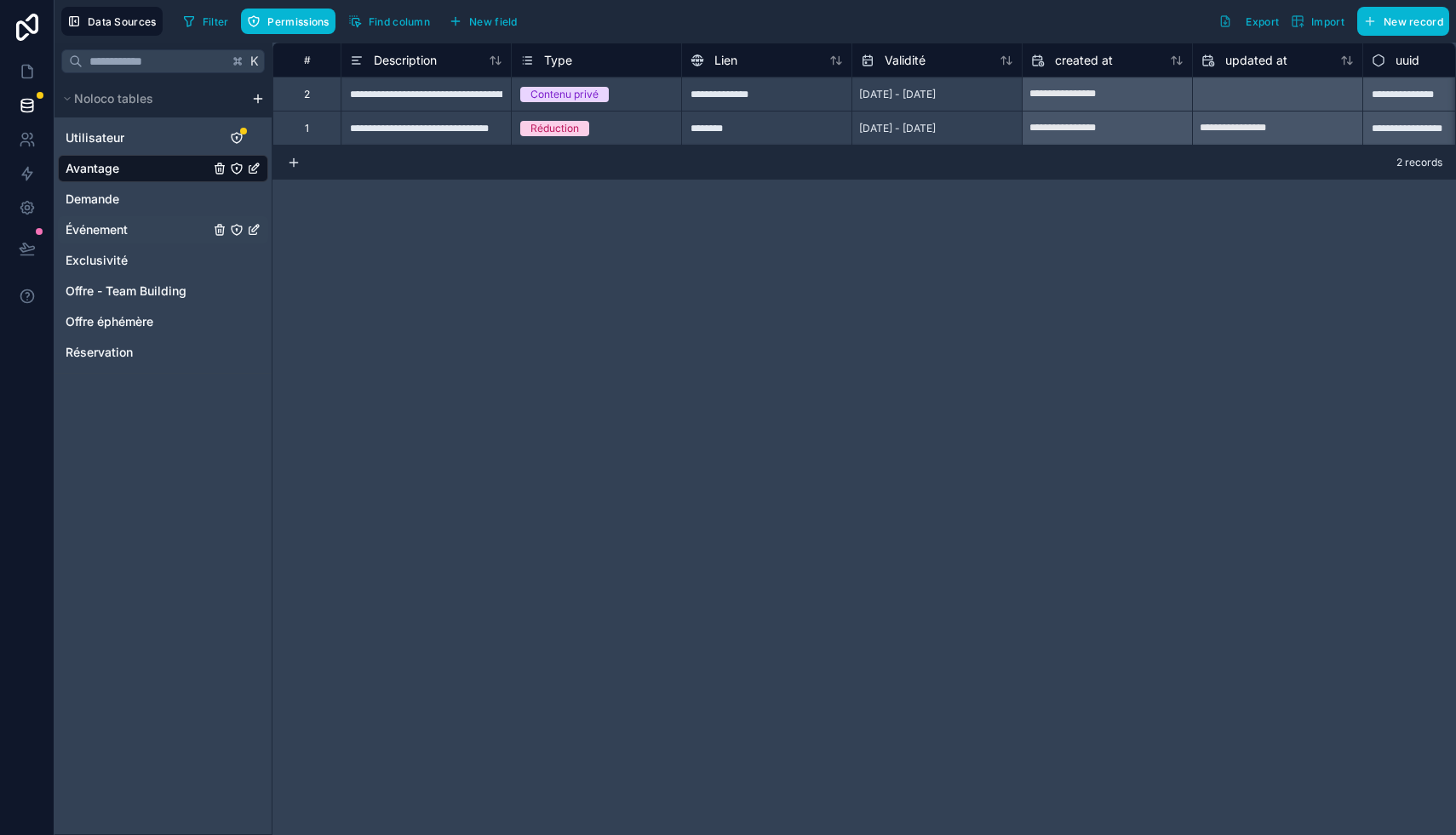 click on "Événement" at bounding box center [163, 230] 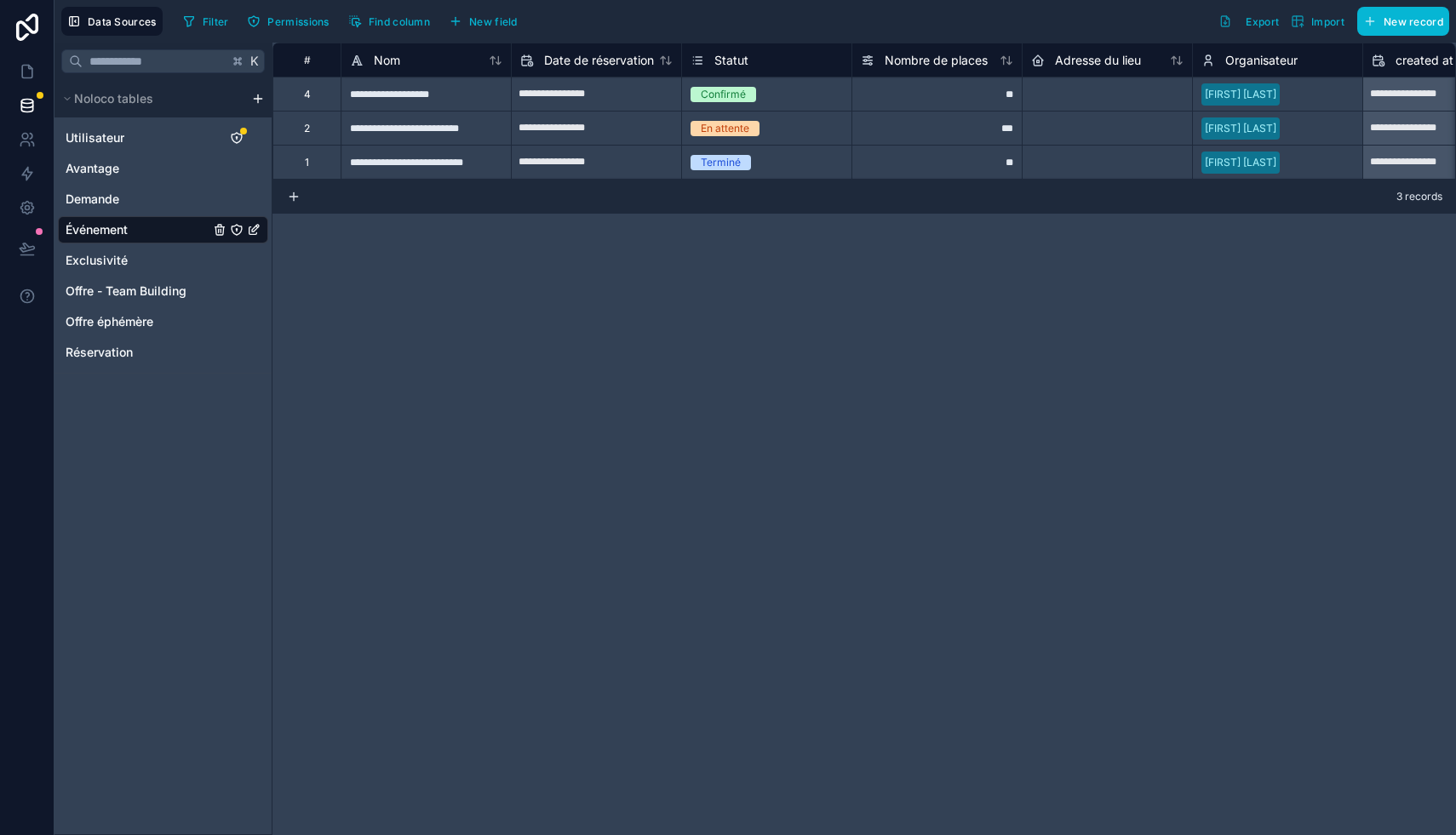 click 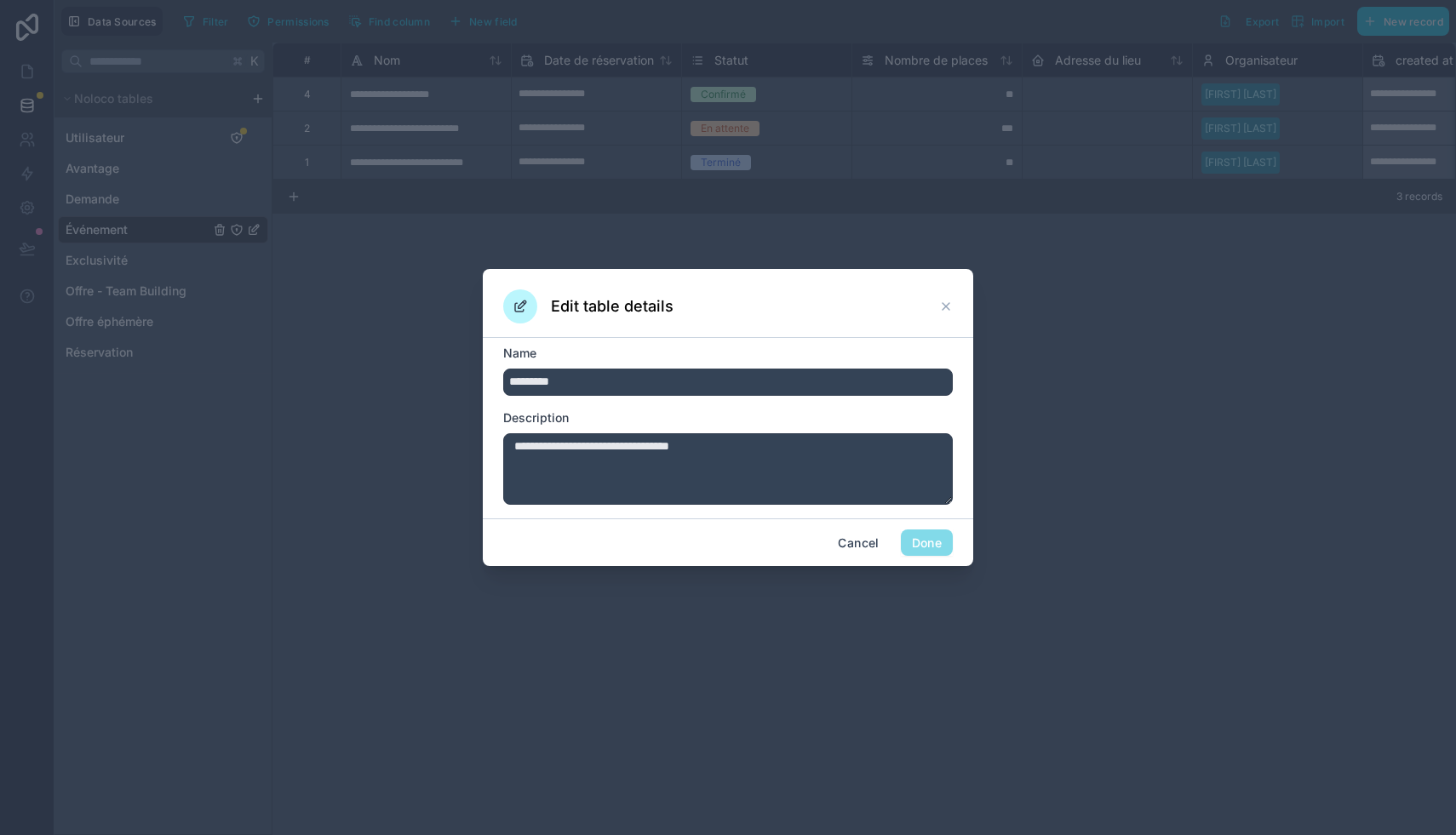 click on "**********" at bounding box center (728, 469) 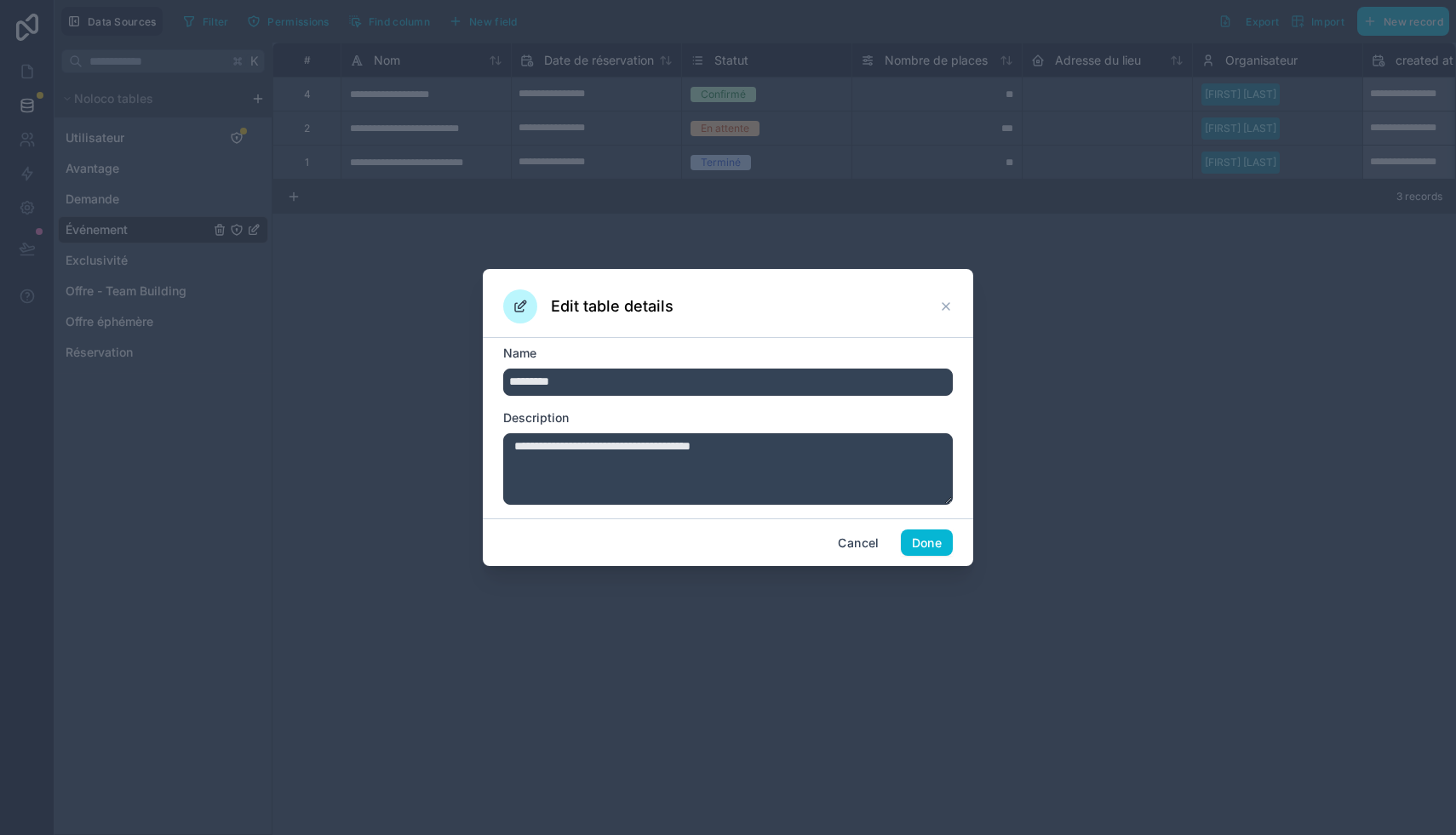 click on "**********" at bounding box center (728, 469) 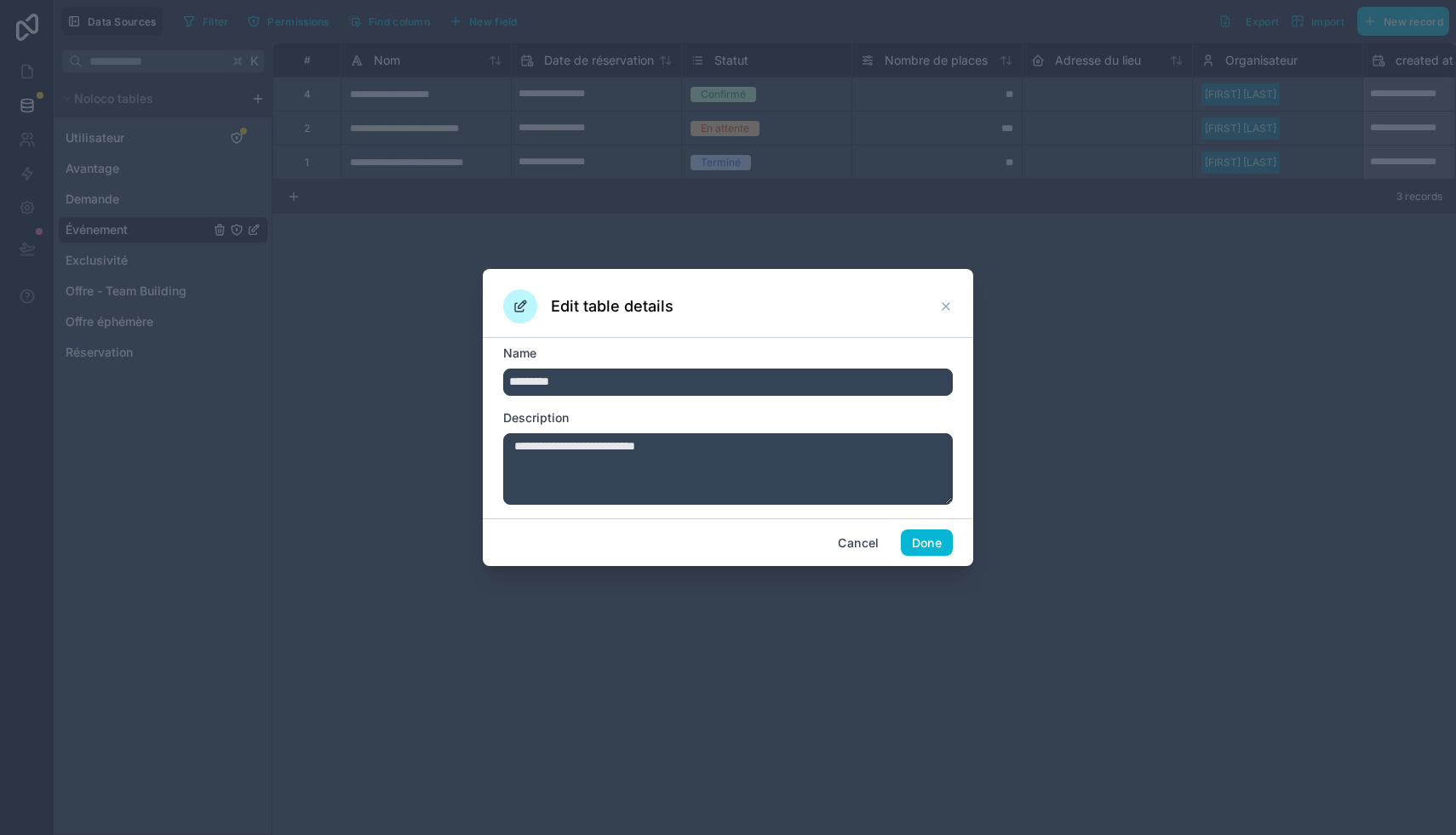 click on "**********" at bounding box center (728, 469) 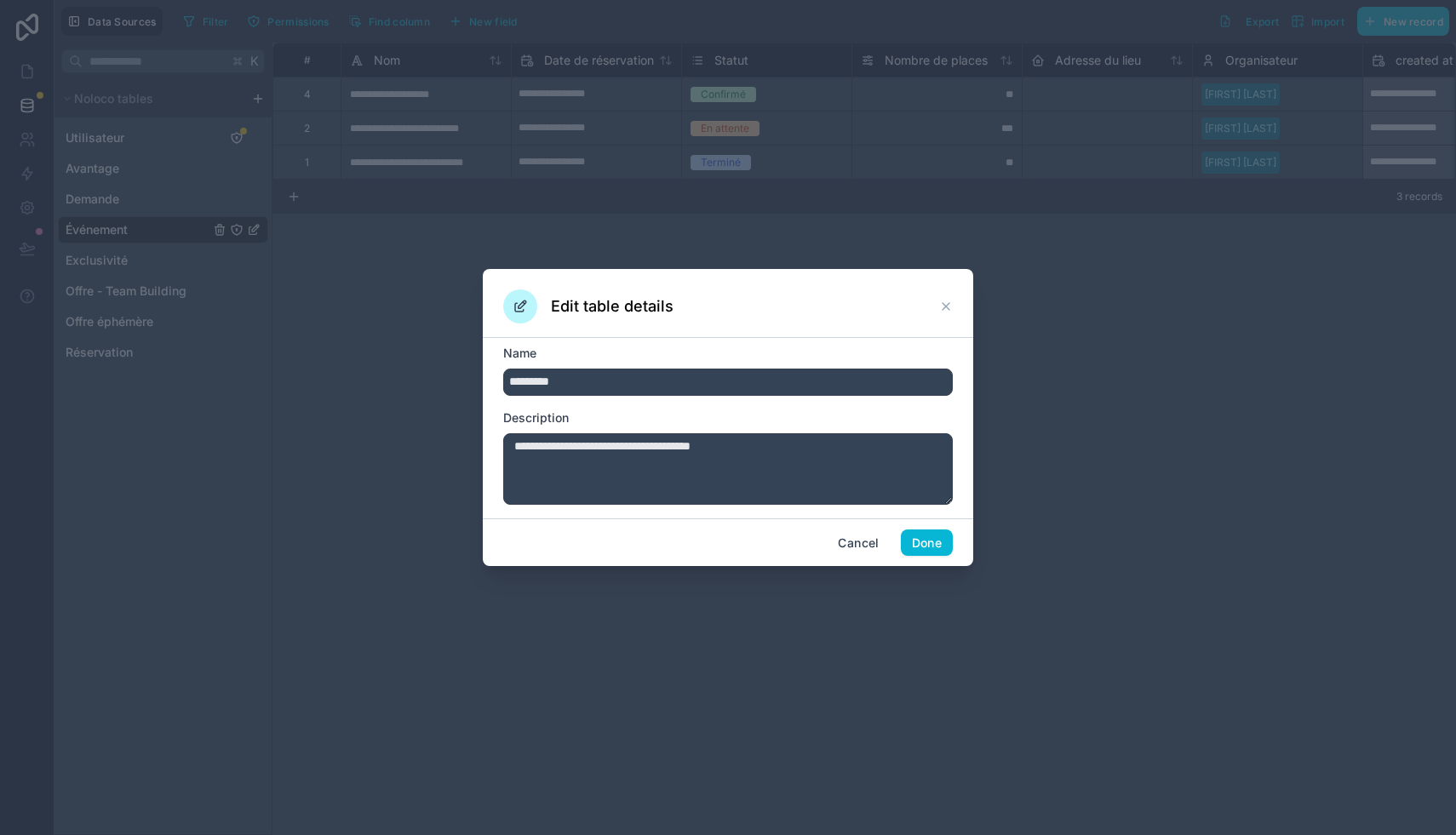 click on "**********" at bounding box center (728, 469) 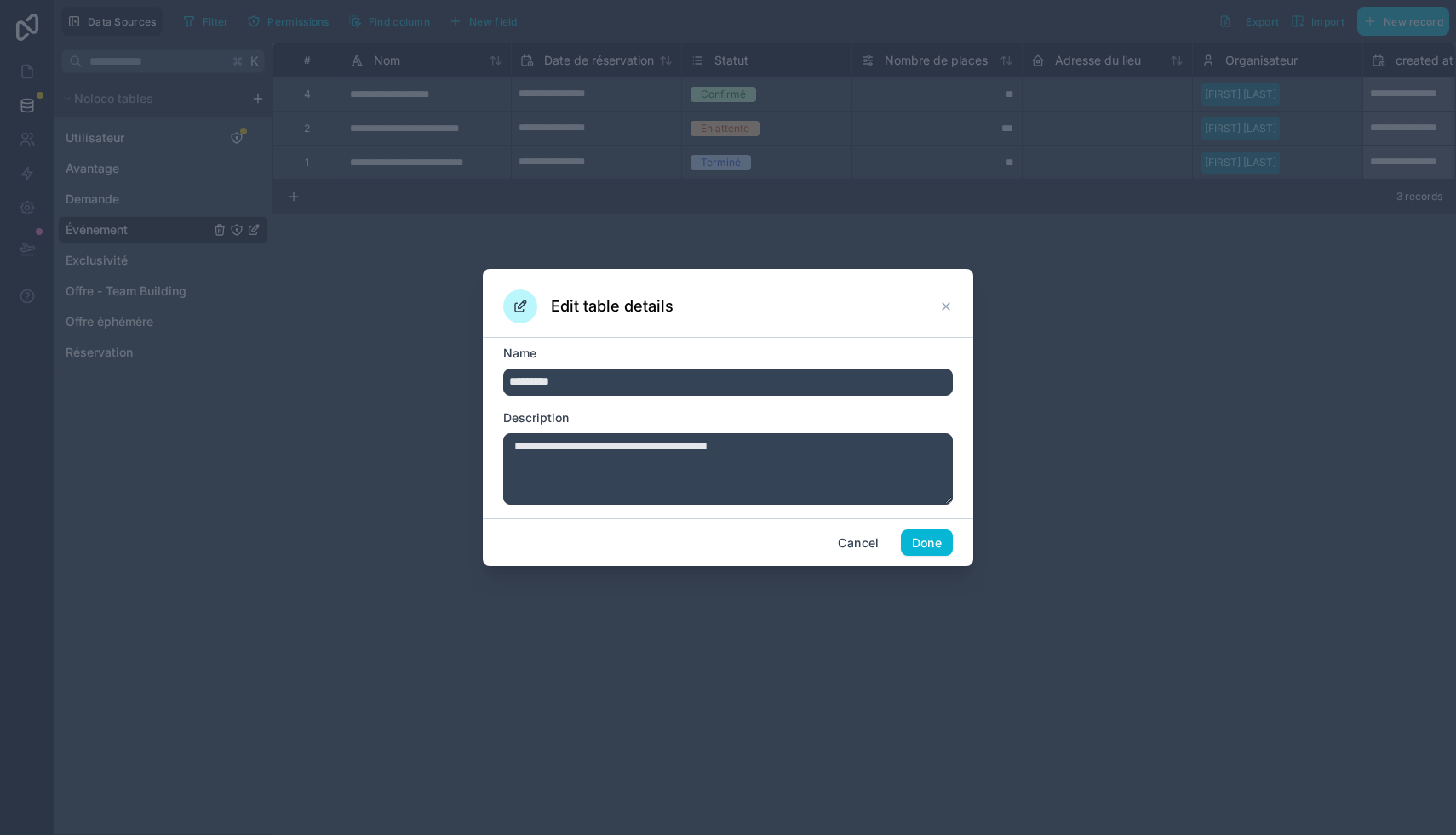 click on "**********" at bounding box center (728, 469) 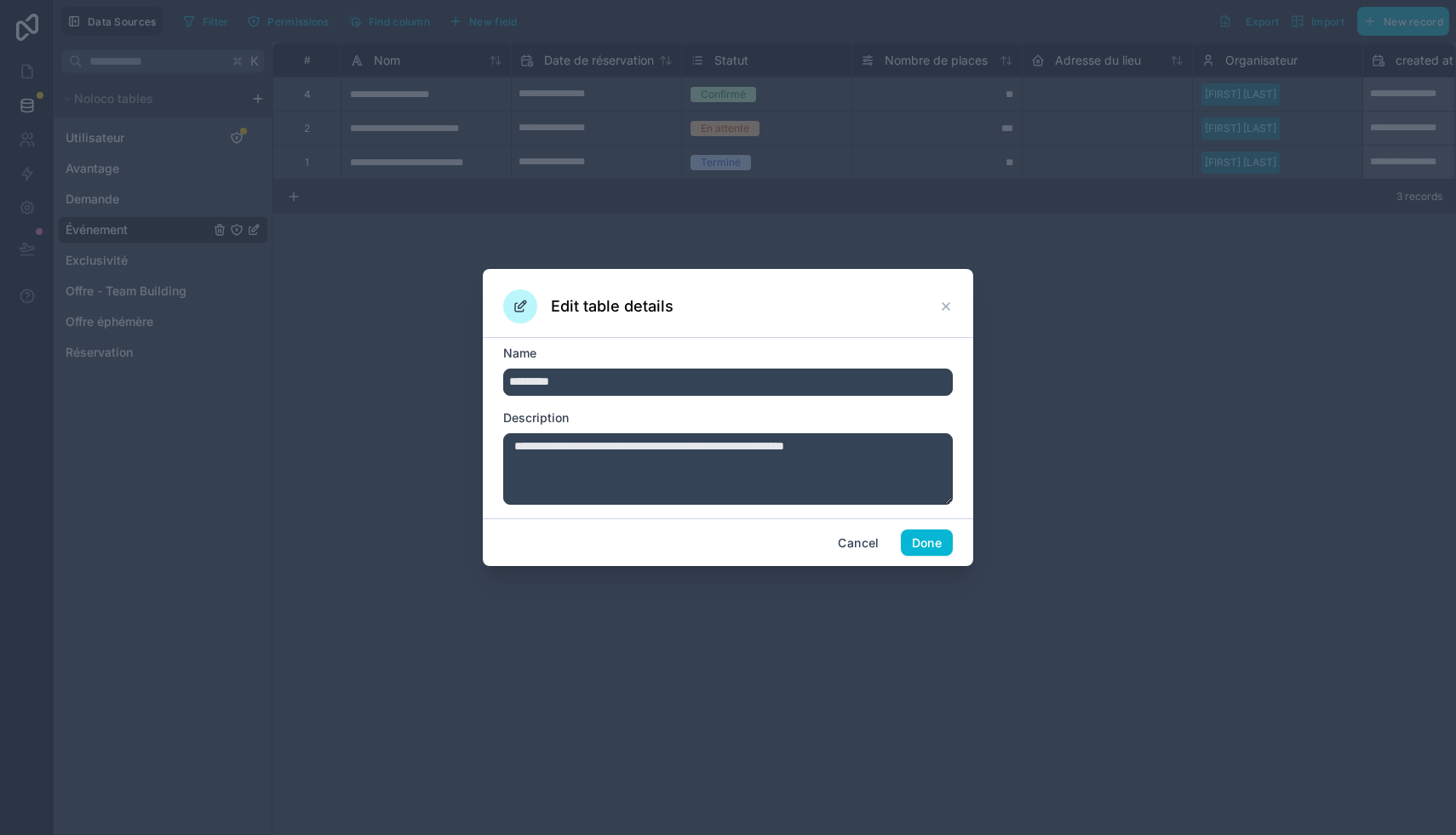 click on "**********" at bounding box center (728, 469) 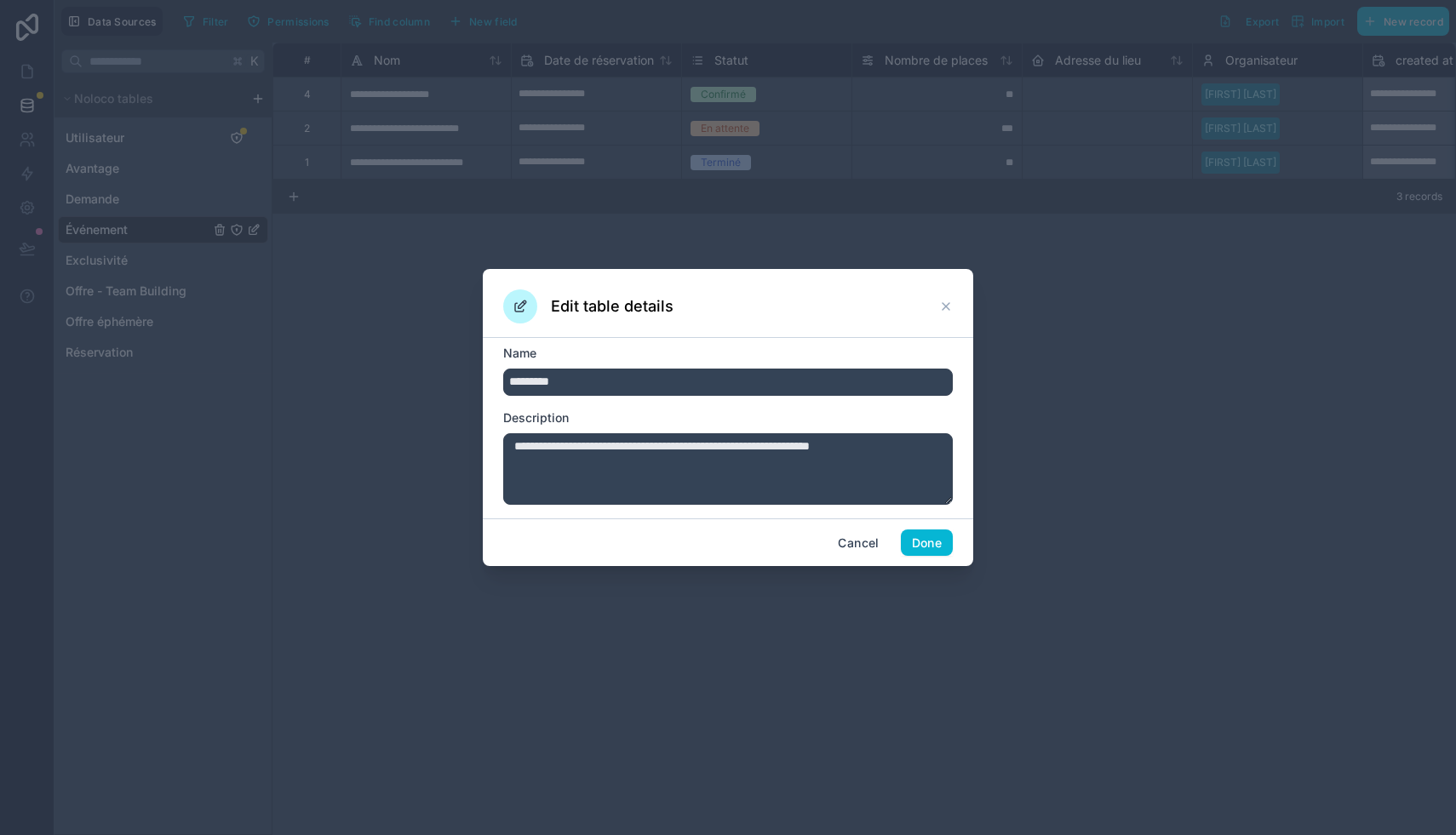 click on "**********" at bounding box center (728, 469) 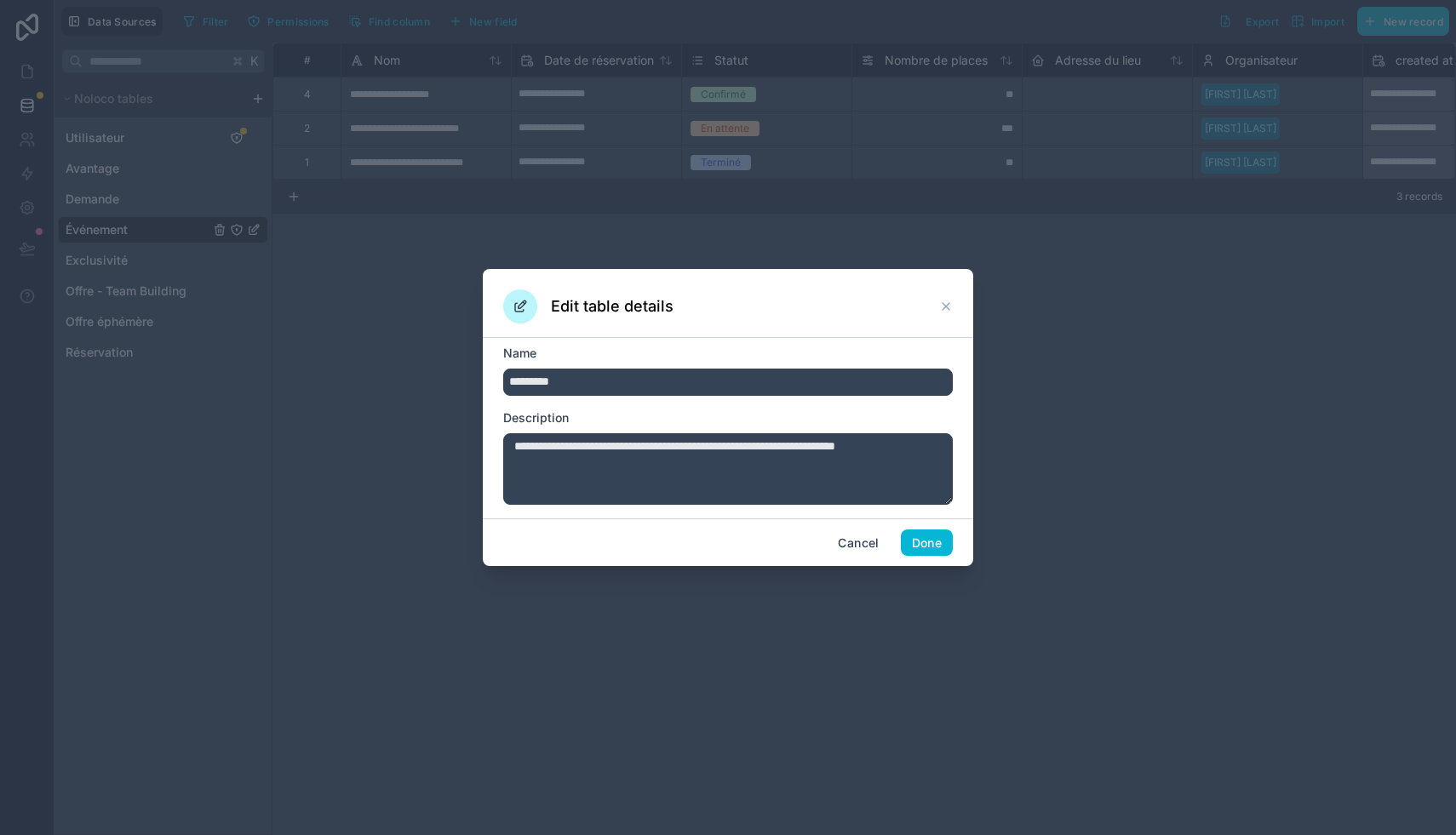 click on "**********" at bounding box center [728, 469] 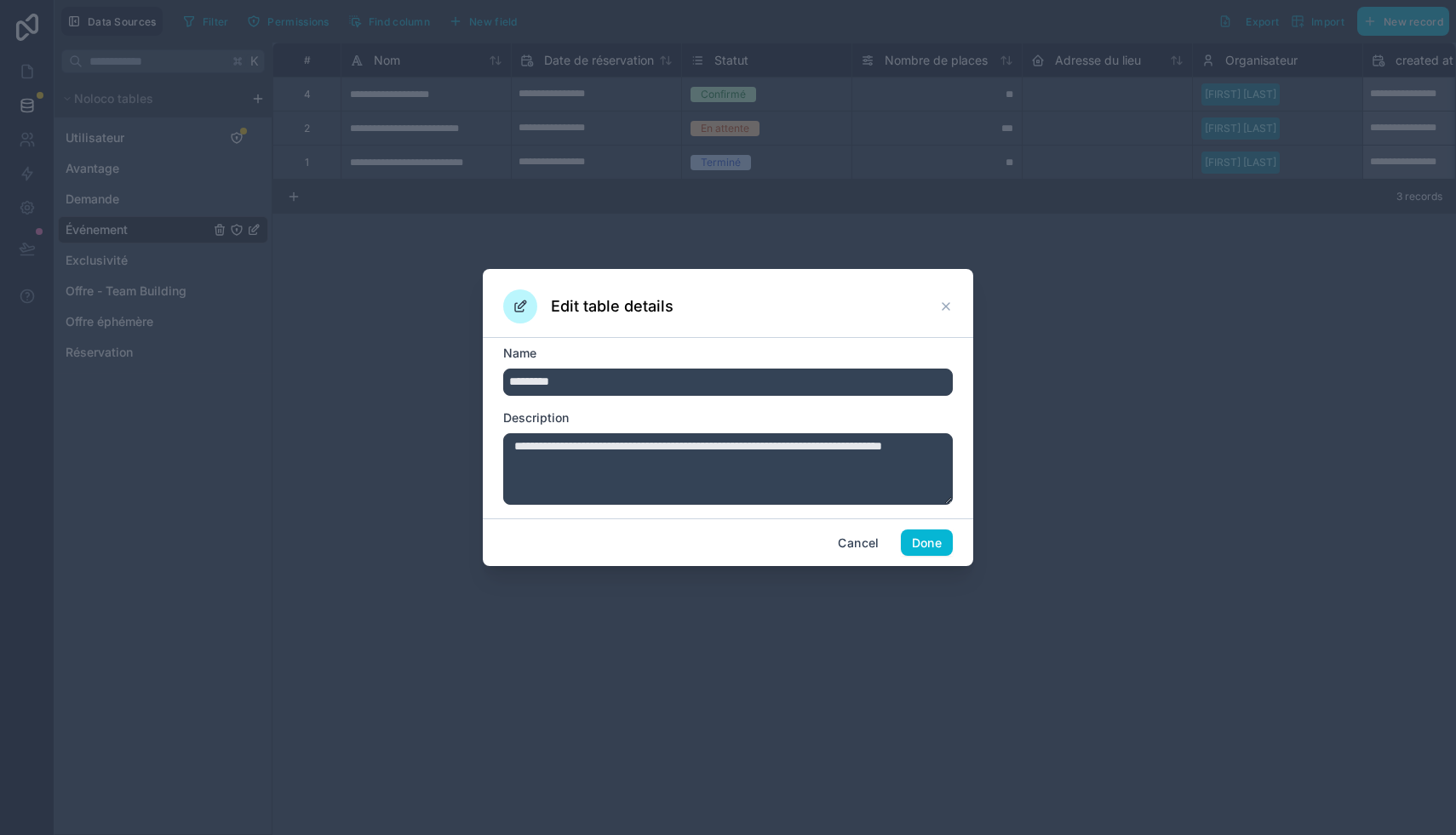 click on "**********" at bounding box center (728, 469) 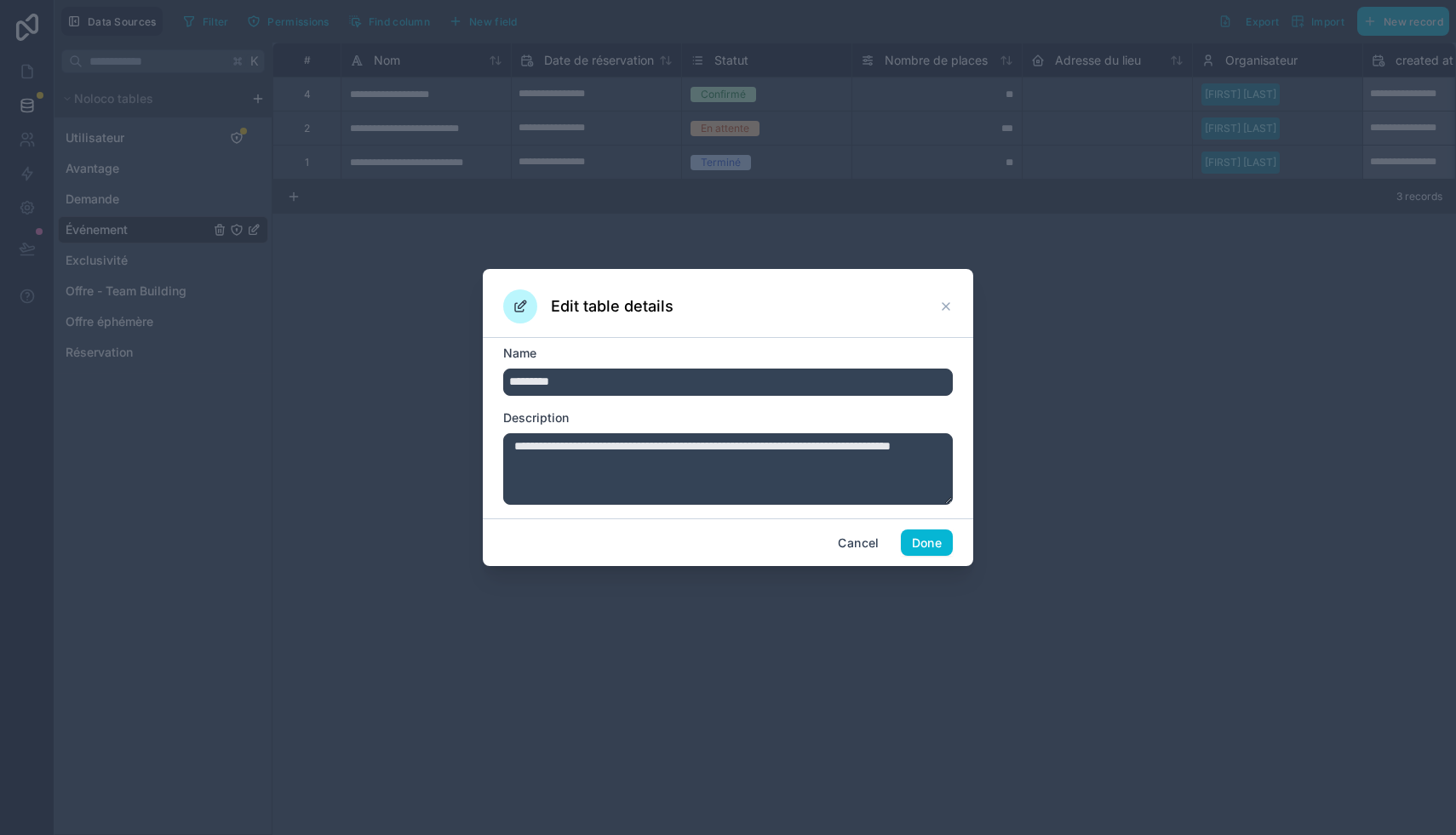 drag, startPoint x: 518, startPoint y: 466, endPoint x: 607, endPoint y: 465, distance: 89.00562 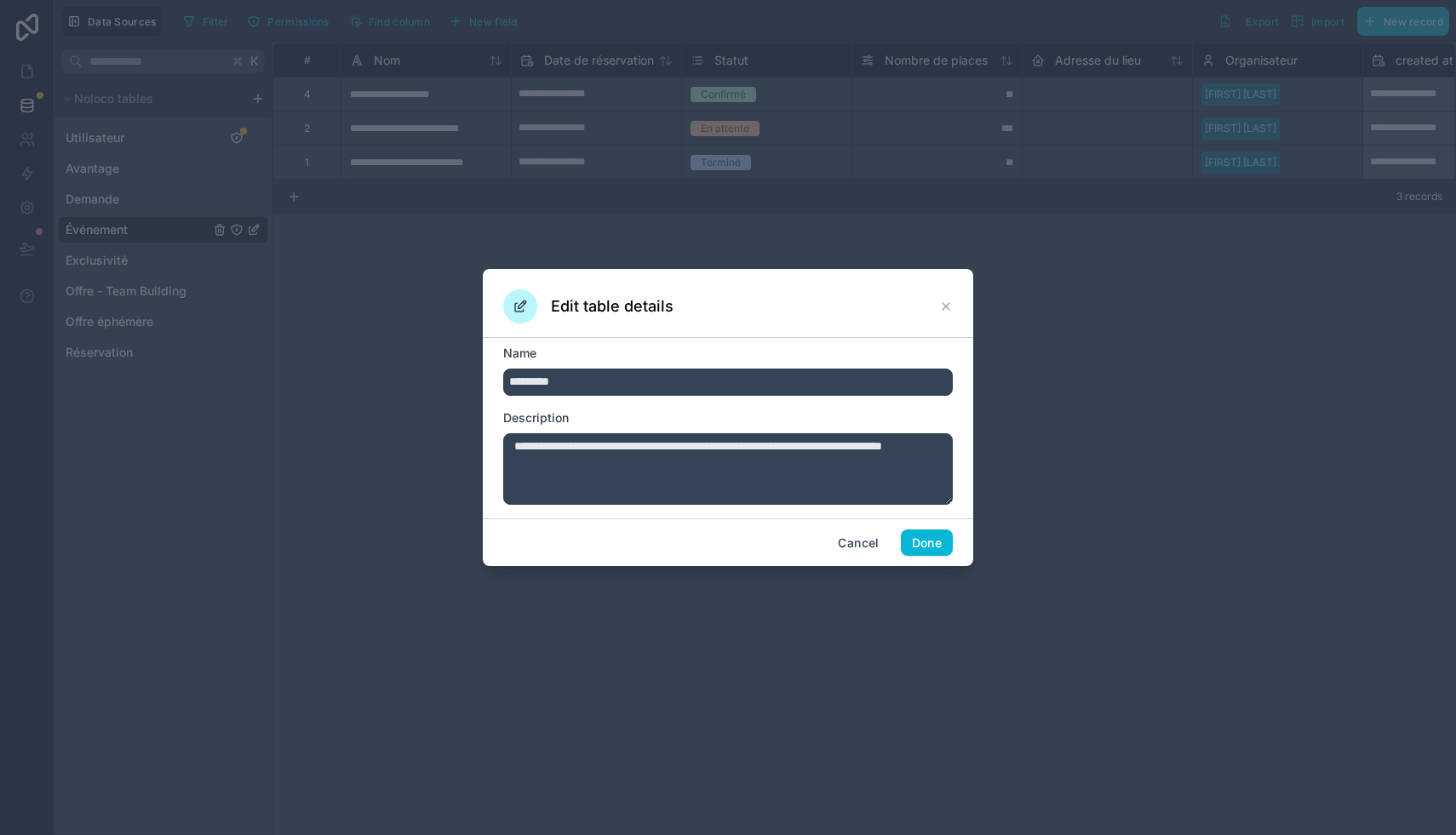 click on "**********" at bounding box center (728, 469) 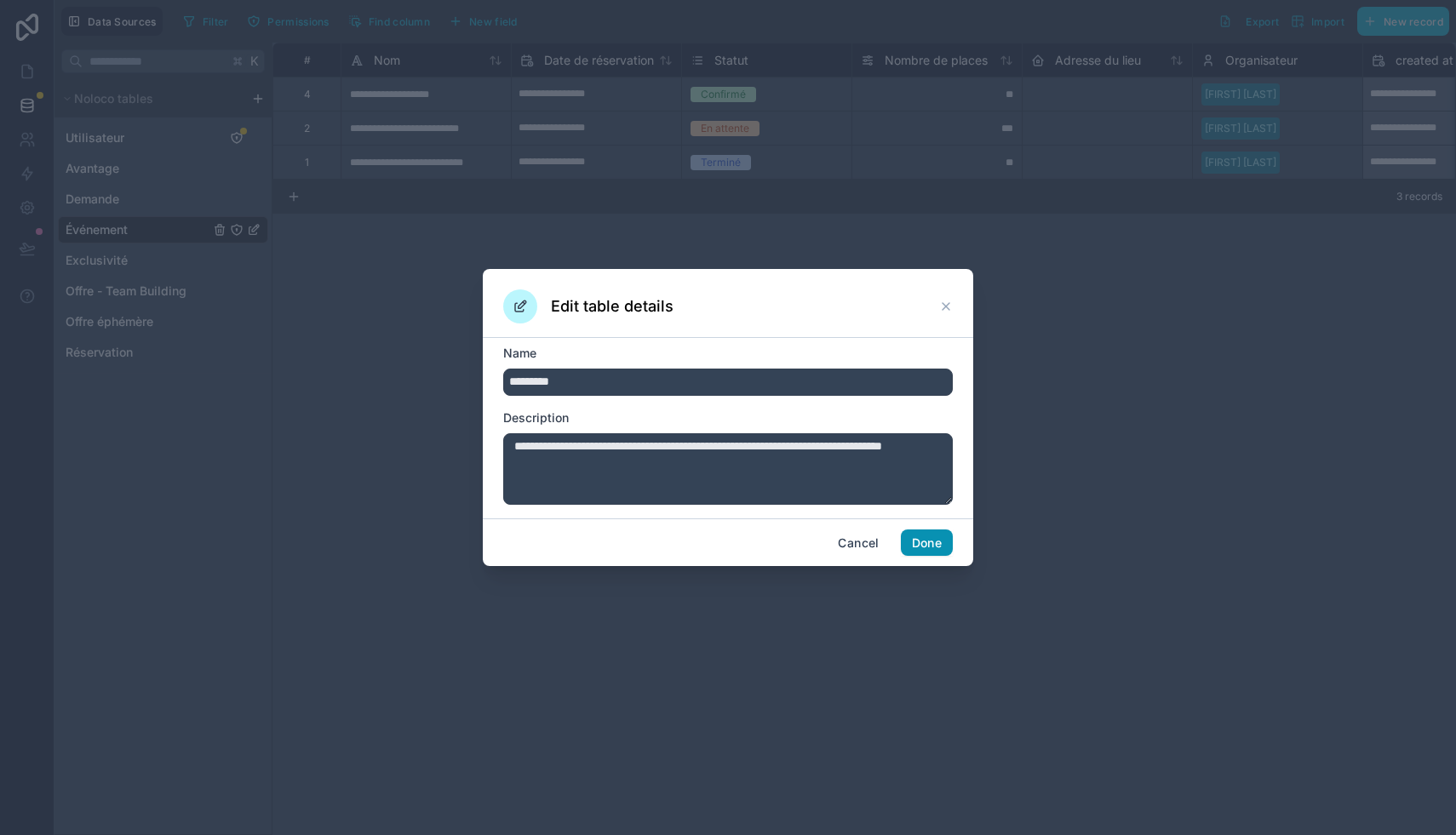 type on "**********" 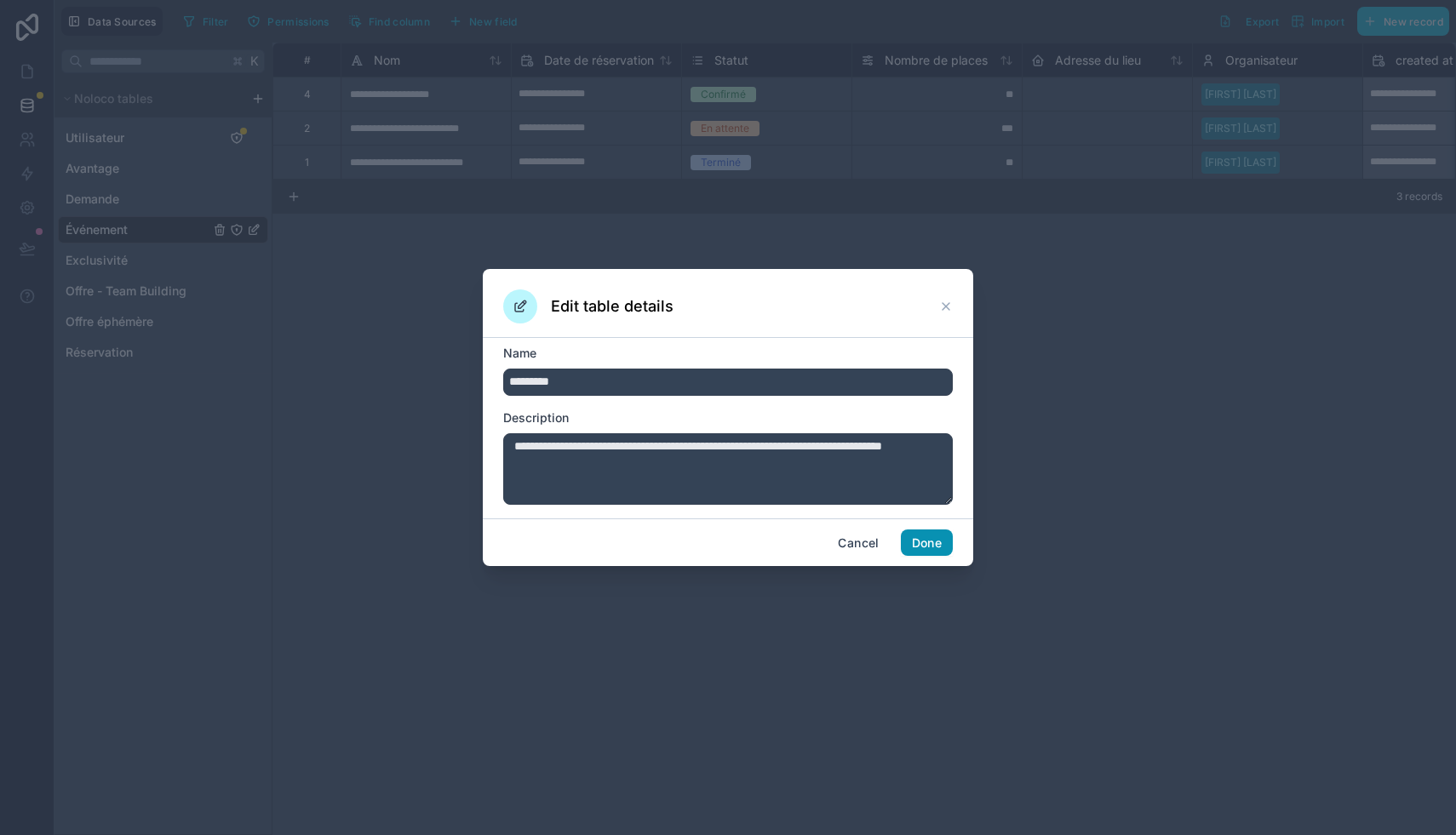 click on "Done" at bounding box center [926, 543] 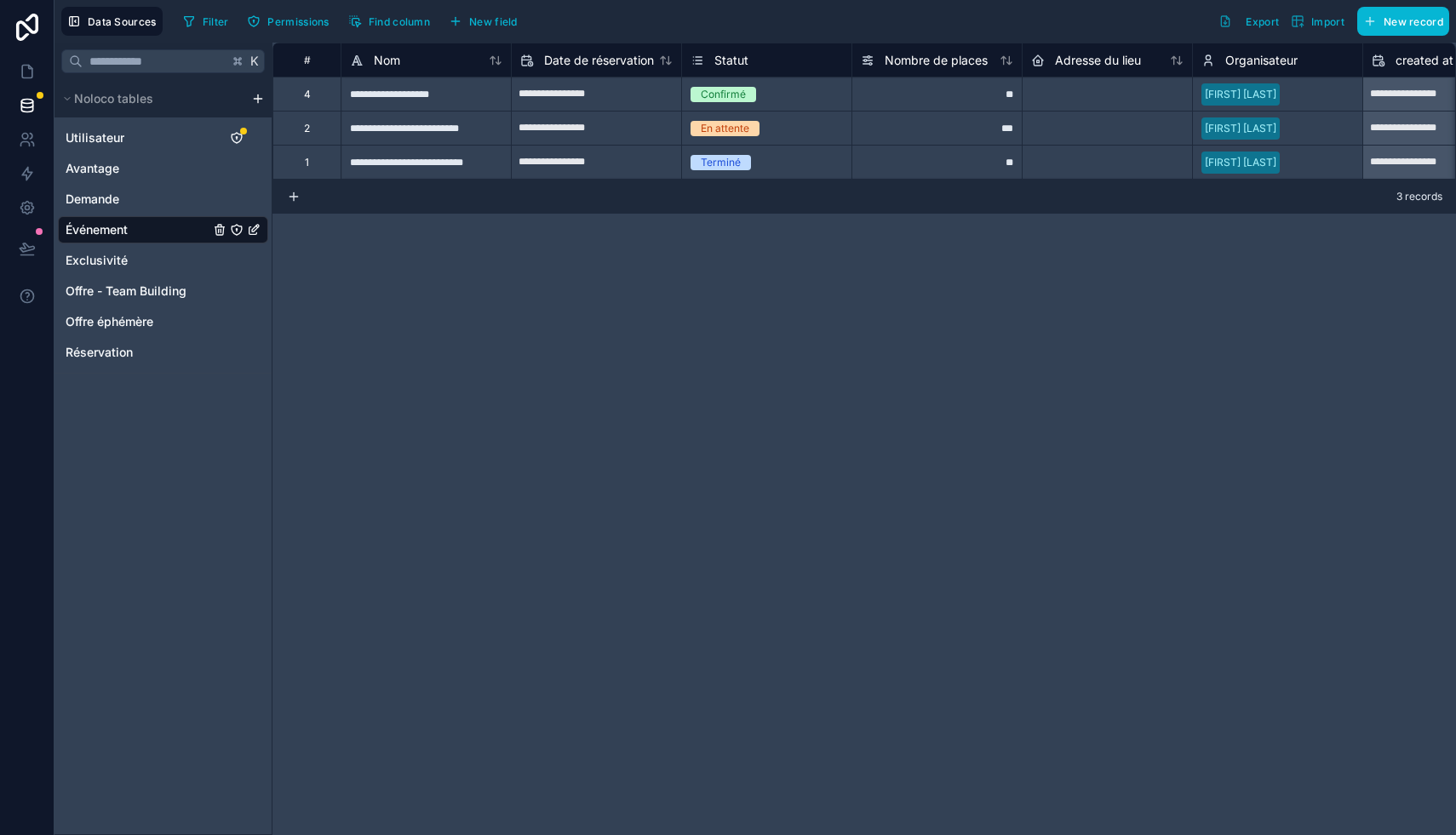 click 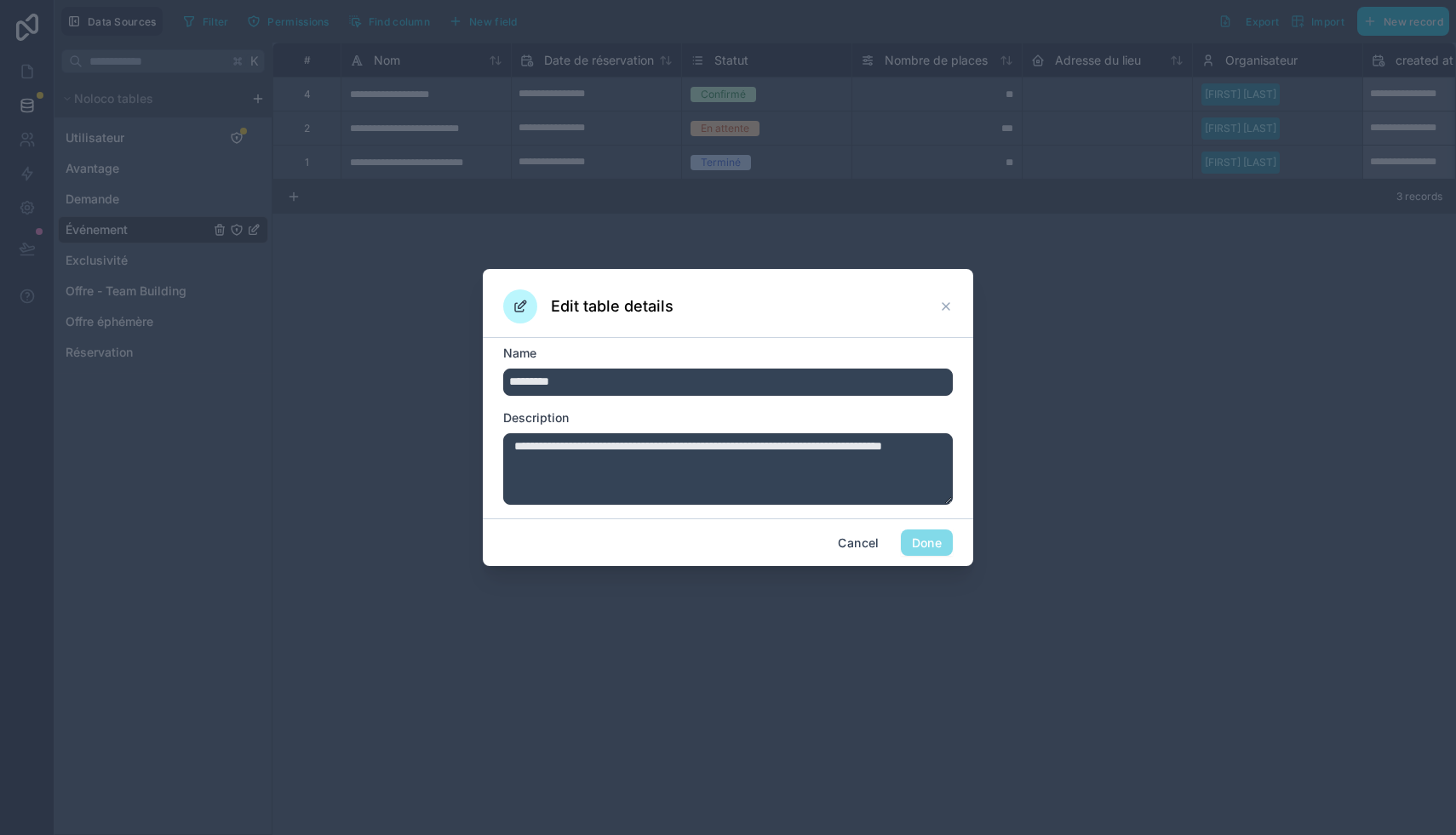 click 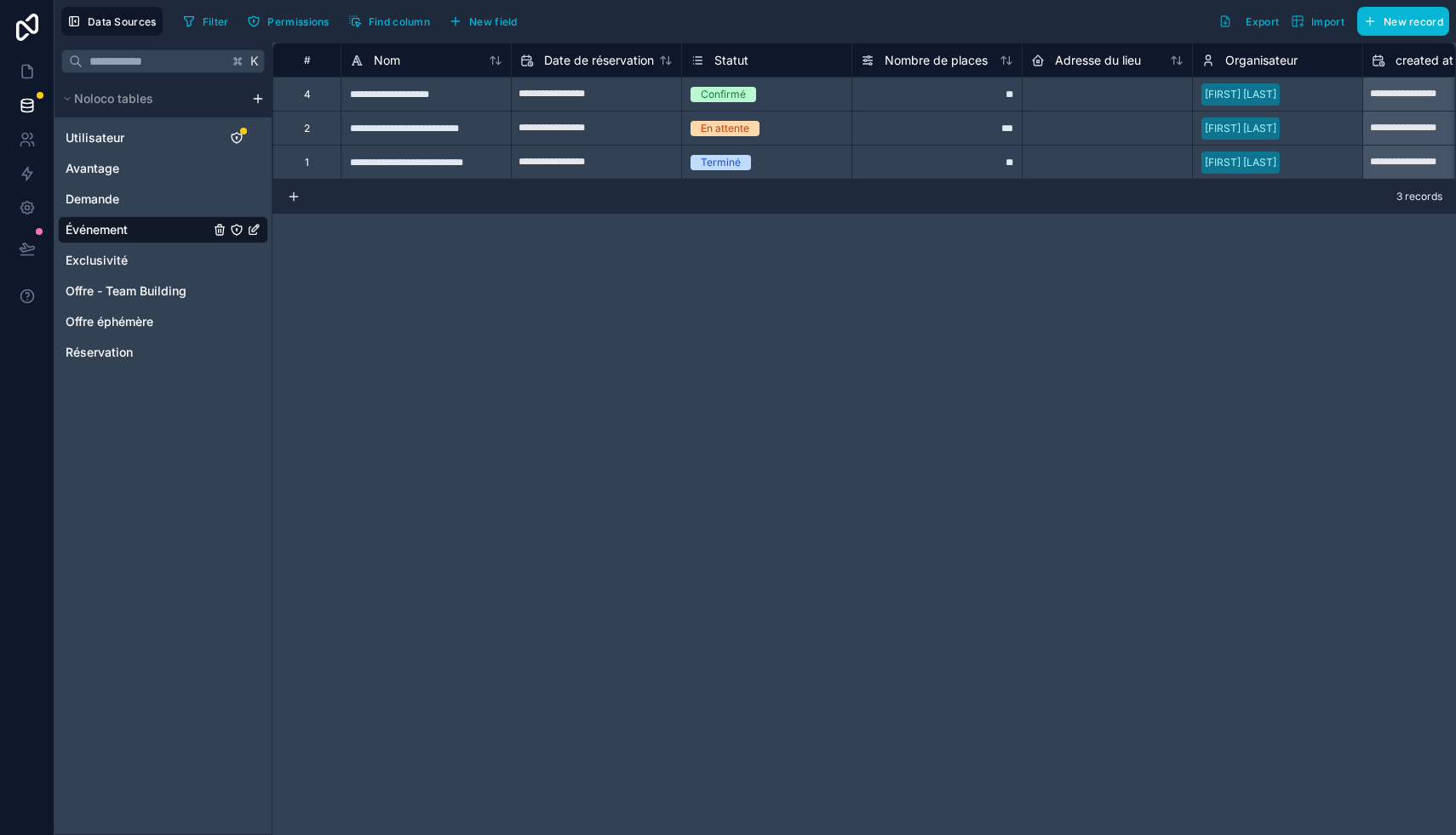 click on "Organisateur" at bounding box center [1261, 60] 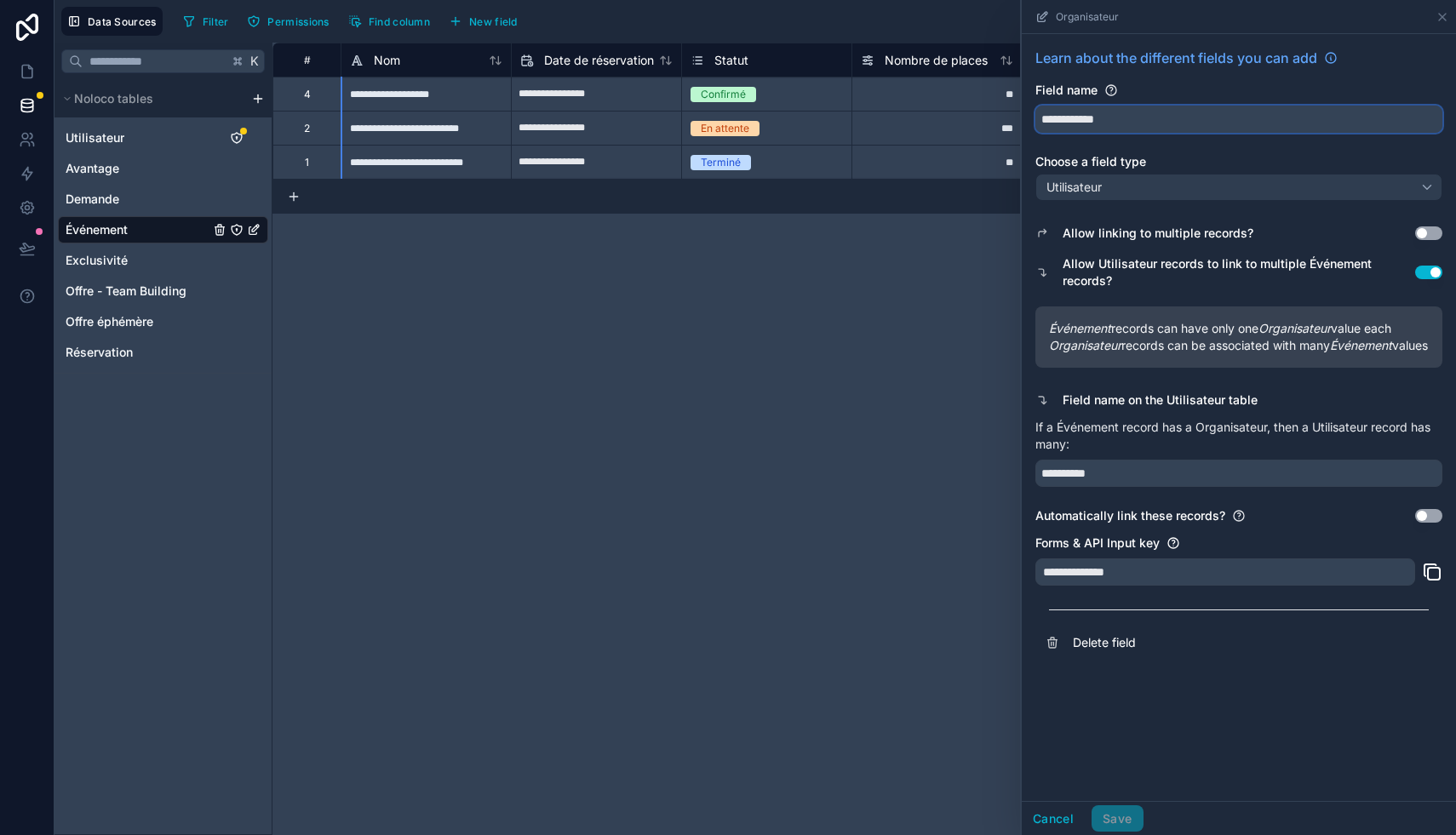 click on "**********" at bounding box center (1239, 119) 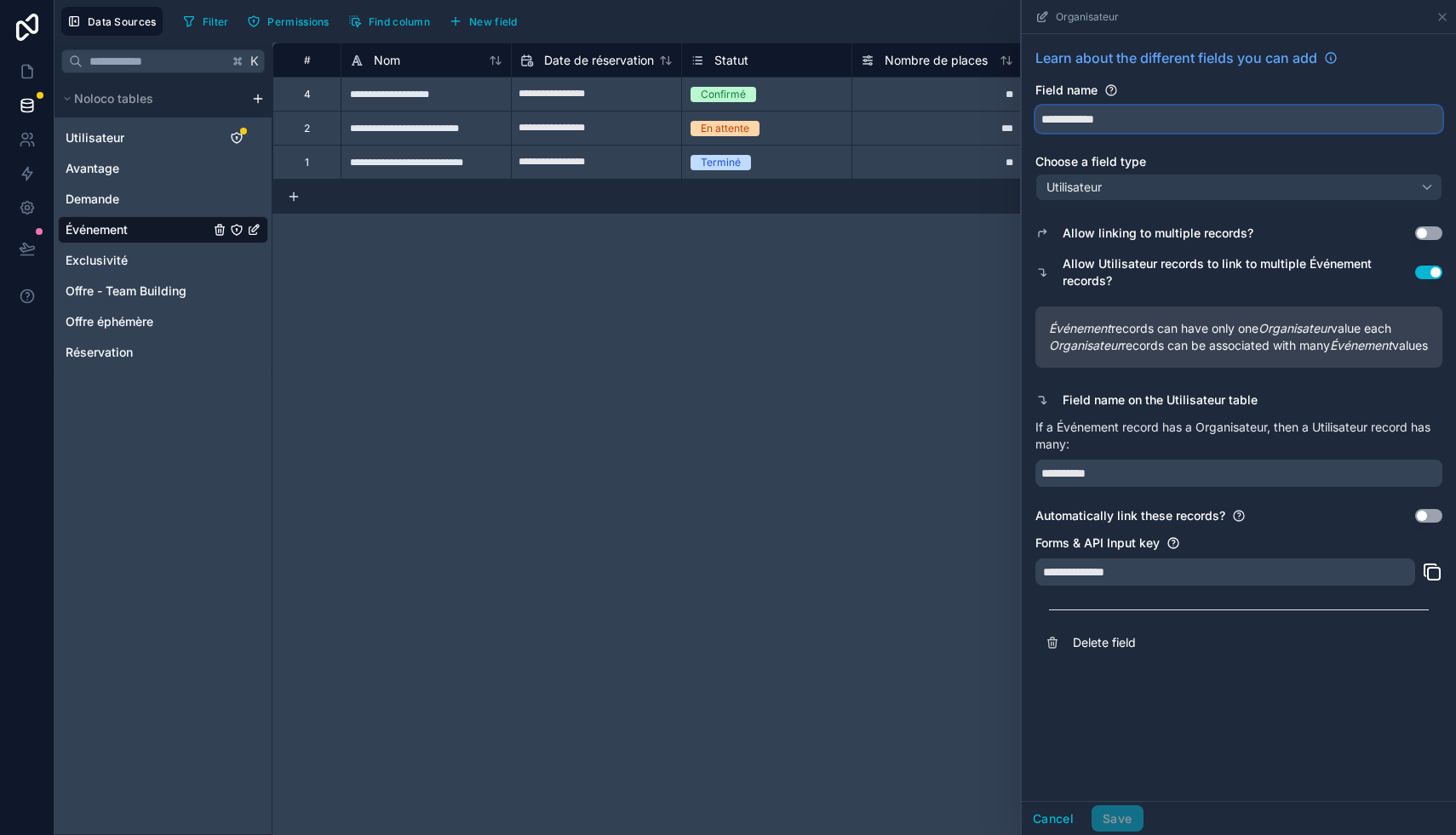 click on "**********" at bounding box center (1239, 119) 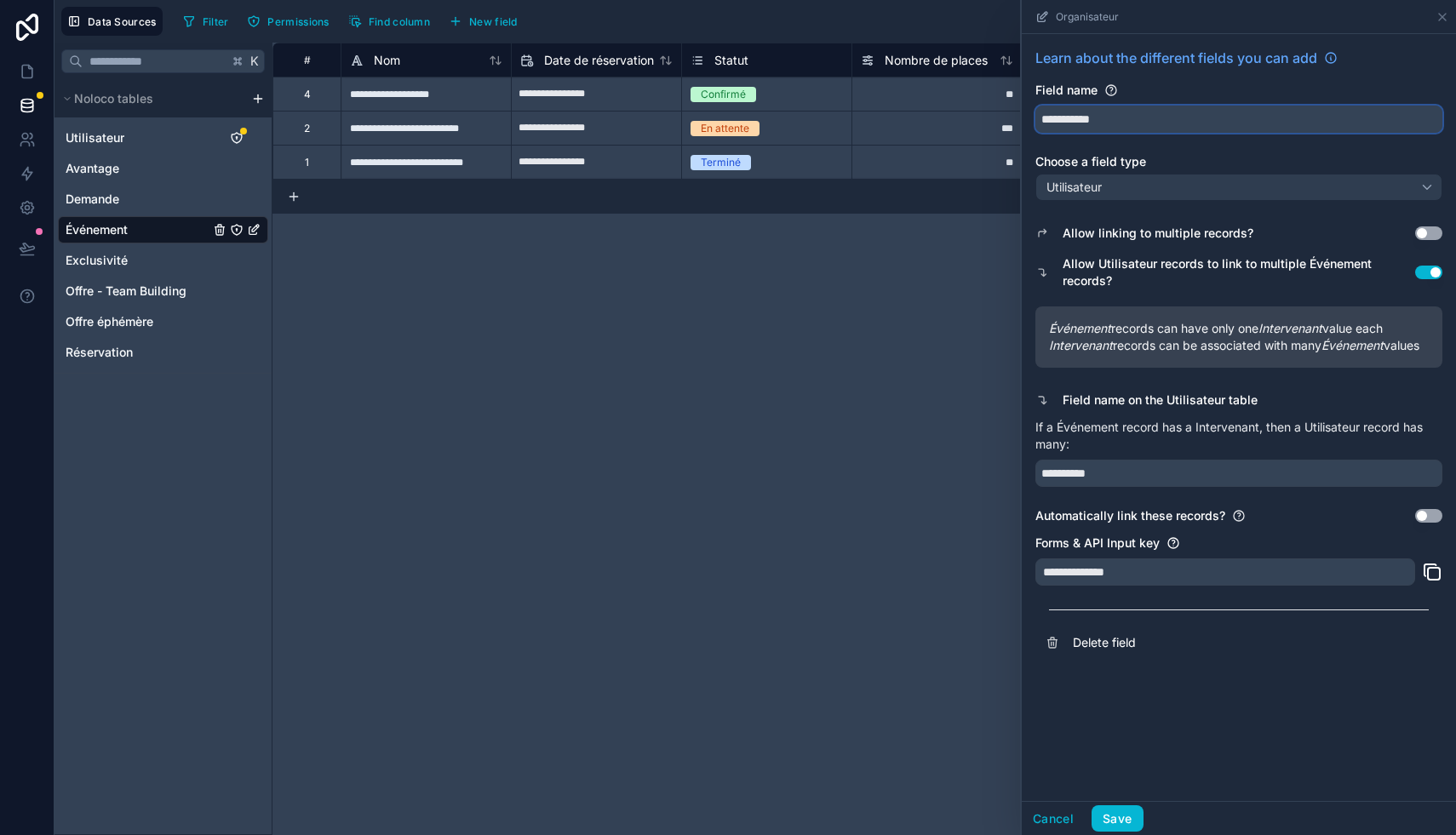 type on "**********" 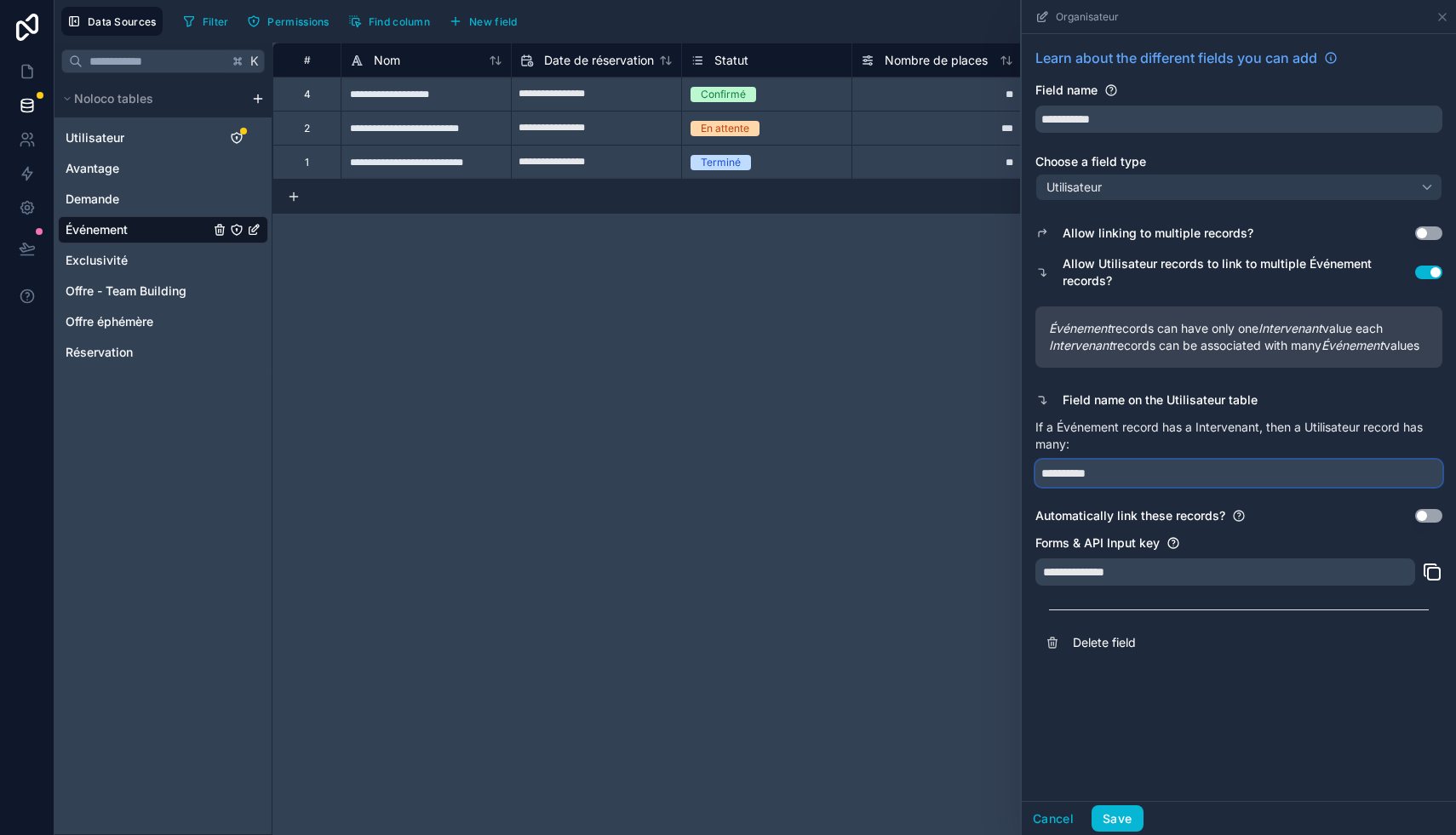 click on "**********" at bounding box center (1239, 473) 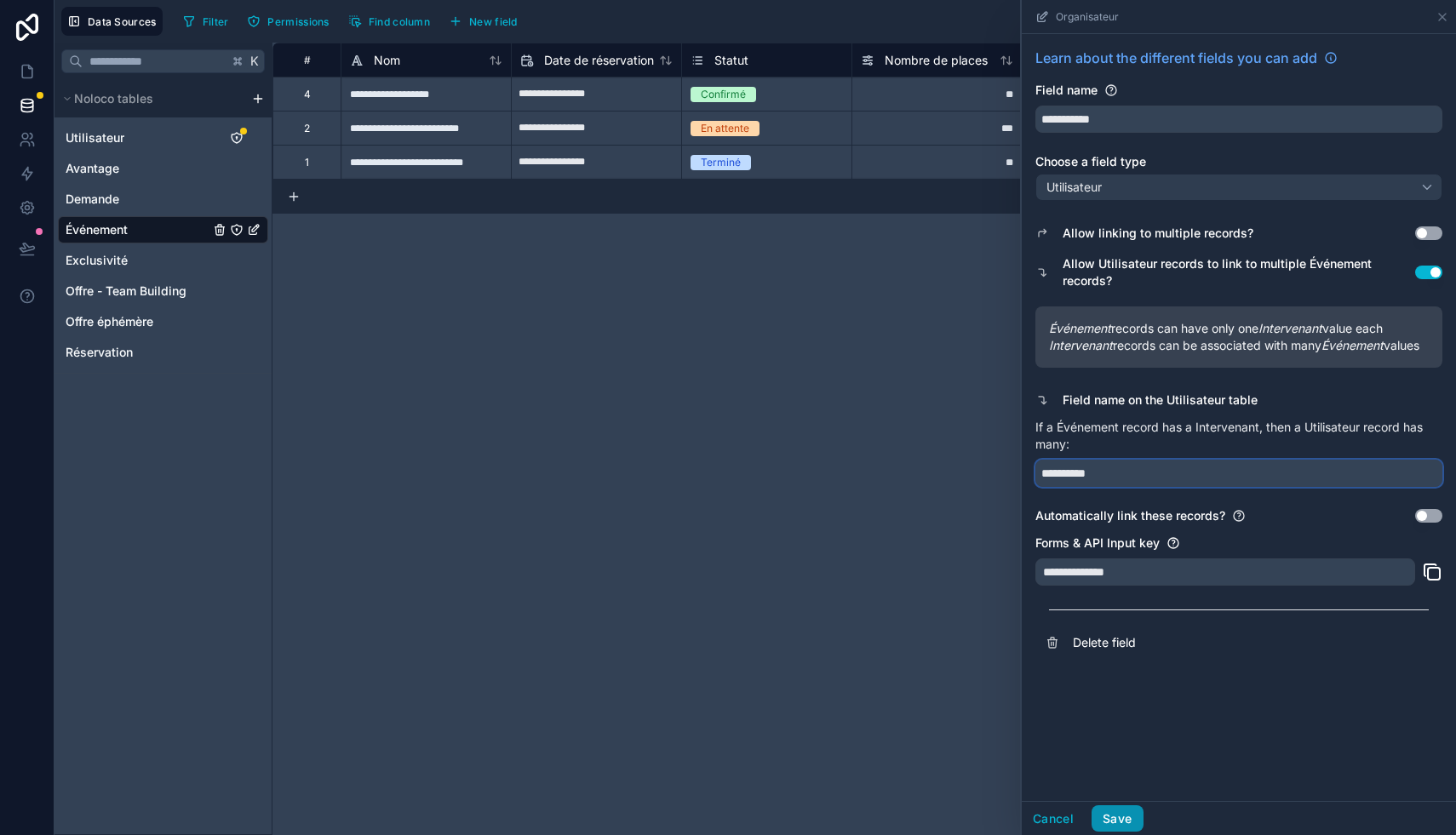 type on "**********" 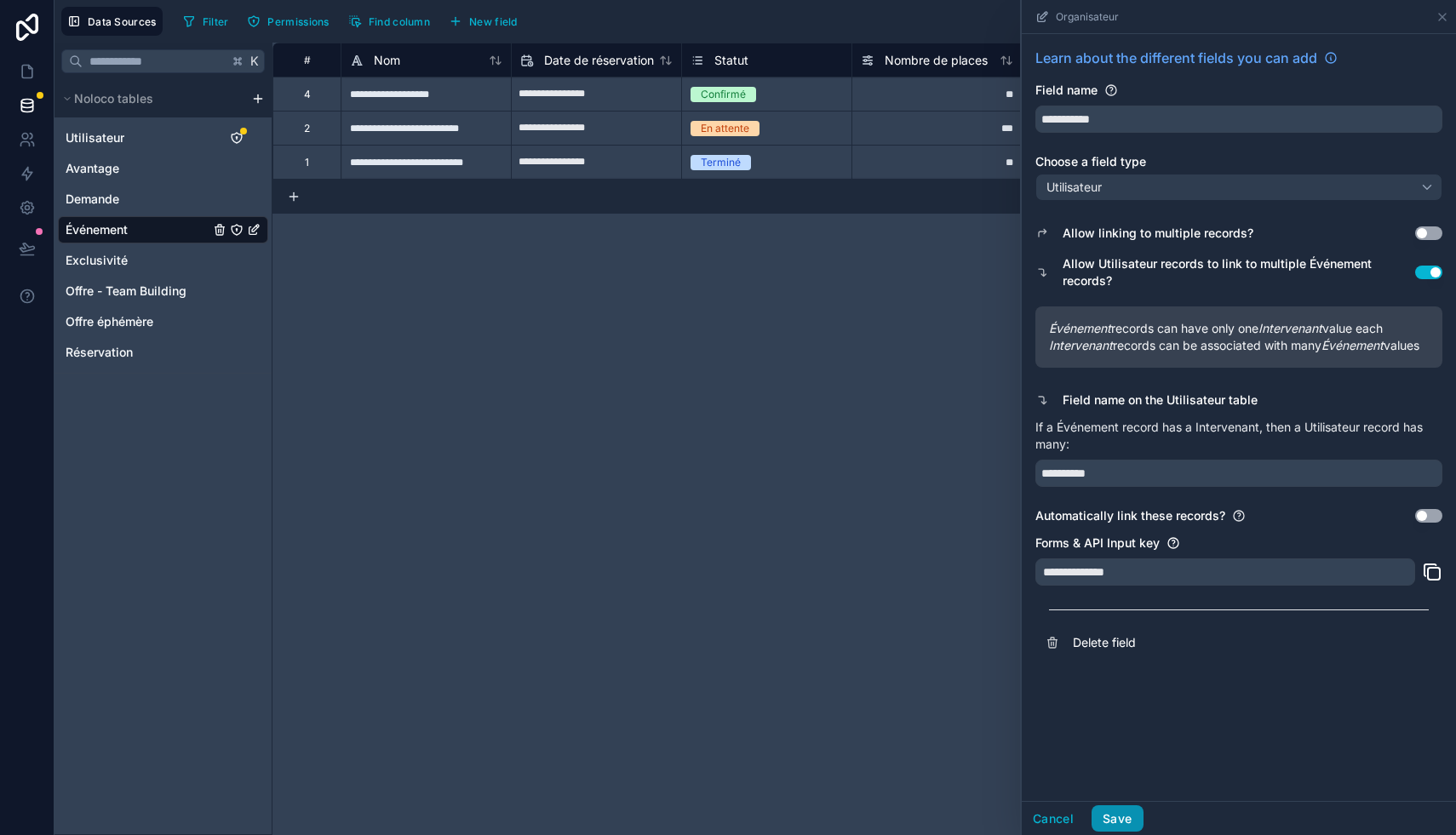 click on "Save" at bounding box center (1117, 819) 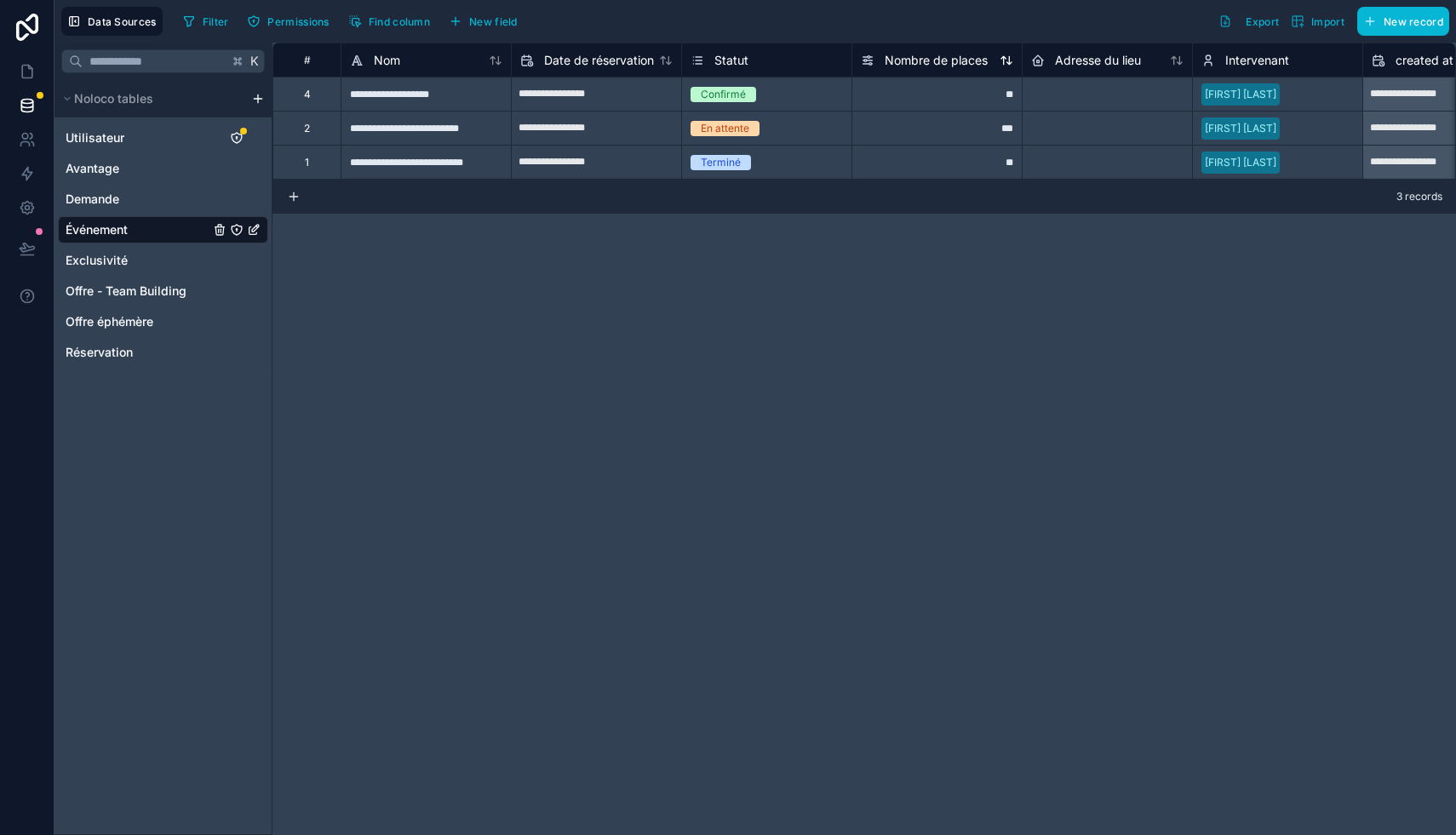 click on "Nombre de places" at bounding box center [936, 60] 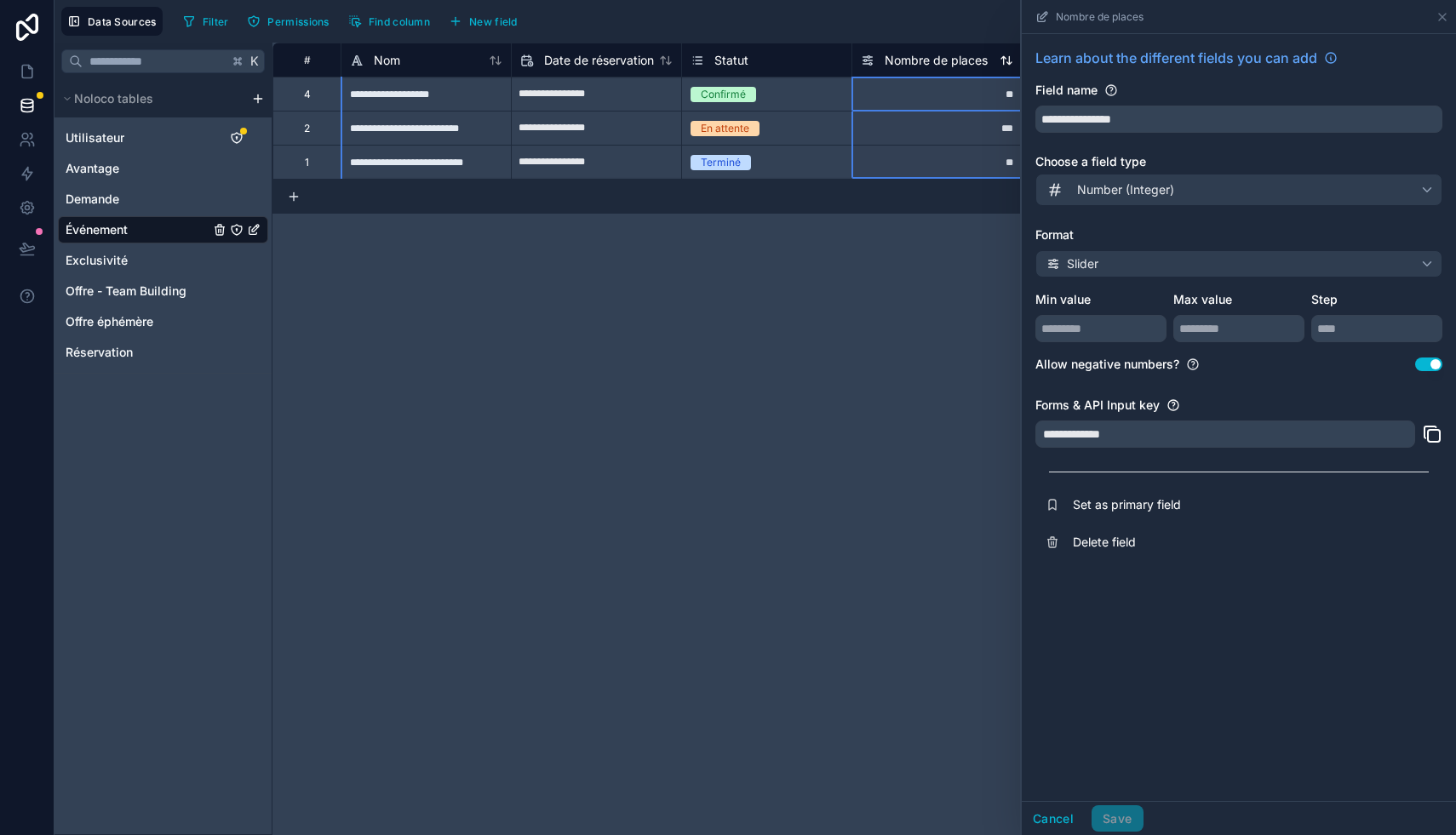 click on "Nombre de places" at bounding box center (936, 60) 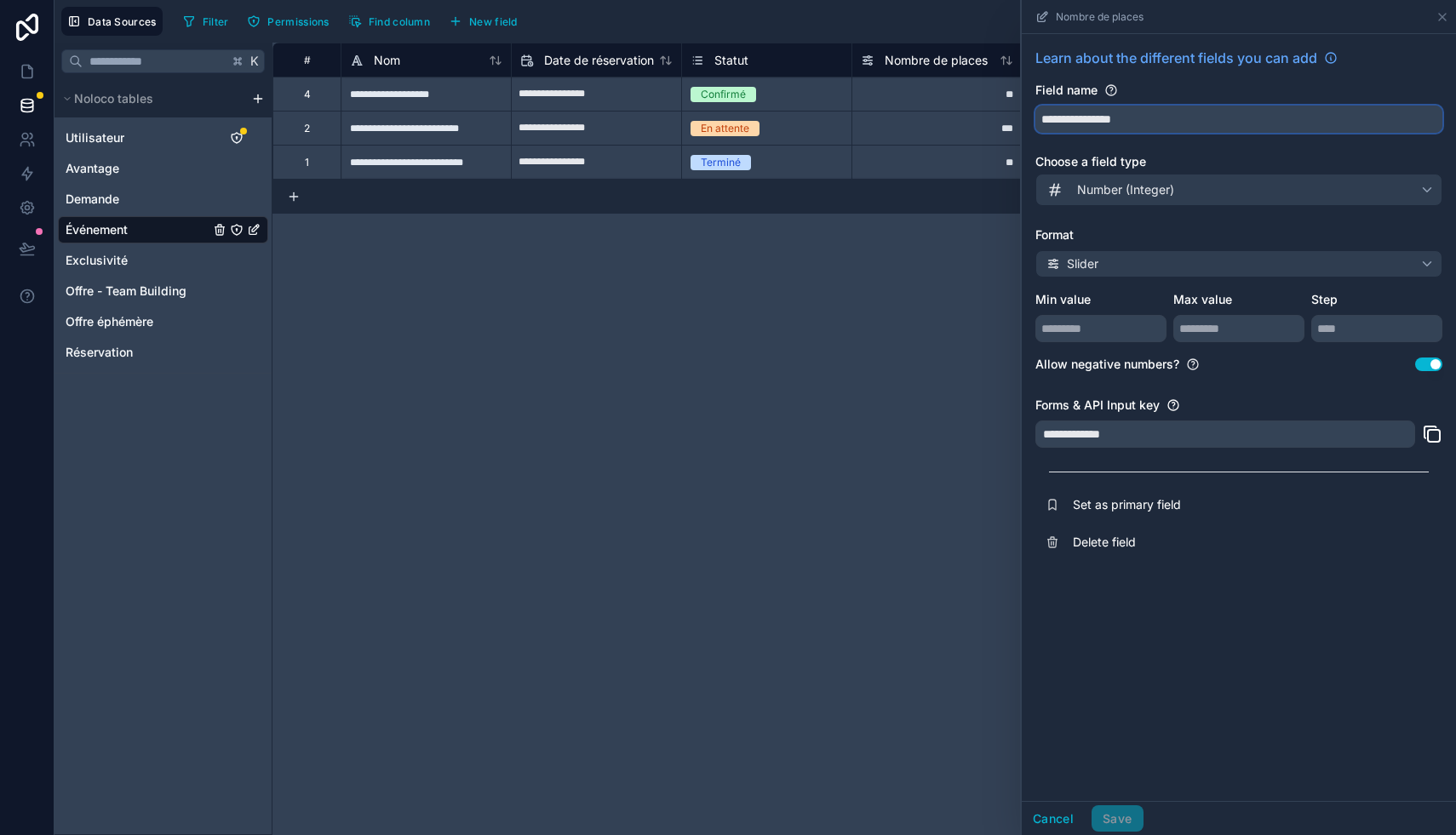 click on "**********" at bounding box center (1239, 119) 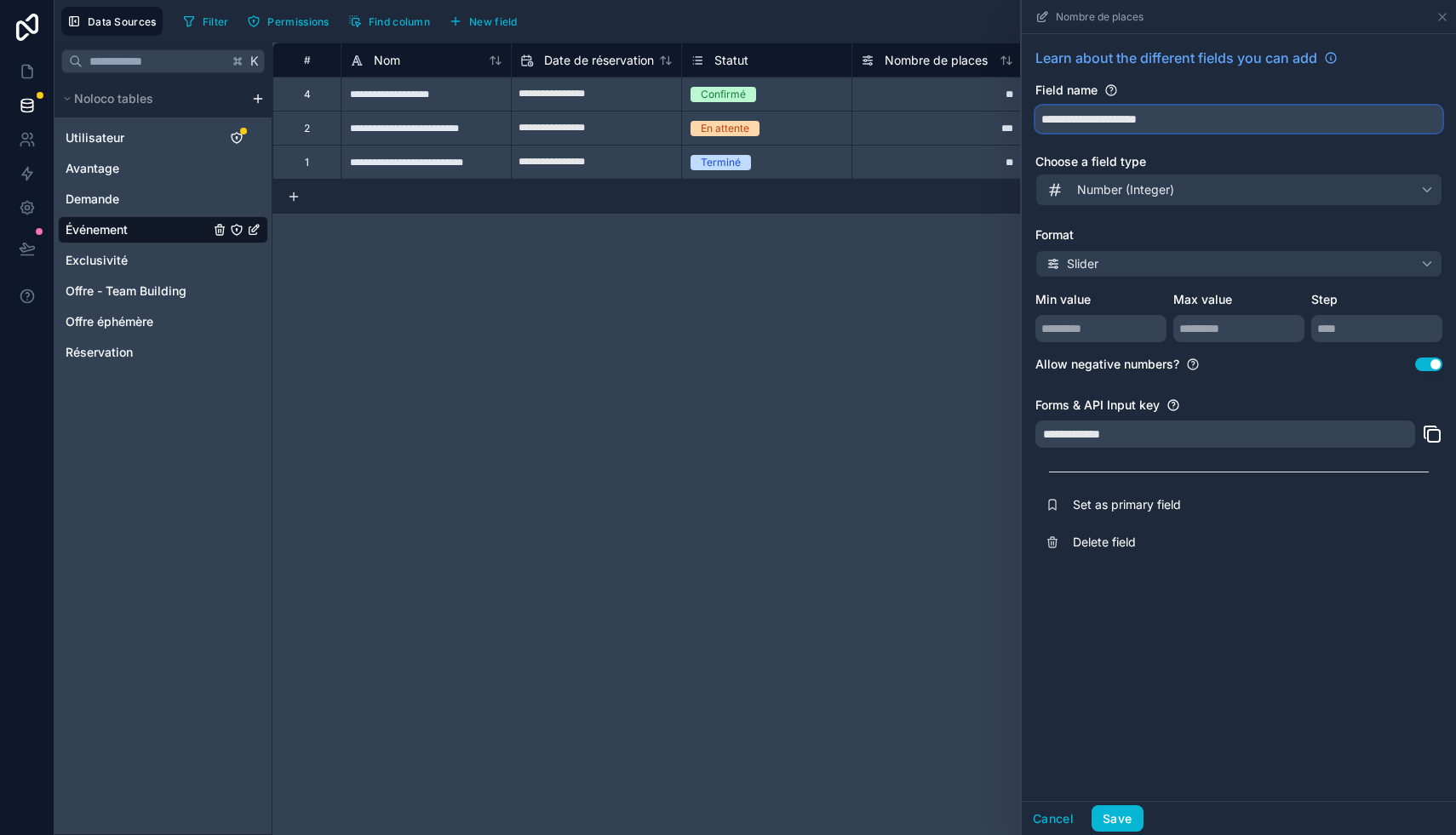 click on "**********" at bounding box center (1239, 119) 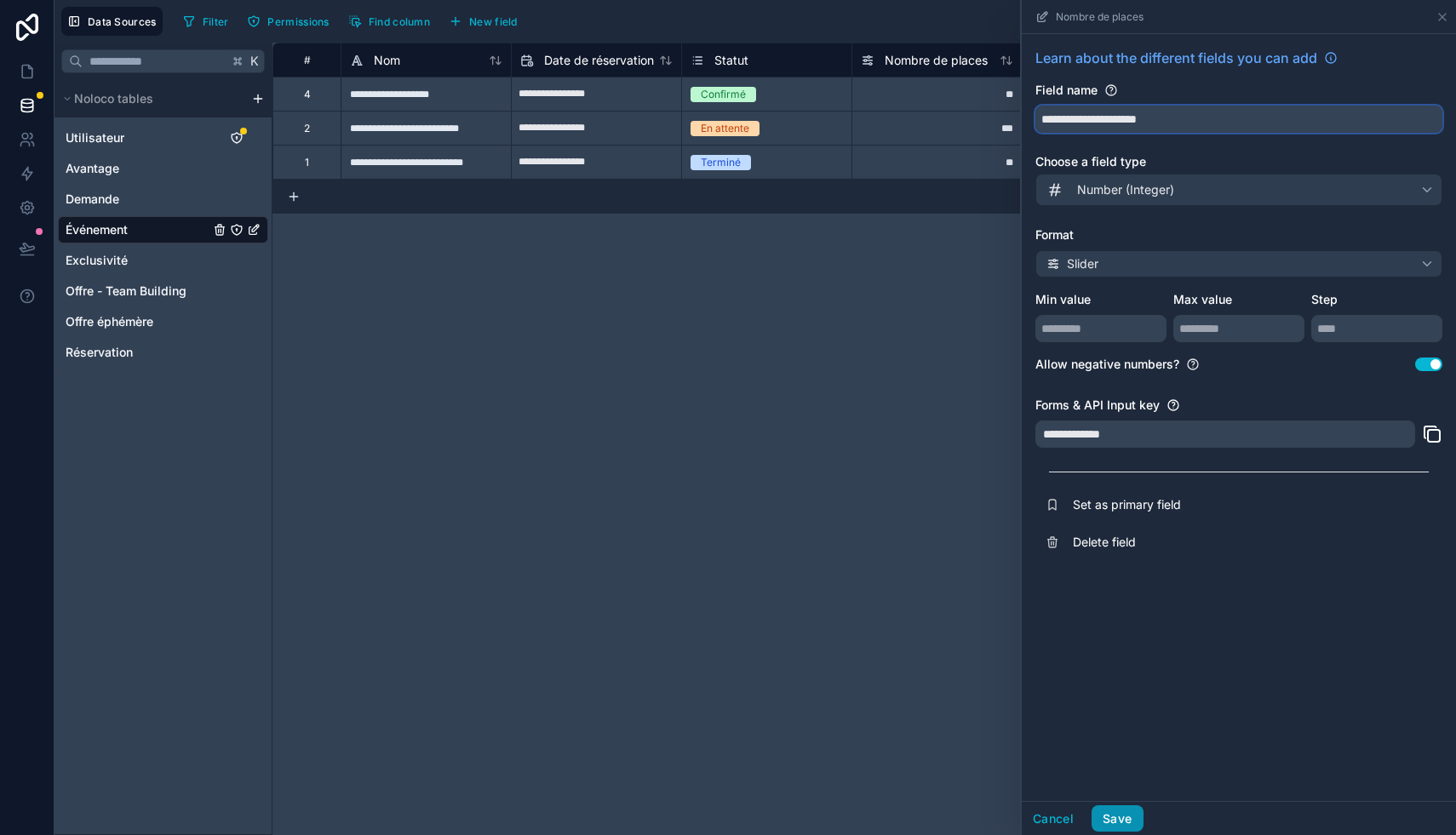 type on "**********" 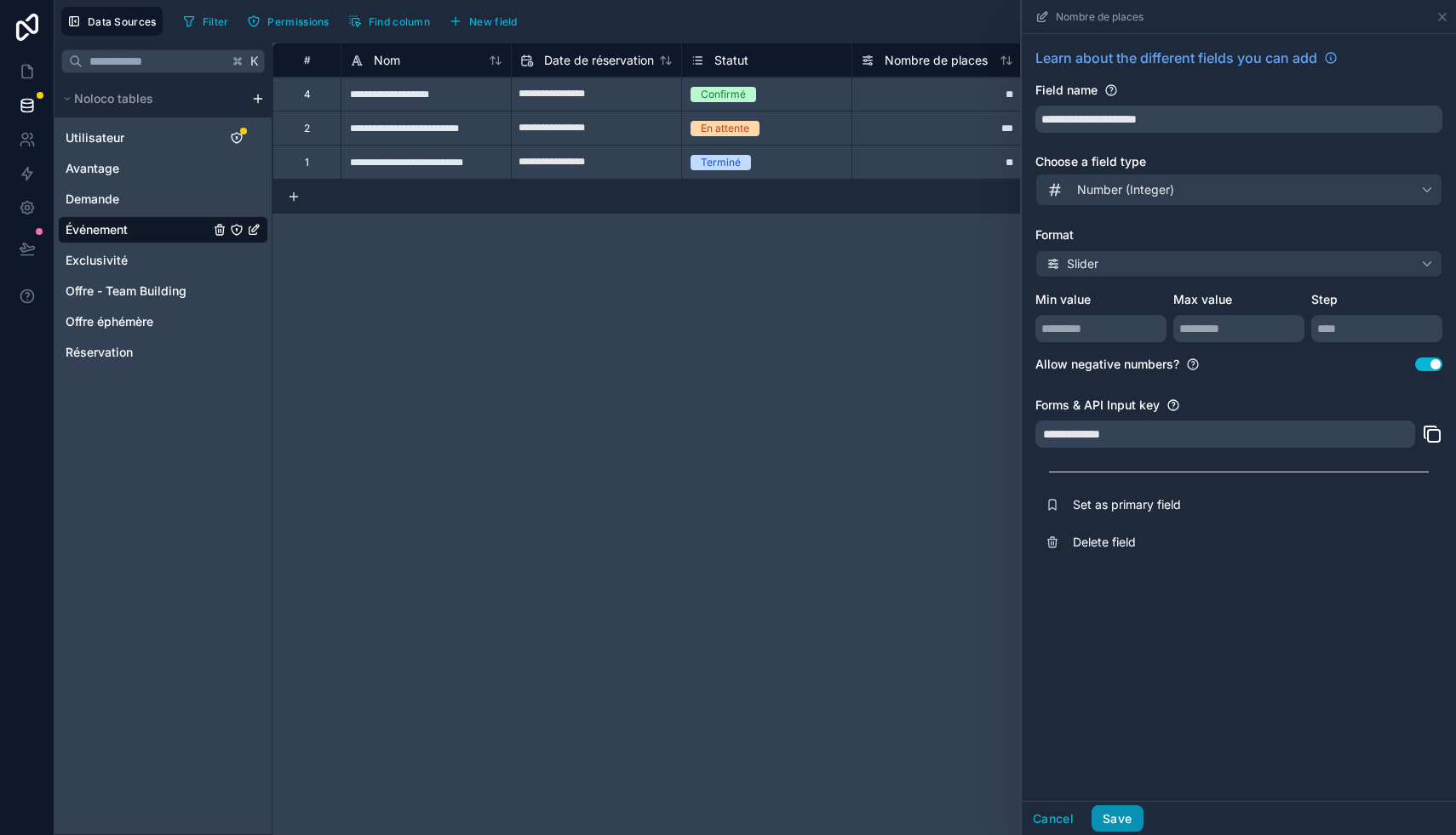 click on "Save" at bounding box center [1117, 819] 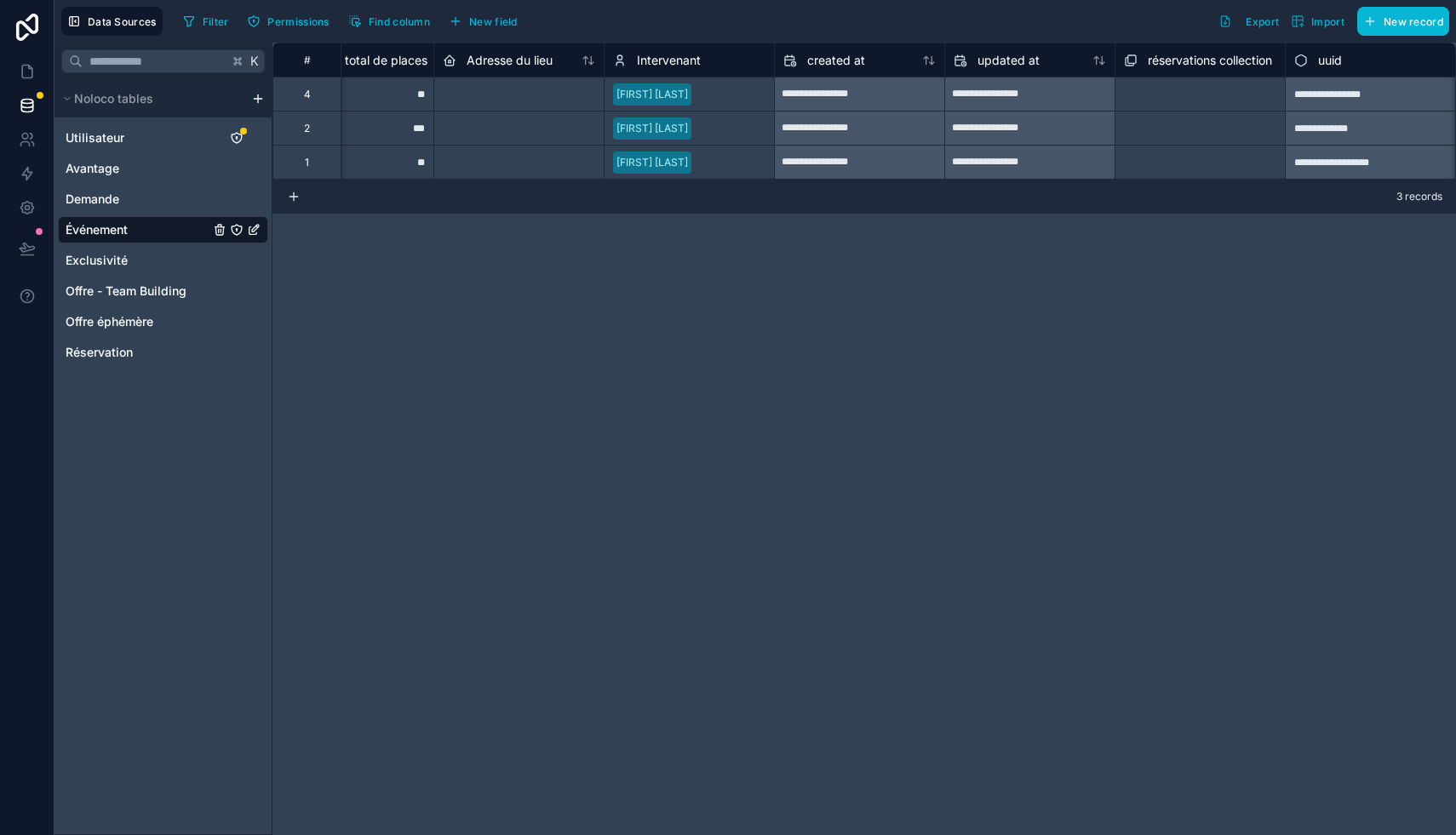 scroll, scrollTop: 0, scrollLeft: 0, axis: both 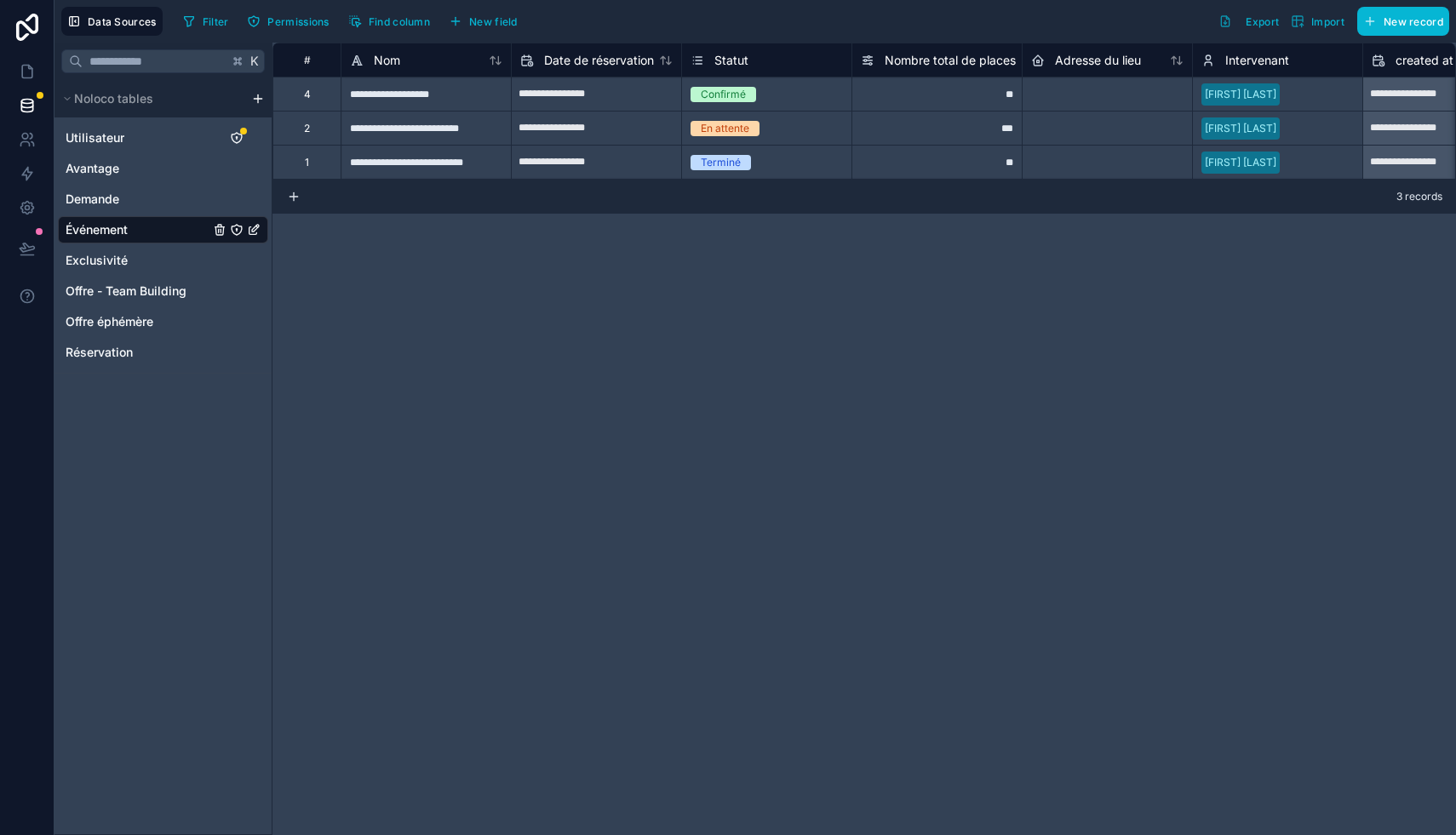 click 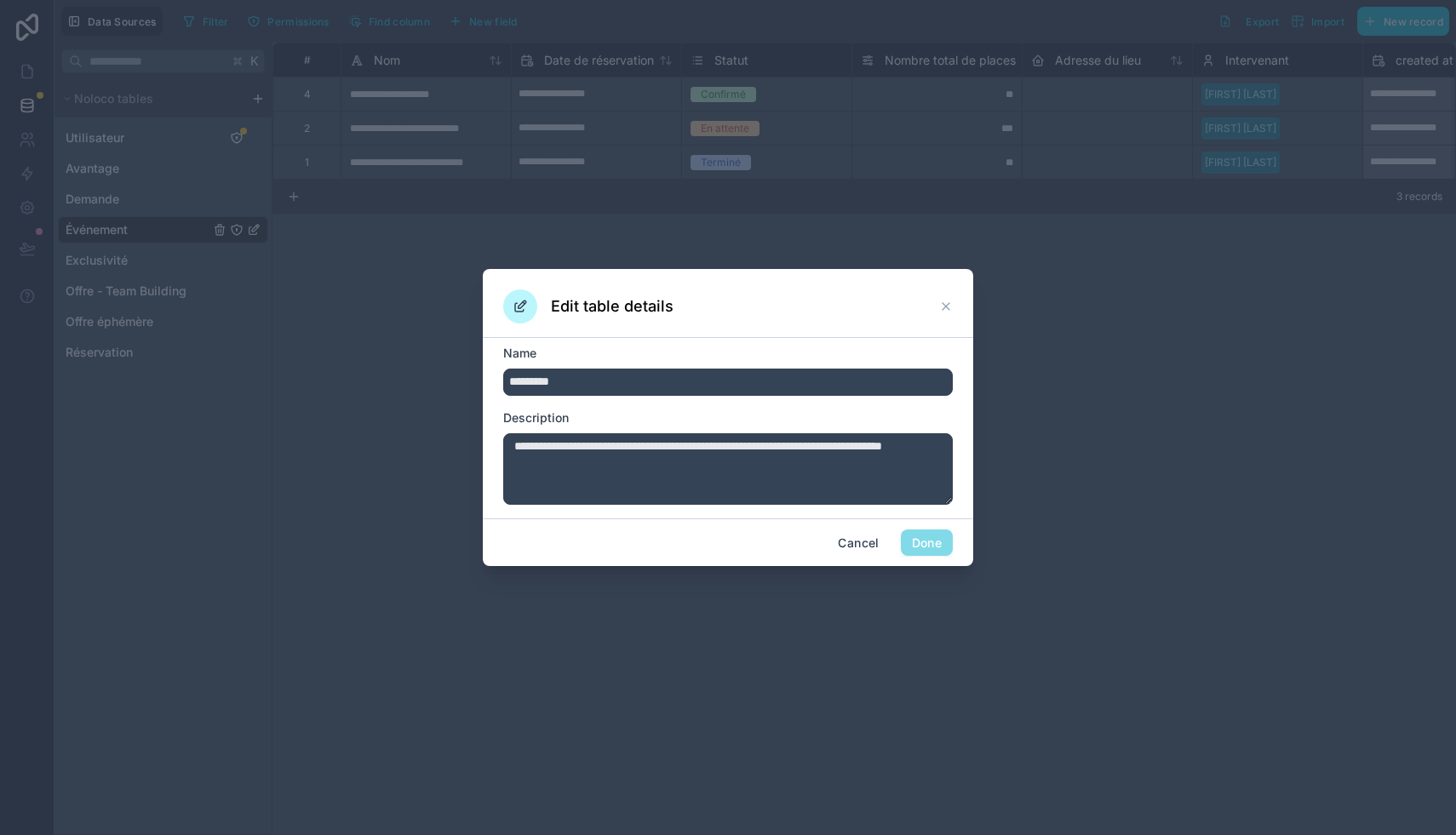 click 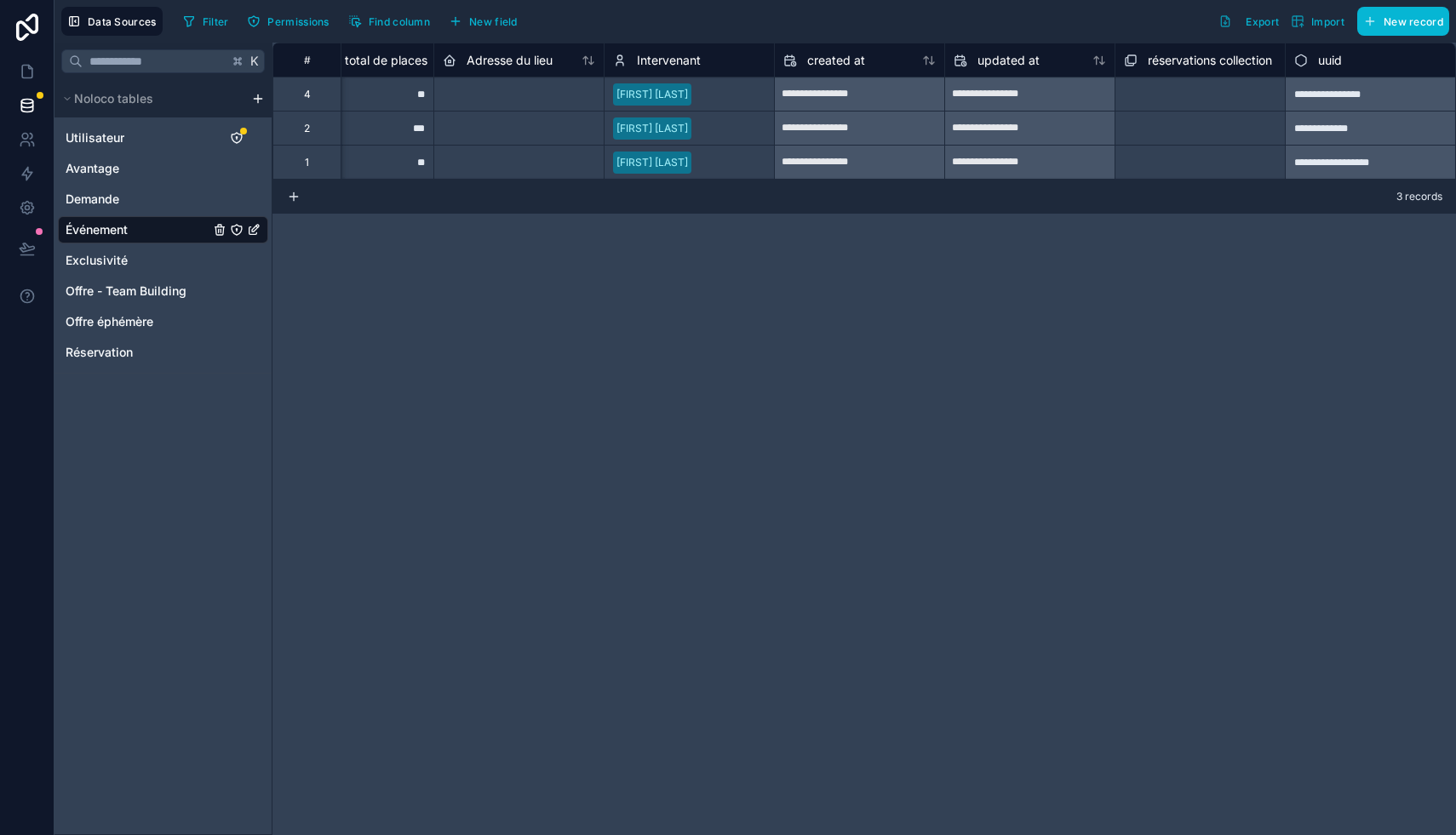 scroll, scrollTop: 0, scrollLeft: 0, axis: both 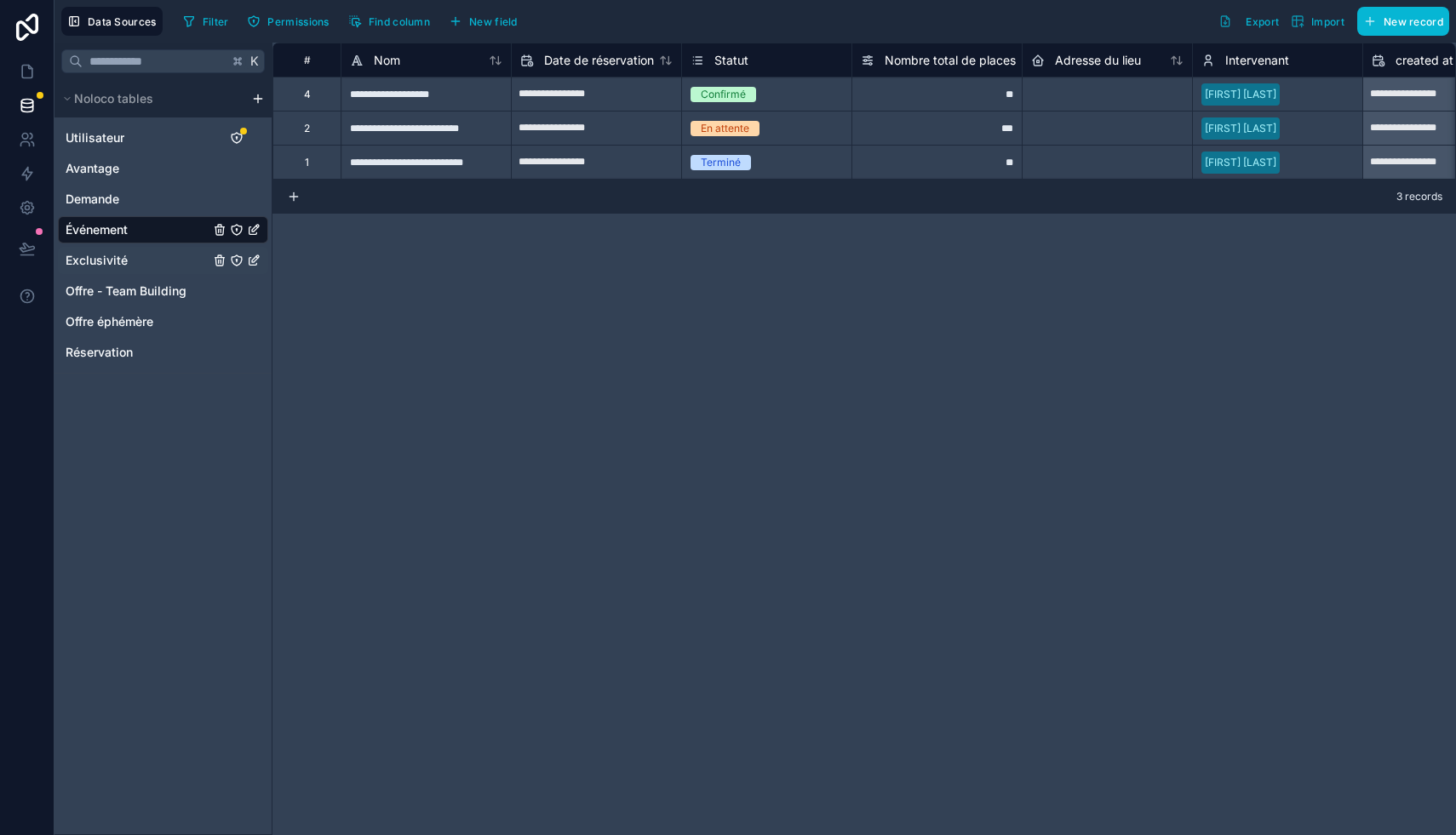 click on "Exclusivité" at bounding box center (96, 260) 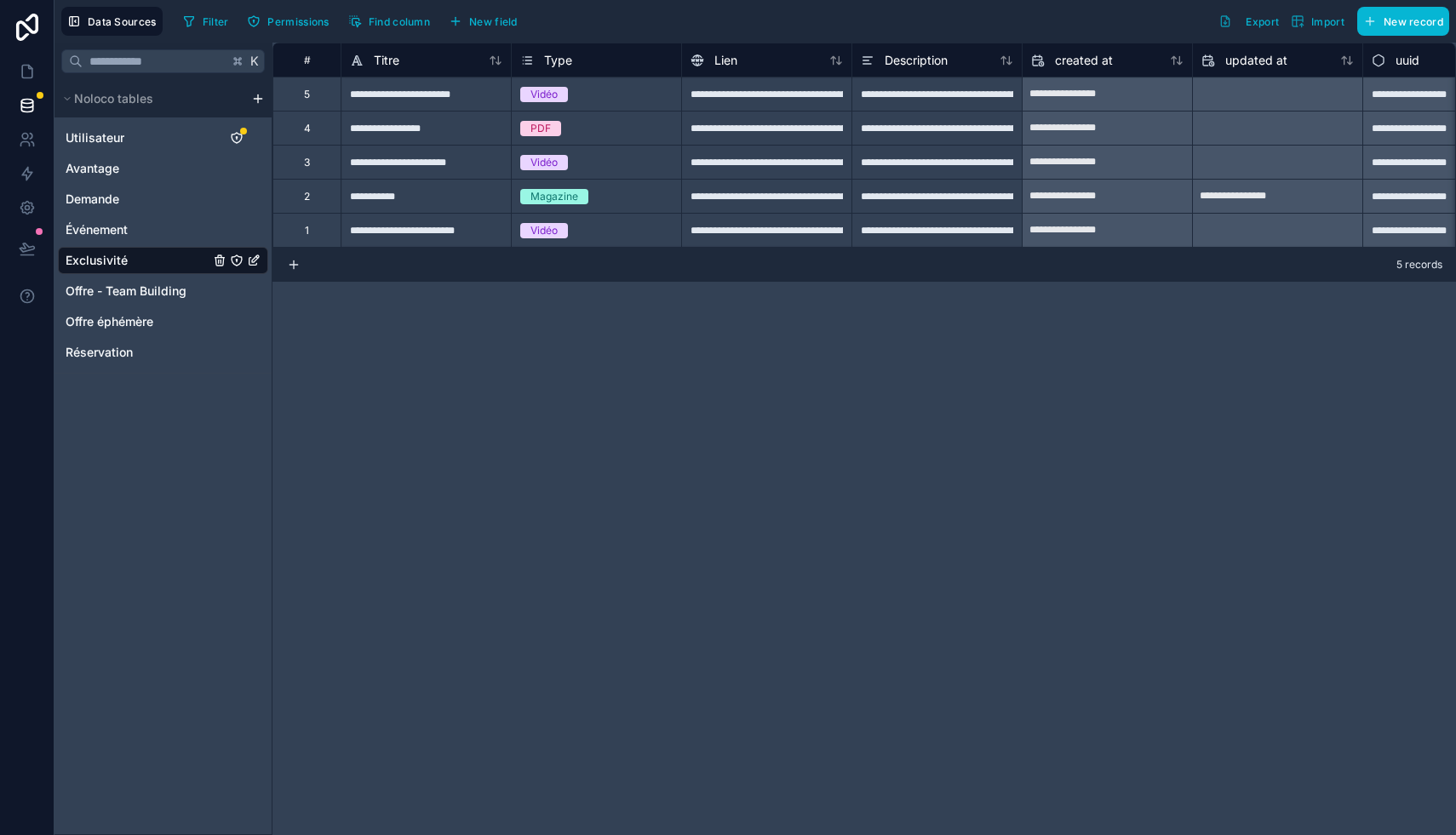 click 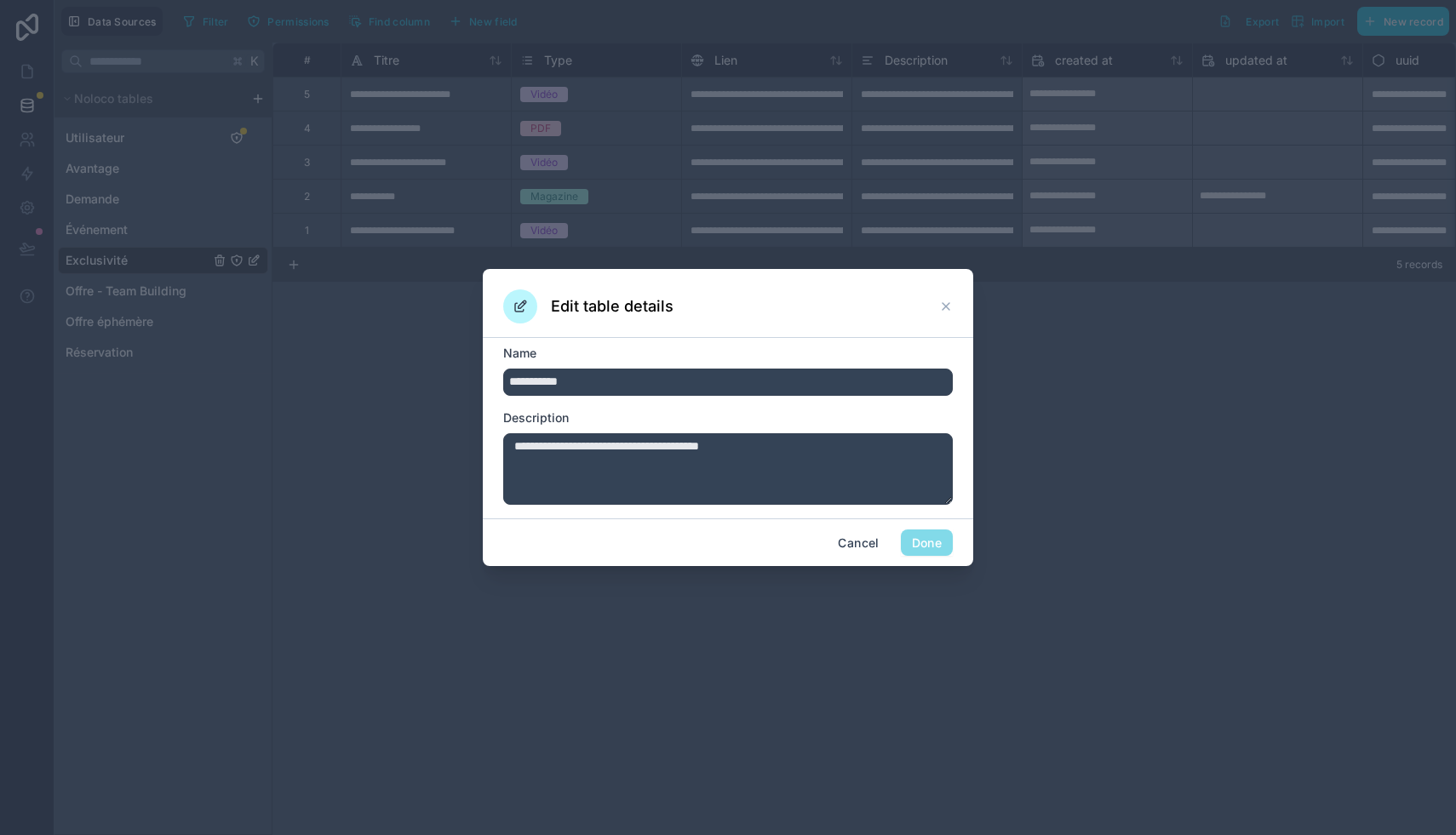 click on "**********" at bounding box center (728, 469) 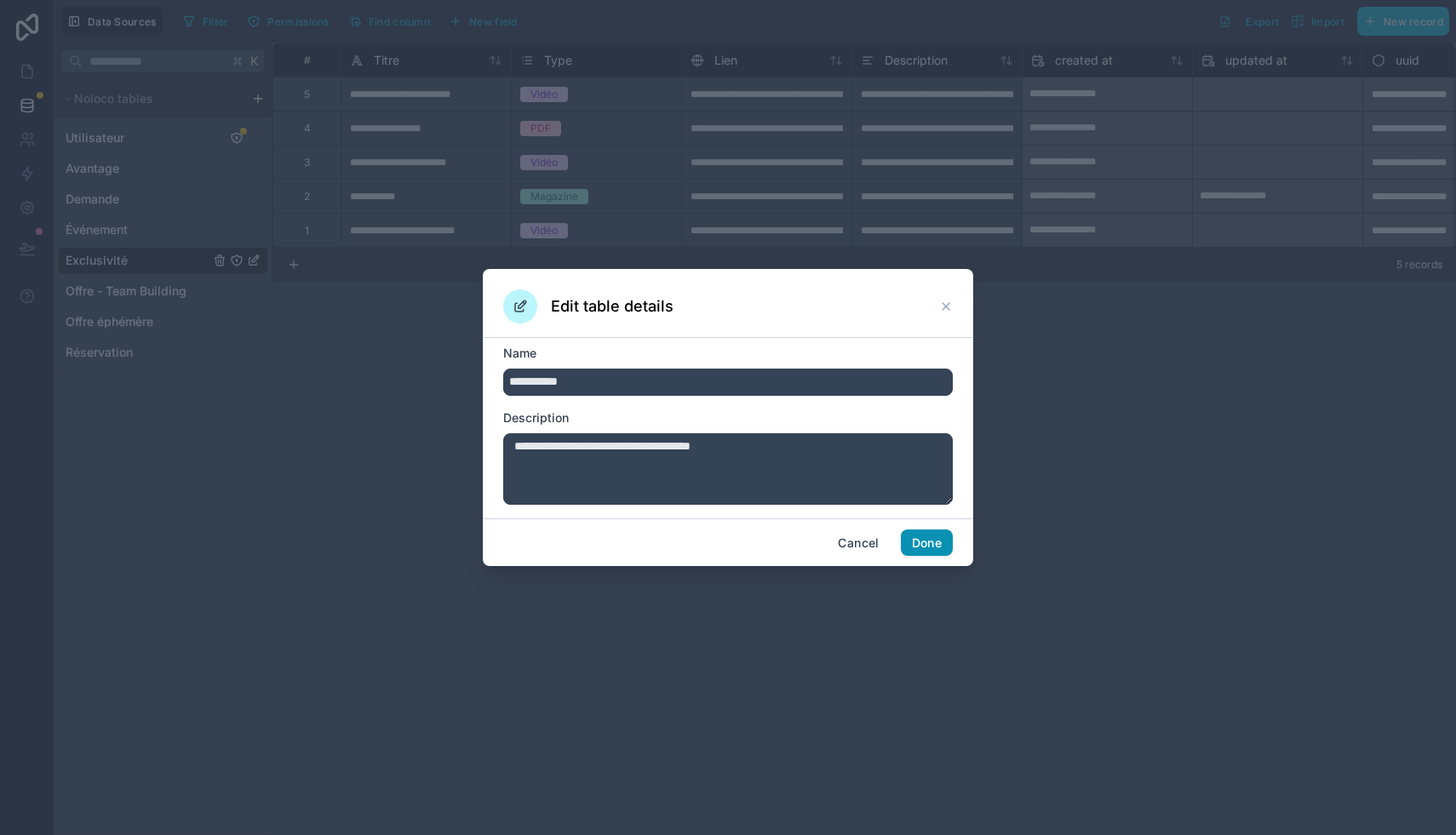 type on "**********" 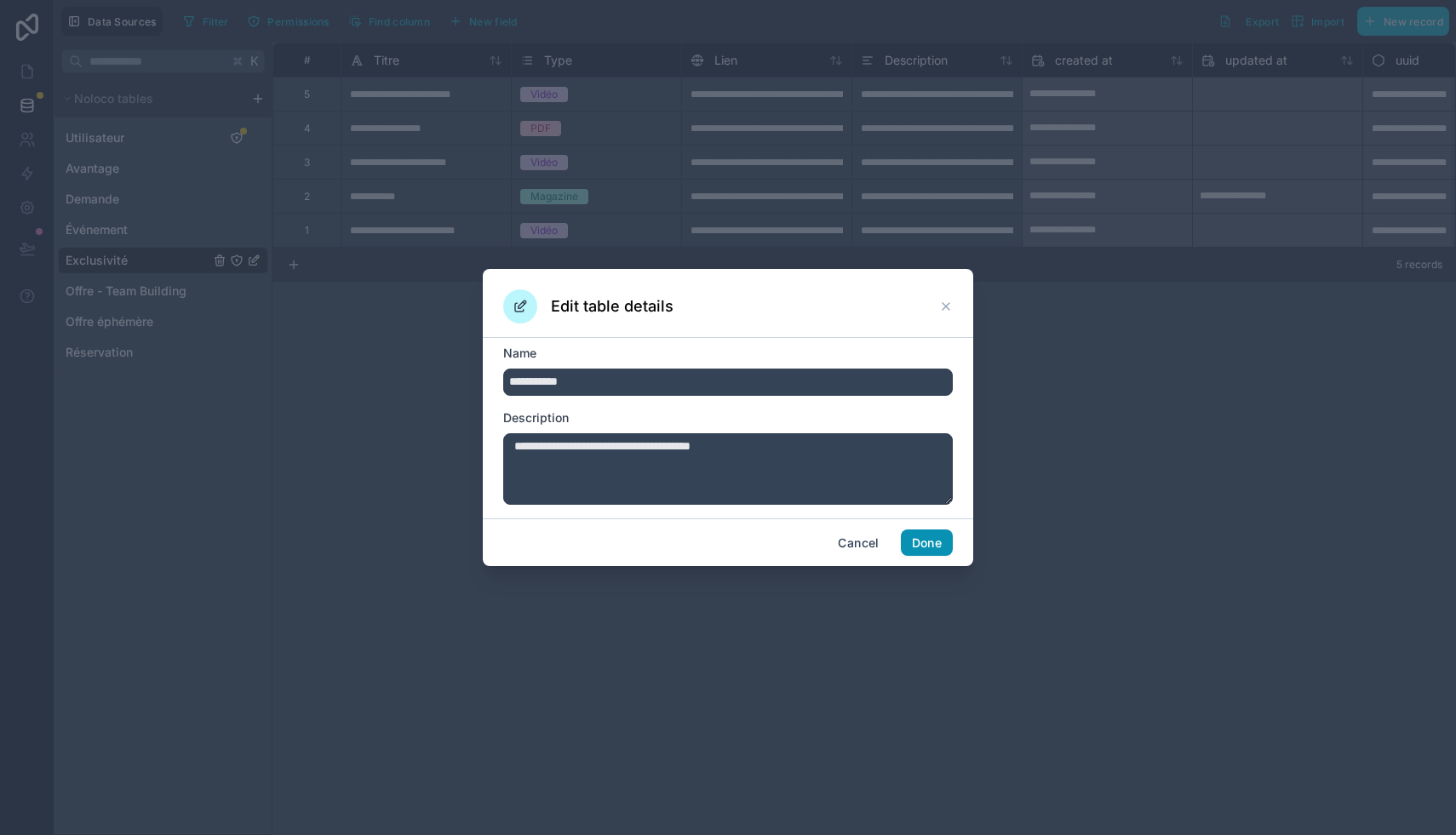 click on "Done" at bounding box center (926, 543) 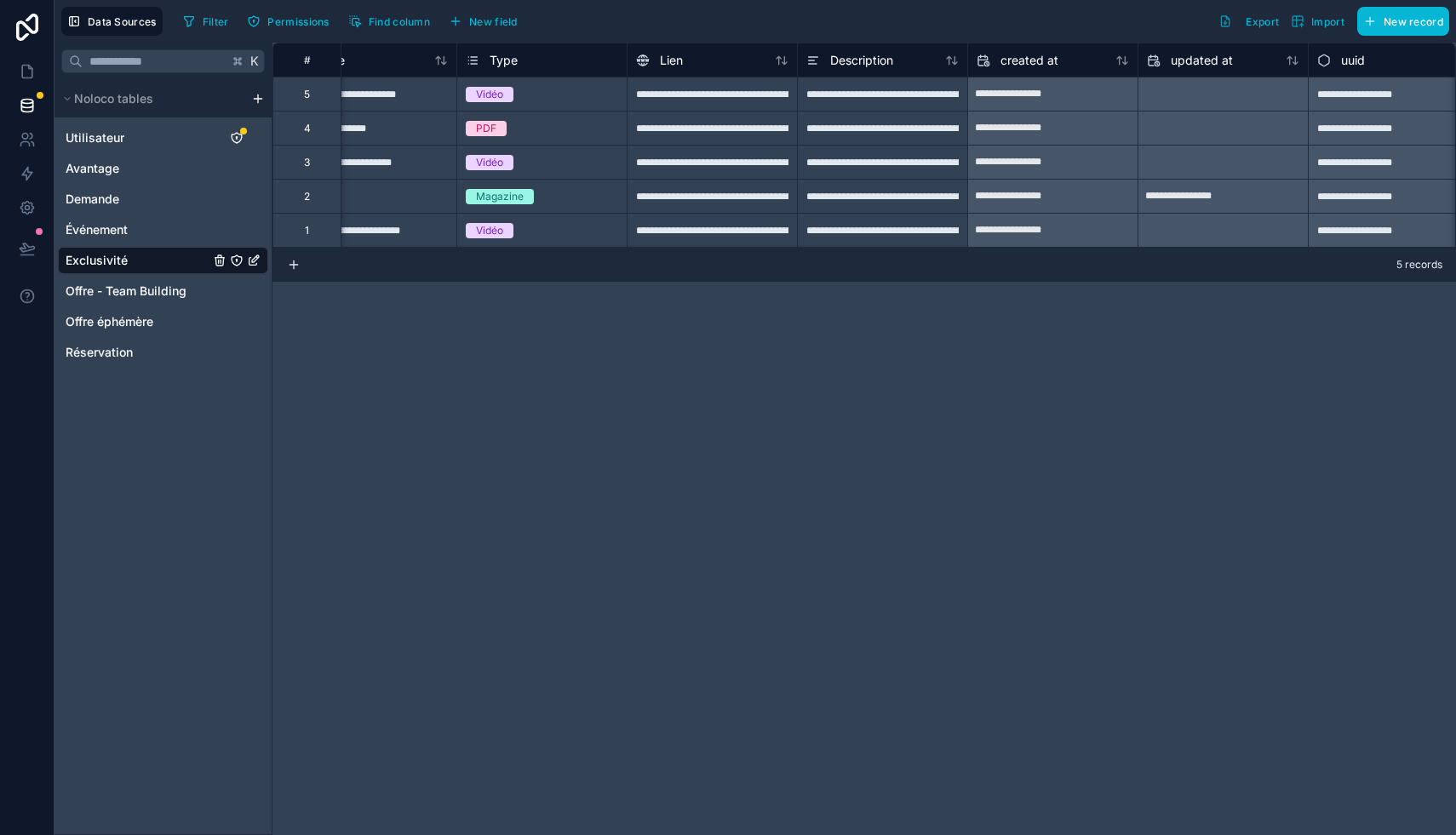 scroll, scrollTop: 0, scrollLeft: 77, axis: horizontal 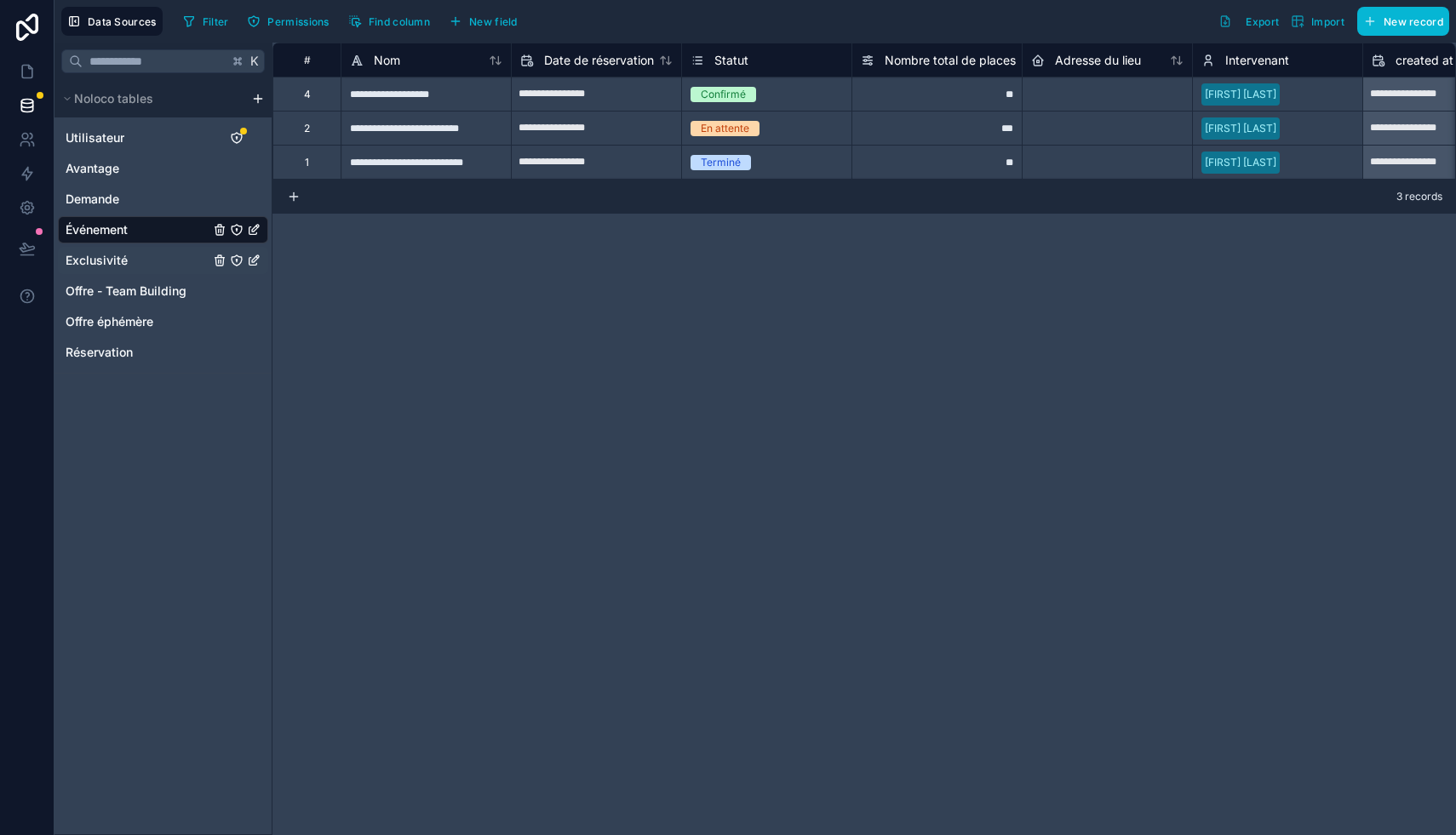 click on "Exclusivité" at bounding box center [96, 260] 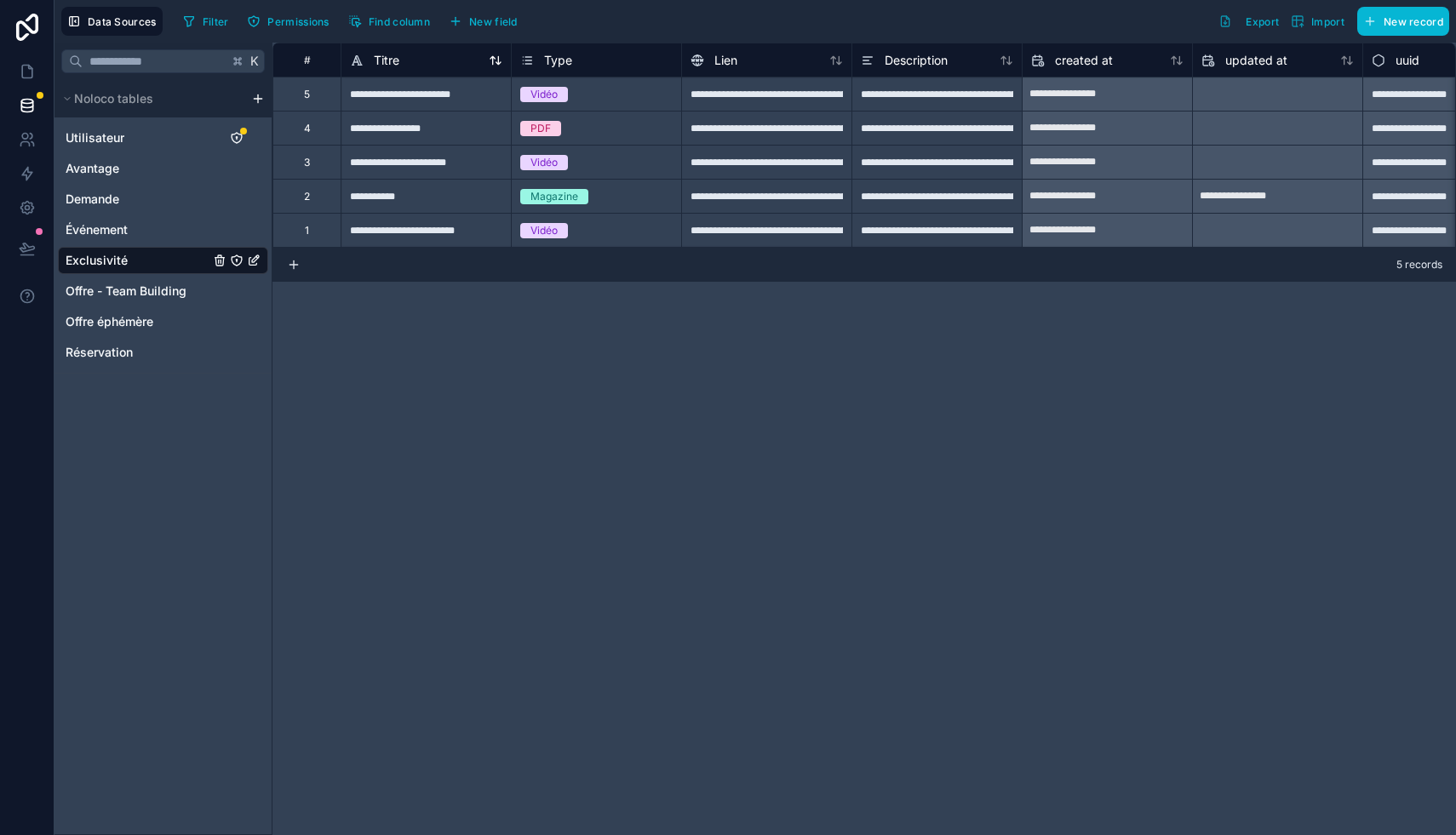 click on "Titre" at bounding box center [387, 60] 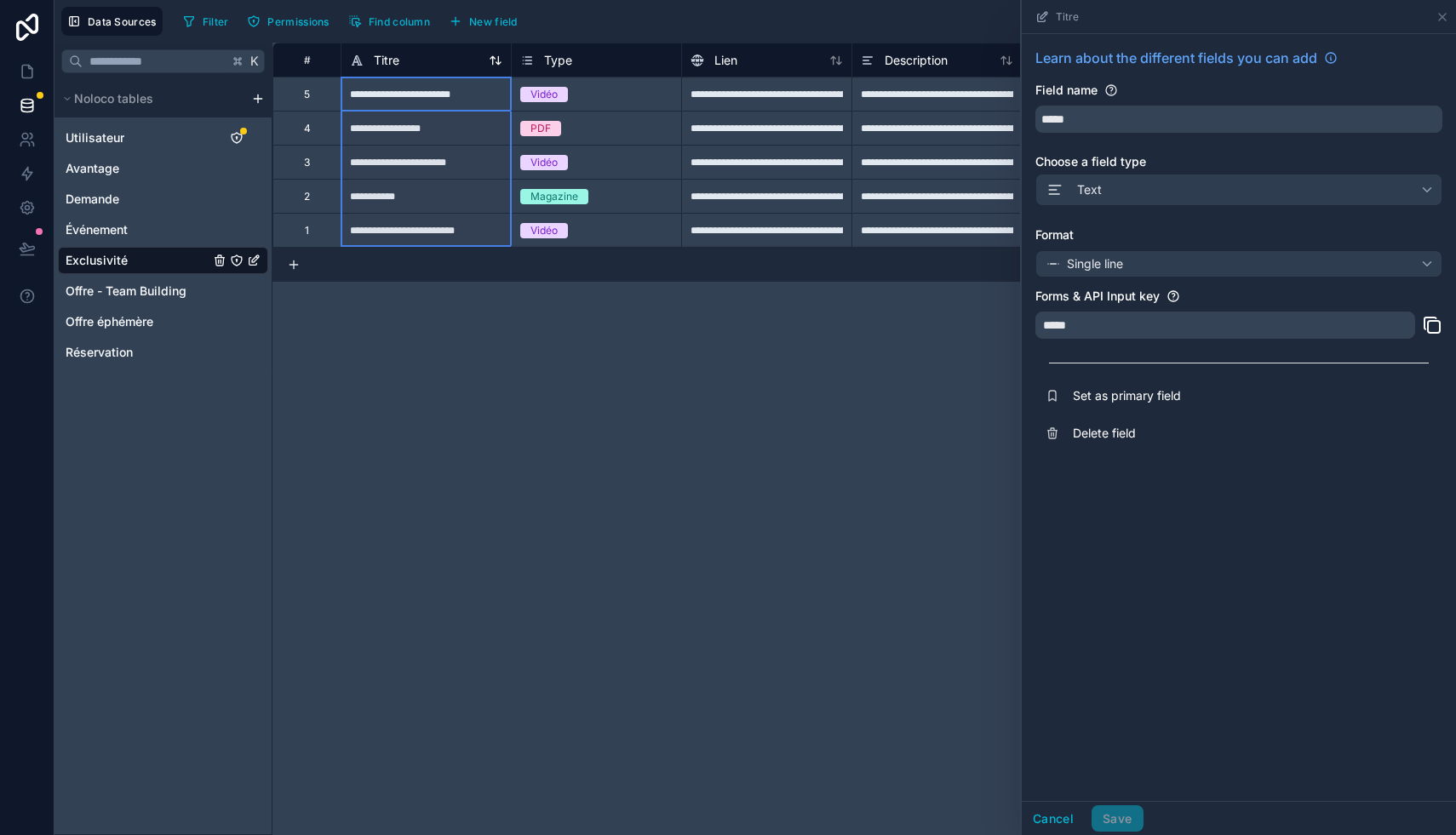 click on "Titre" at bounding box center [387, 60] 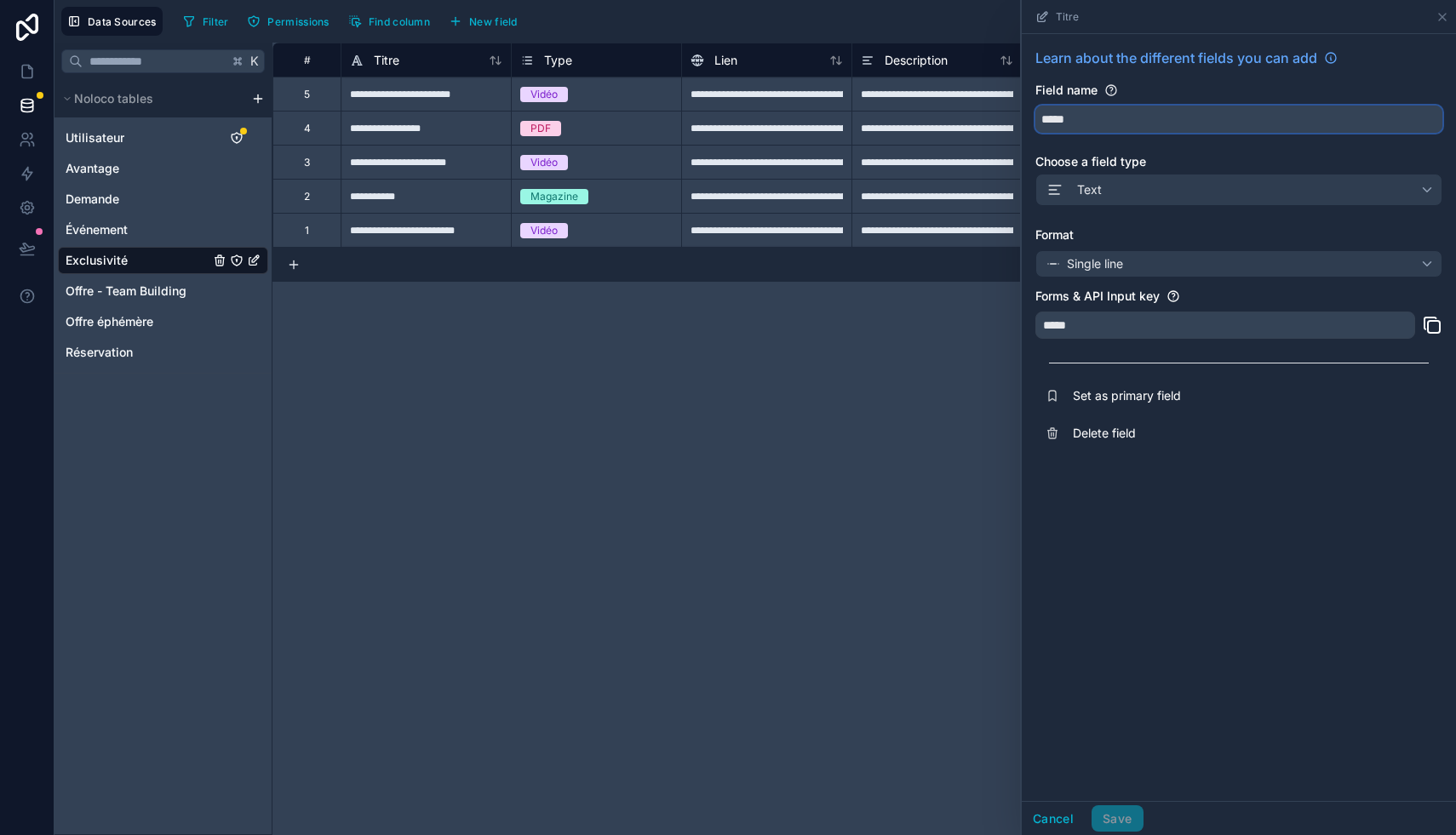 drag, startPoint x: 1090, startPoint y: 108, endPoint x: 979, endPoint y: 112, distance: 111.07205 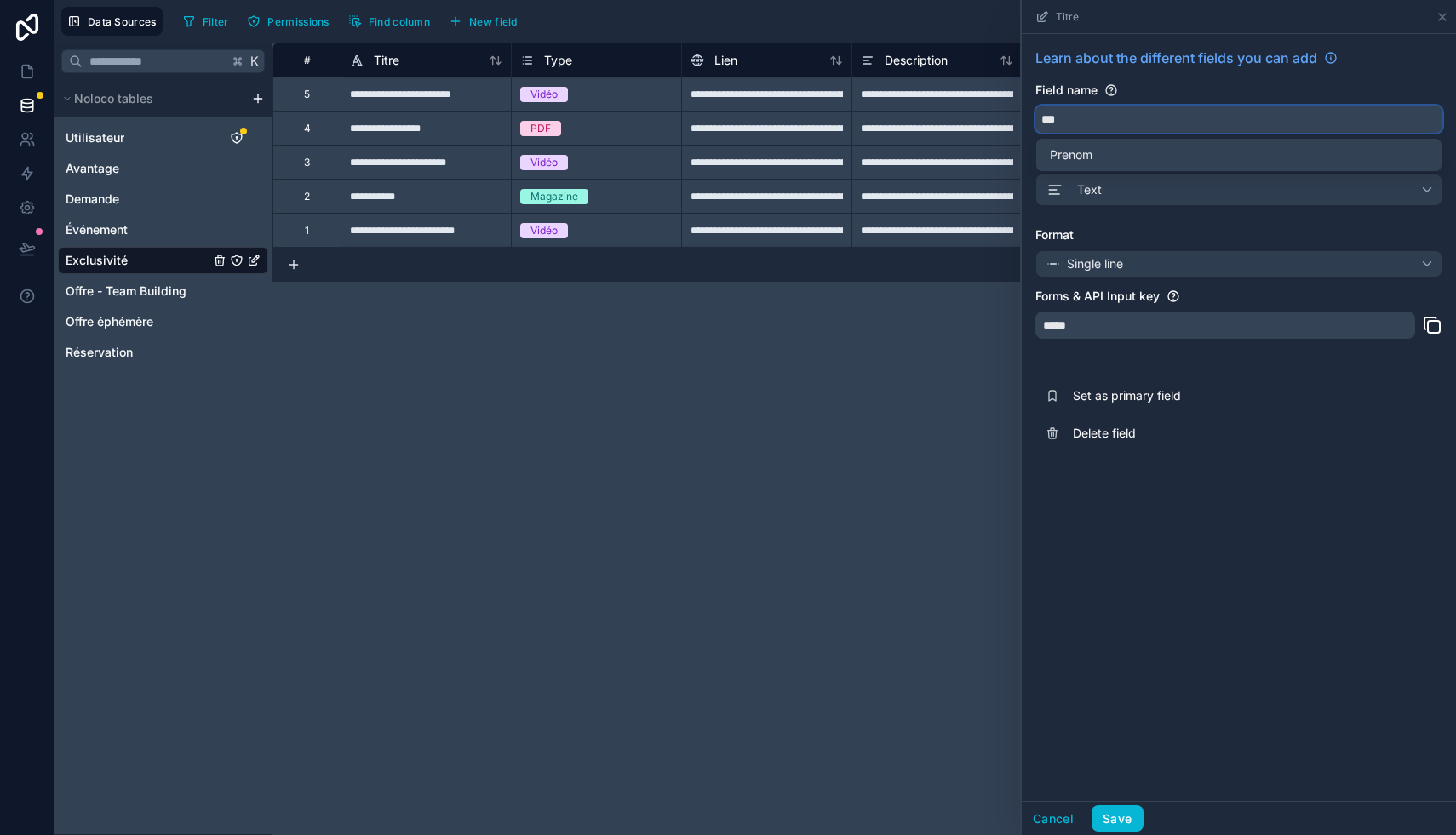 type on "***" 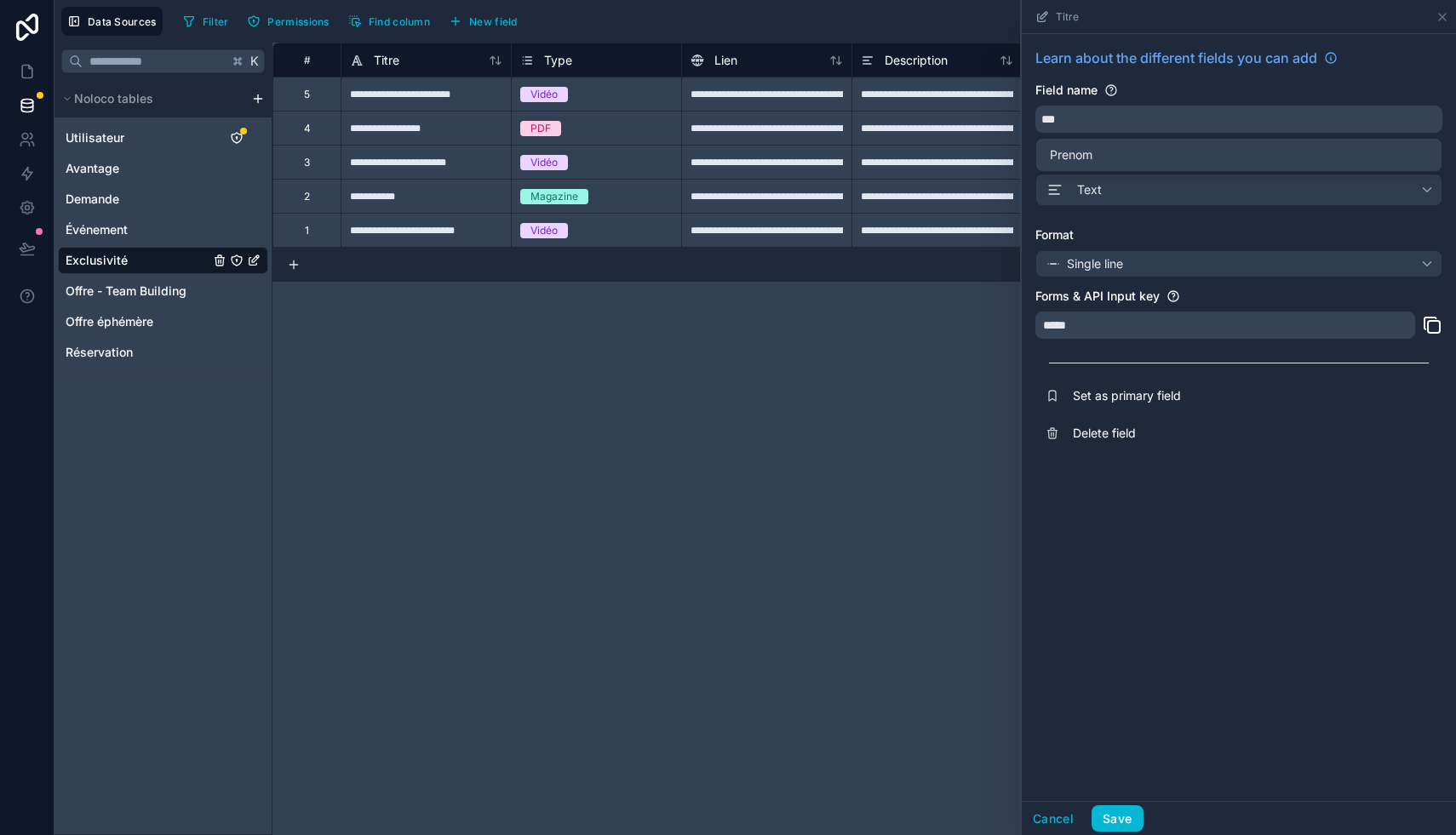 click on "*****" at bounding box center (1225, 325) 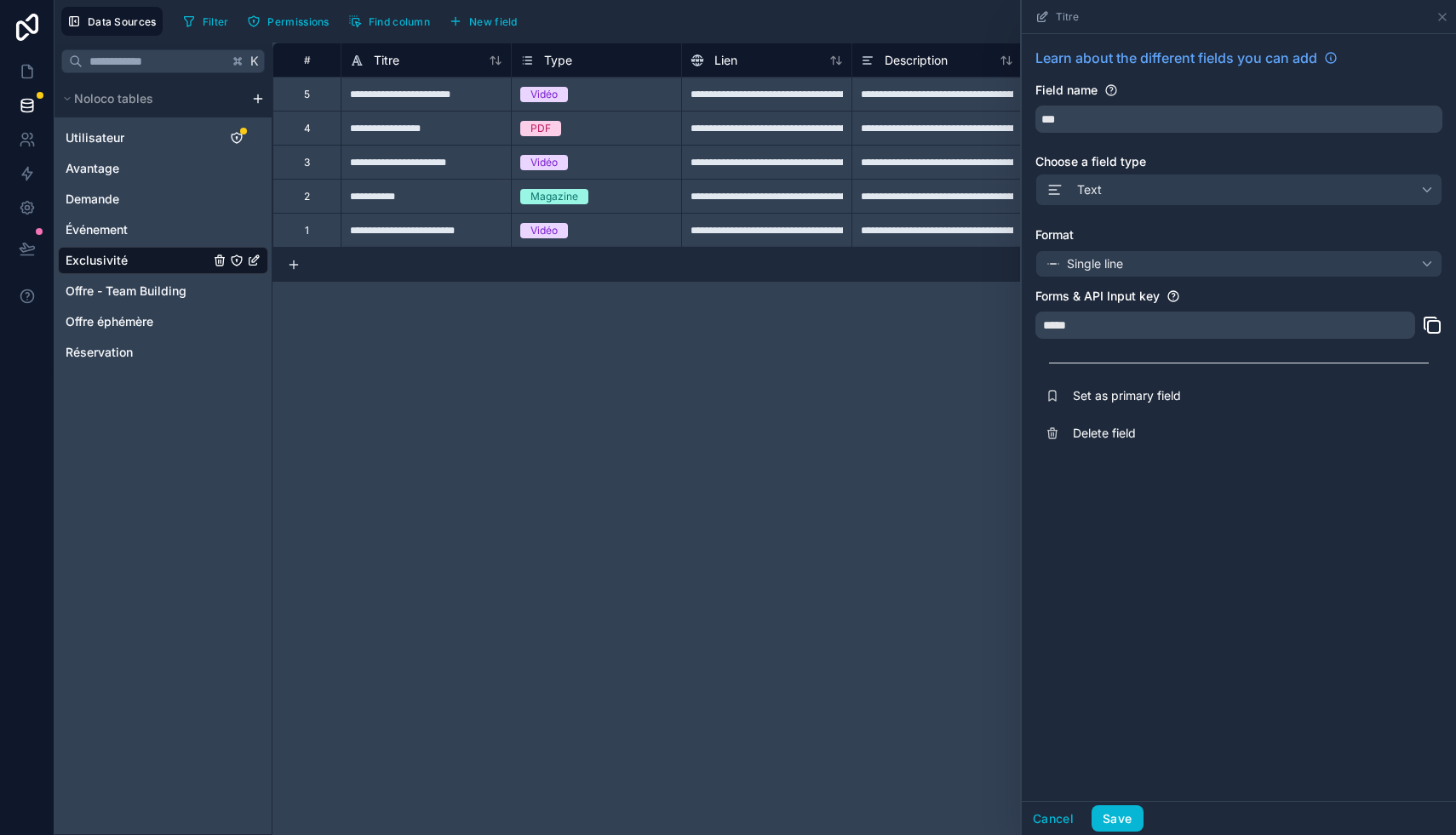click on "*****" at bounding box center (1225, 325) 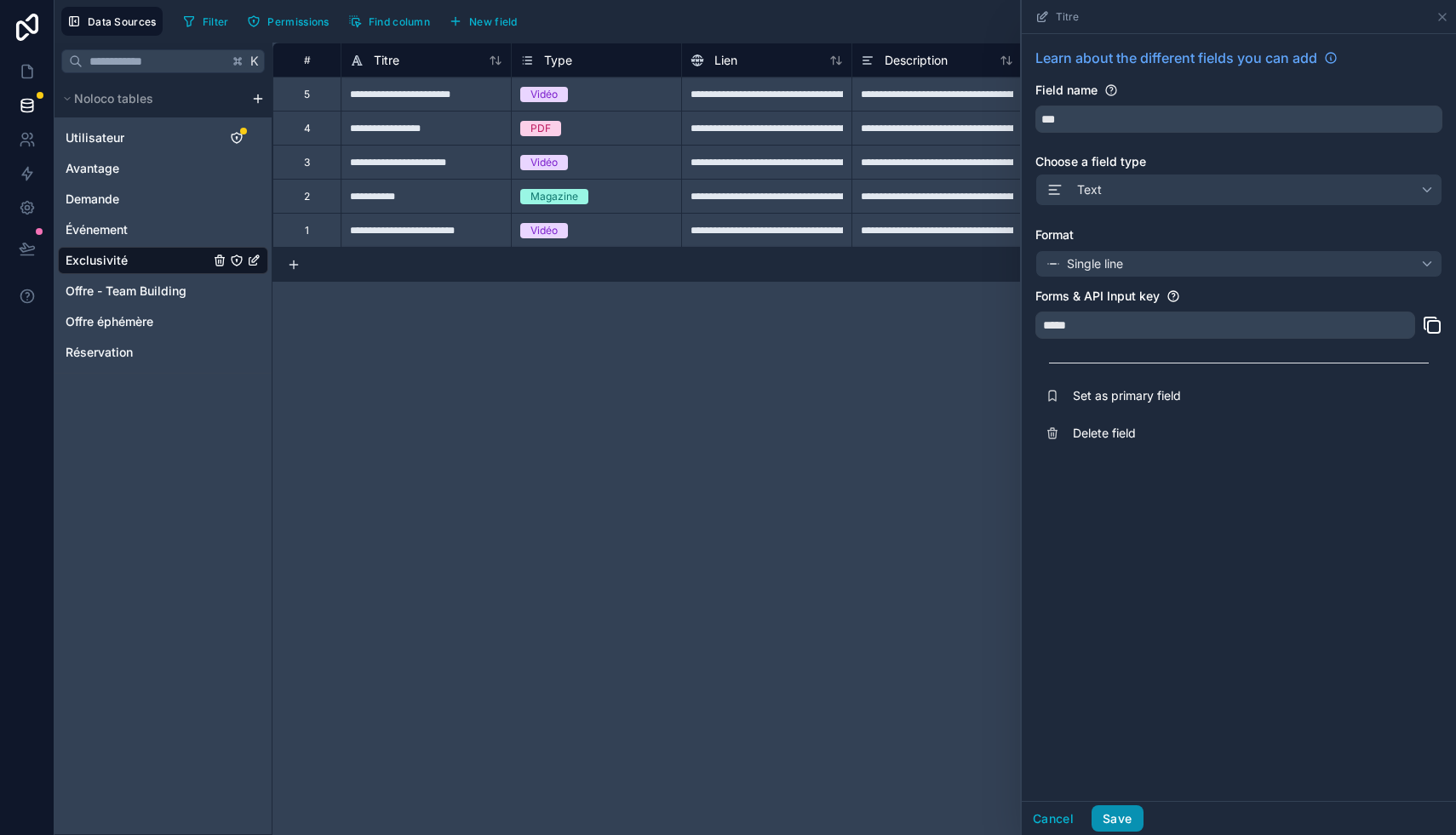 click on "Save" at bounding box center [1117, 819] 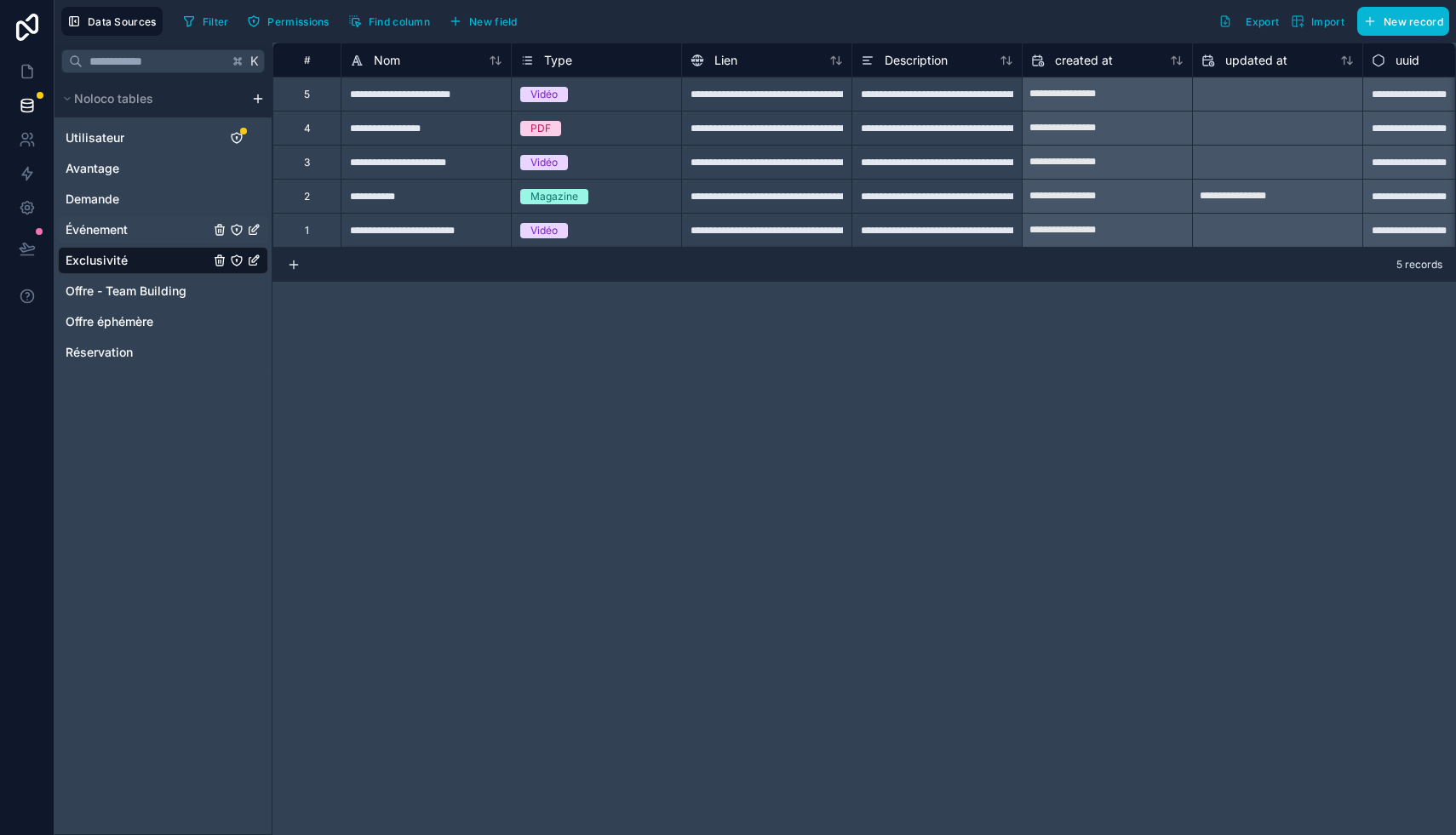 click on "Événement" at bounding box center [96, 230] 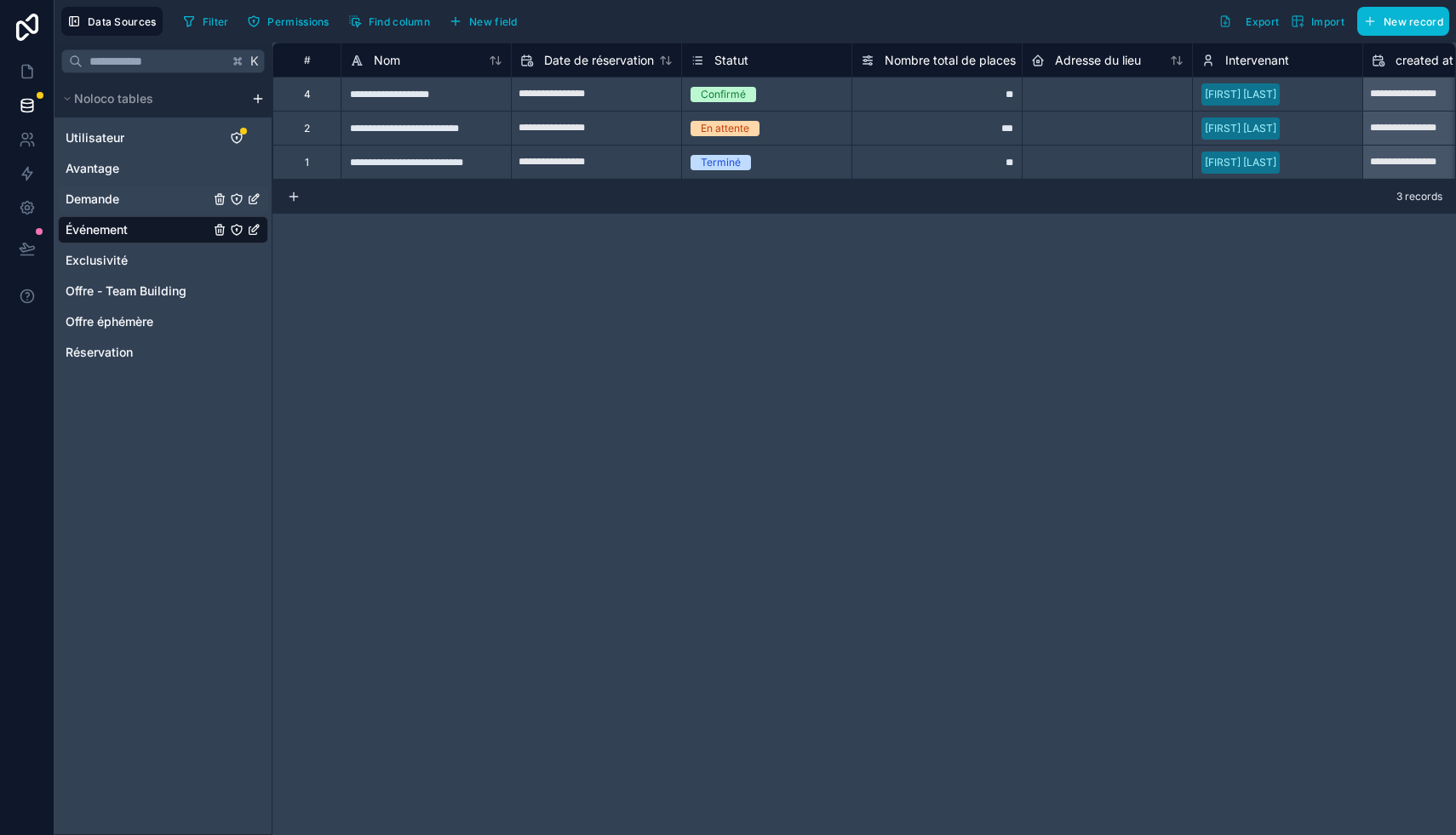 click on "Demande" at bounding box center [92, 199] 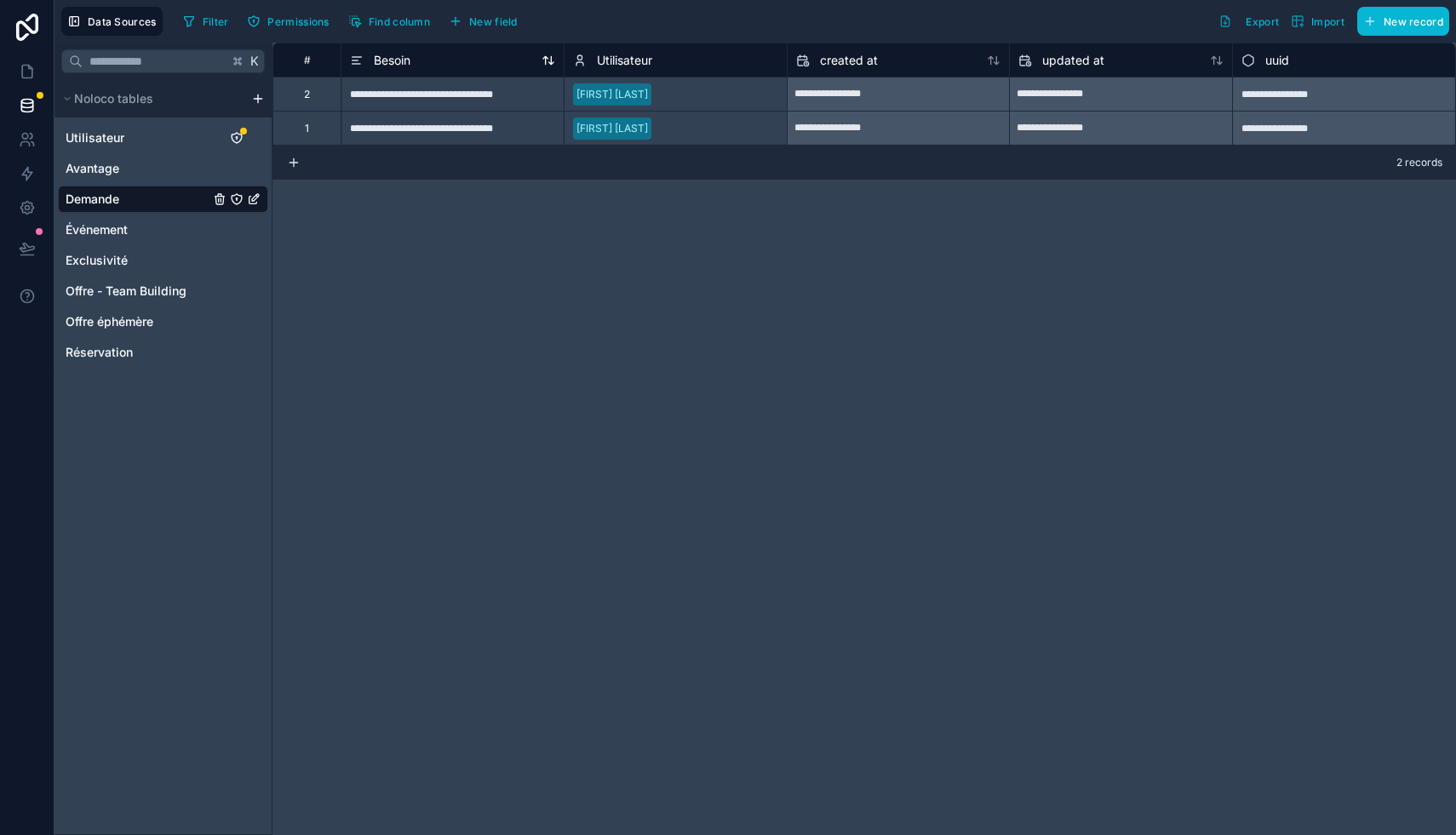click on "Besoin" at bounding box center (392, 60) 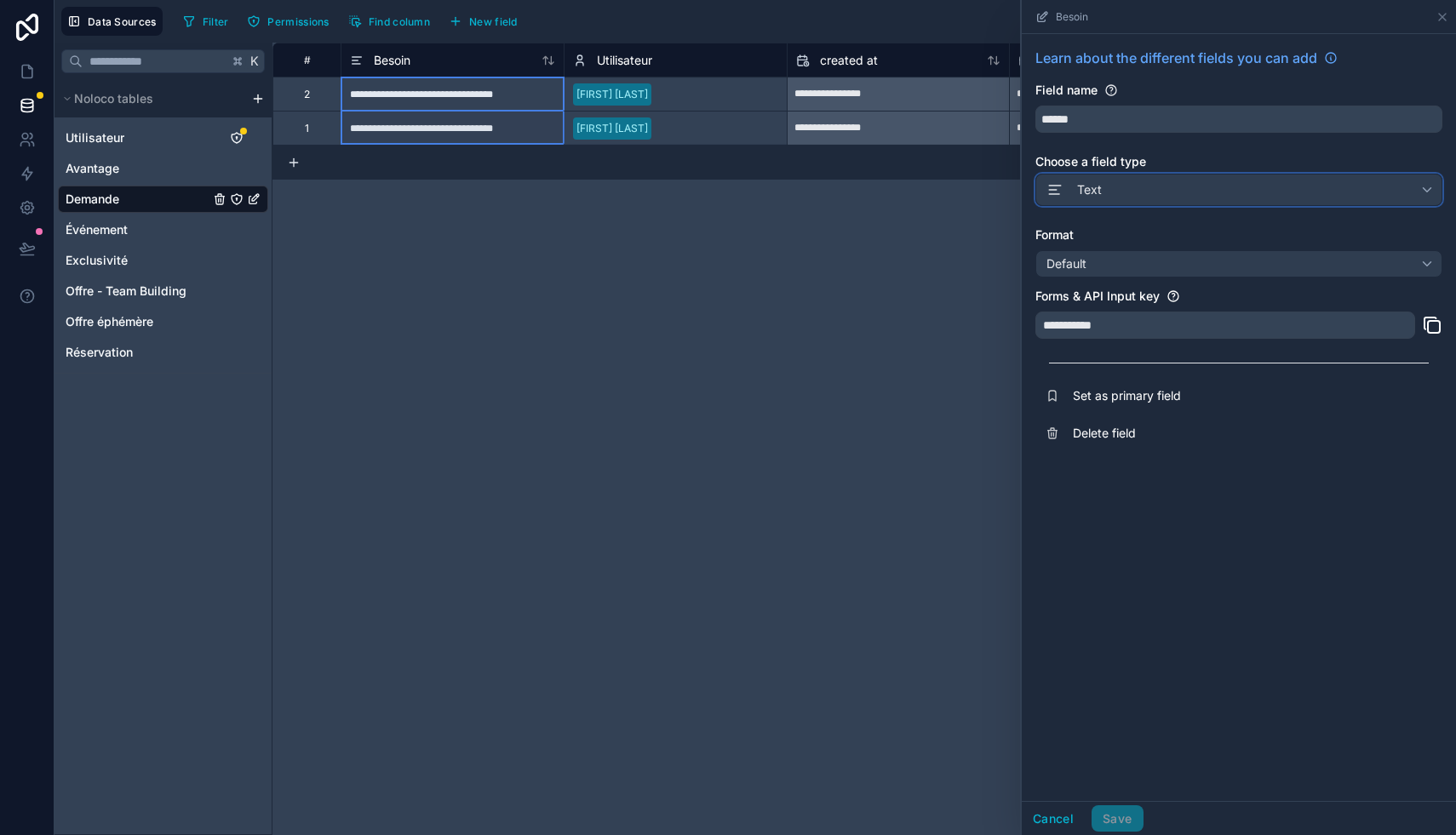 click on "Text" at bounding box center (1089, 190) 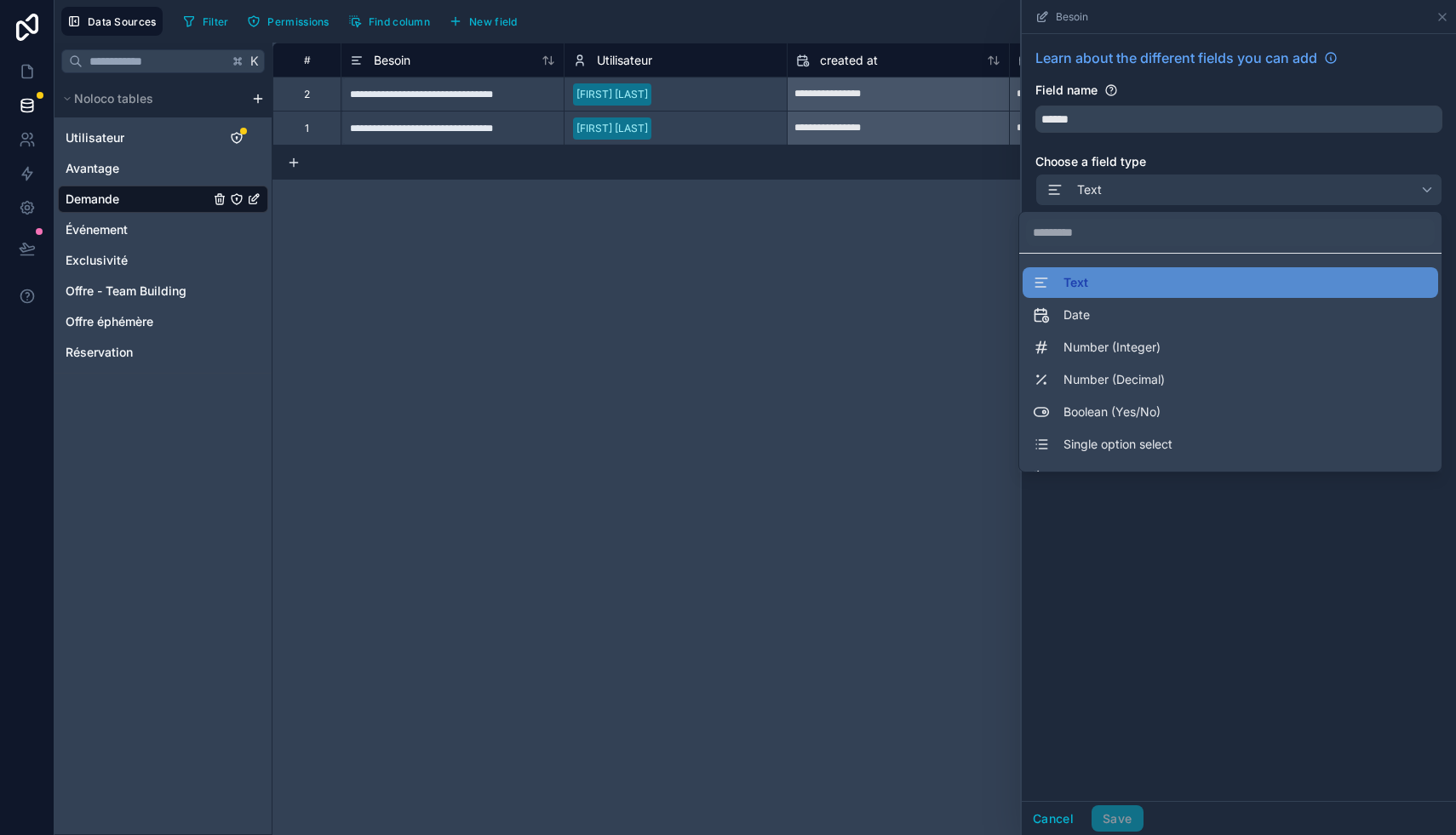 click at bounding box center (1239, 417) 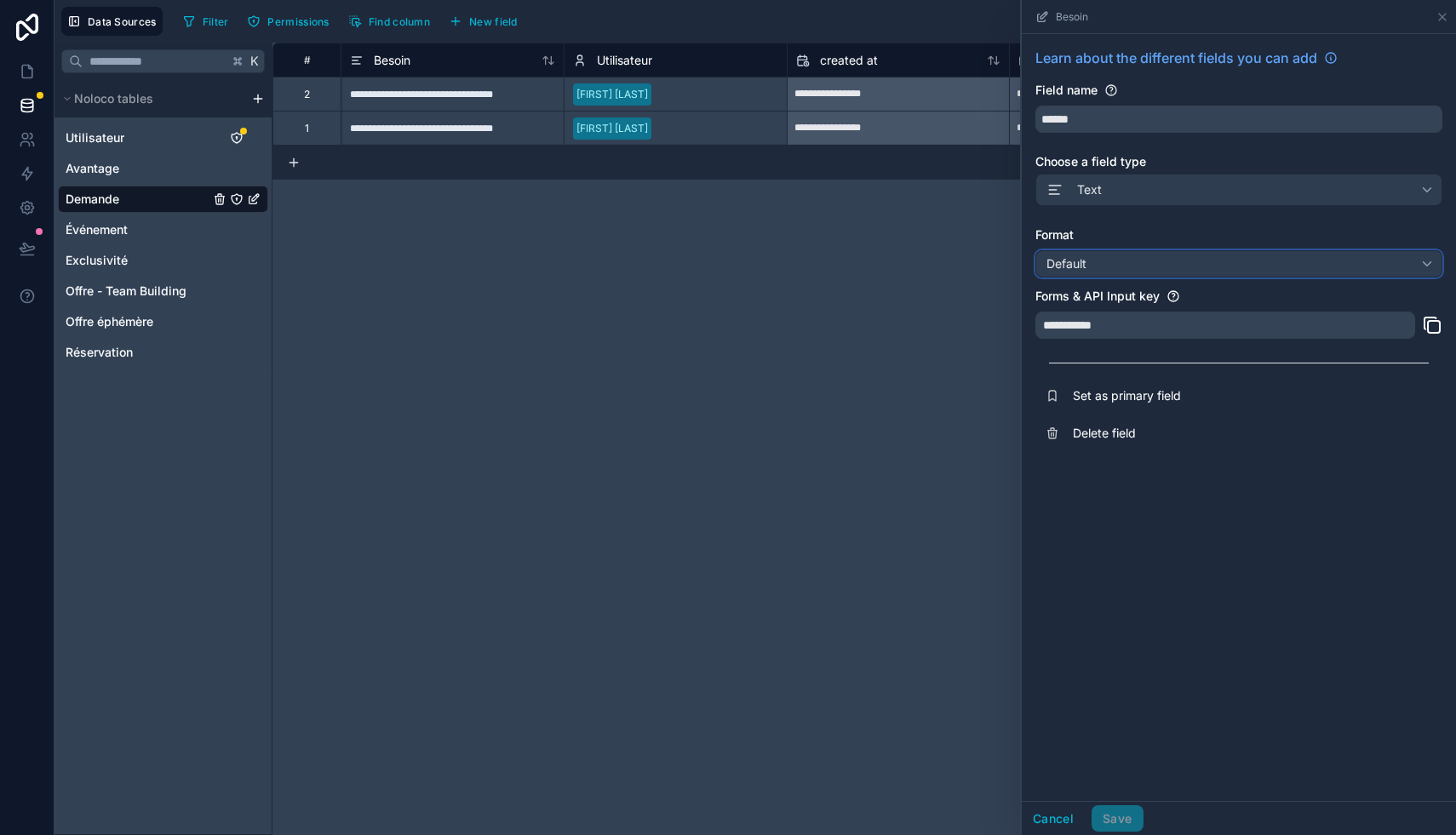 click on "Default" at bounding box center [1239, 264] 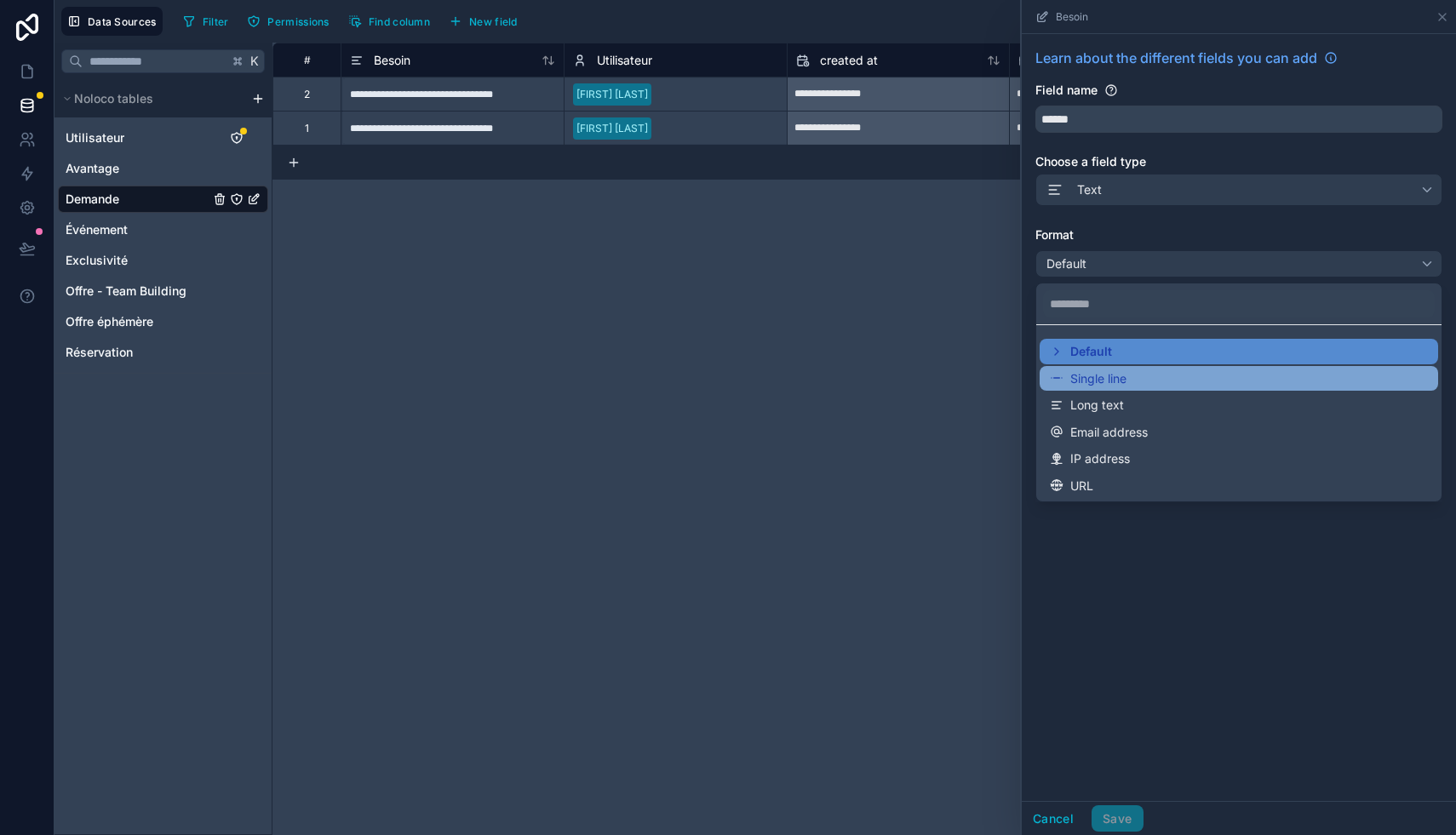 click on "Single line" at bounding box center (1098, 379) 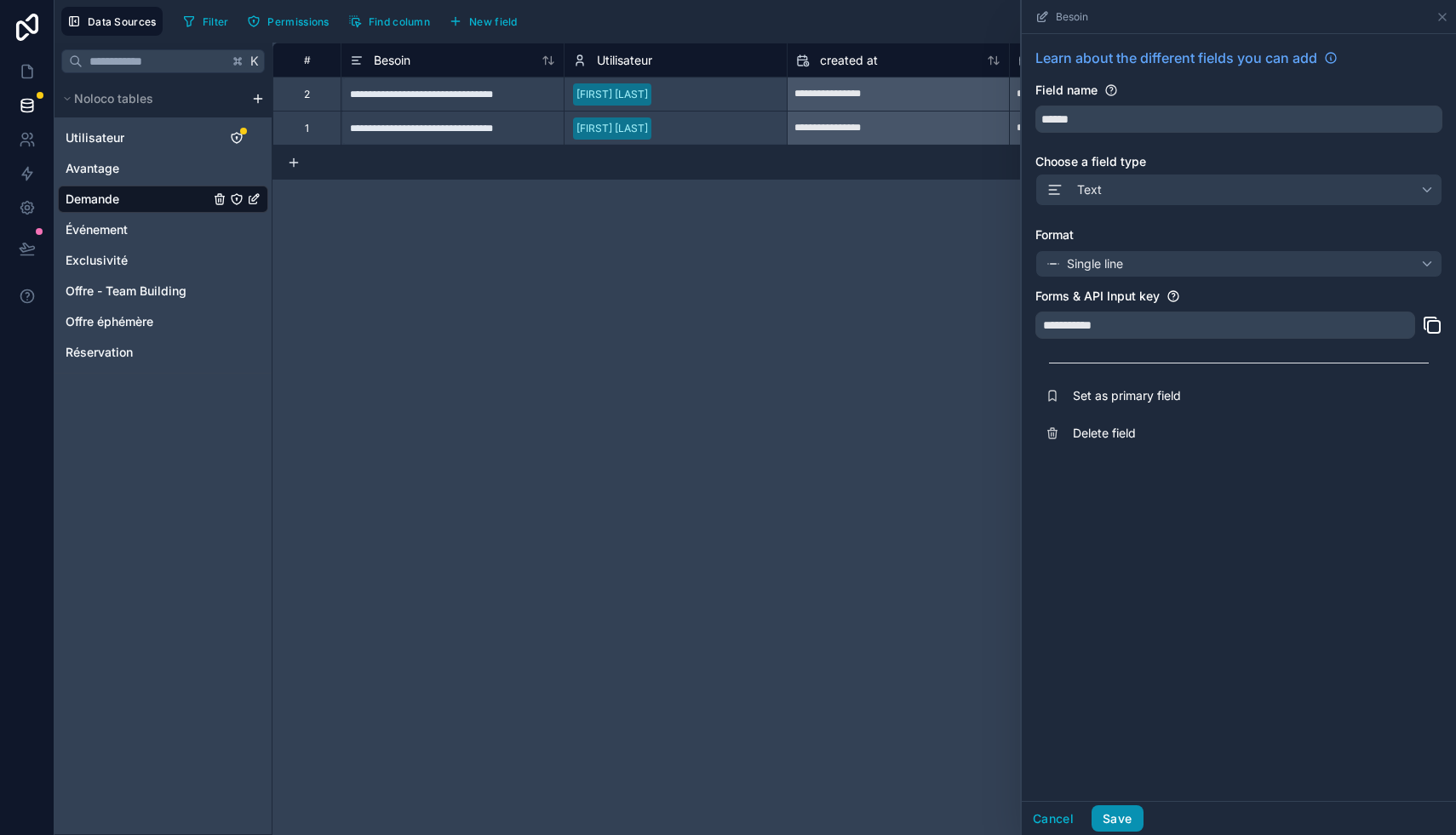 click on "Save" at bounding box center (1117, 819) 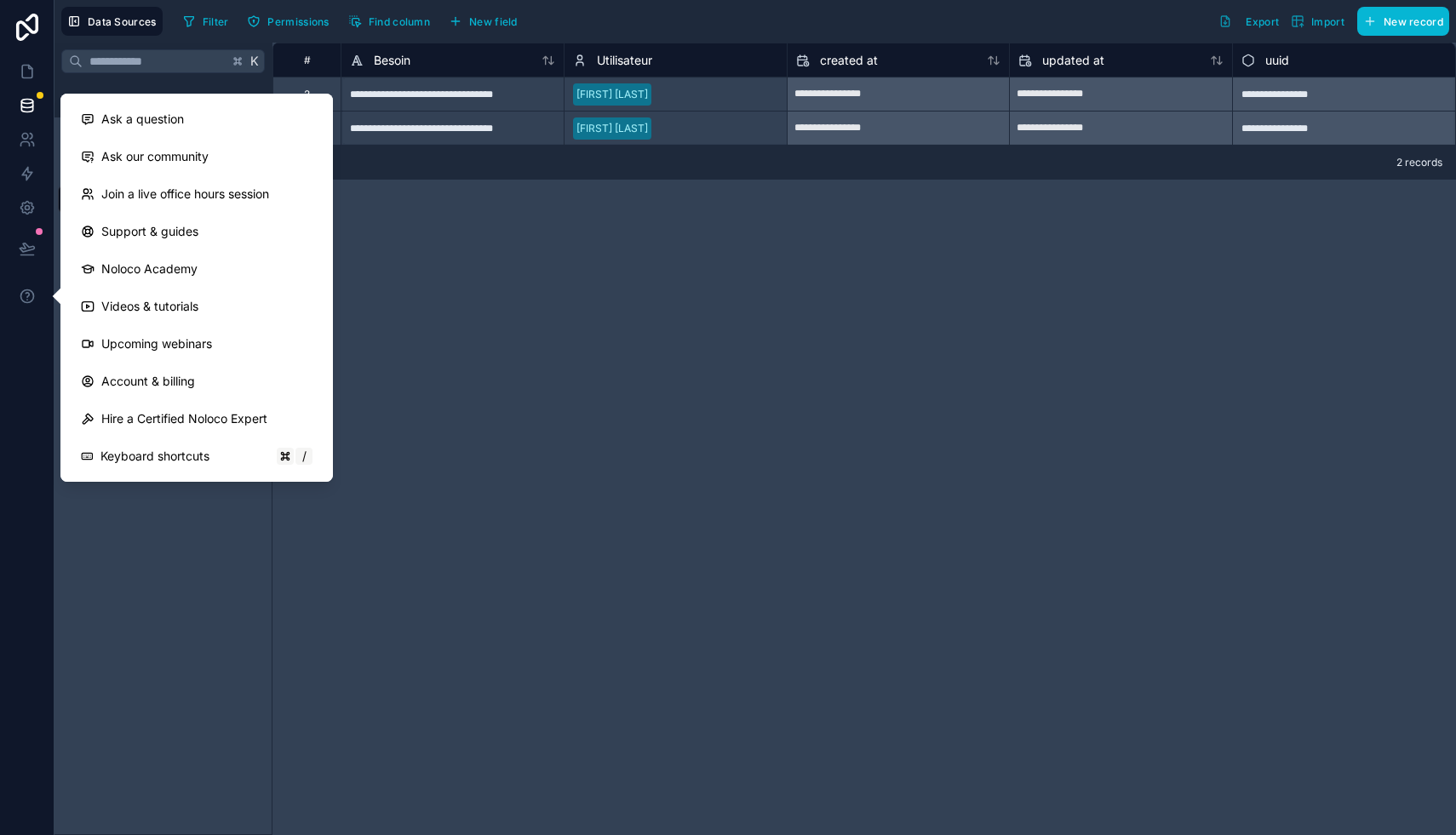 click on "**********" at bounding box center [864, 438] 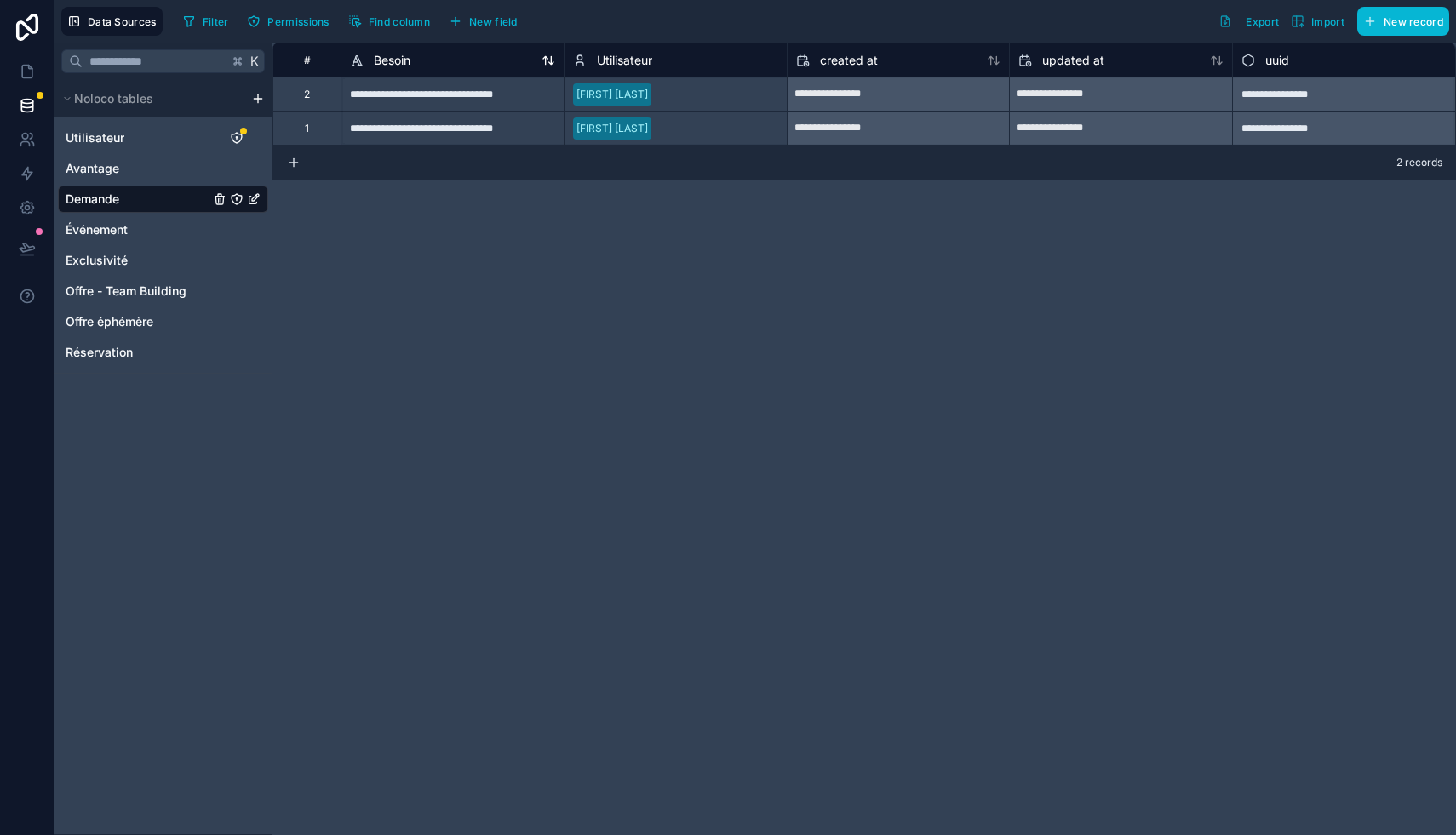 click on "Besoin" at bounding box center [452, 60] 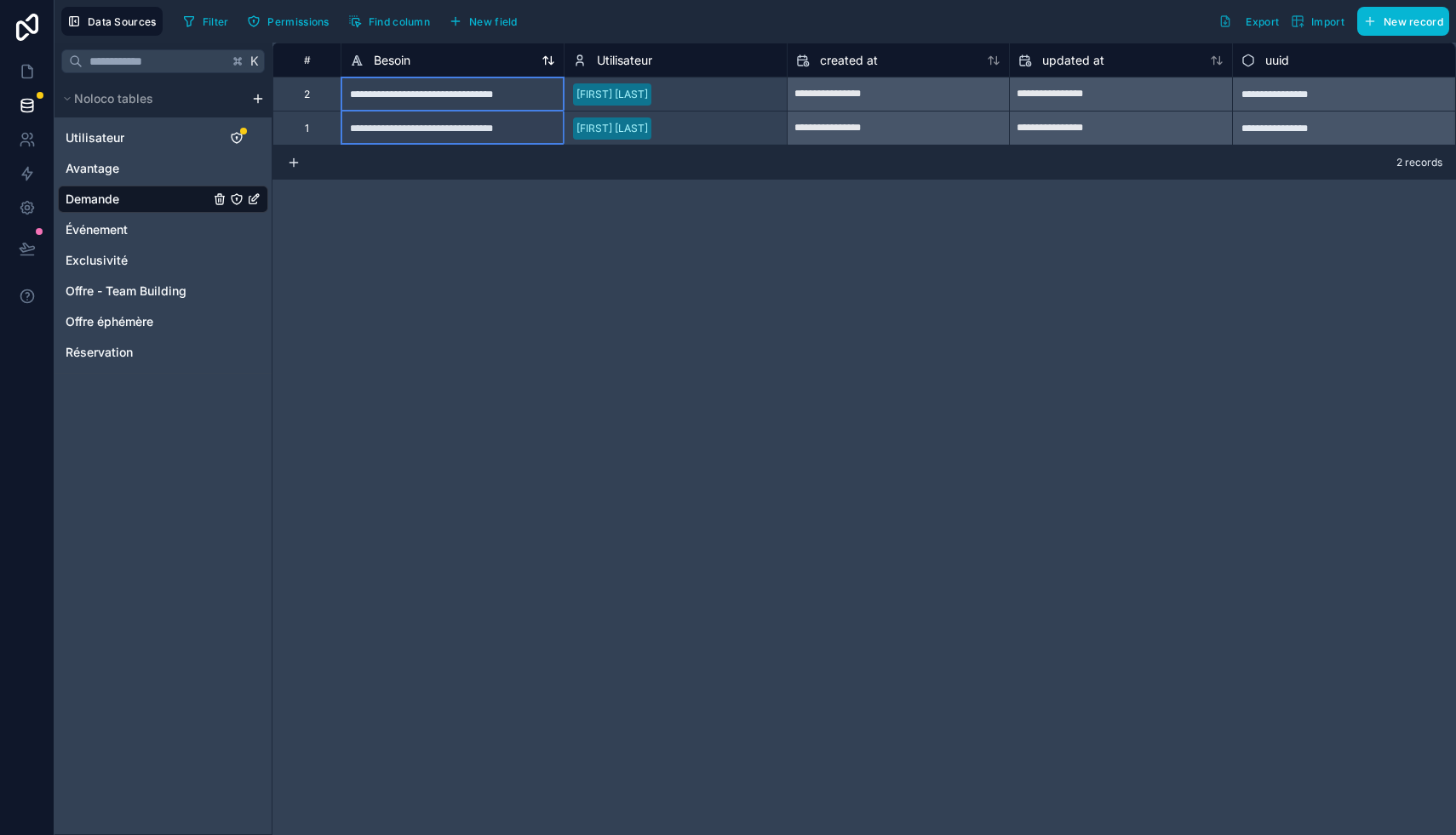 click on "Besoin" at bounding box center [452, 60] 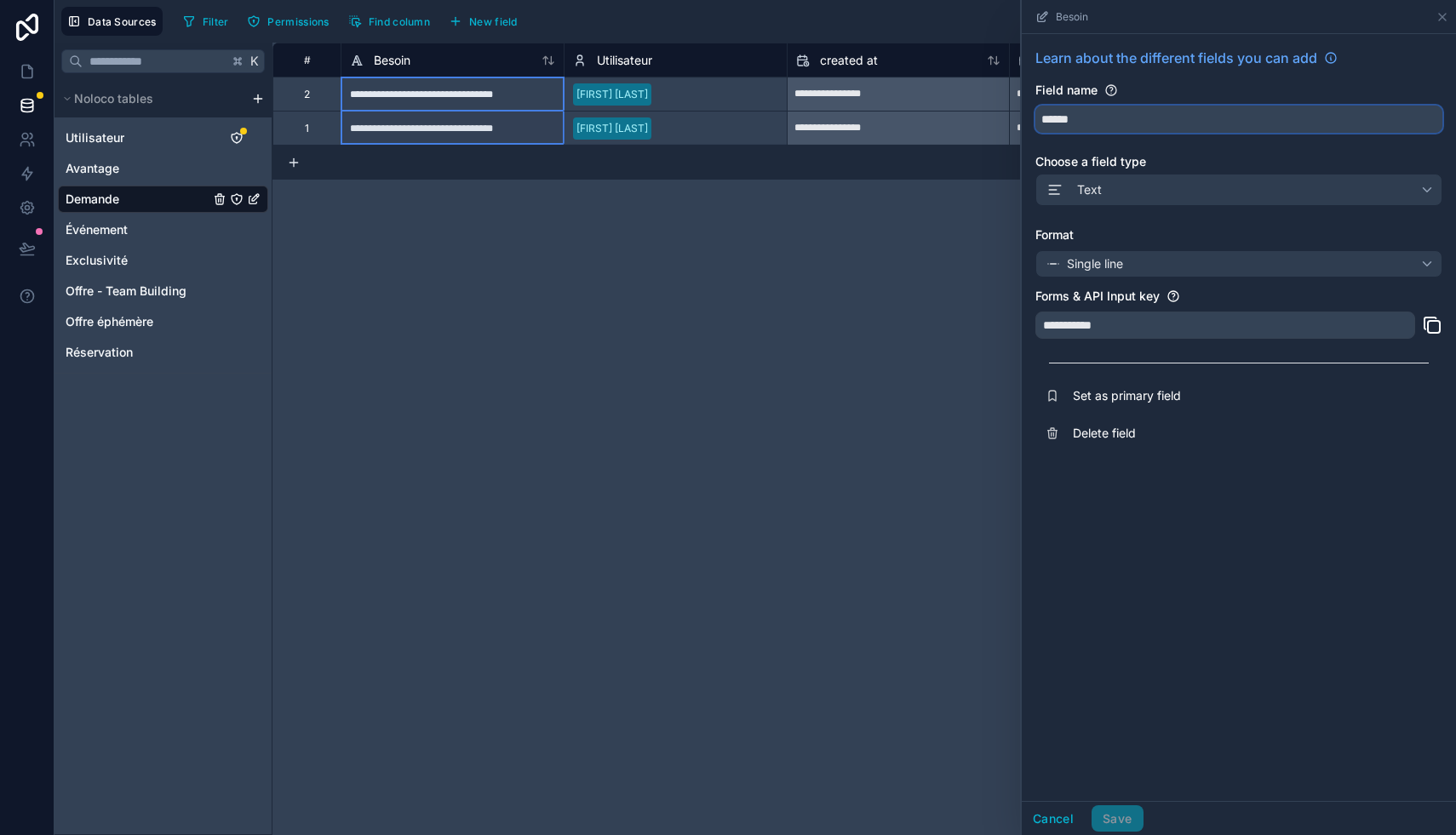 click on "******" at bounding box center [1239, 119] 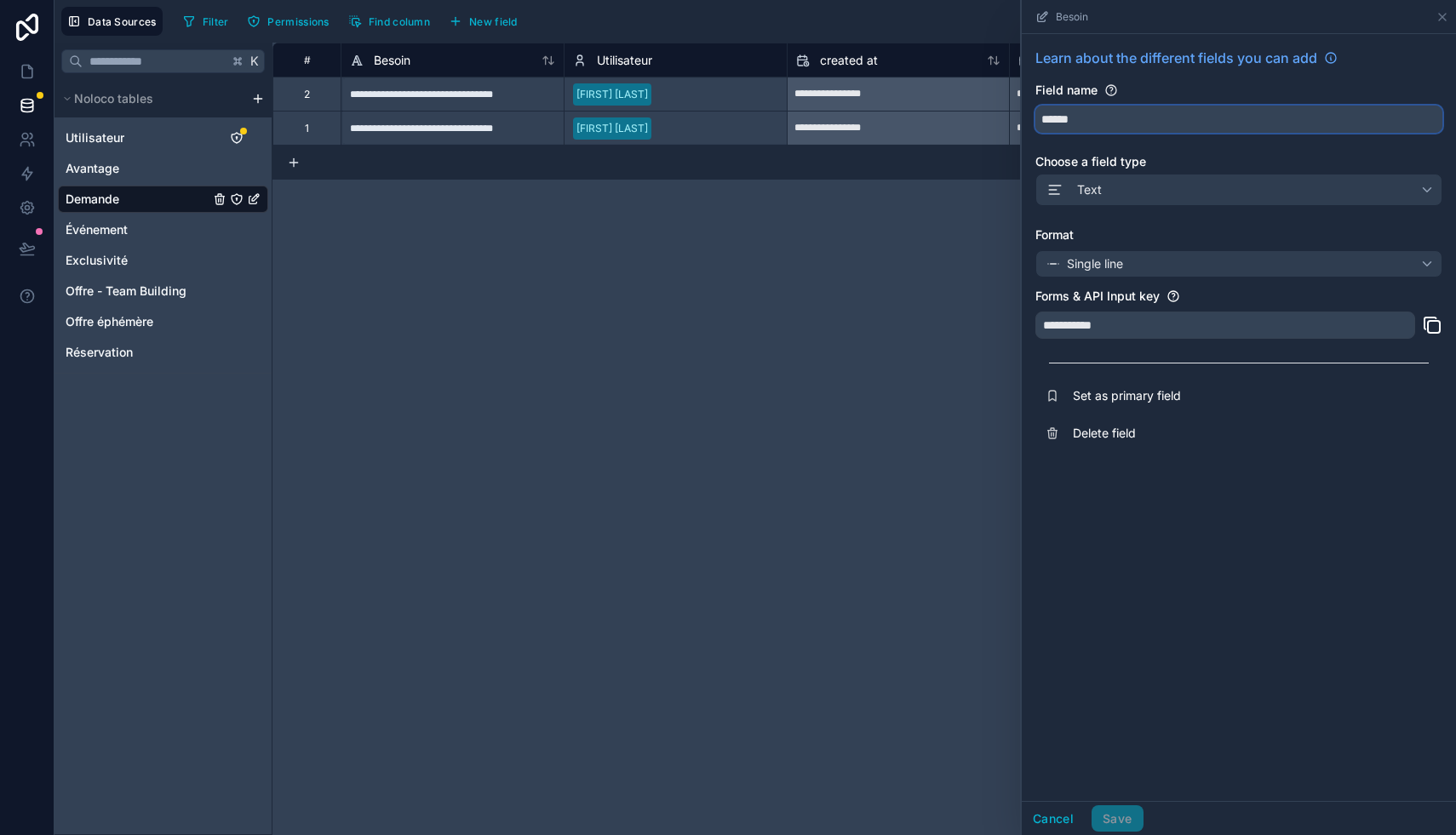click on "******" at bounding box center [1239, 119] 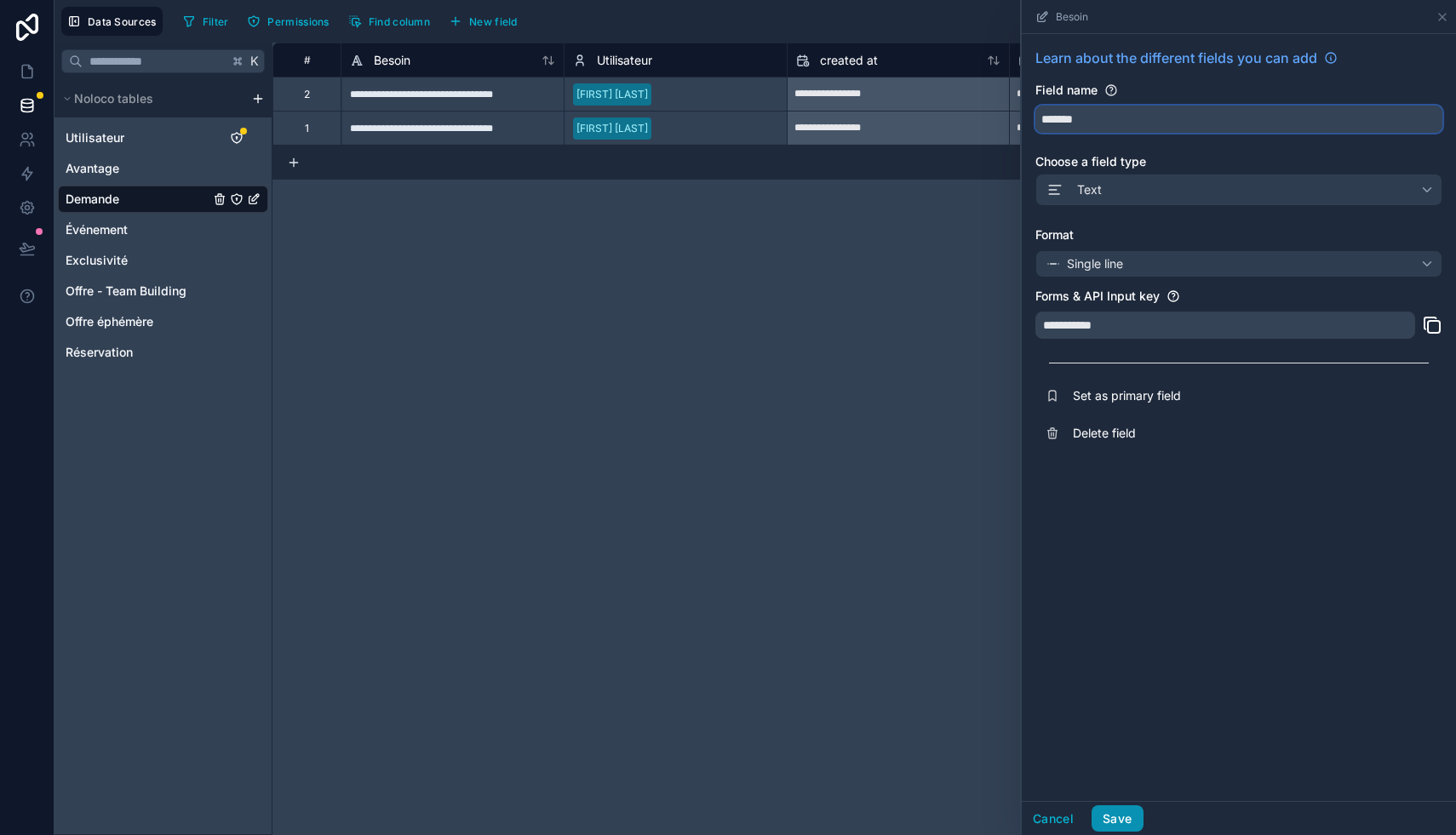 type on "*******" 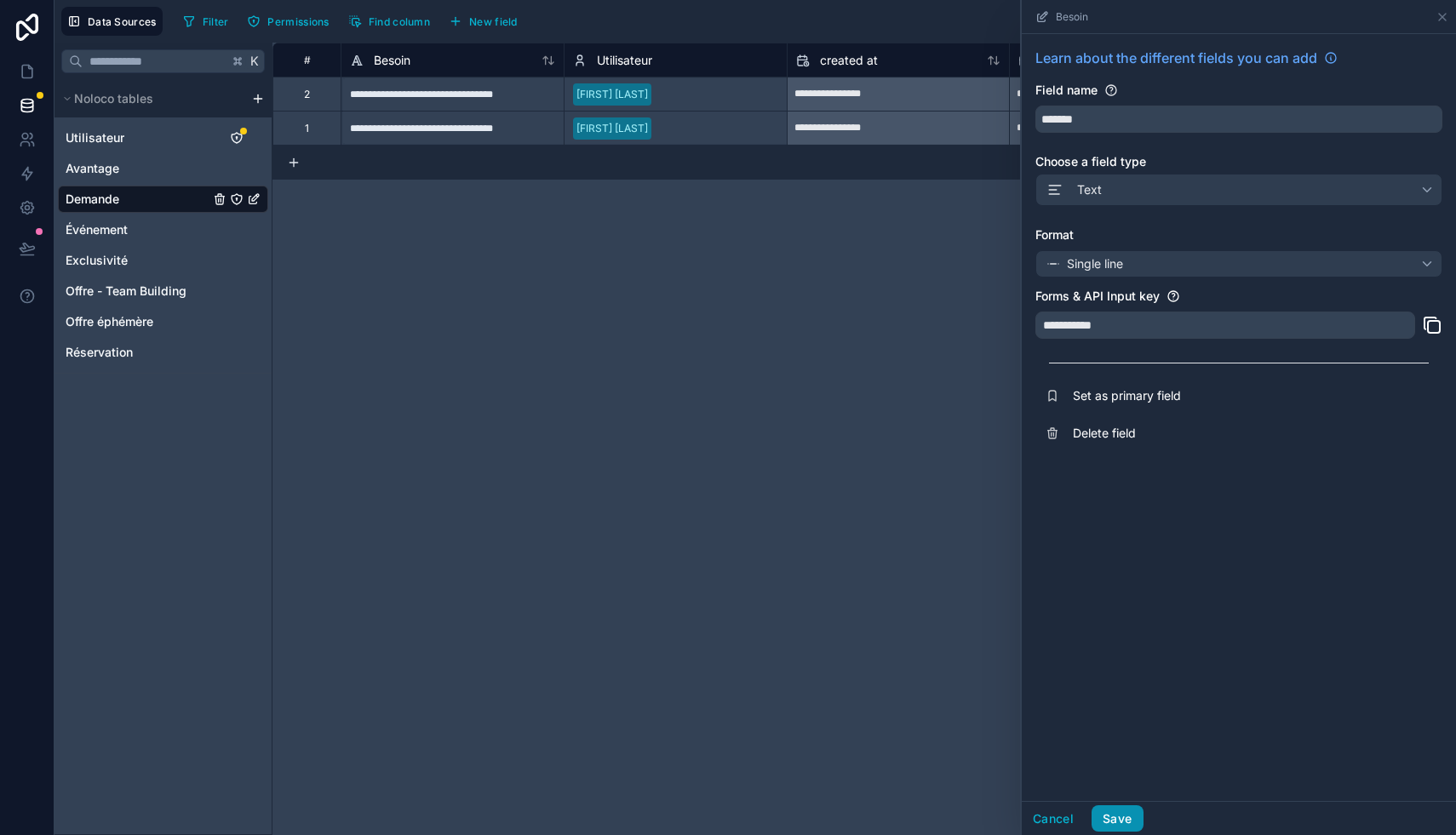 click on "Save" at bounding box center [1117, 819] 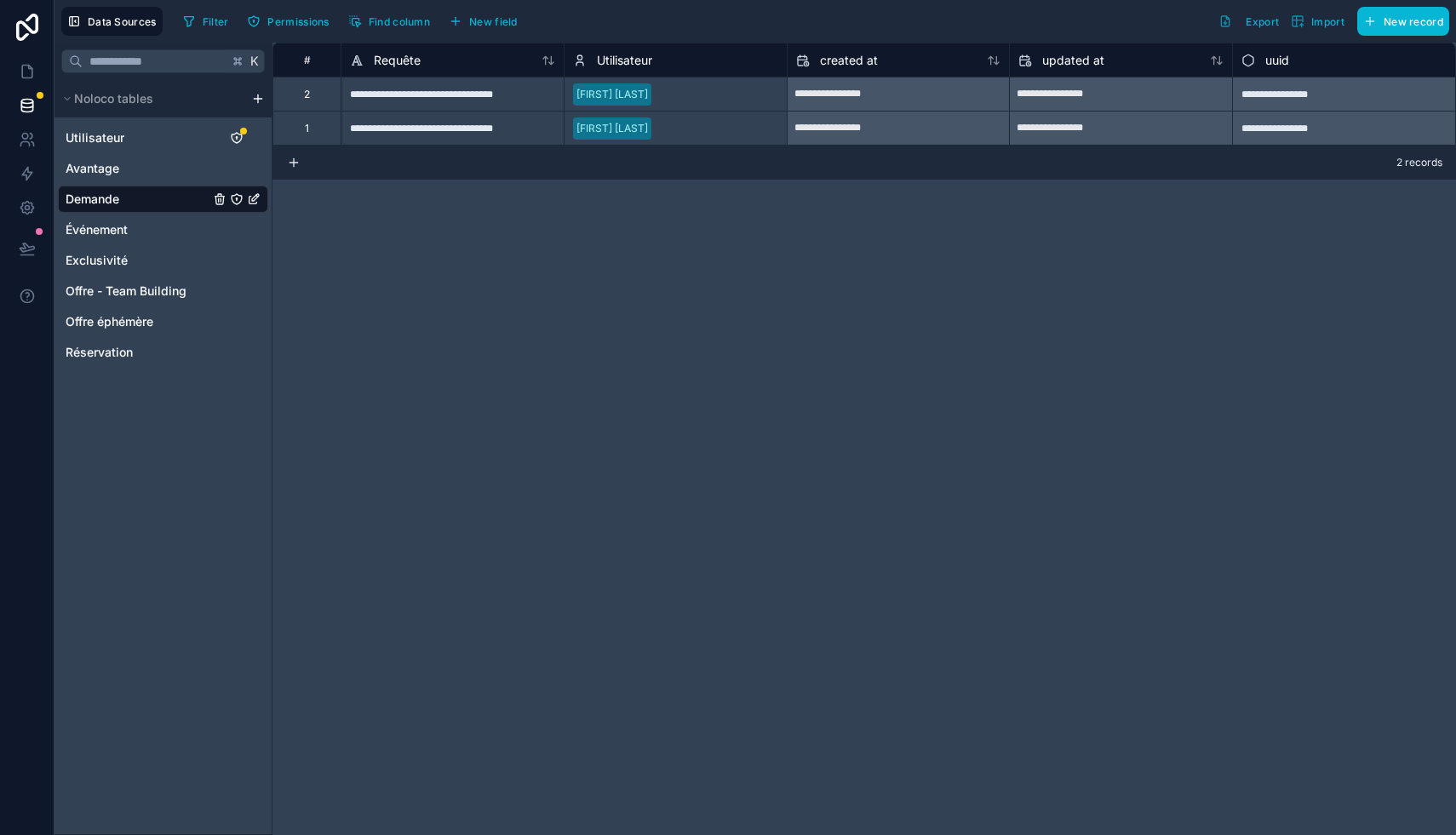 click 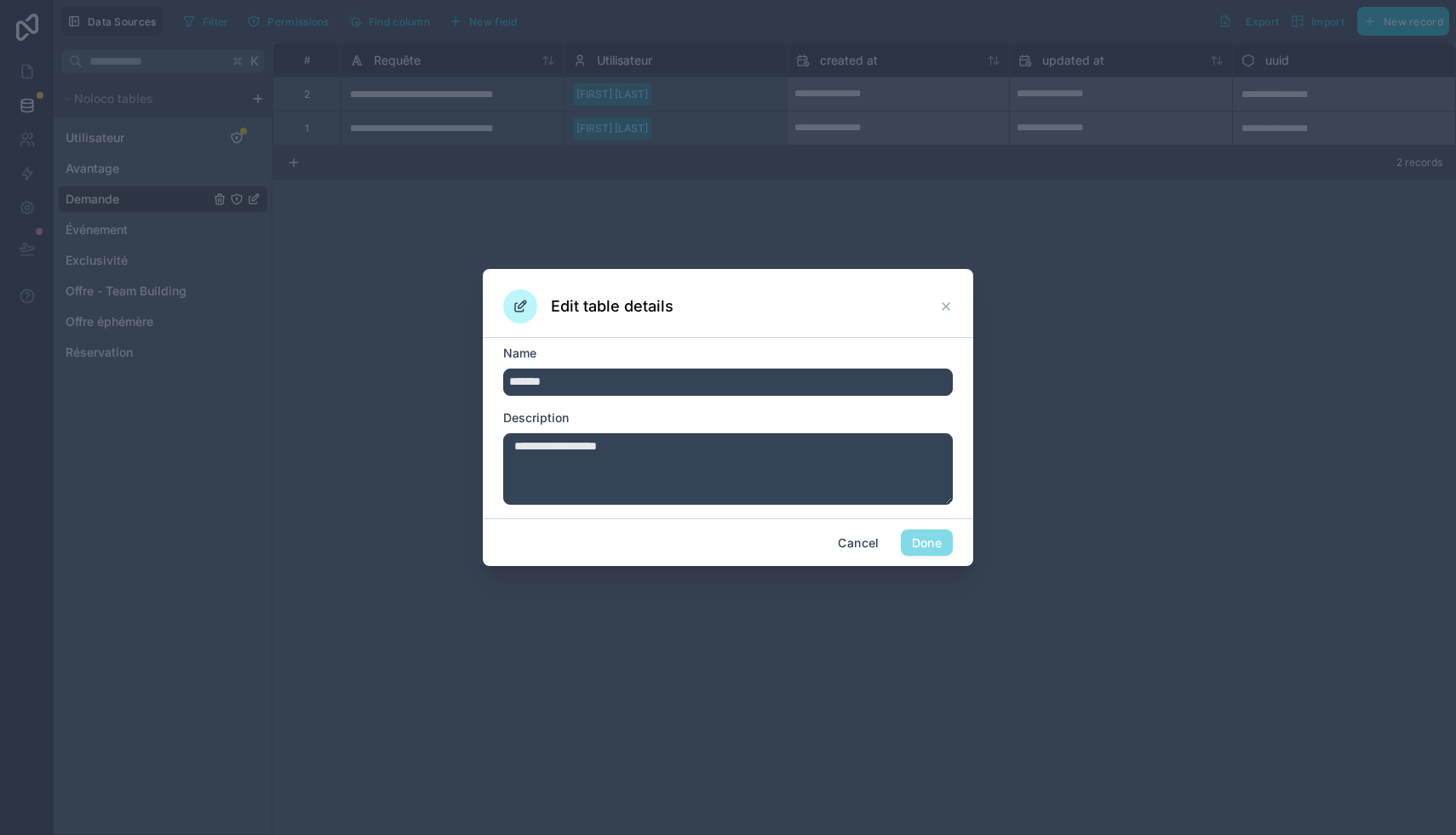 click on "*******" at bounding box center (728, 382) 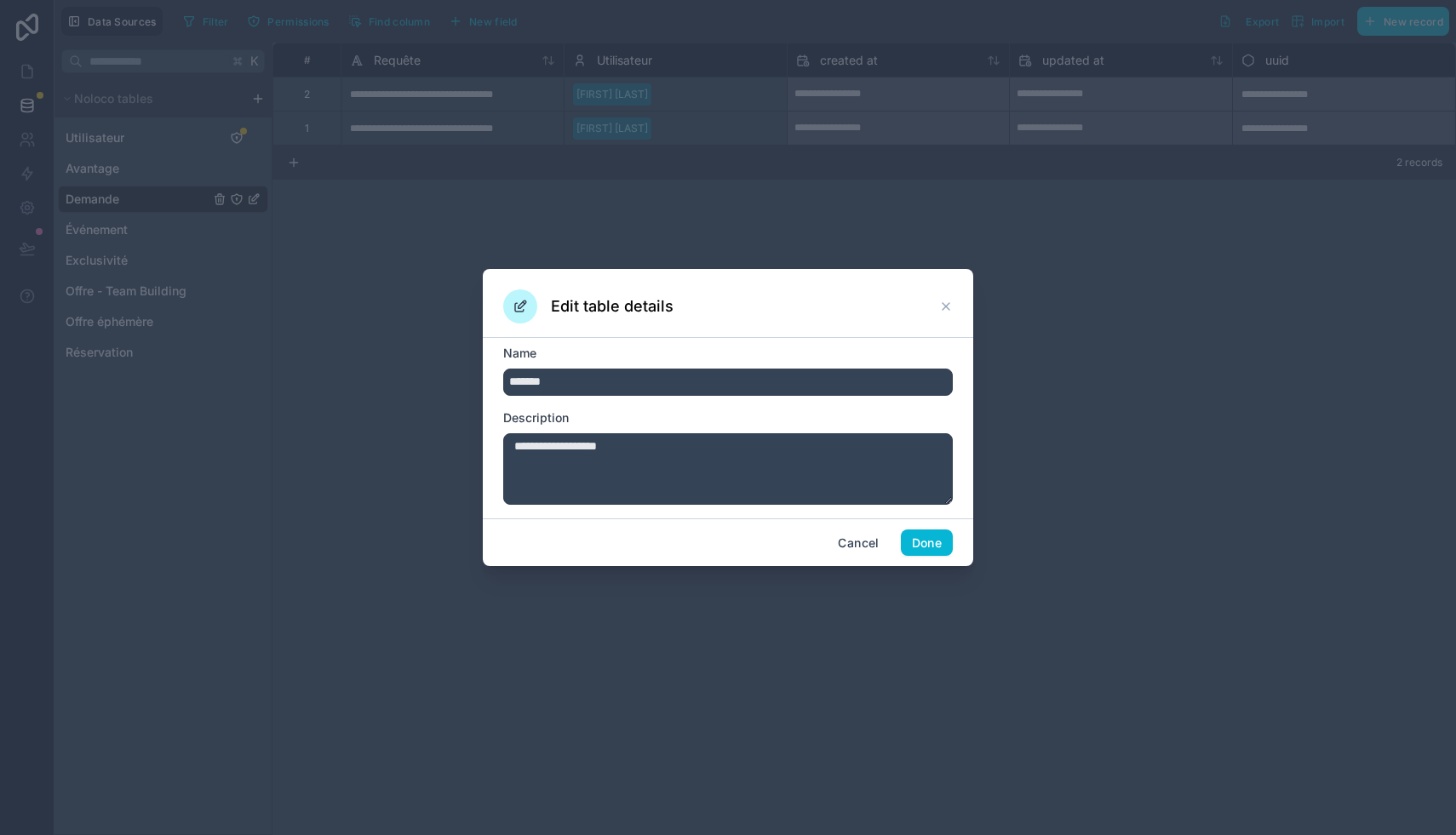 click on "*******" at bounding box center (728, 382) 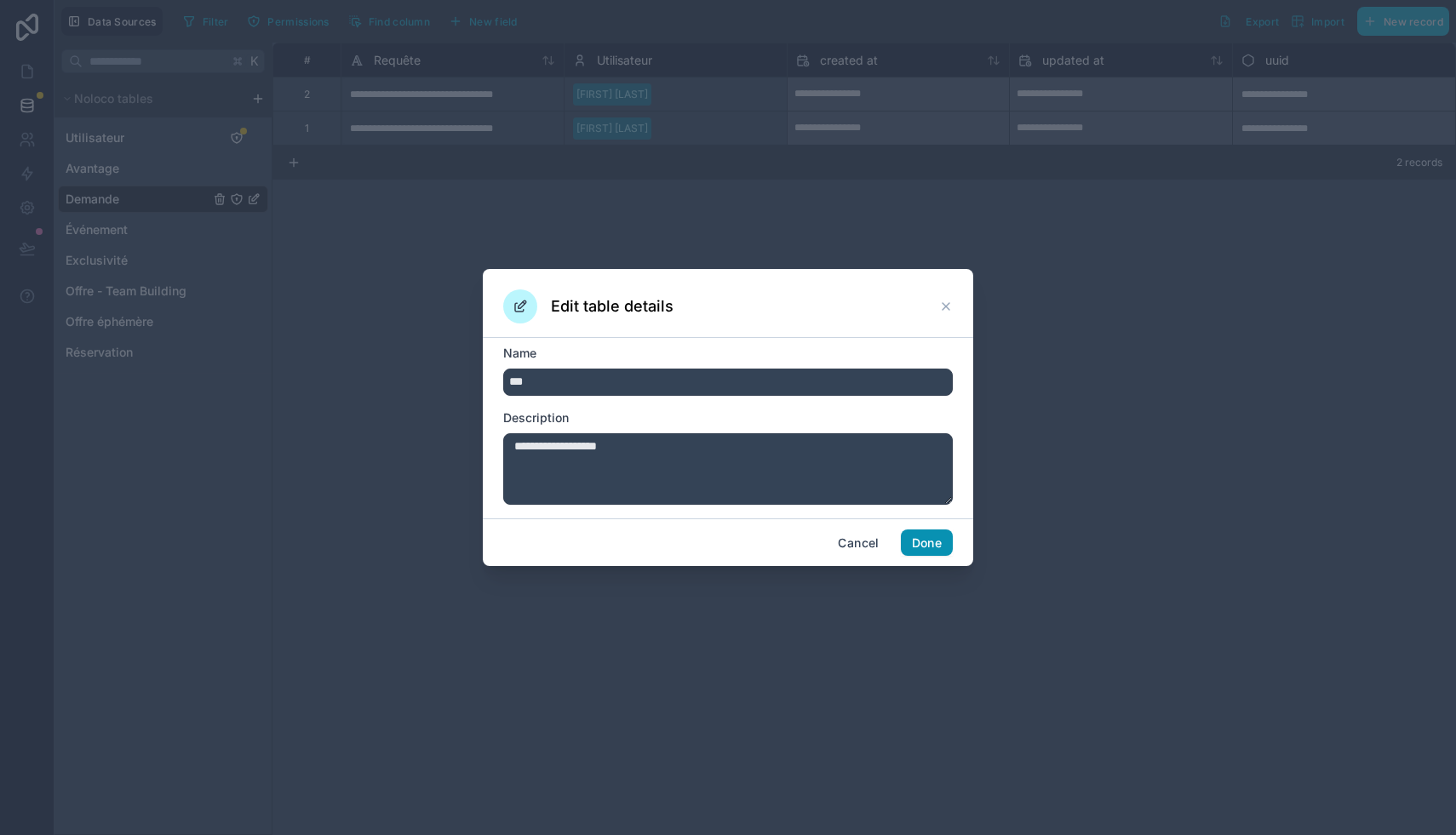 type on "***" 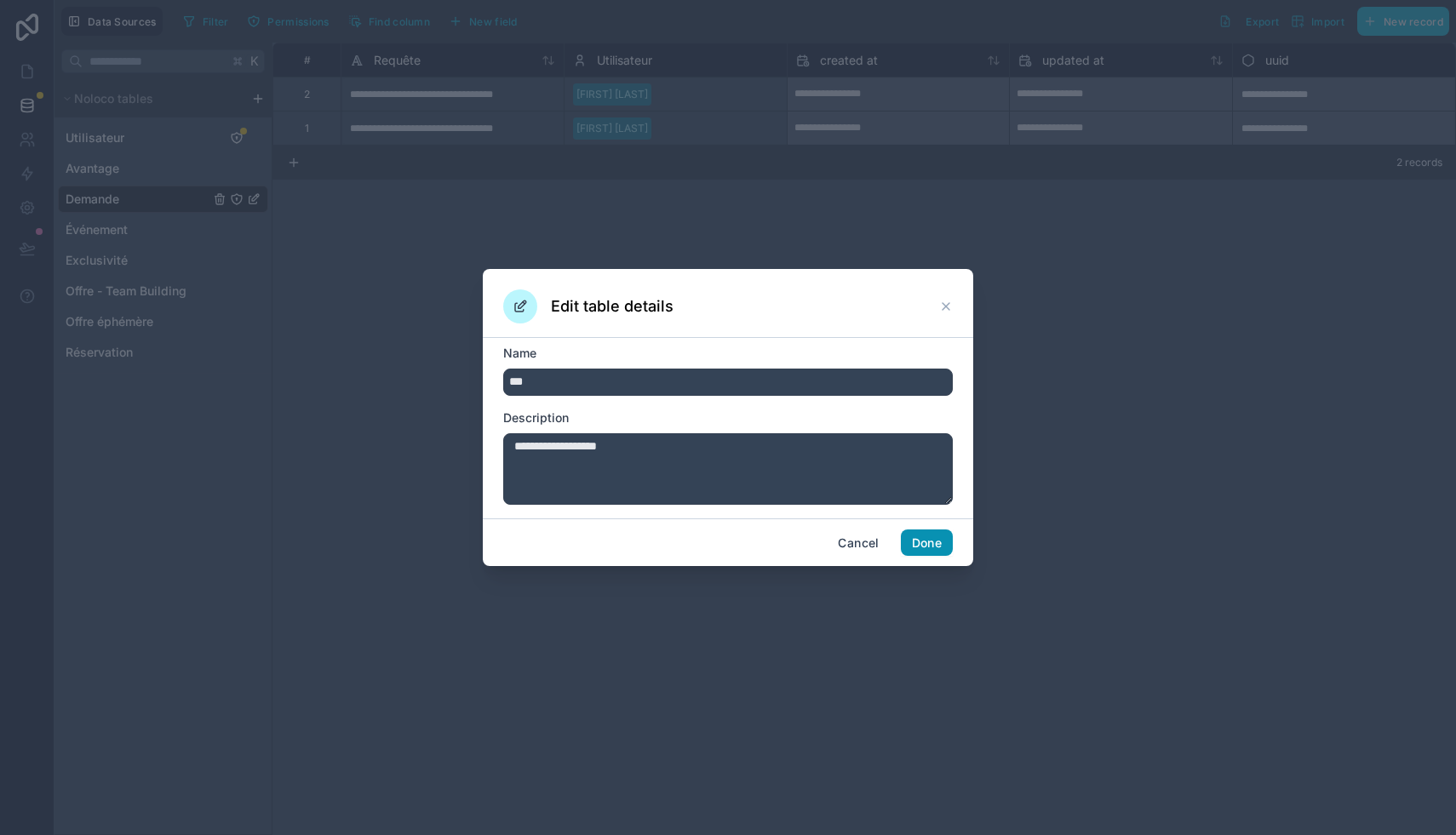 click on "Done" at bounding box center (926, 543) 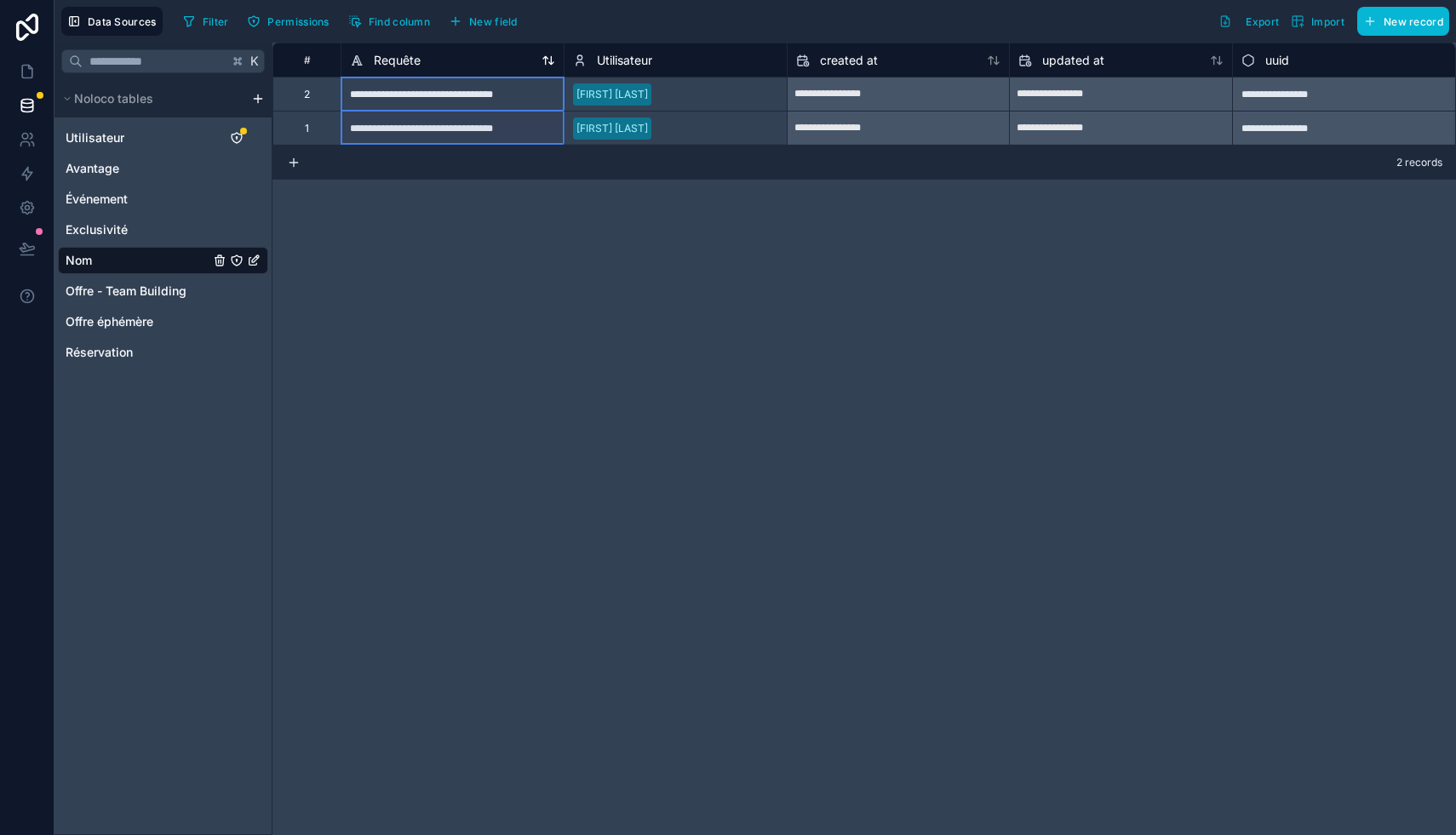 click on "Requête" at bounding box center (397, 60) 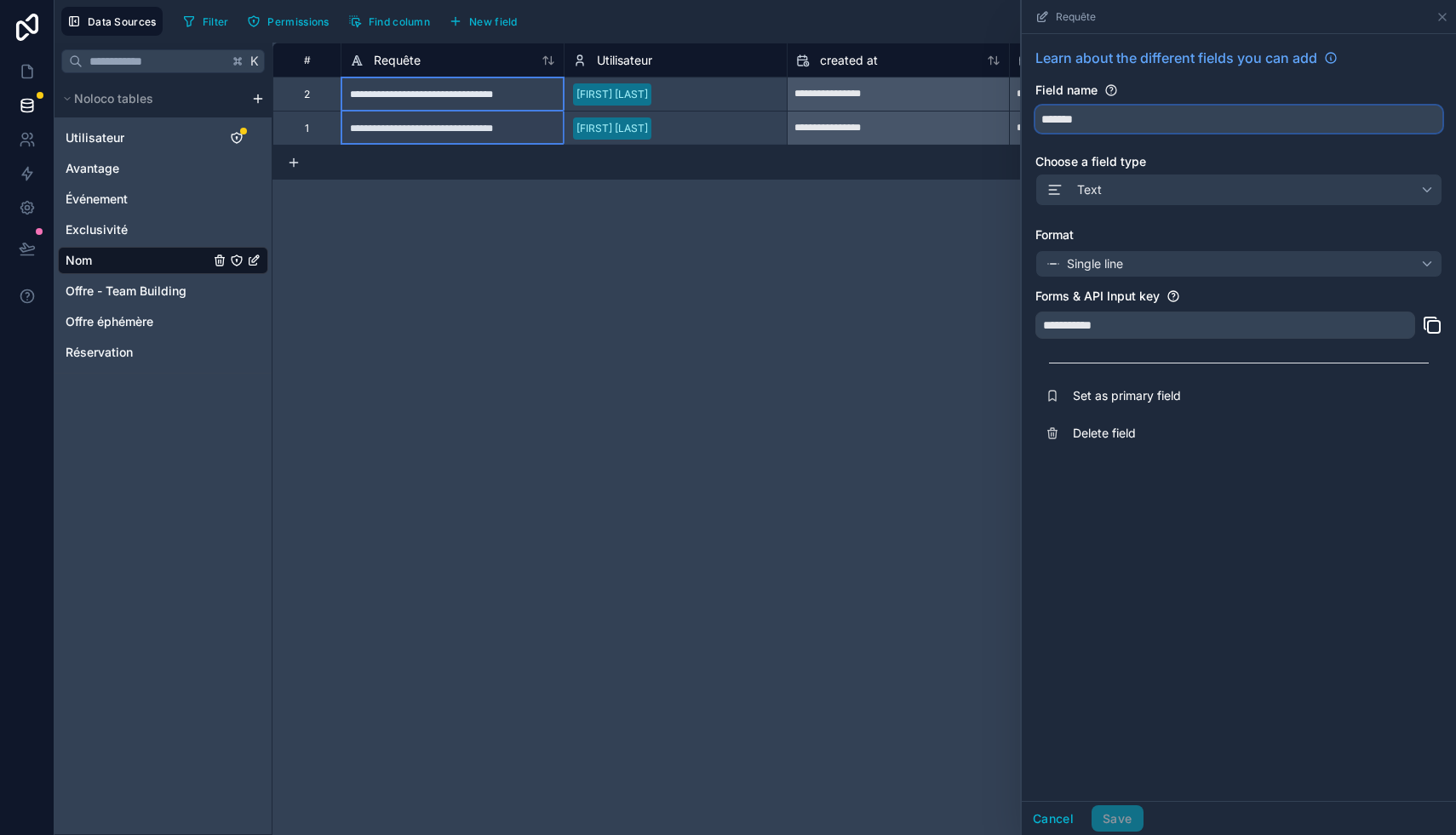 click on "*******" at bounding box center (1239, 119) 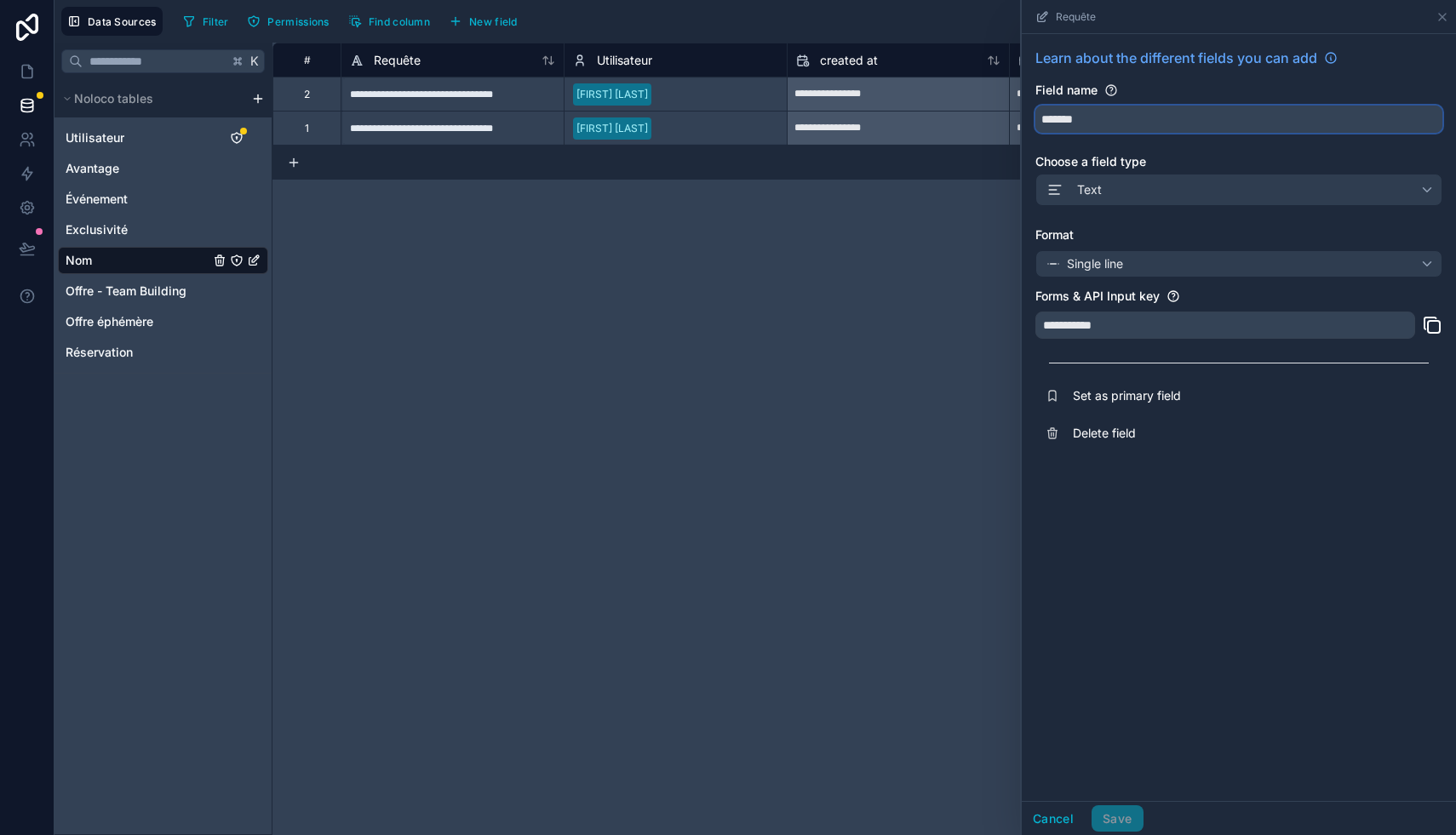 click on "*******" at bounding box center (1239, 119) 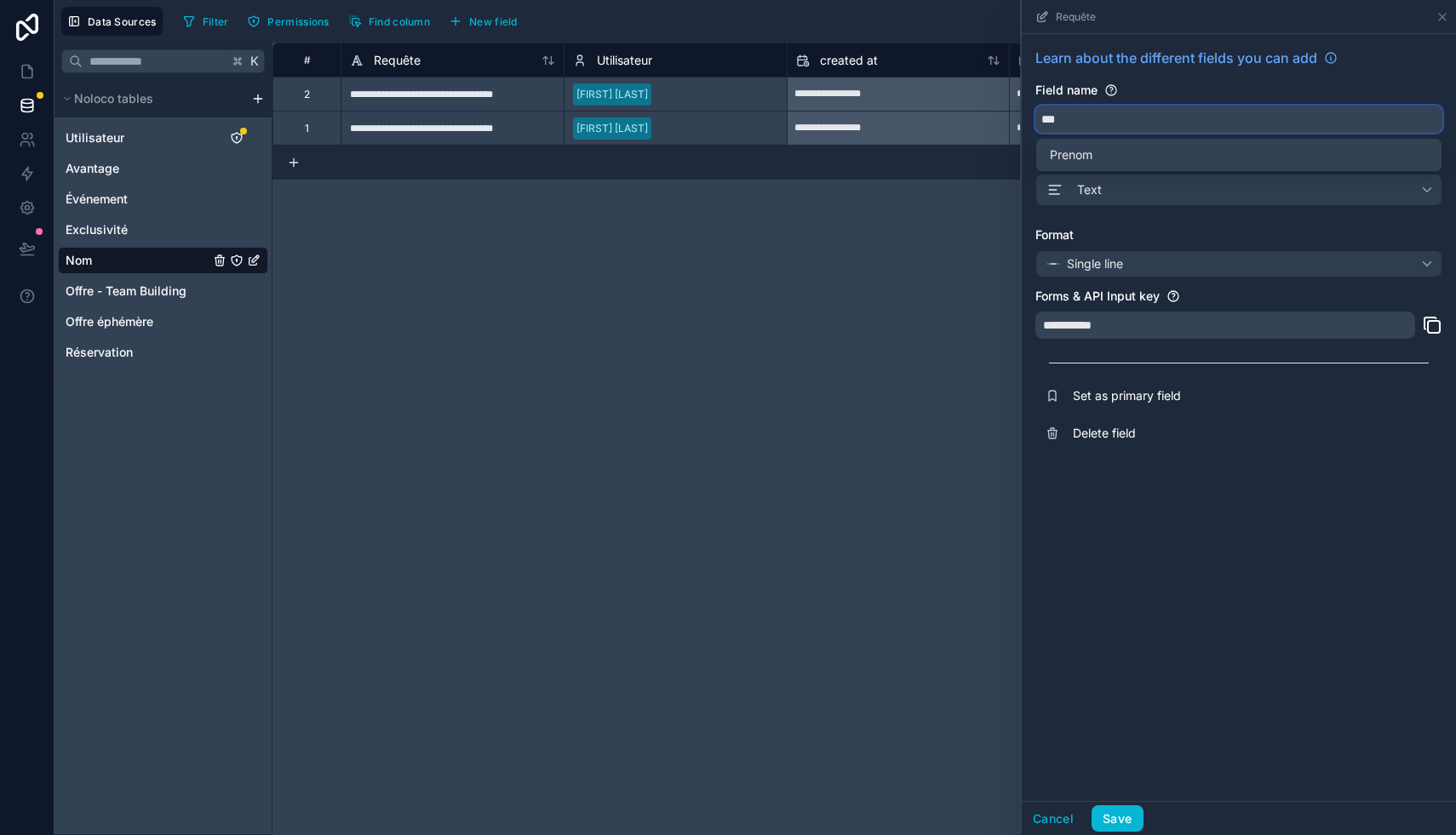 type on "***" 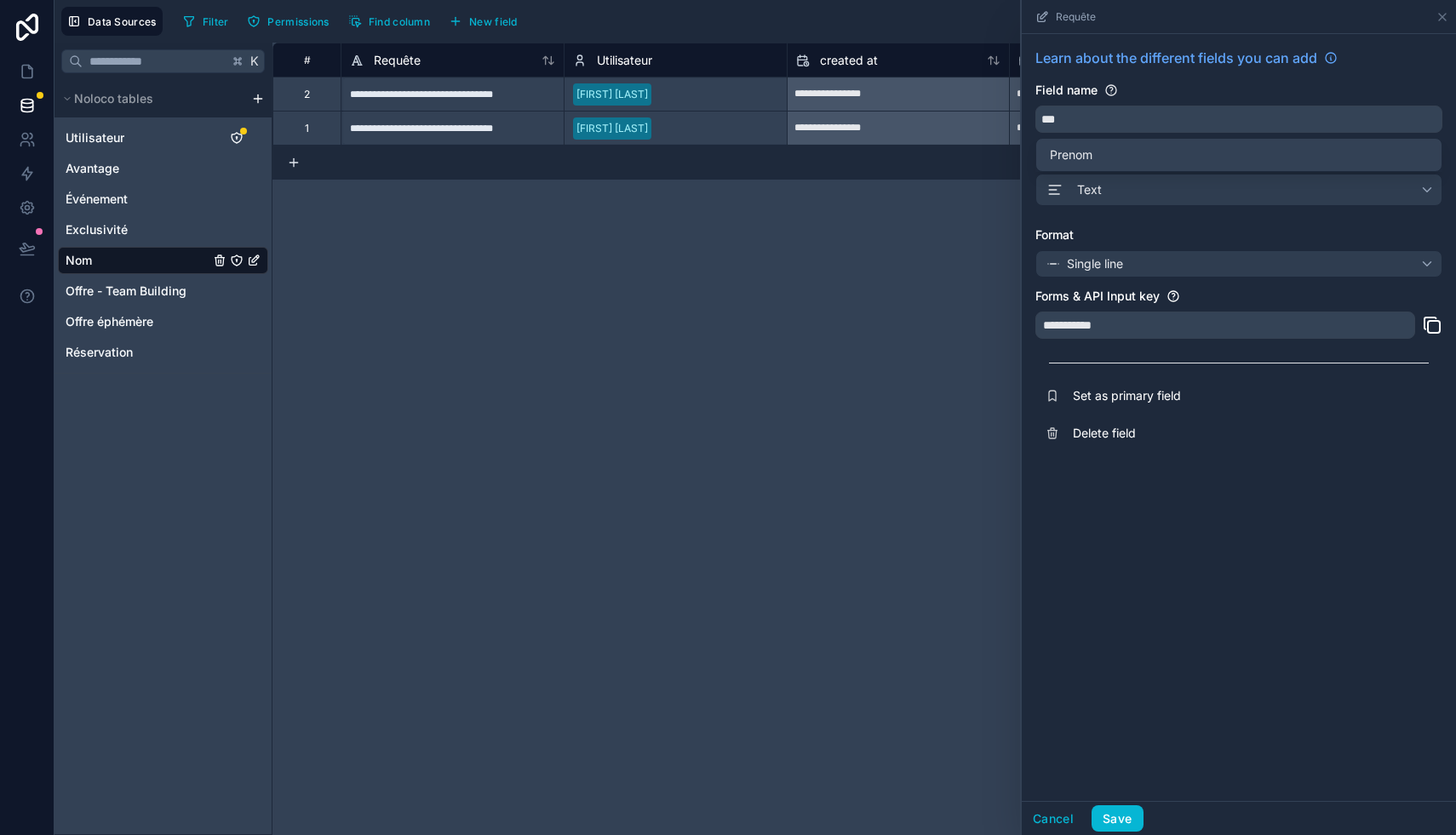 click on "**********" at bounding box center [1239, 417] 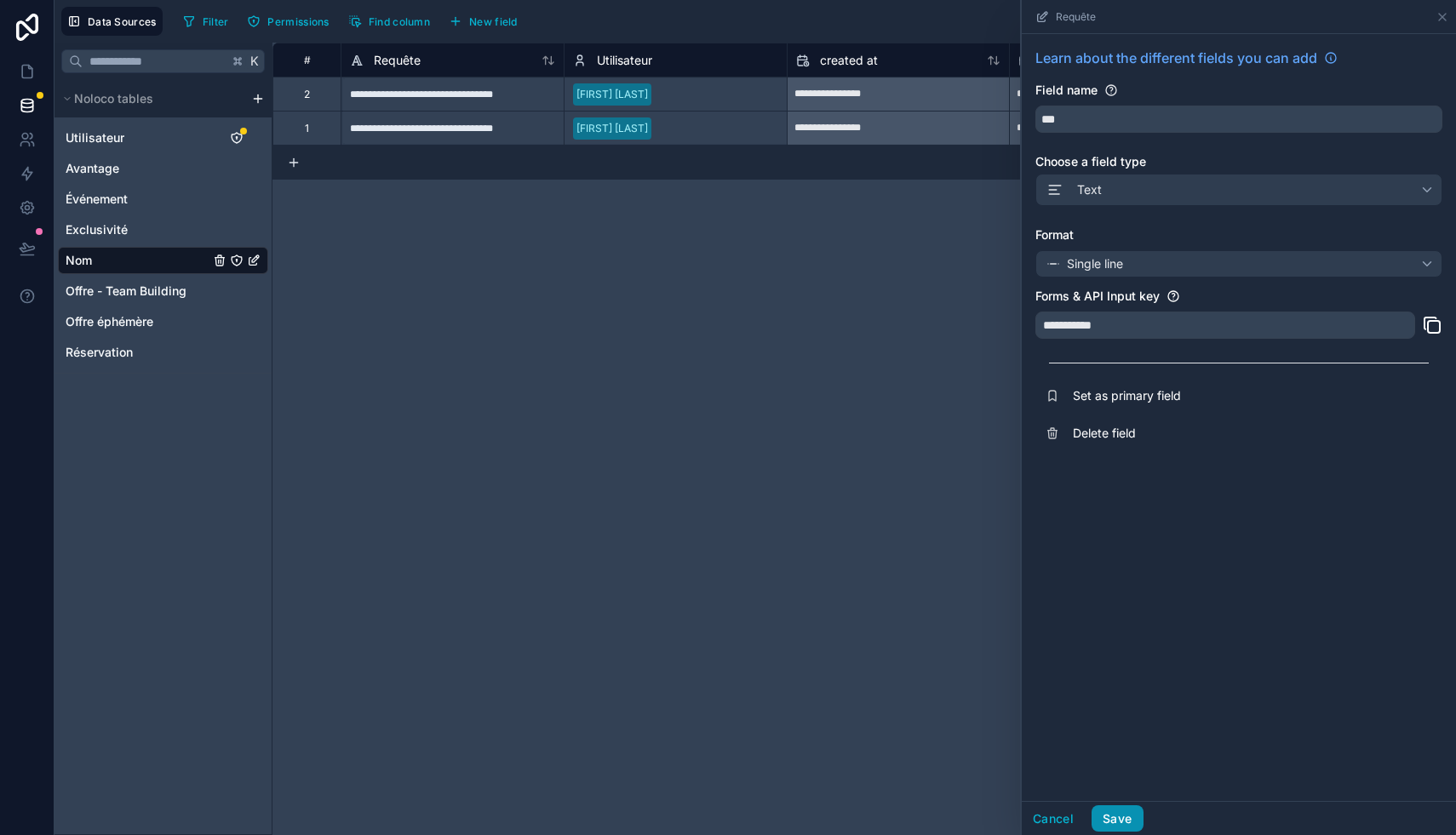 click on "Save" at bounding box center [1117, 819] 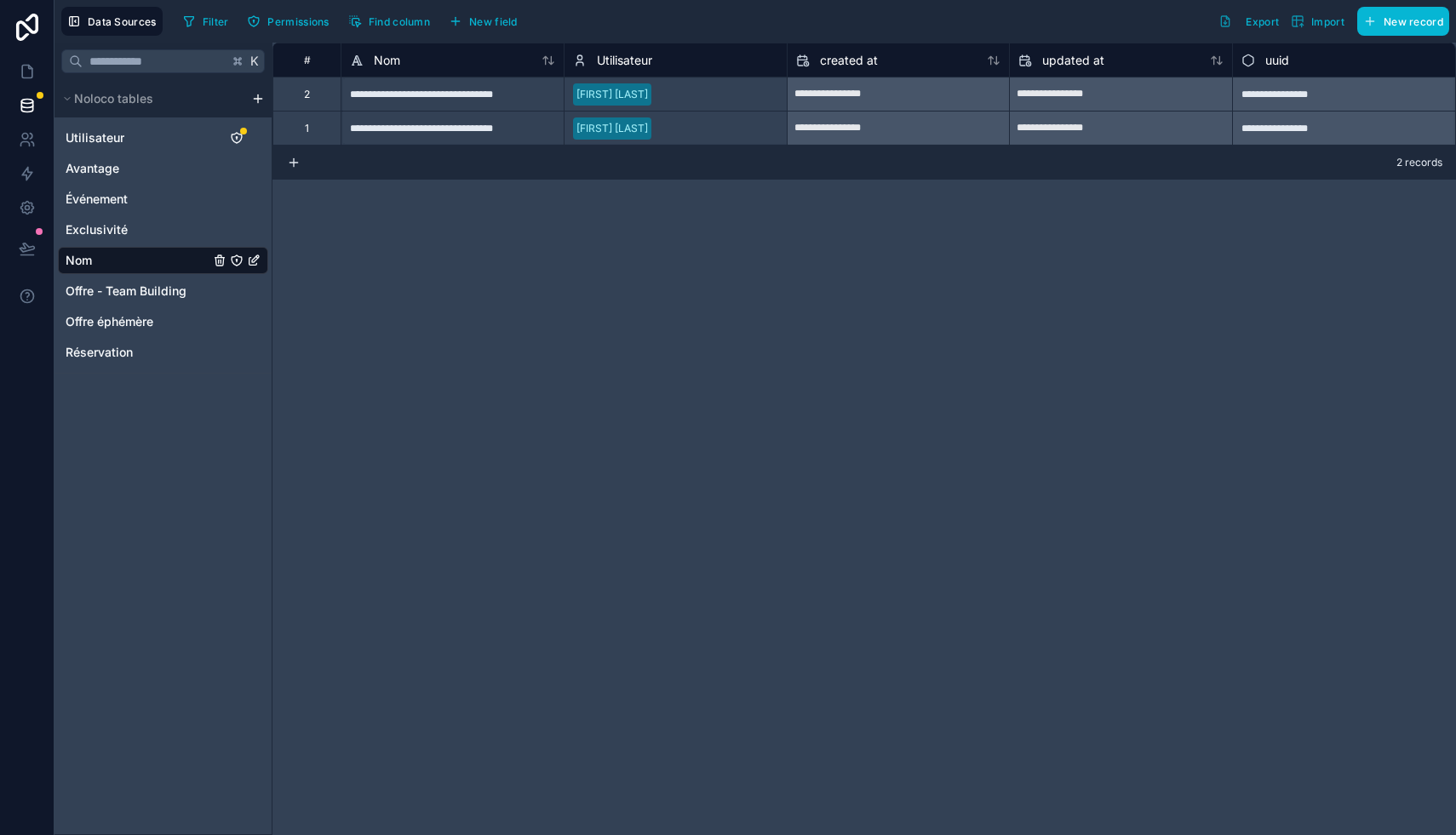 click 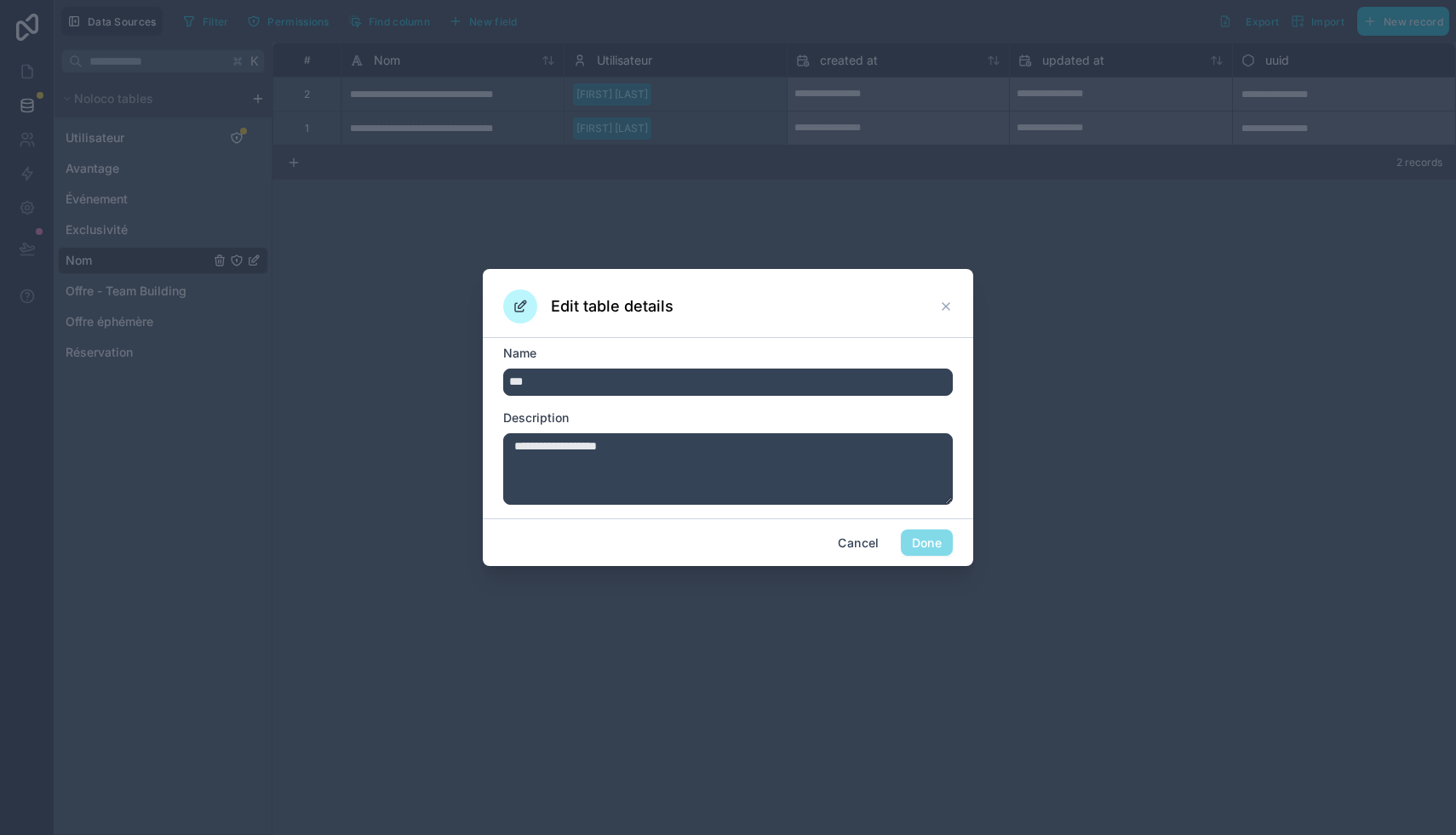 click on "***" at bounding box center [728, 382] 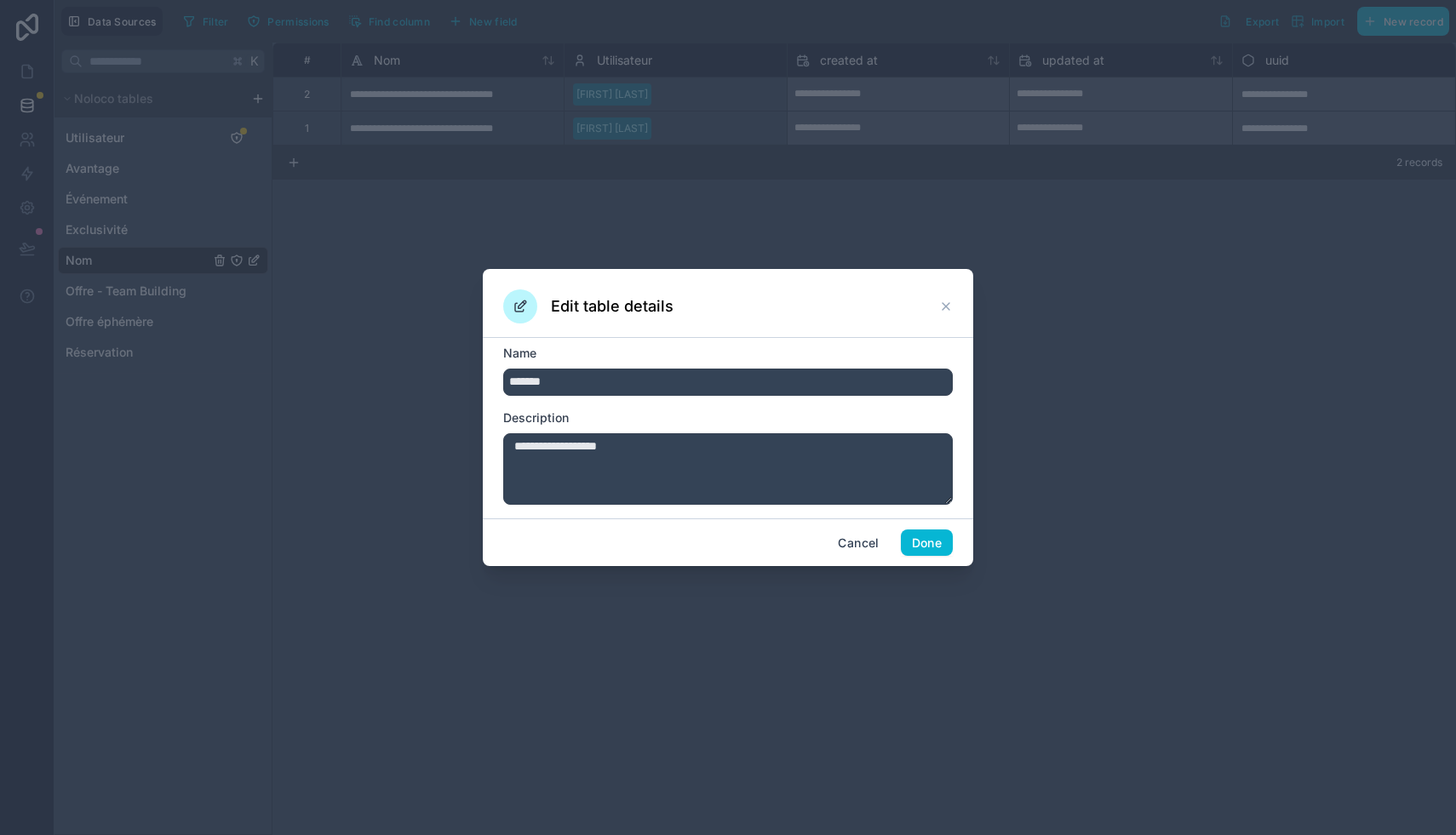 type on "*******" 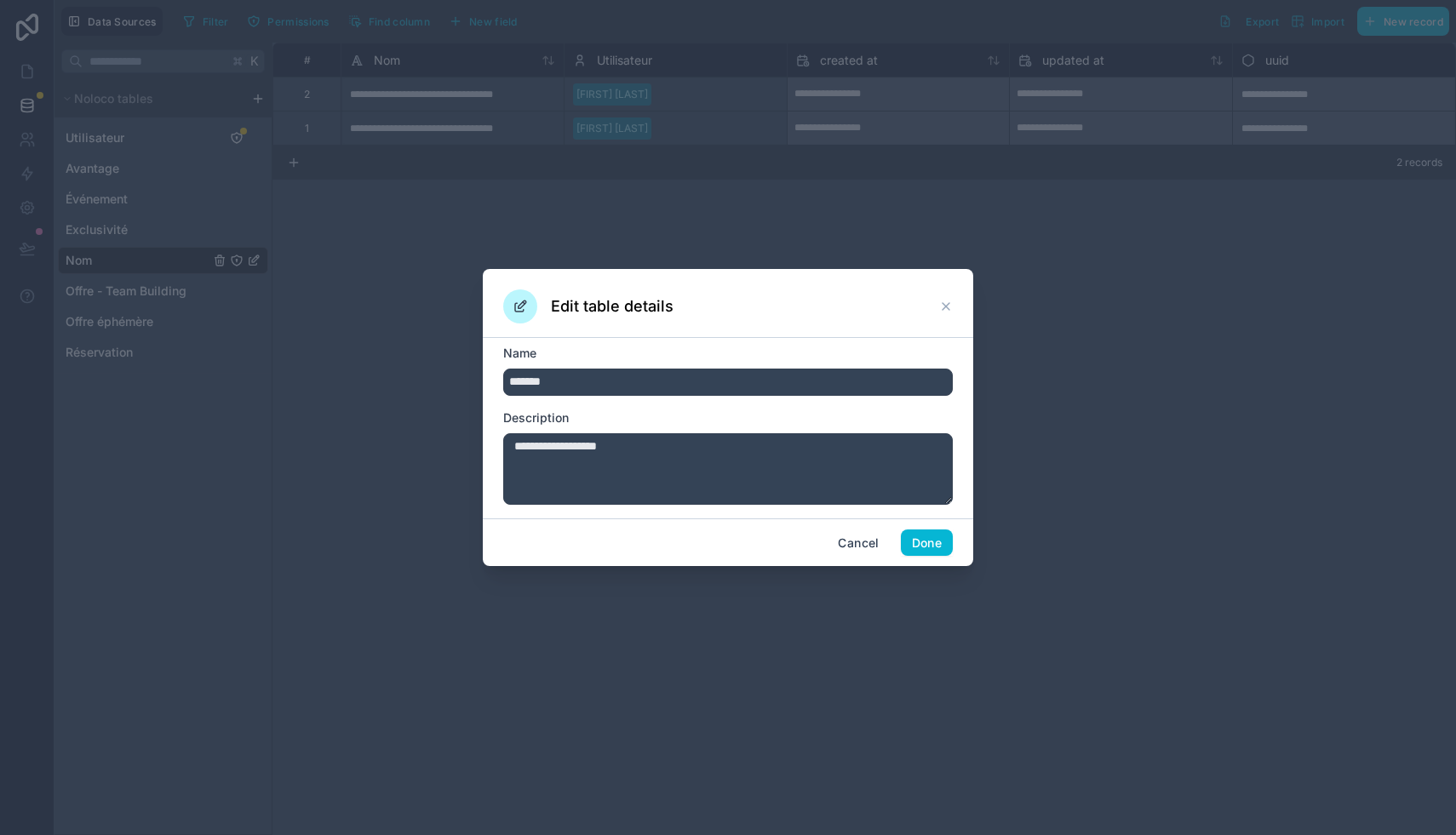 click on "**********" at bounding box center [728, 469] 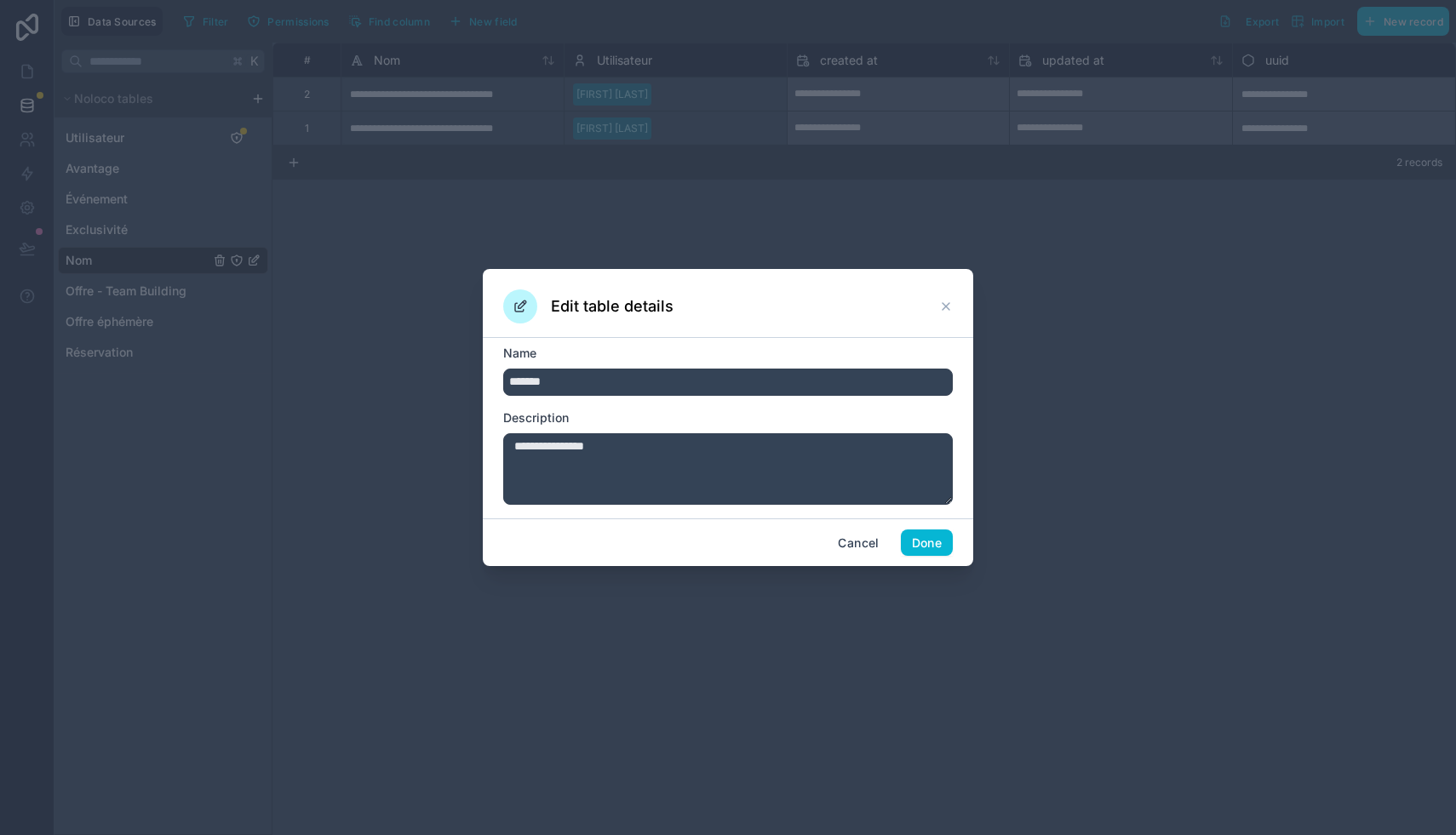 click on "**********" at bounding box center [728, 469] 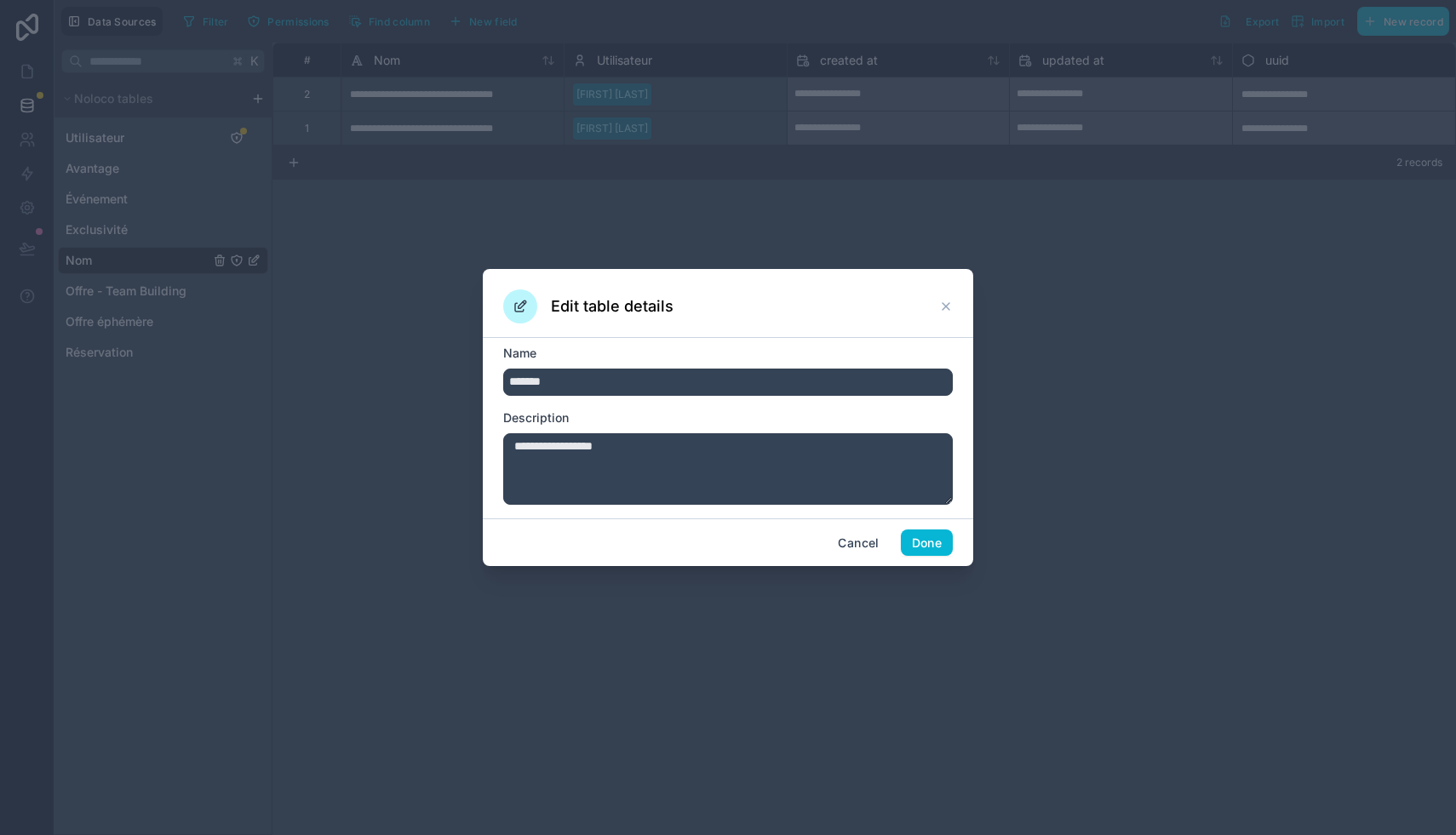 click on "**********" at bounding box center [728, 469] 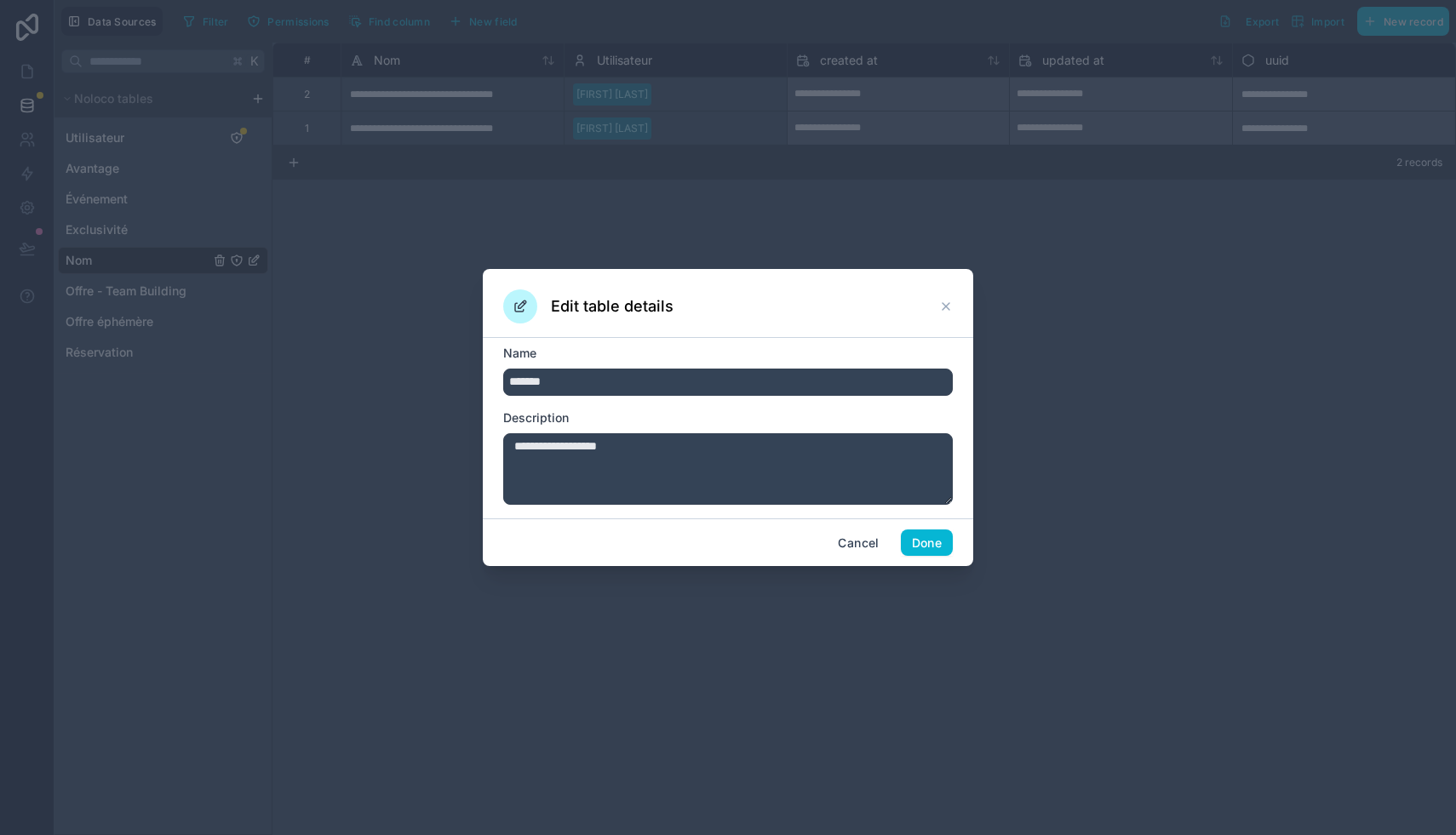 click on "**********" at bounding box center [728, 469] 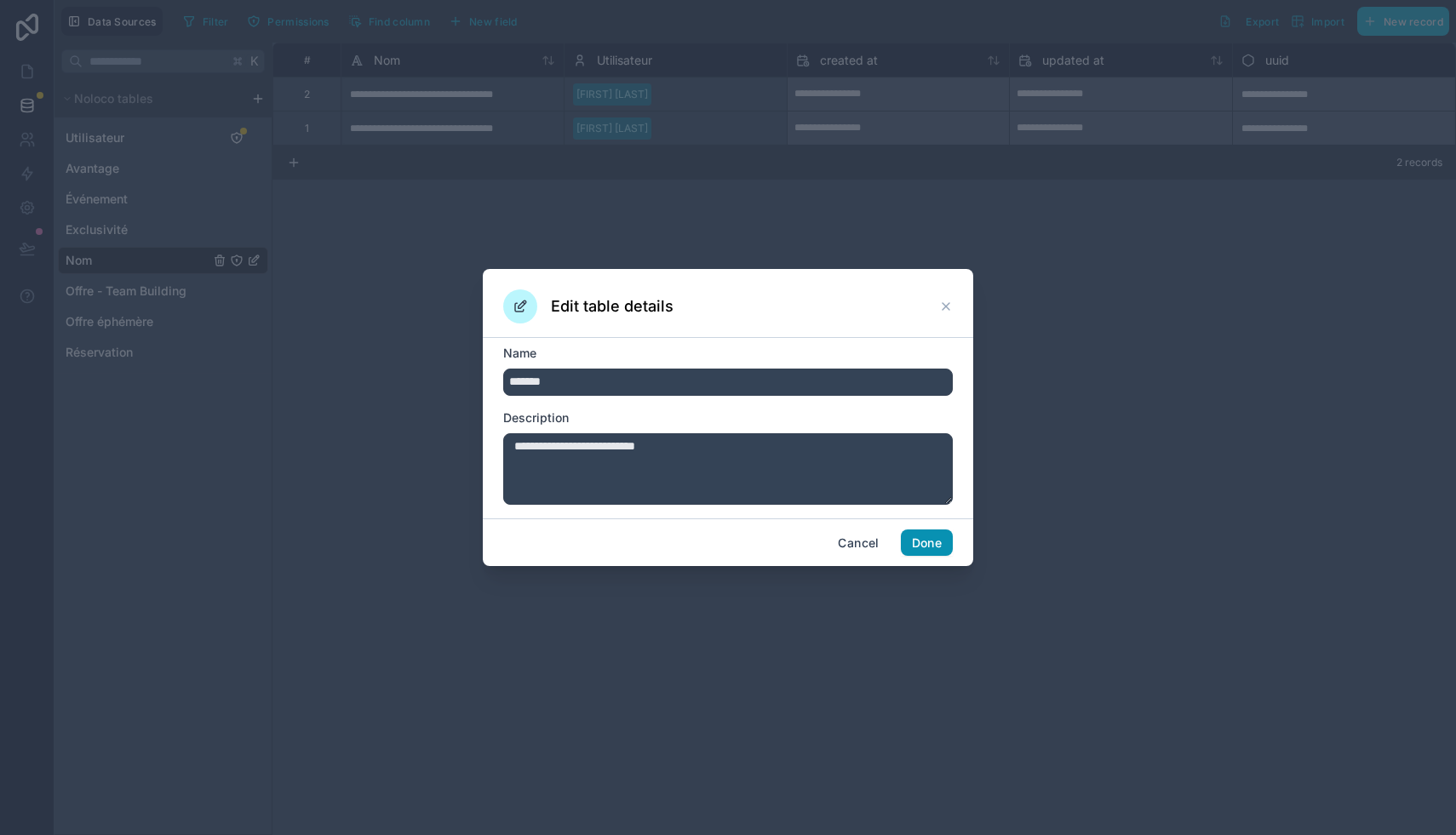 type on "**********" 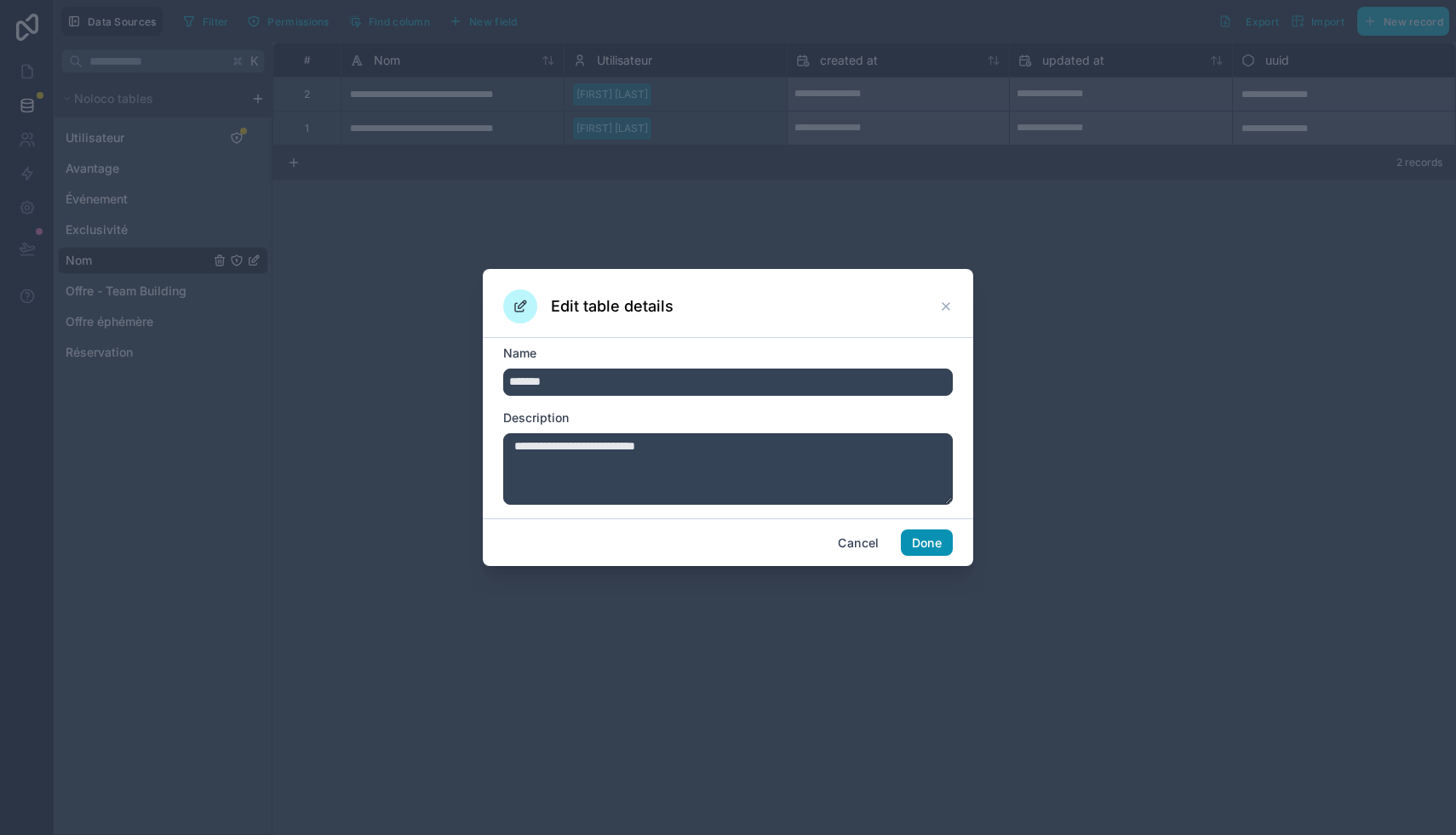 click on "Done" at bounding box center [926, 543] 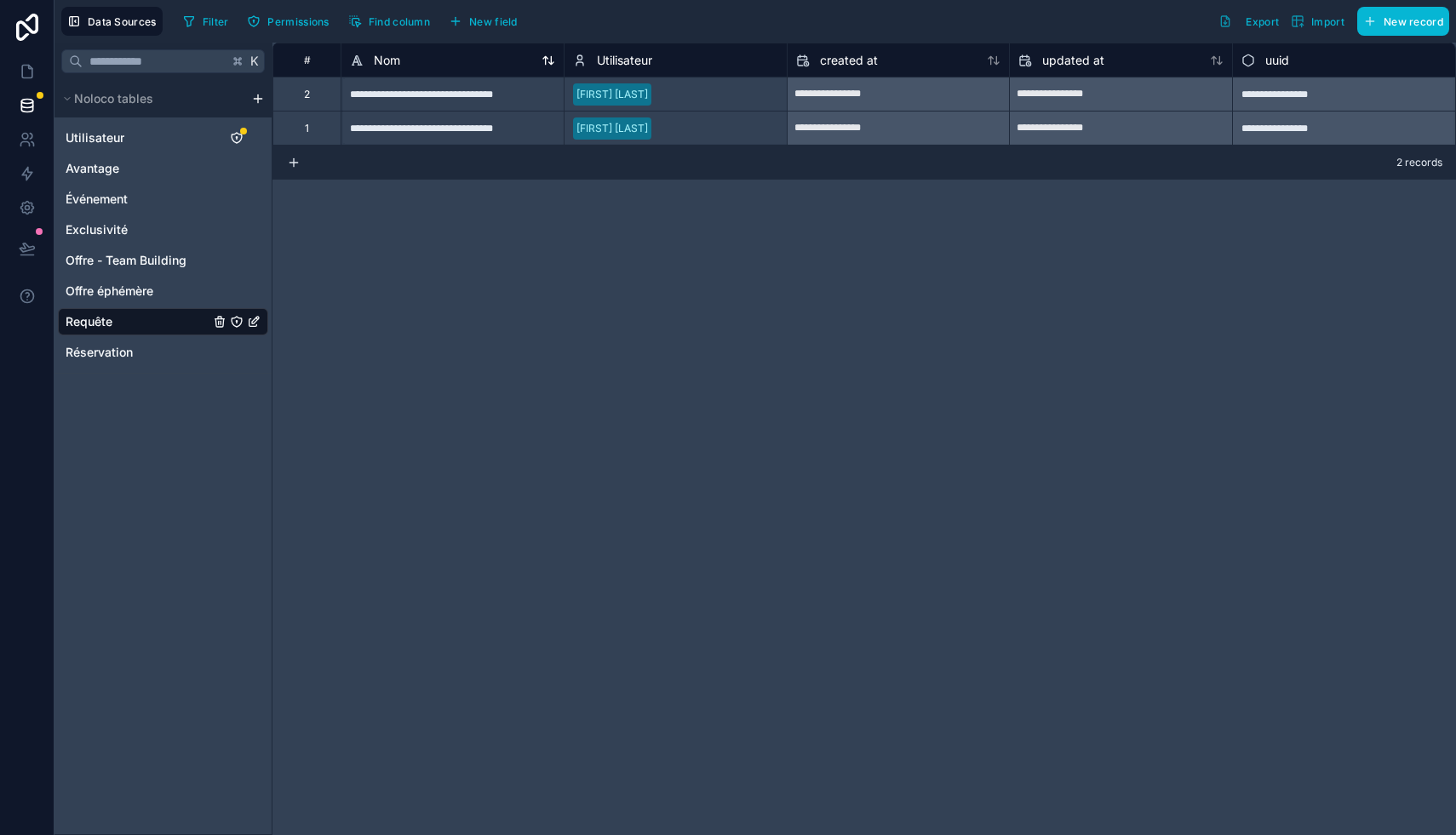 click on "Nom" at bounding box center (387, 60) 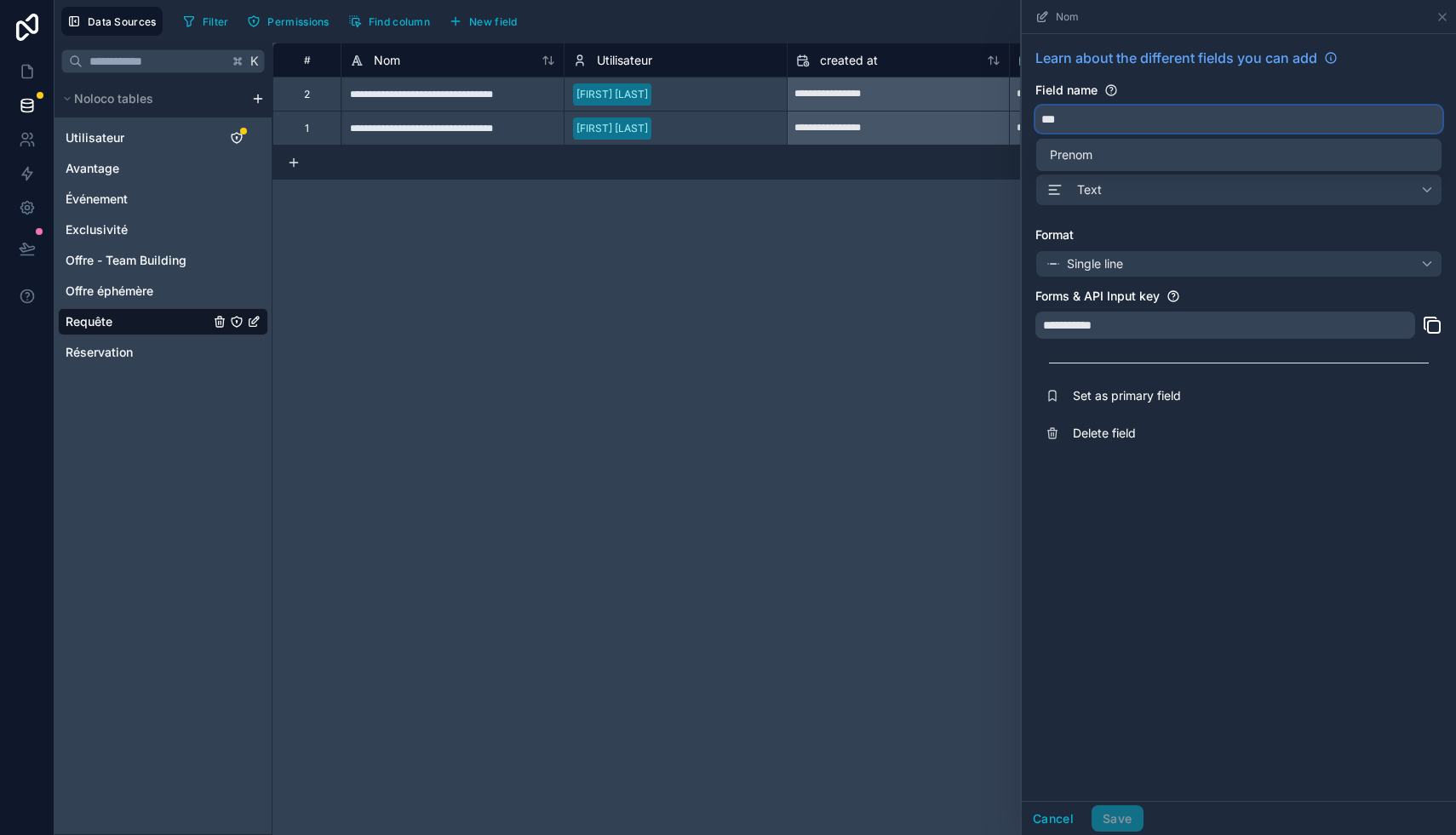 click on "***" at bounding box center (1239, 119) 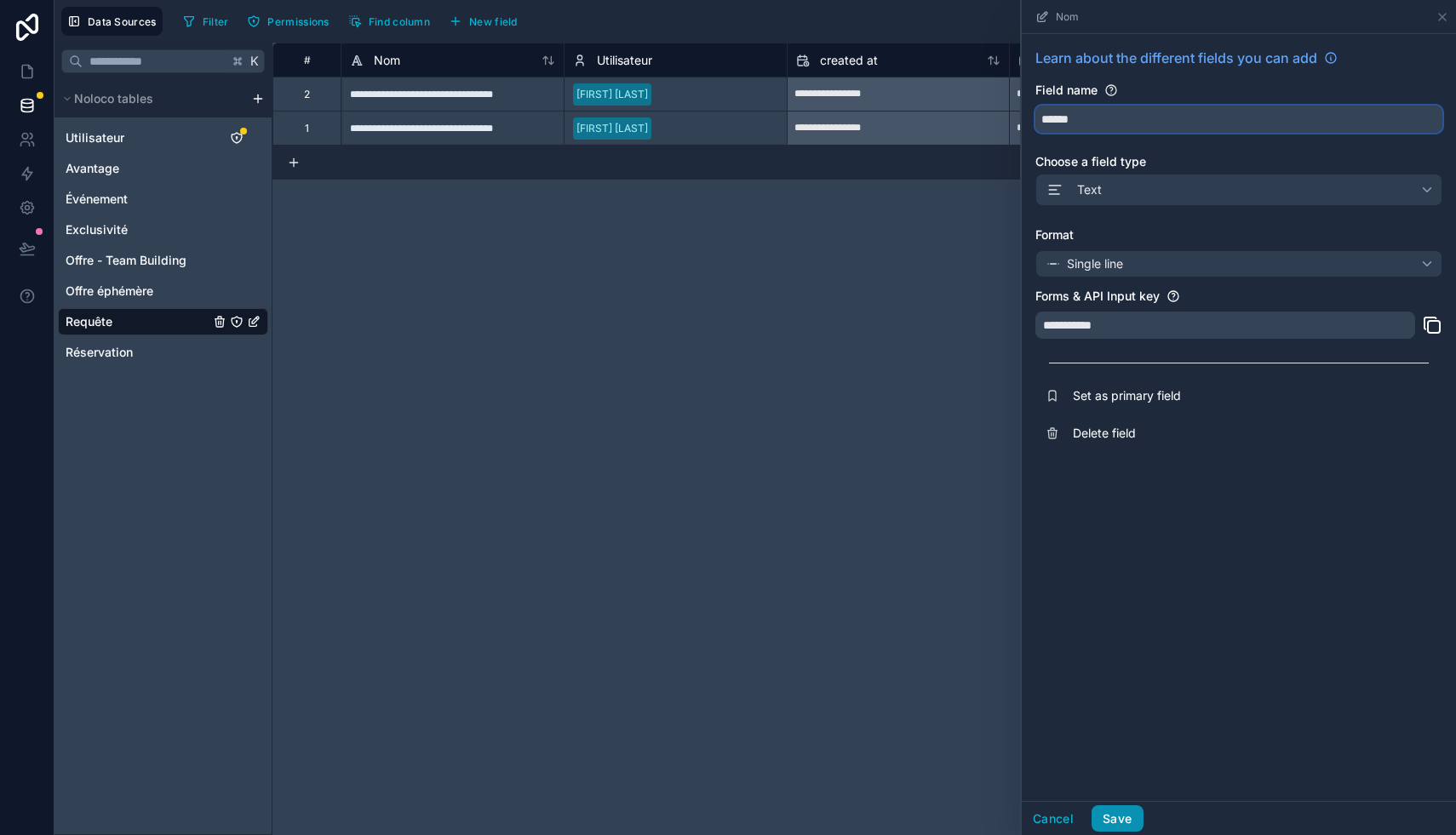 type on "******" 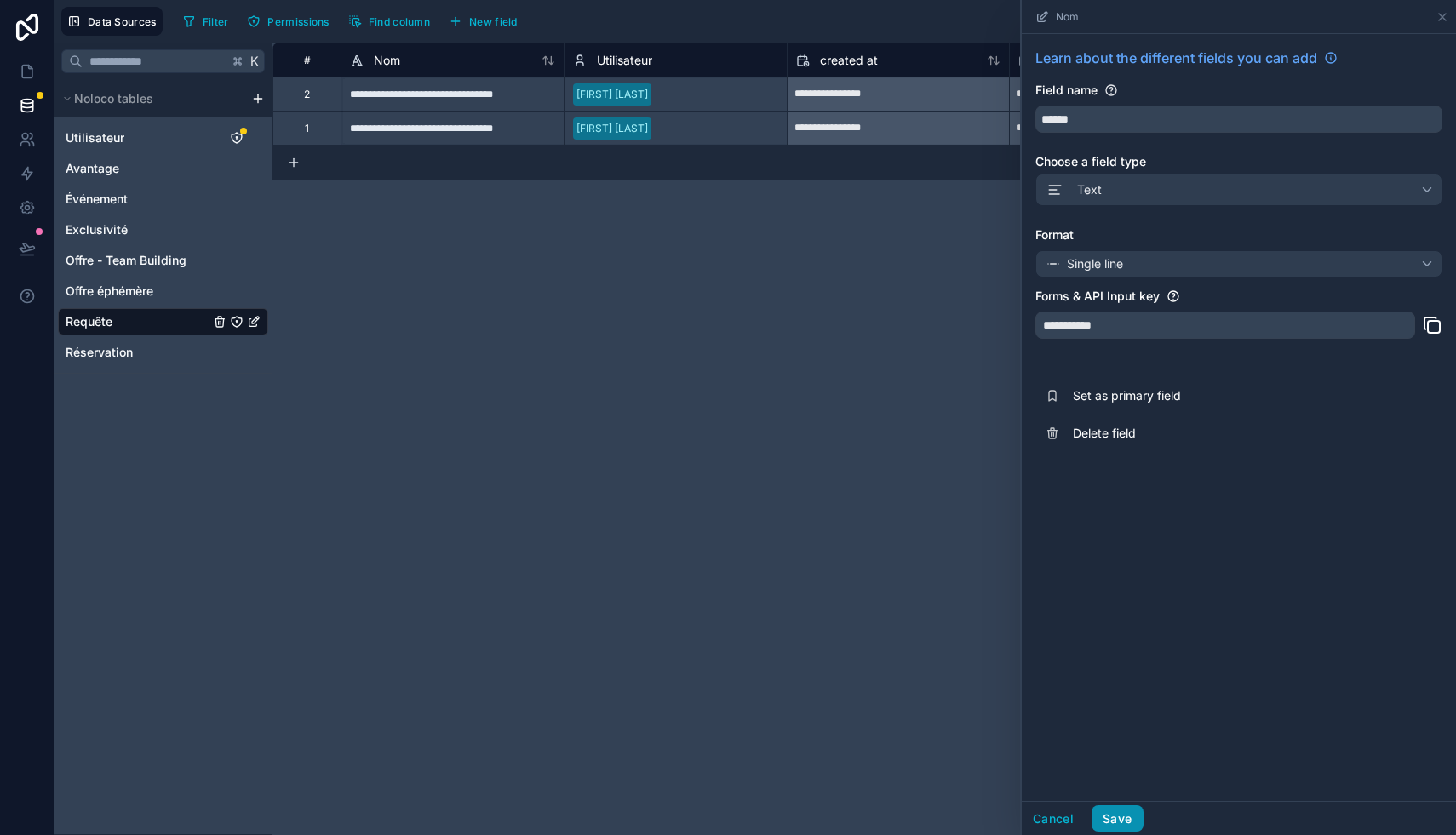 click on "Save" at bounding box center (1117, 819) 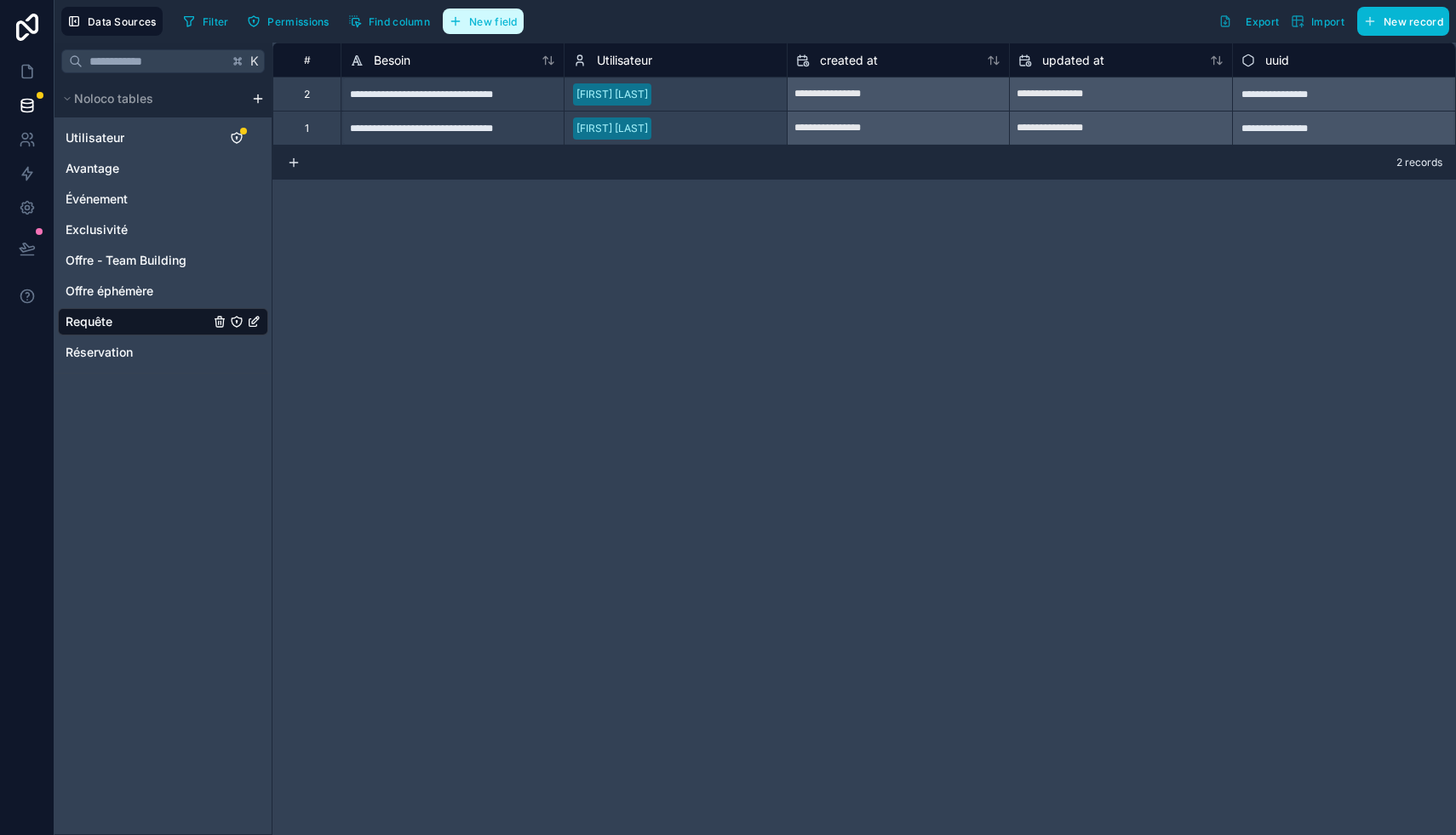 click on "New field" at bounding box center [493, 21] 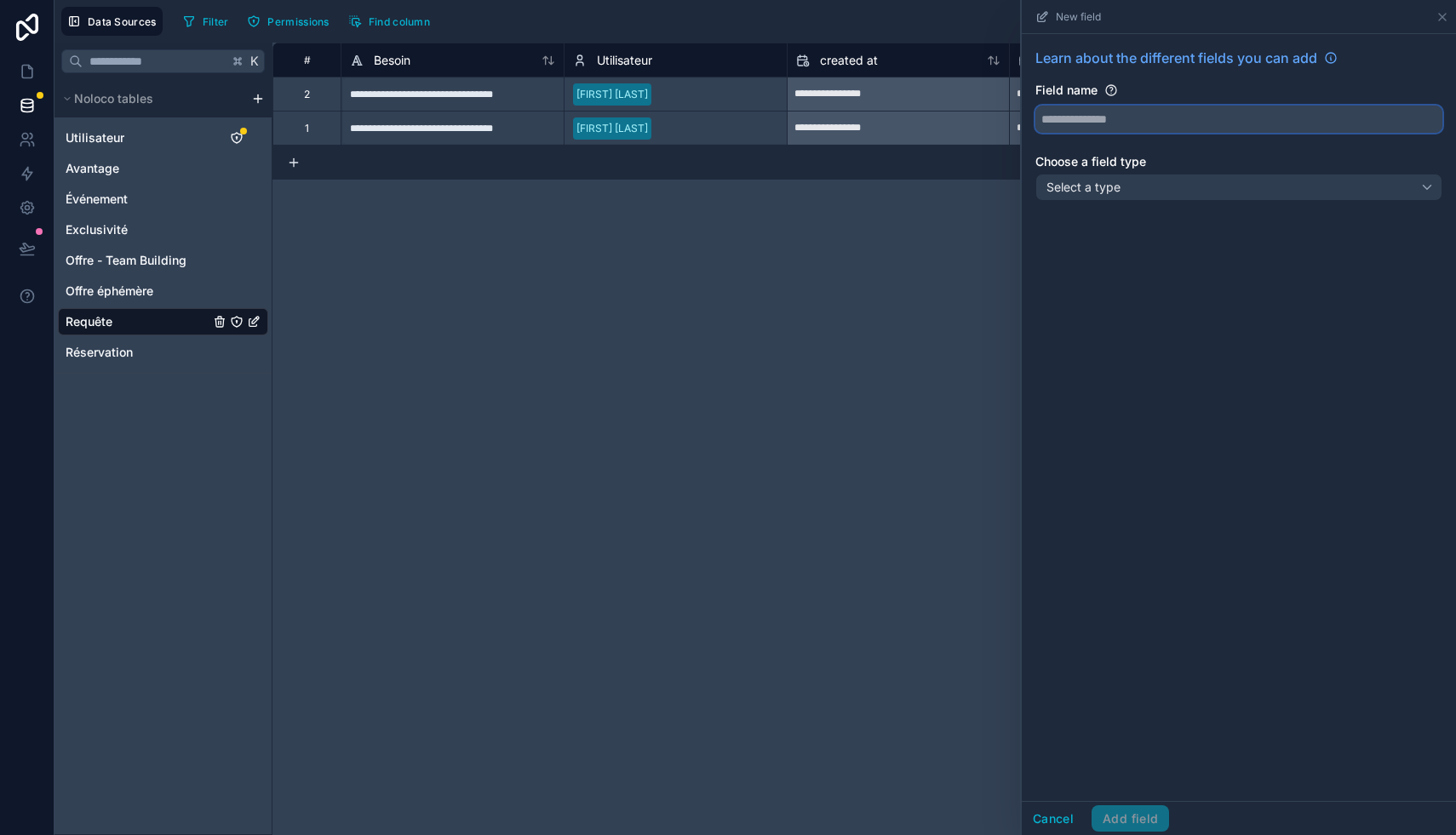 click at bounding box center (1239, 119) 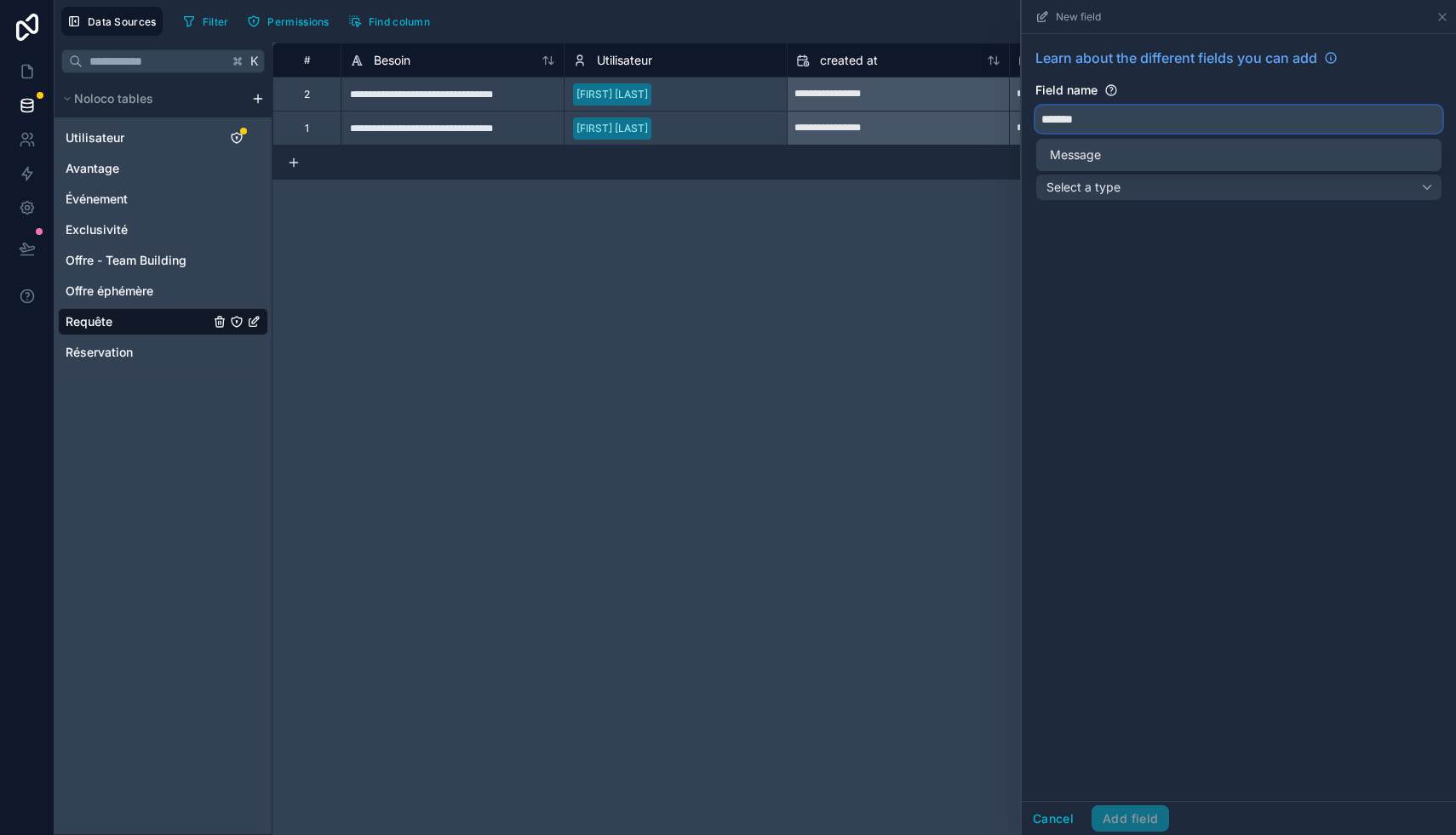type on "*******" 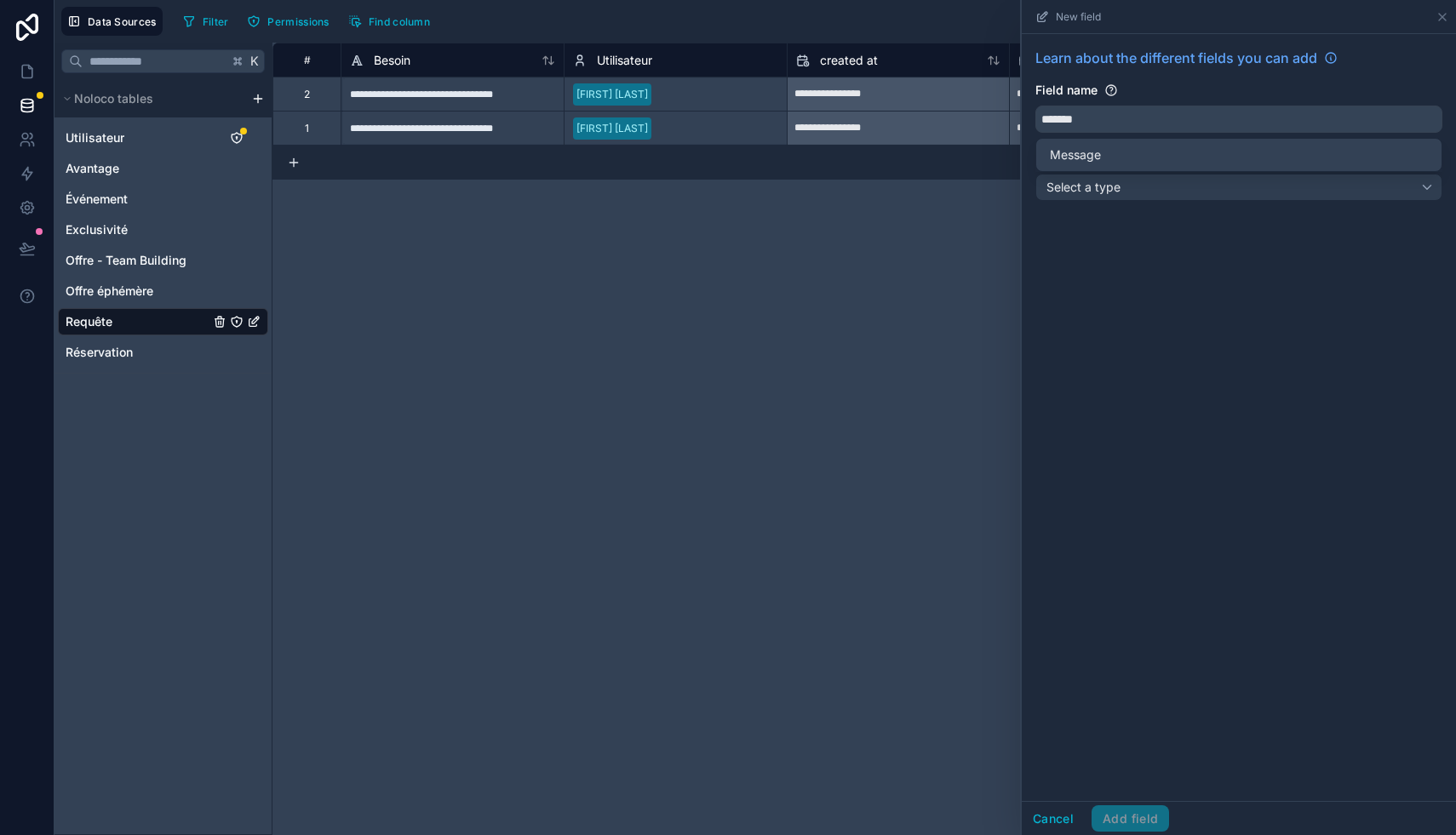 click on "Learn about the different fields you can add Field name ******* Choose a field type Select a type" at bounding box center [1239, 417] 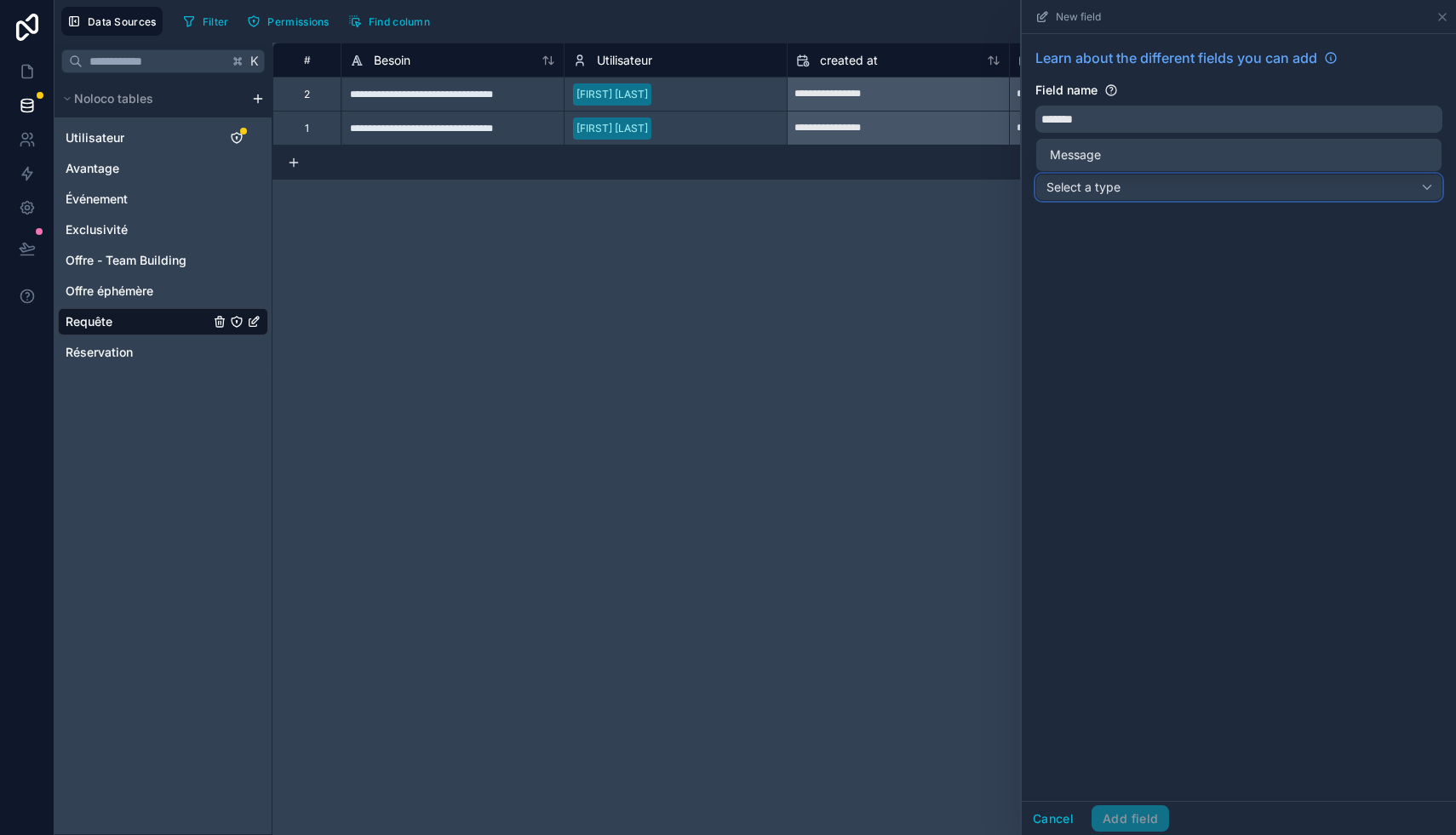 click on "Select a type" at bounding box center [1239, 187] 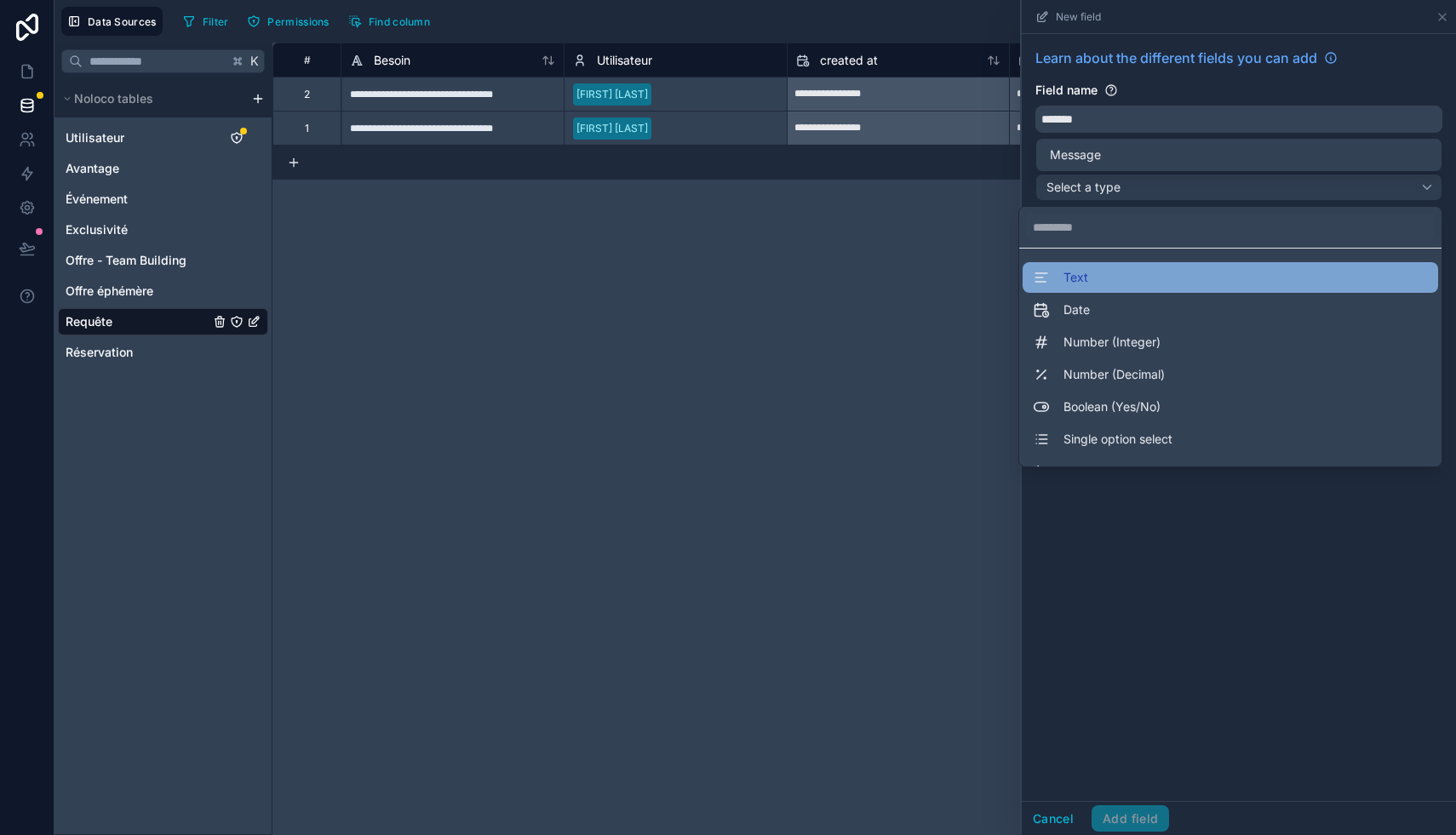click on "Text" at bounding box center (1230, 277) 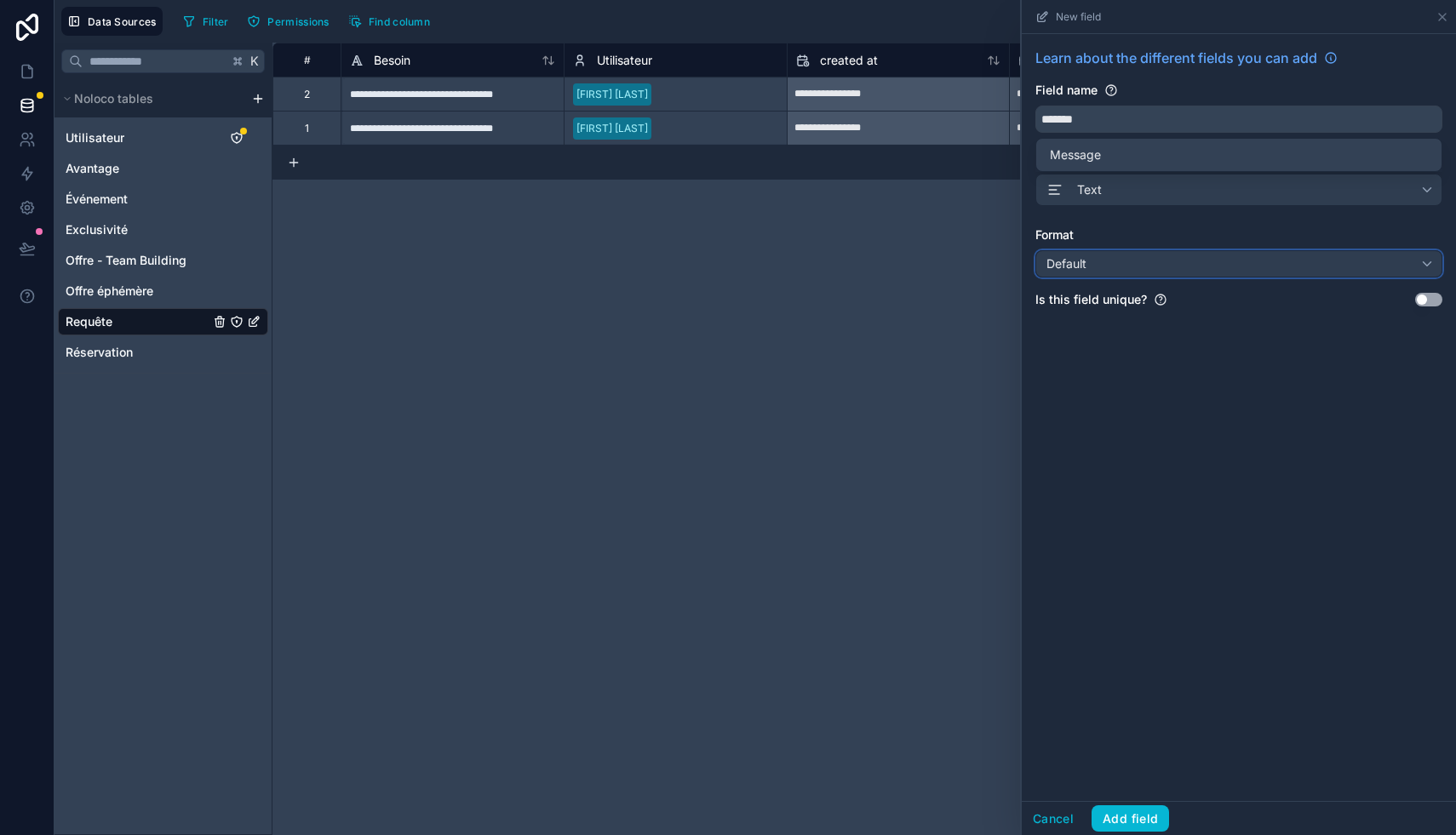 click on "Default" at bounding box center [1239, 264] 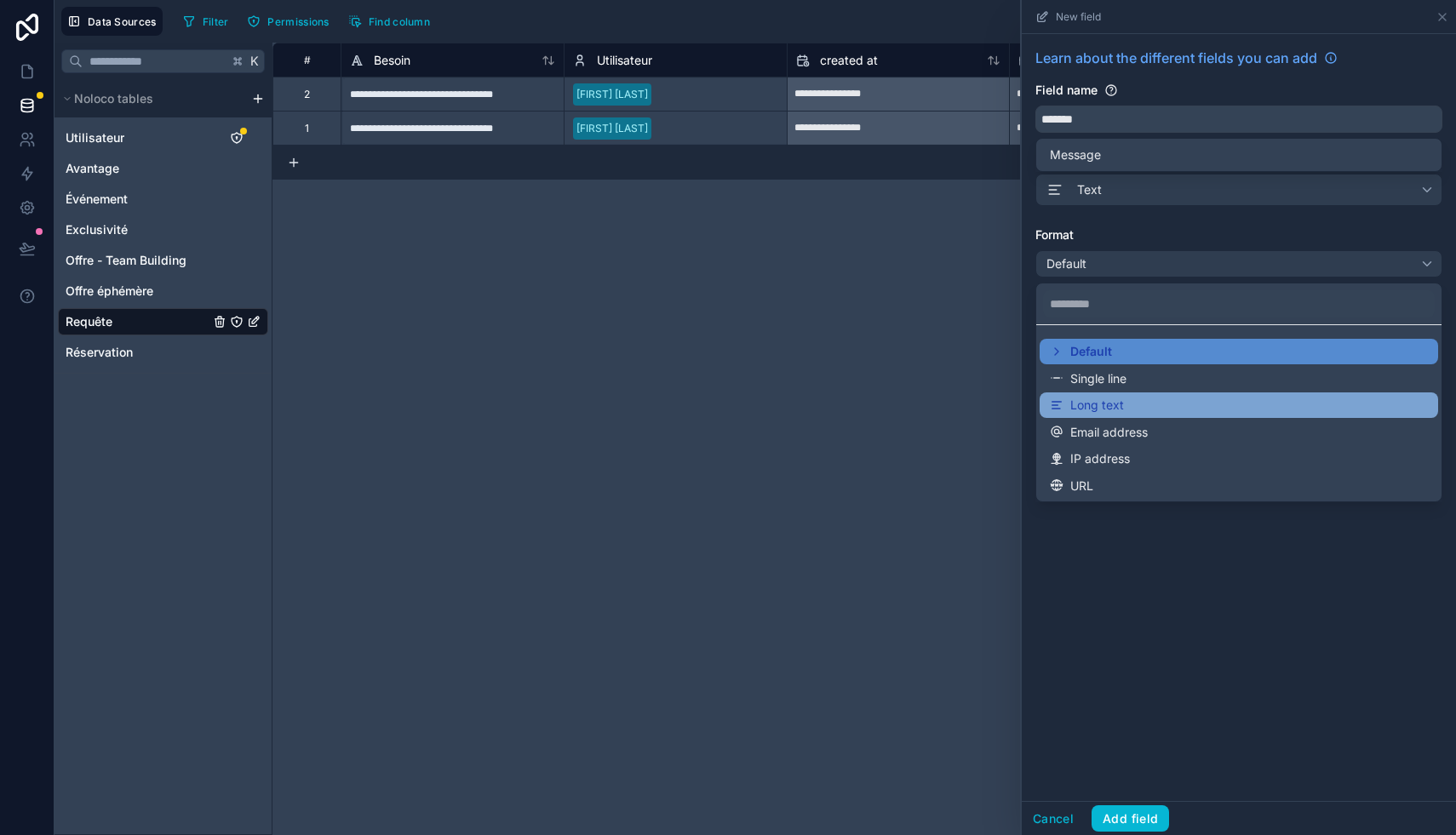 click on "Long text" at bounding box center [1097, 405] 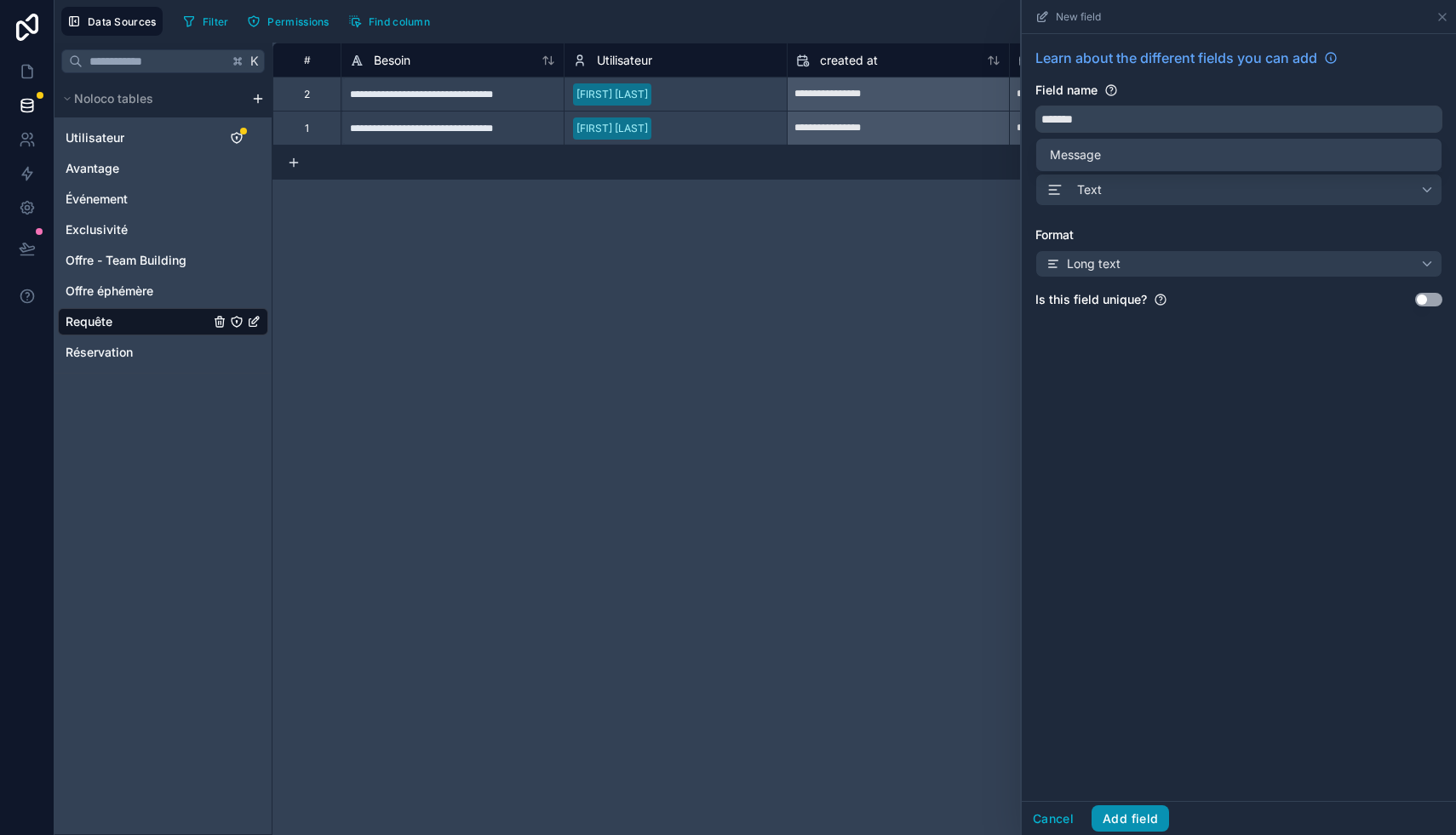 click on "Add field" at bounding box center (1130, 819) 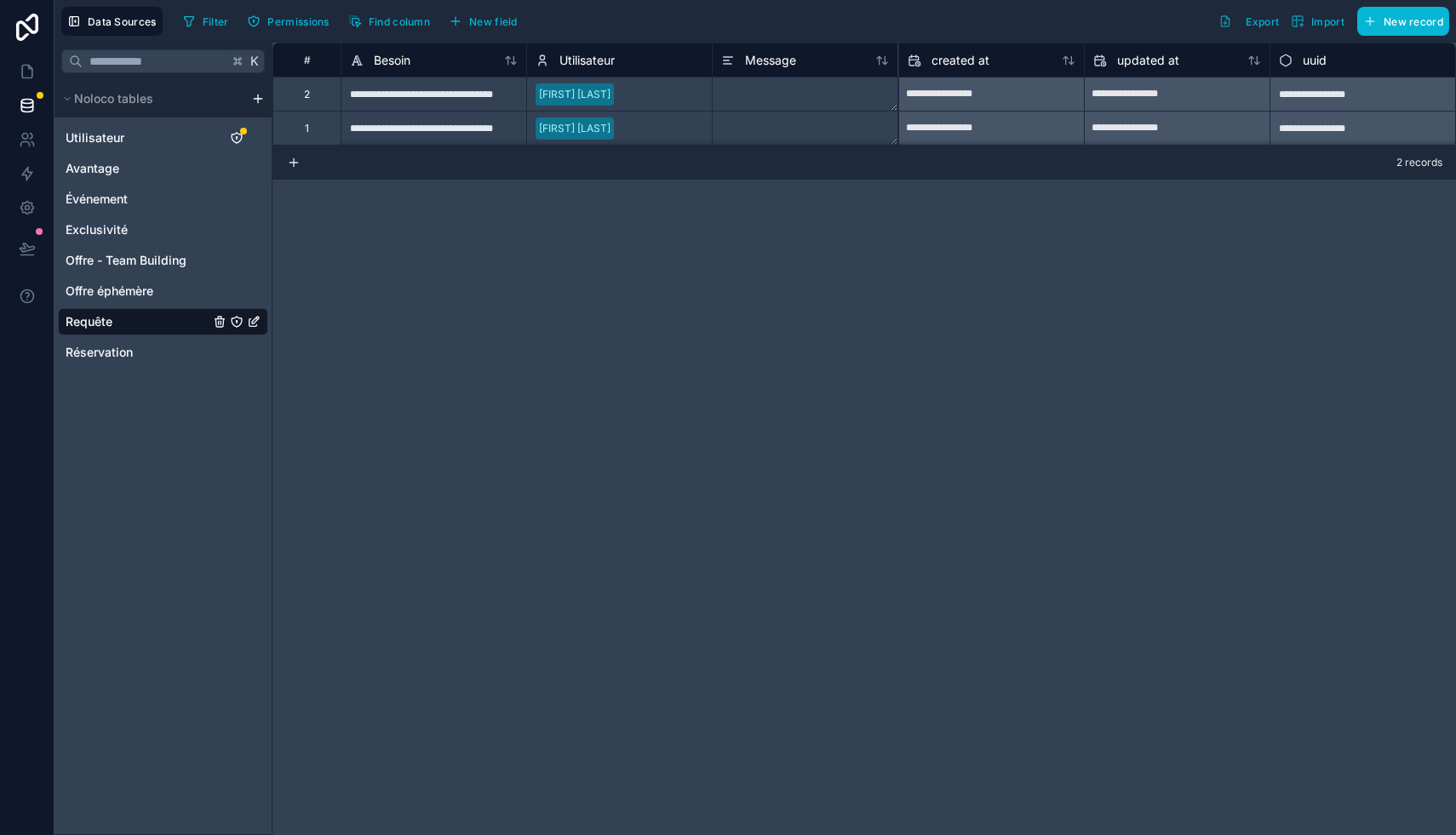 click 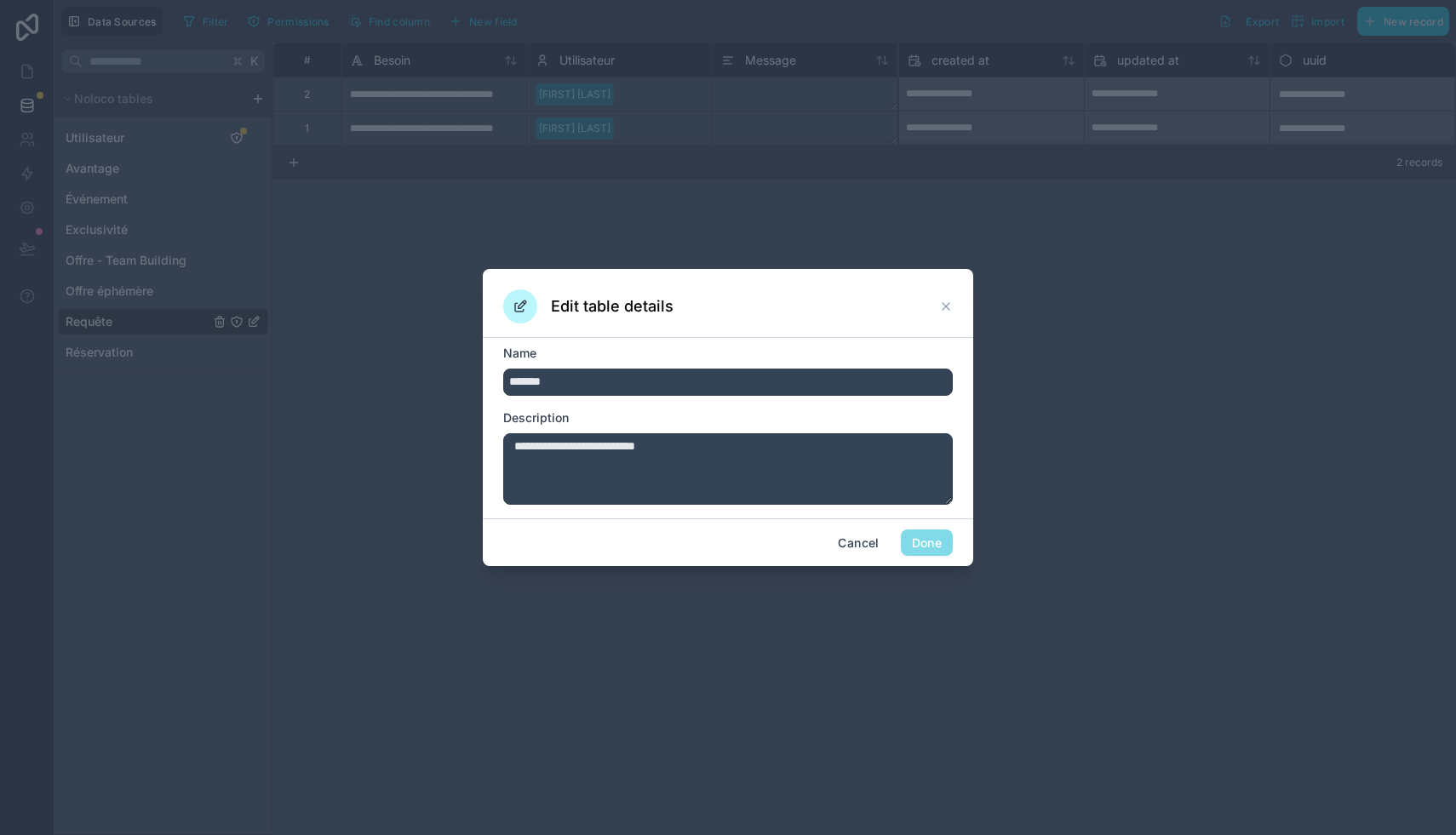 click 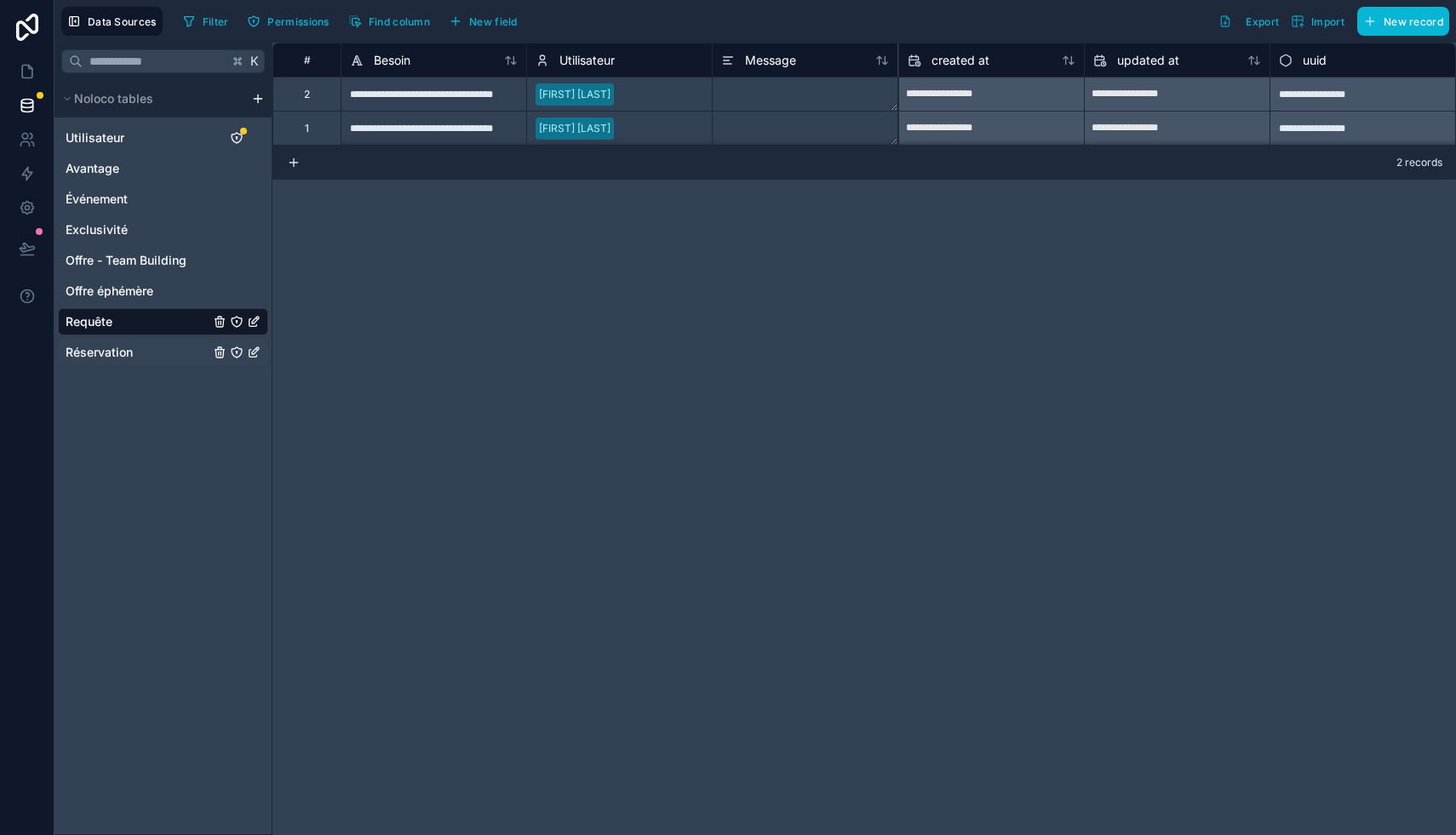 click on "Réservation" at bounding box center [99, 352] 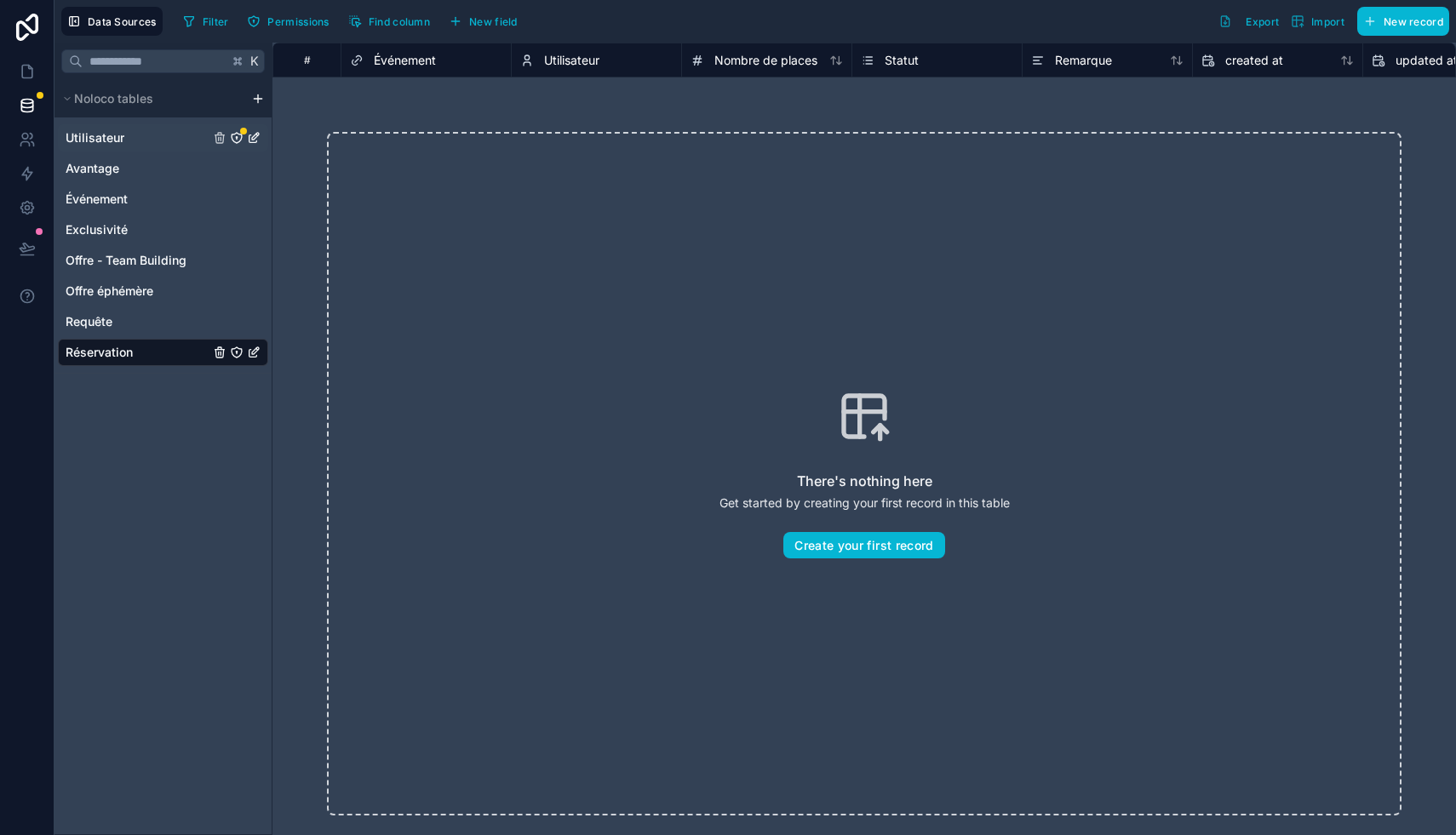 click on "Utilisateur" at bounding box center [95, 138] 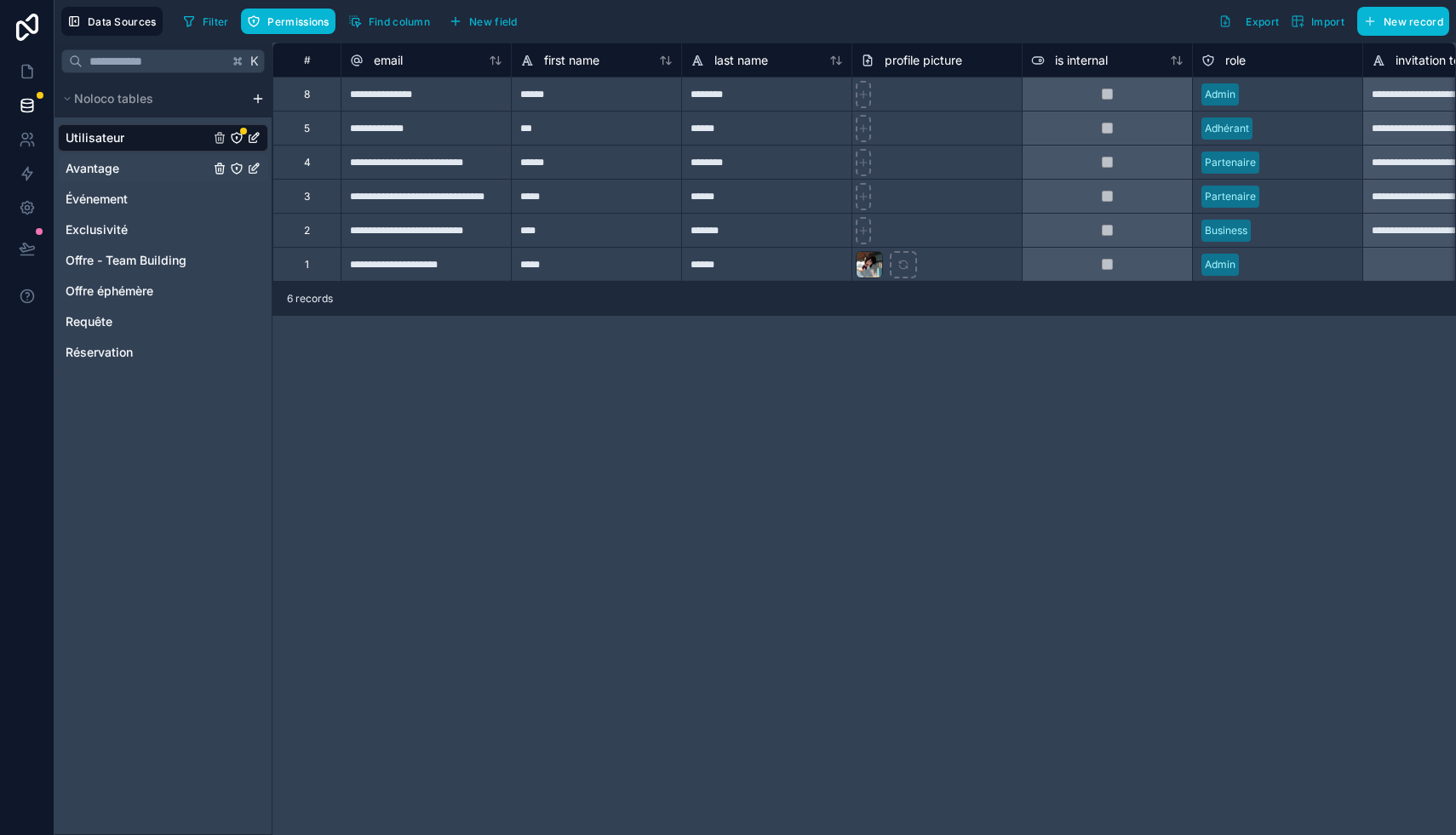 click on "Avantage" at bounding box center [163, 169] 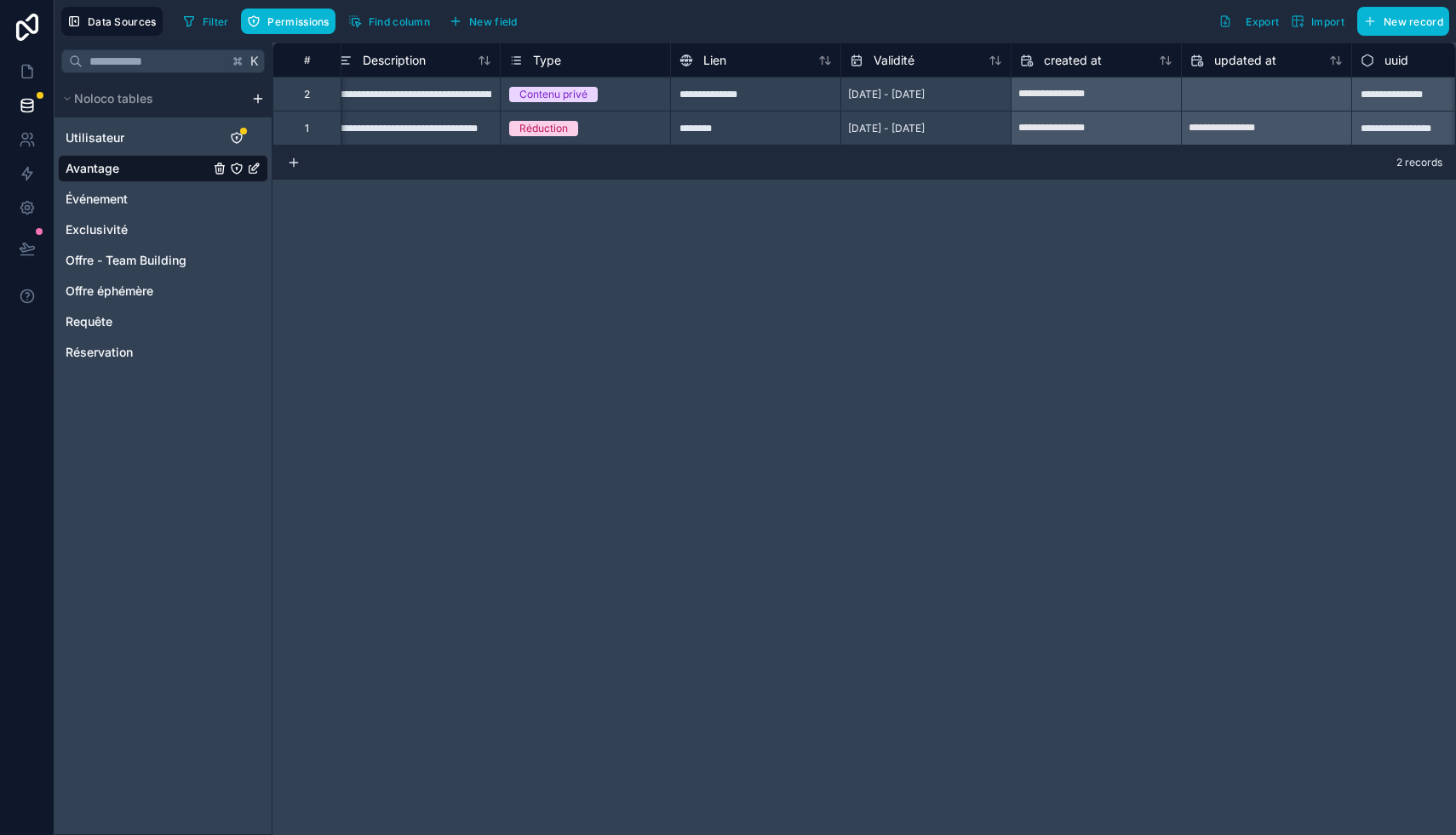 scroll, scrollTop: 0, scrollLeft: 9, axis: horizontal 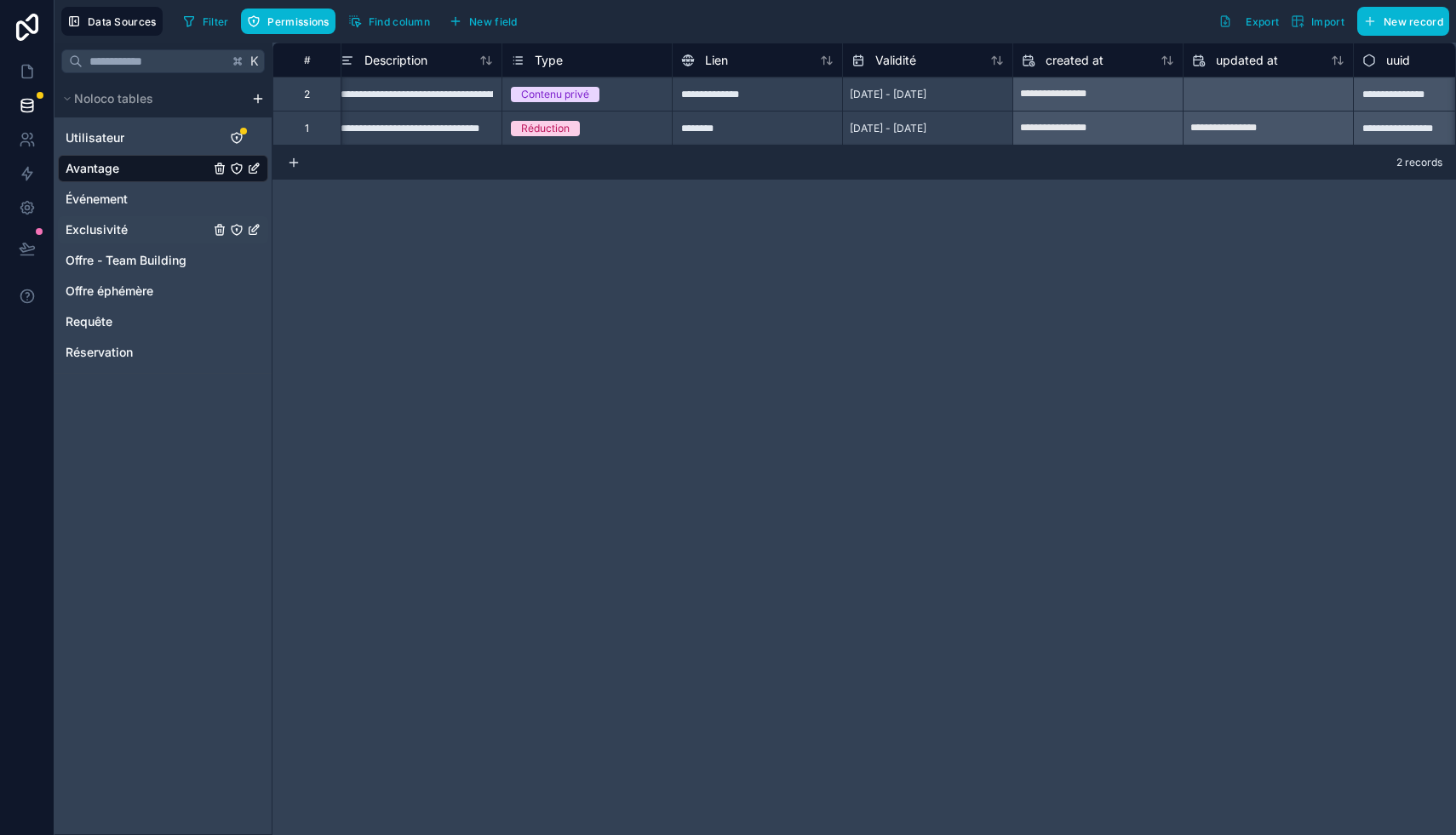 click on "Exclusivité" at bounding box center [96, 230] 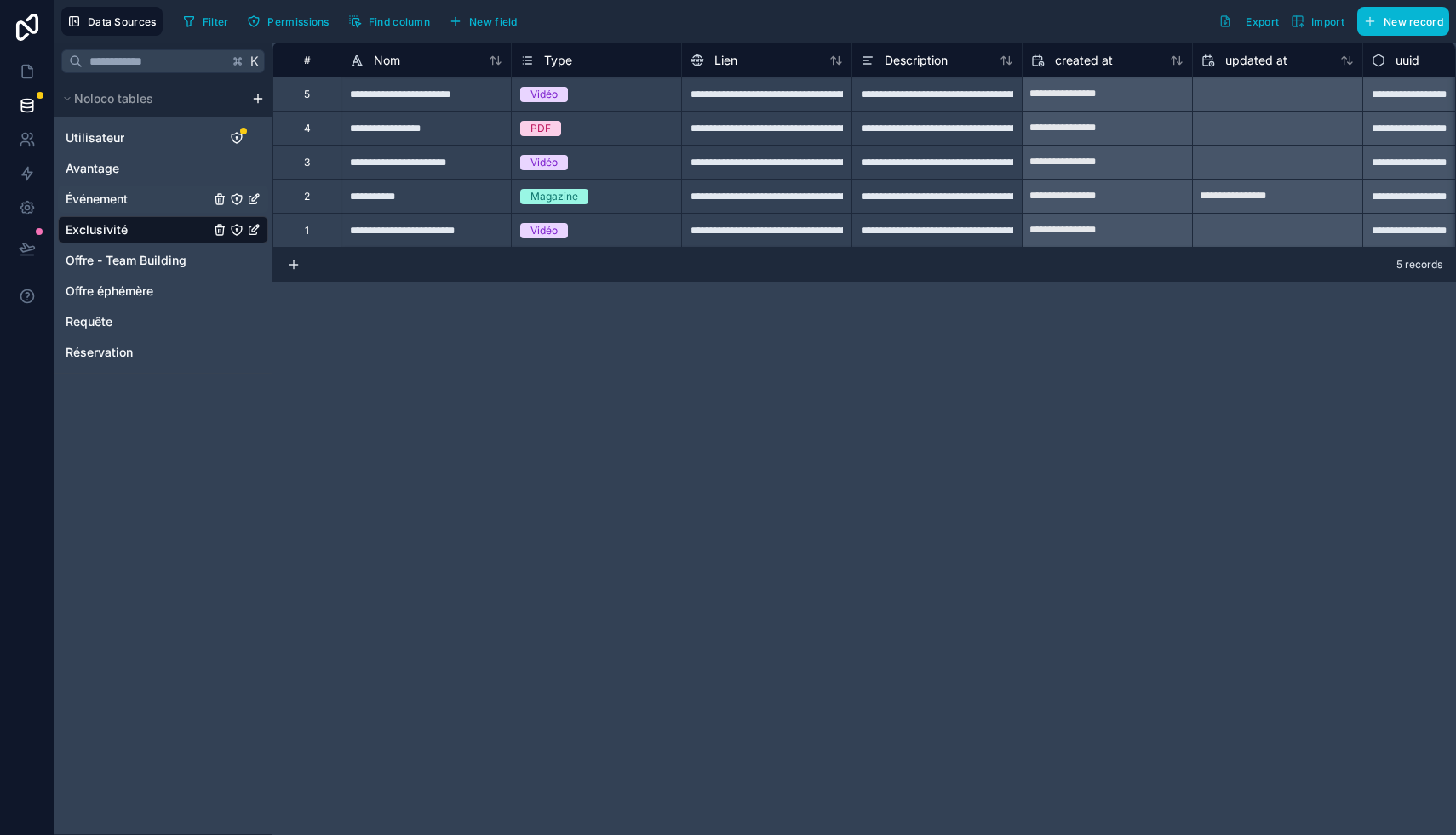 click on "Événement" at bounding box center (96, 199) 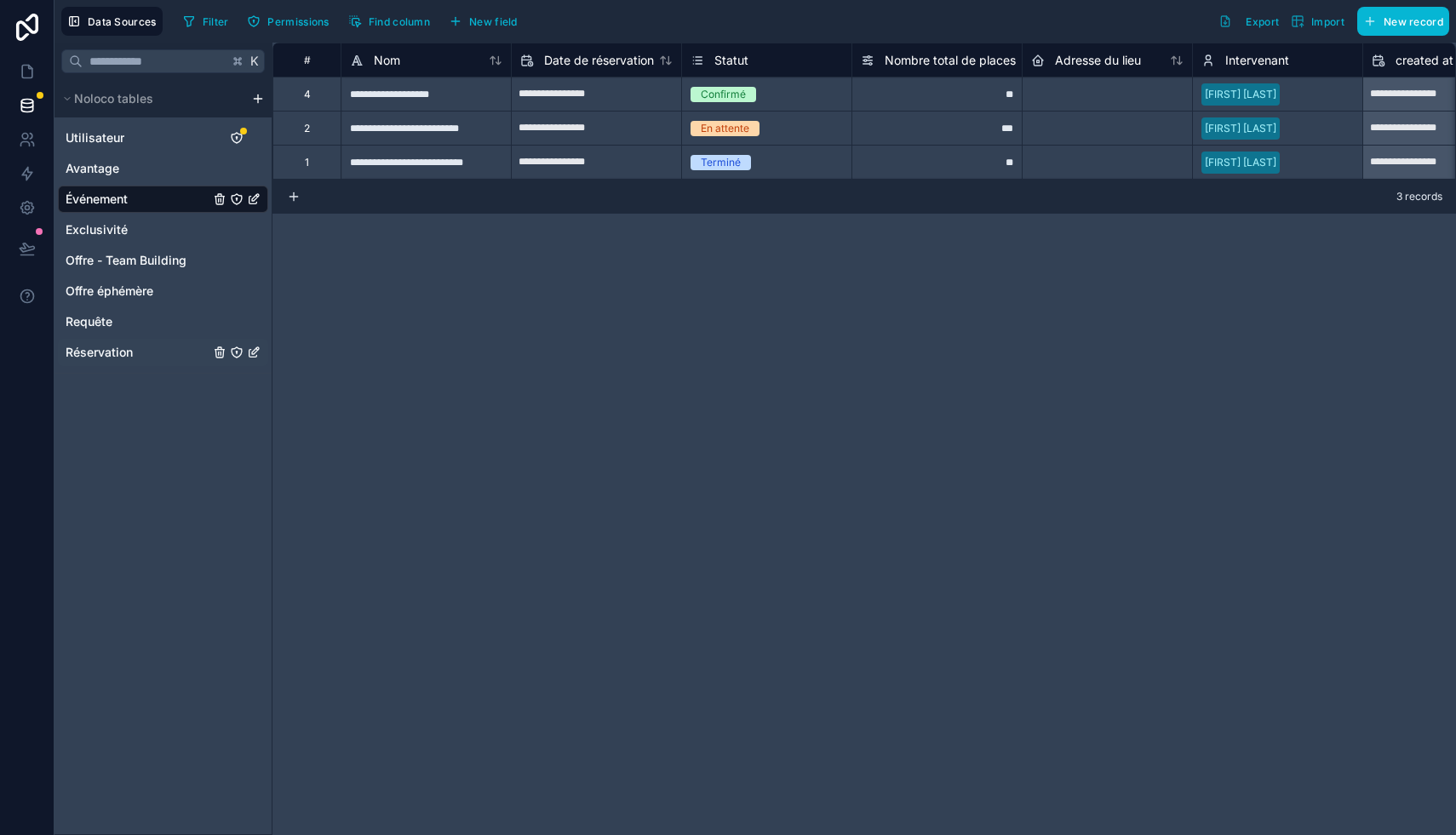 click on "Réservation" at bounding box center (99, 352) 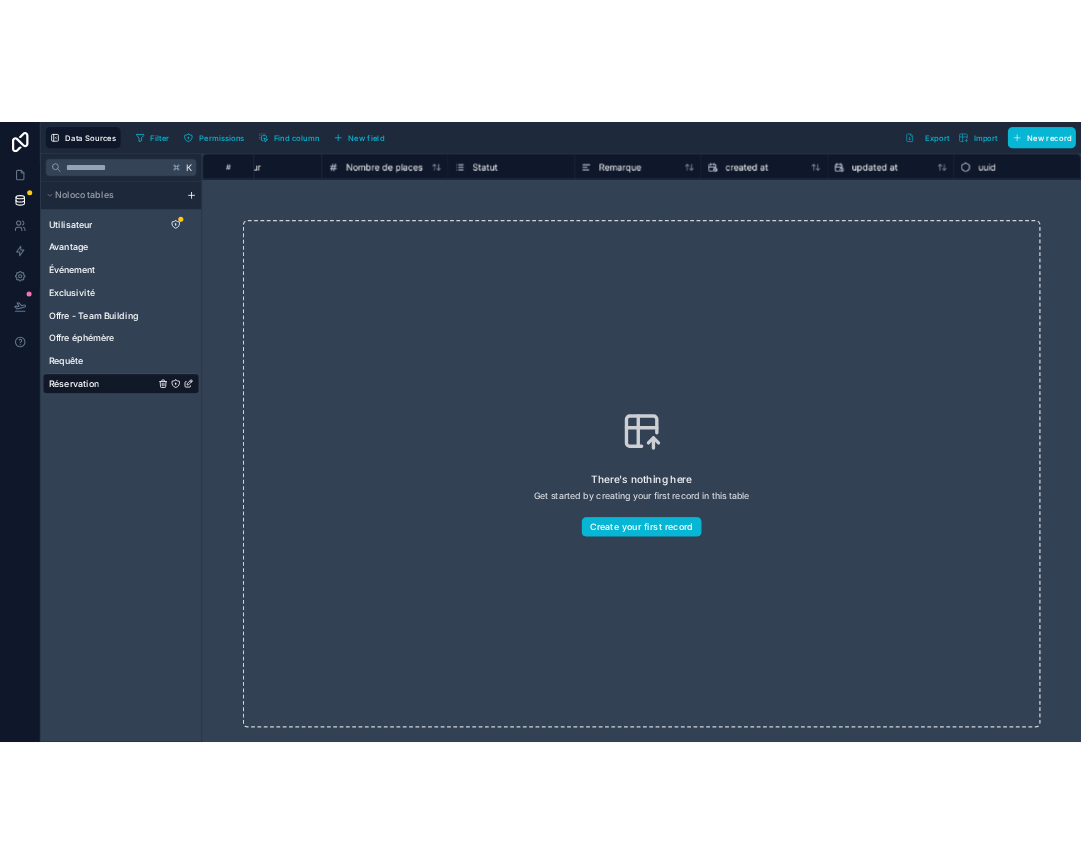 scroll, scrollTop: 0, scrollLeft: 0, axis: both 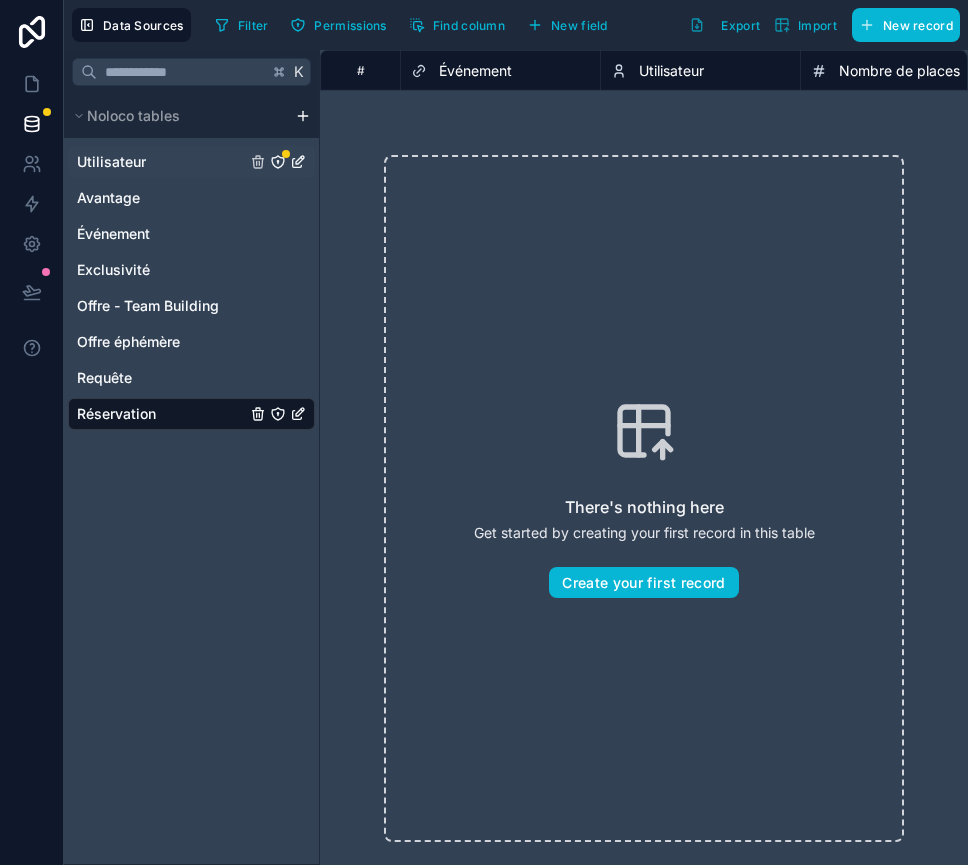 click on "Utilisateur" at bounding box center (111, 162) 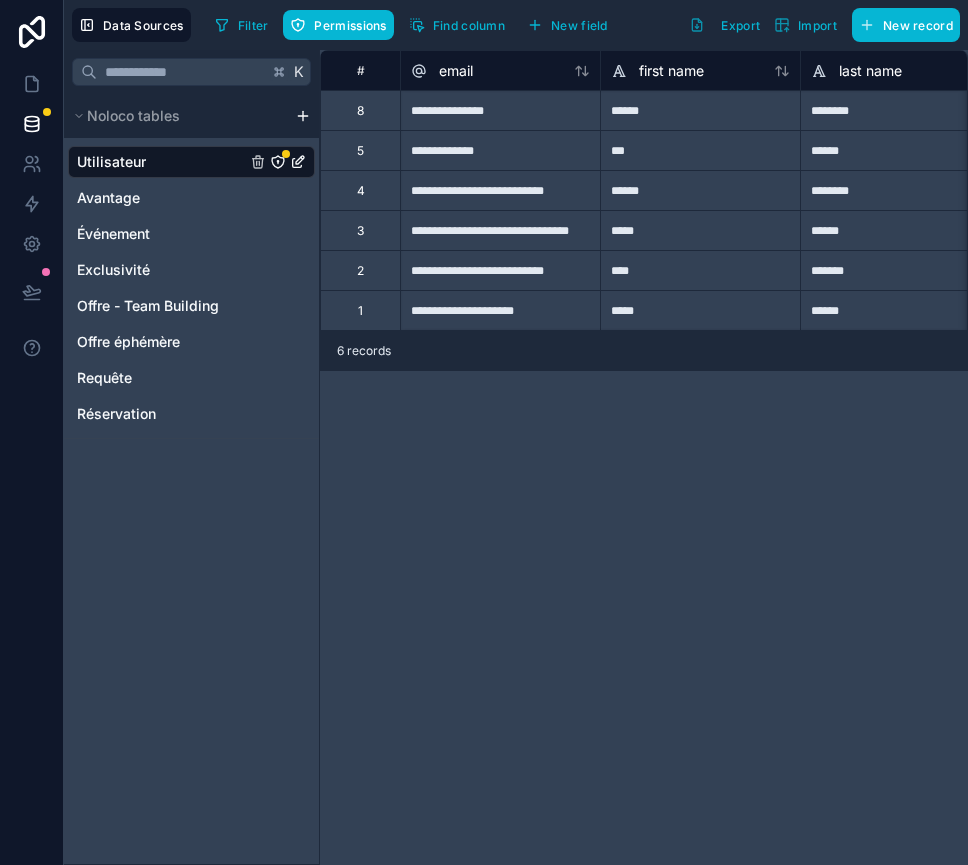 click 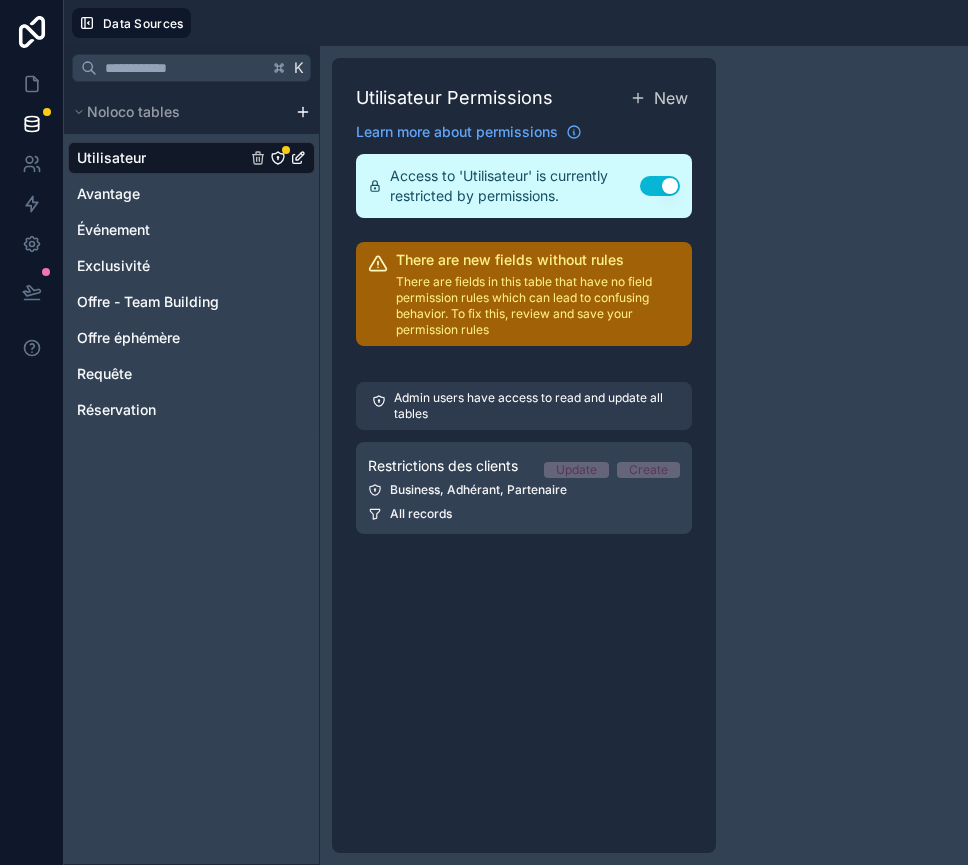 click on "There are fields in this table that have no field permission rules which can lead to confusing behavior. To fix this, review and save your permission rules" at bounding box center [538, 306] 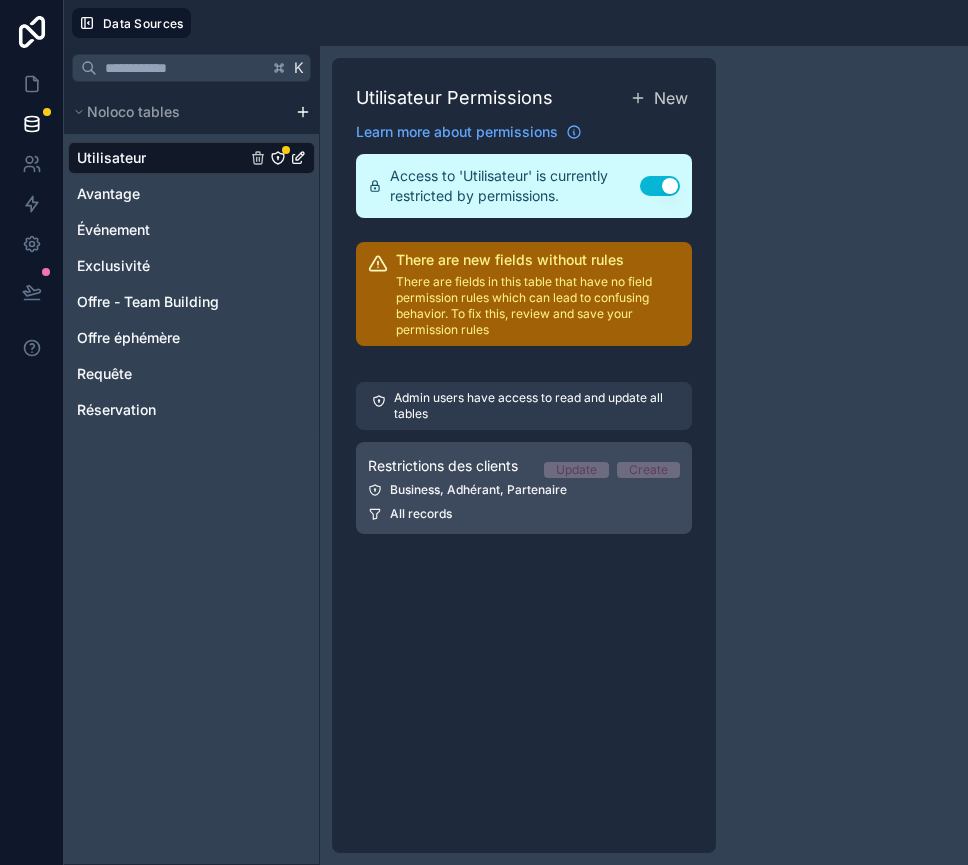 click on "Restrictions des clients Update Create Business, Adhérant, Partenaire All records" at bounding box center (524, 488) 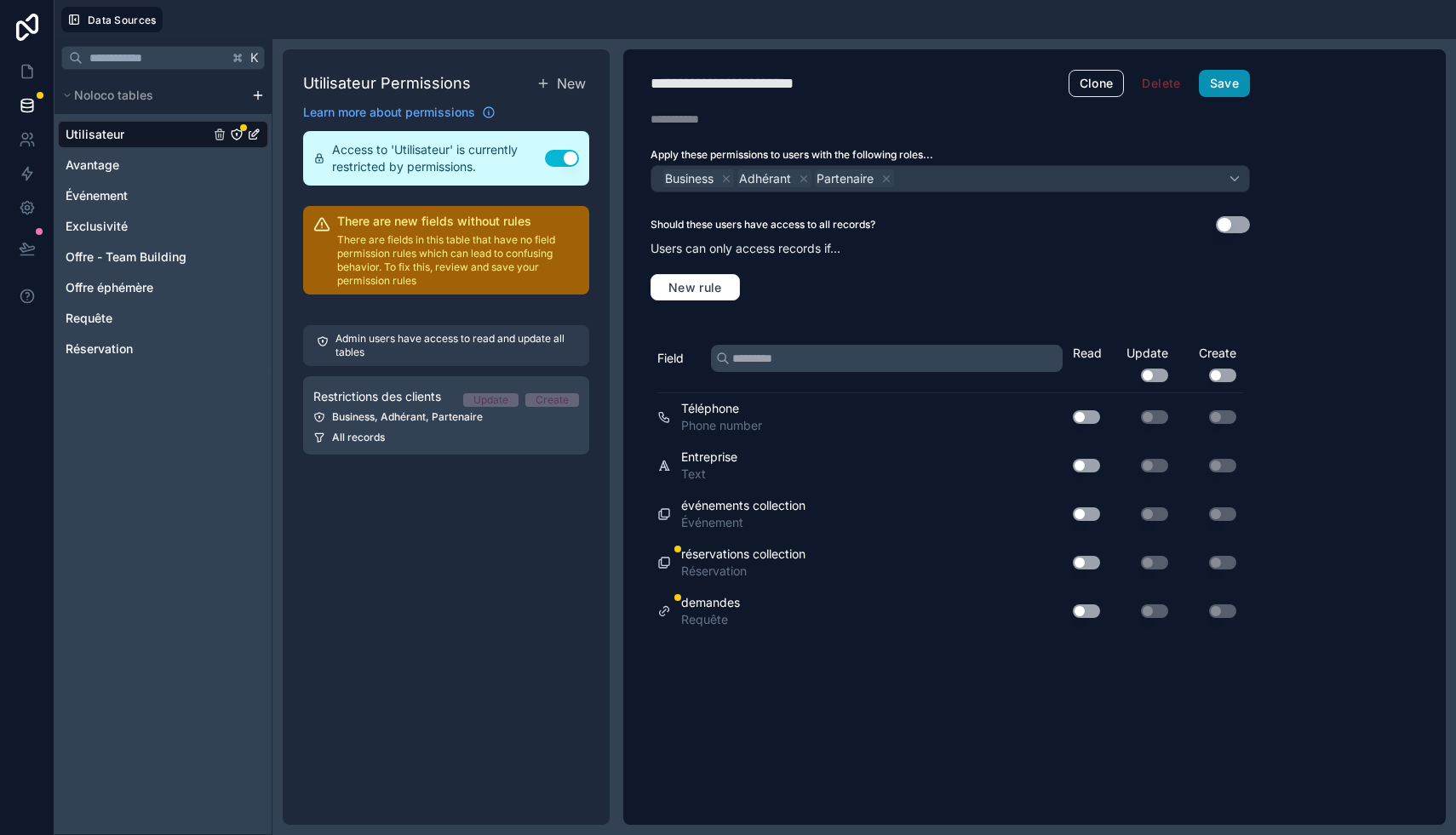 click on "Save" at bounding box center (1224, 83) 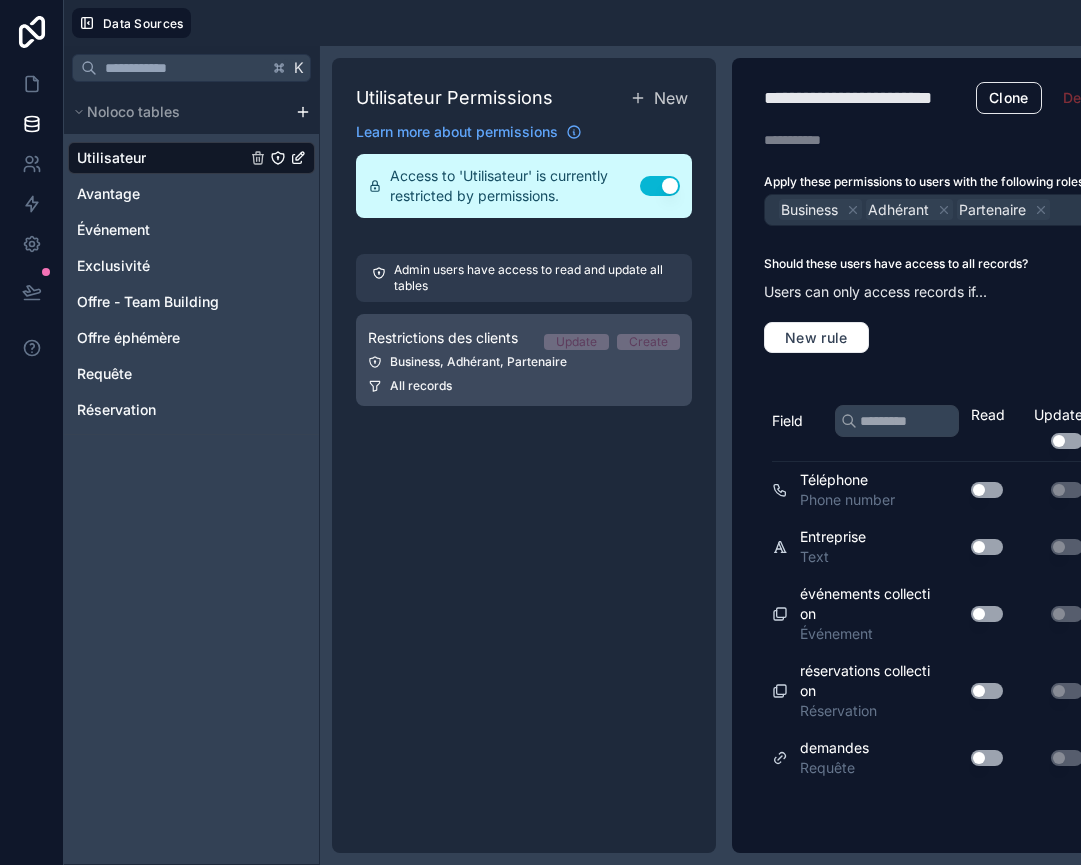 click on "Update" at bounding box center (576, 342) 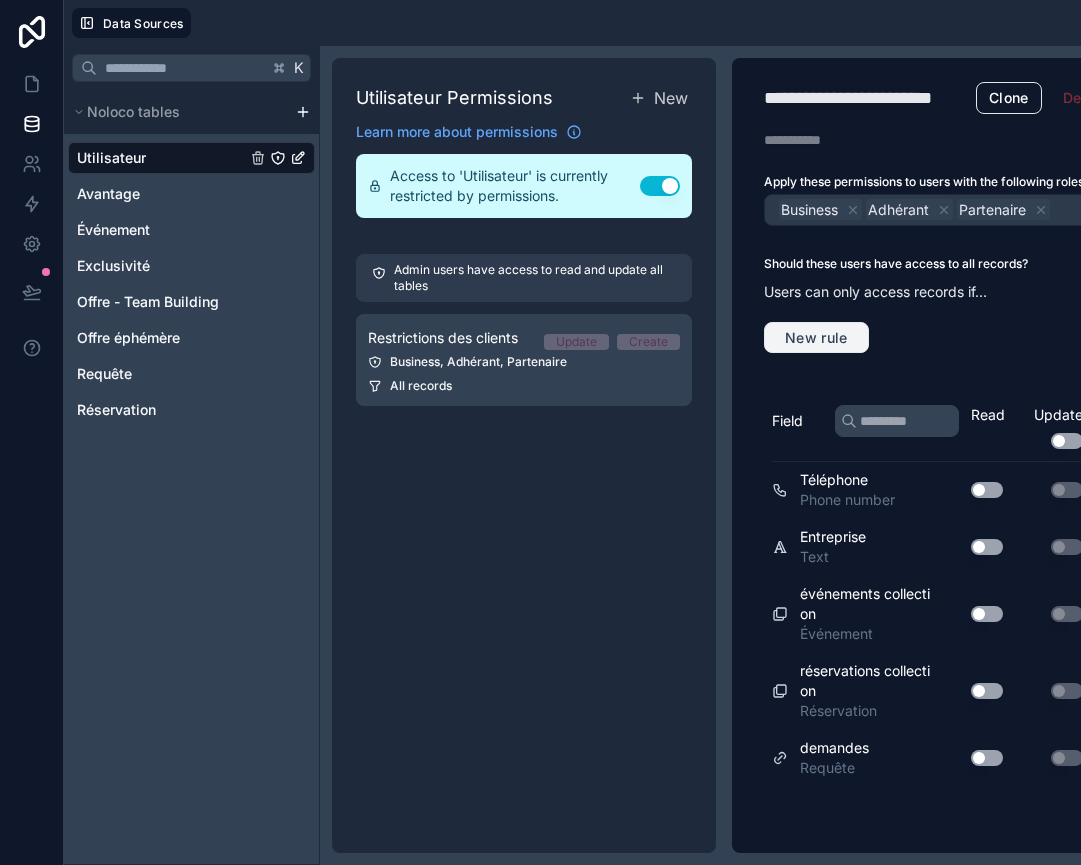click on "New rule" at bounding box center (816, 338) 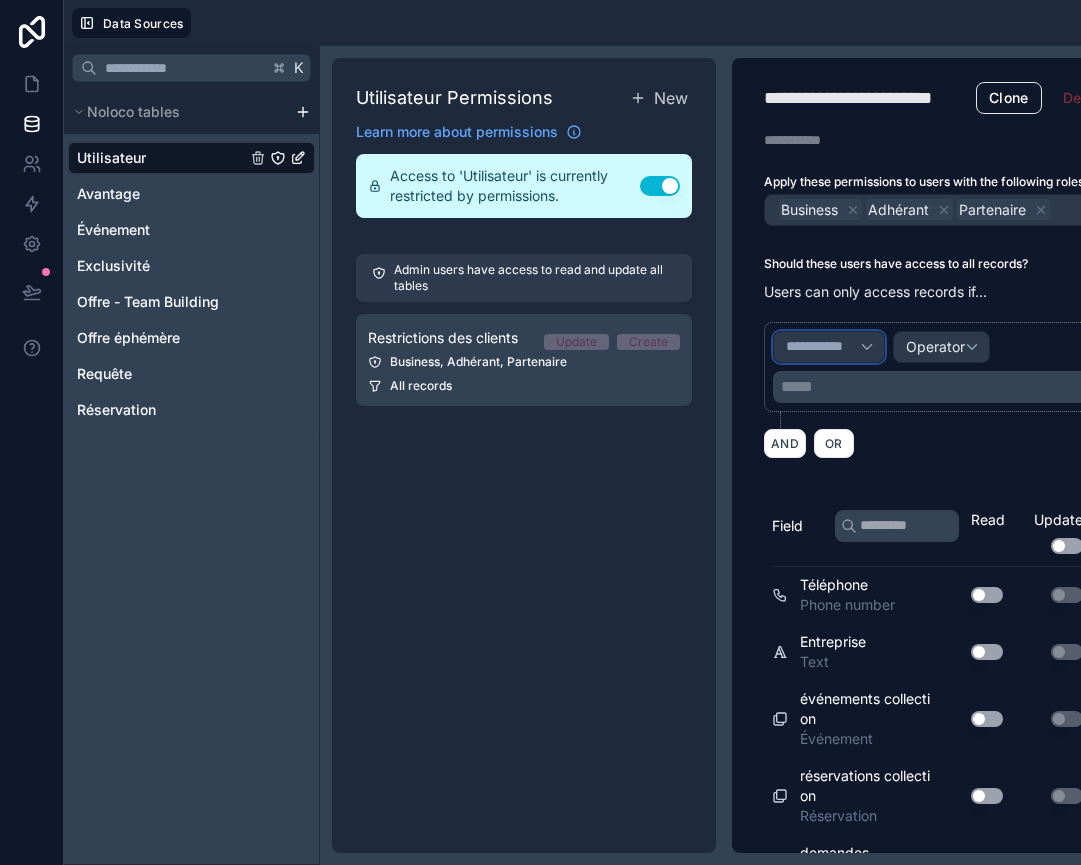 click on "**********" at bounding box center [823, 347] 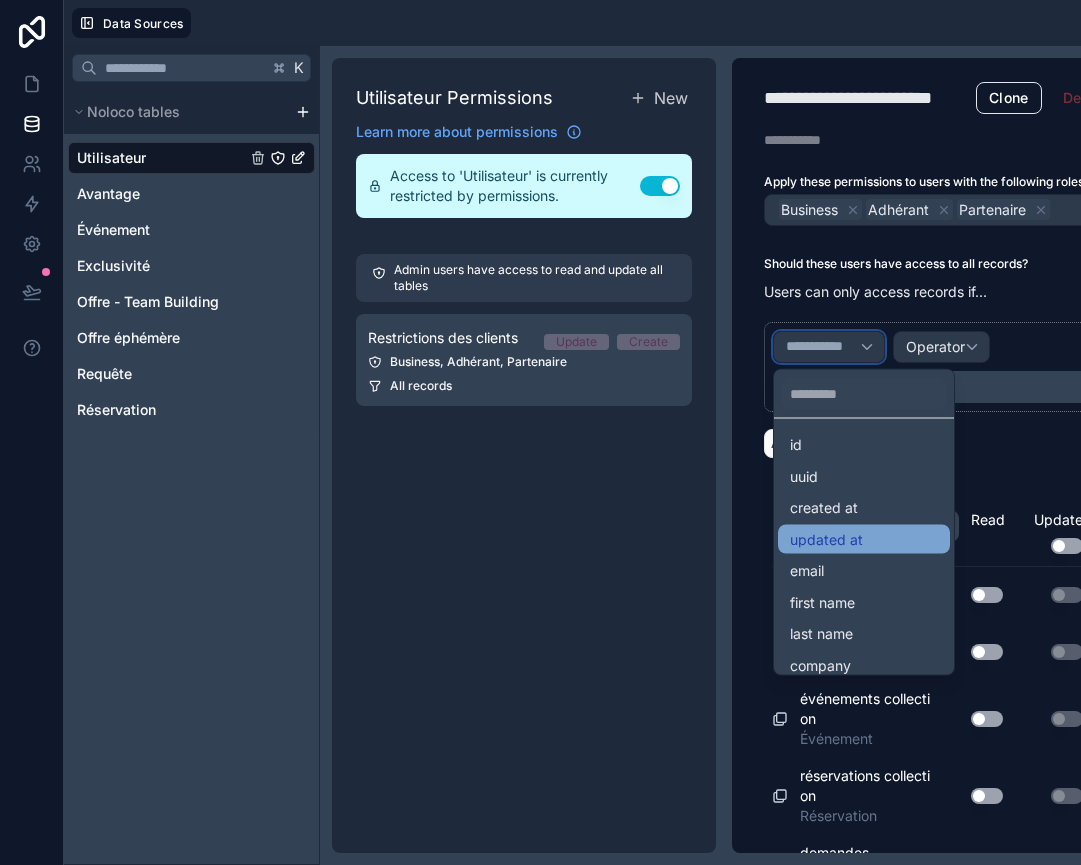 scroll, scrollTop: 0, scrollLeft: 0, axis: both 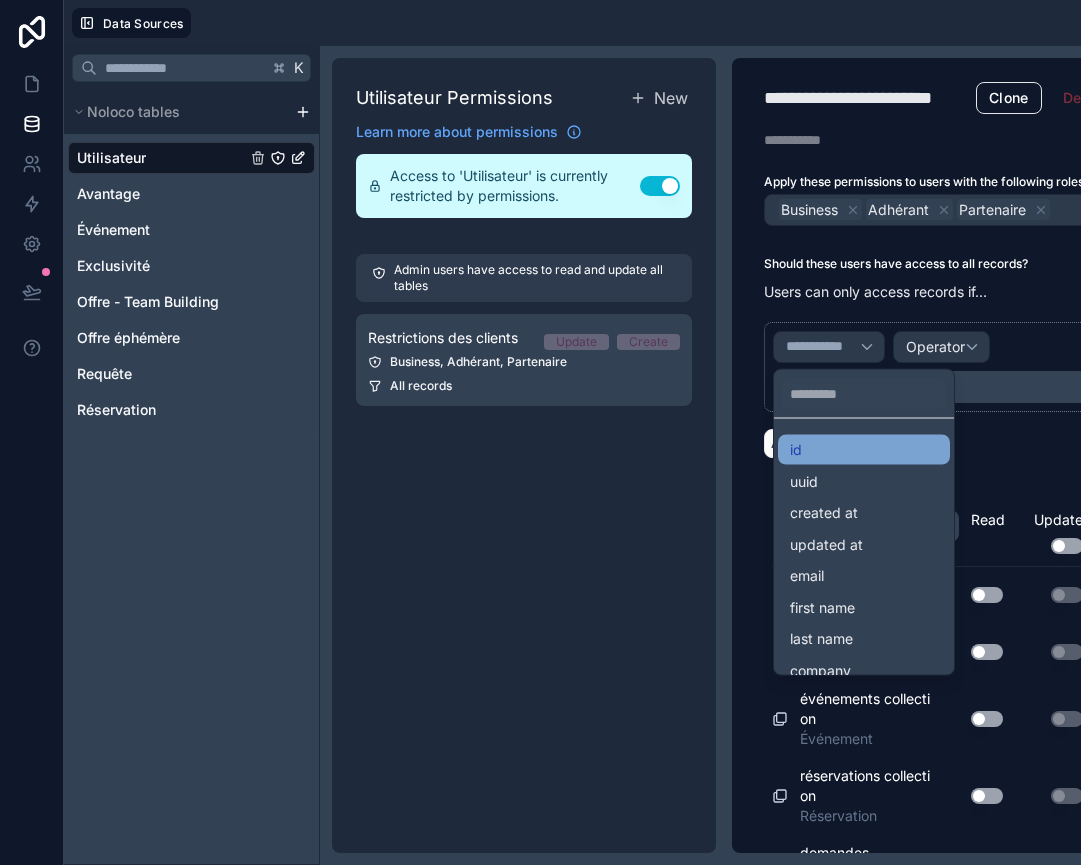 click on "id" at bounding box center (864, 450) 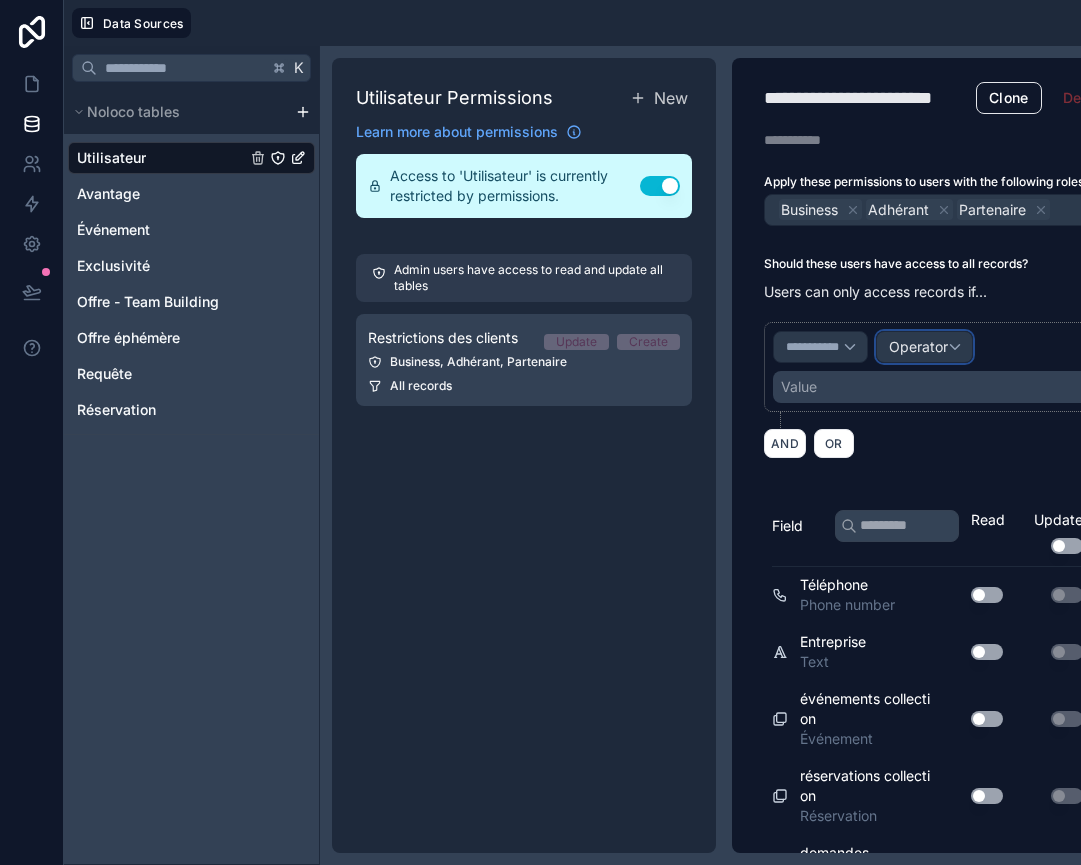 click on "Operator" at bounding box center [918, 346] 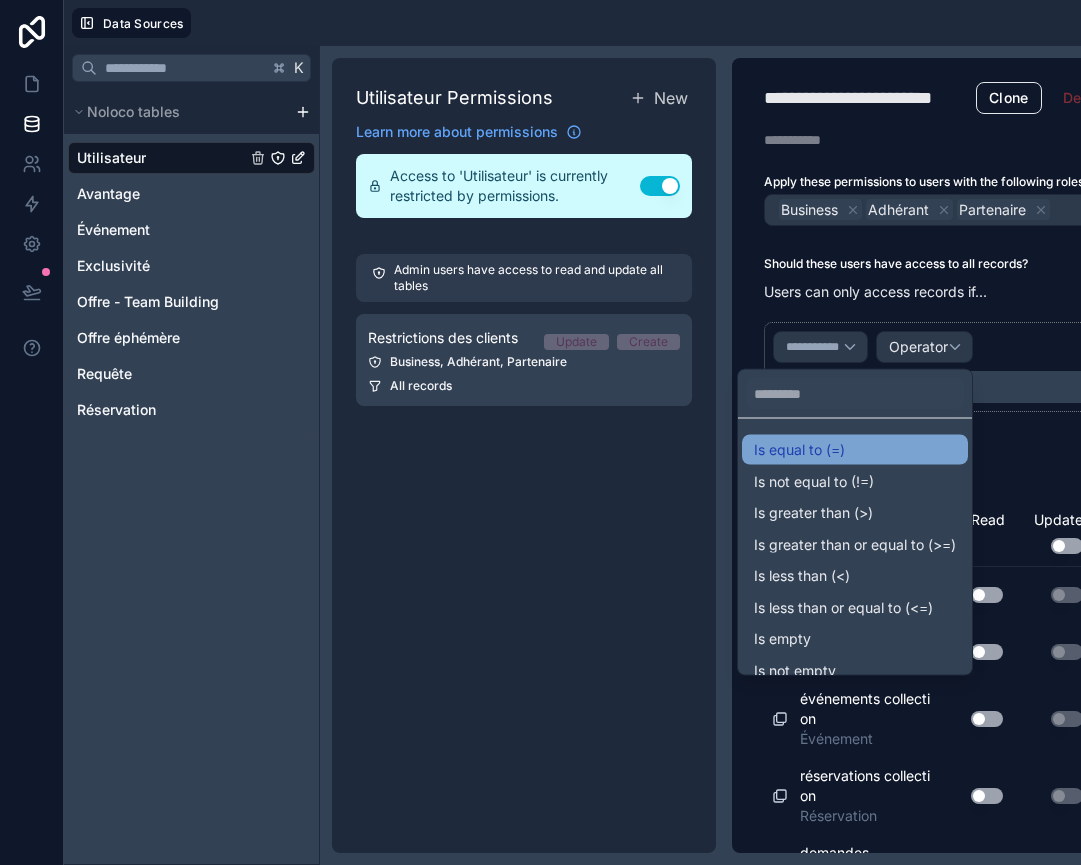click on "Is equal to (=)" at bounding box center (799, 450) 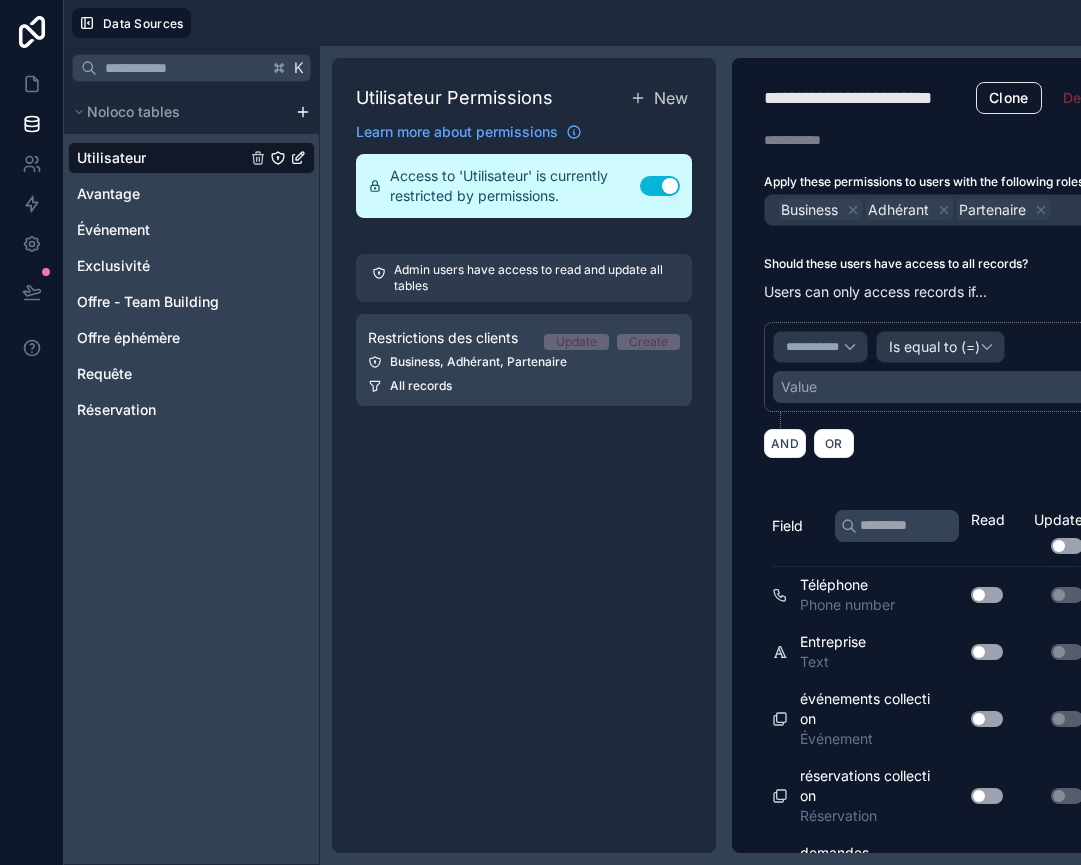 click on "Value" at bounding box center (967, 387) 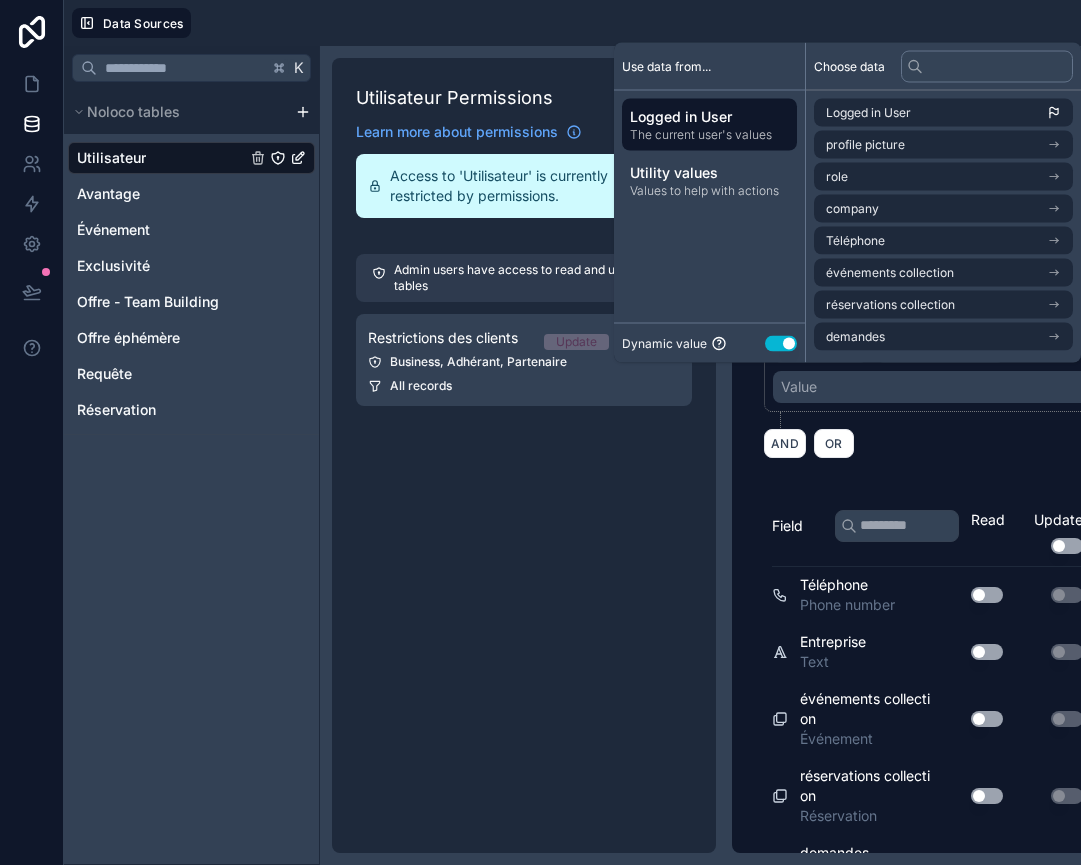 click on "The current user's values" at bounding box center (709, 135) 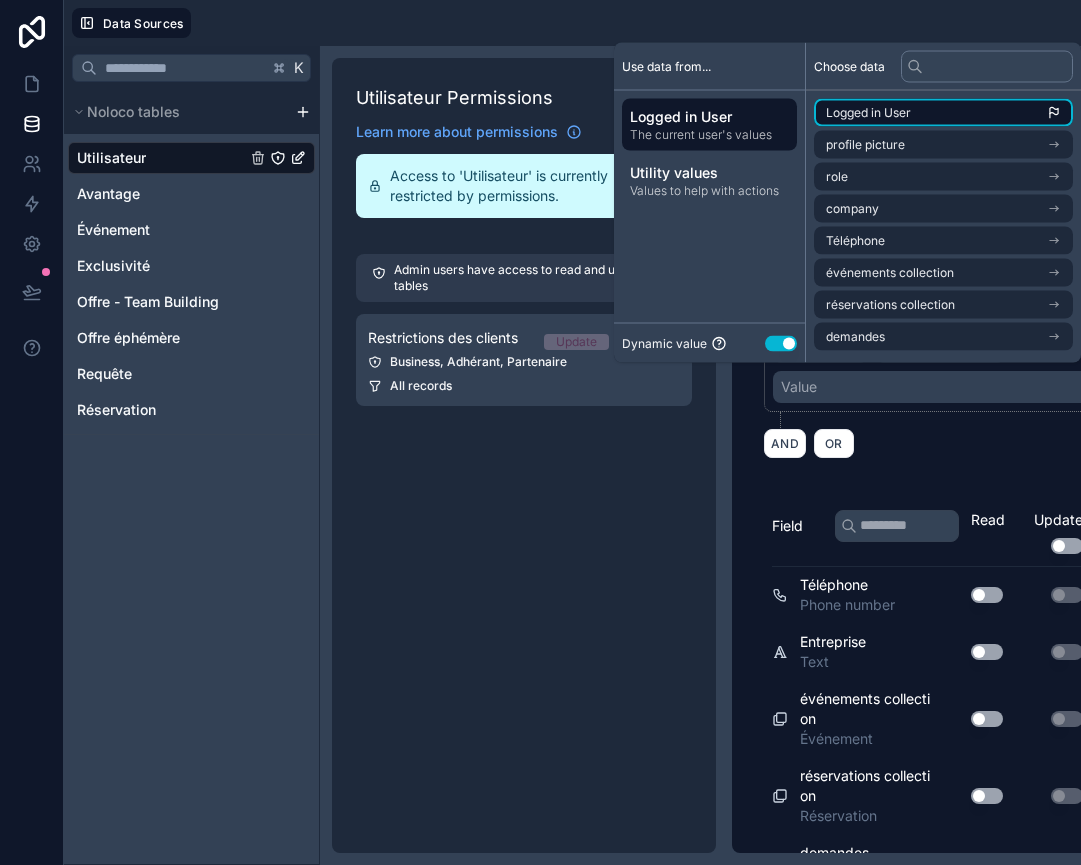 click on "Logged in User" at bounding box center [943, 113] 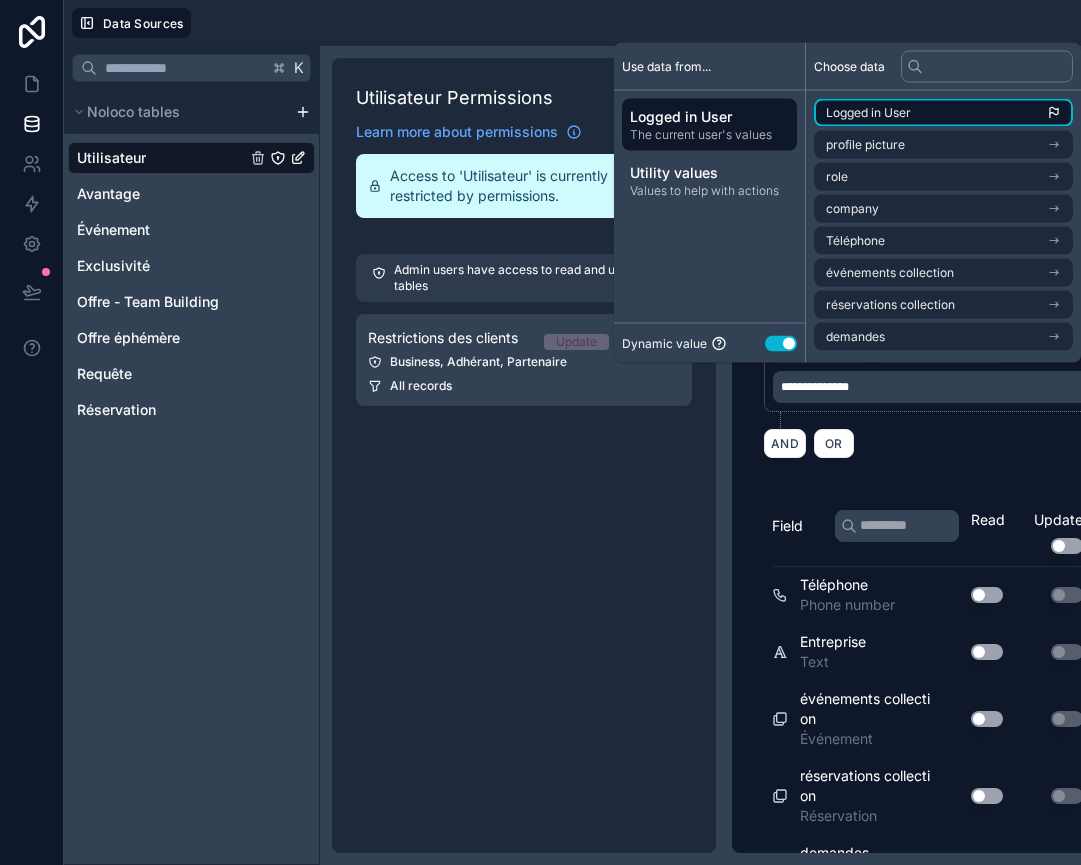 click on "Logged in User" at bounding box center [943, 113] 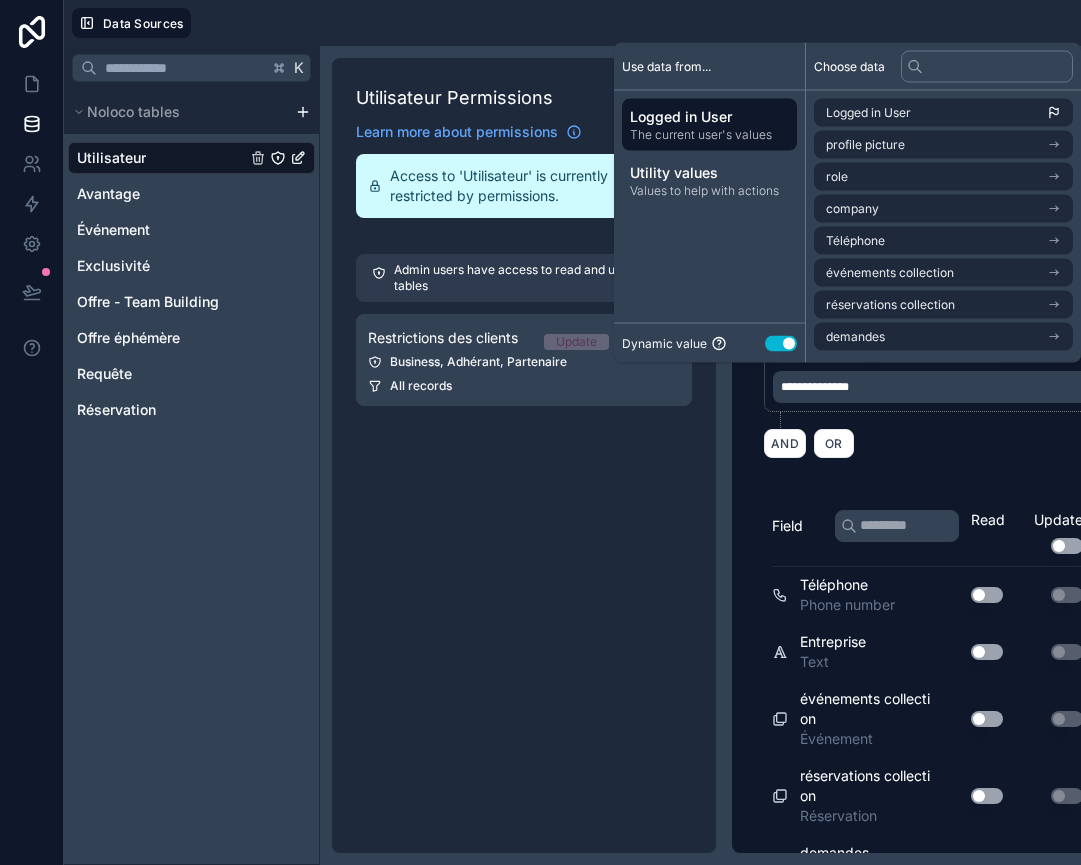 click on "**********" at bounding box center [971, 375] 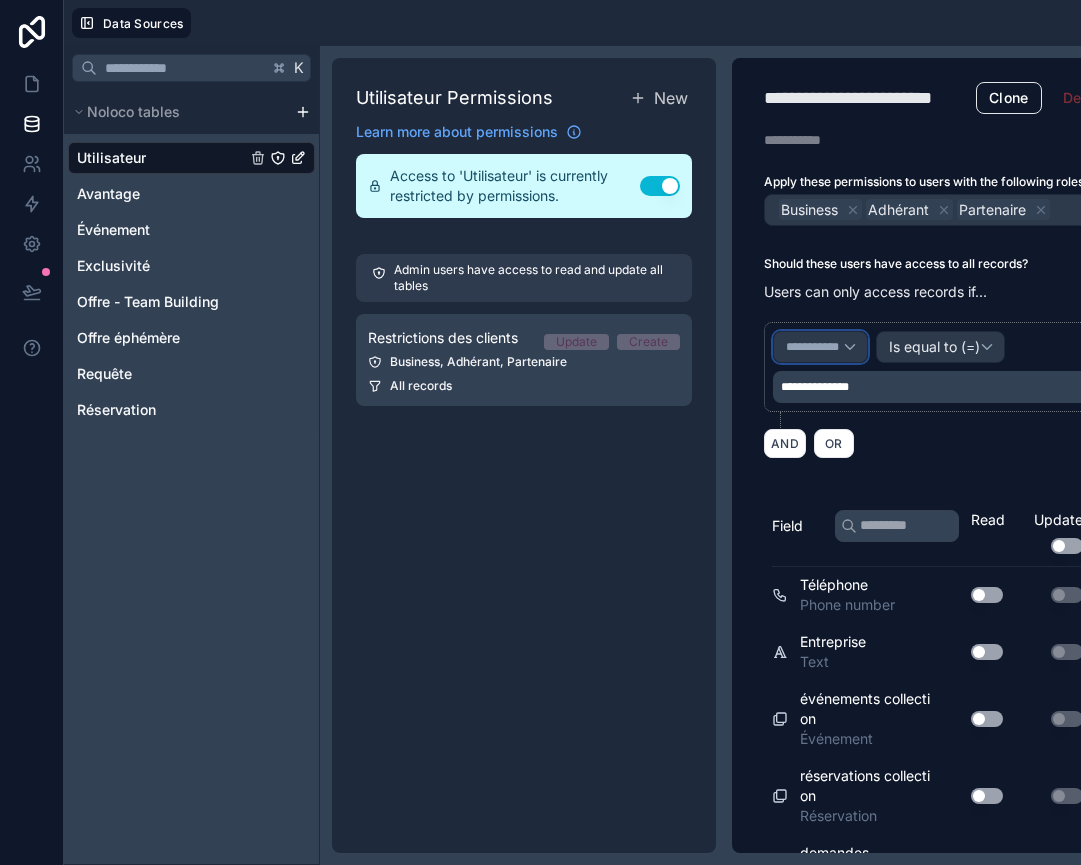 click on "**********" at bounding box center [820, 347] 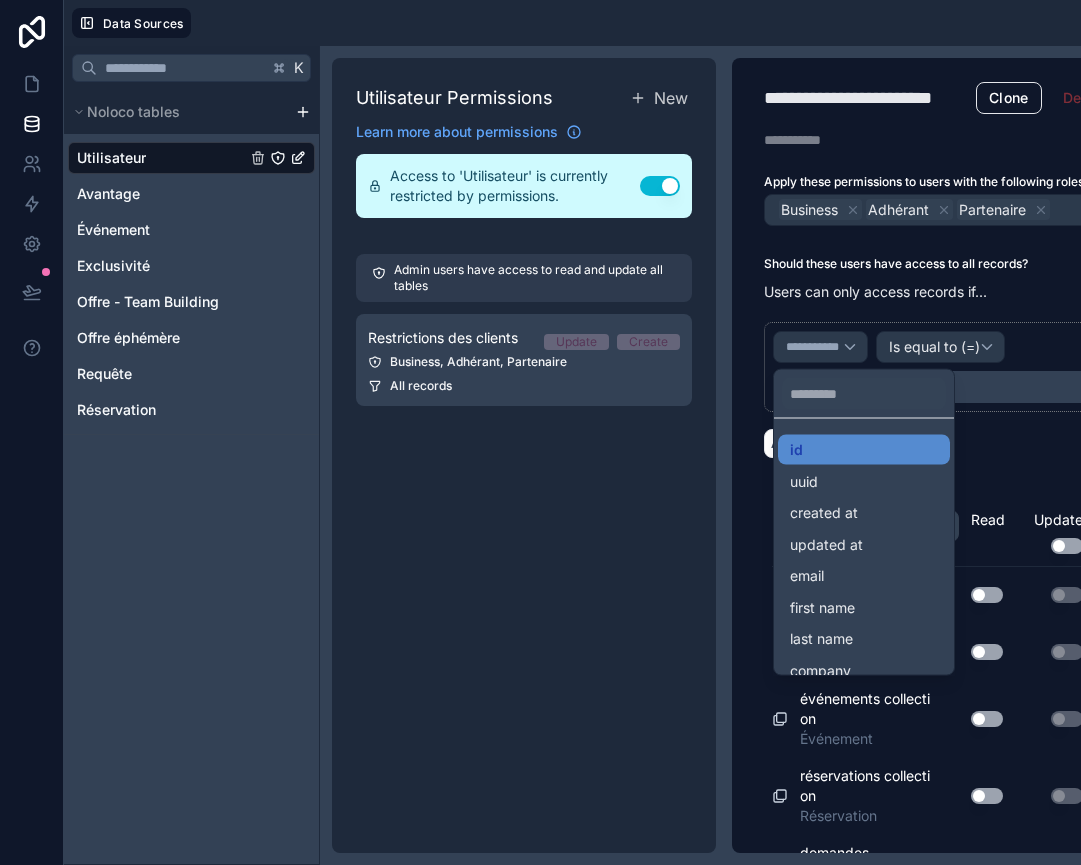 click at bounding box center (540, 432) 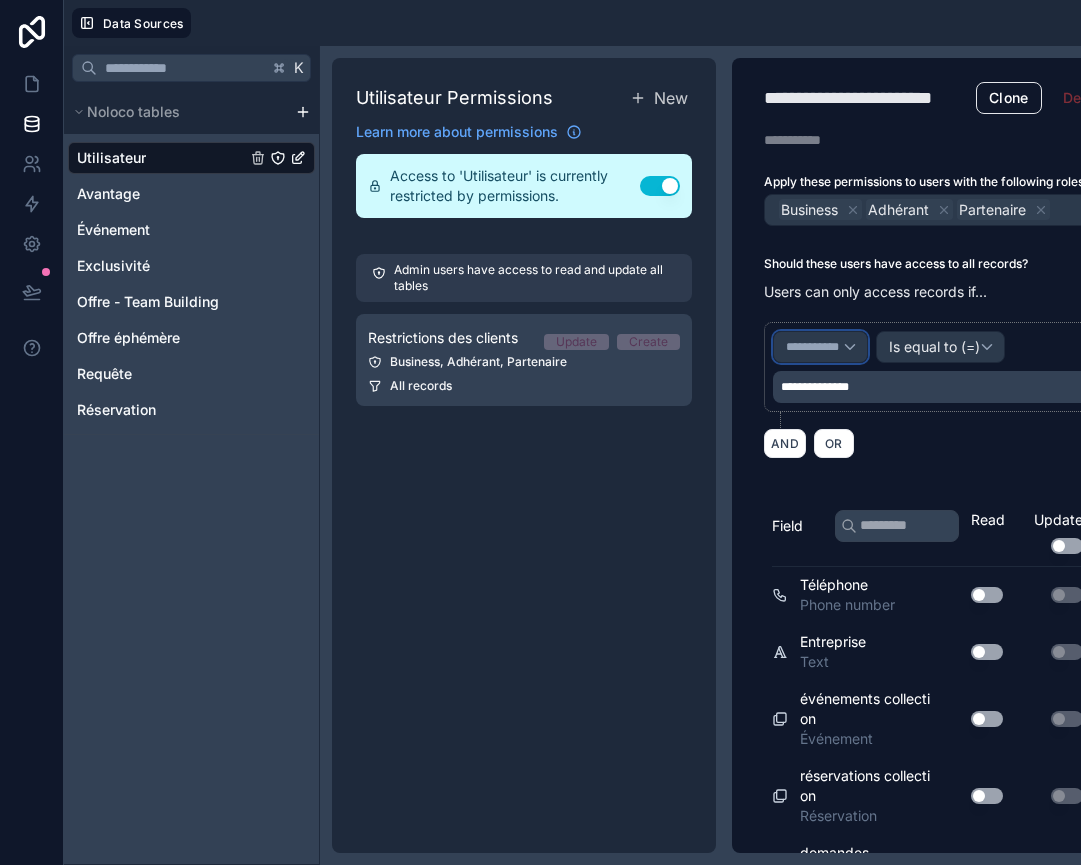 click on "**********" at bounding box center [814, 347] 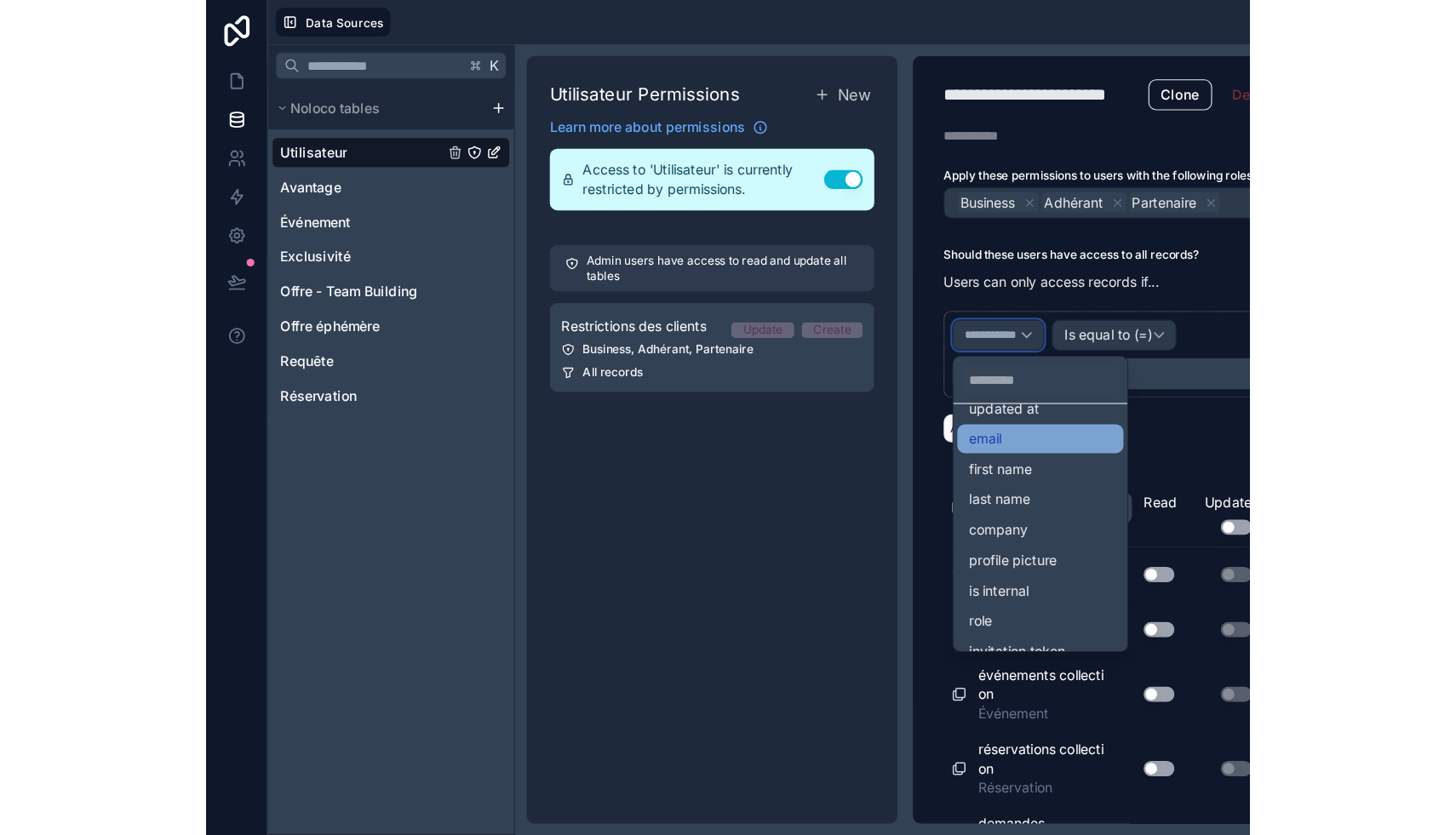 scroll, scrollTop: 0, scrollLeft: 0, axis: both 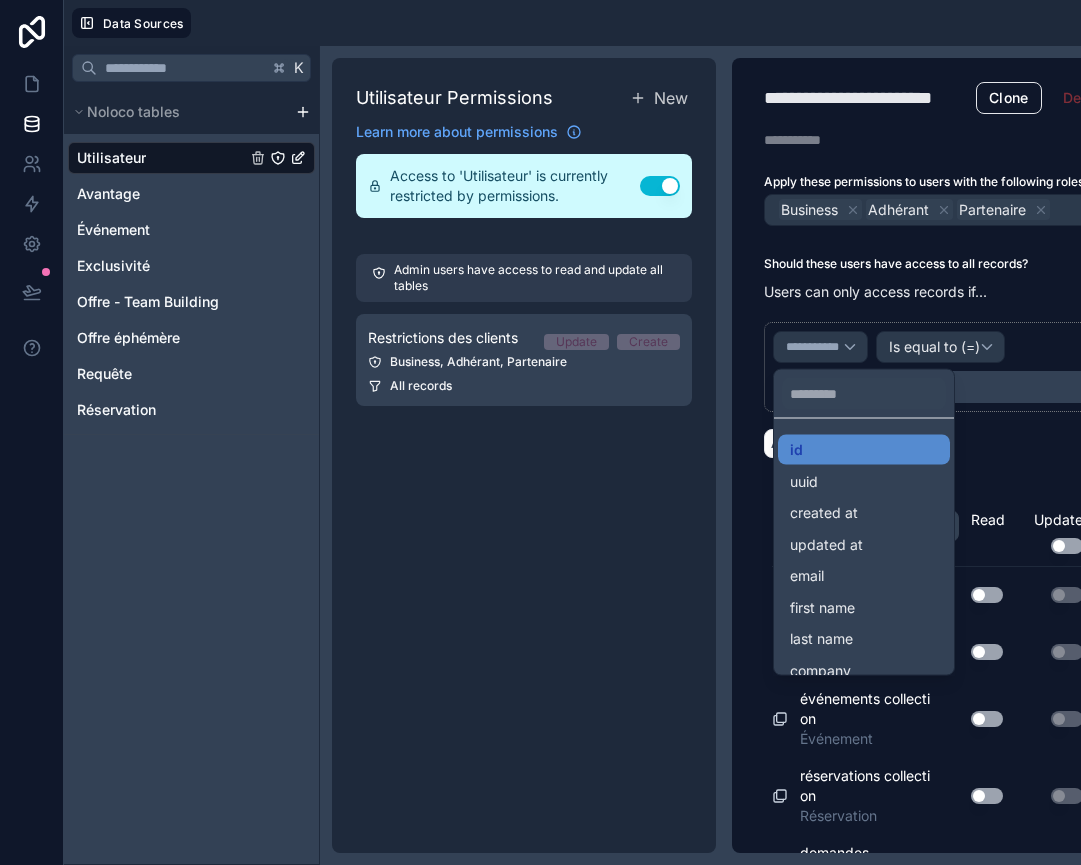 click at bounding box center [540, 432] 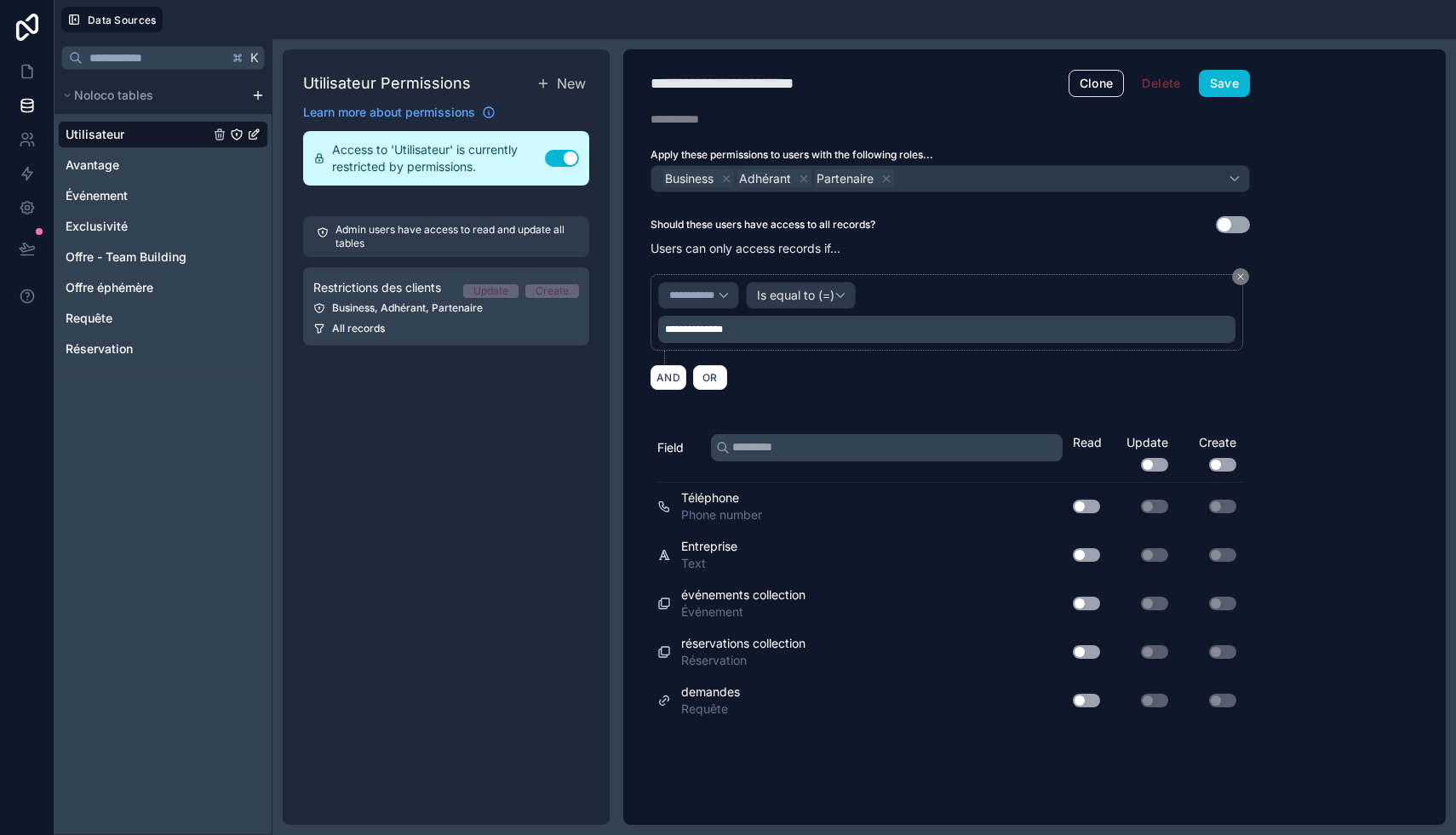 click on "Use setting" at bounding box center [1155, 465] 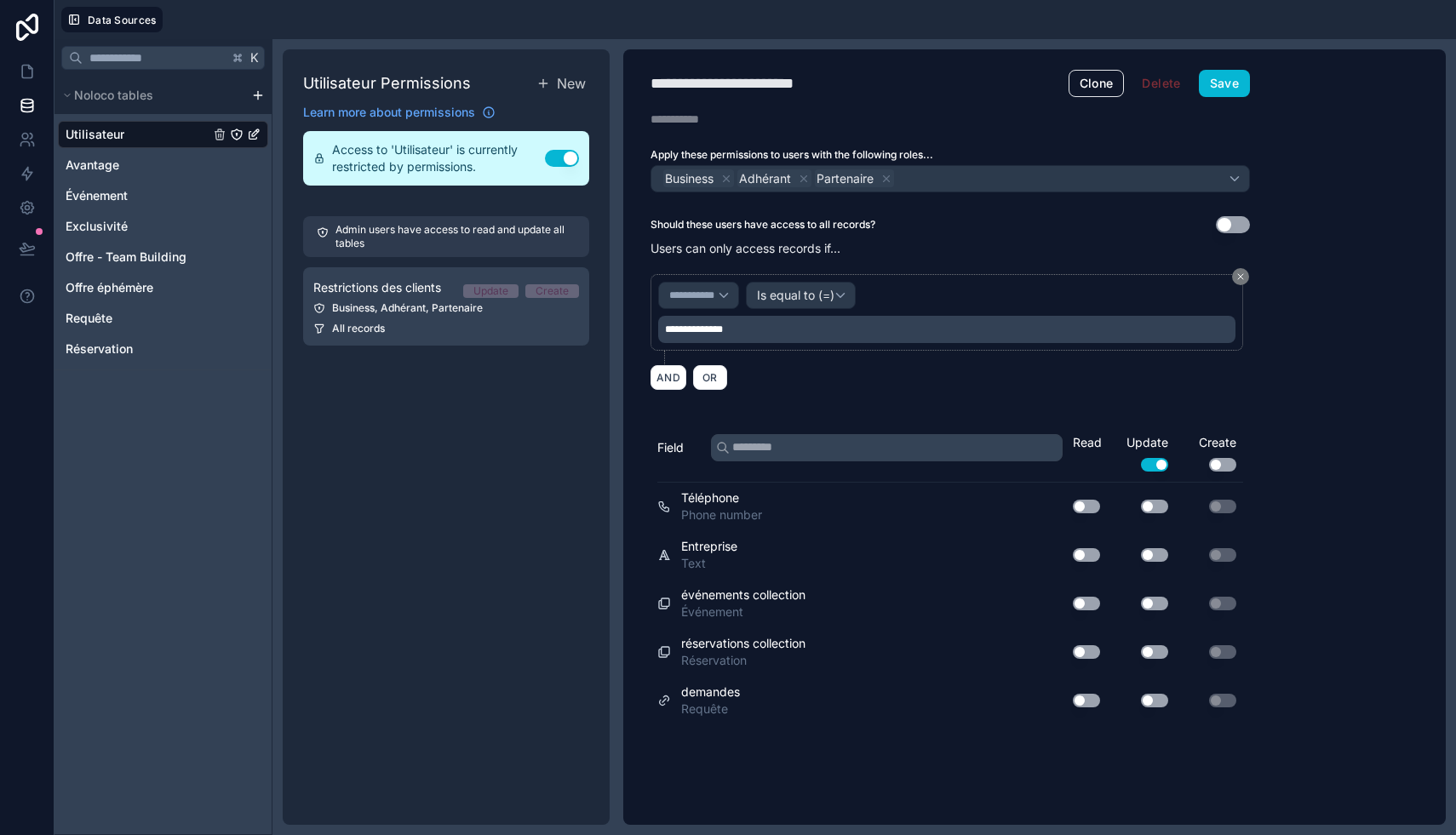 click on "Use setting" at bounding box center [1155, 506] 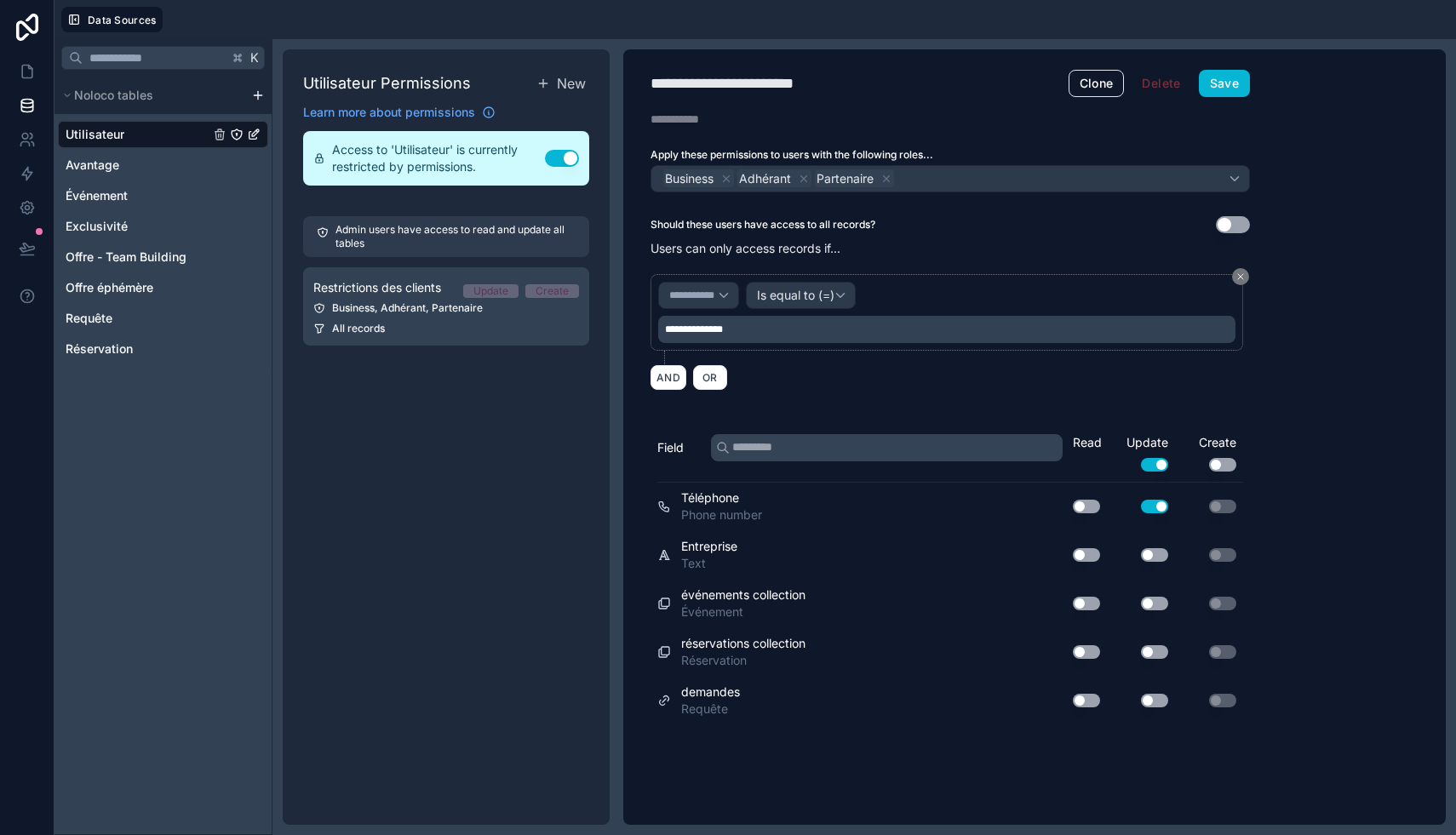 click on "Use setting" at bounding box center (1155, 555) 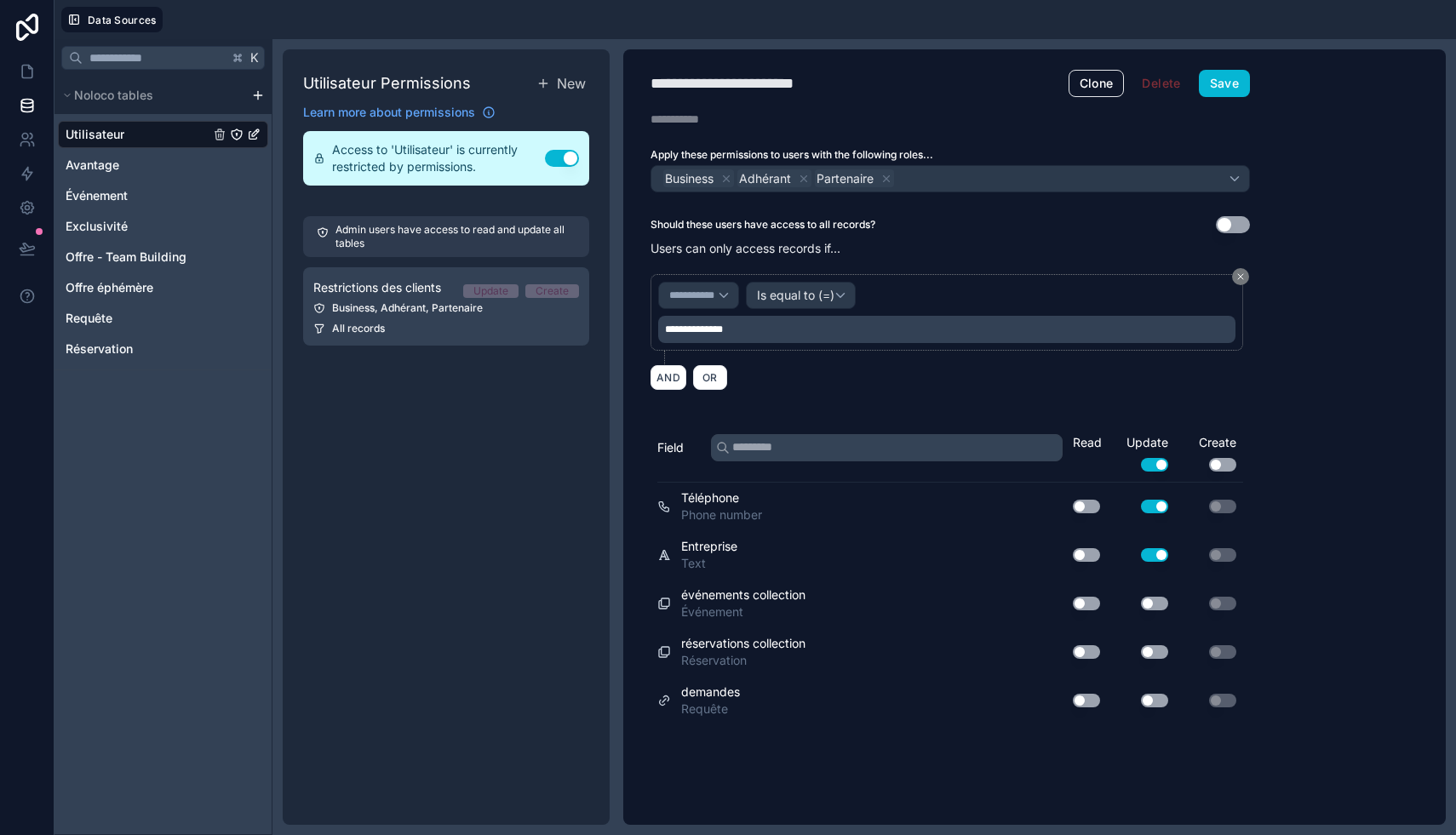 click on "Use setting" at bounding box center [1086, 555] 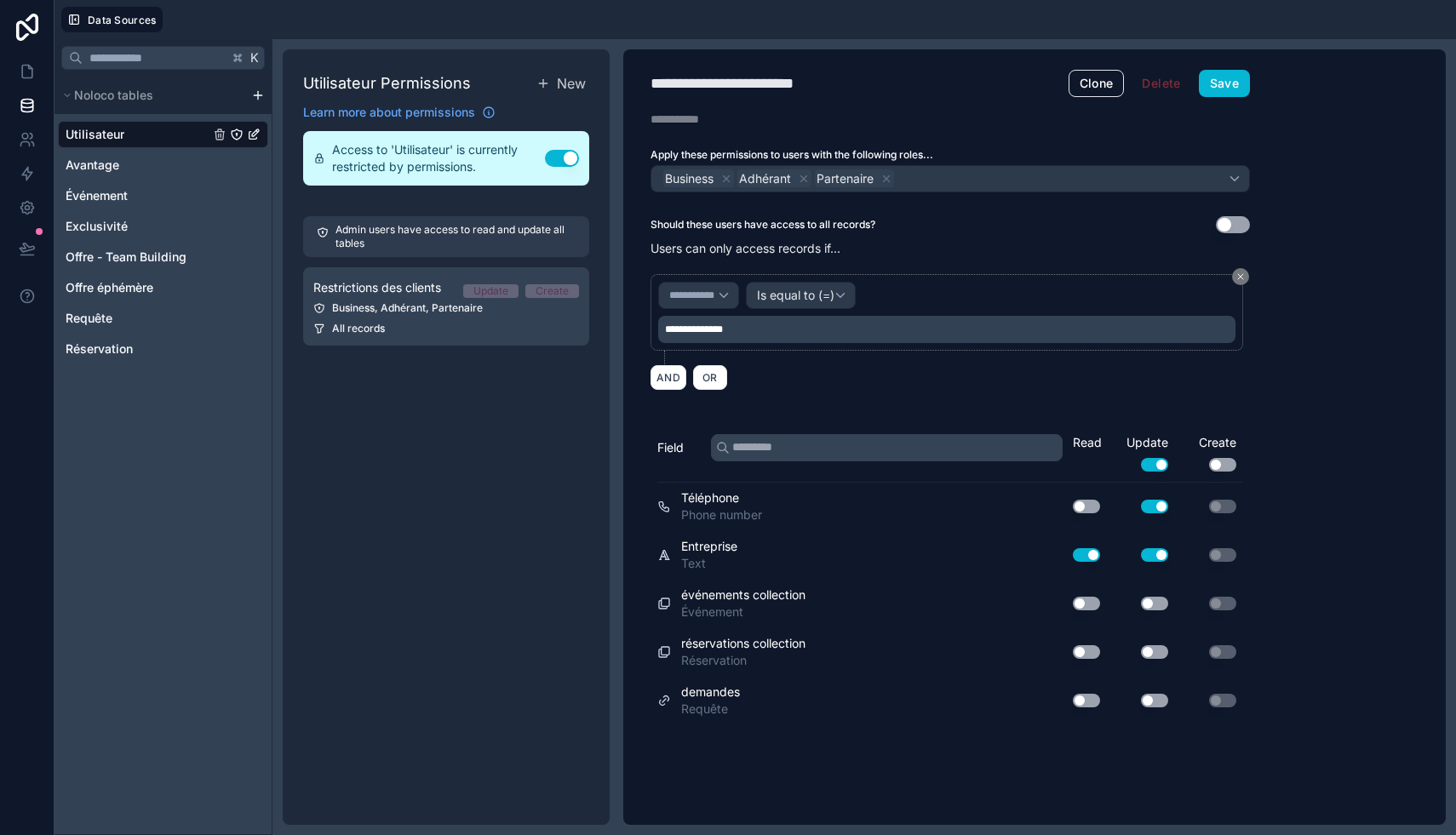 click on "Use setting" at bounding box center (1086, 506) 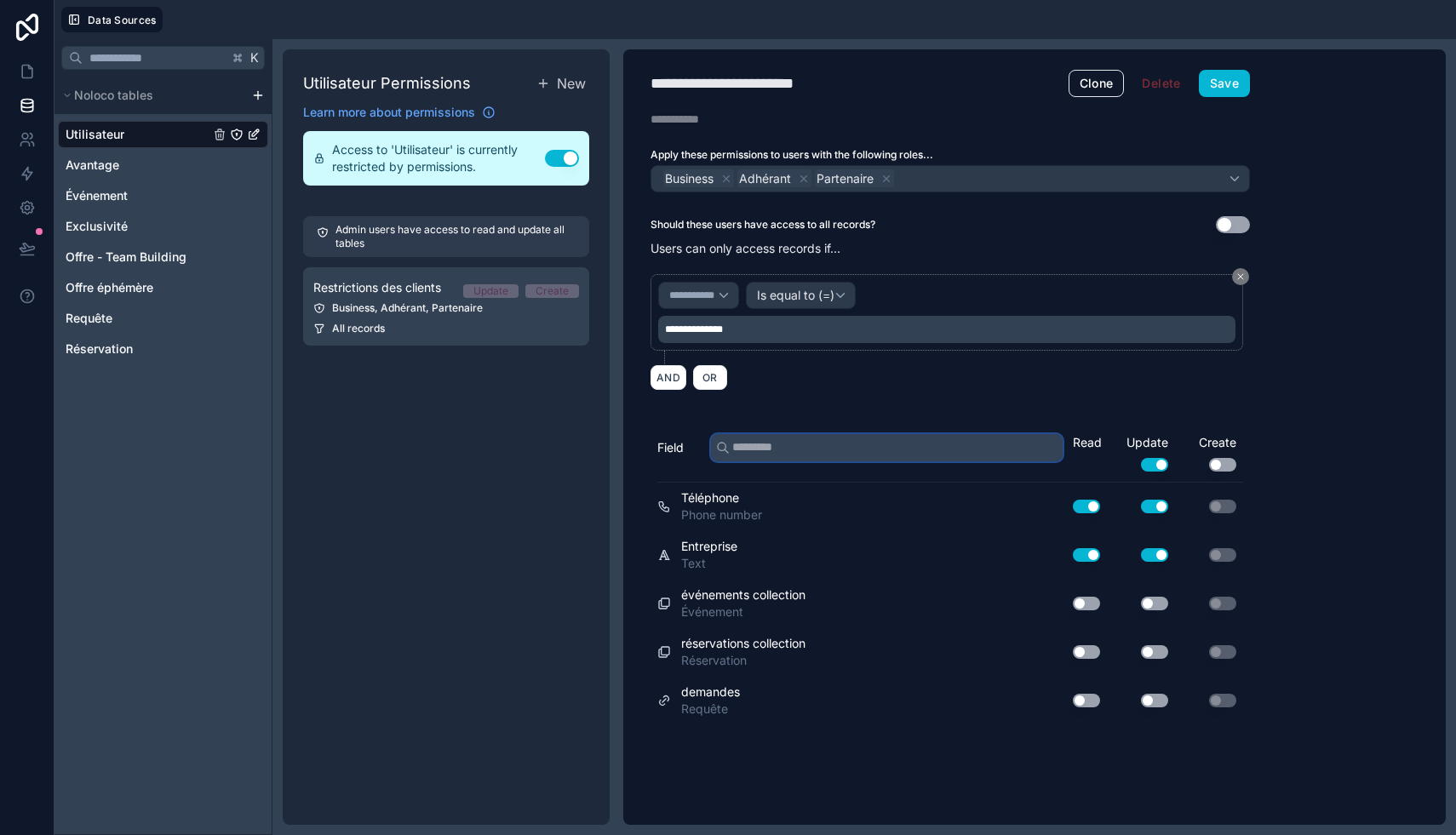 click at bounding box center (886, 448) 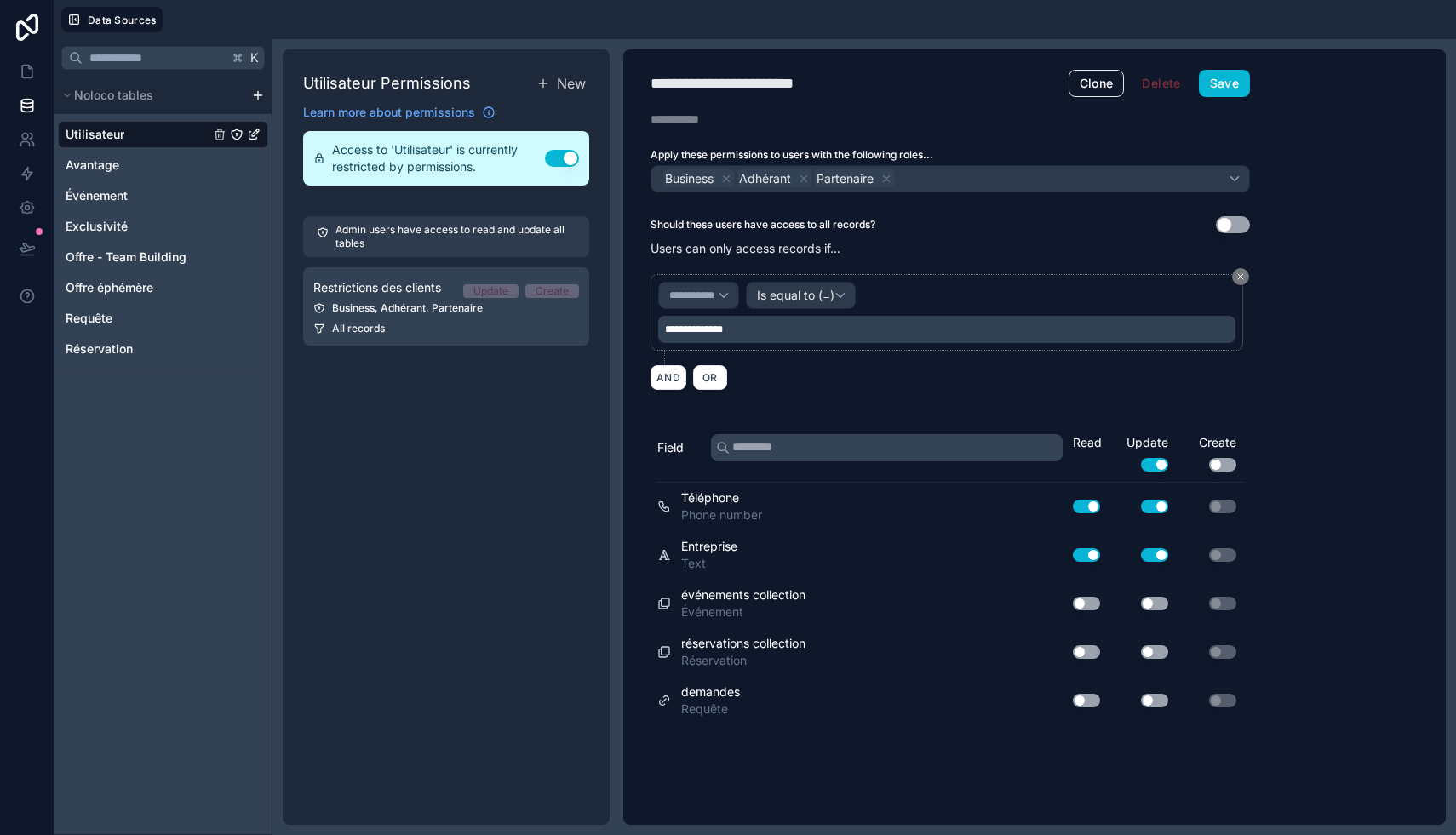 click on "**********" at bounding box center [1035, 437] 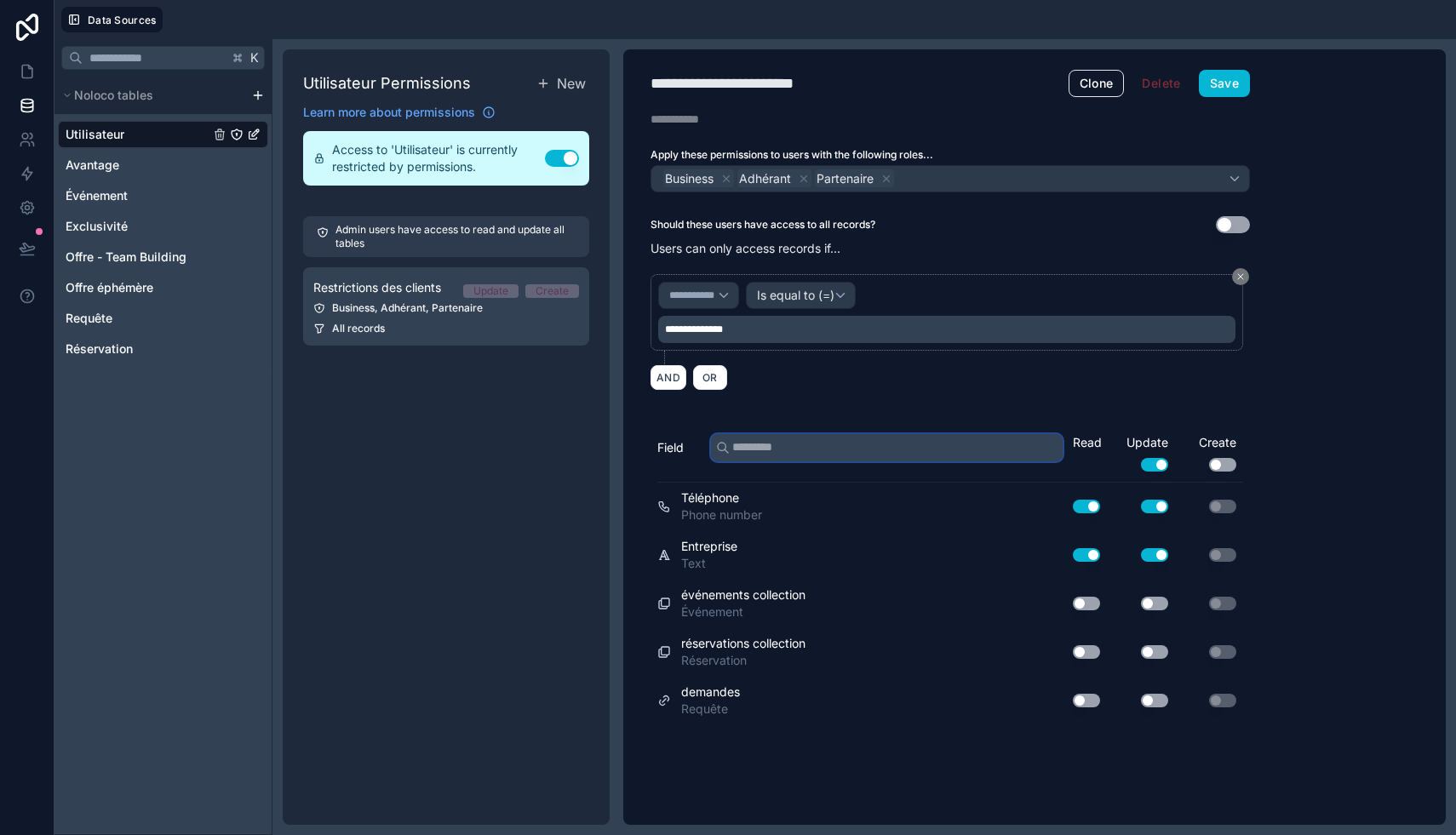 click at bounding box center [886, 448] 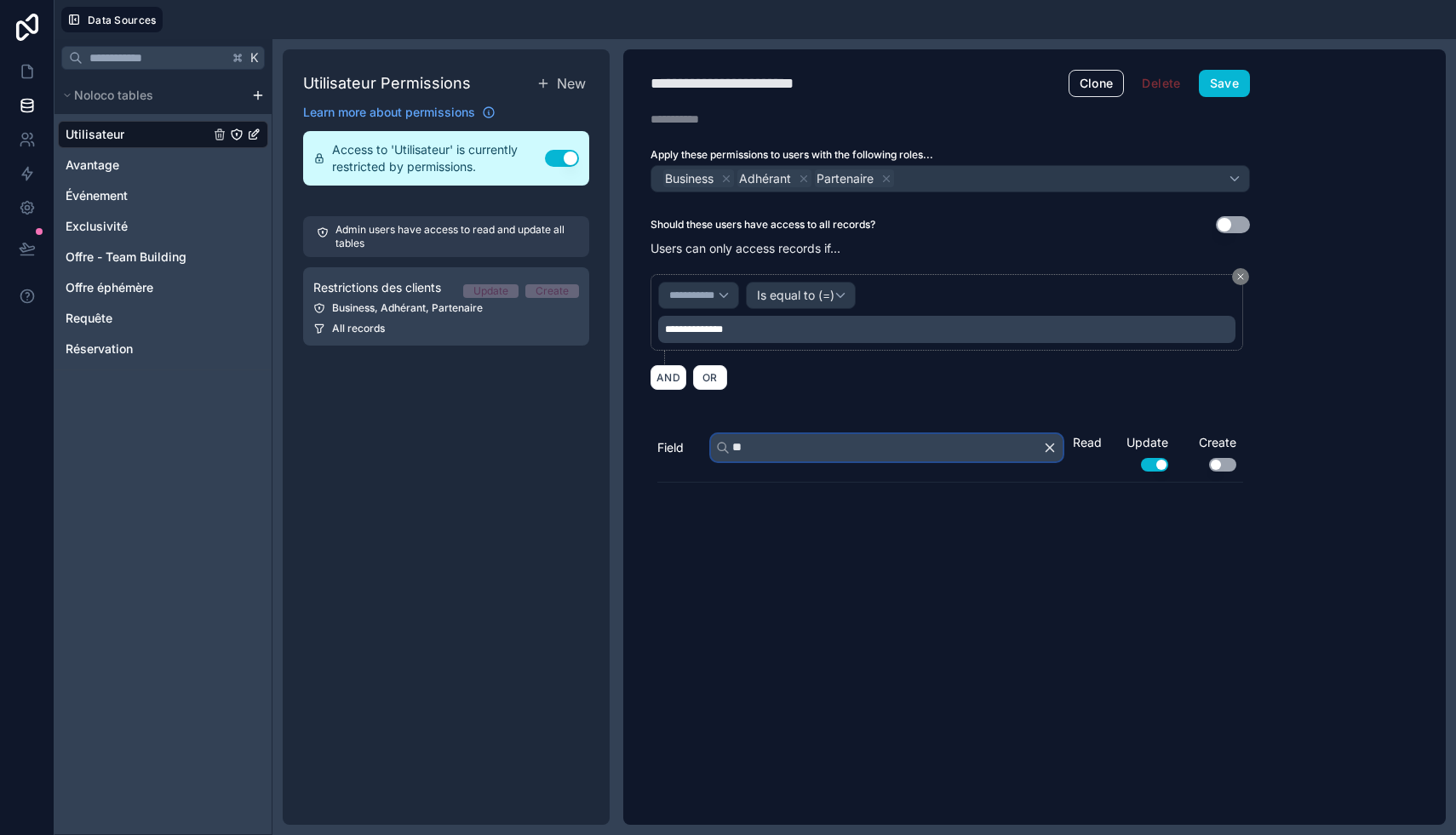 type on "*" 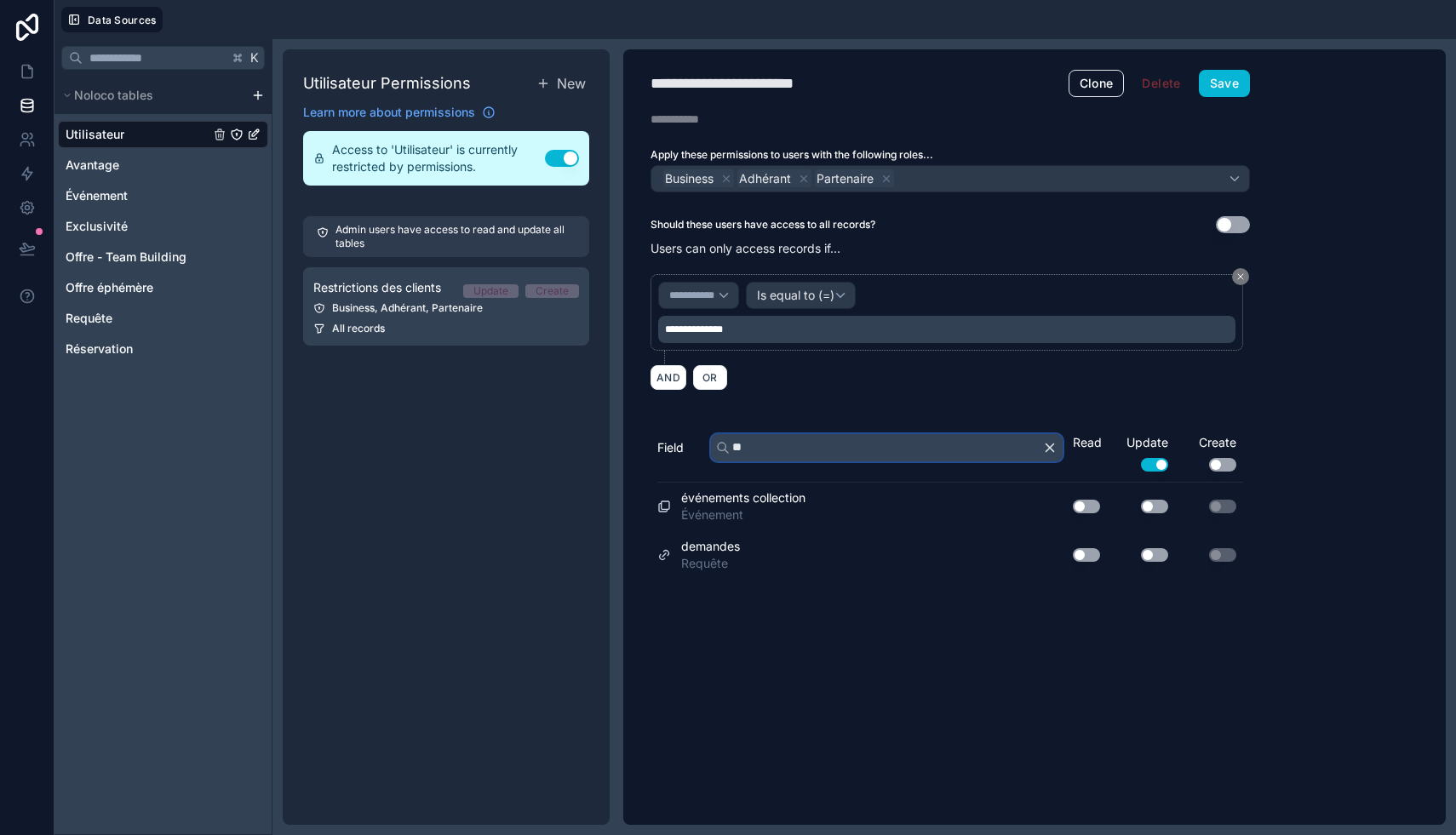 type on "*" 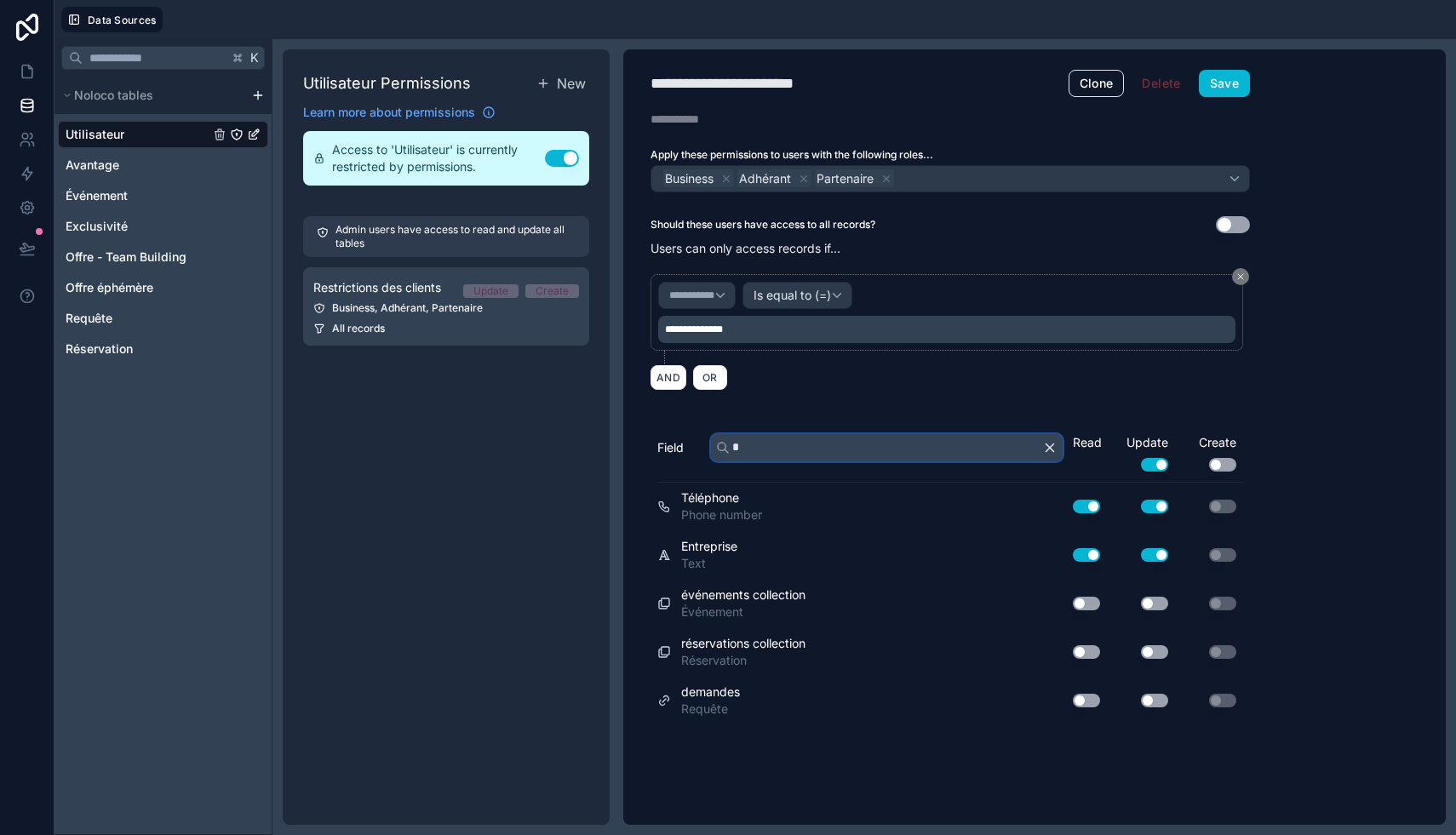 type 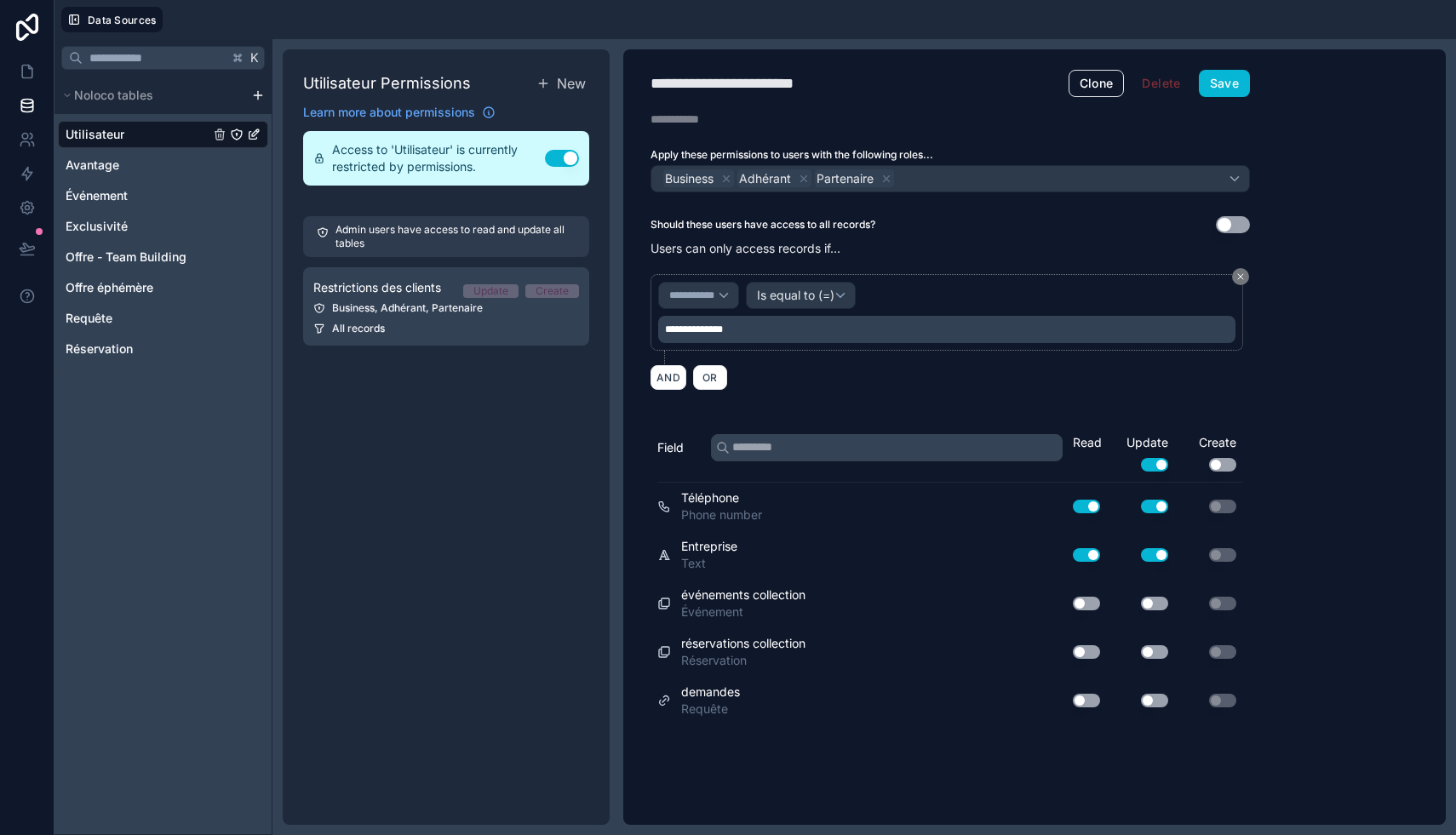 click on "**********" at bounding box center [1035, 437] 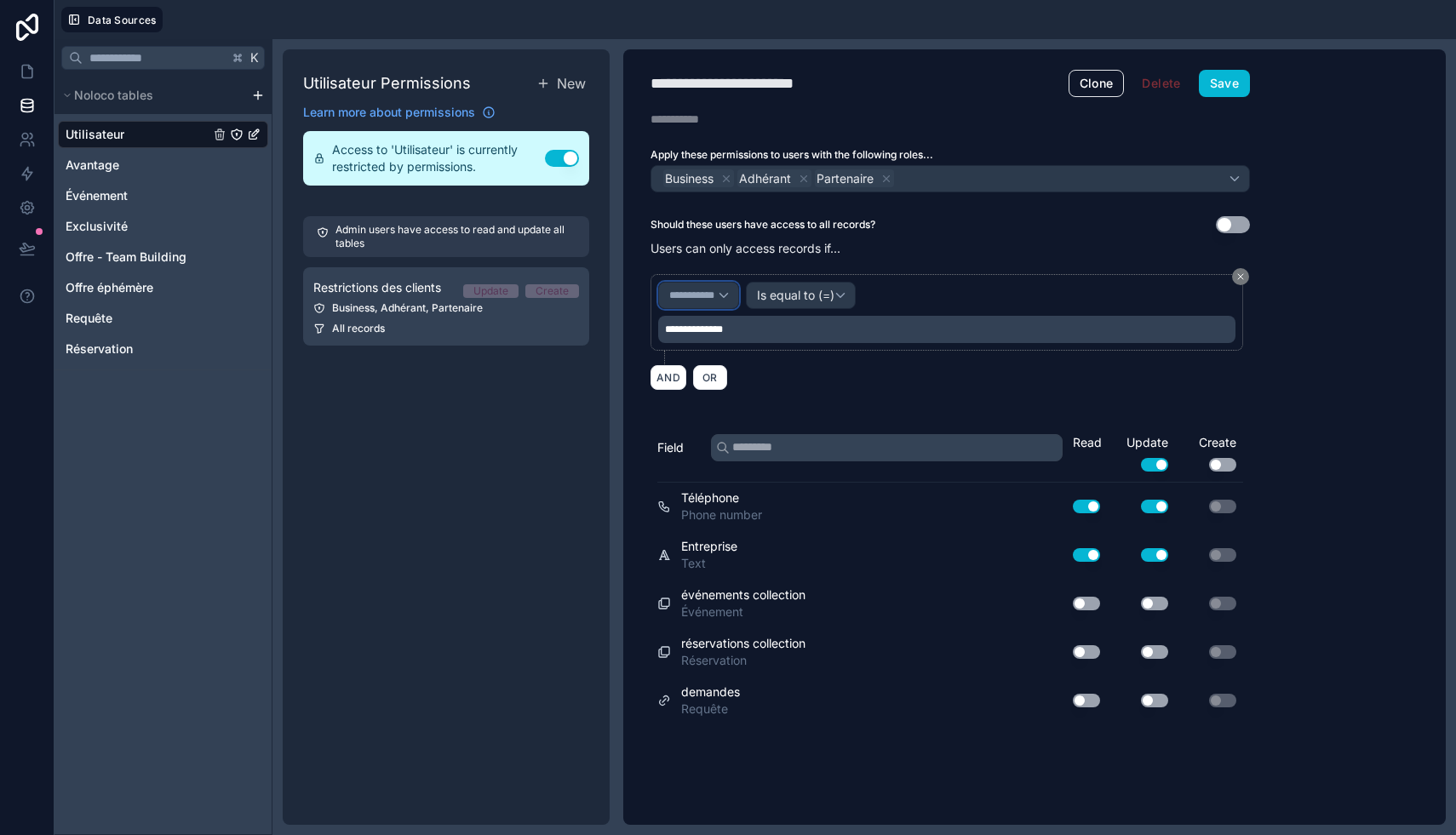 click on "**********" at bounding box center [698, 295] 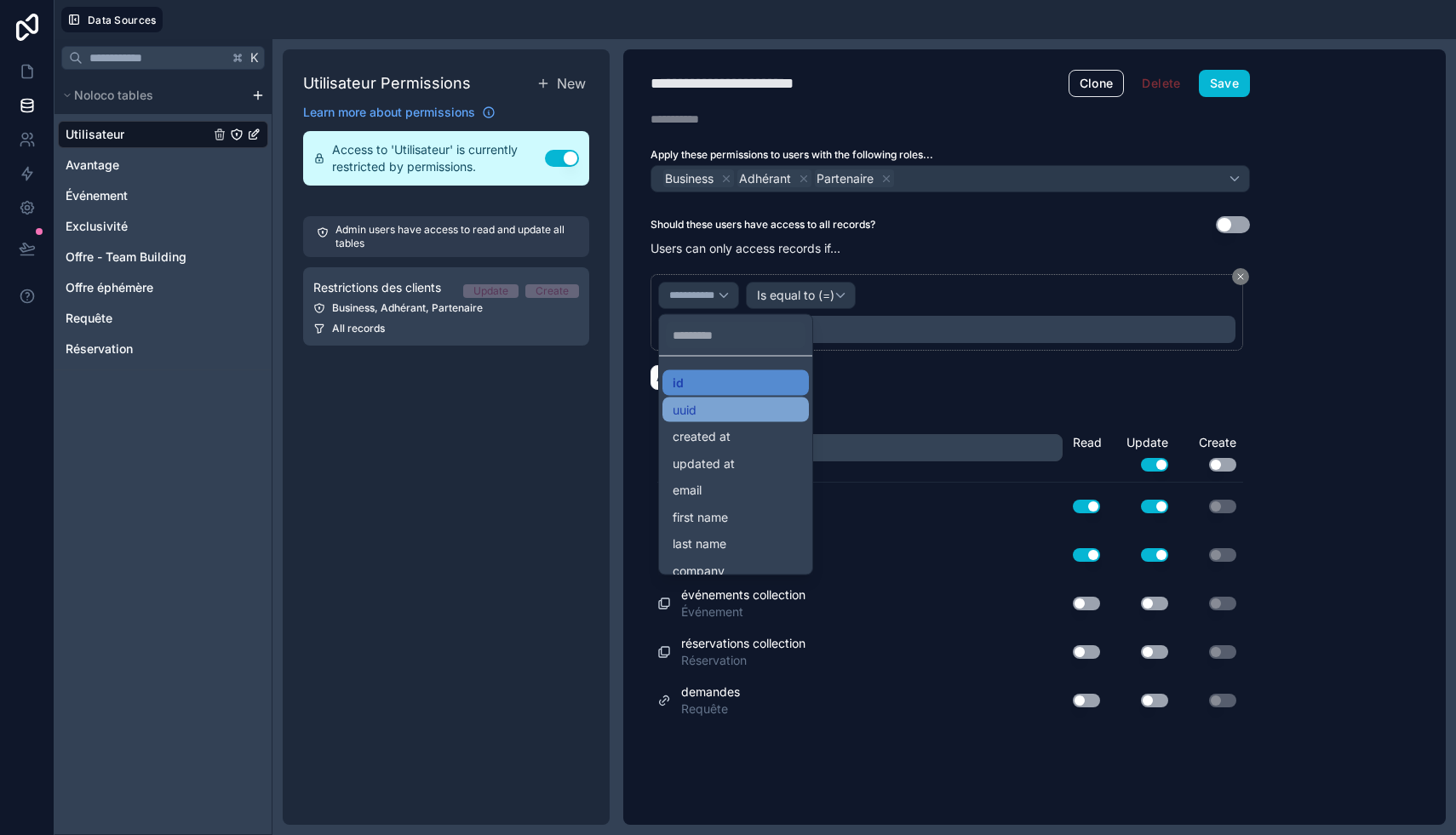 click on "uuid" at bounding box center [736, 409] 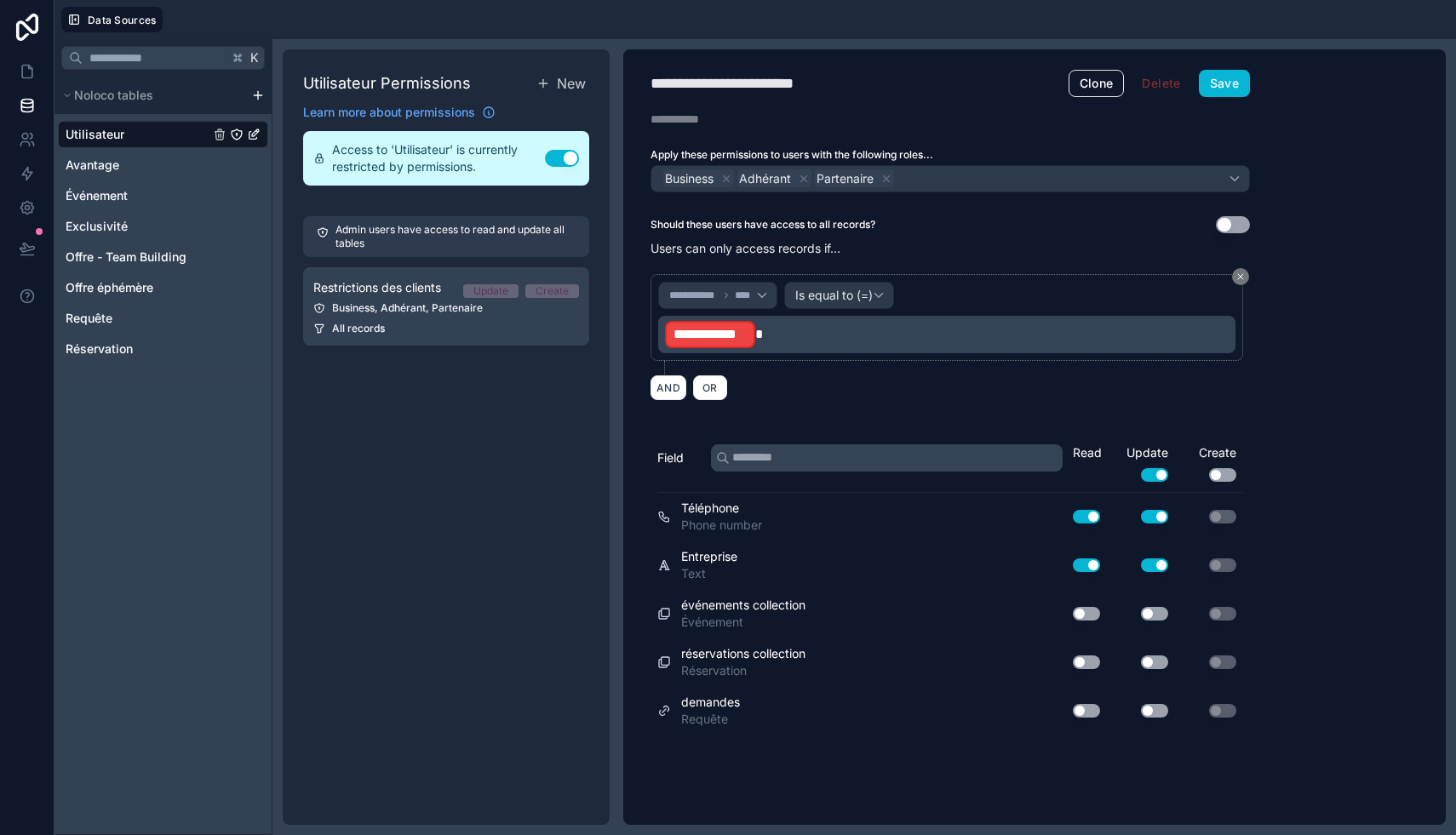 click on "**********" at bounding box center [710, 335] 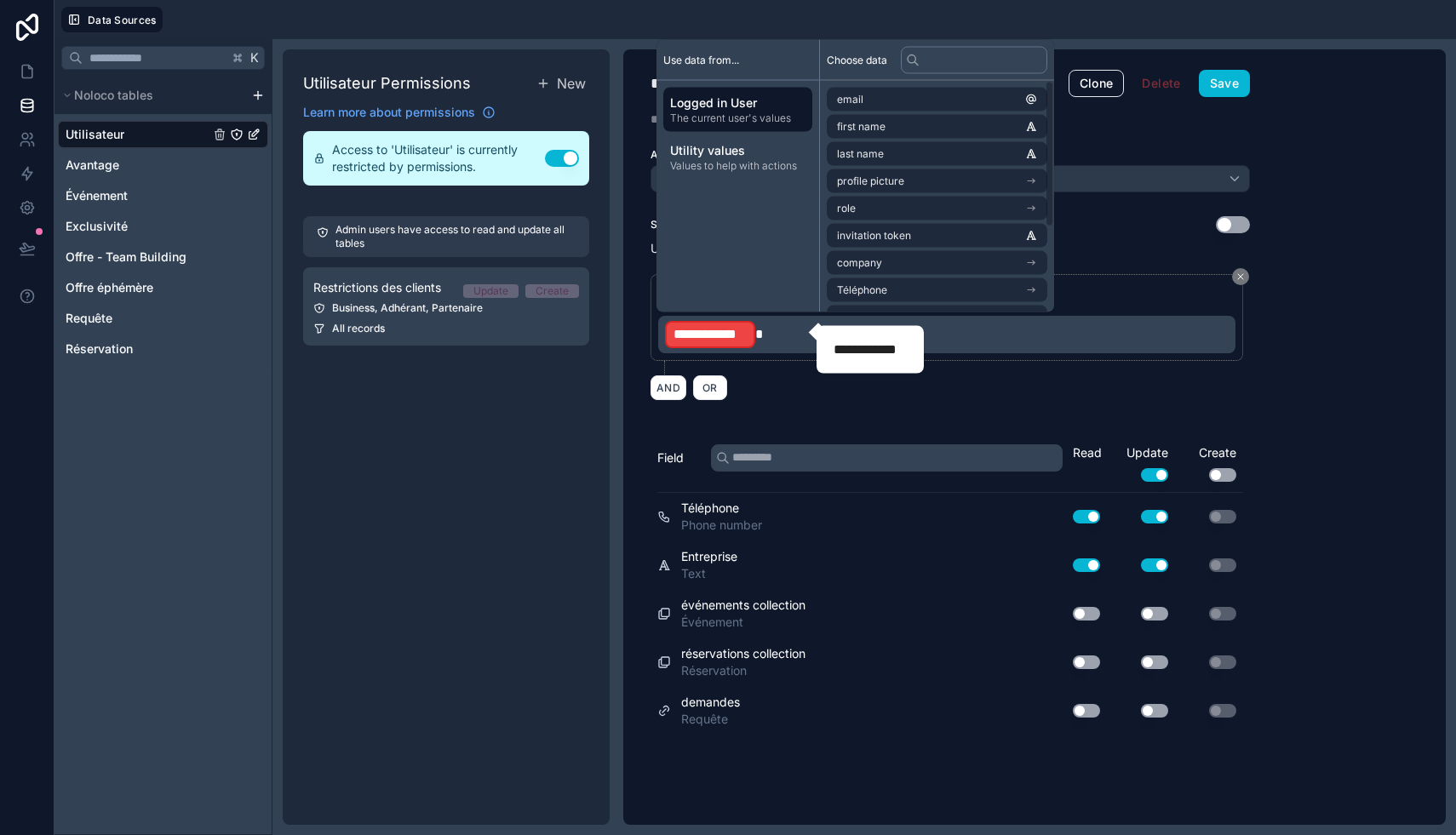 click on "Logged in User" at bounding box center [737, 103] 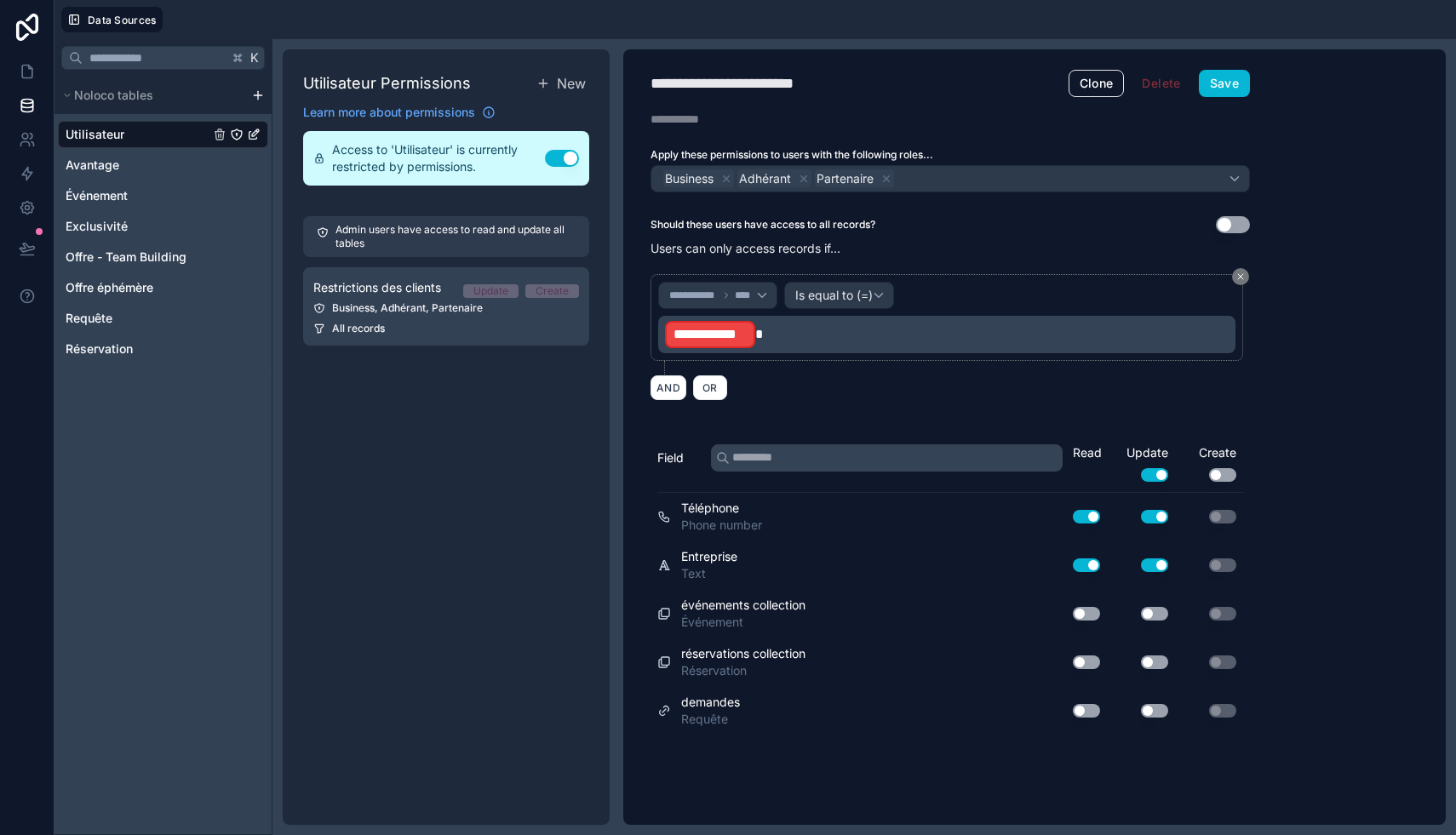 click on "AND OR" at bounding box center [950, 387] 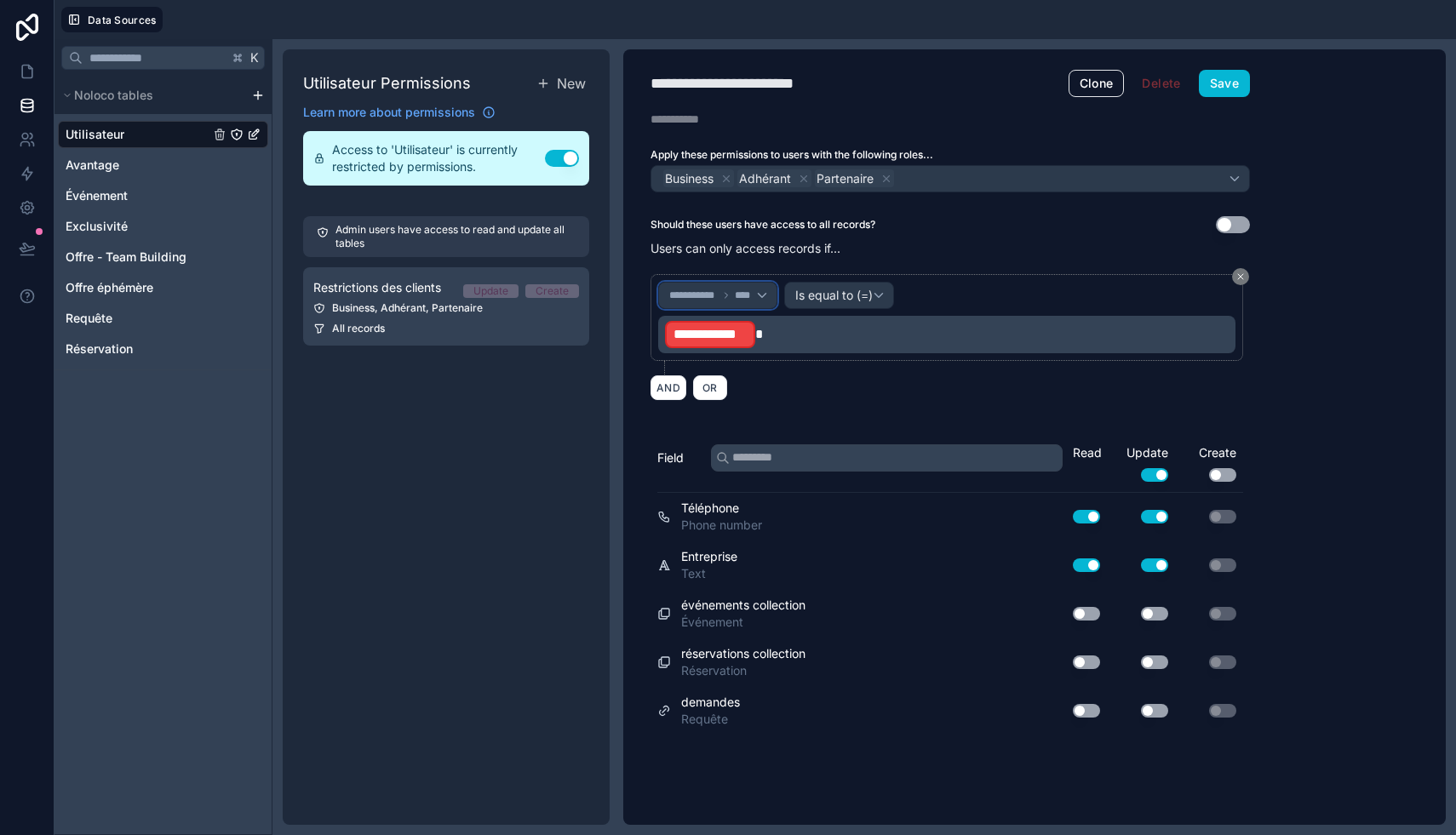 click on "**********" at bounding box center (718, 295) 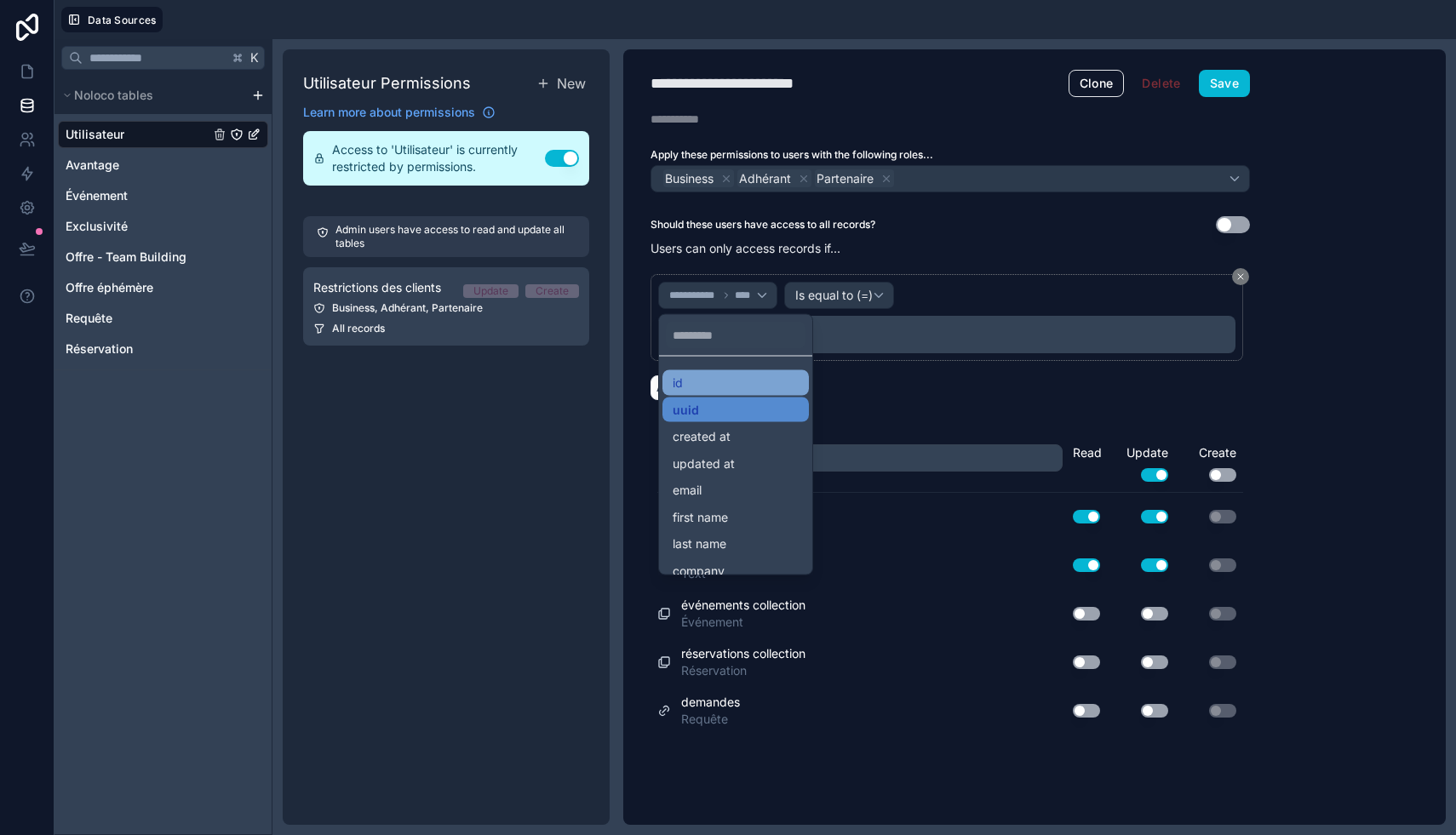 click on "id" at bounding box center [736, 383] 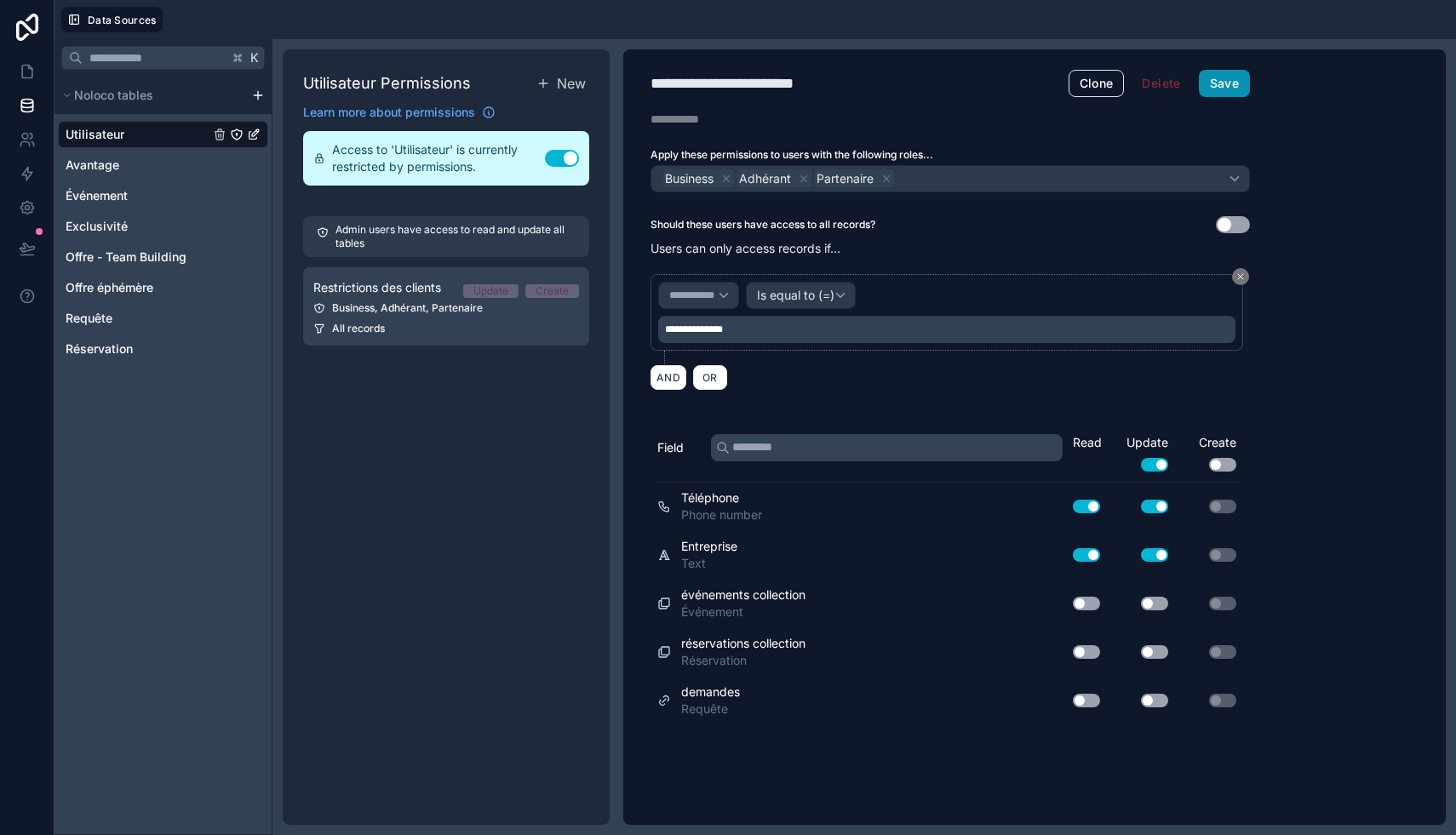 click on "Save" at bounding box center [1224, 83] 